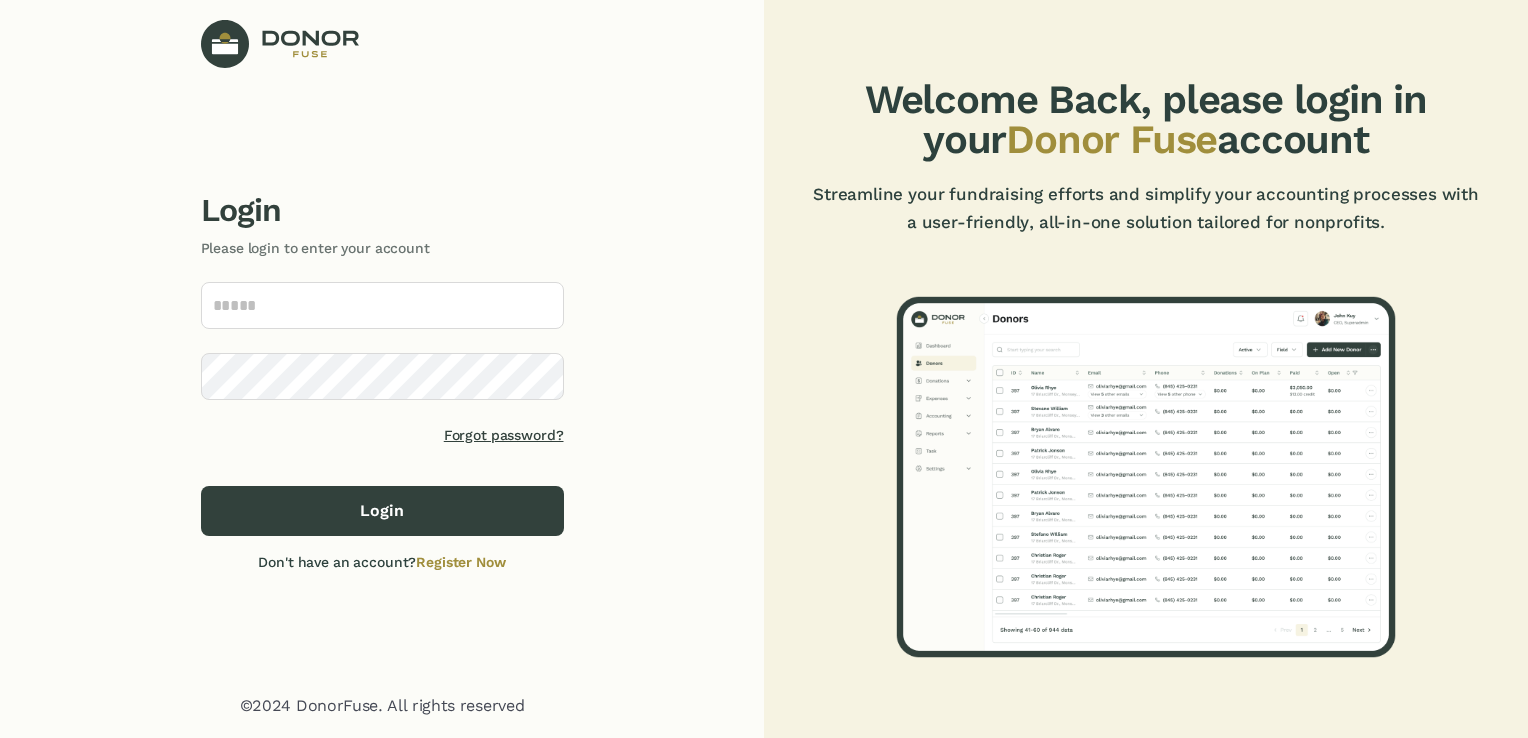 scroll, scrollTop: 0, scrollLeft: 0, axis: both 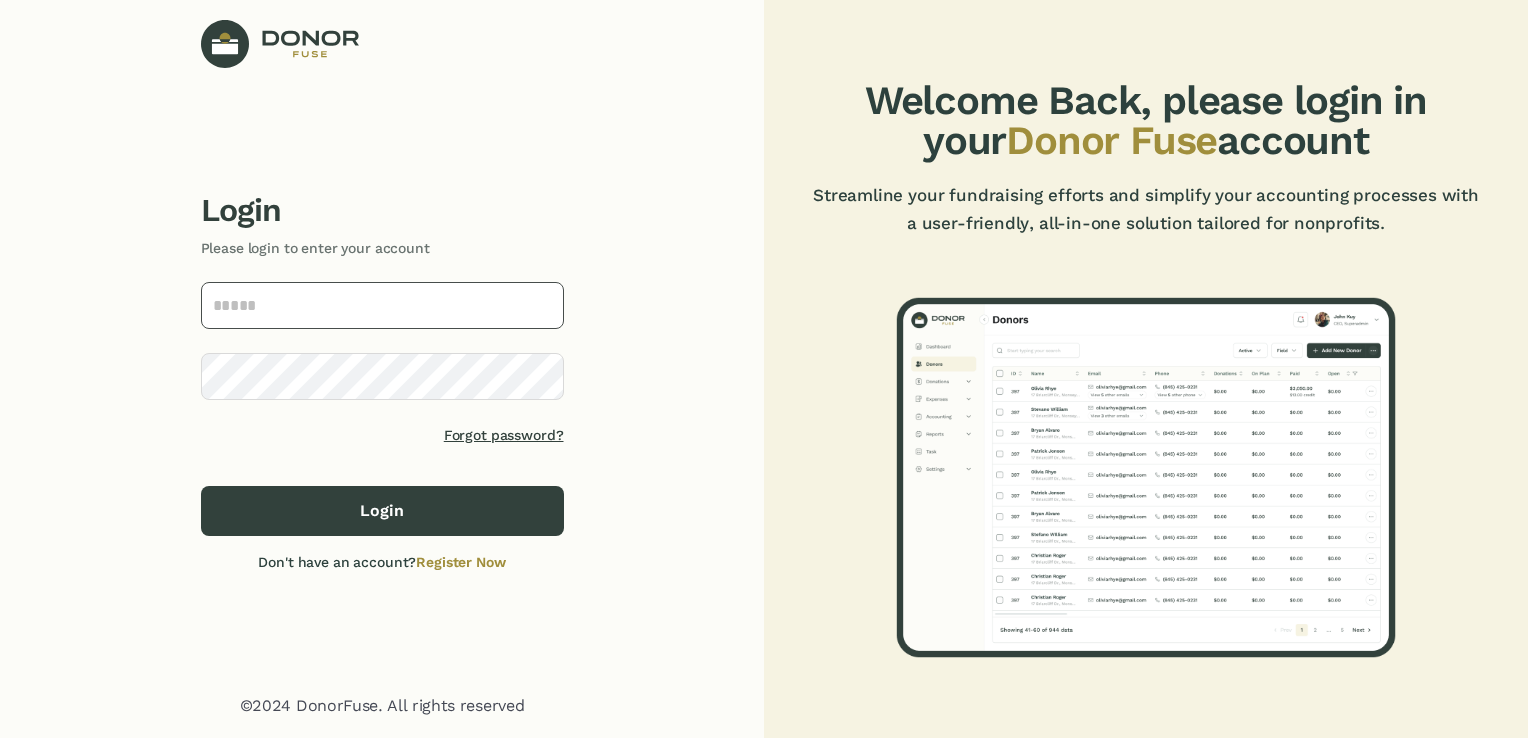 click 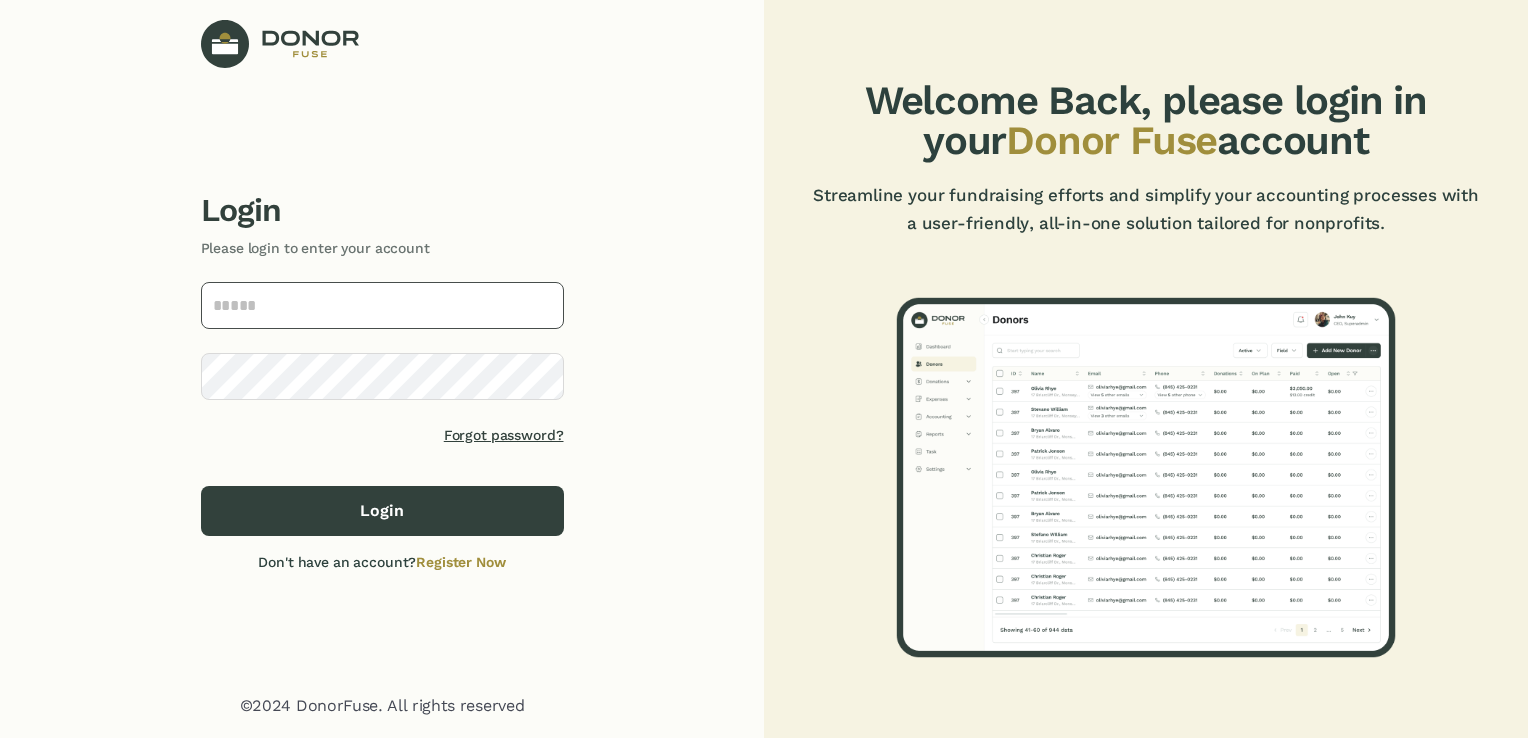 paste on "**********" 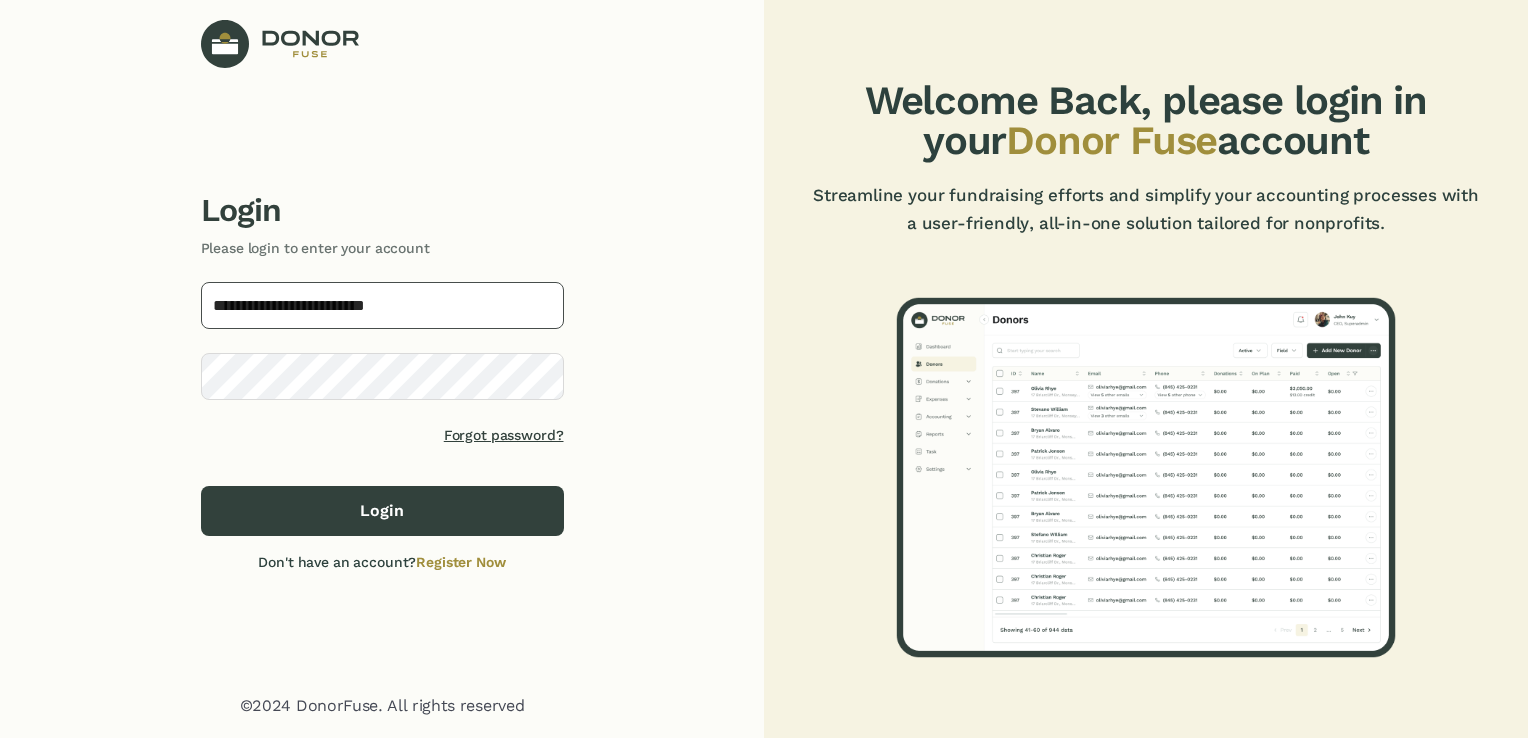 type on "**********" 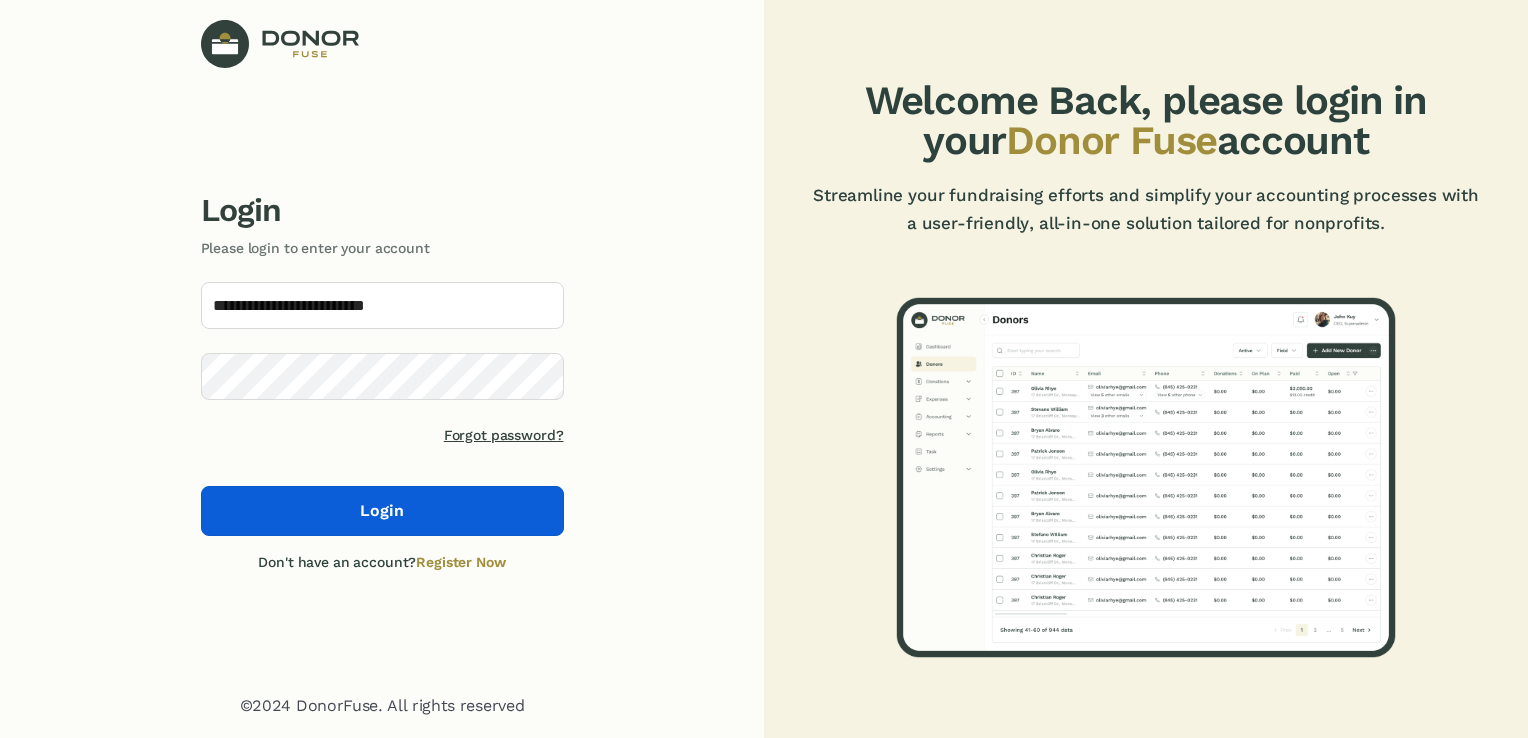 click on "Login" 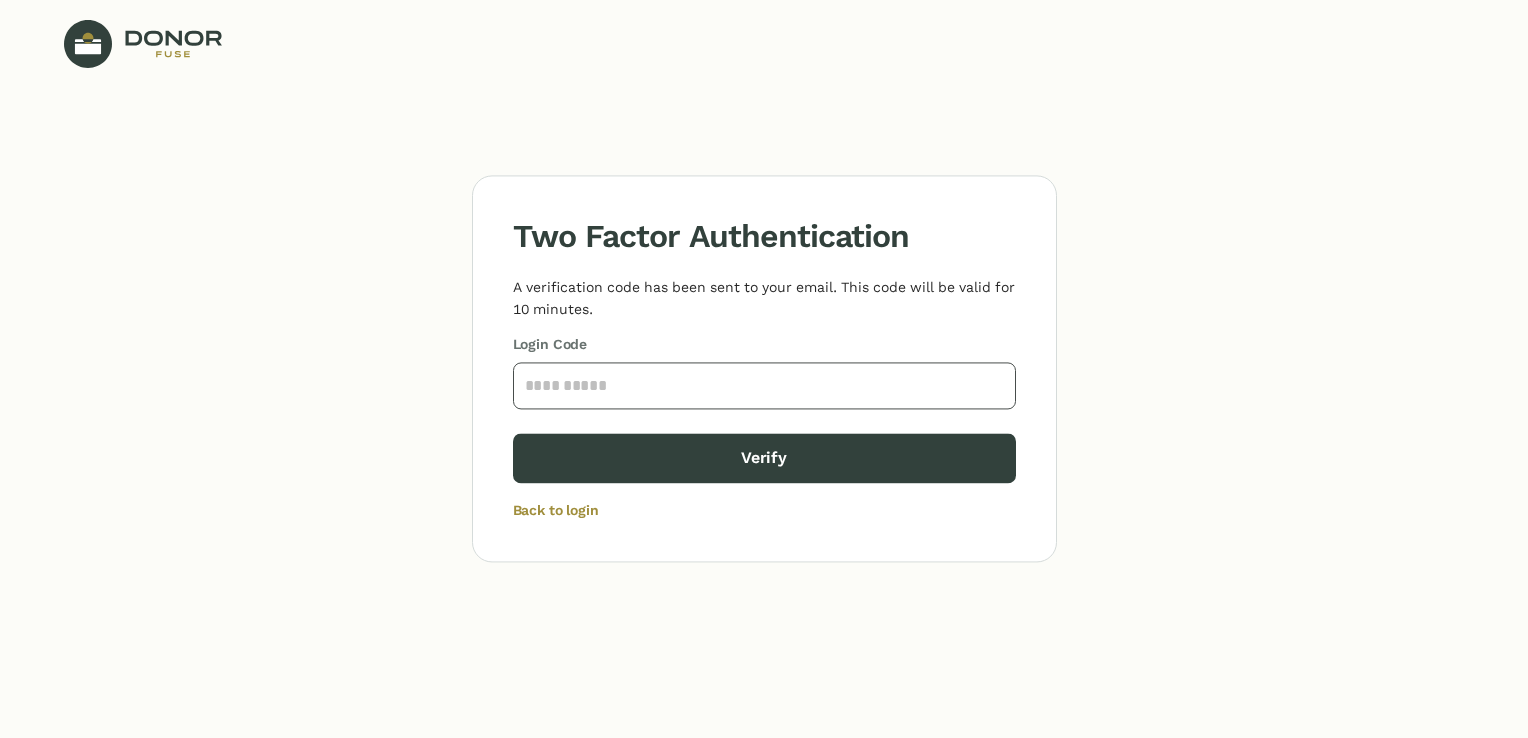 click 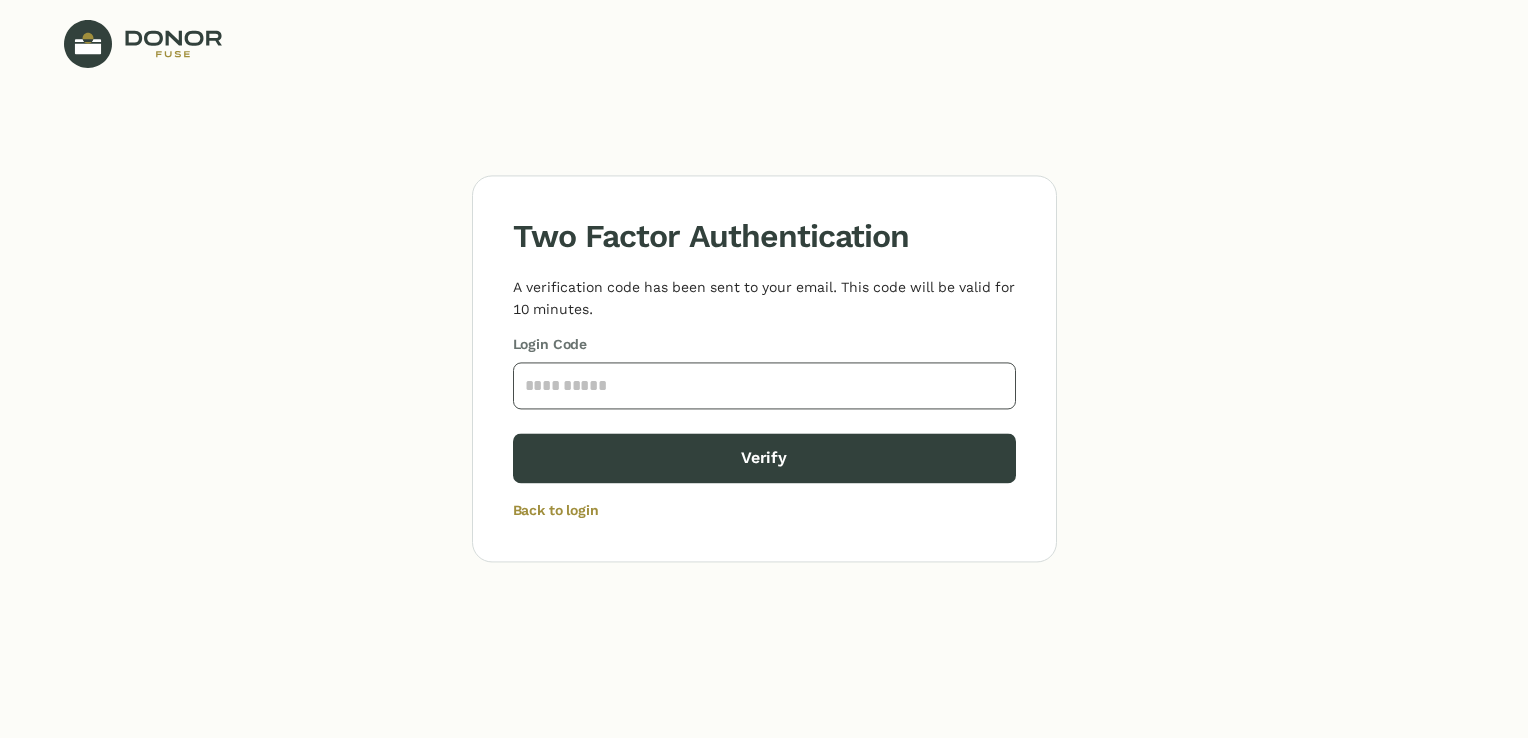 click 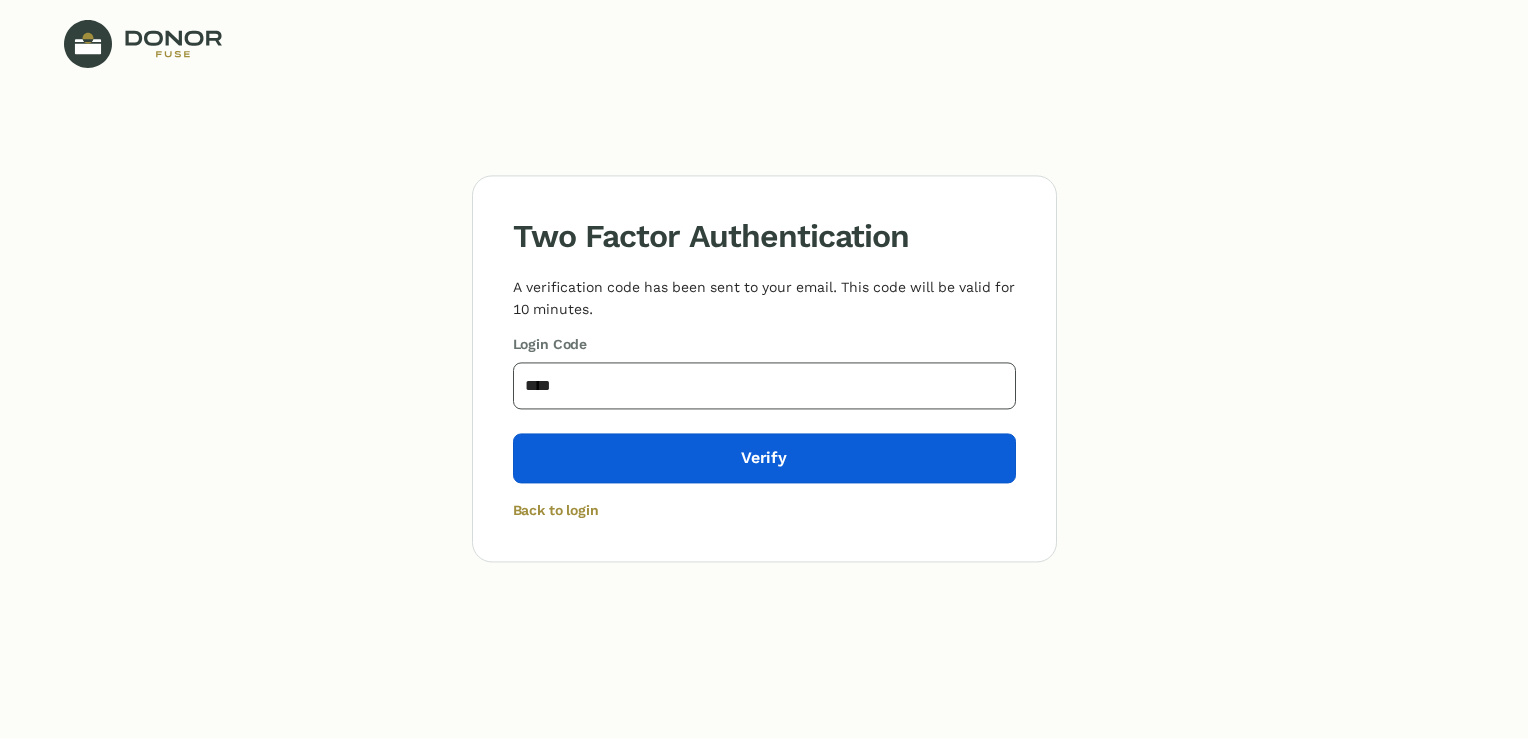 type on "****" 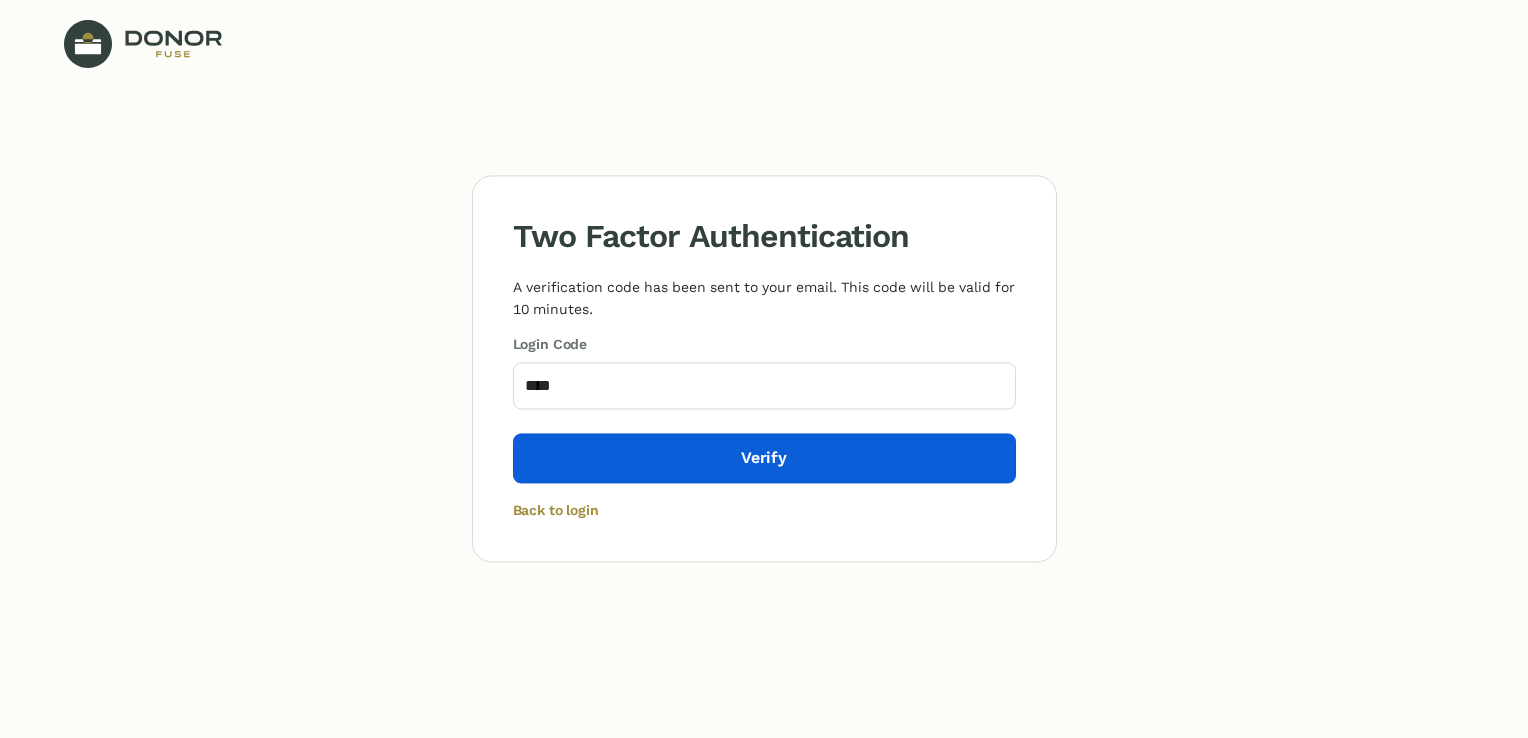 click on "Verify" 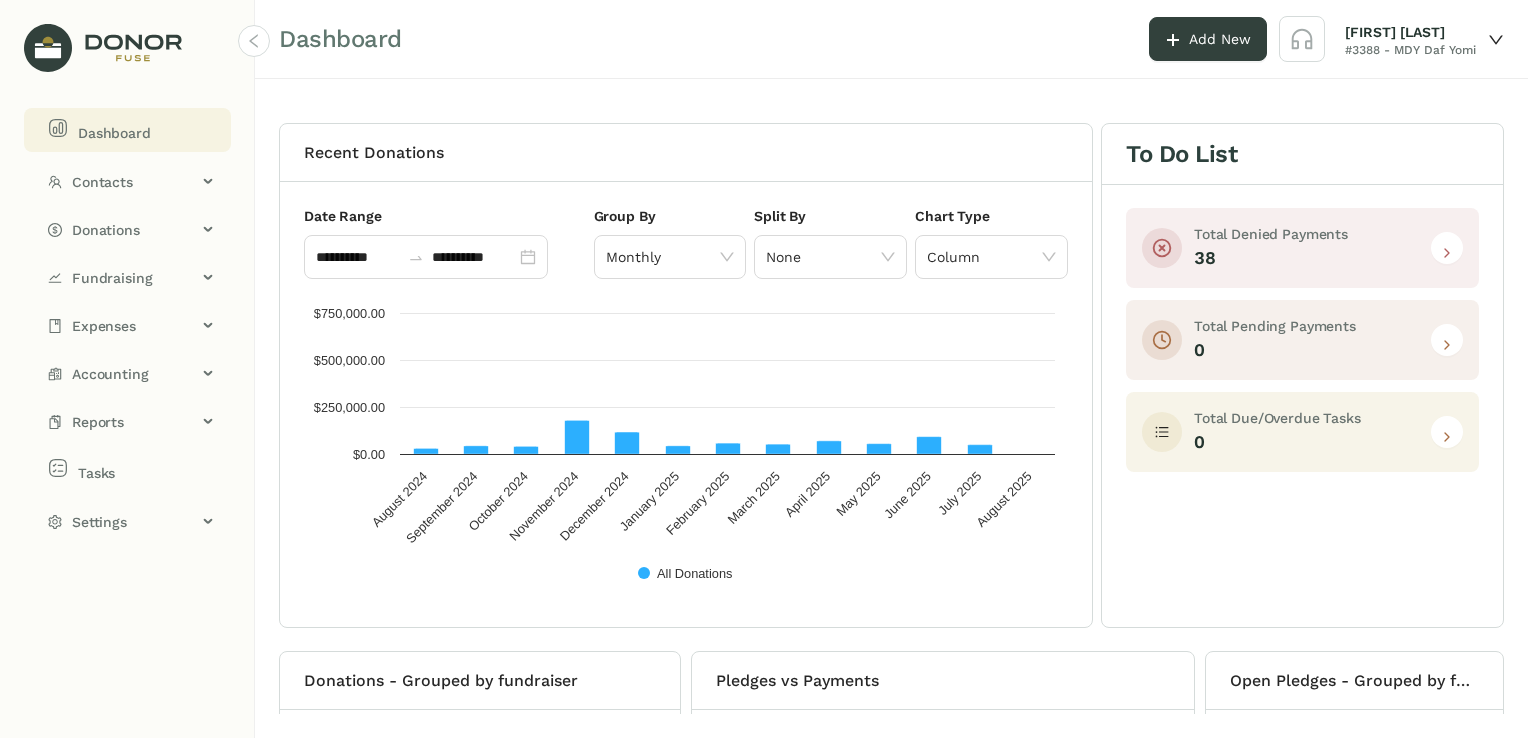 click on "Dashboard Add New [PERSON] #3388 - MDY Daf Yomi" 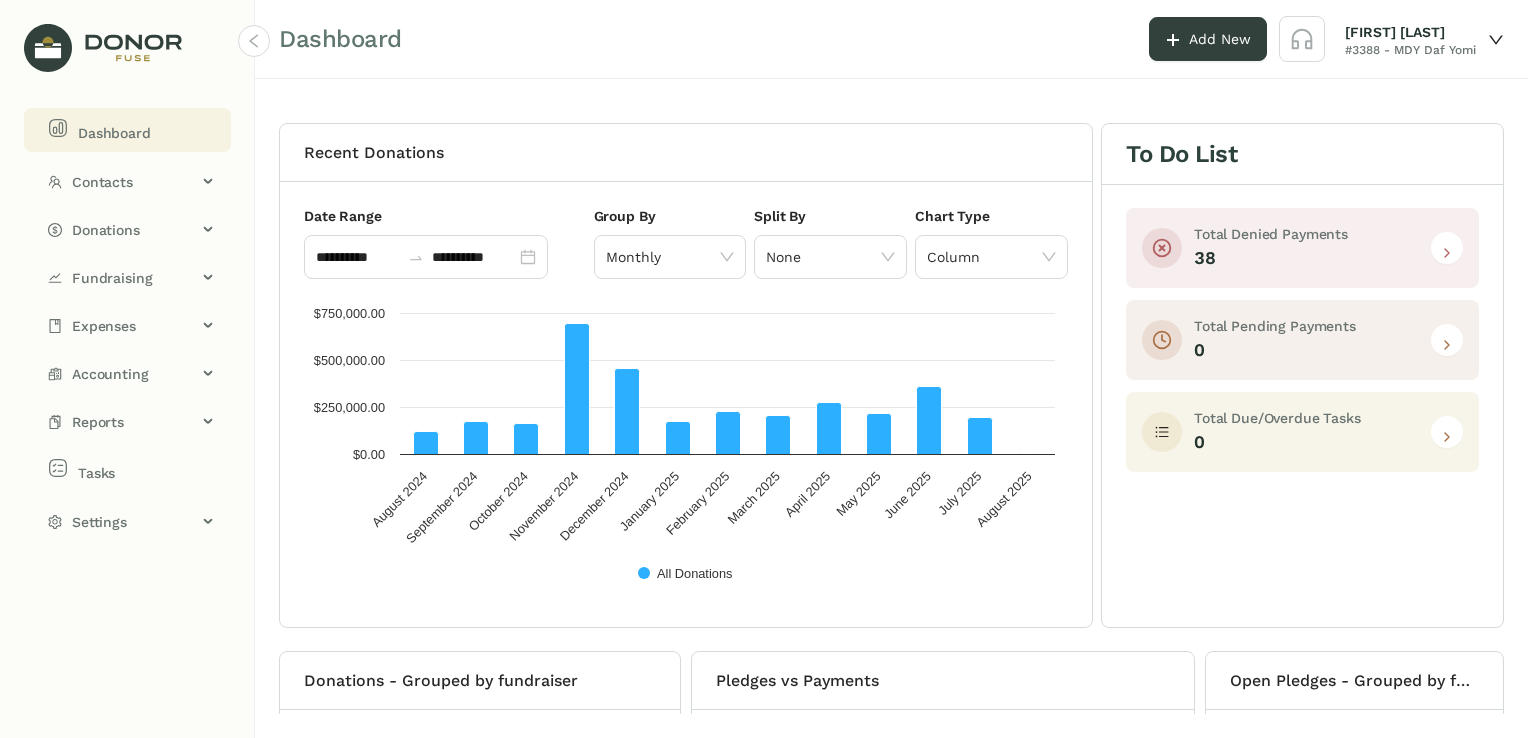 click on "Dashboard Add New [PERSON] #3388 - MDY Daf Yomi" 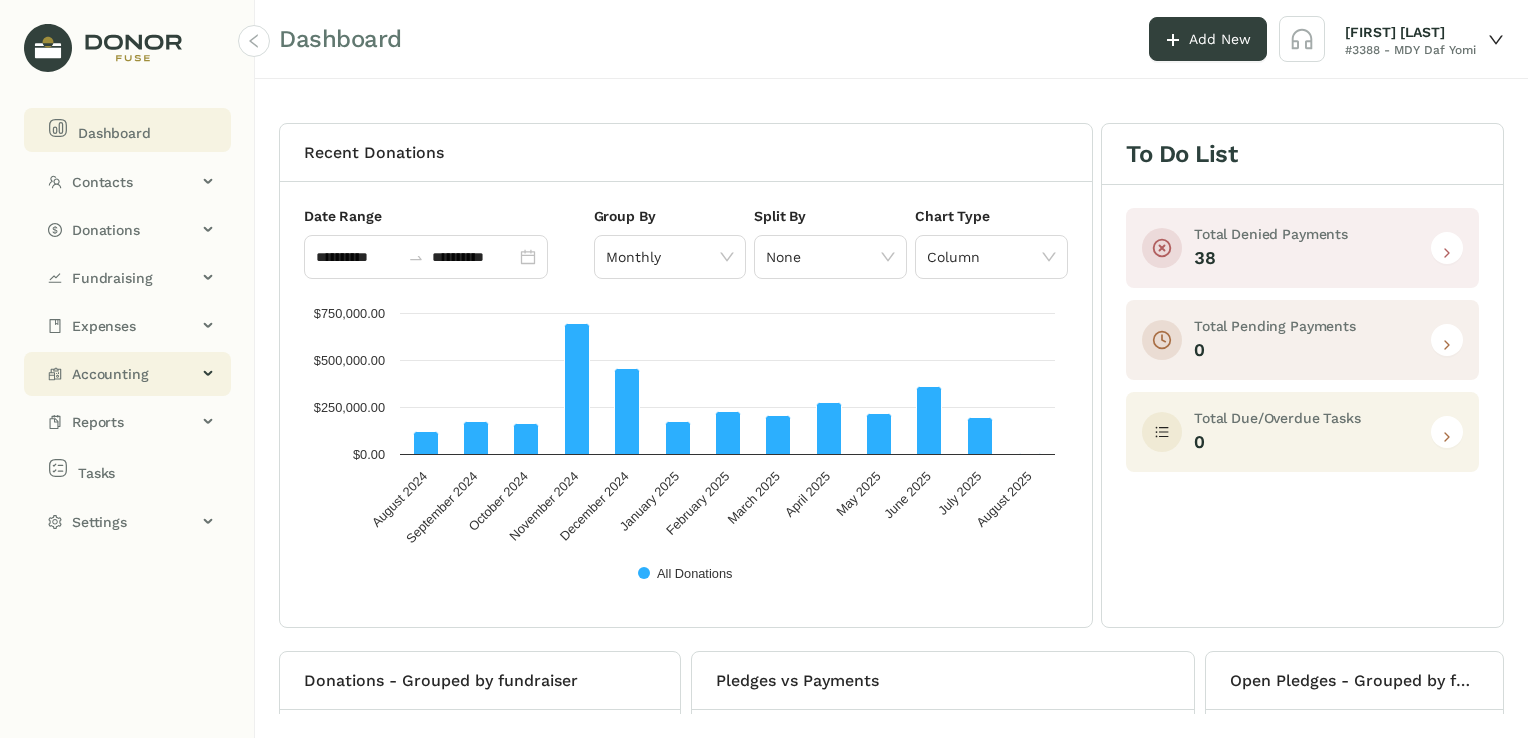 click on "Accounting" 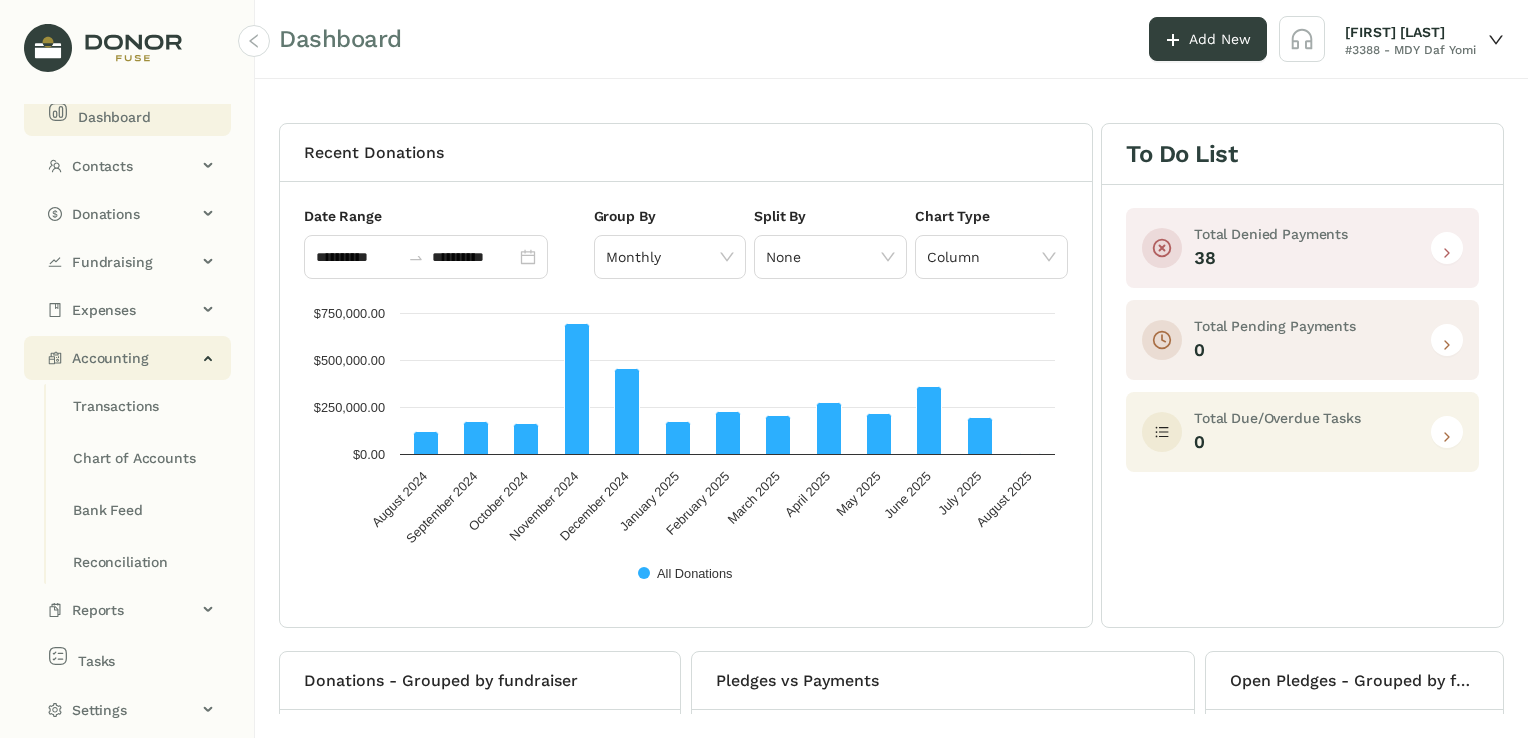scroll, scrollTop: 20, scrollLeft: 0, axis: vertical 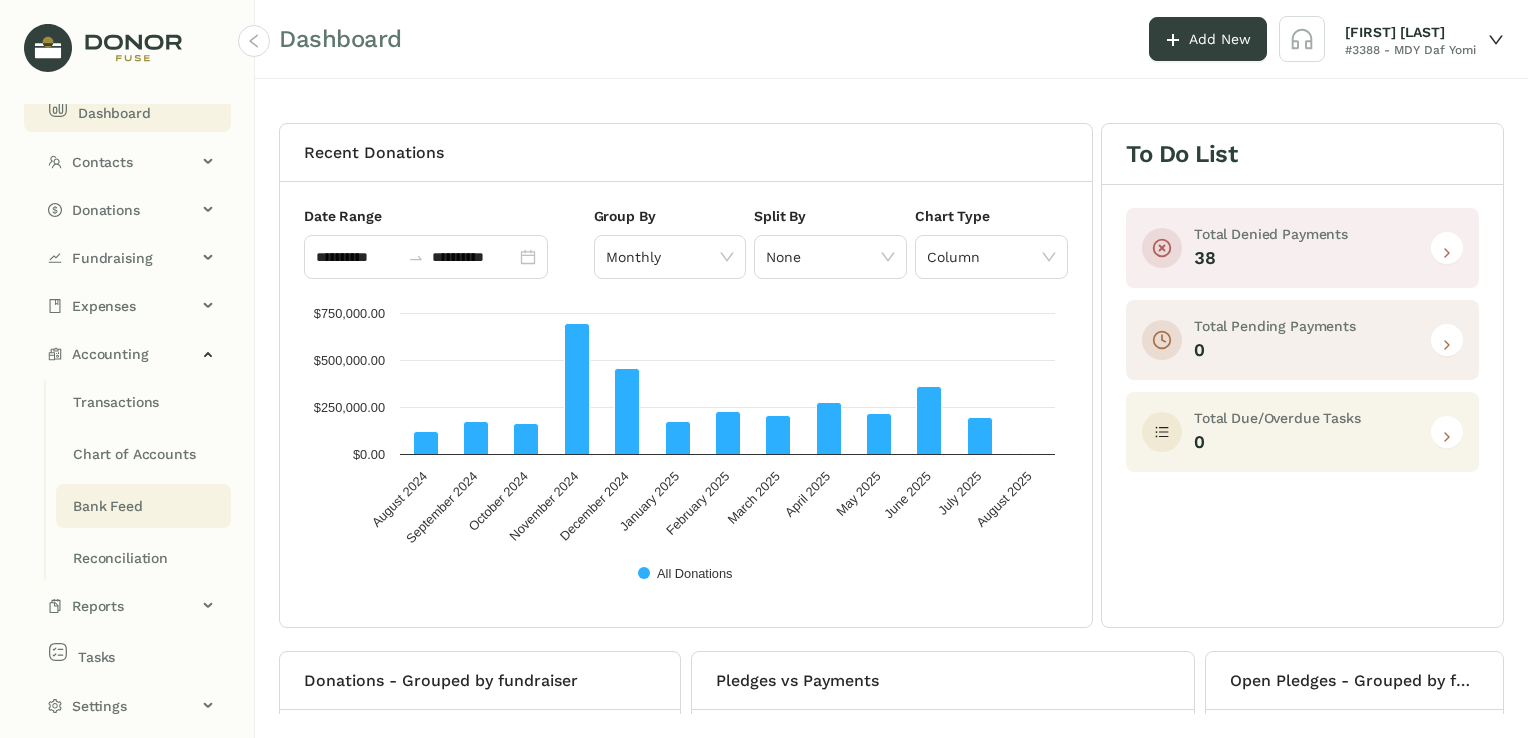 click on "Bank Feed" 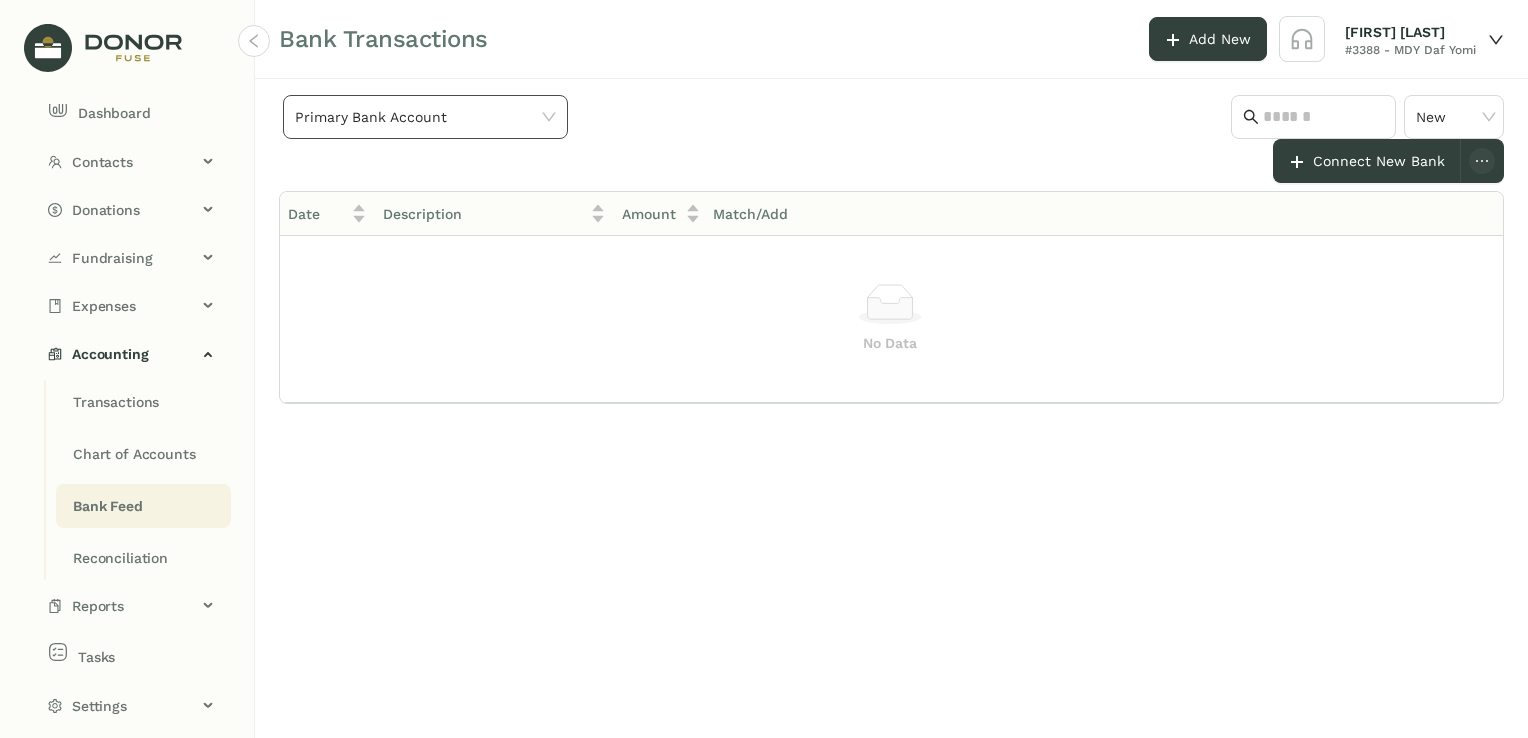 click on "Primary Bank Account" 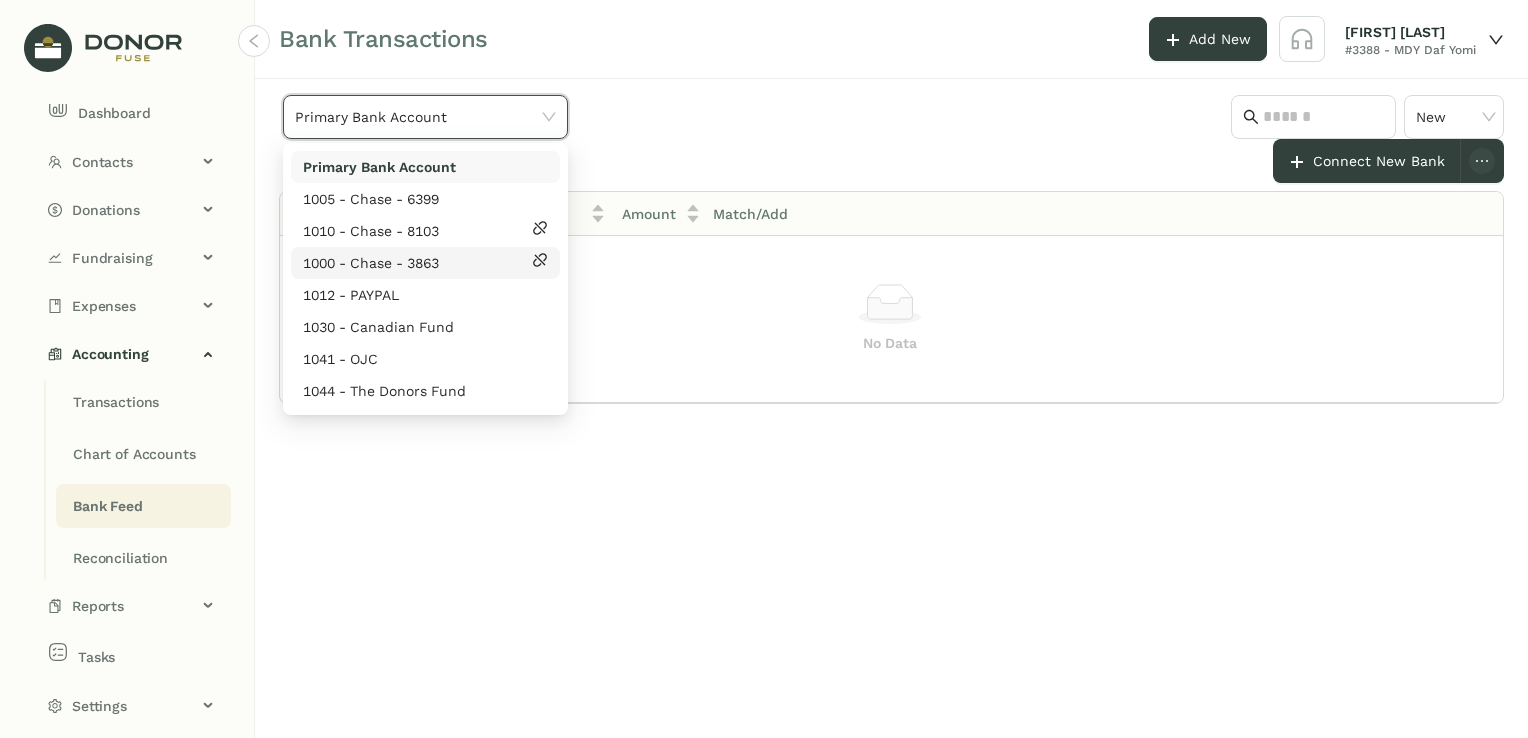click on "1000 - Chase - 3863" at bounding box center [371, 263] 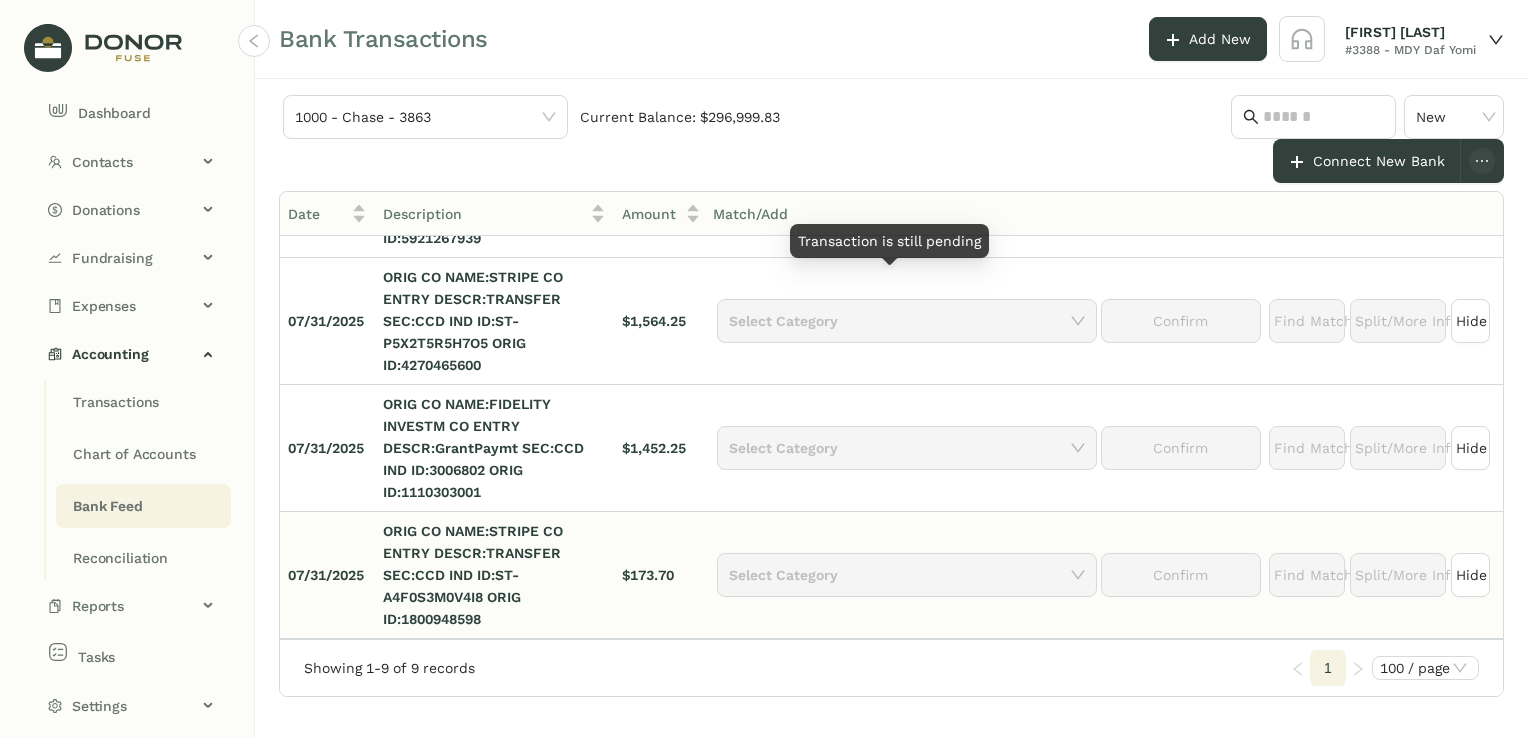 scroll, scrollTop: 0, scrollLeft: 0, axis: both 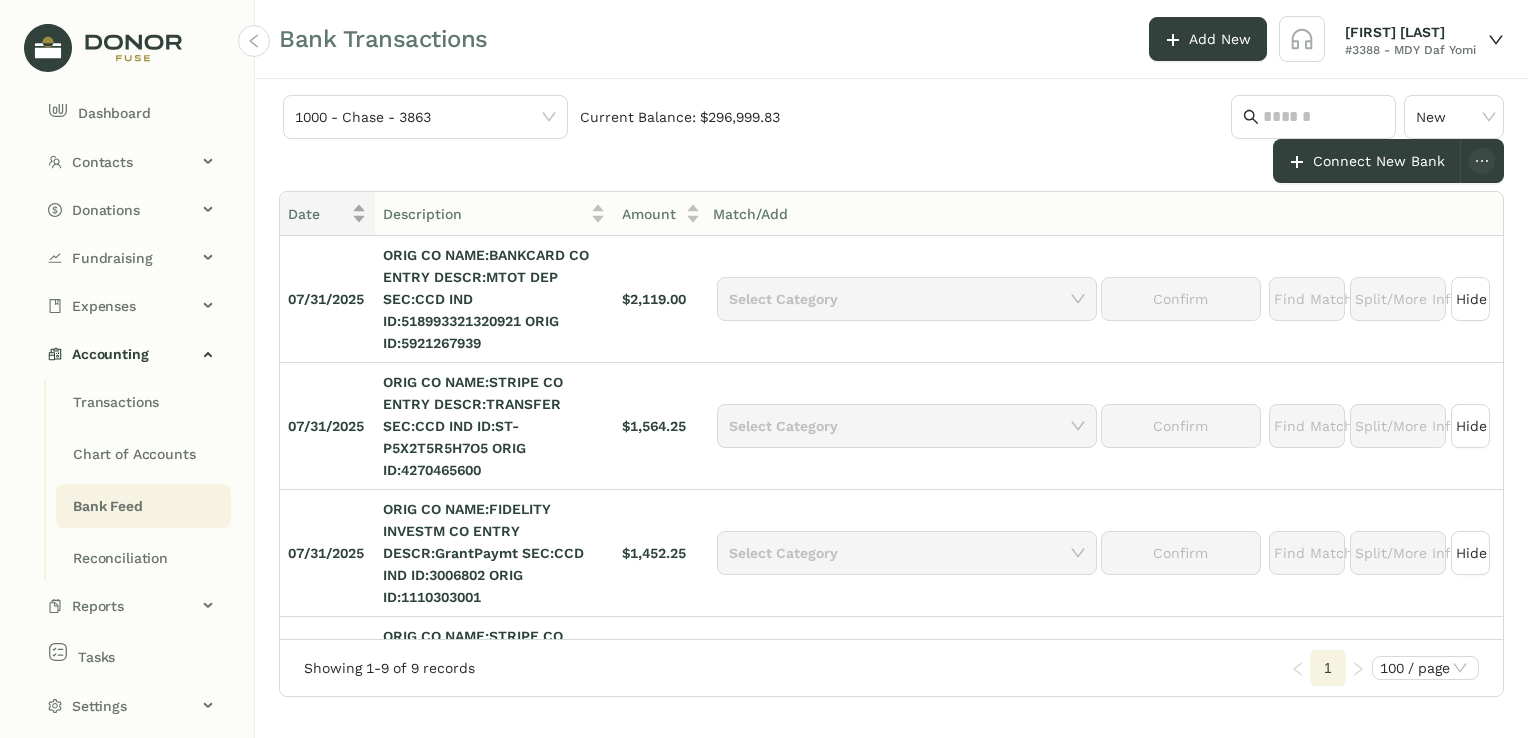 click on "Date" 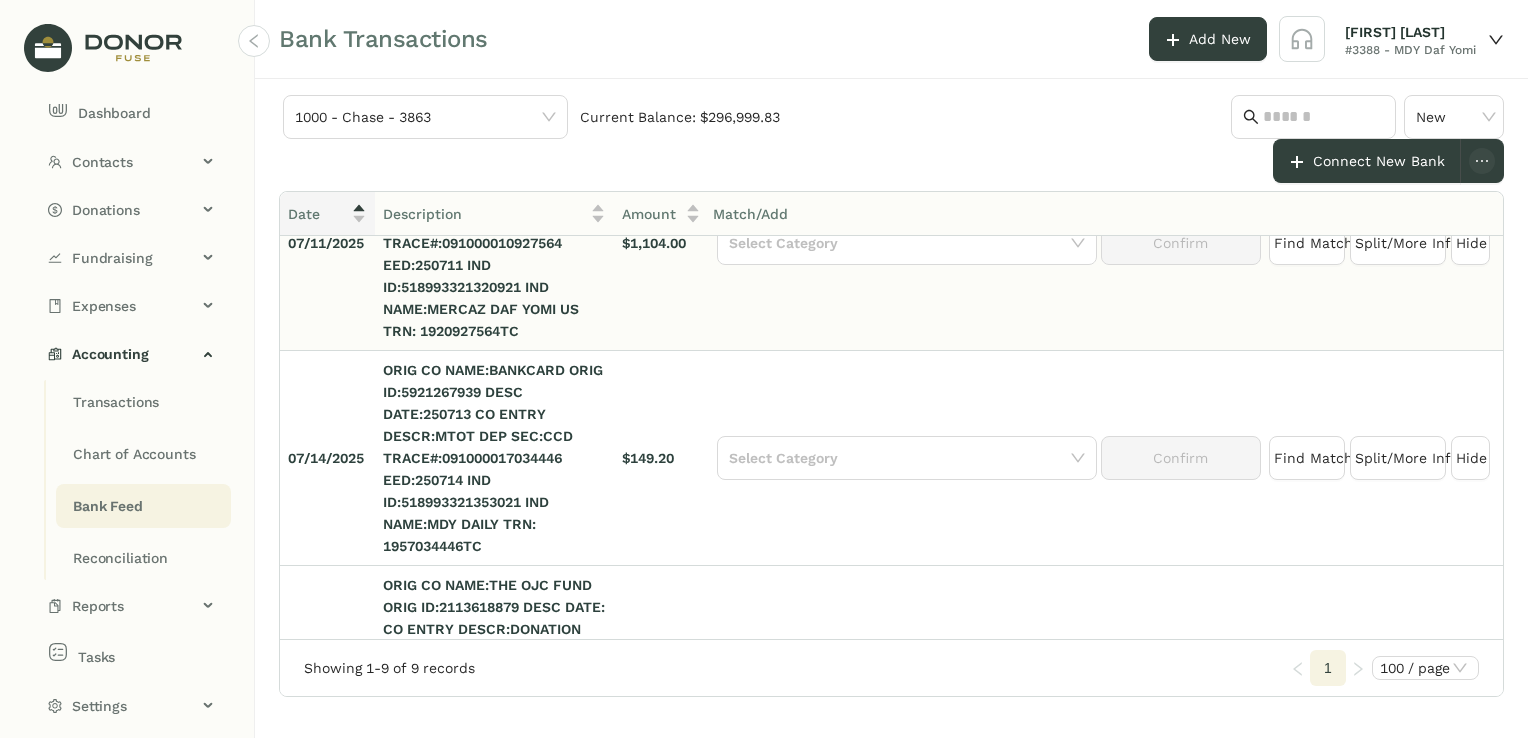 scroll, scrollTop: 0, scrollLeft: 0, axis: both 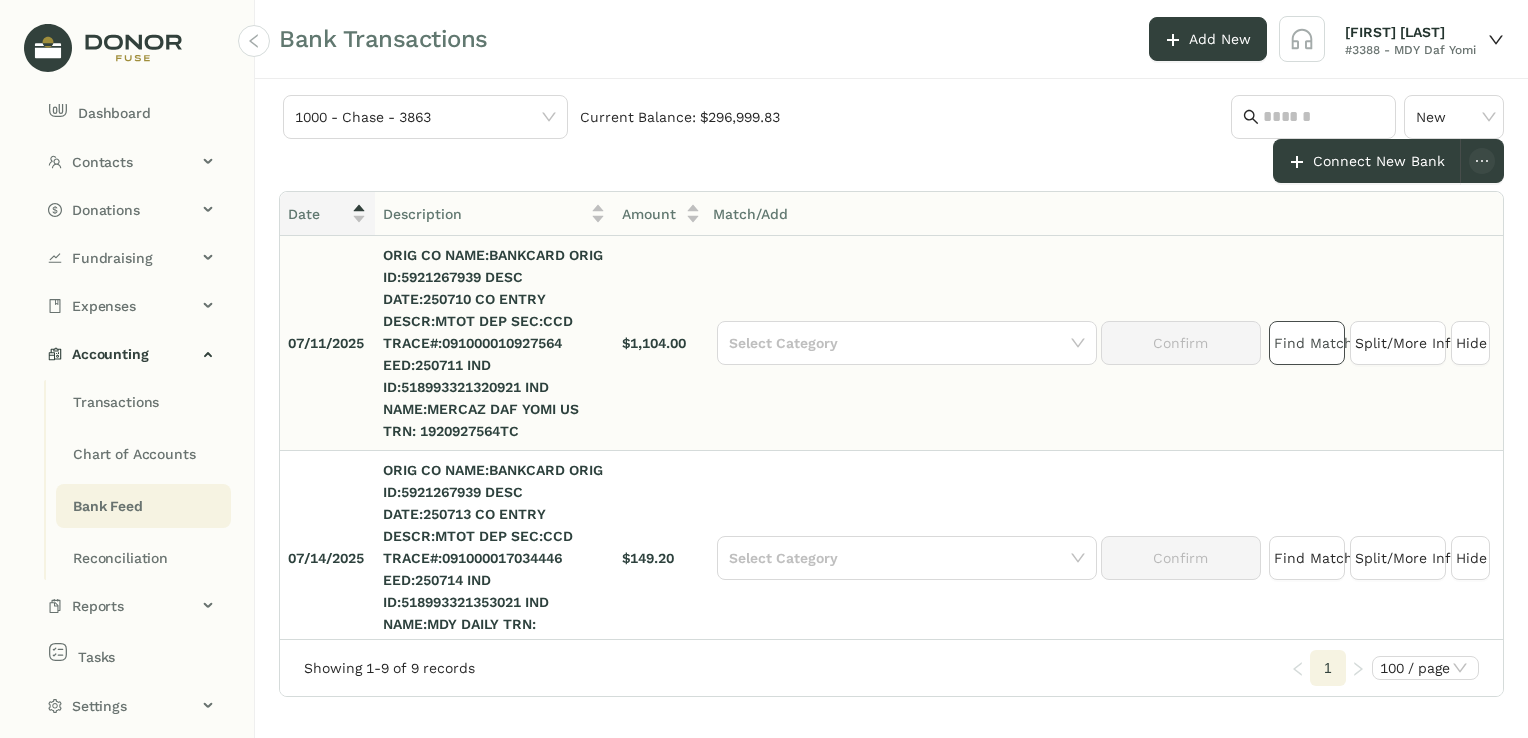 click on "Find Match" 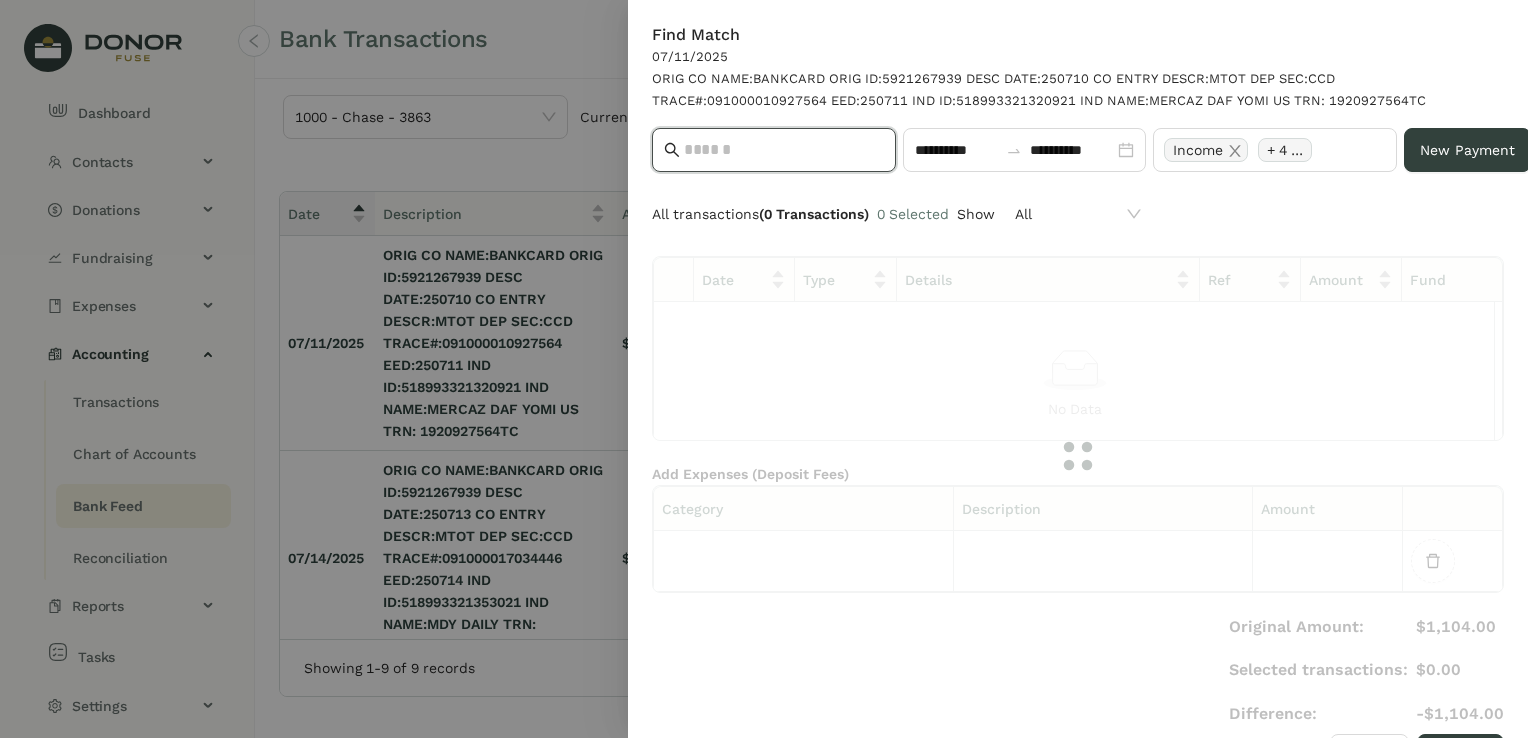 click at bounding box center [784, 150] 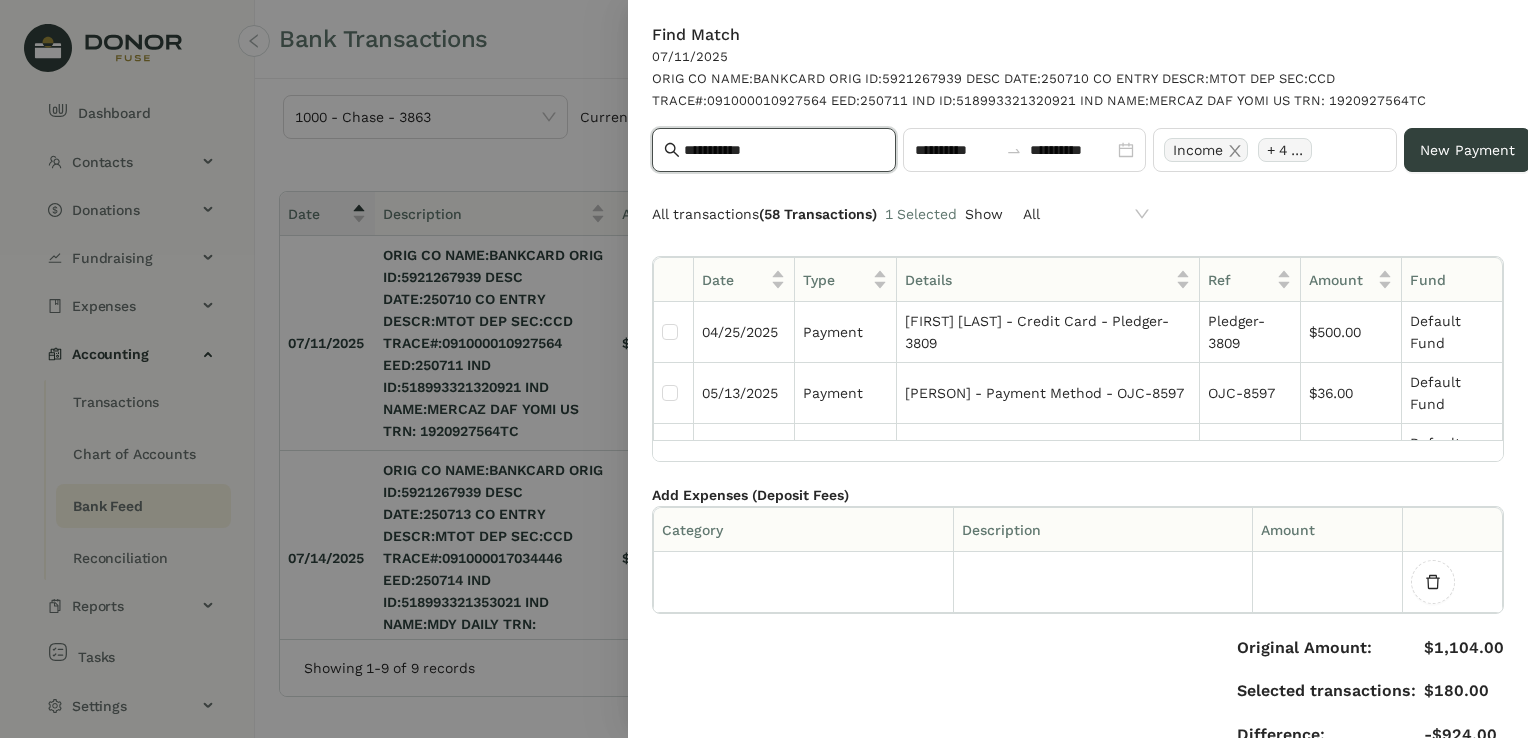 drag, startPoint x: 832, startPoint y: 152, endPoint x: 681, endPoint y: 147, distance: 151.08276 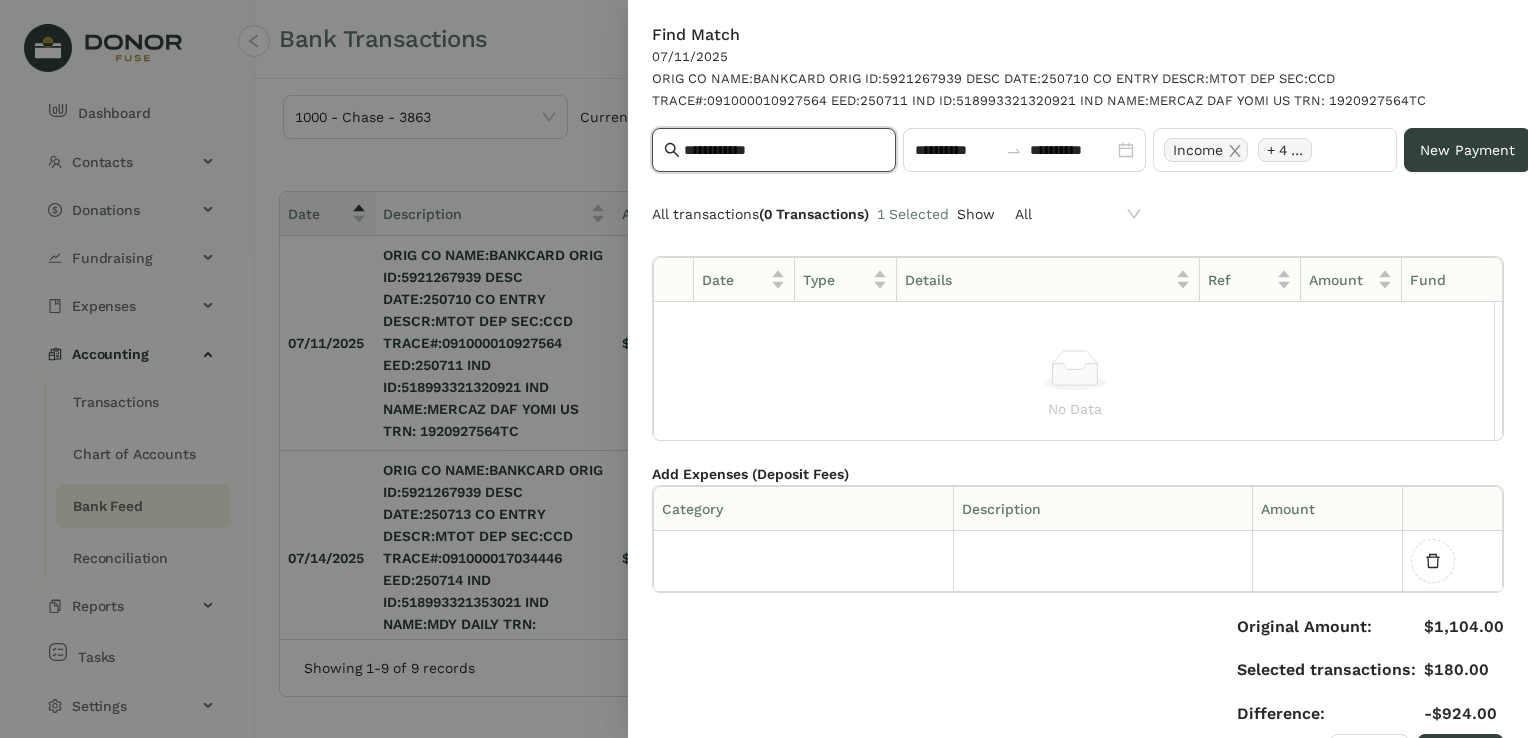click on "**********" at bounding box center (784, 150) 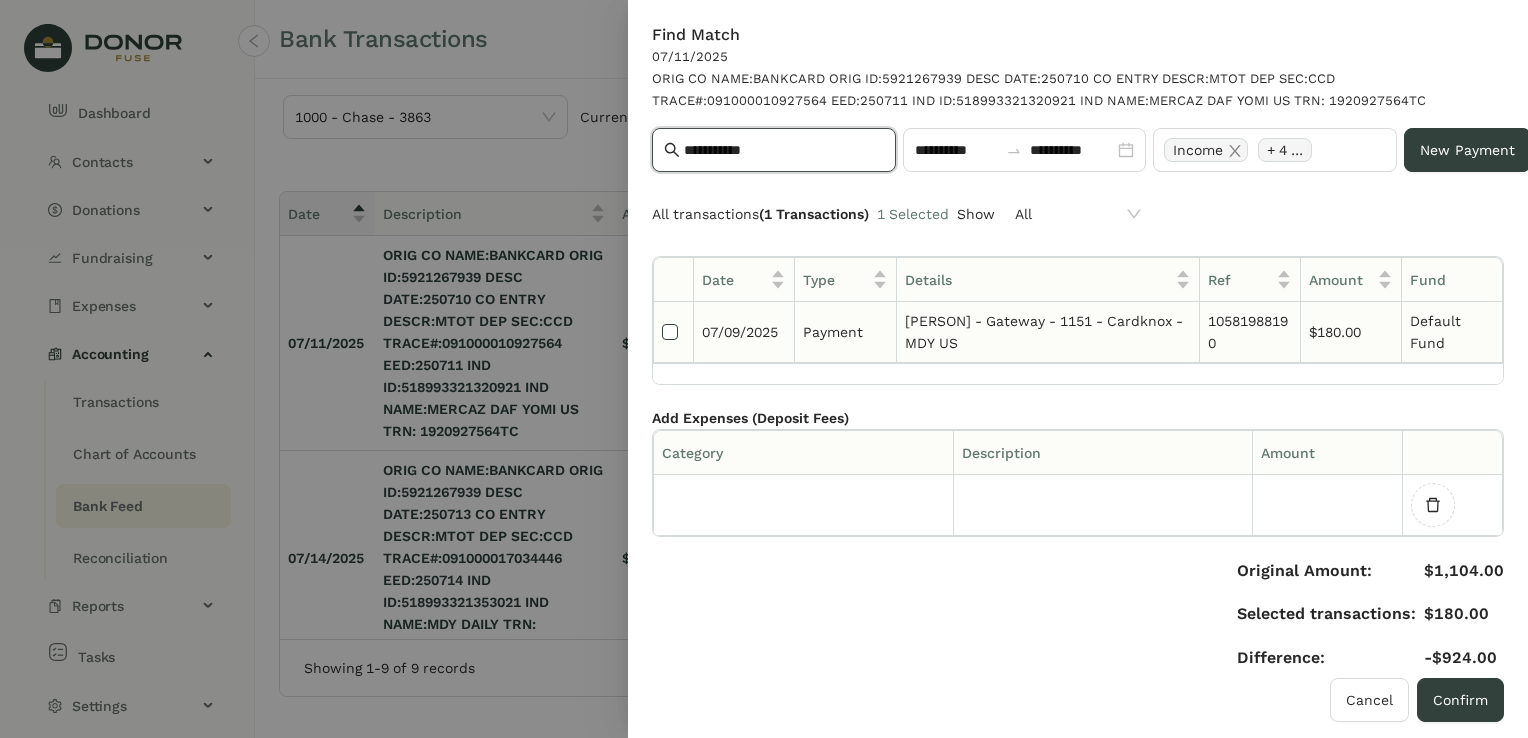 type on "**********" 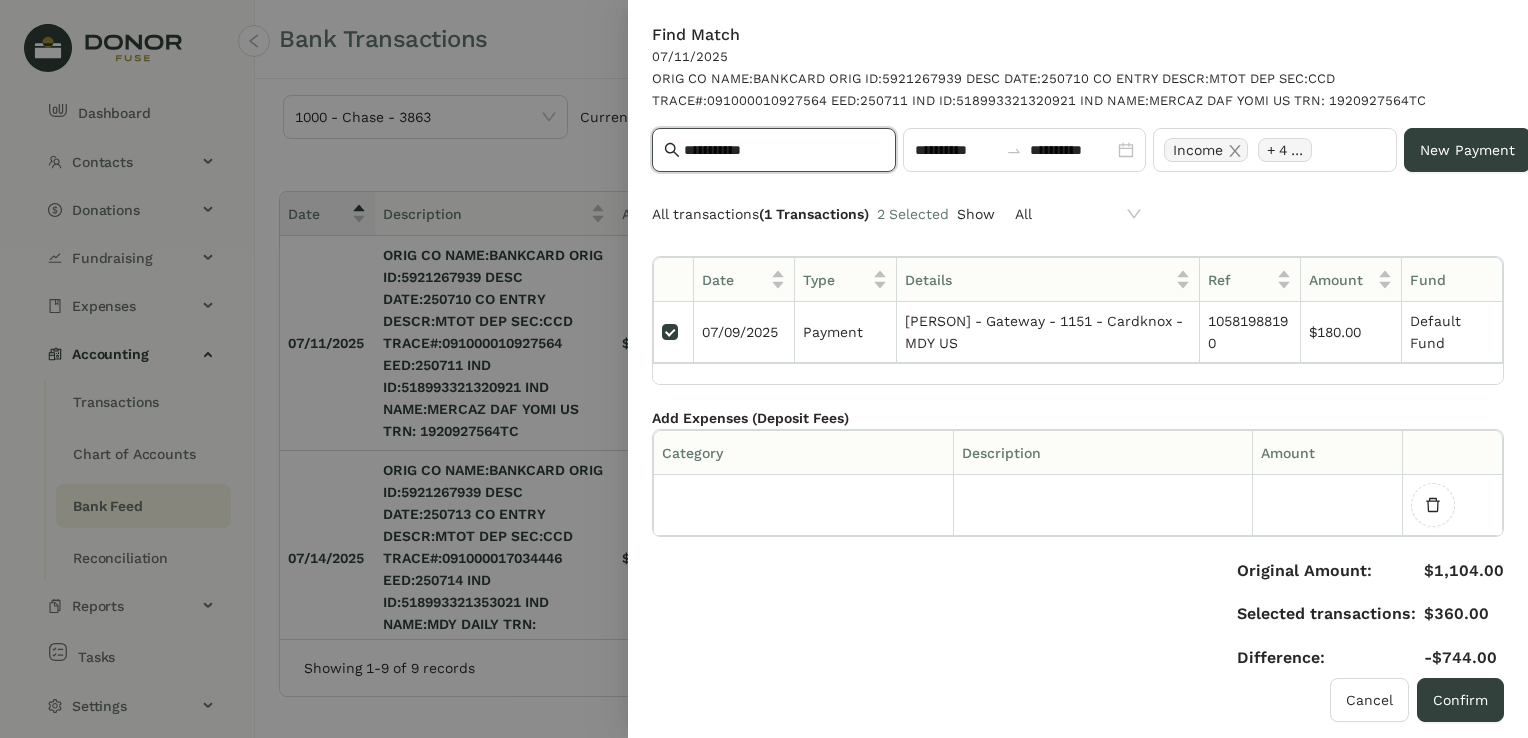 click on "**********" at bounding box center (784, 150) 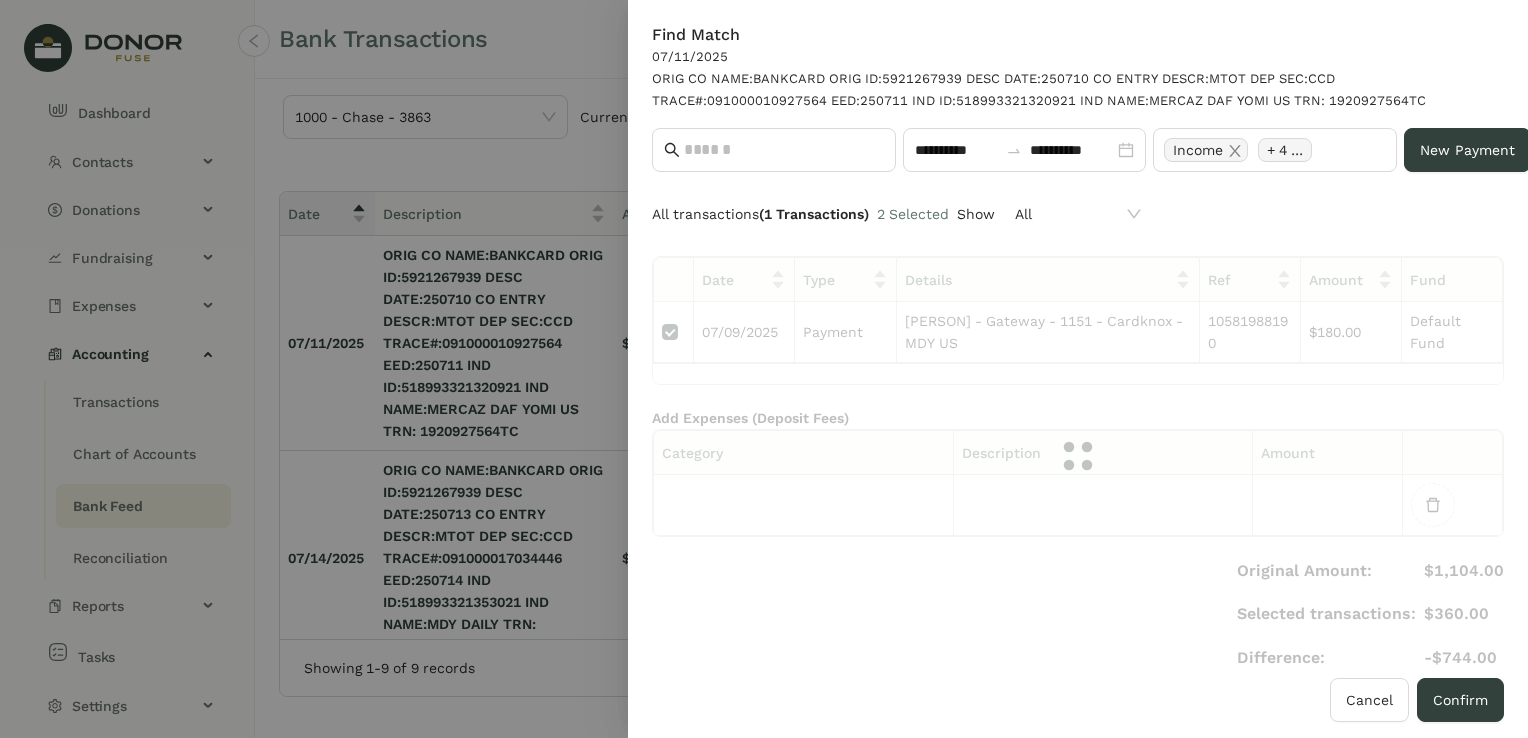 click on "Find Match  07/11/2025 ORIG CO NAME:BANKCARD ORIG ID:5921267939 DESC DATE:250710 CO ENTRY DESCR:MTOT DEP SEC:CCD TRACE#:091000010927564 EED:250711 IND ID:518993321320921 IND NAME:[FIRST] [LAST] US TRN: 1920927564TC" at bounding box center [1078, 68] 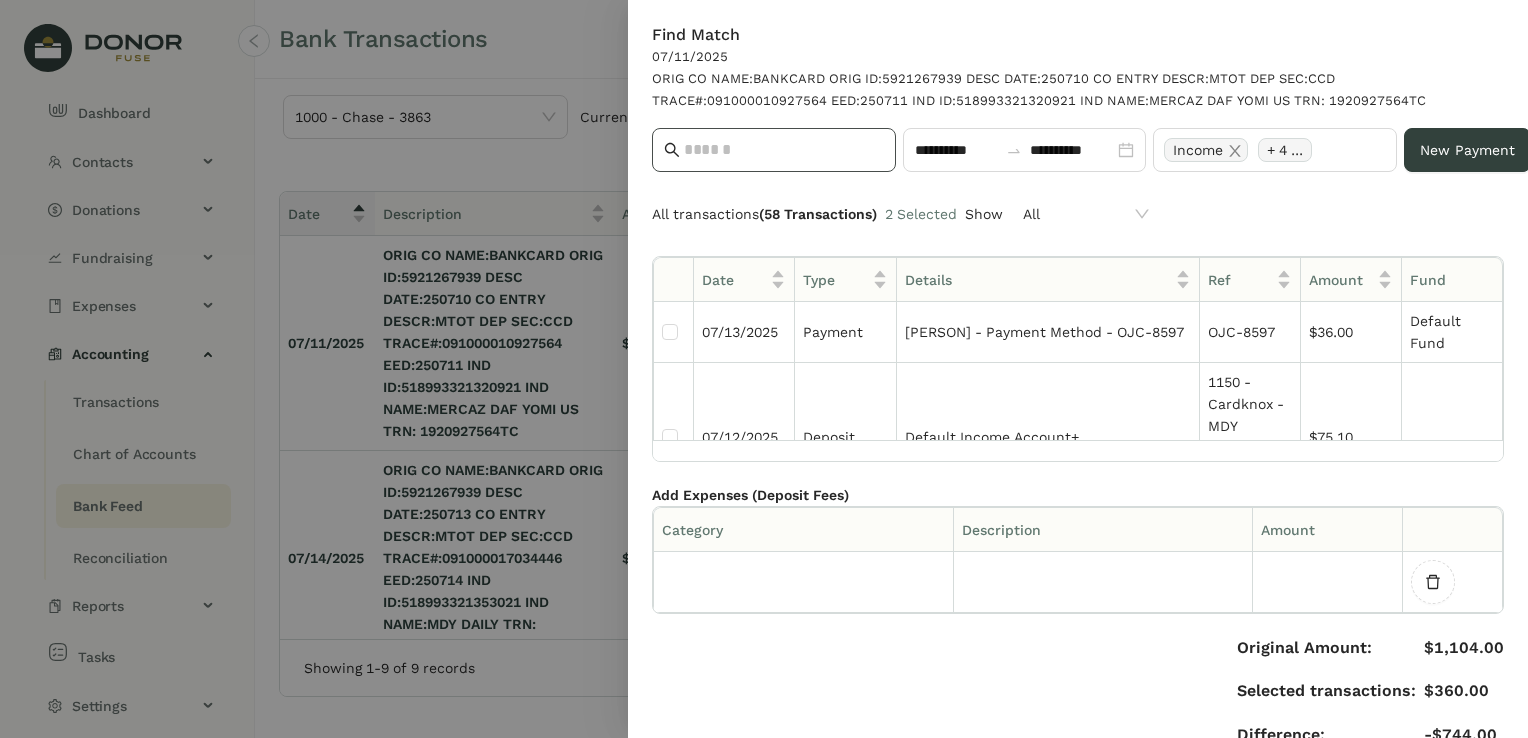 click at bounding box center [784, 150] 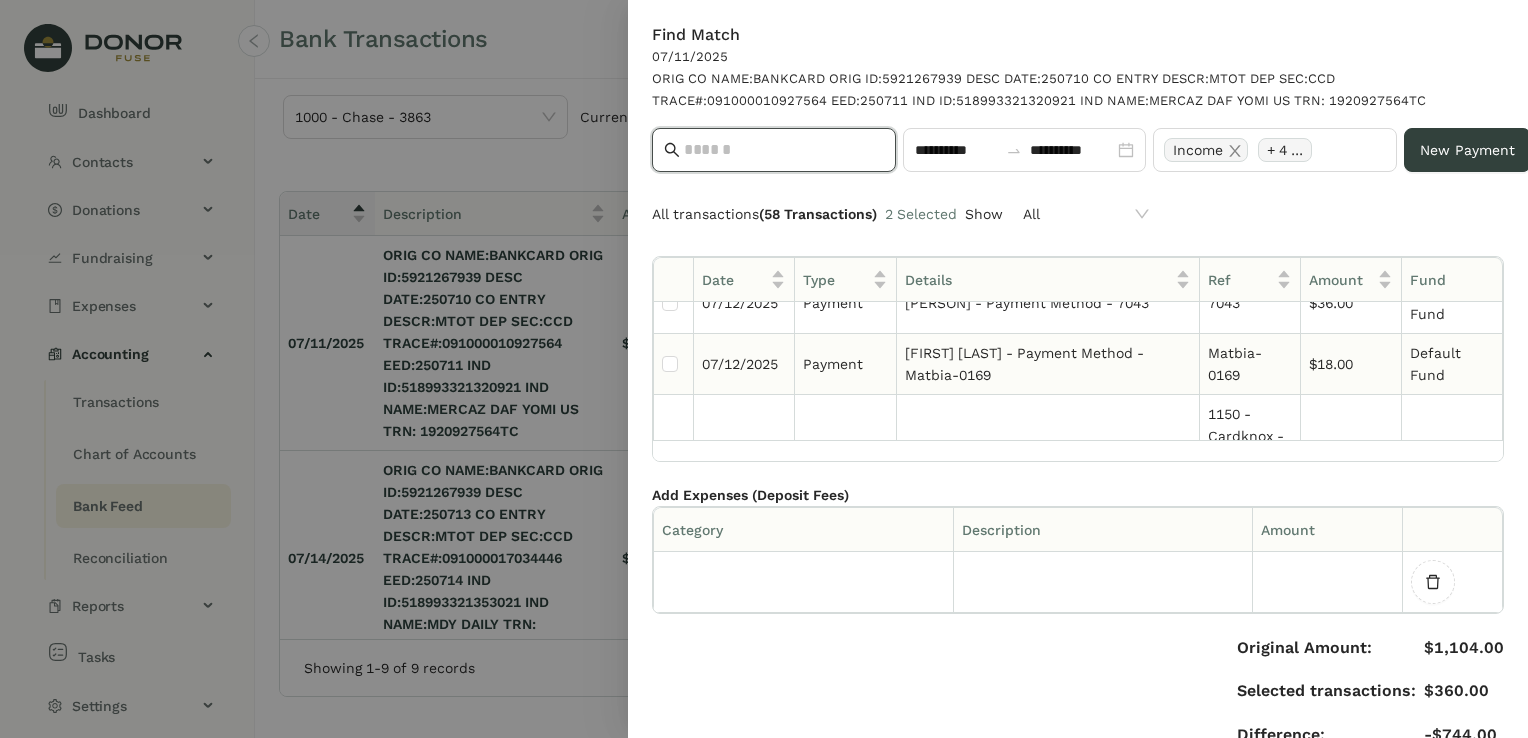 scroll, scrollTop: 0, scrollLeft: 0, axis: both 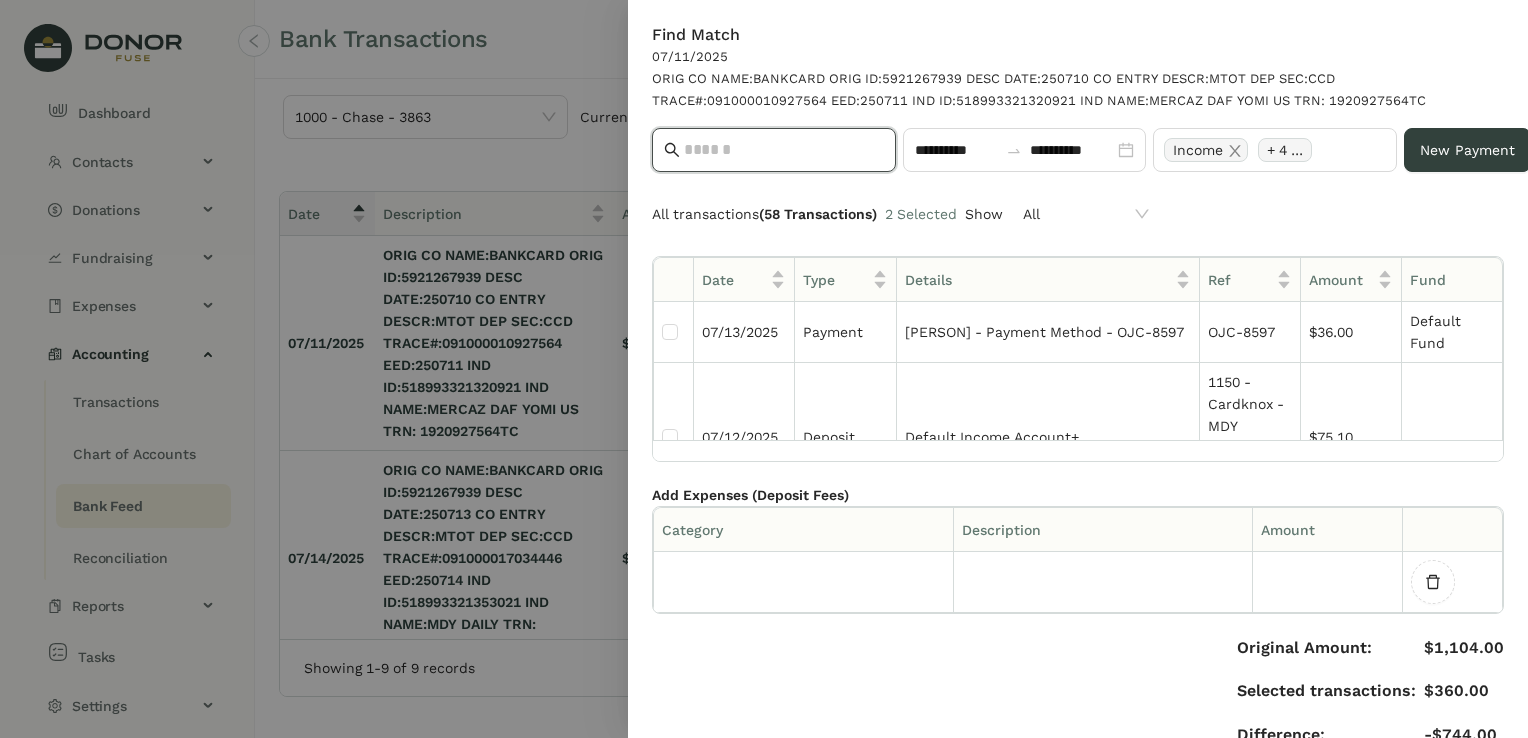 click at bounding box center [784, 150] 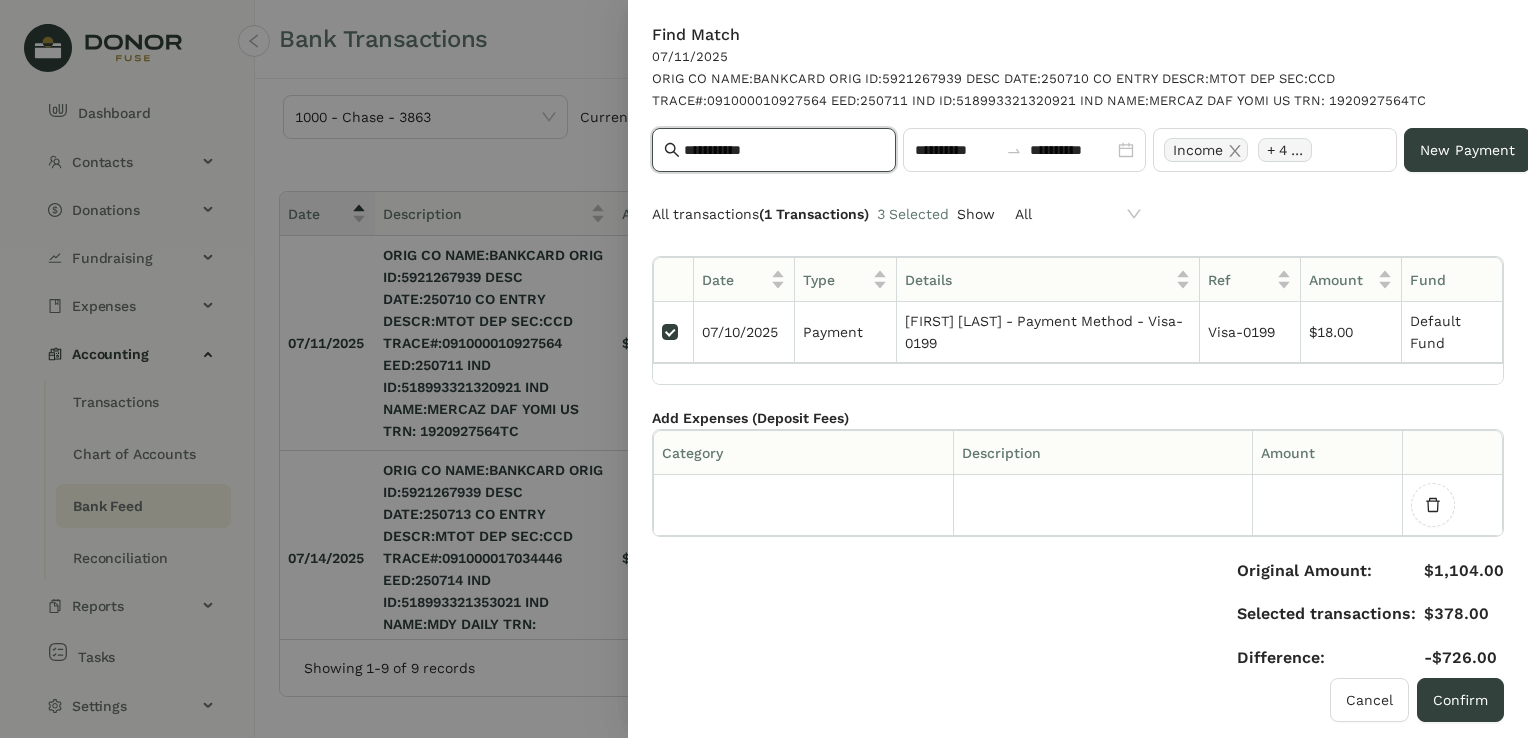 drag, startPoint x: 787, startPoint y: 149, endPoint x: 662, endPoint y: 154, distance: 125.09996 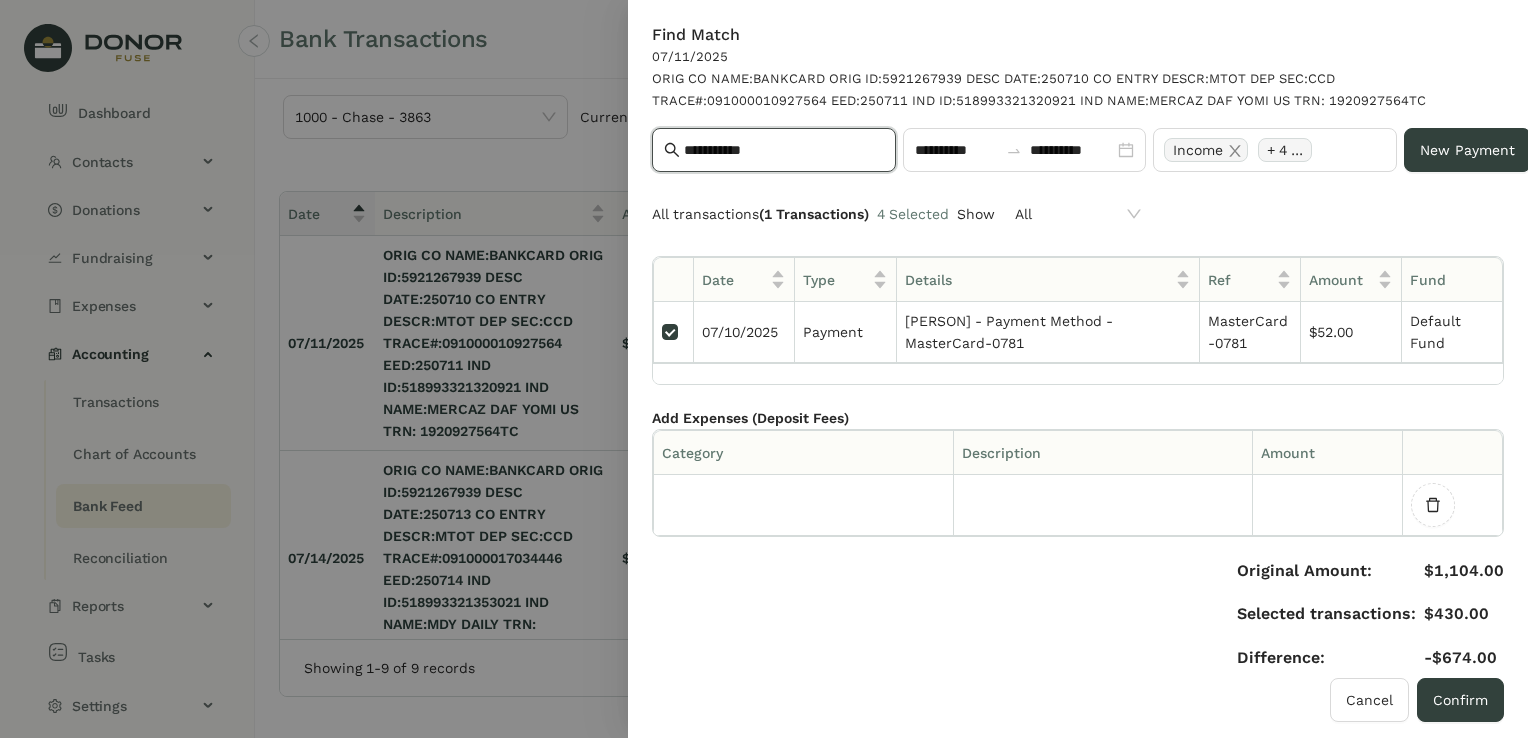 drag, startPoint x: 787, startPoint y: 154, endPoint x: 668, endPoint y: 129, distance: 121.597694 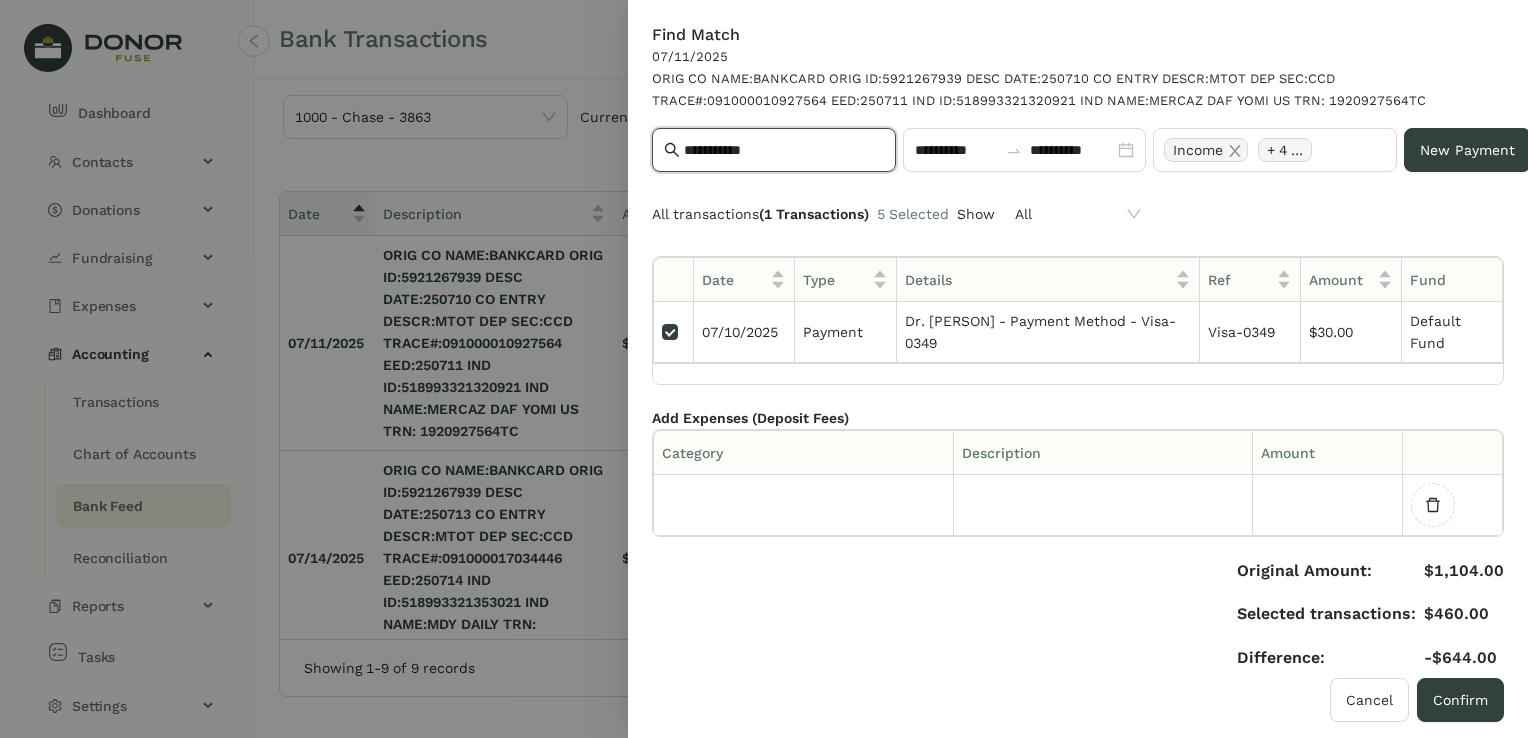 drag, startPoint x: 776, startPoint y: 146, endPoint x: 644, endPoint y: 140, distance: 132.13629 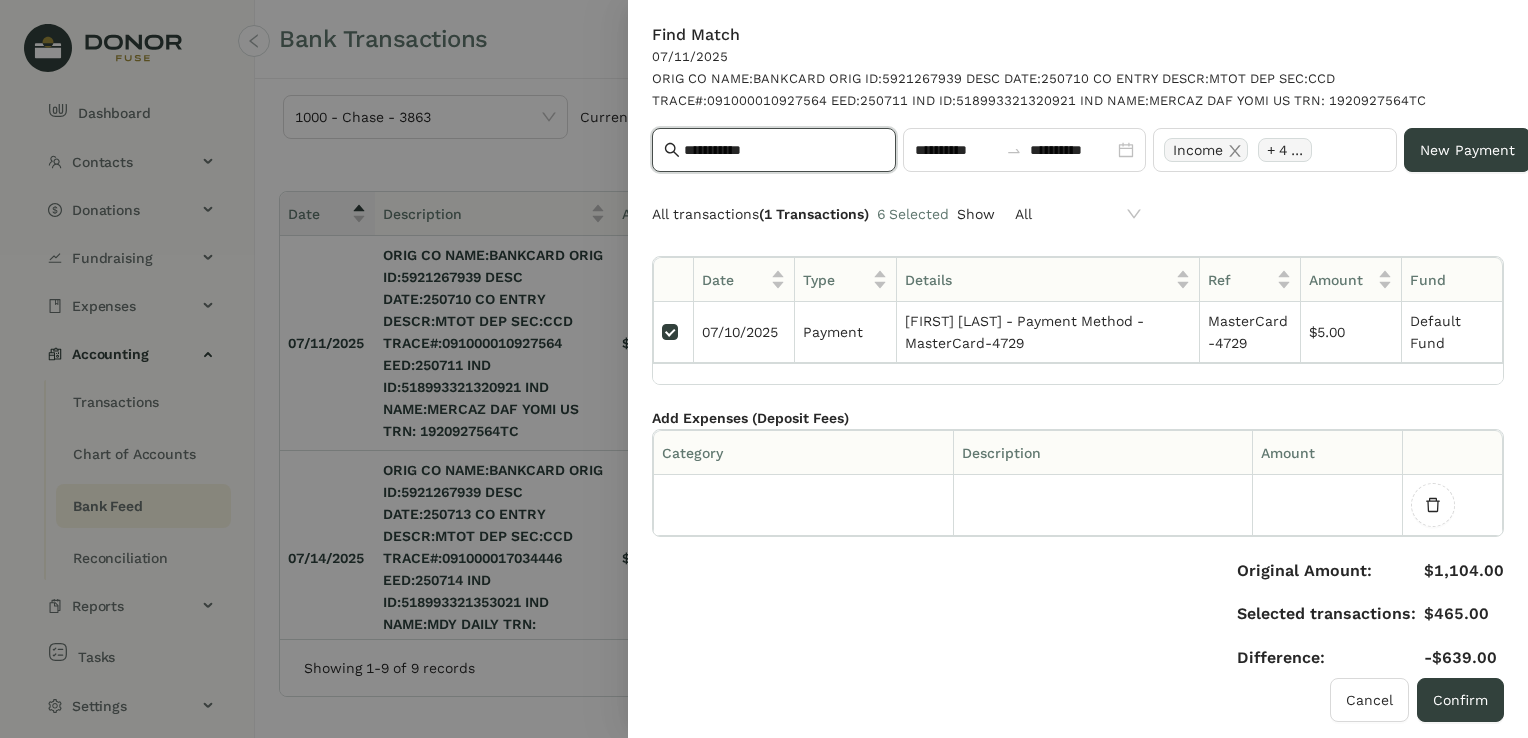 drag, startPoint x: 806, startPoint y: 142, endPoint x: 474, endPoint y: 150, distance: 332.09637 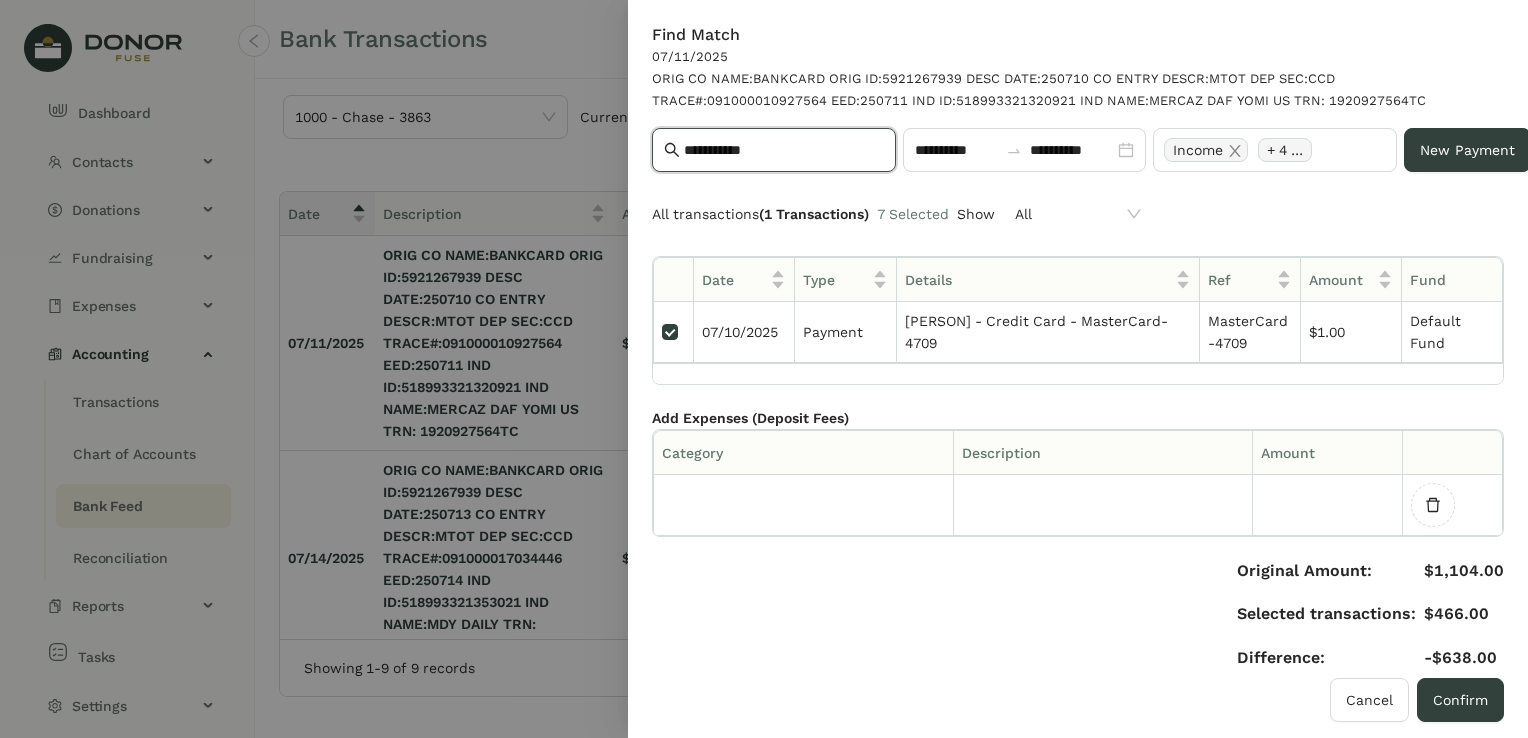 drag, startPoint x: 788, startPoint y: 155, endPoint x: 664, endPoint y: 152, distance: 124.036285 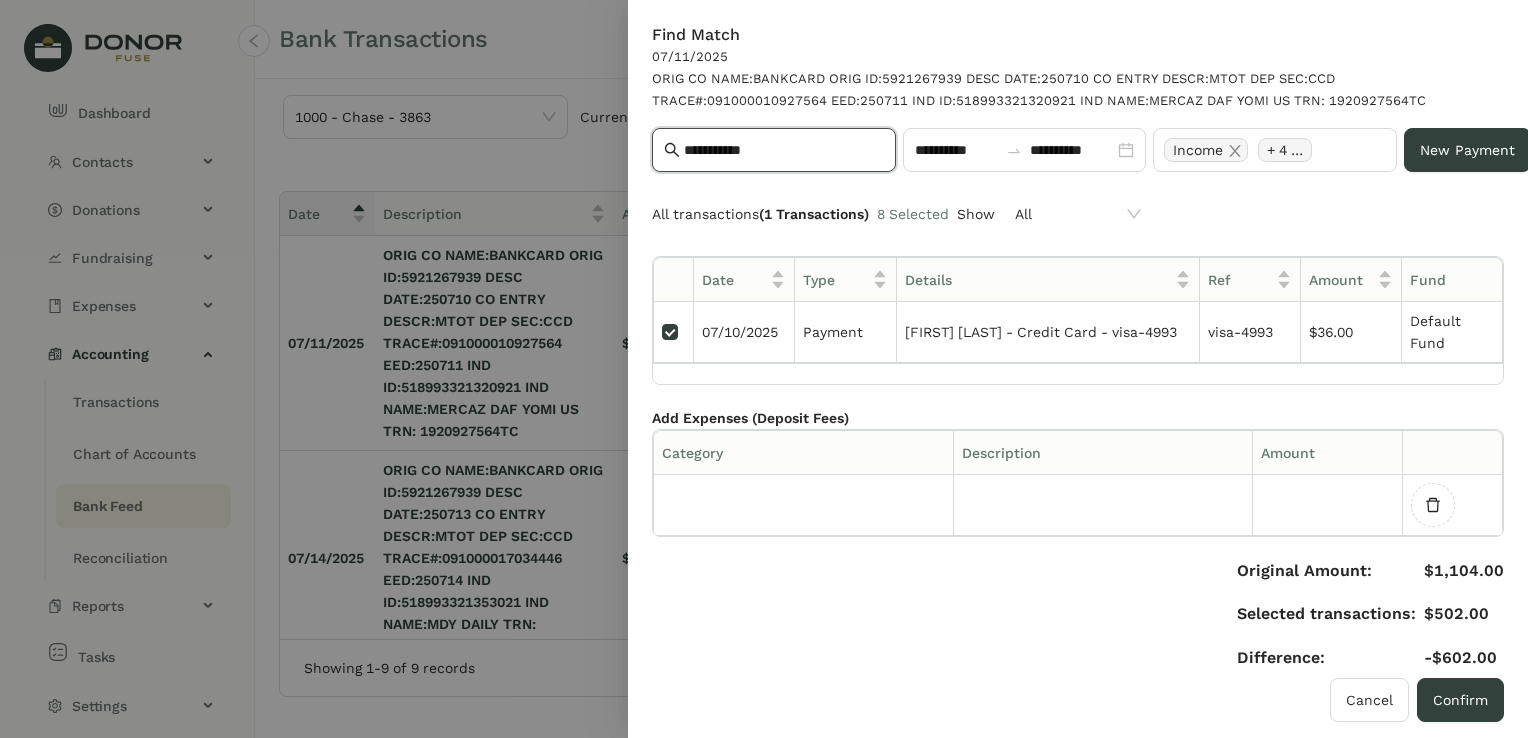 drag, startPoint x: 791, startPoint y: 165, endPoint x: 770, endPoint y: 158, distance: 22.135944 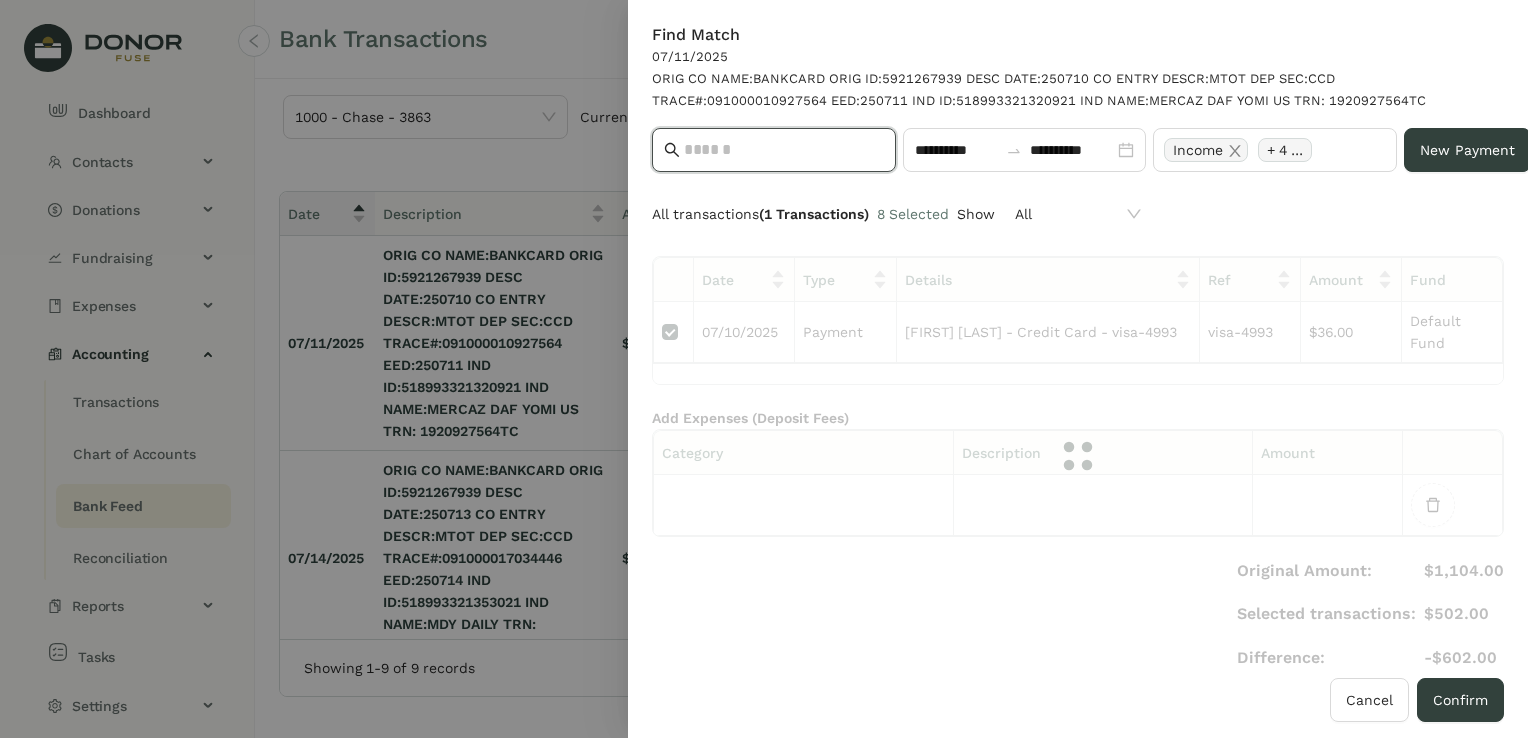 click at bounding box center [784, 150] 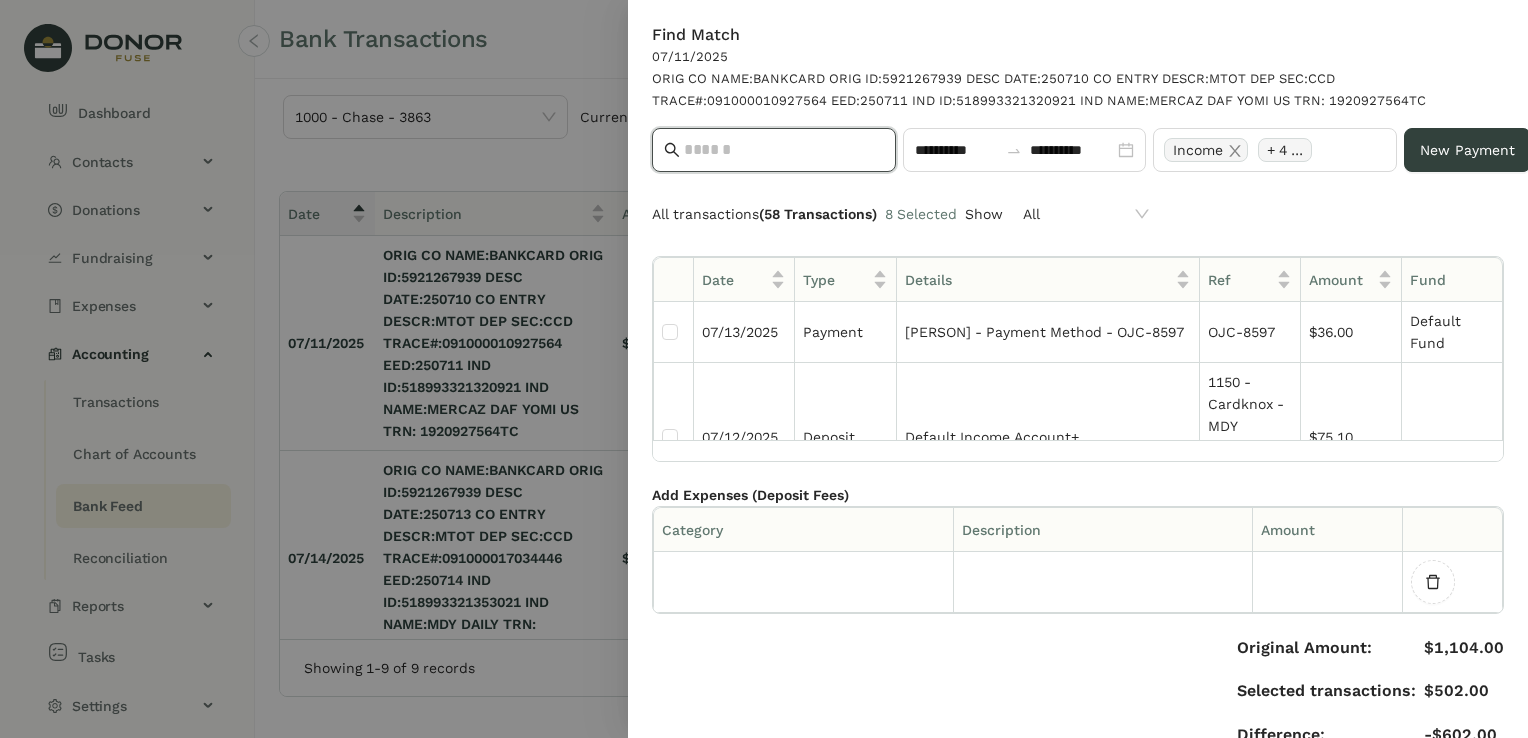 paste on "**********" 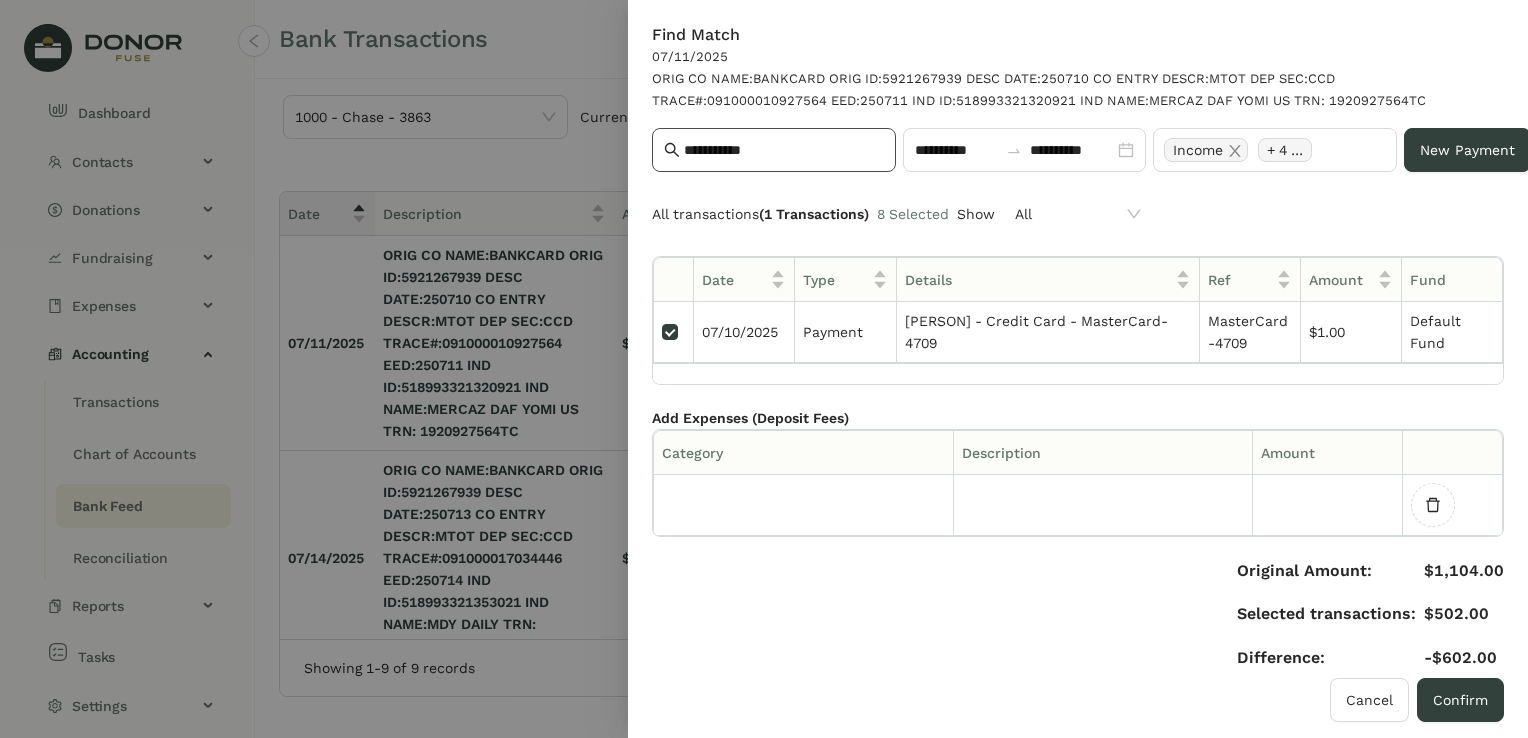 drag, startPoint x: 825, startPoint y: 161, endPoint x: 672, endPoint y: 154, distance: 153.16005 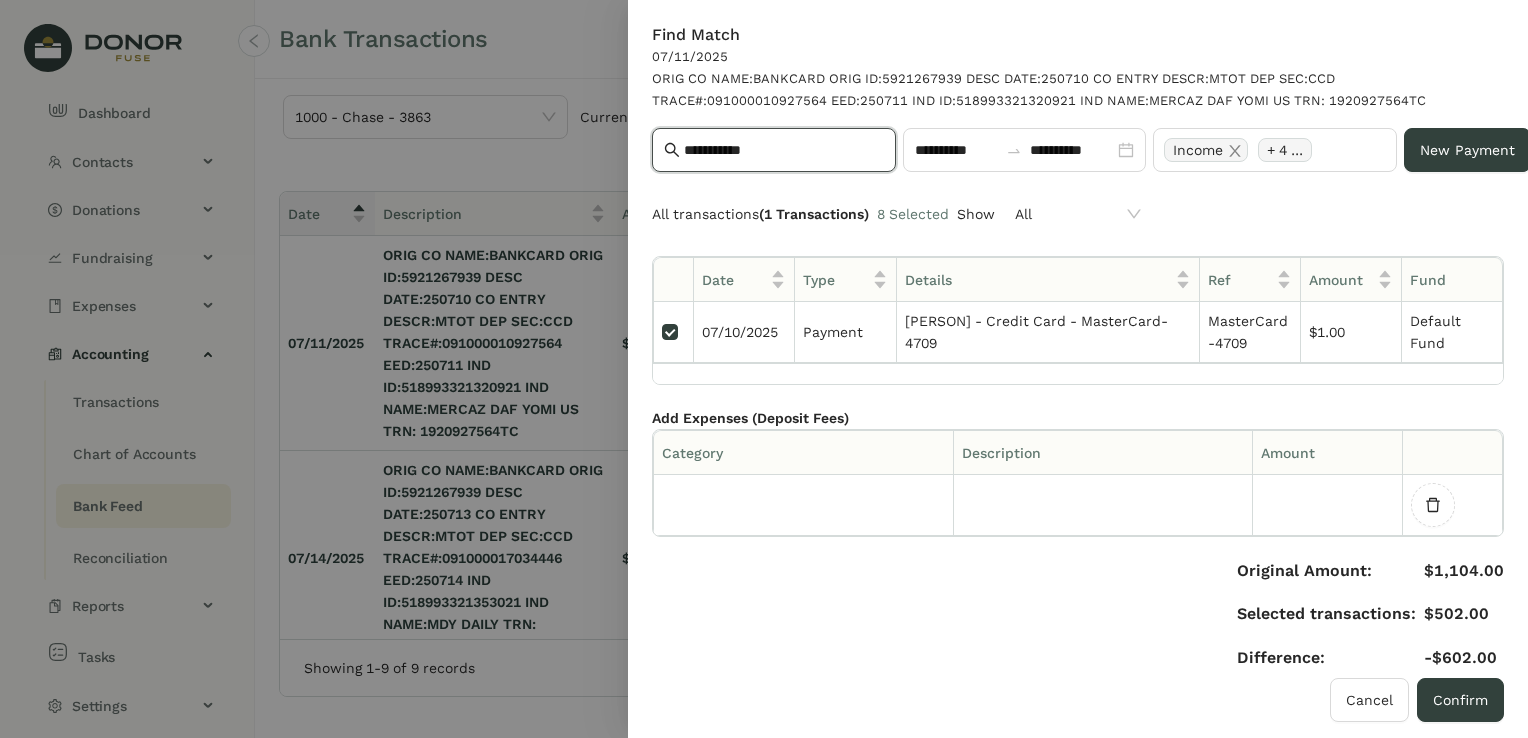 click on "**********" at bounding box center (784, 150) 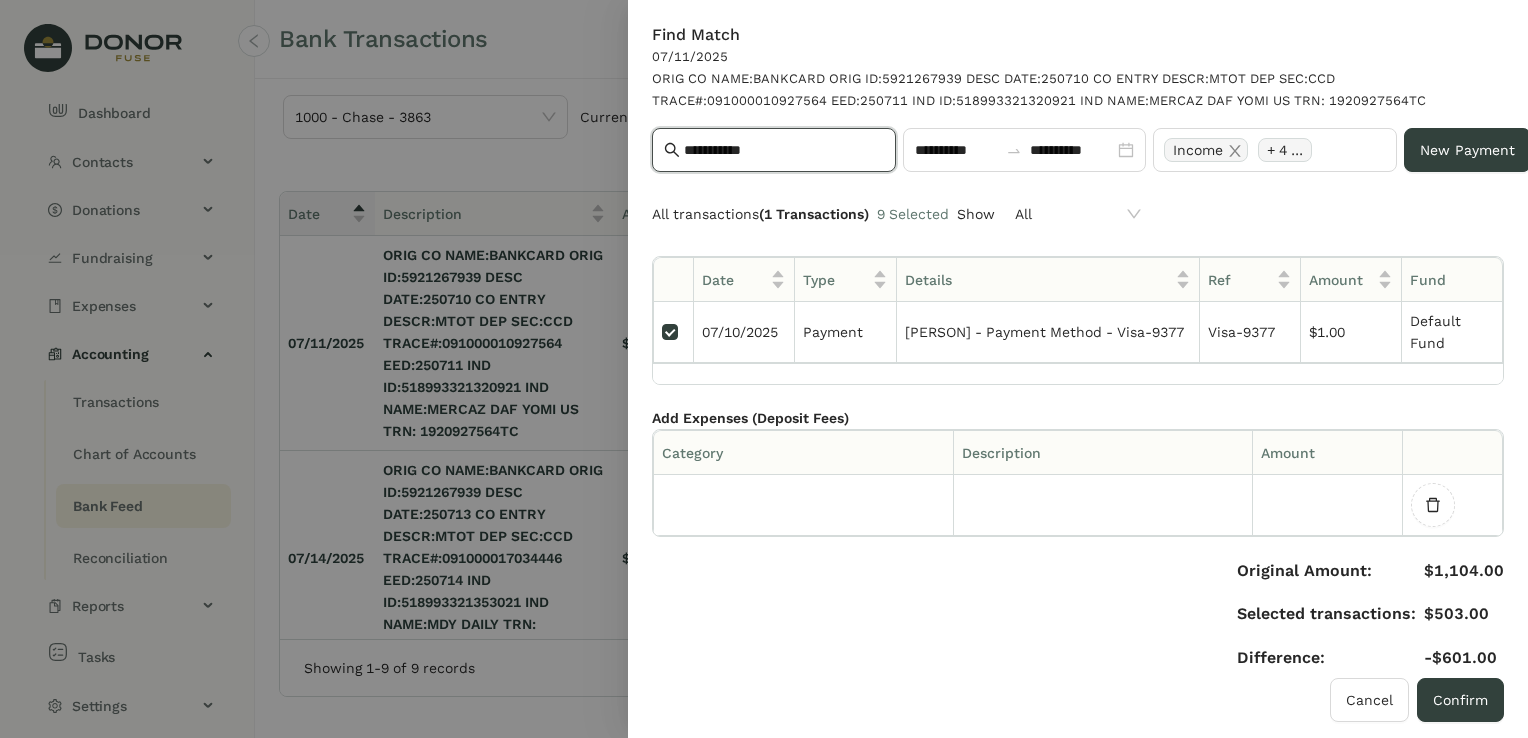 click on "**********" at bounding box center (784, 150) 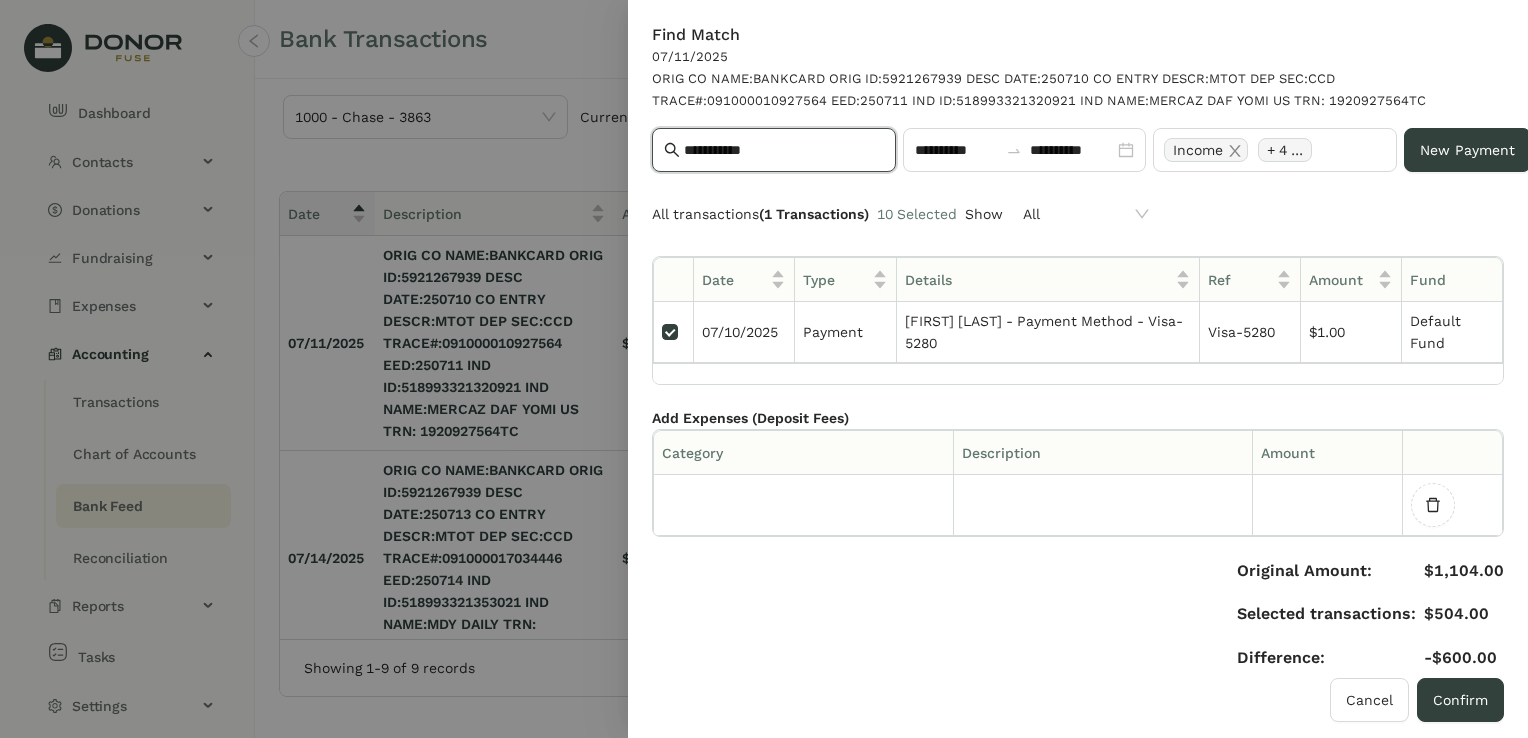 drag, startPoint x: 772, startPoint y: 148, endPoint x: 648, endPoint y: 139, distance: 124.32619 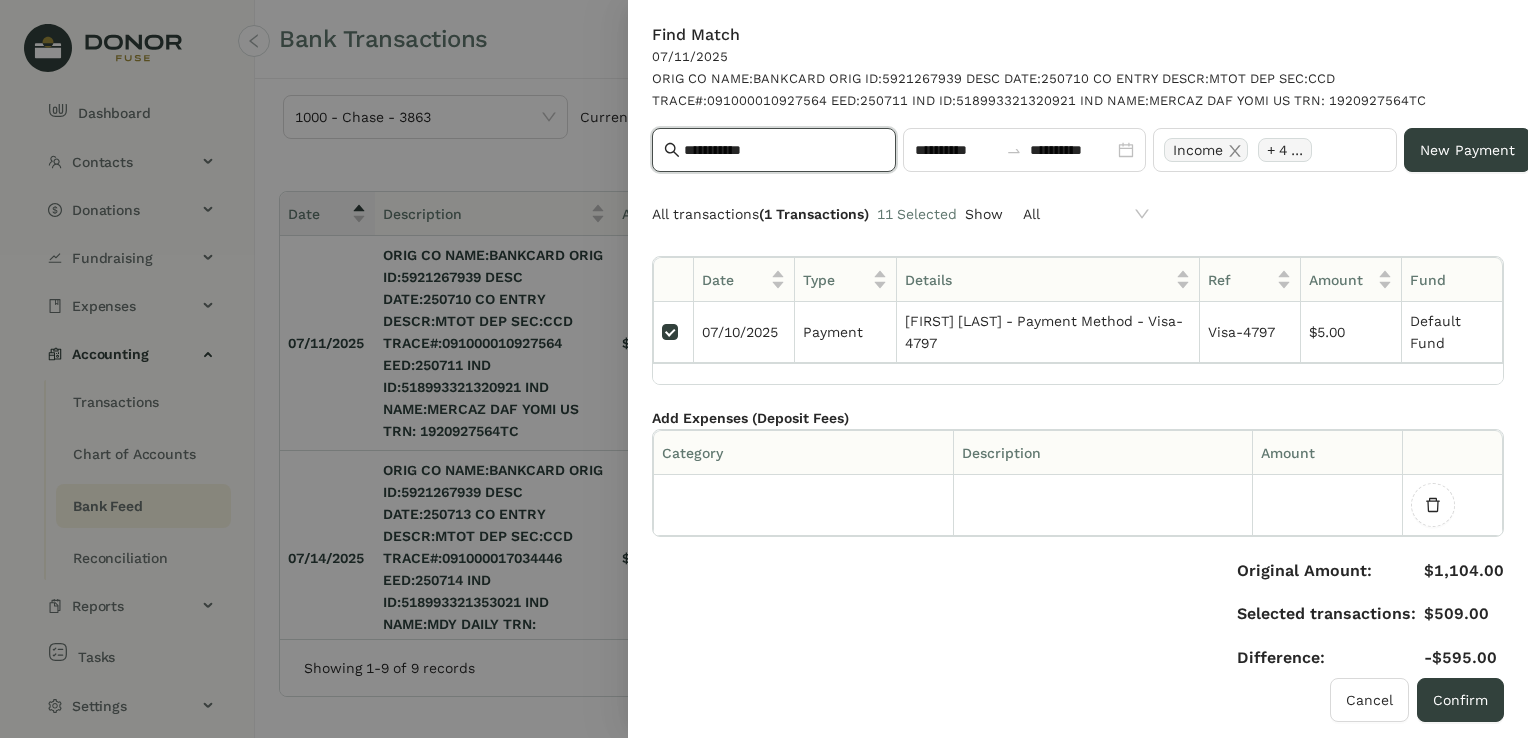 drag, startPoint x: 792, startPoint y: 146, endPoint x: 601, endPoint y: 127, distance: 191.9427 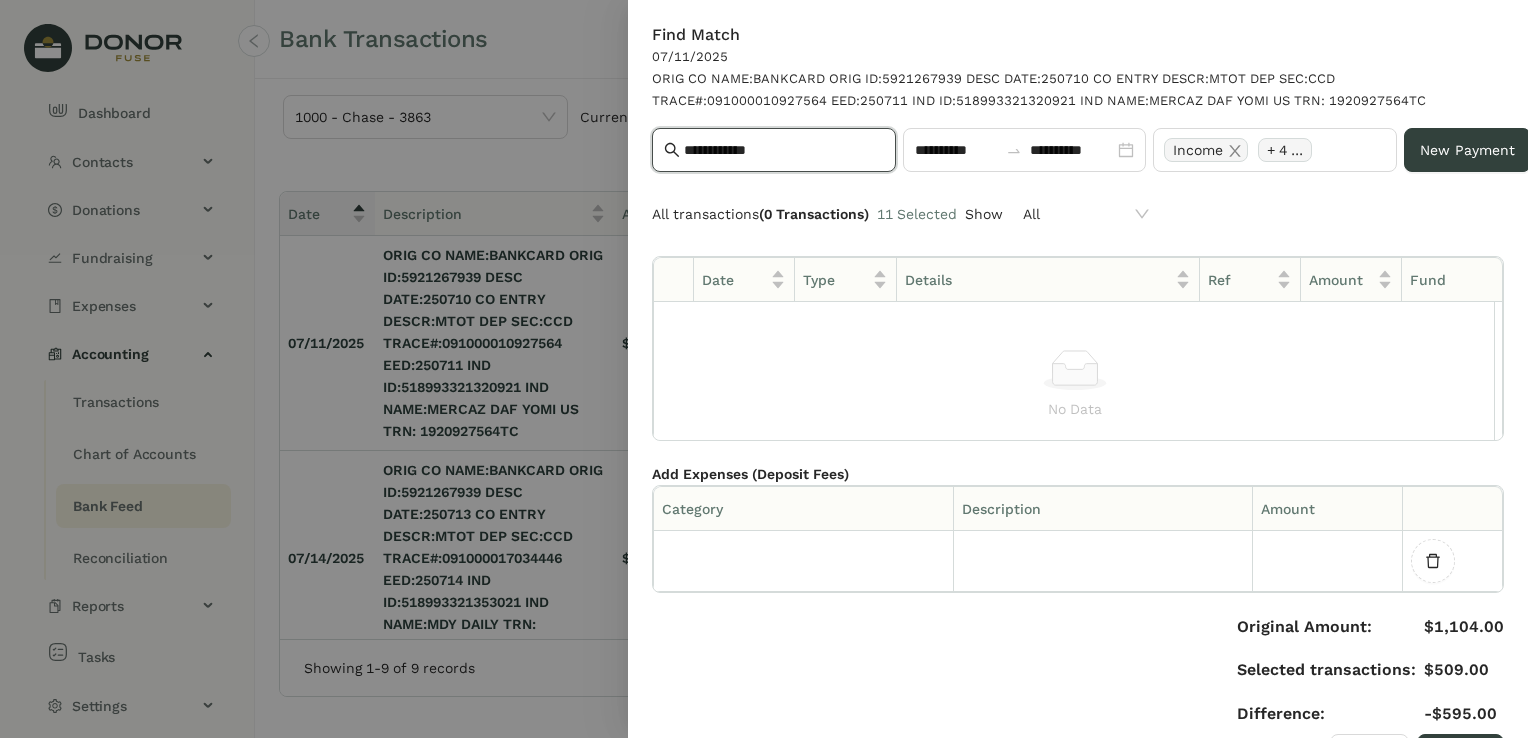 click on "**********" at bounding box center (784, 150) 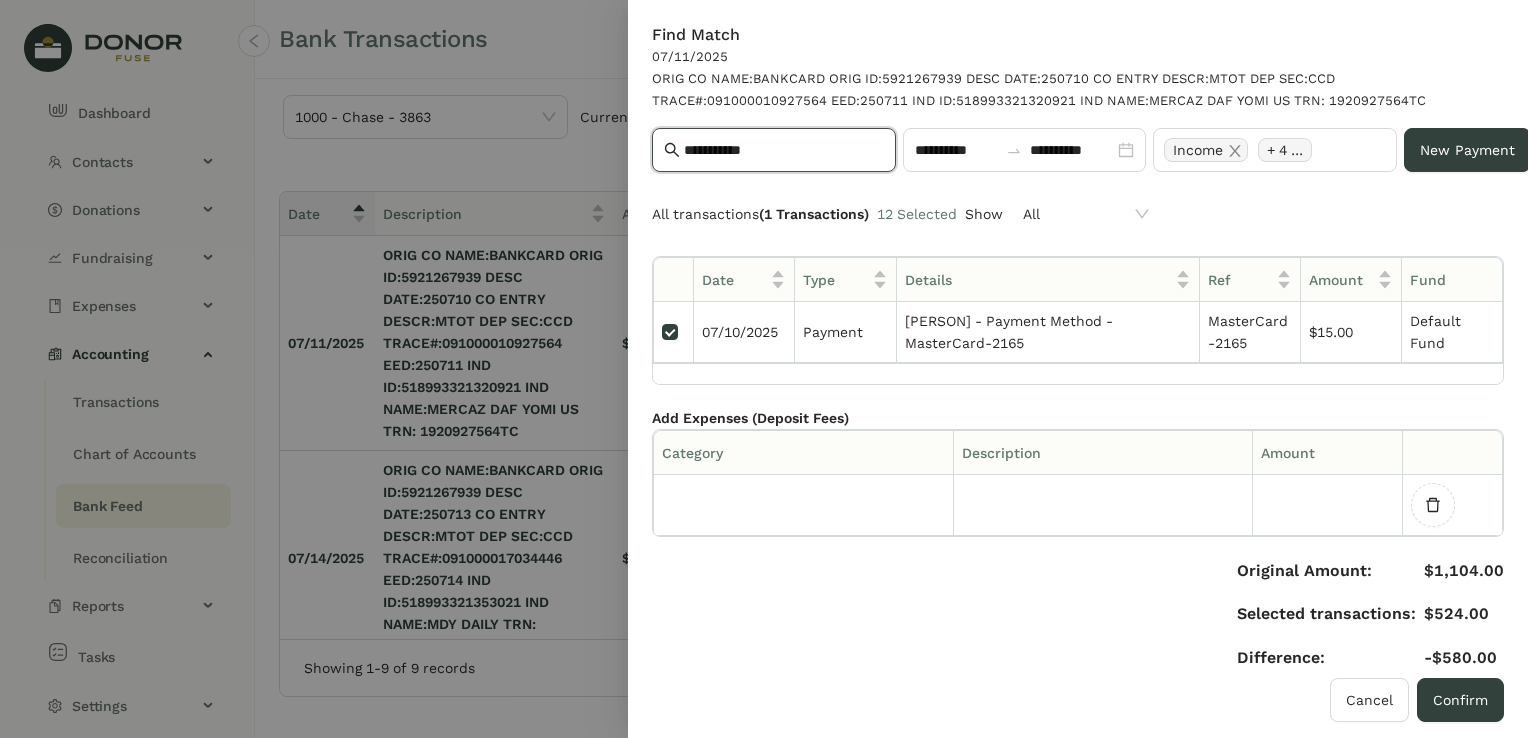 drag, startPoint x: 764, startPoint y: 147, endPoint x: 629, endPoint y: 116, distance: 138.51353 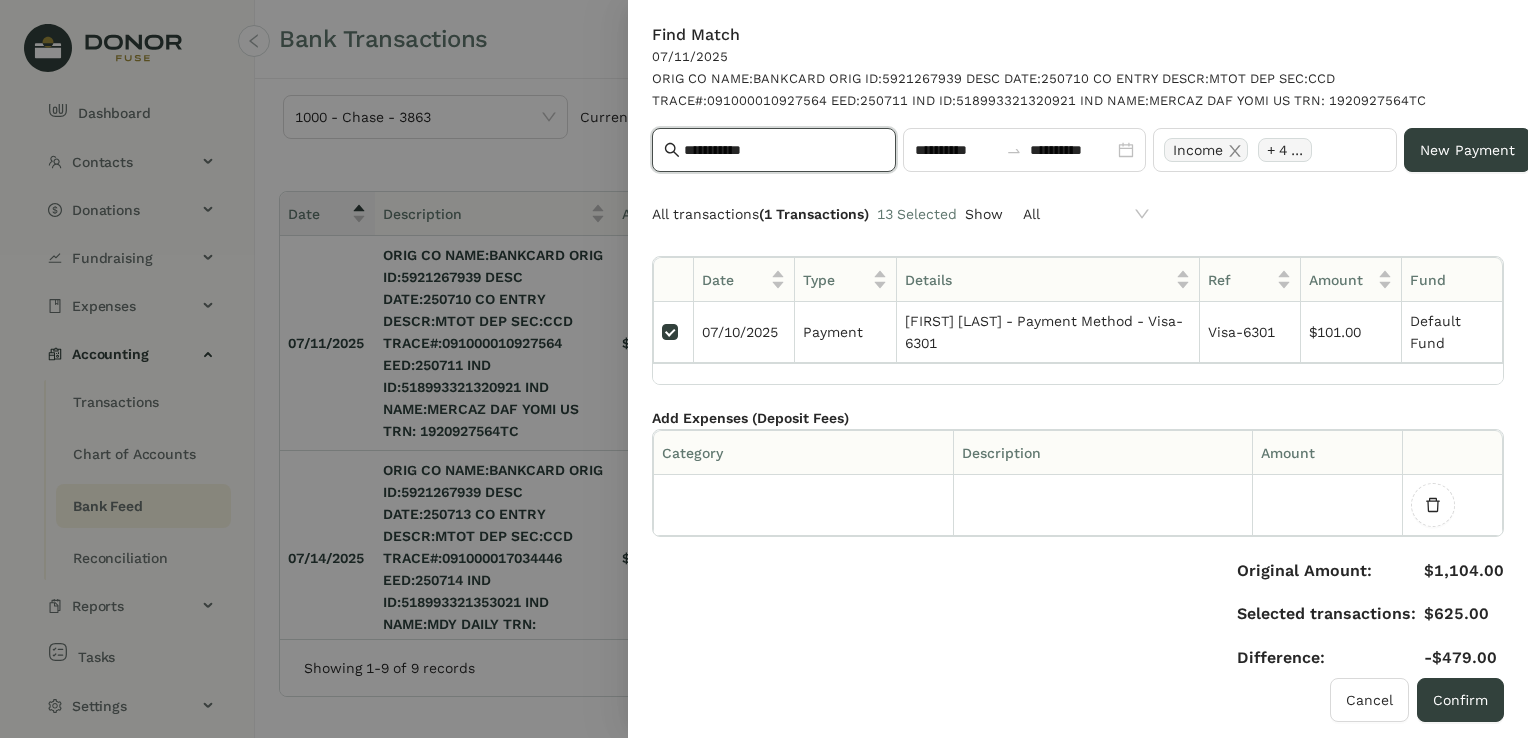 drag, startPoint x: 803, startPoint y: 152, endPoint x: 541, endPoint y: 123, distance: 263.60007 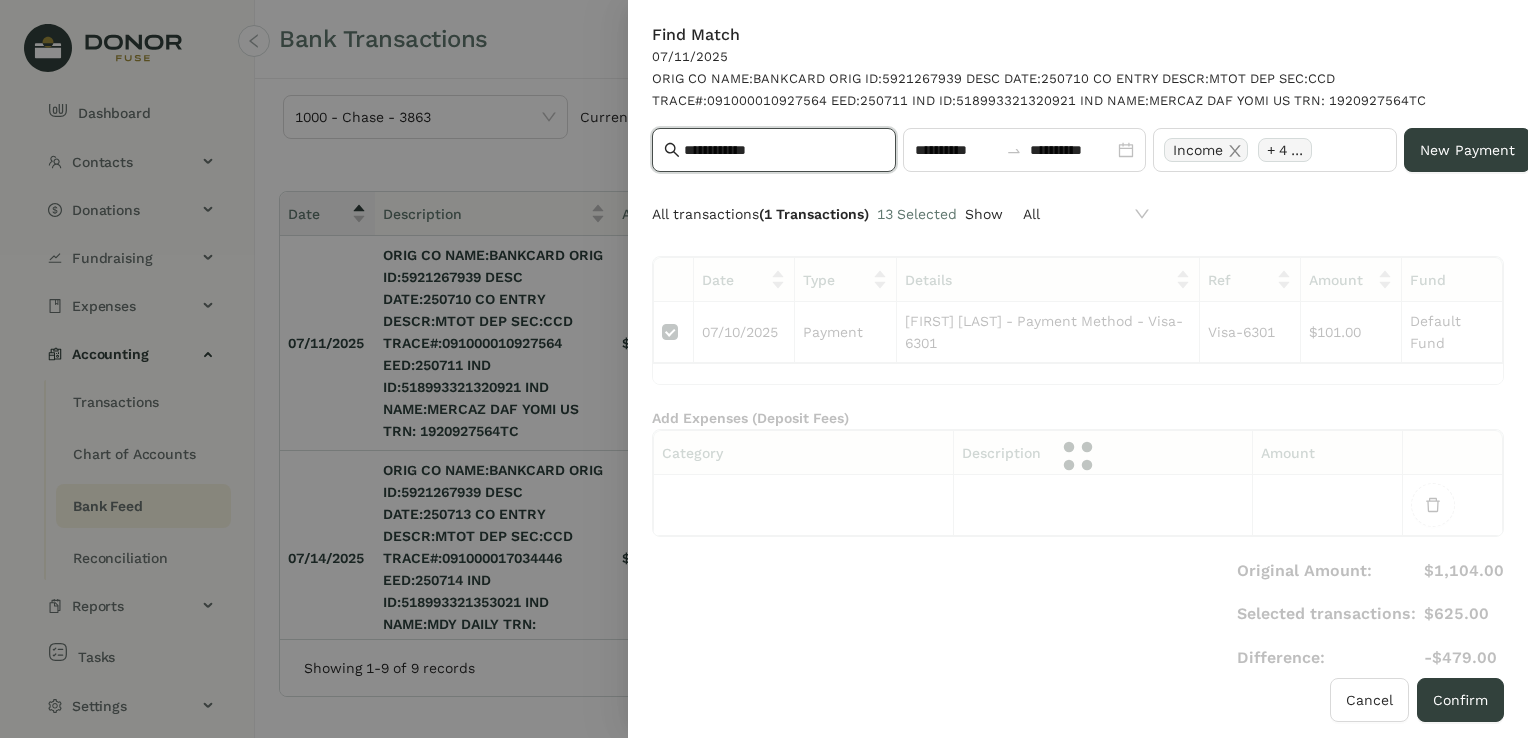 click on "**********" at bounding box center (784, 150) 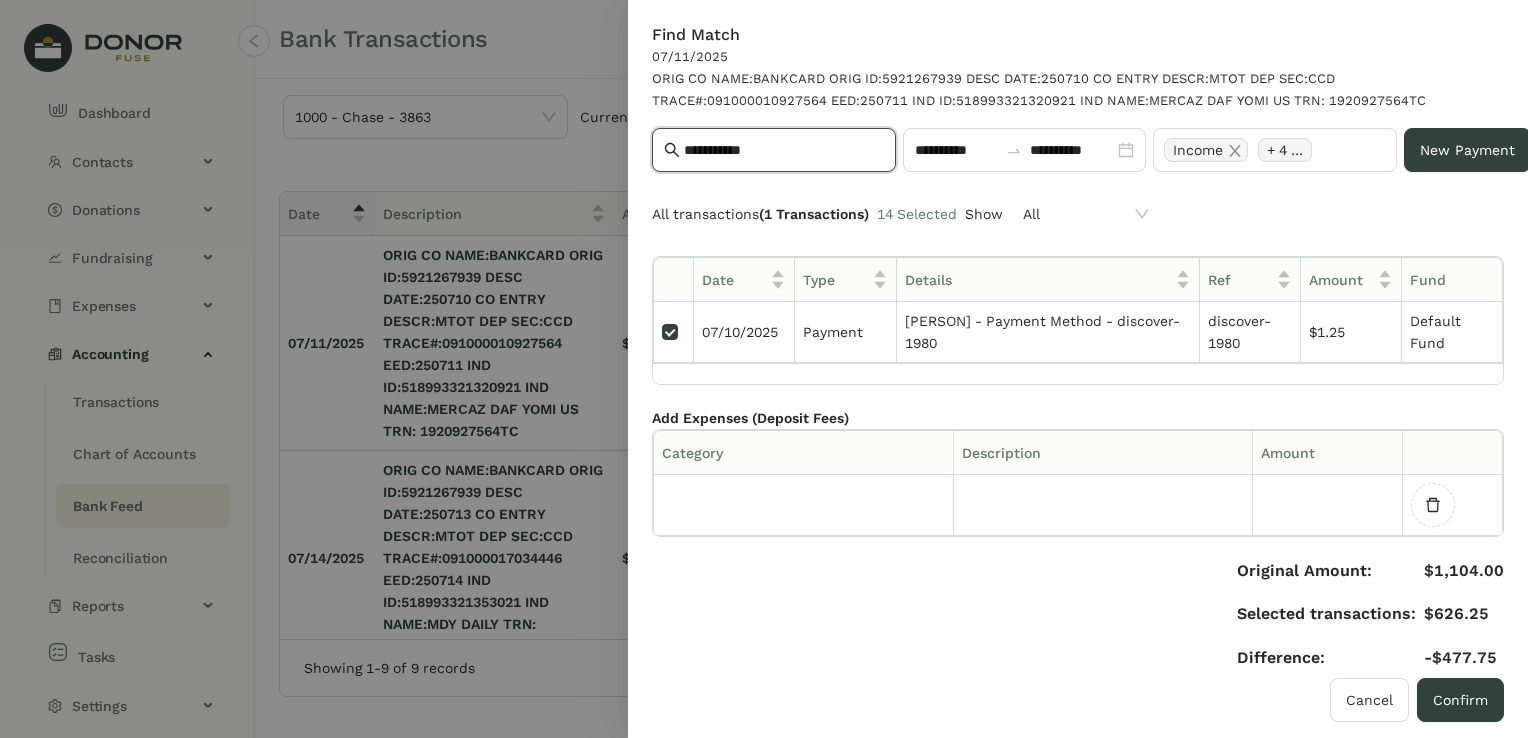 drag, startPoint x: 798, startPoint y: 148, endPoint x: 656, endPoint y: 134, distance: 142.68848 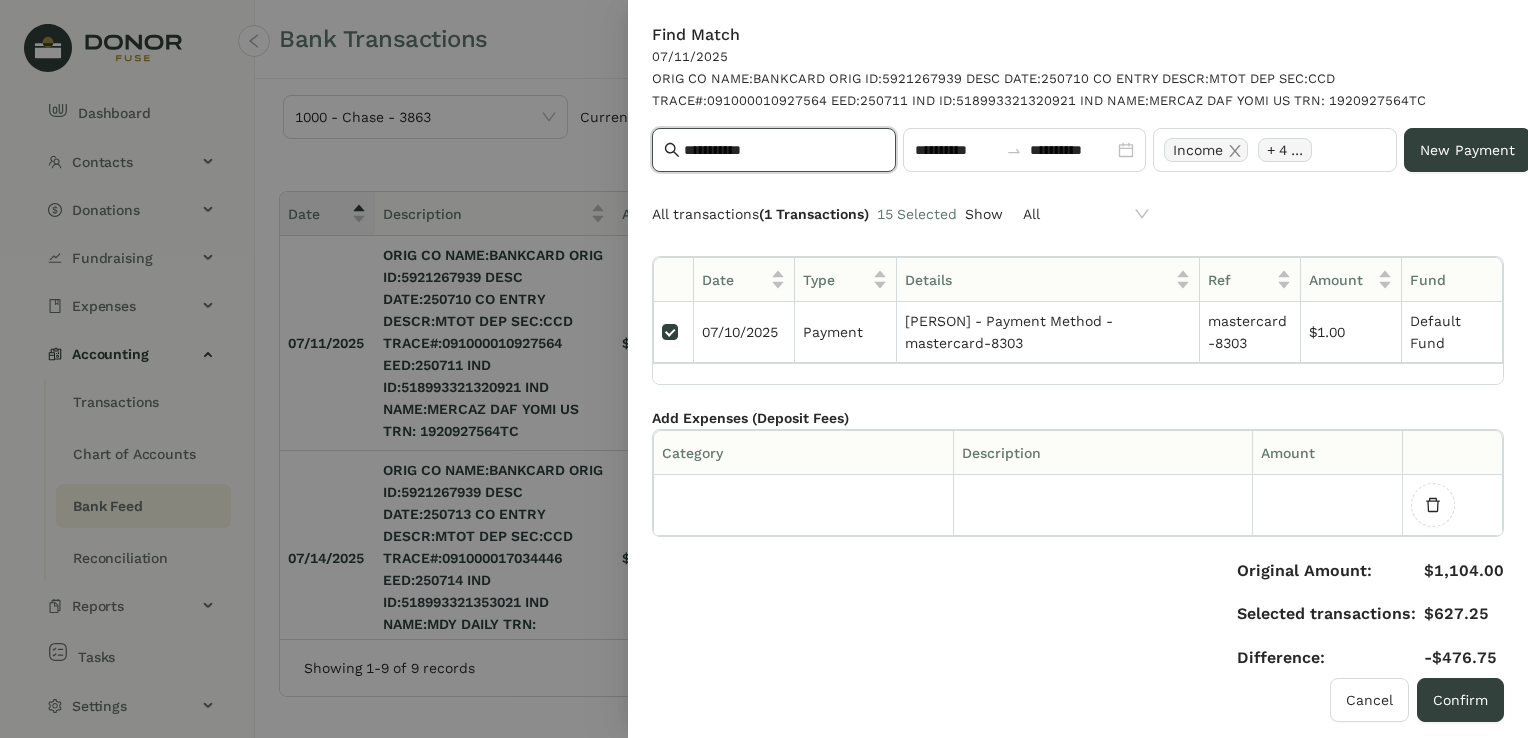 click on "**********" at bounding box center [784, 150] 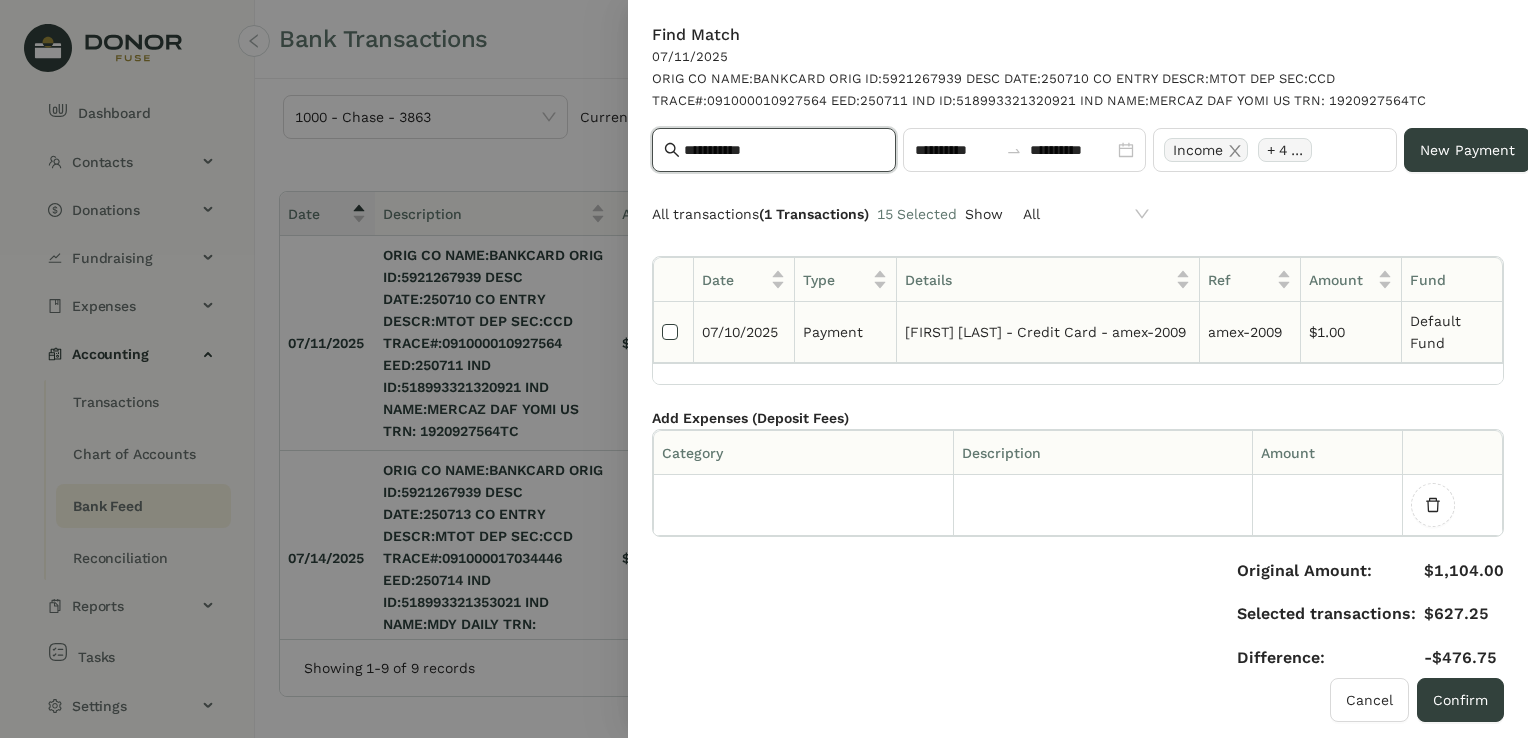 click at bounding box center [670, 332] 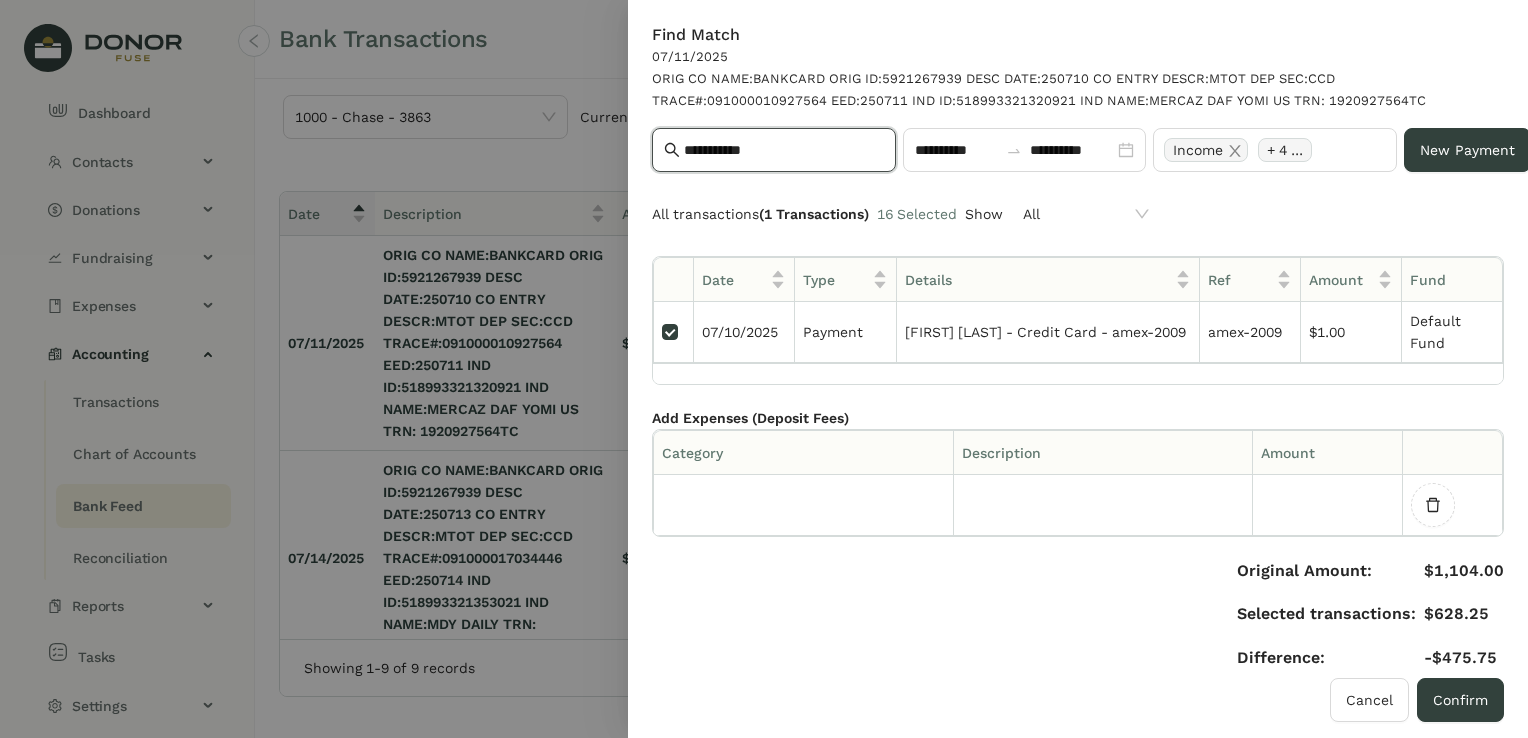 drag, startPoint x: 760, startPoint y: 158, endPoint x: 571, endPoint y: 182, distance: 190.51772 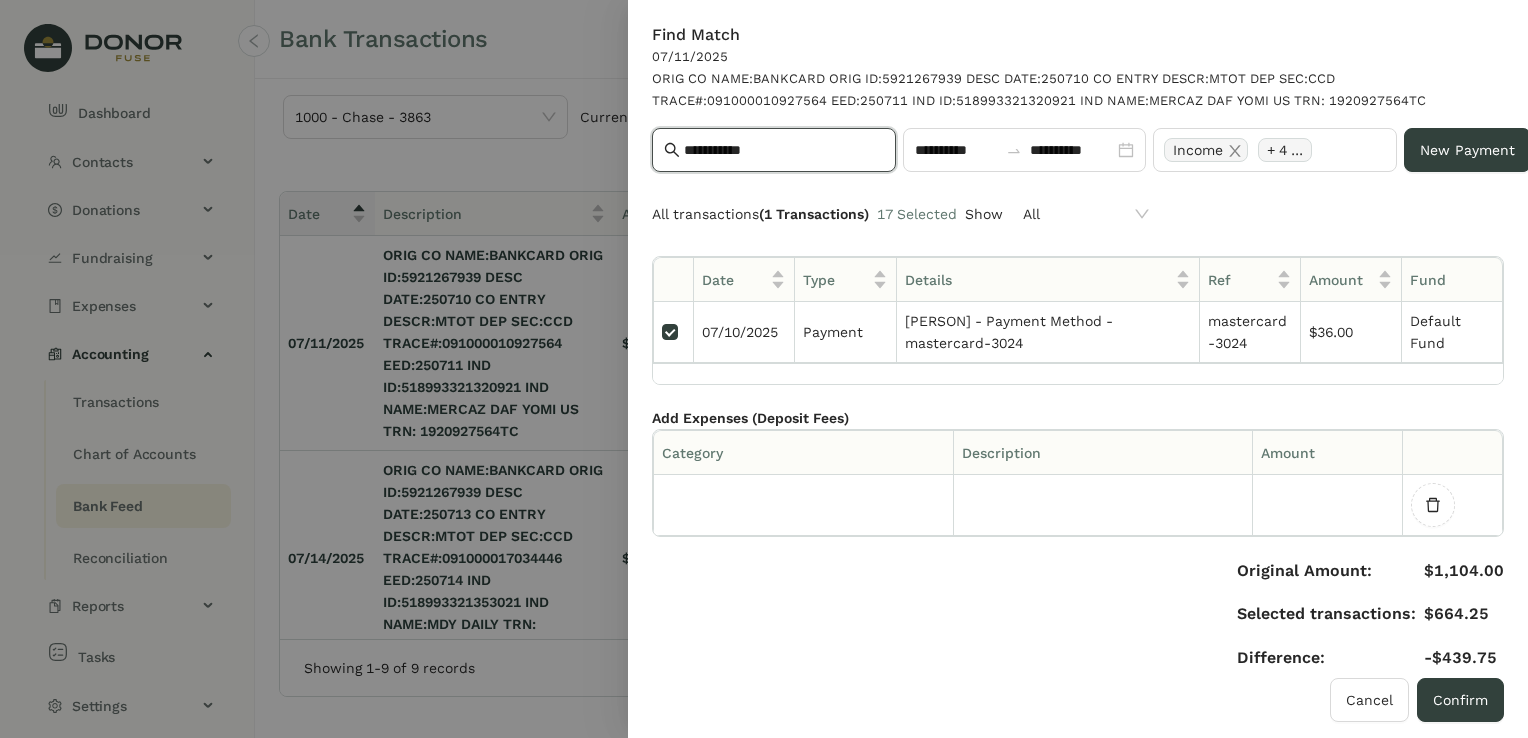 drag, startPoint x: 792, startPoint y: 159, endPoint x: 640, endPoint y: 138, distance: 153.4438 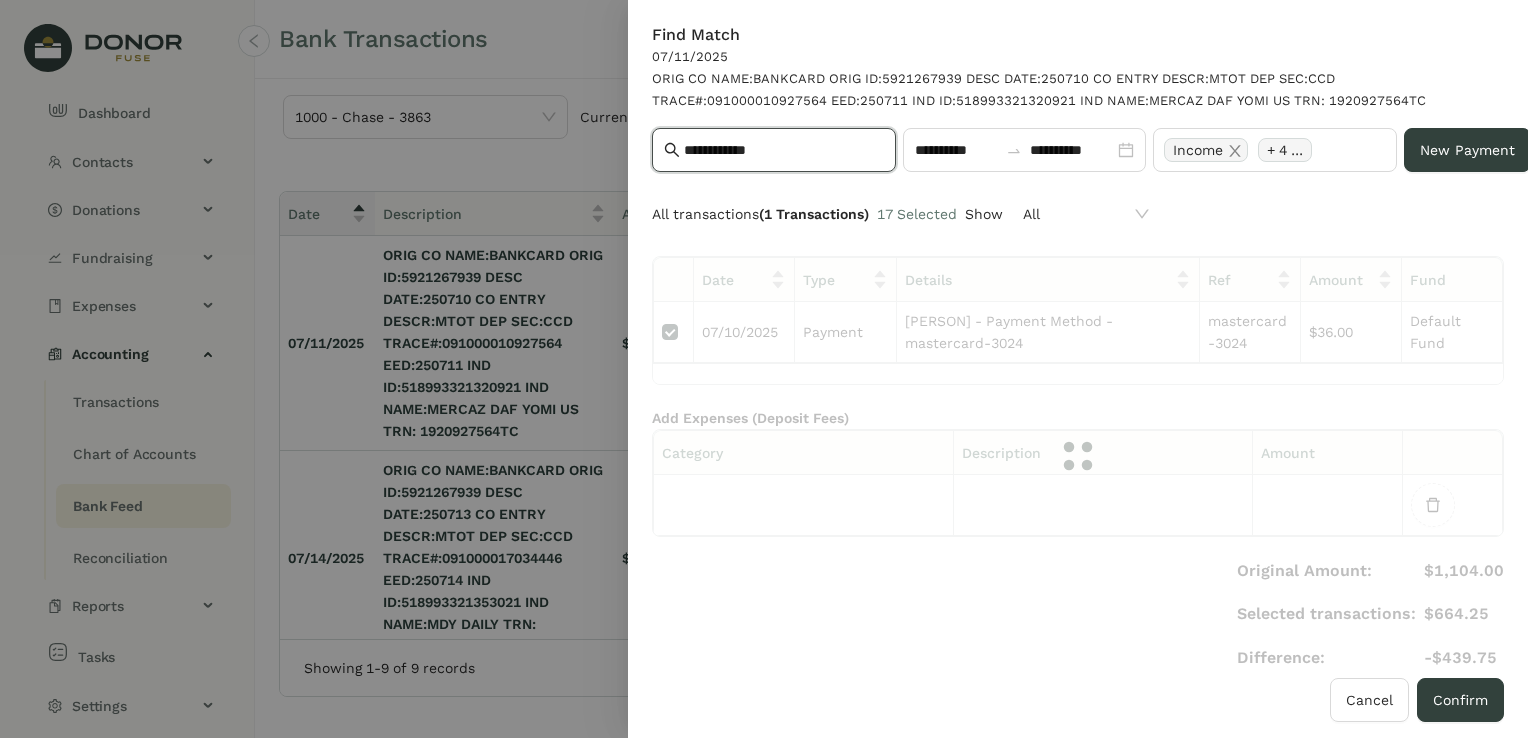 click on "**********" at bounding box center [784, 150] 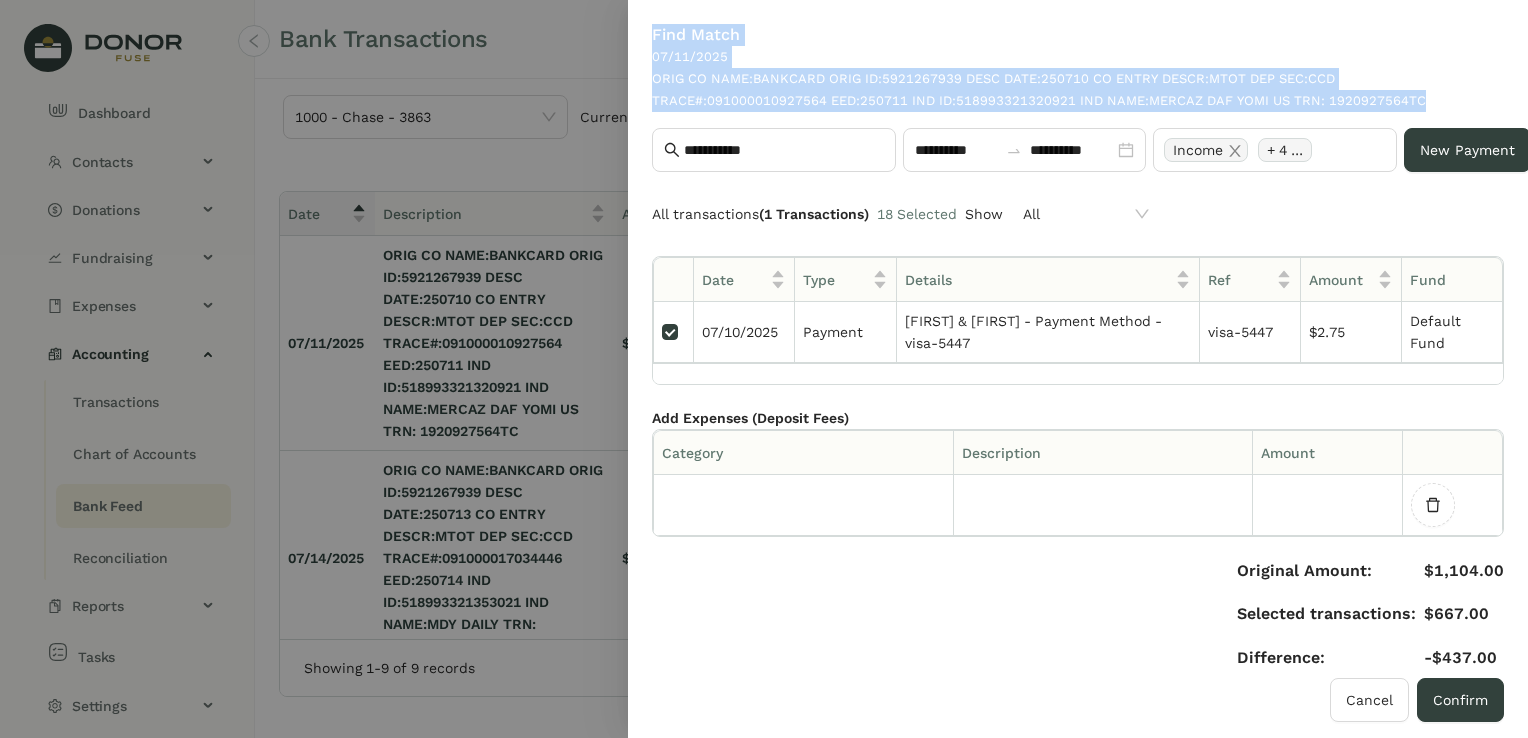 drag, startPoint x: 860, startPoint y: 134, endPoint x: 621, endPoint y: 143, distance: 239.1694 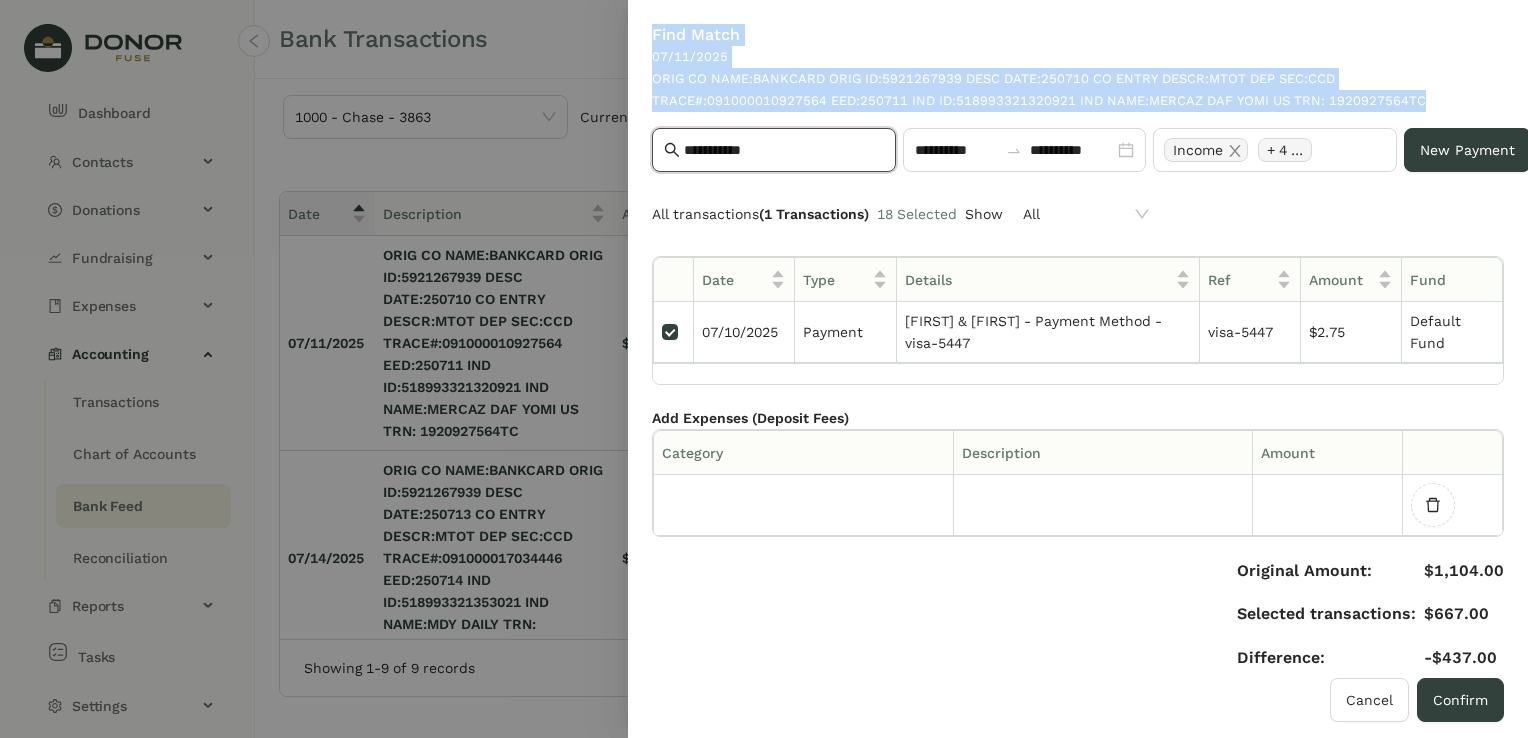 drag, startPoint x: 777, startPoint y: 147, endPoint x: 789, endPoint y: 149, distance: 12.165525 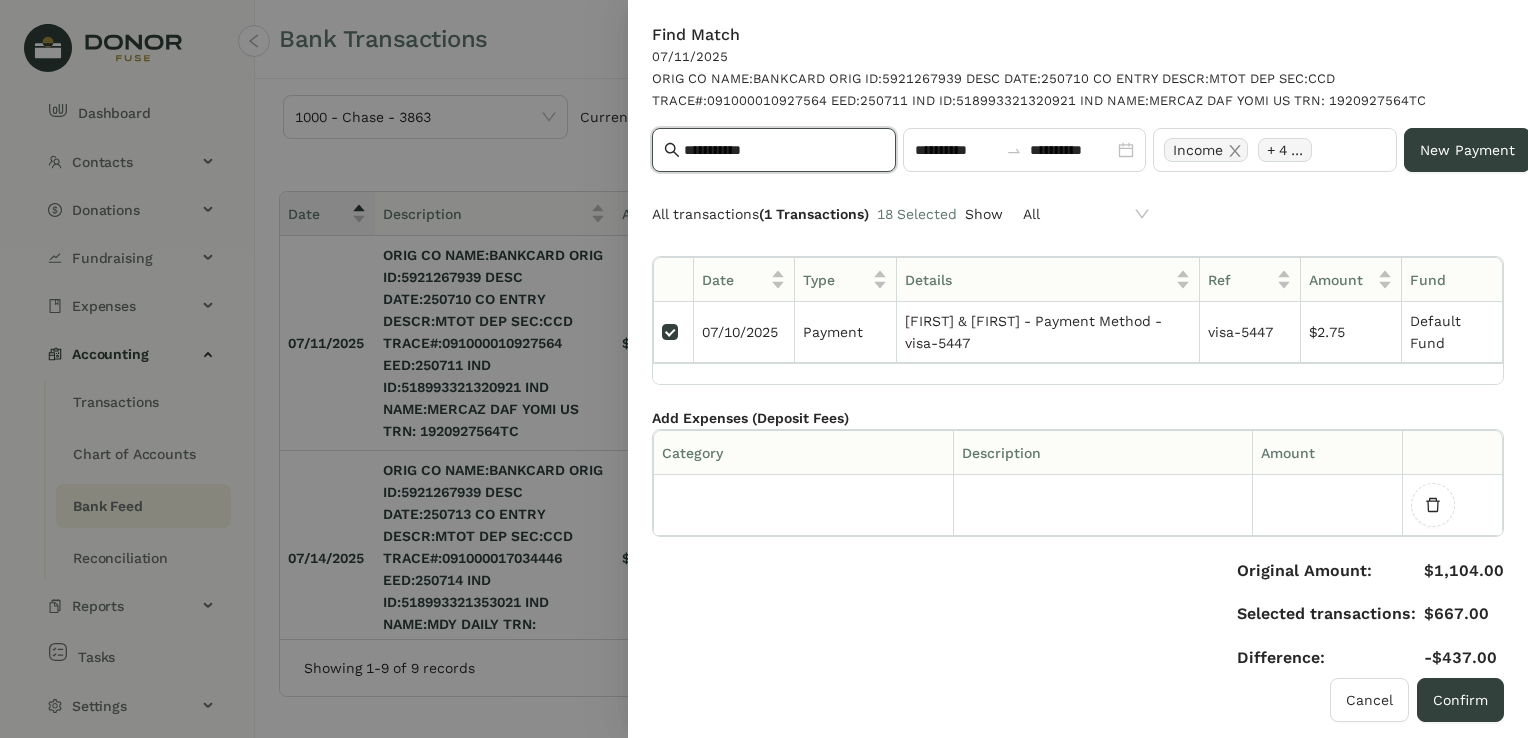 click on "**********" at bounding box center [784, 150] 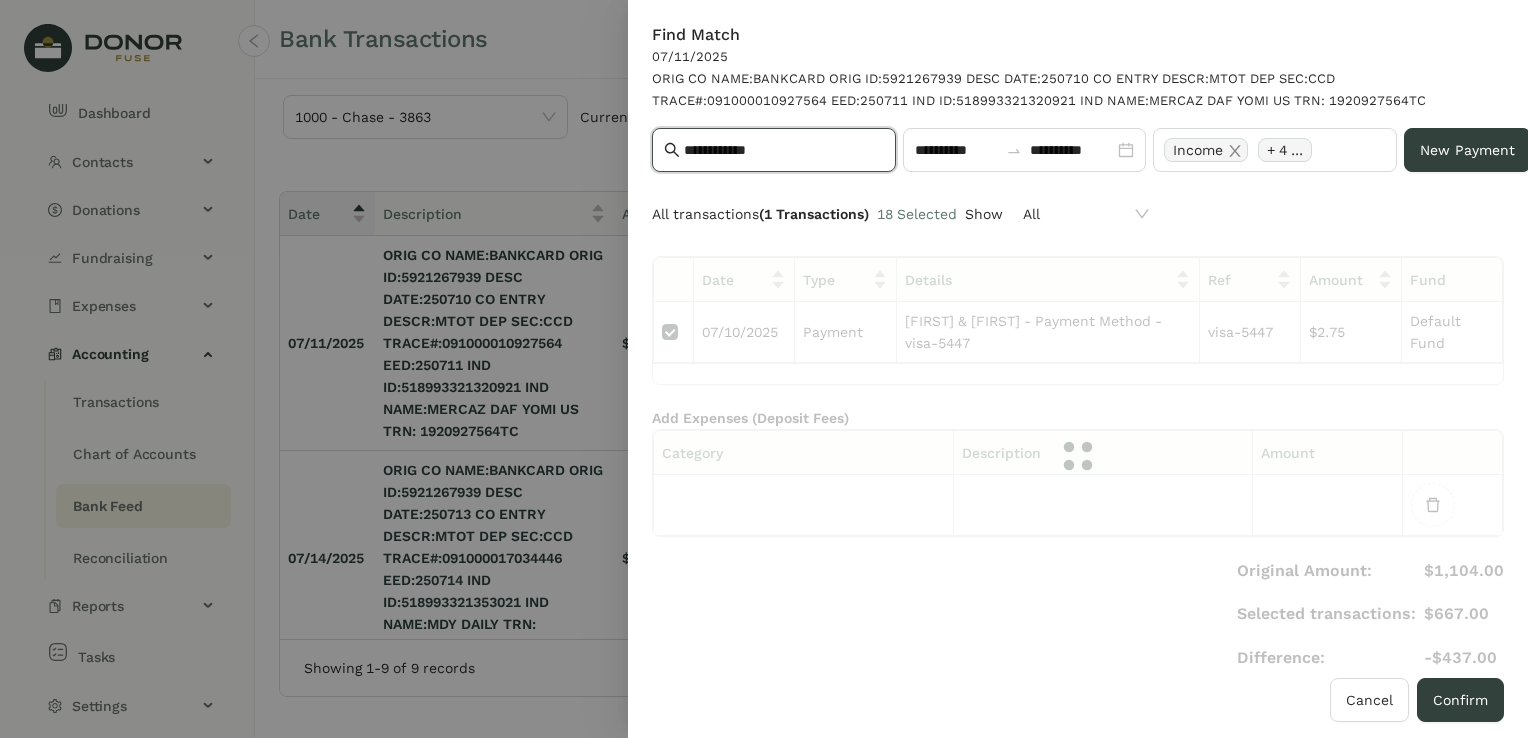 click on "**********" at bounding box center (784, 150) 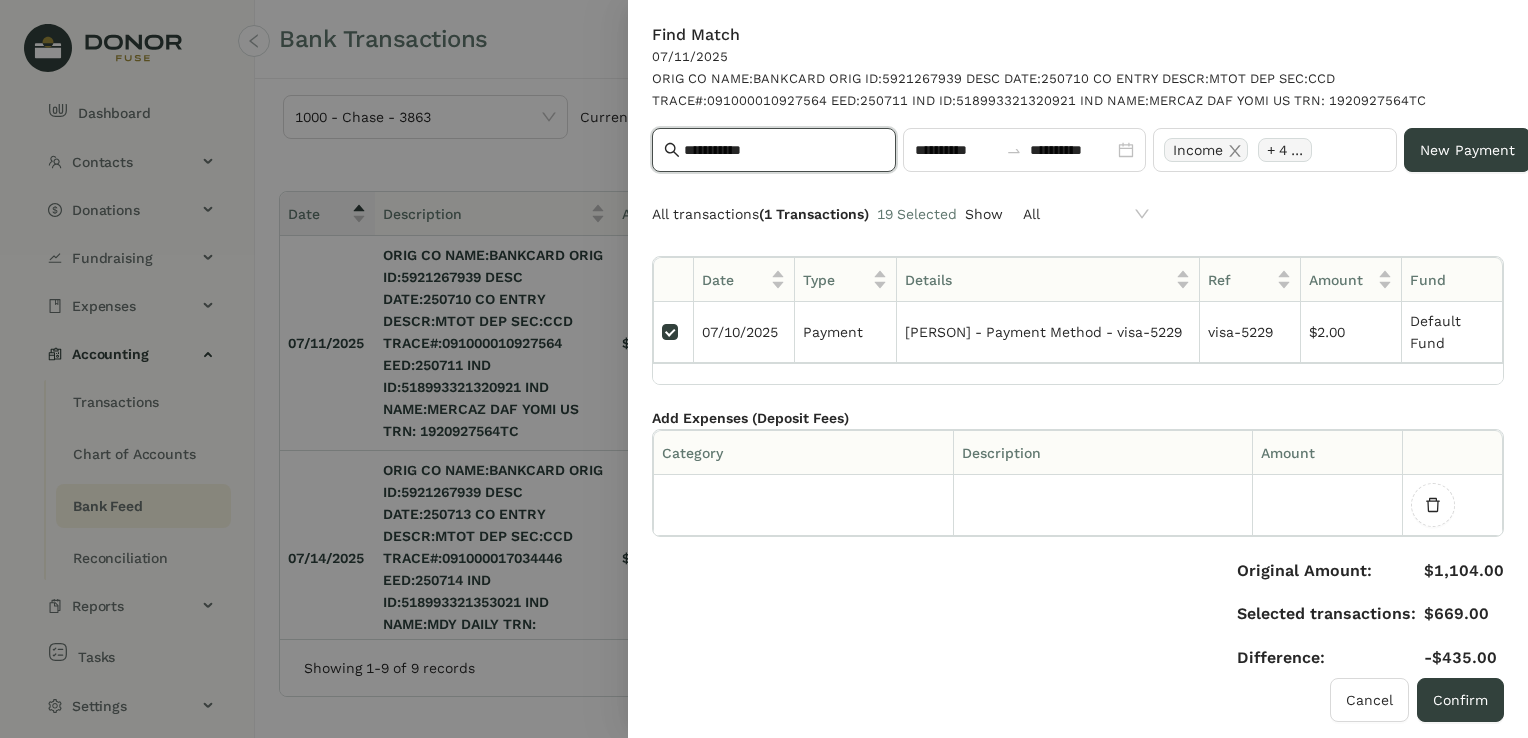 drag, startPoint x: 804, startPoint y: 152, endPoint x: 680, endPoint y: 146, distance: 124.14507 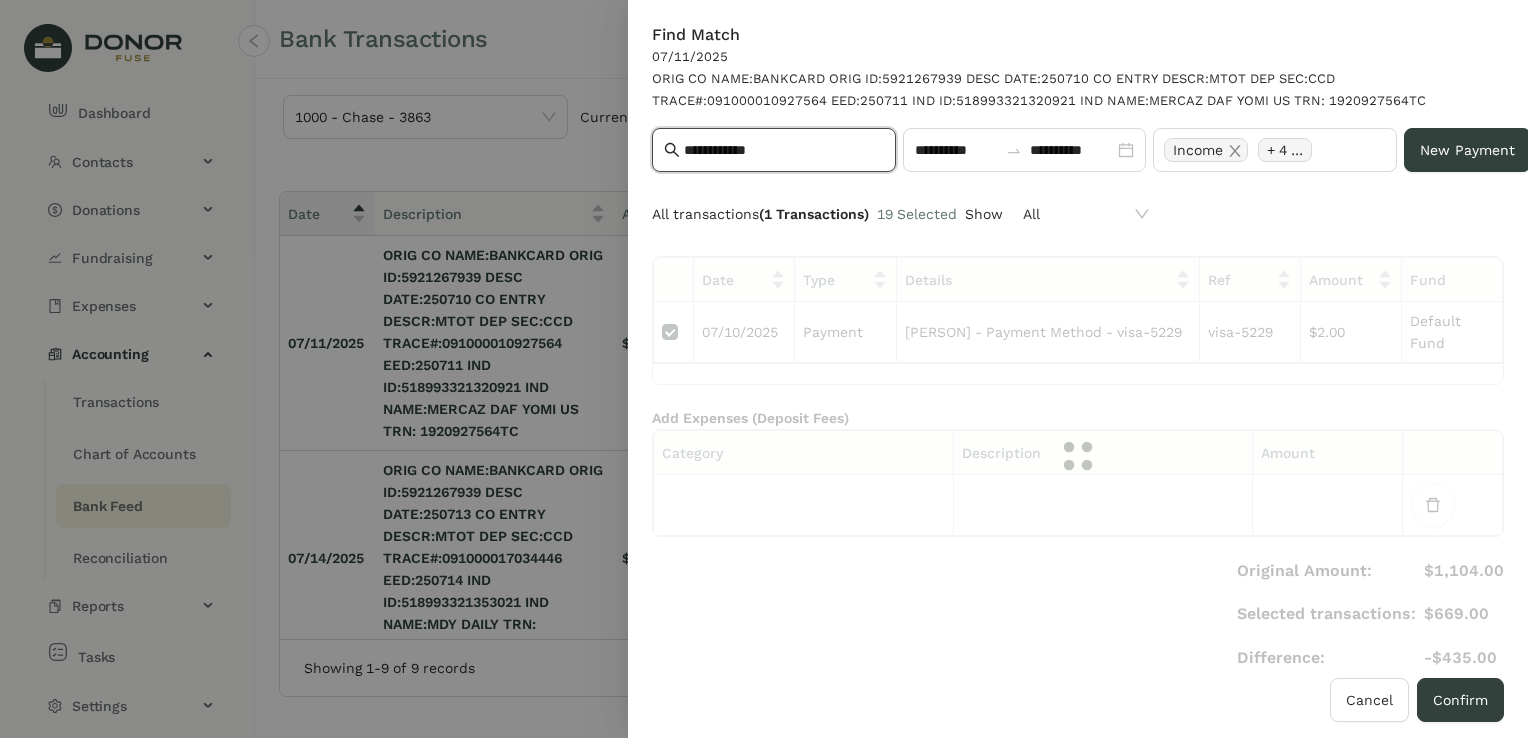click on "**********" at bounding box center [784, 150] 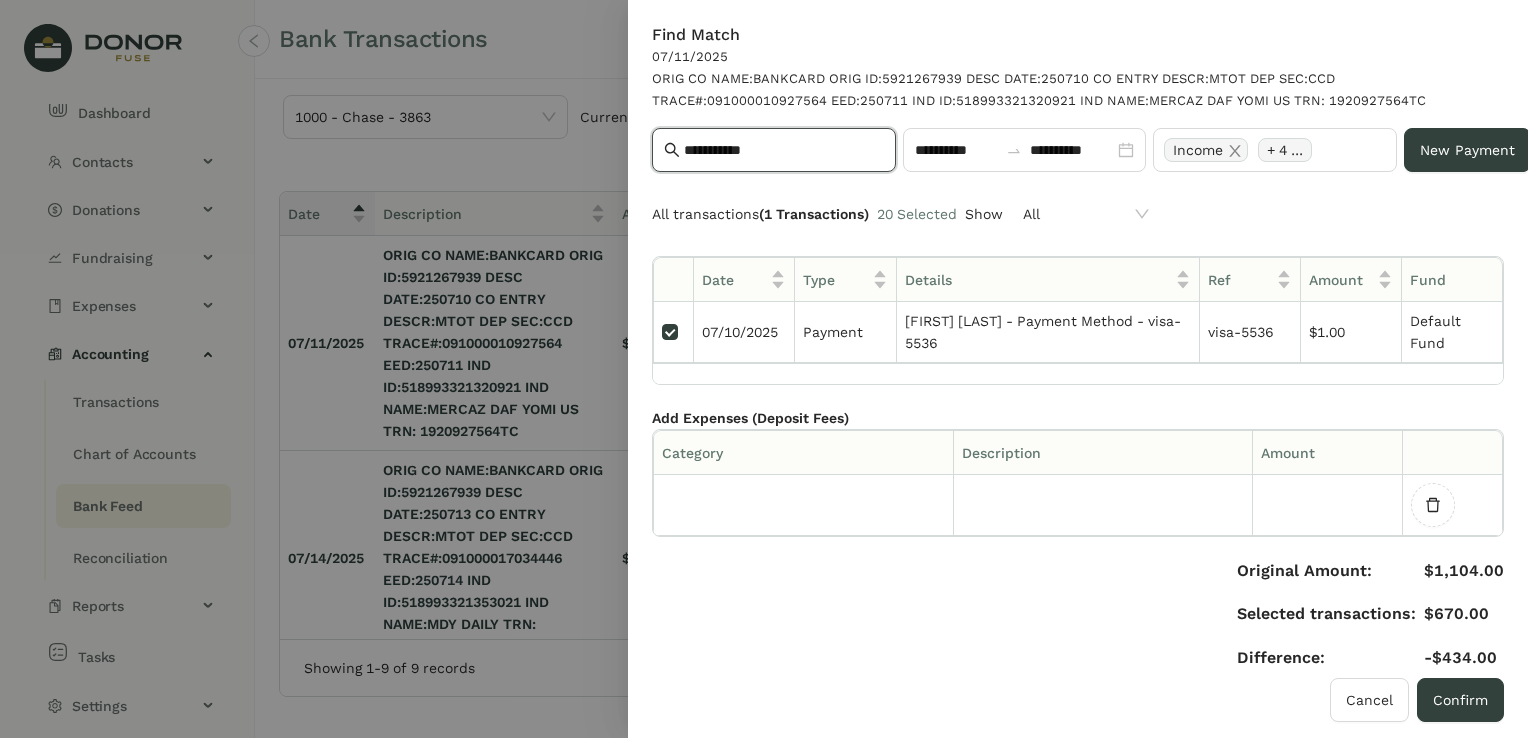 drag, startPoint x: 805, startPoint y: 155, endPoint x: 623, endPoint y: 136, distance: 182.98907 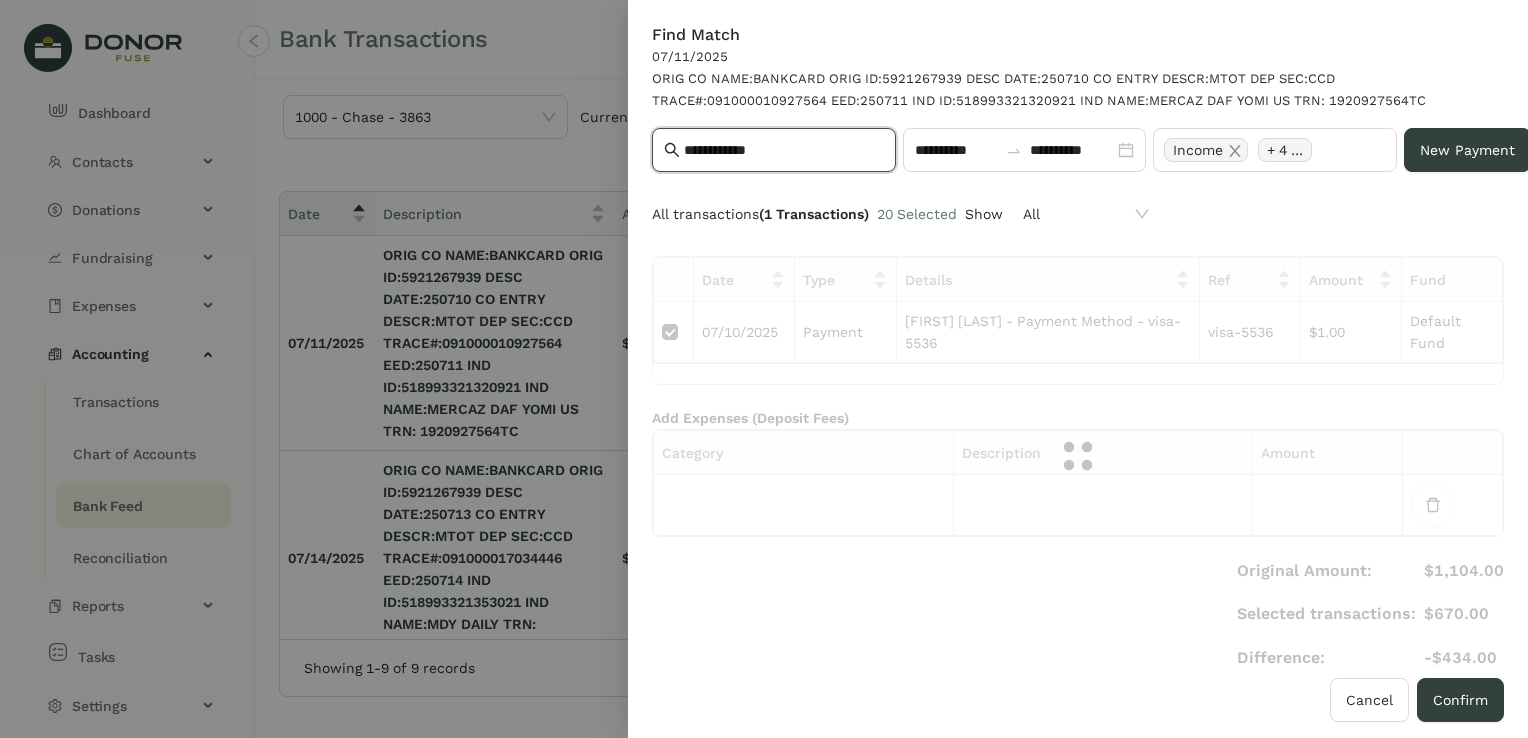 click on "**********" at bounding box center (784, 150) 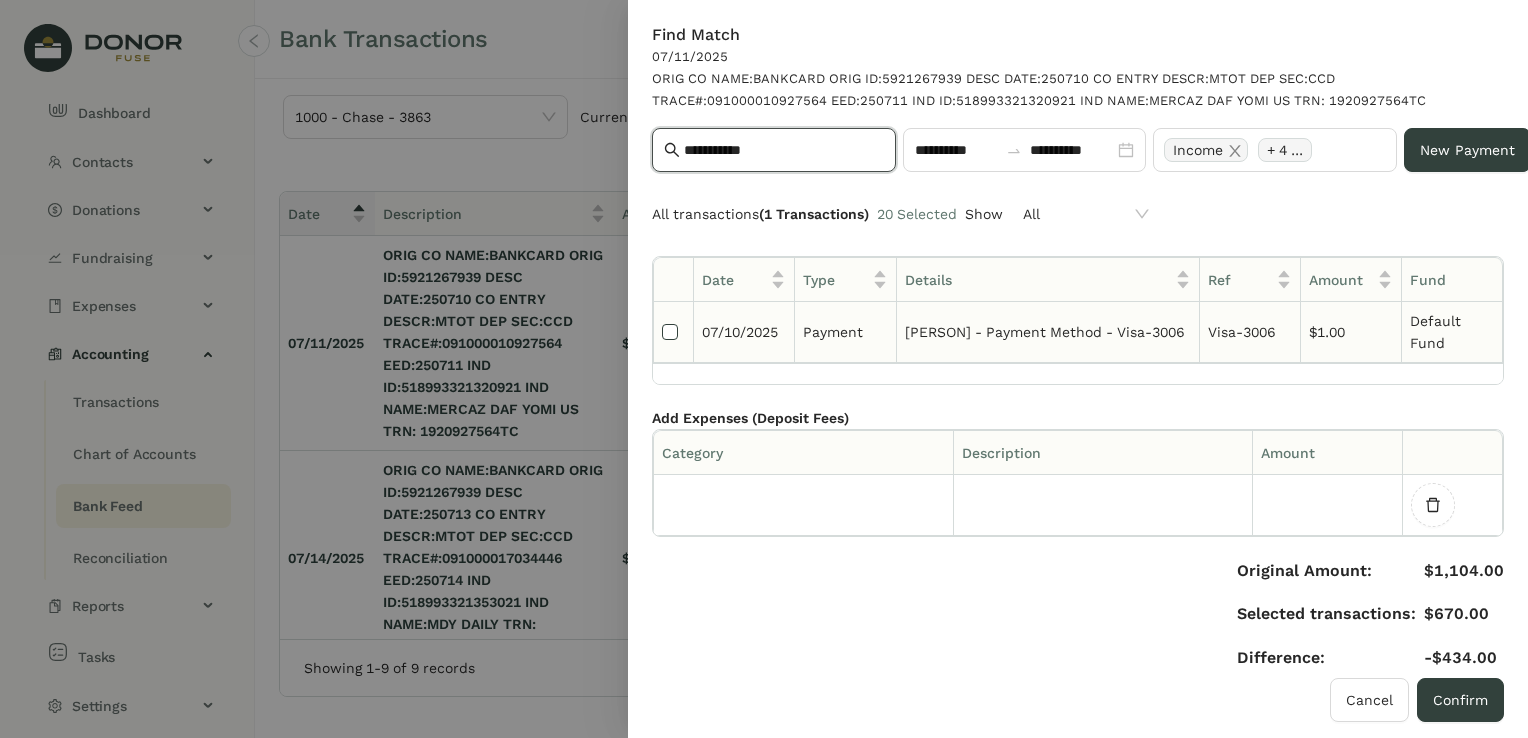 click at bounding box center [670, 332] 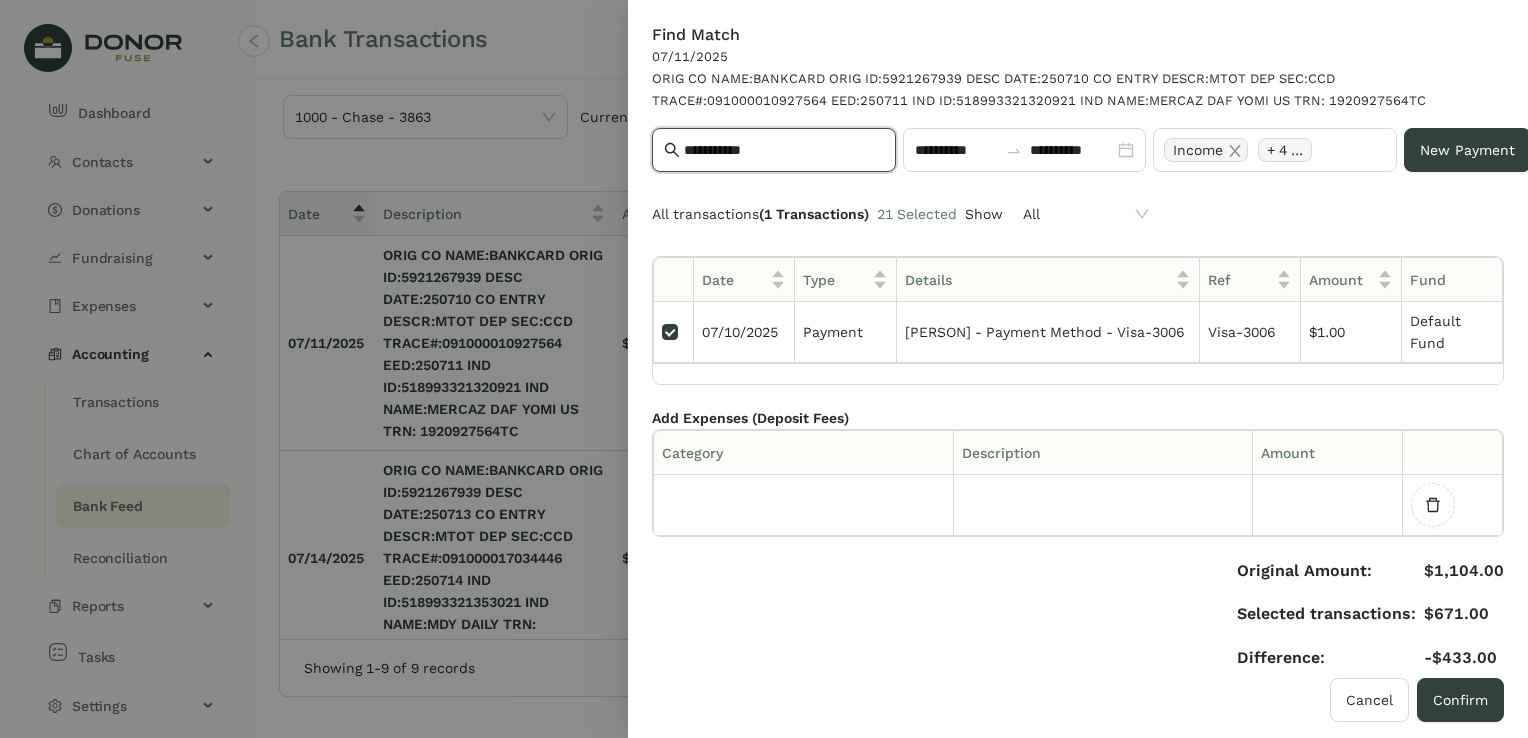 drag, startPoint x: 790, startPoint y: 143, endPoint x: 677, endPoint y: 121, distance: 115.12167 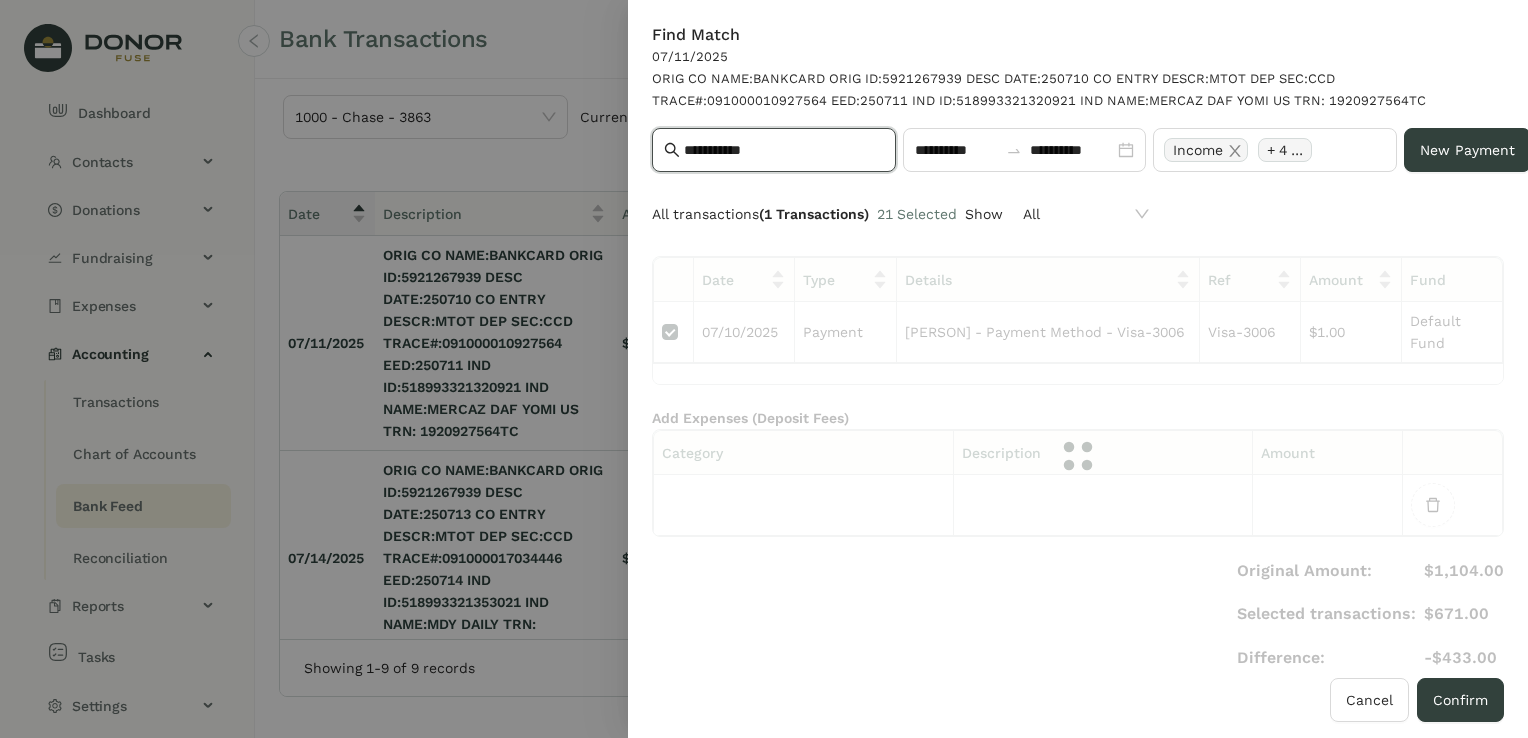 click on "**********" at bounding box center (784, 150) 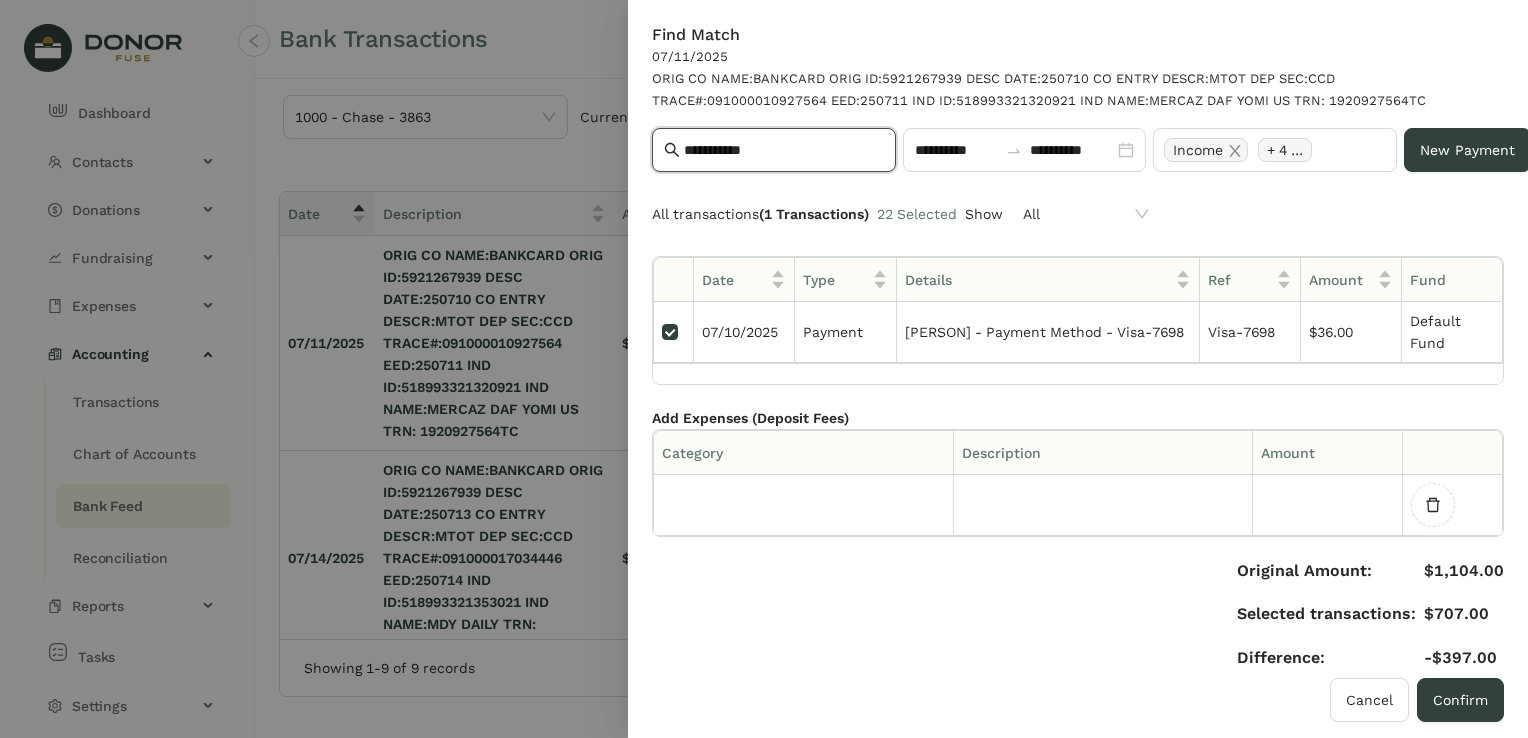 drag, startPoint x: 805, startPoint y: 143, endPoint x: 572, endPoint y: 136, distance: 233.10513 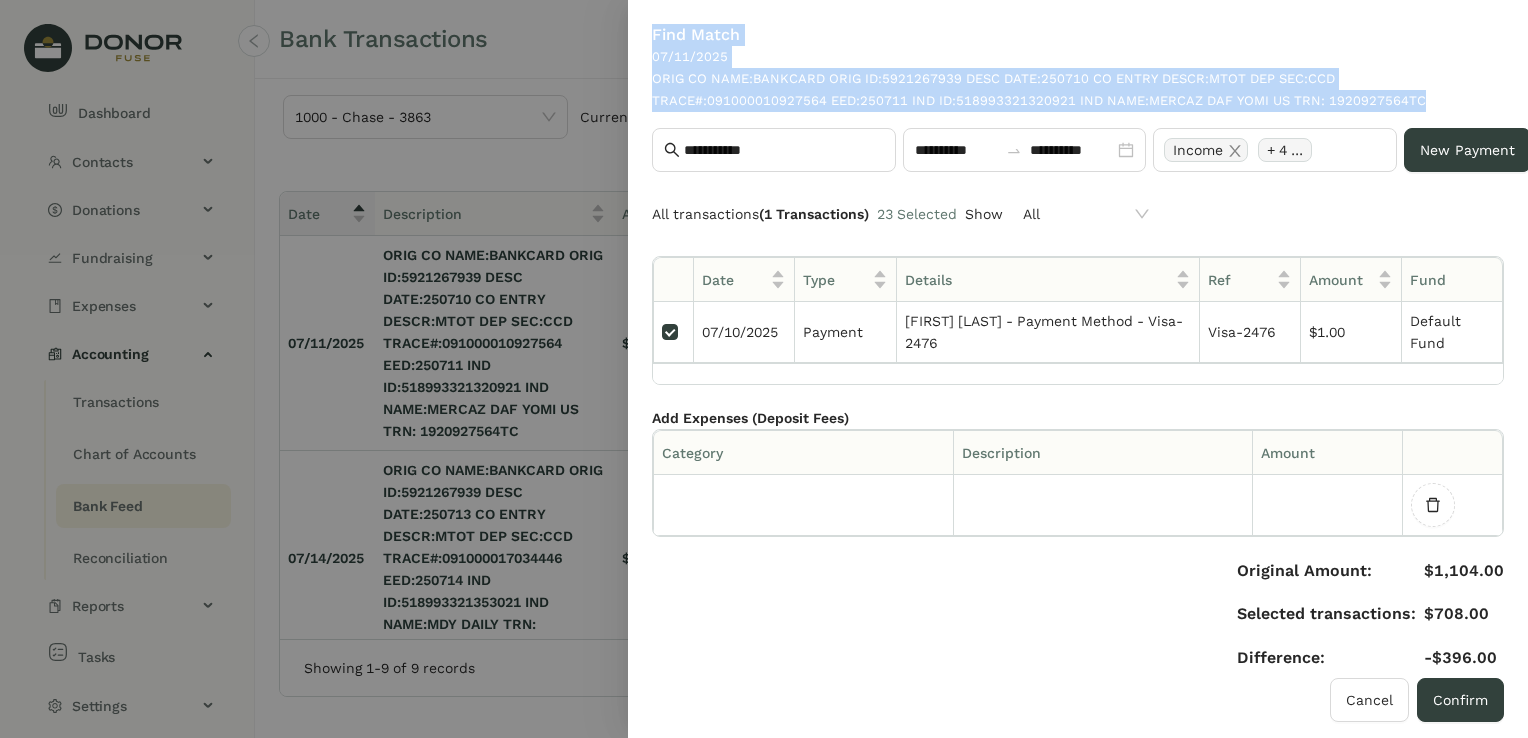 drag, startPoint x: 806, startPoint y: 166, endPoint x: 608, endPoint y: 157, distance: 198.20444 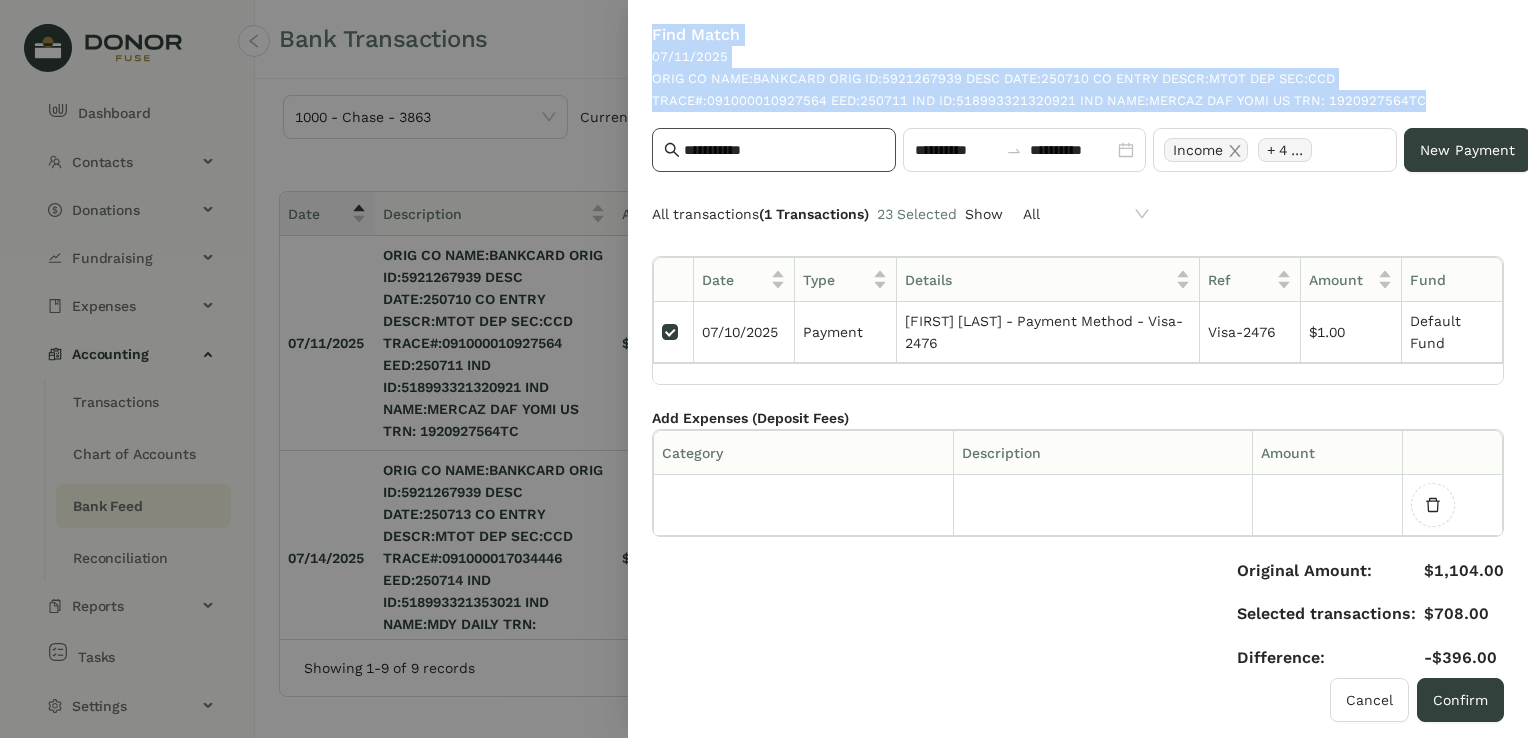drag, startPoint x: 608, startPoint y: 157, endPoint x: 796, endPoint y: 163, distance: 188.09572 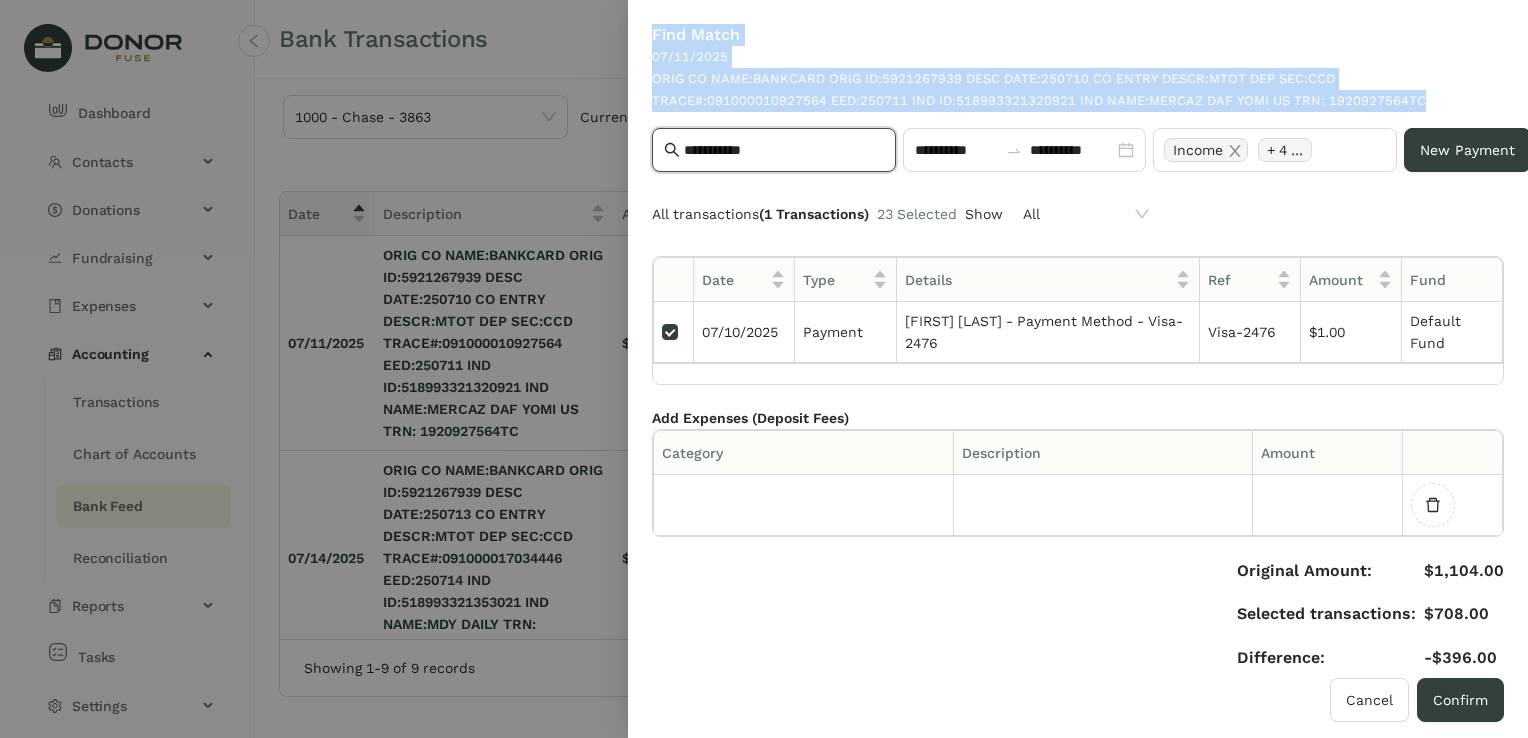 click on "**********" at bounding box center [784, 150] 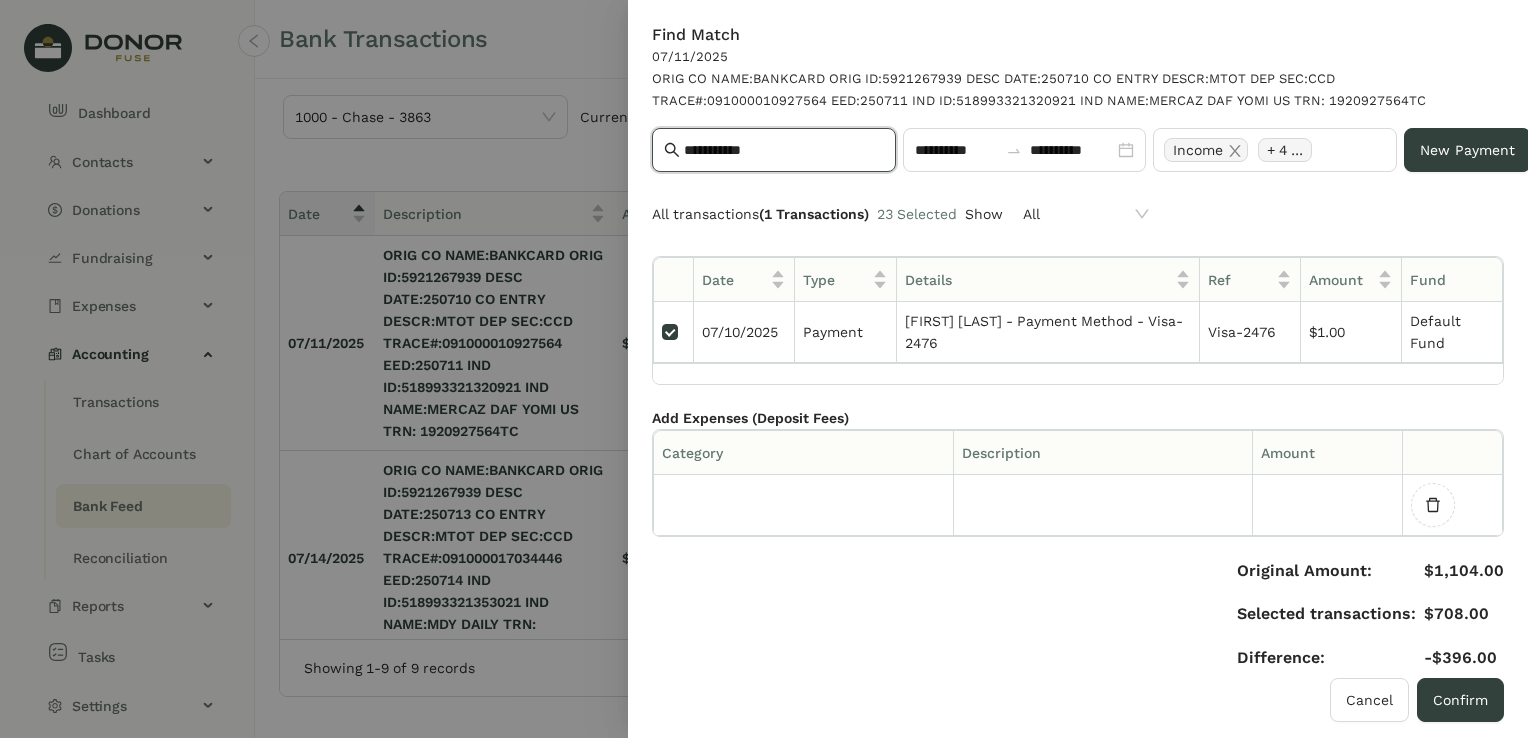 click on "**********" at bounding box center [784, 150] 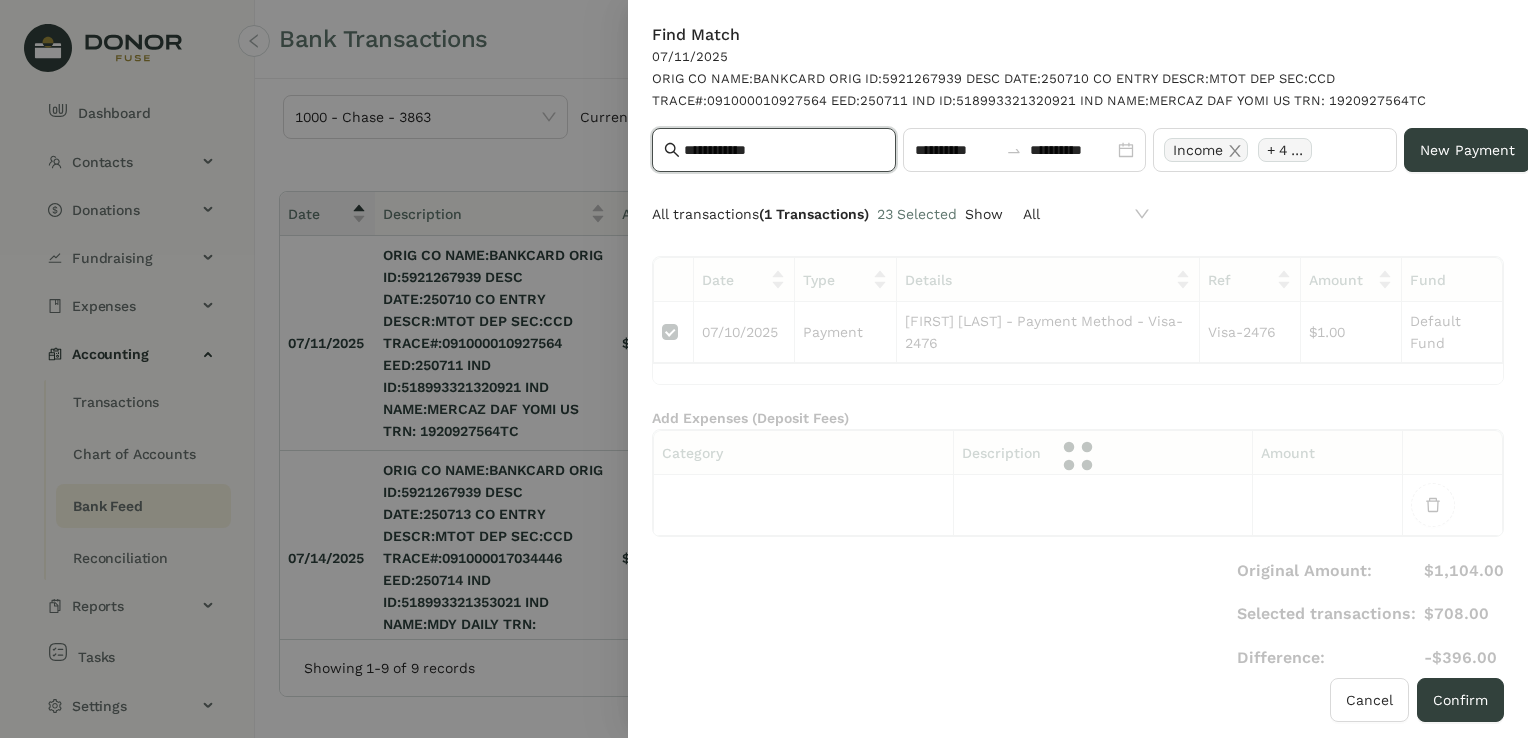 click on "**********" at bounding box center [784, 150] 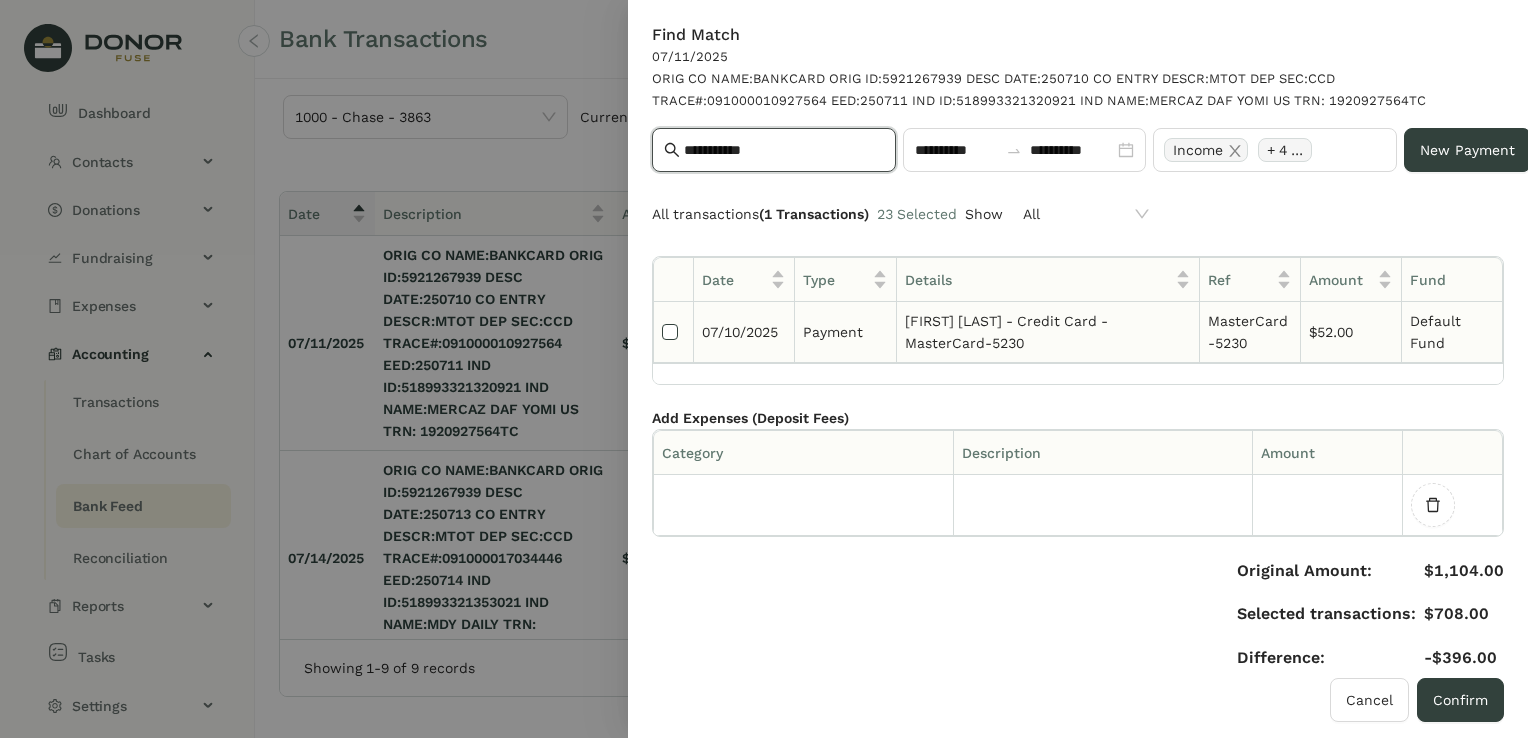 click at bounding box center (670, 332) 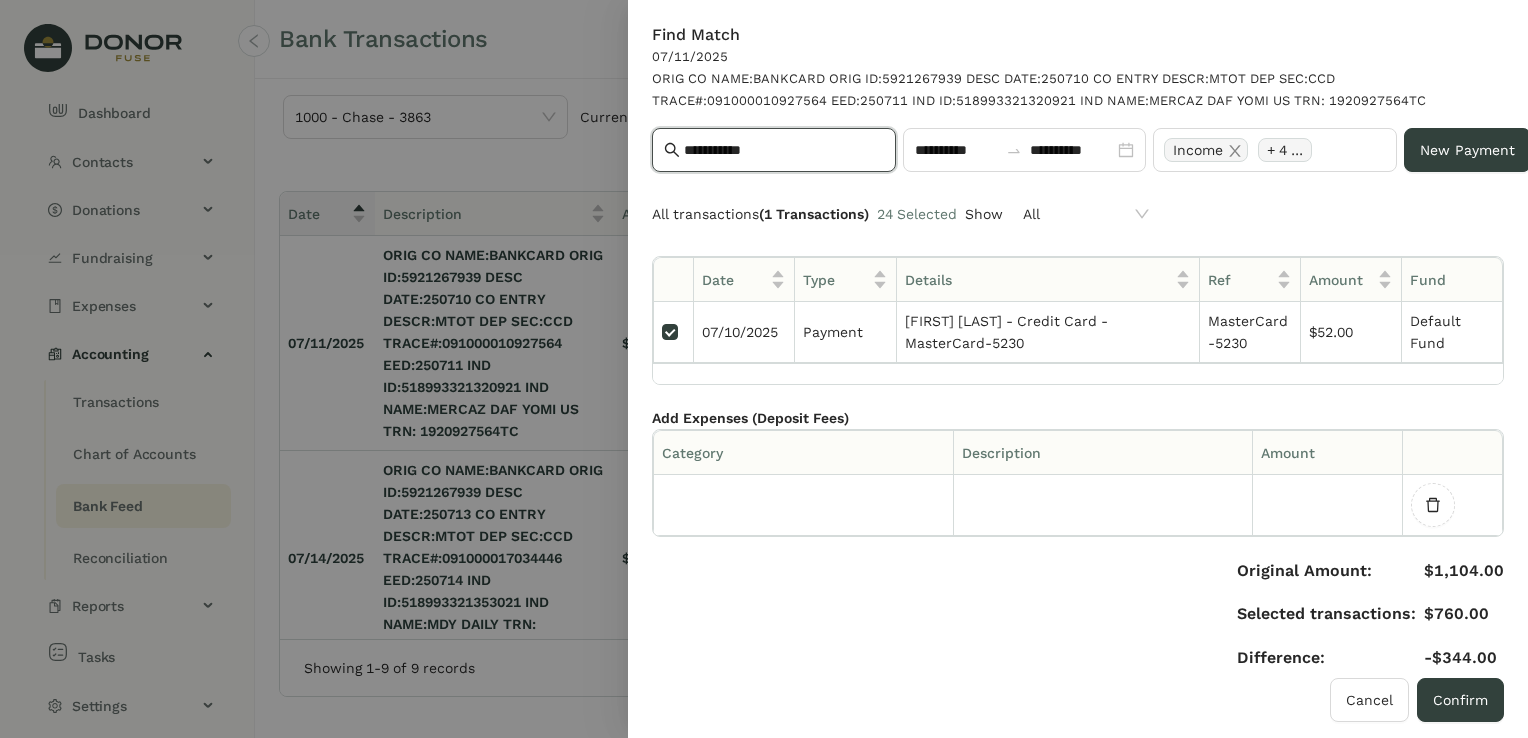 drag, startPoint x: 749, startPoint y: 147, endPoint x: 665, endPoint y: 149, distance: 84.0238 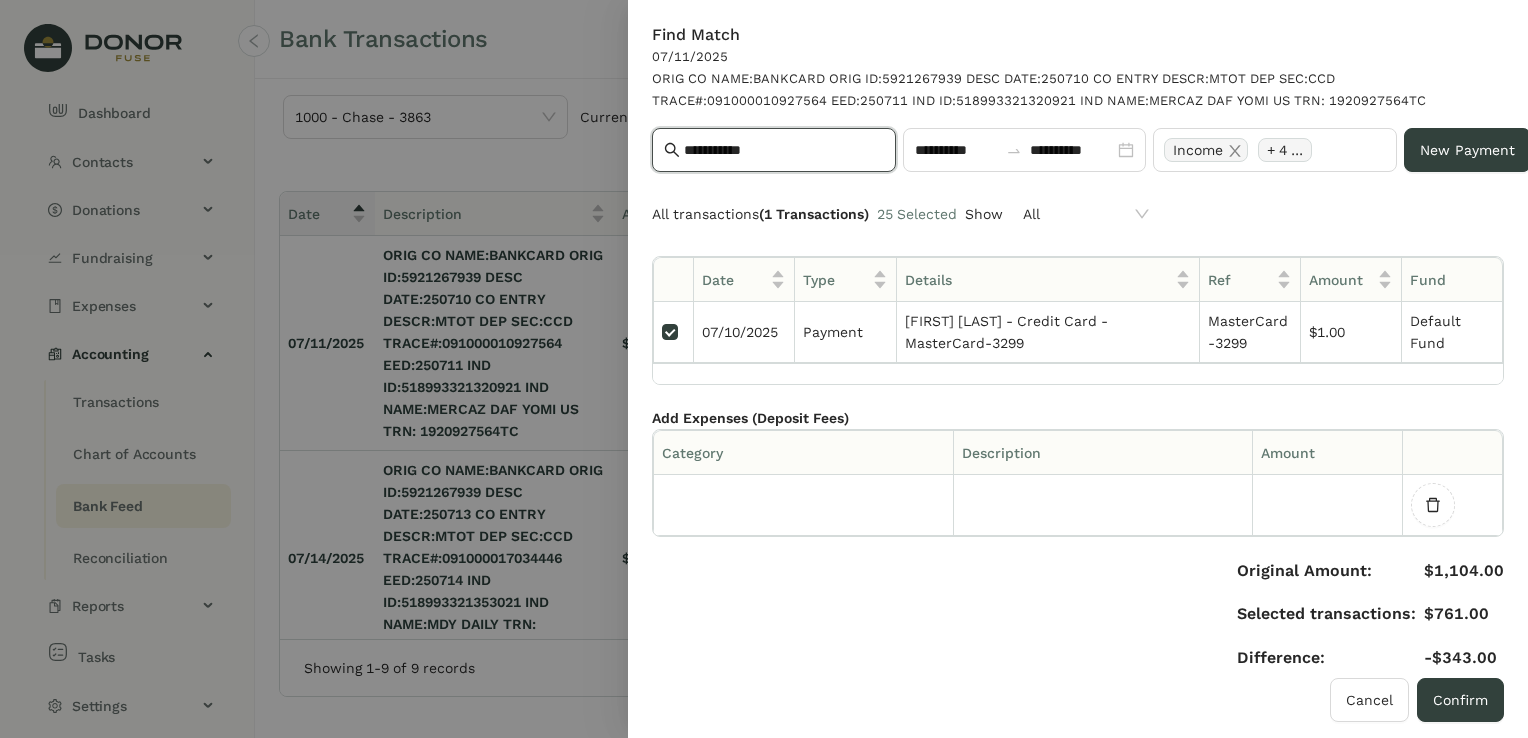 drag, startPoint x: 814, startPoint y: 152, endPoint x: 668, endPoint y: 141, distance: 146.4138 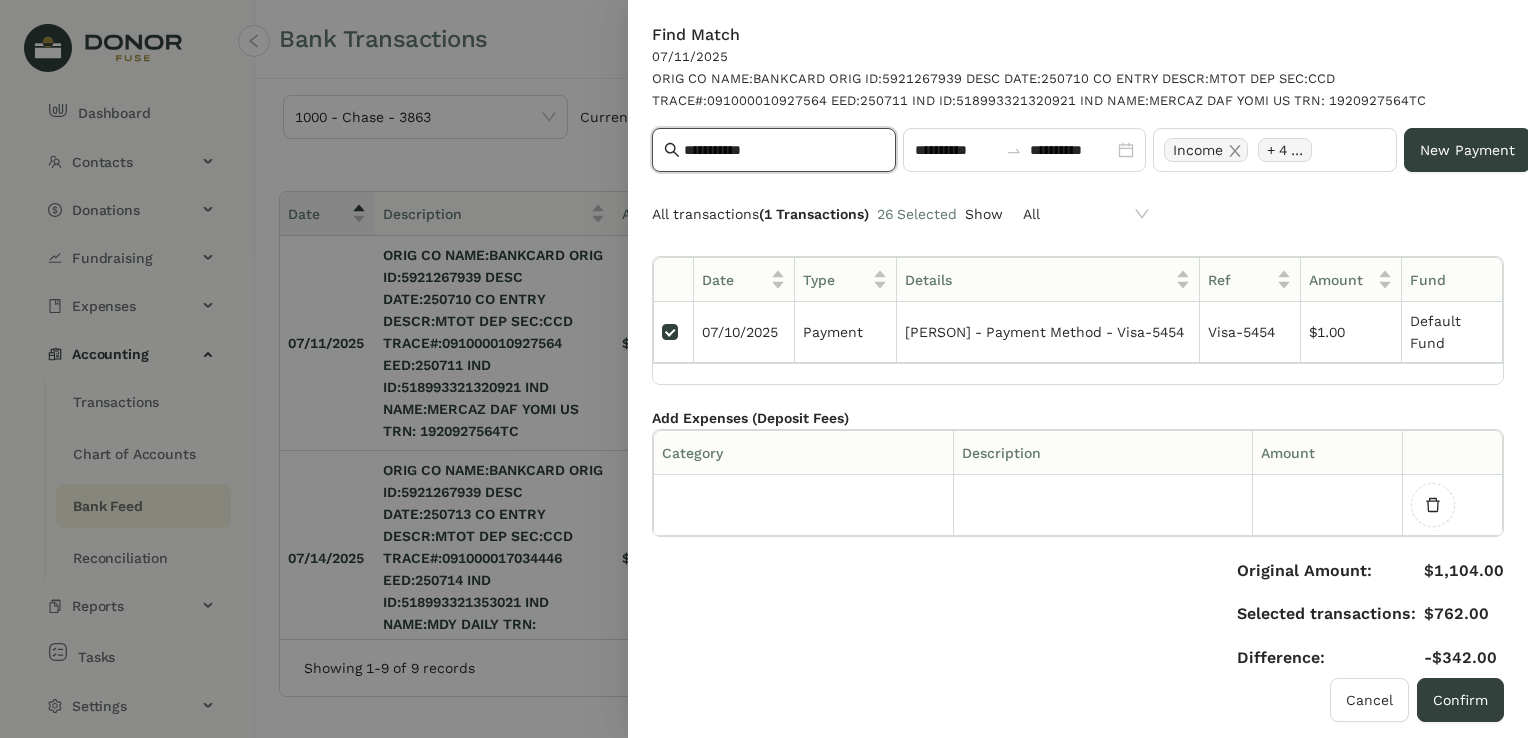 drag, startPoint x: 805, startPoint y: 146, endPoint x: 635, endPoint y: 138, distance: 170.18813 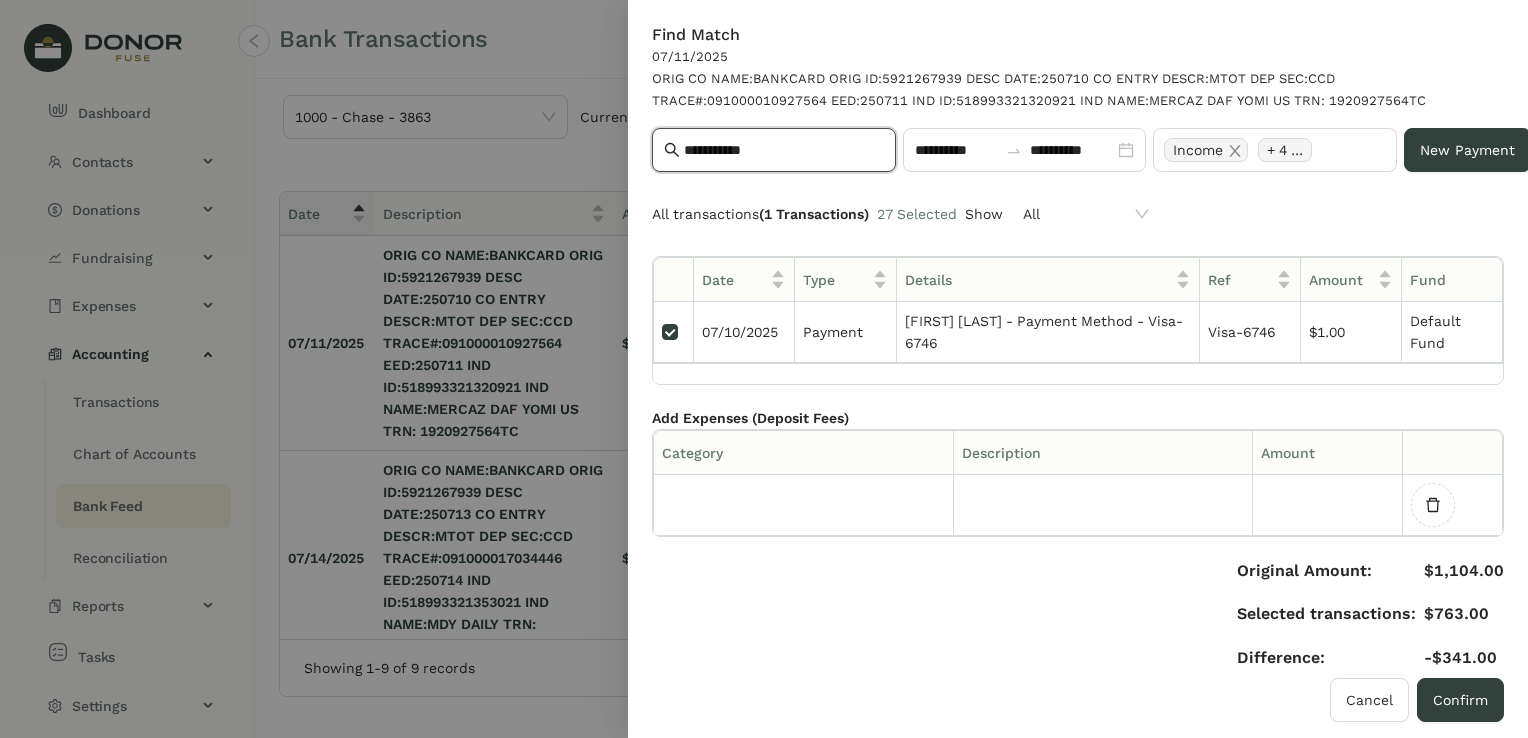 drag, startPoint x: 809, startPoint y: 148, endPoint x: 649, endPoint y: 155, distance: 160.15305 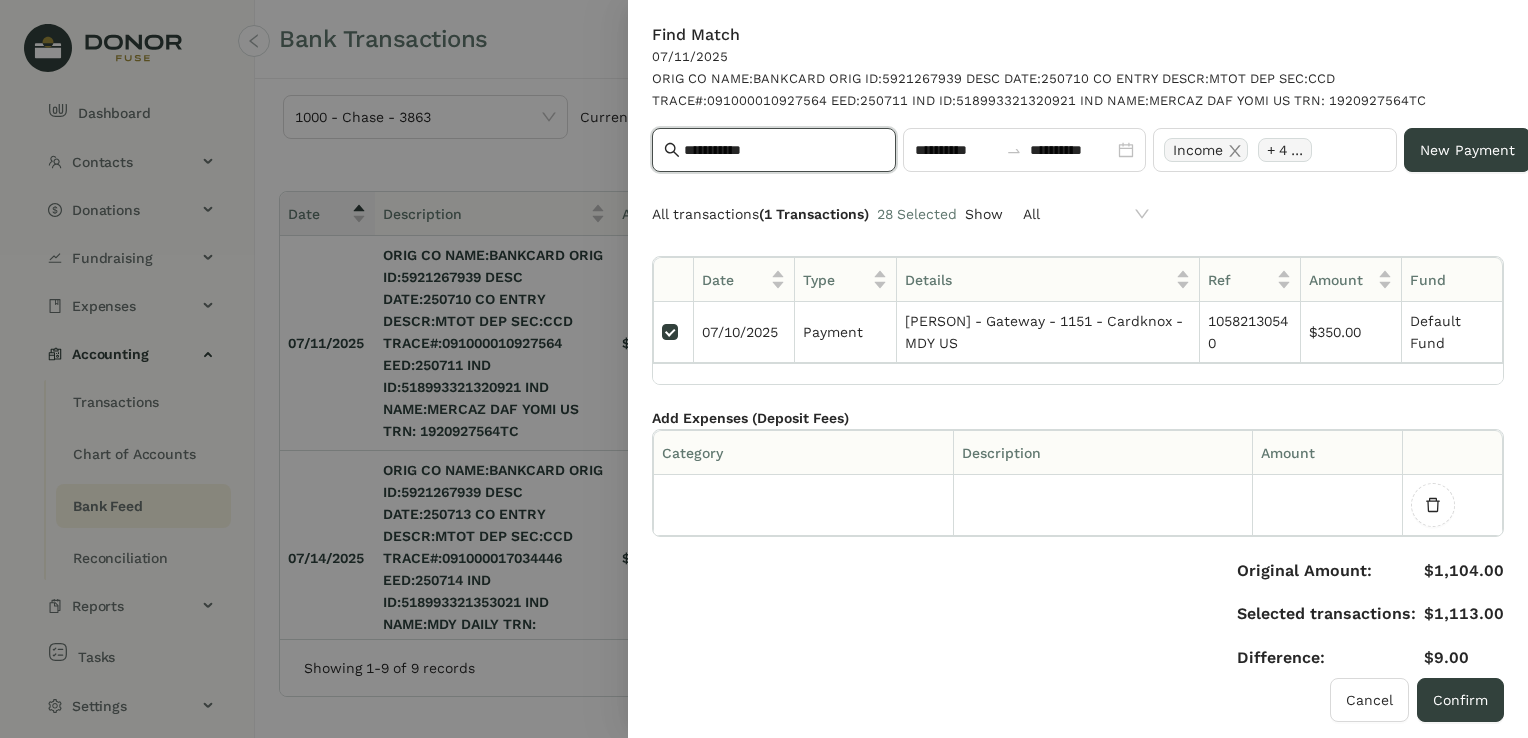 drag, startPoint x: 812, startPoint y: 154, endPoint x: 652, endPoint y: 157, distance: 160.02812 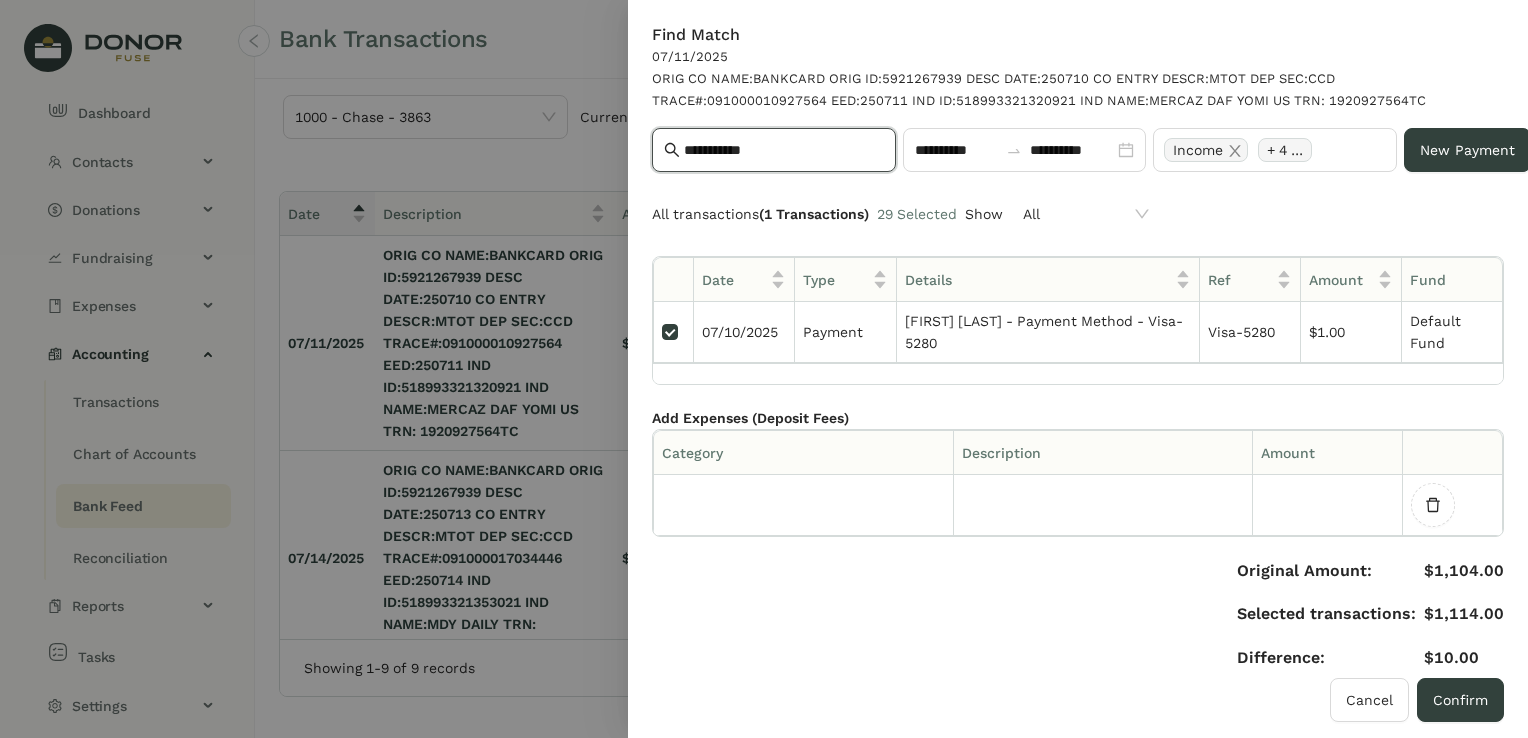 drag, startPoint x: 805, startPoint y: 150, endPoint x: 604, endPoint y: 156, distance: 201.08954 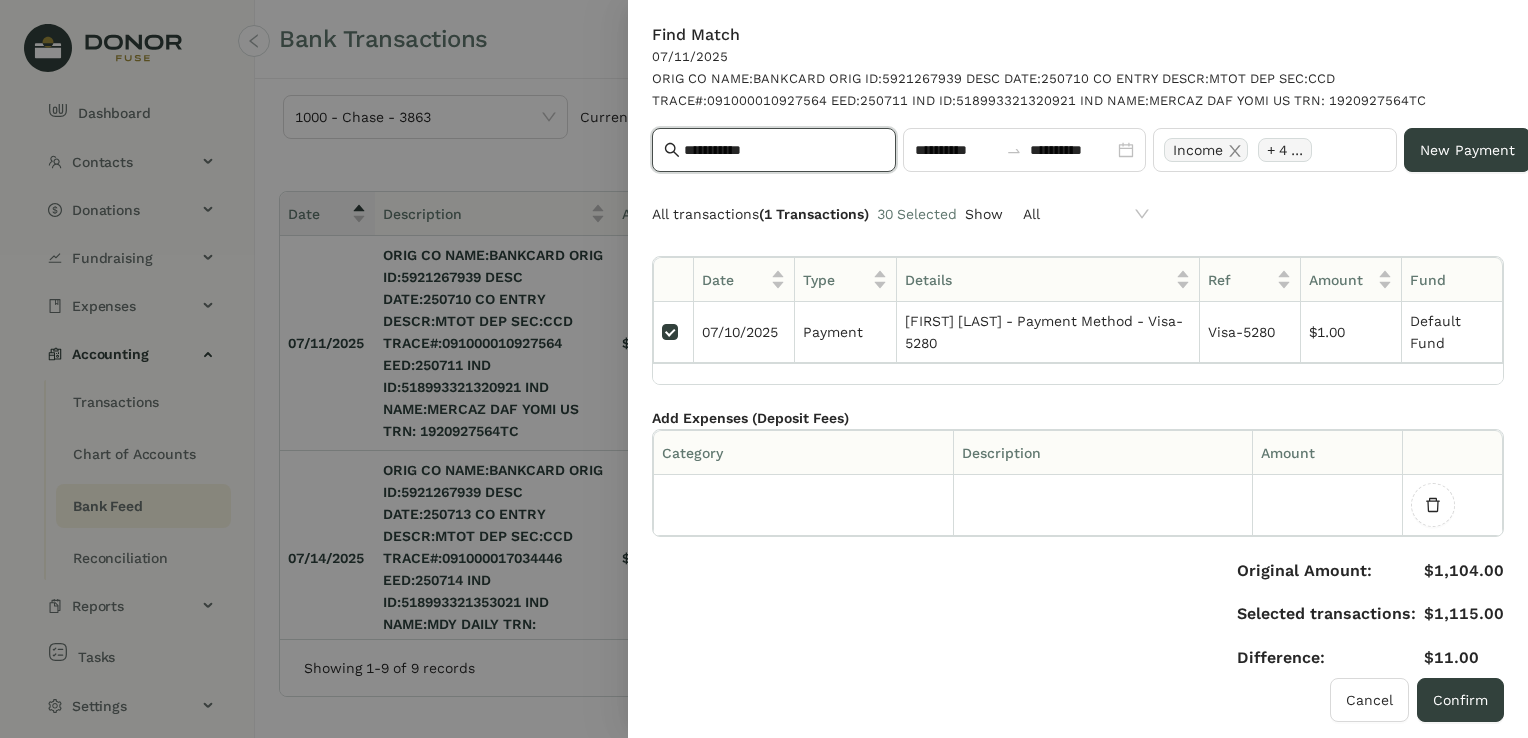drag, startPoint x: 826, startPoint y: 146, endPoint x: 682, endPoint y: 150, distance: 144.05554 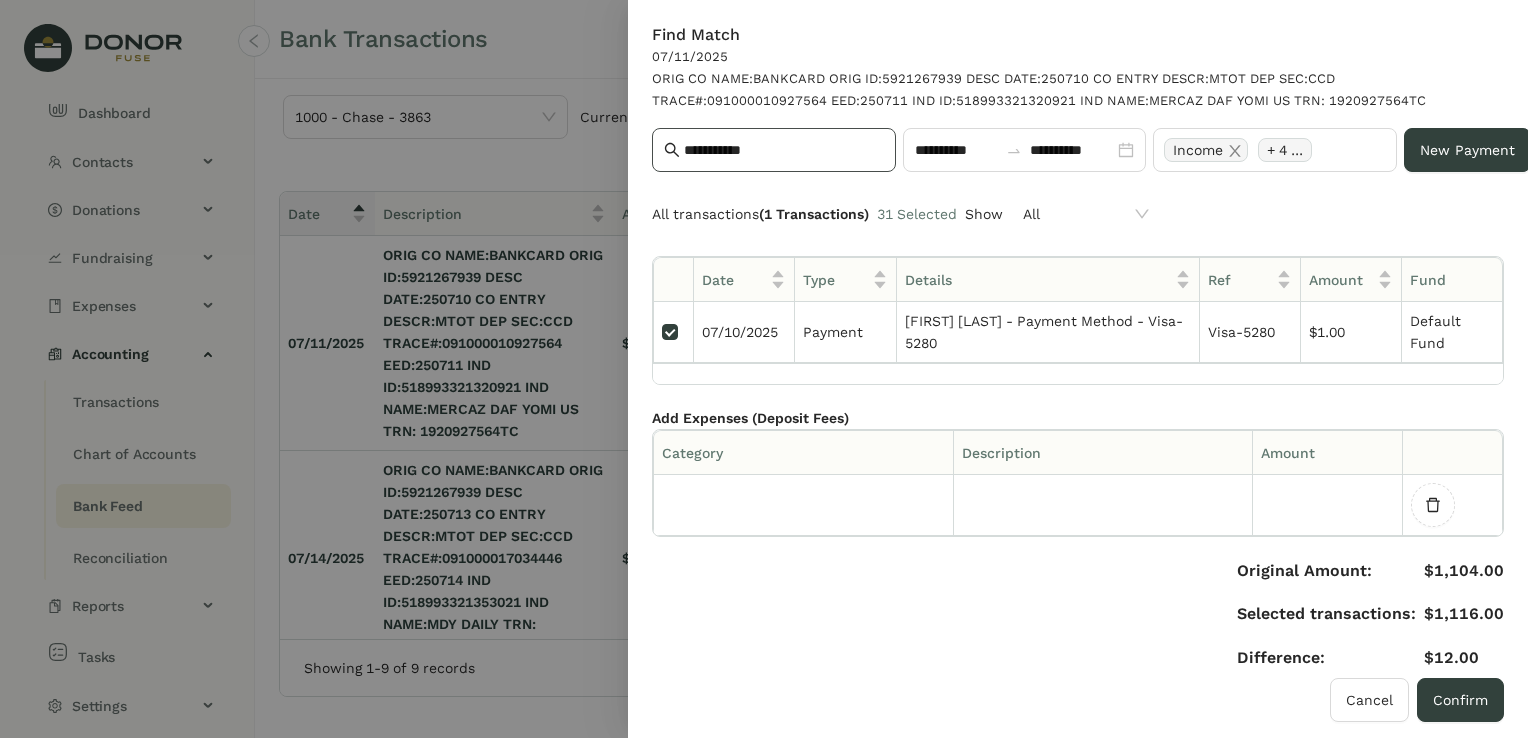 drag, startPoint x: 830, startPoint y: 162, endPoint x: 676, endPoint y: 146, distance: 154.82893 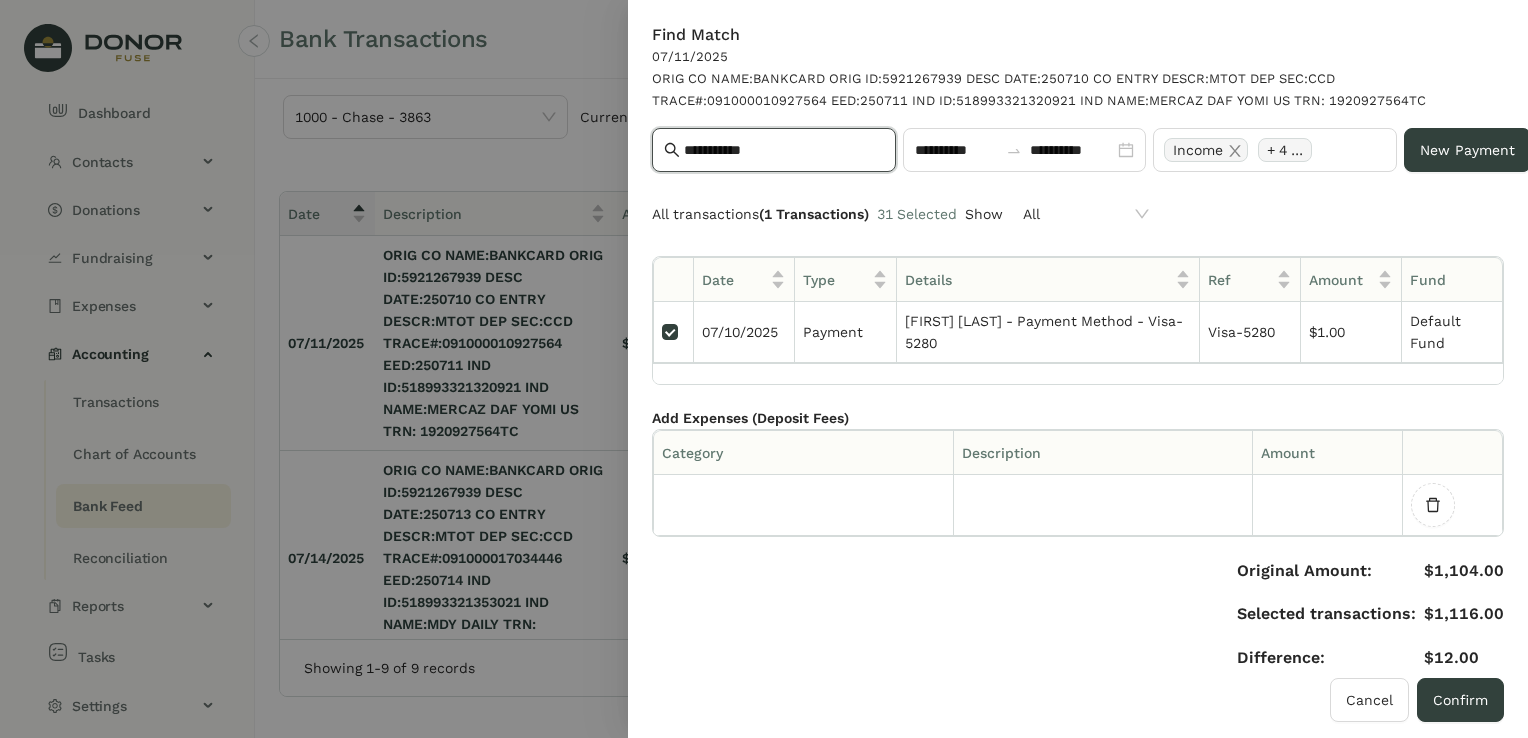 drag, startPoint x: 803, startPoint y: 150, endPoint x: 676, endPoint y: 135, distance: 127.88276 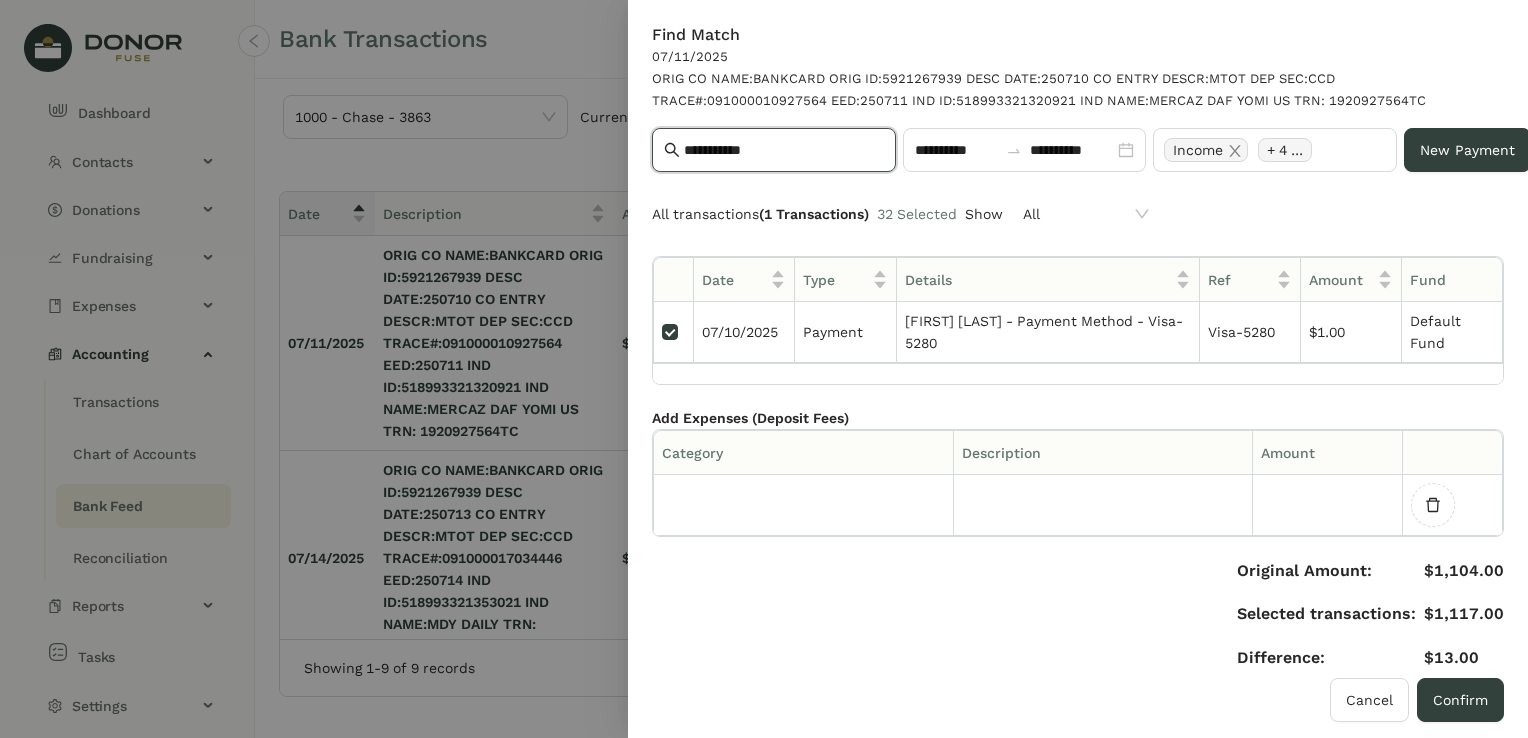 drag, startPoint x: 800, startPoint y: 154, endPoint x: 632, endPoint y: 141, distance: 168.50223 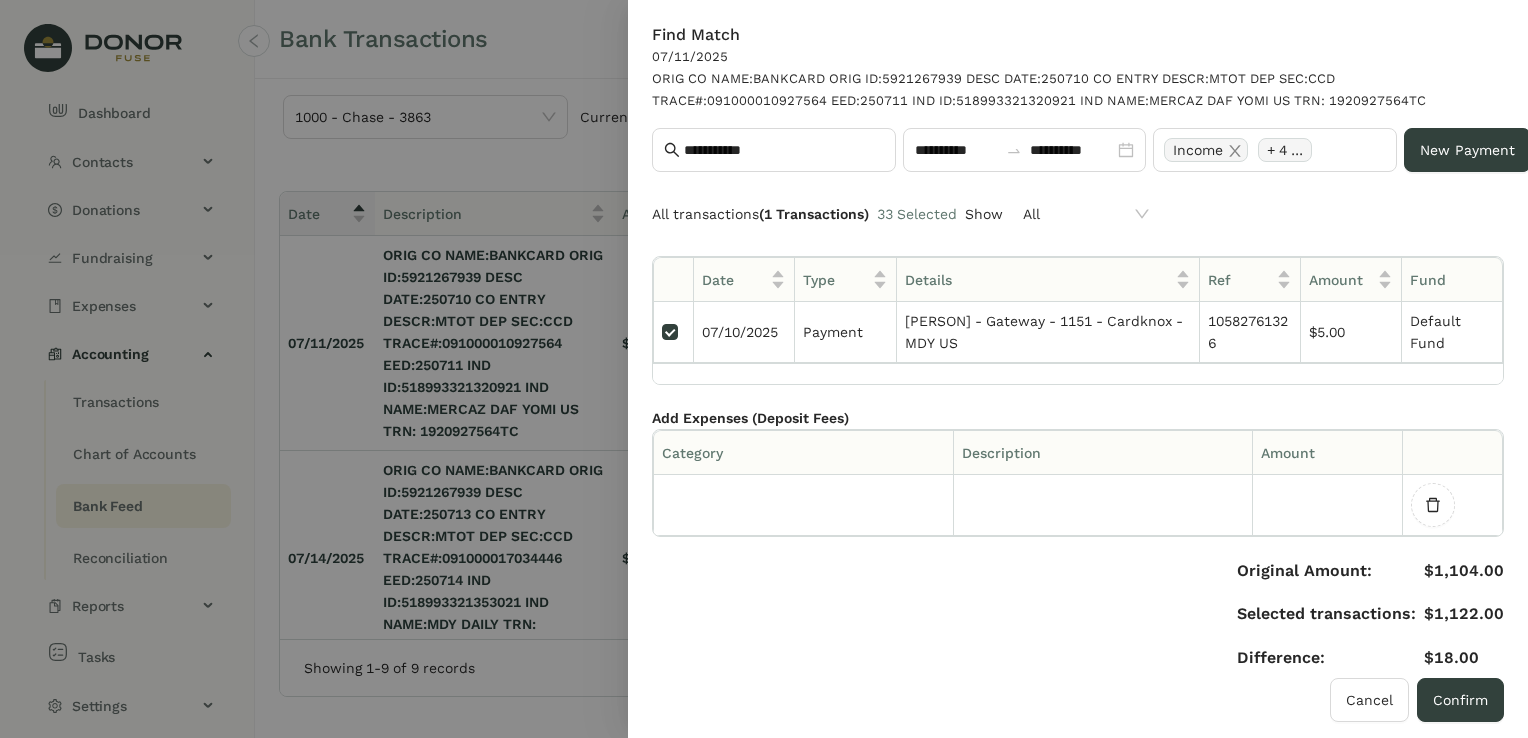 click on "Original Amount:    Selected transactions:    Difference:    $1,104.00    $1,122.00    $18.00" at bounding box center (1078, 618) 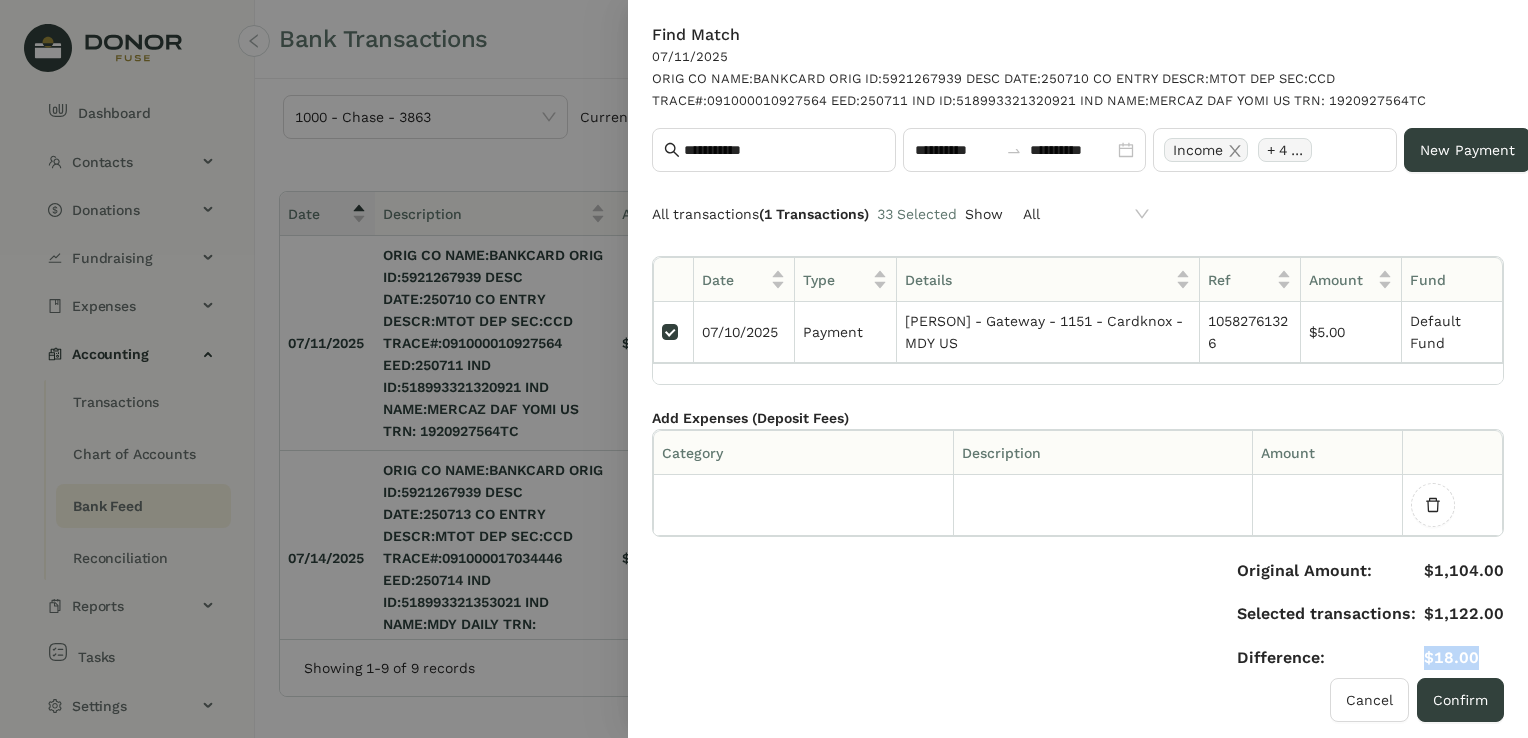drag, startPoint x: 1481, startPoint y: 653, endPoint x: 1426, endPoint y: 653, distance: 55 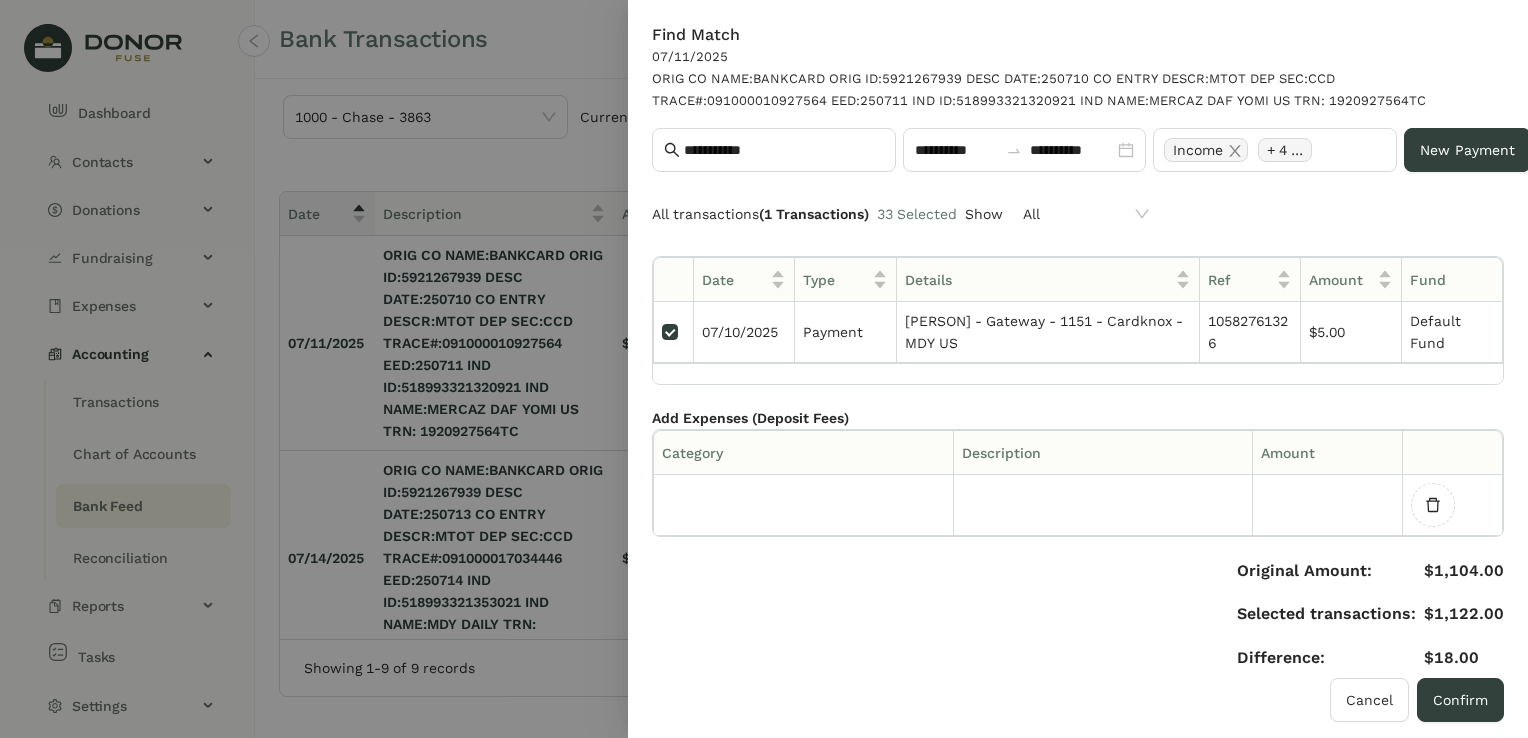 click on "Difference:" at bounding box center (1326, 658) 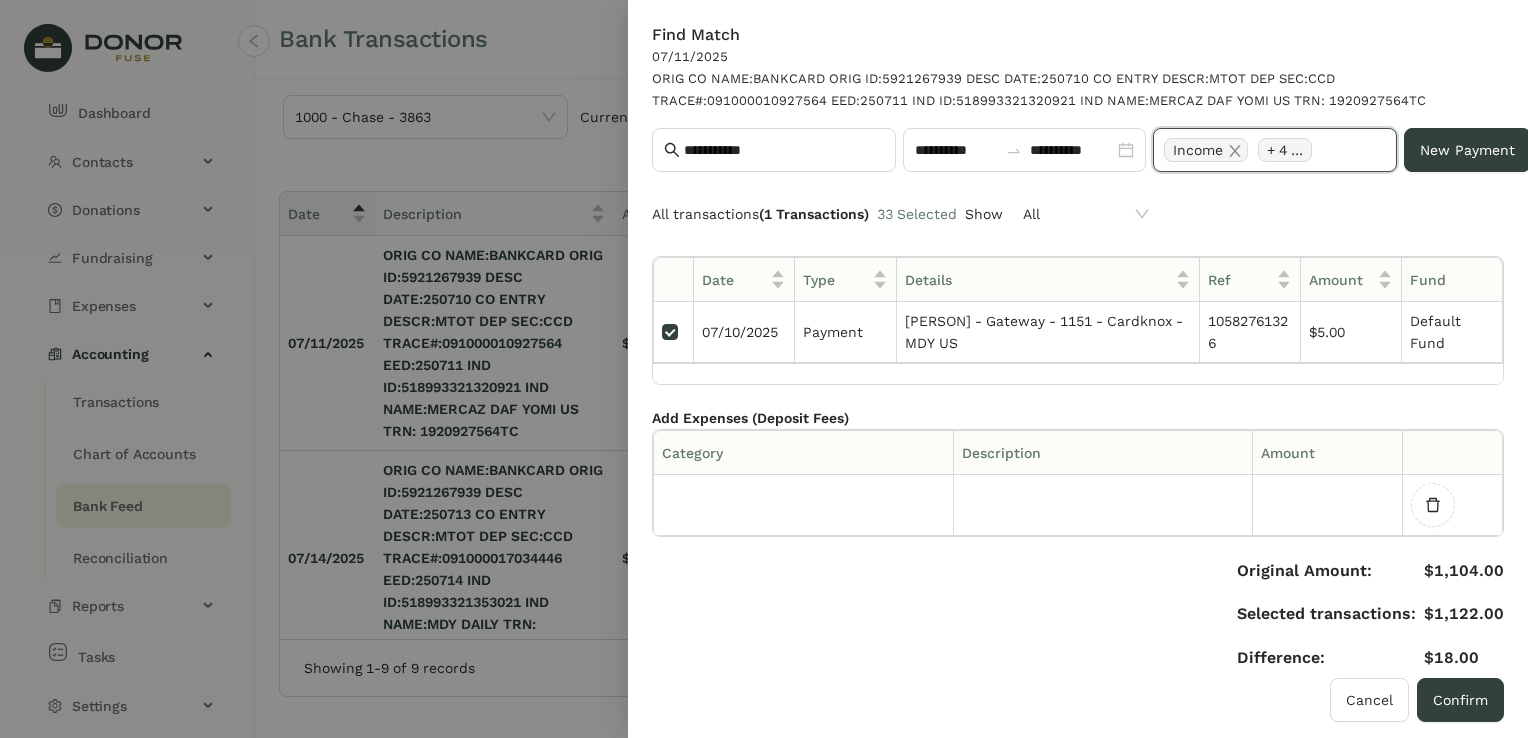 drag, startPoint x: 1332, startPoint y: 151, endPoint x: 1188, endPoint y: 63, distance: 168.76018 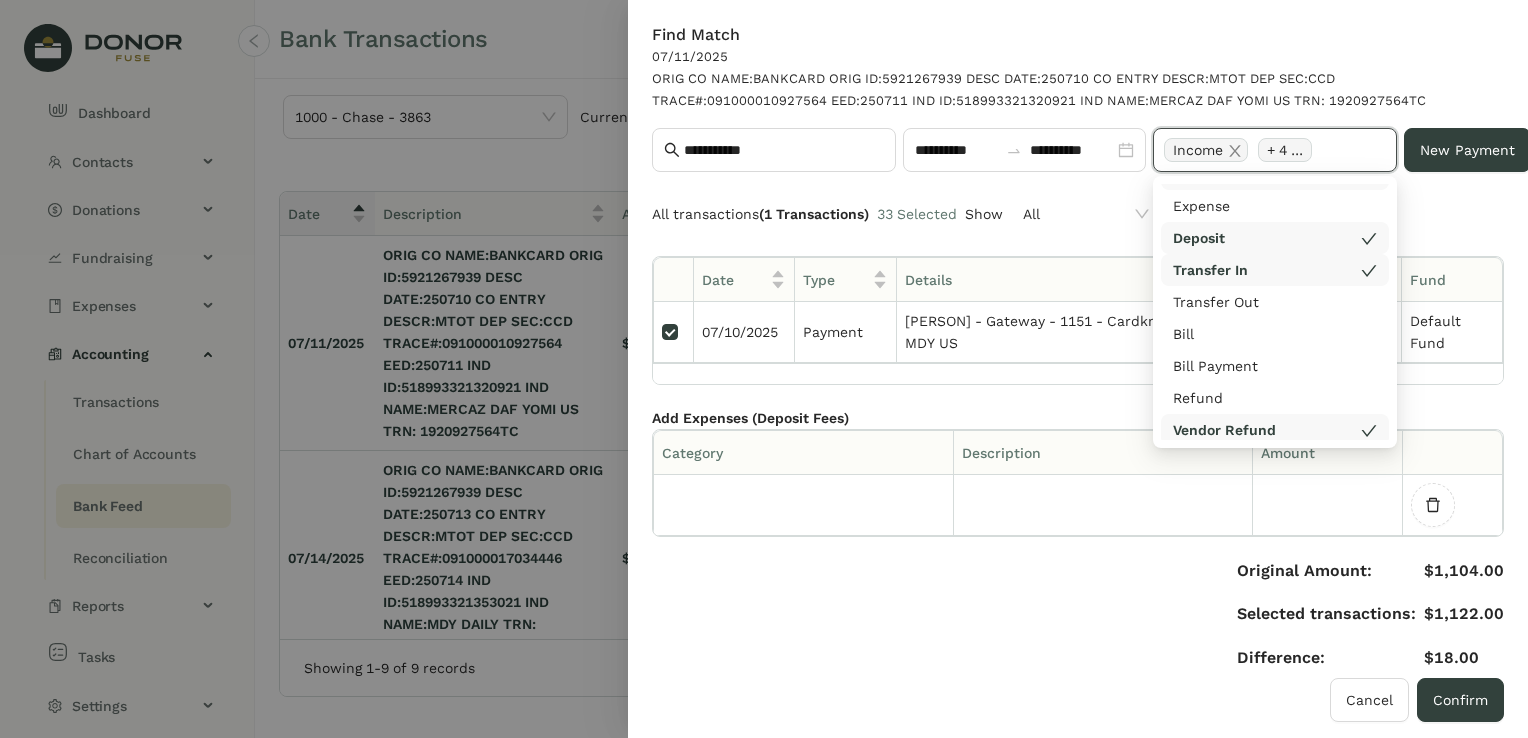 scroll, scrollTop: 64, scrollLeft: 0, axis: vertical 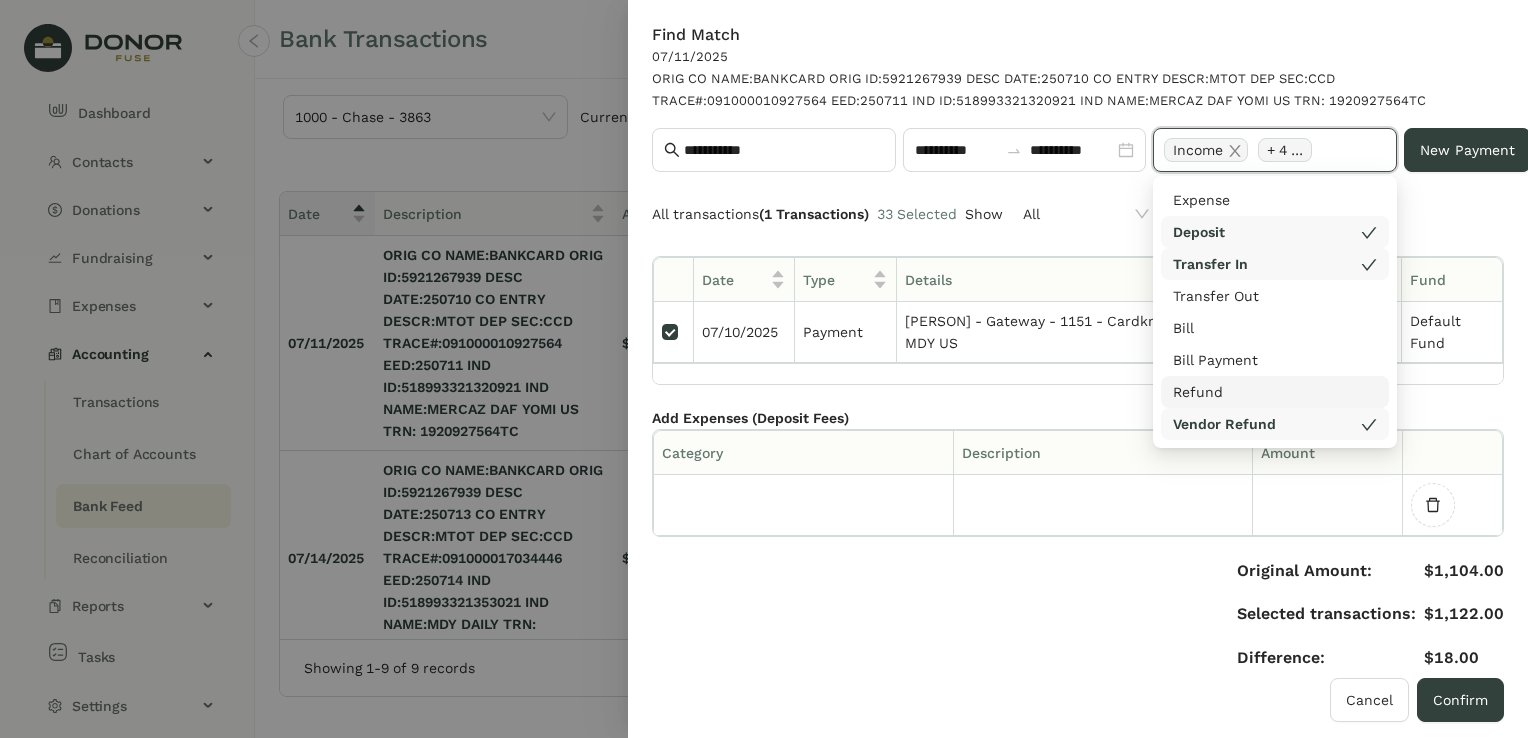 click on "Refund" at bounding box center [1275, 392] 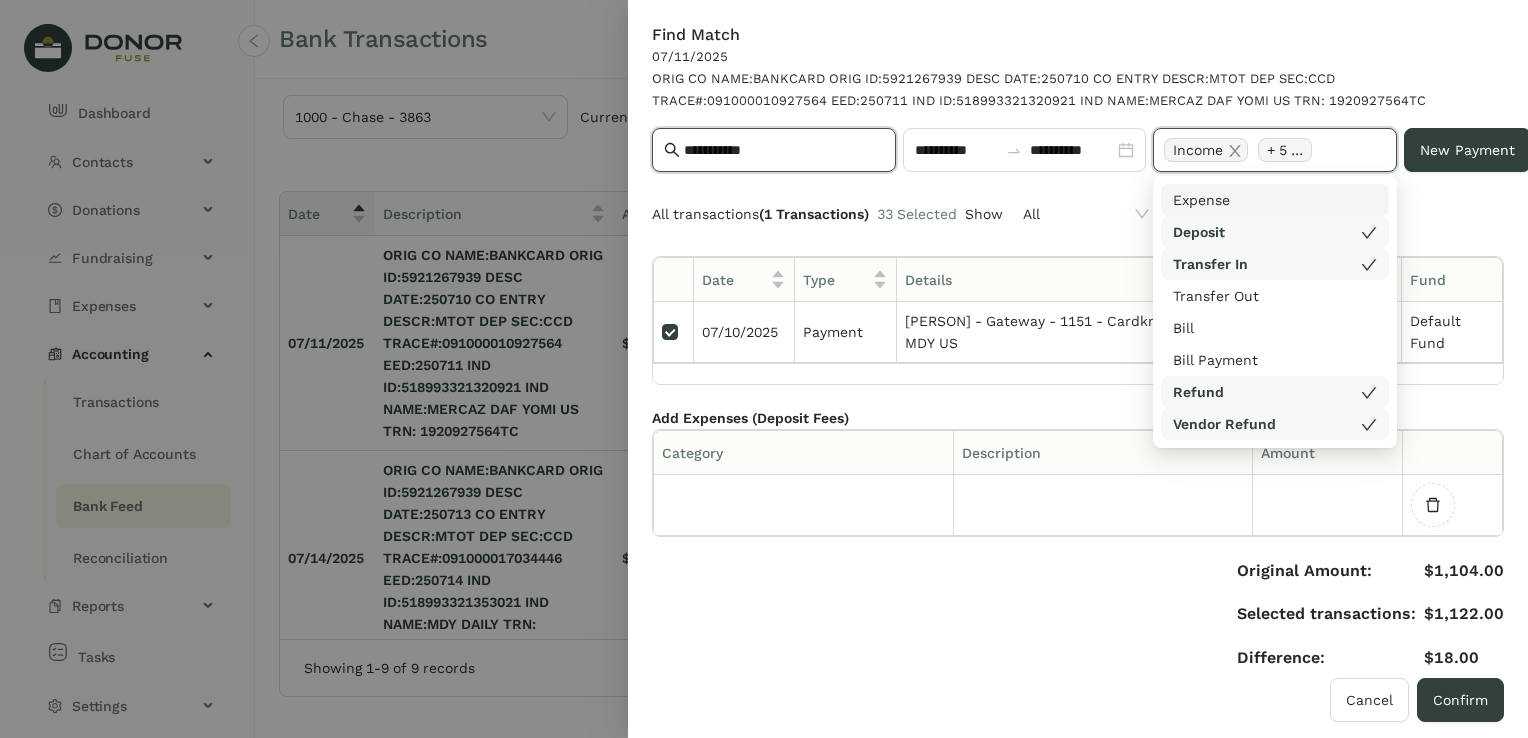 drag, startPoint x: 821, startPoint y: 154, endPoint x: 653, endPoint y: 145, distance: 168.2409 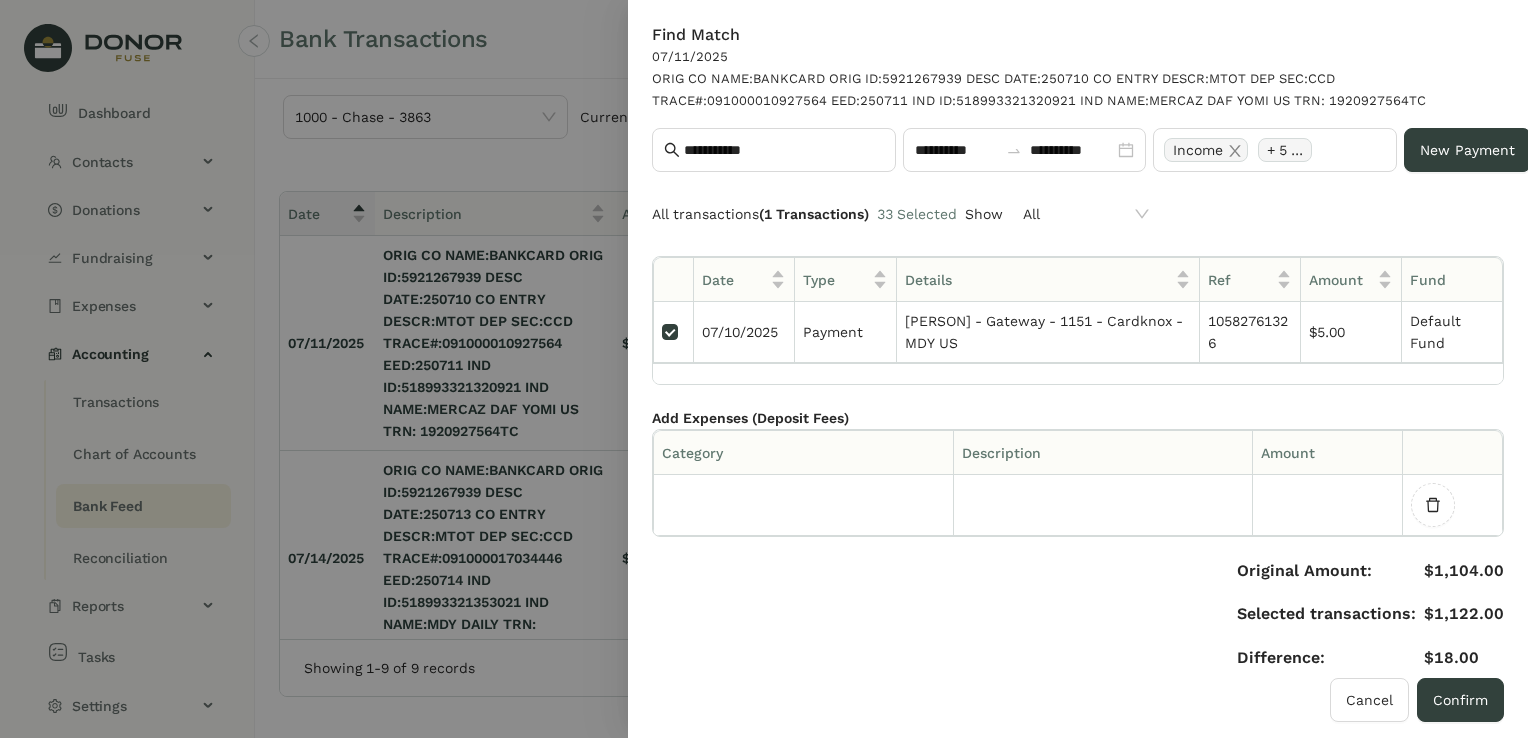 drag, startPoint x: 798, startPoint y: 132, endPoint x: 646, endPoint y: 133, distance: 152.0033 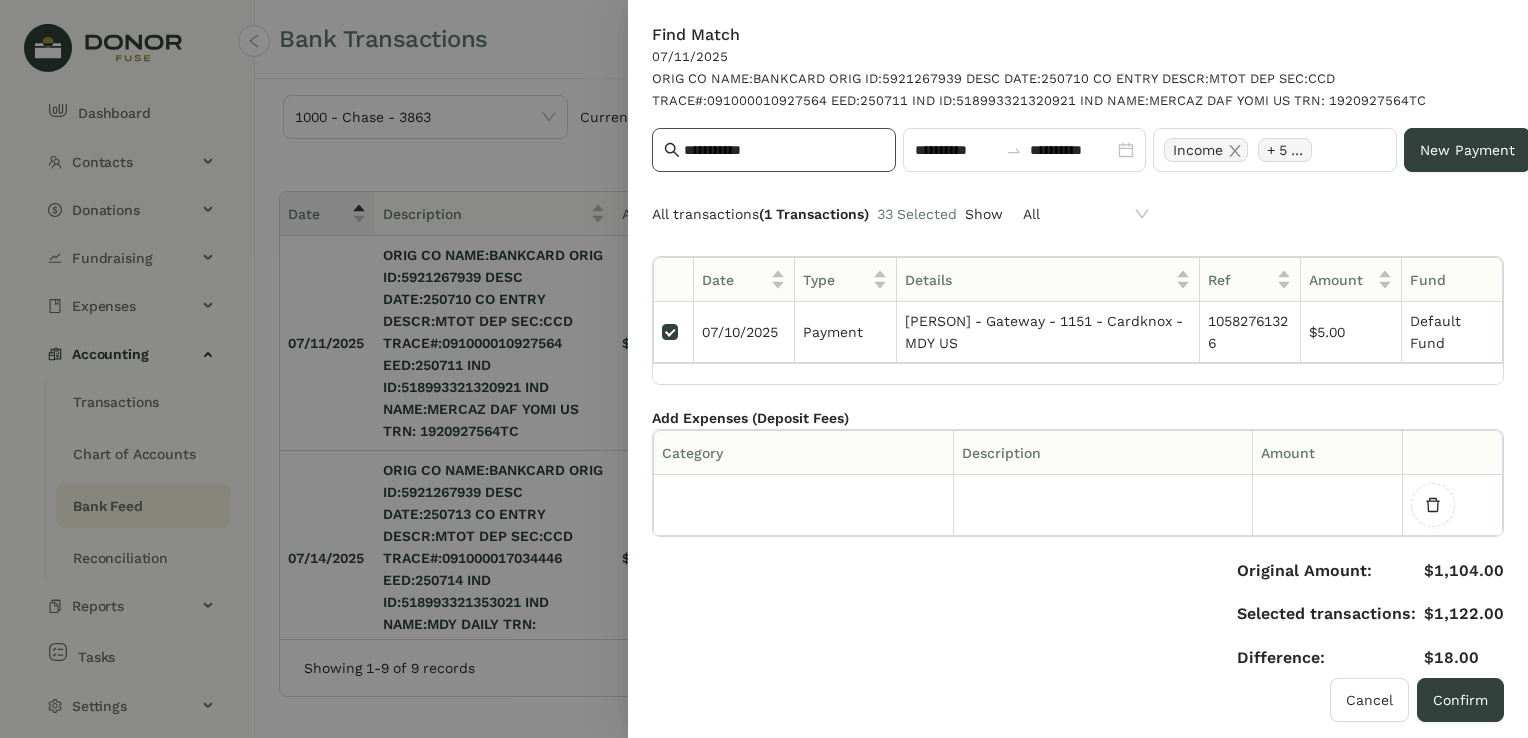 click on "**********" at bounding box center [784, 150] 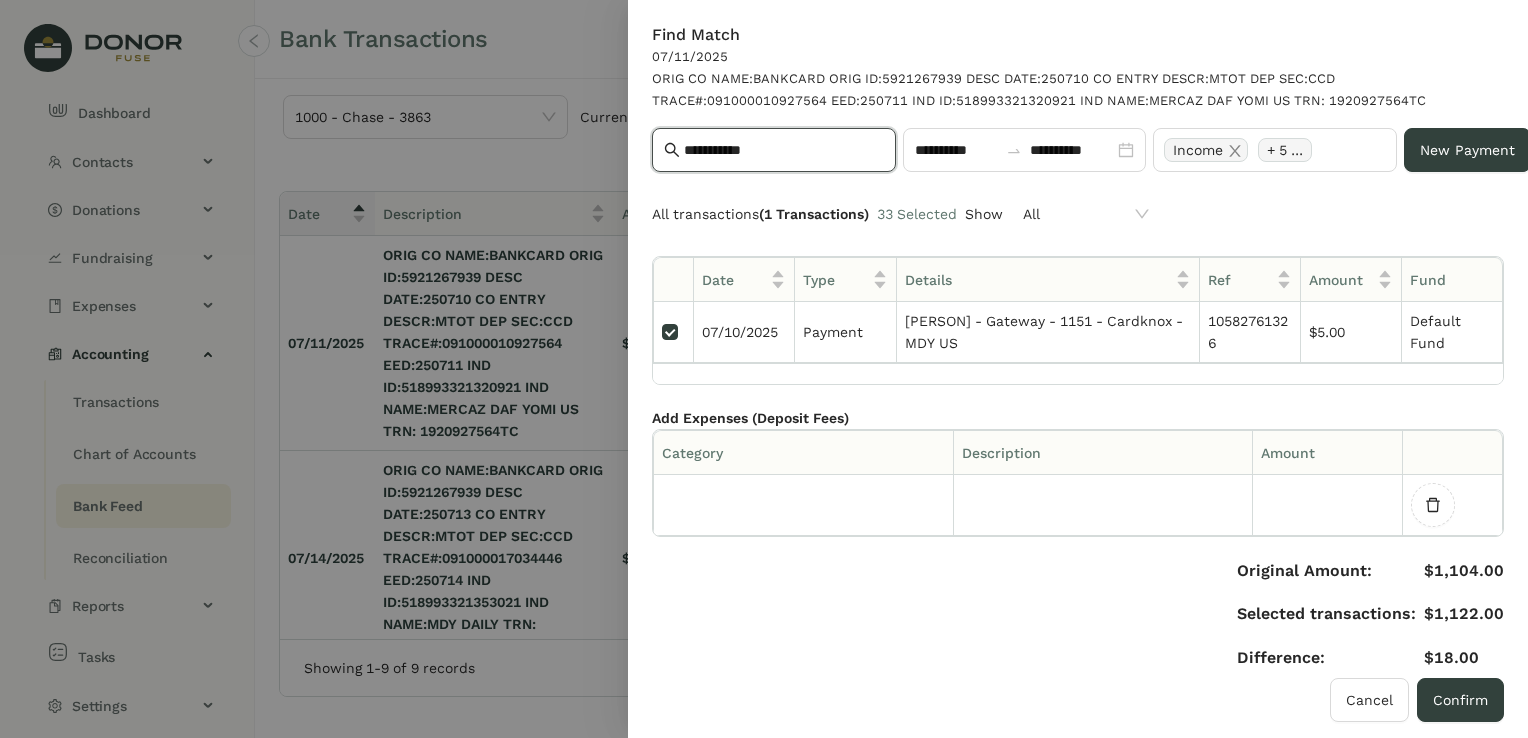 drag, startPoint x: 844, startPoint y: 139, endPoint x: 672, endPoint y: 138, distance: 172.00291 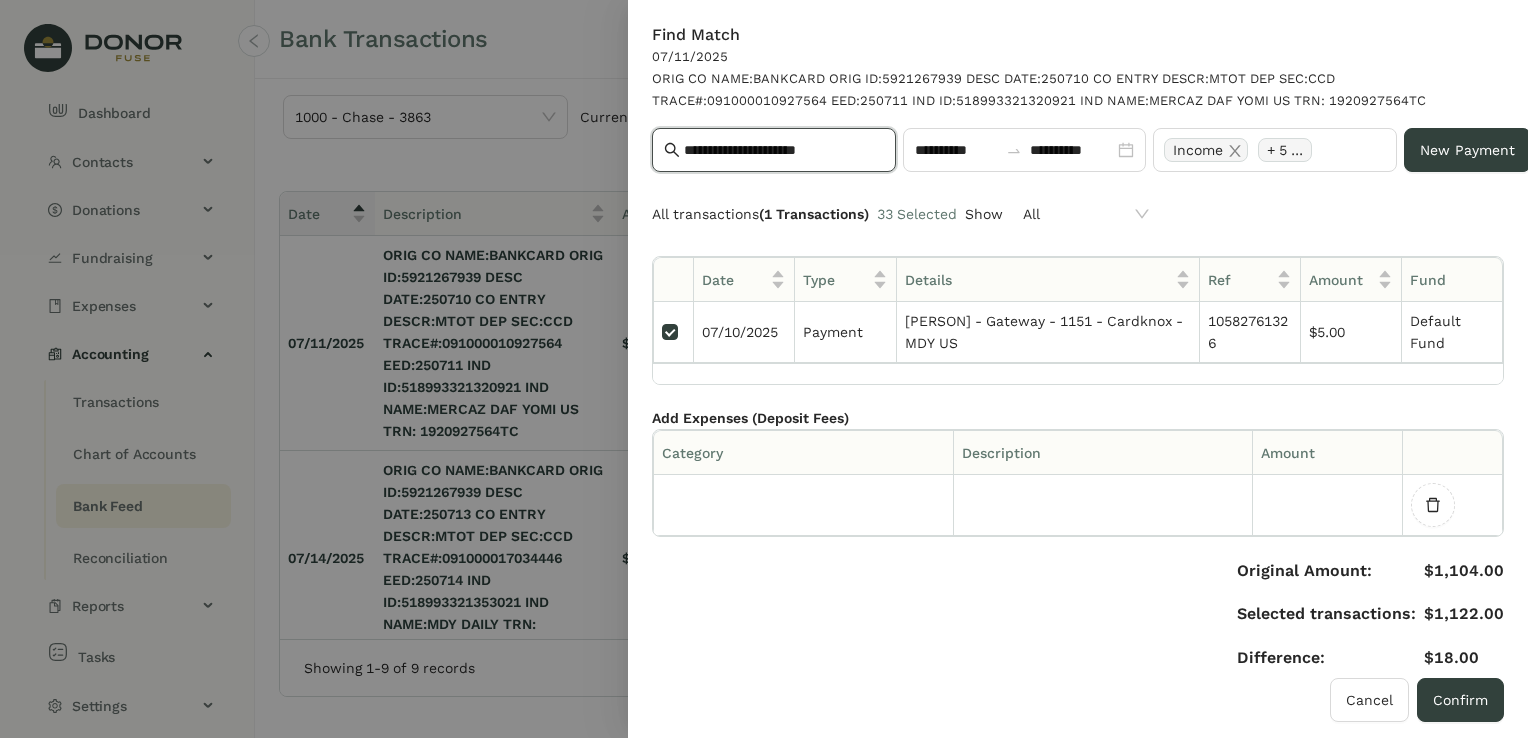 paste on "**********" 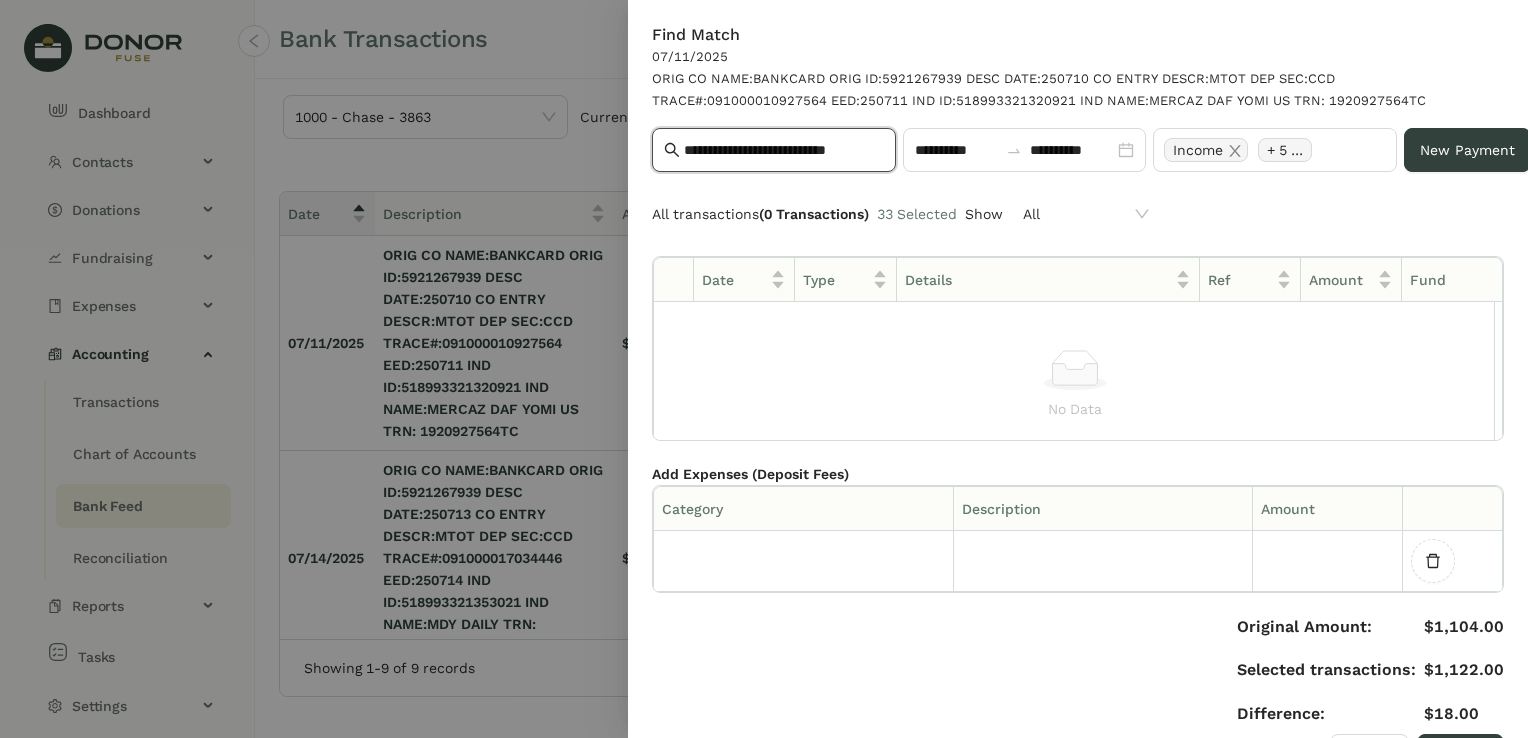 scroll, scrollTop: 0, scrollLeft: 0, axis: both 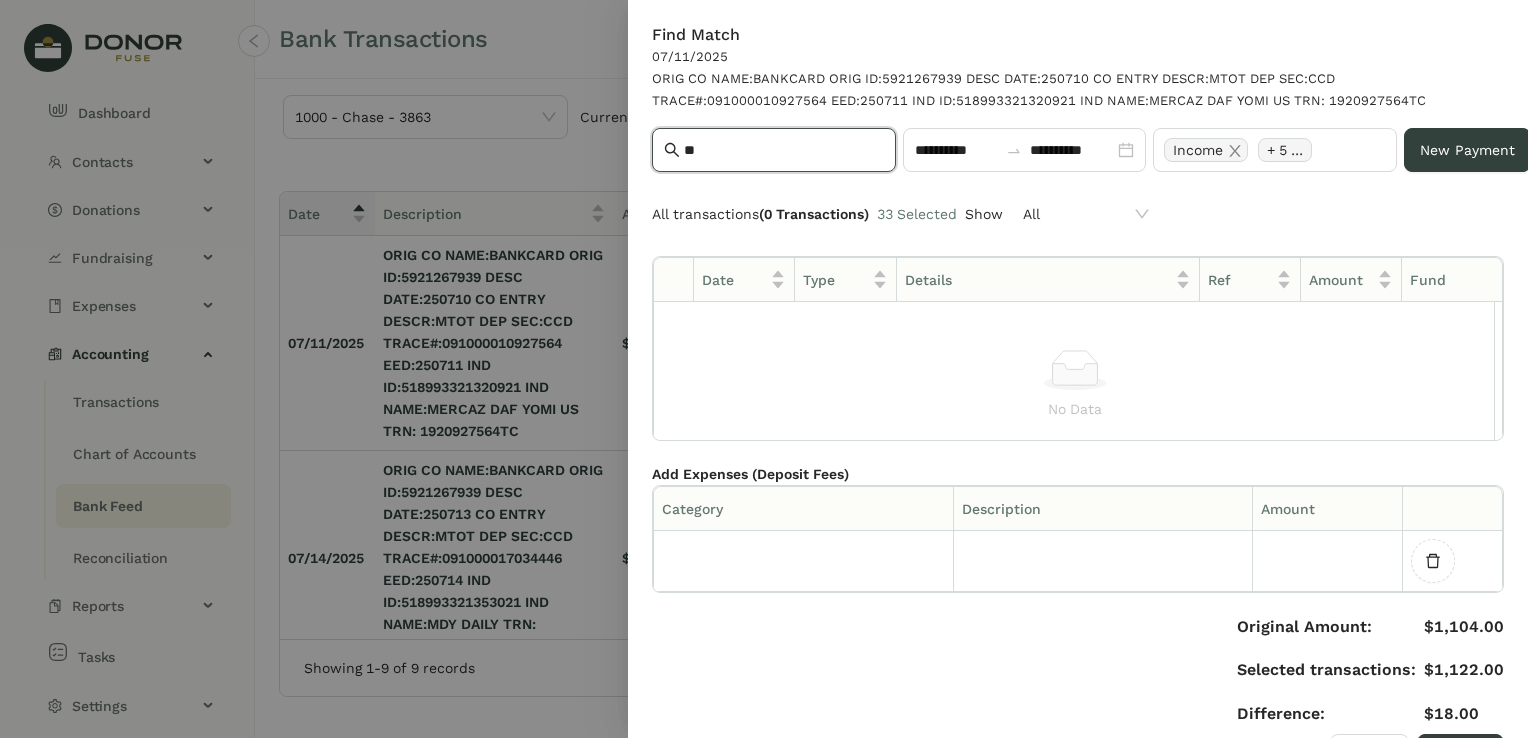 type on "*" 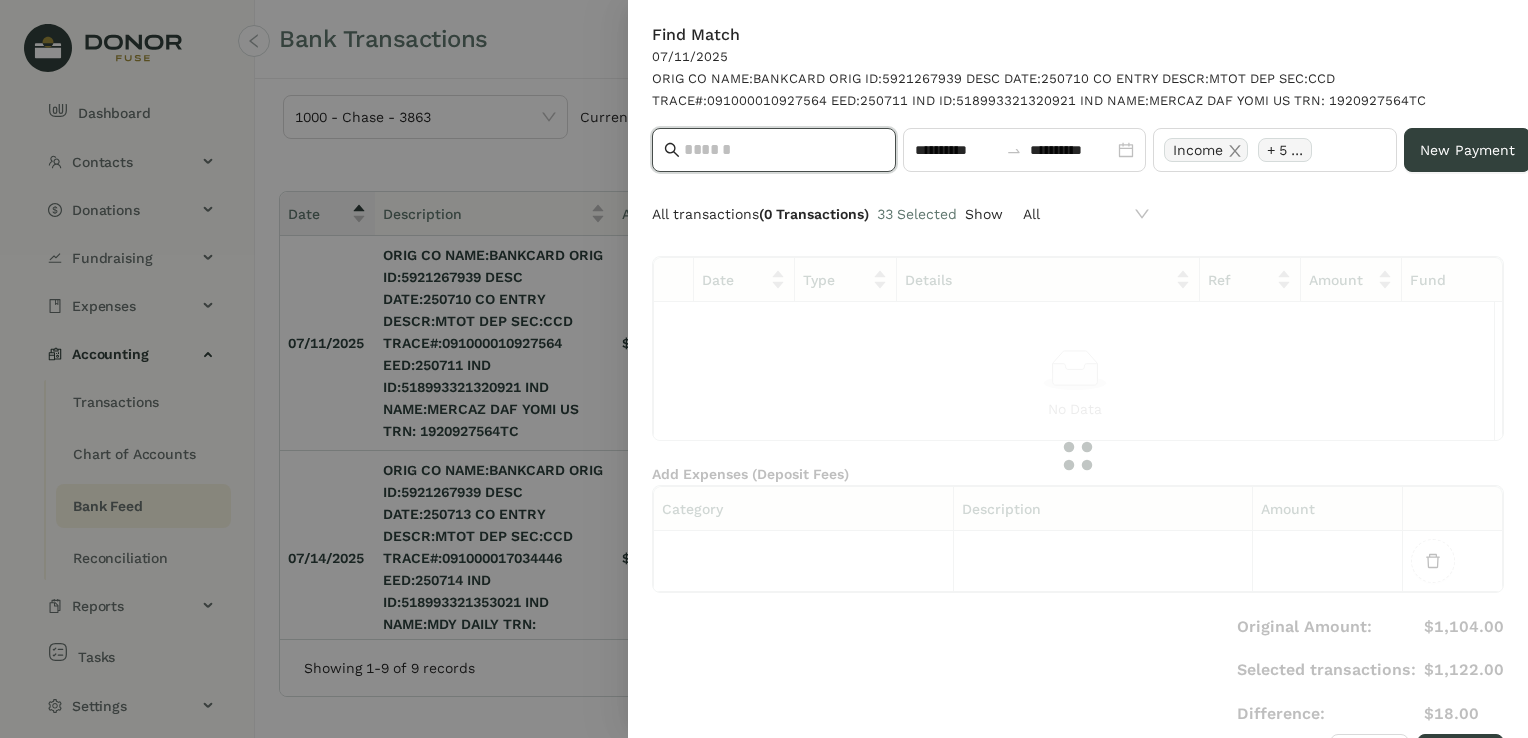 paste on "**********" 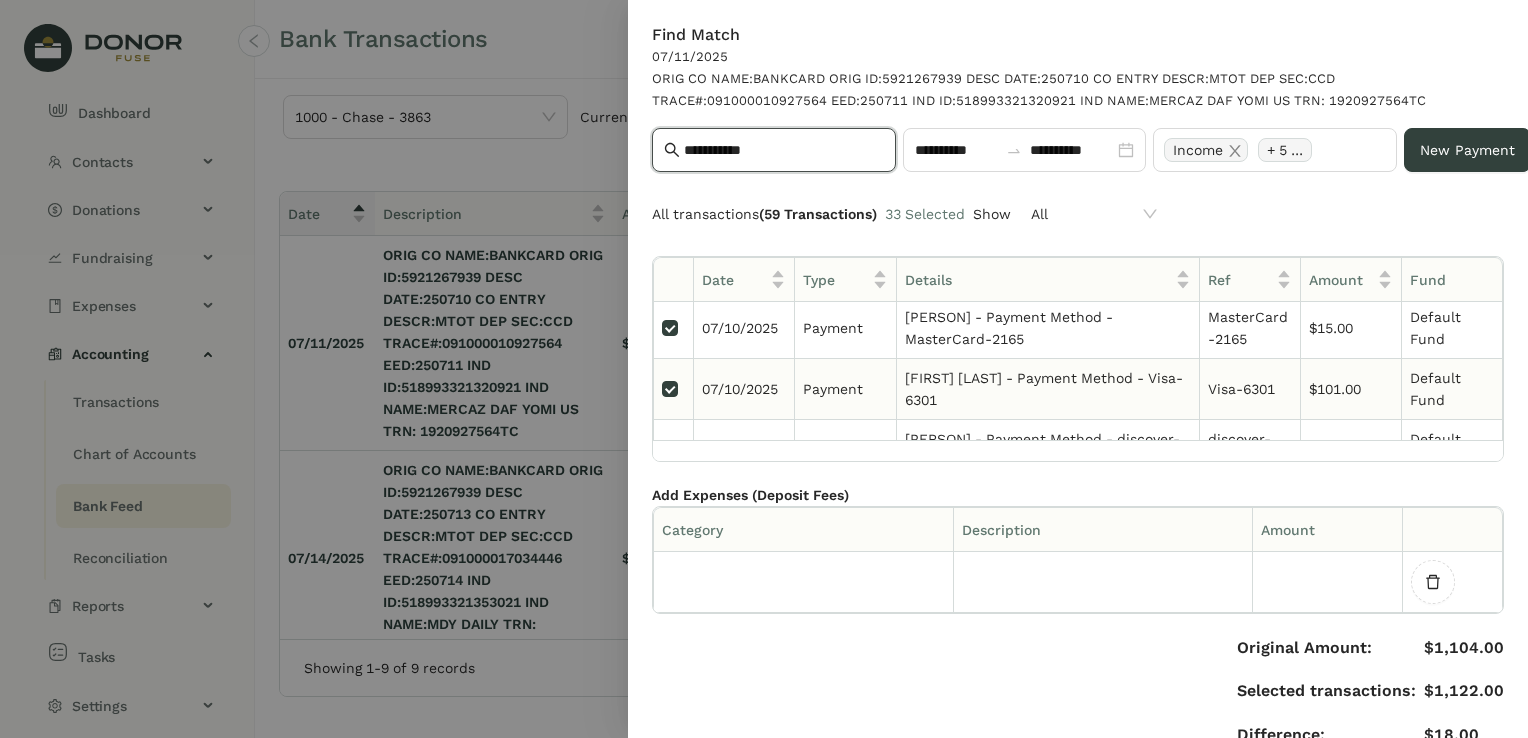 scroll, scrollTop: 1800, scrollLeft: 0, axis: vertical 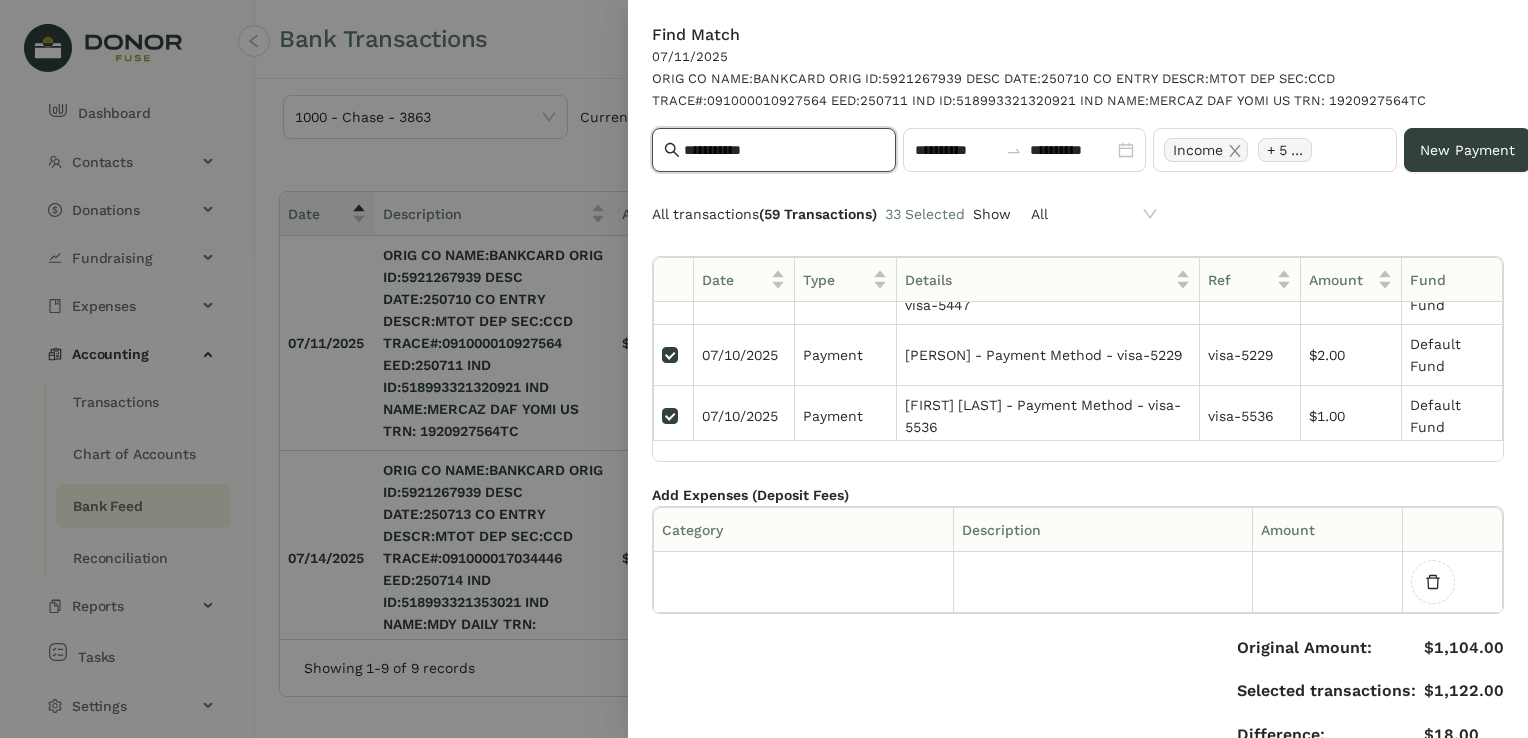 type on "**********" 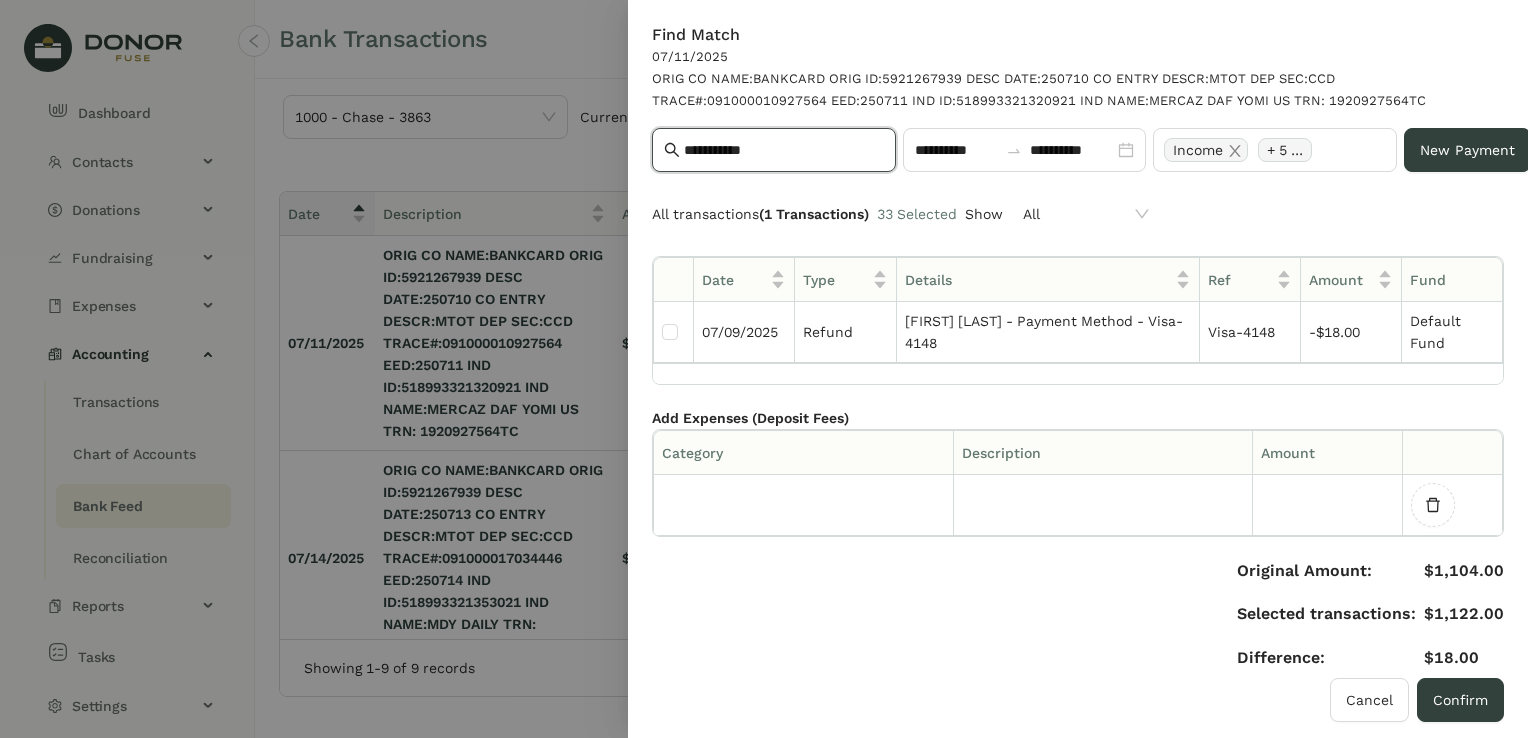 scroll, scrollTop: 0, scrollLeft: 0, axis: both 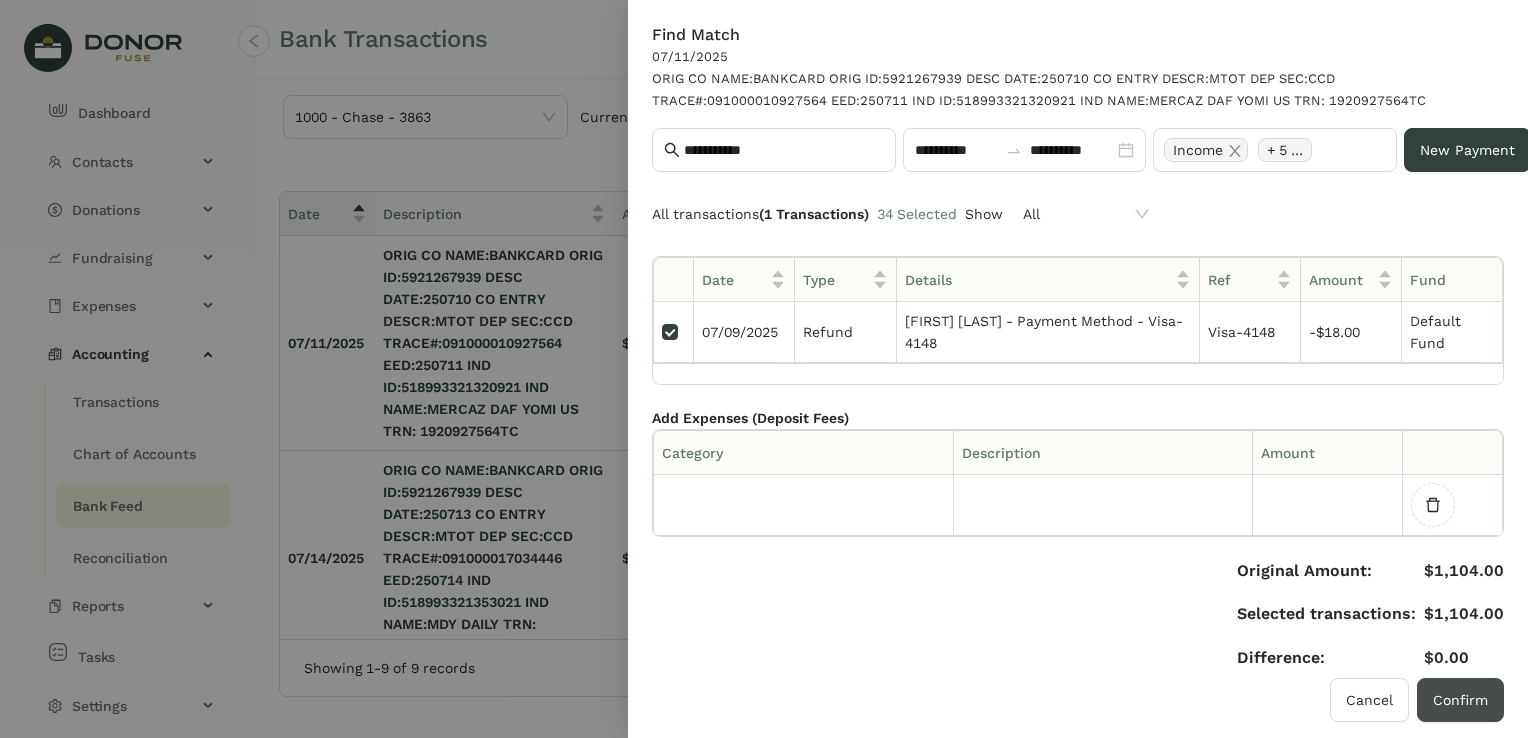 click on "Confirm" at bounding box center [1460, 700] 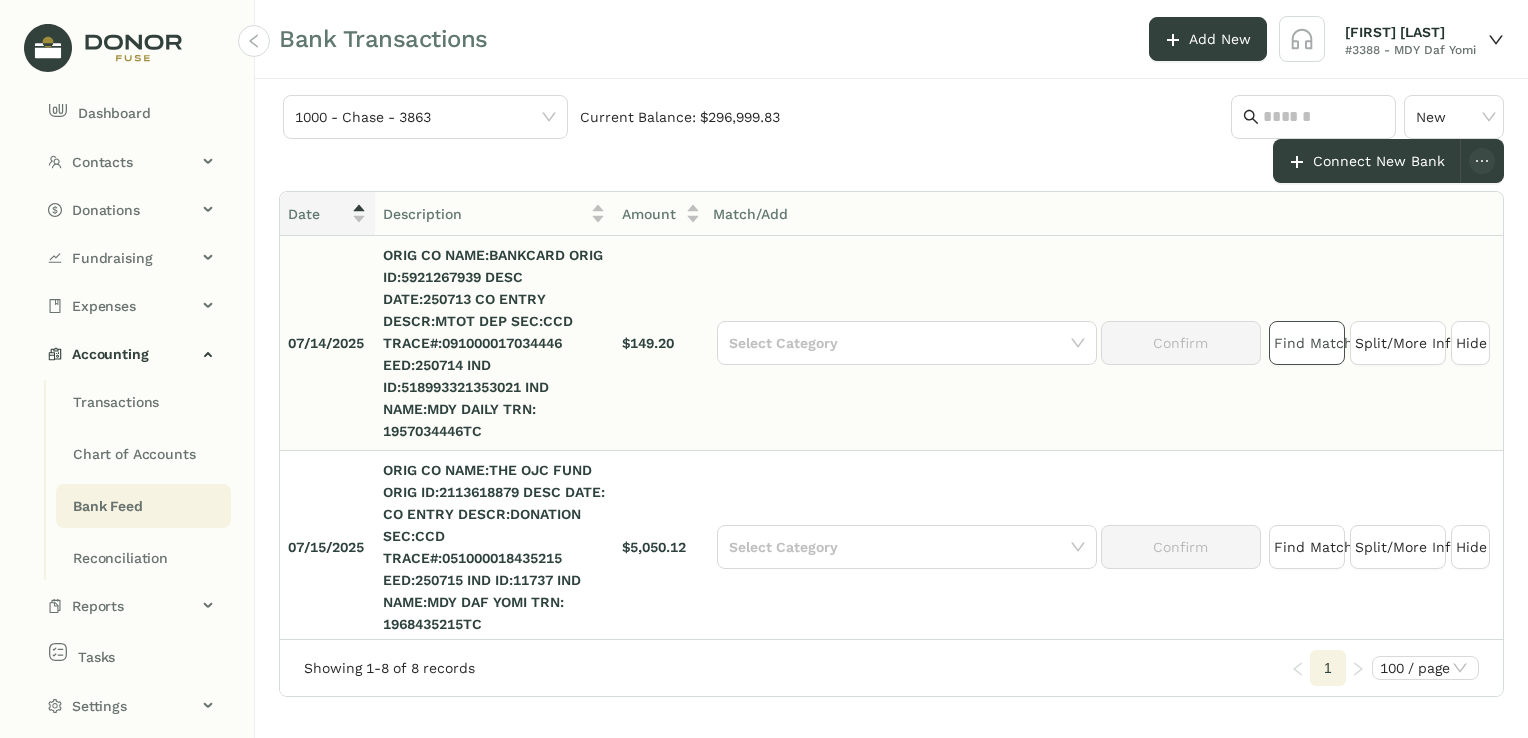 click on "Find Match" 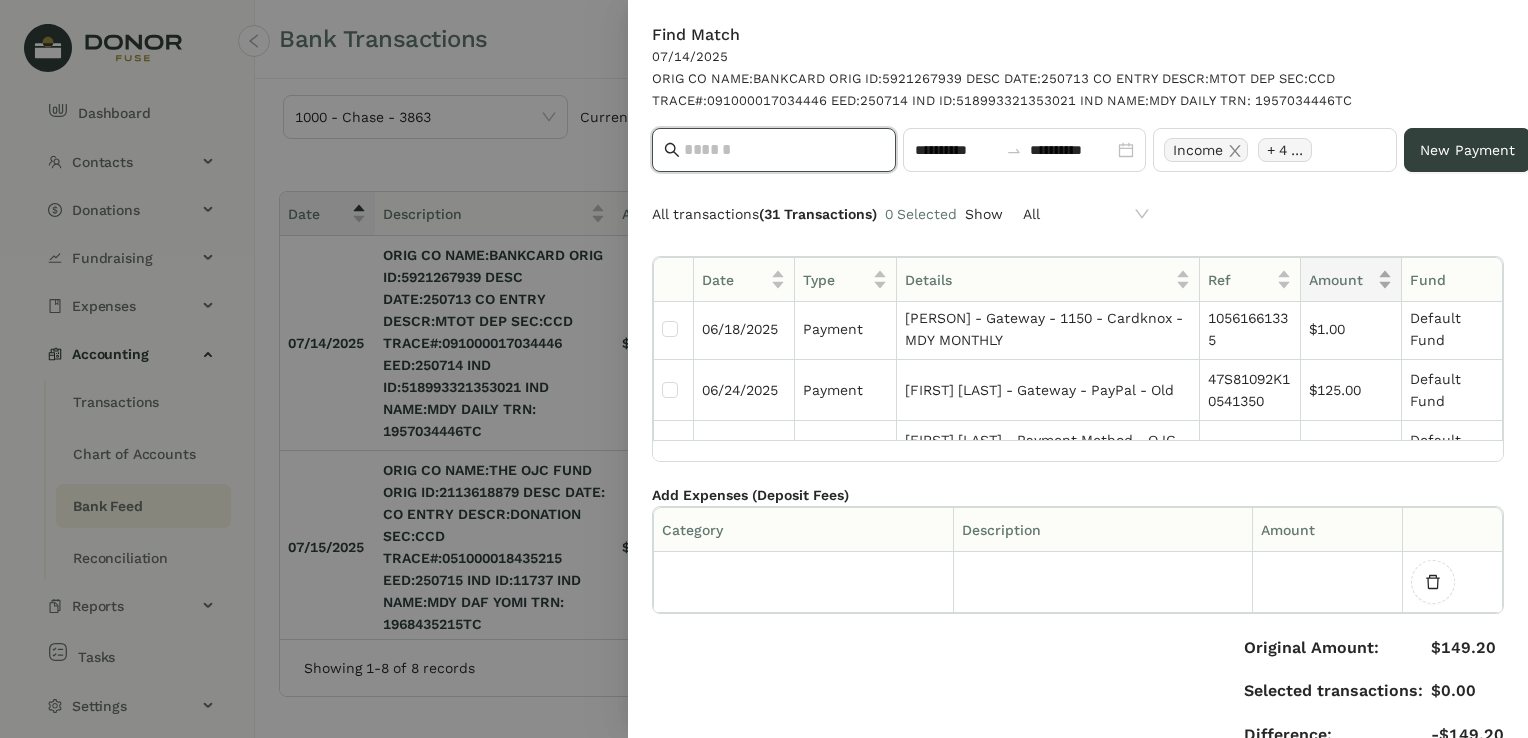 scroll, scrollTop: 400, scrollLeft: 0, axis: vertical 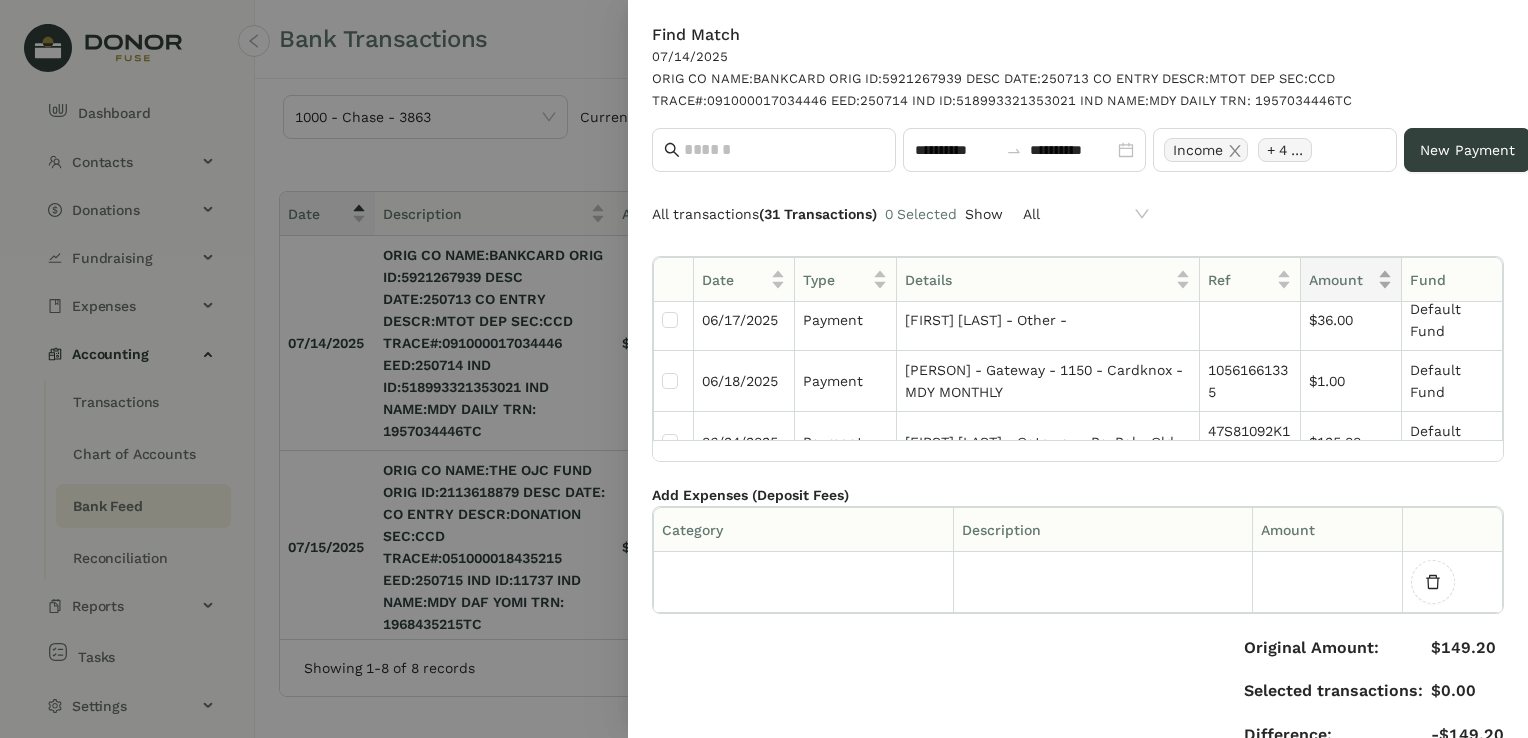 click on "Amount" at bounding box center [1351, 279] 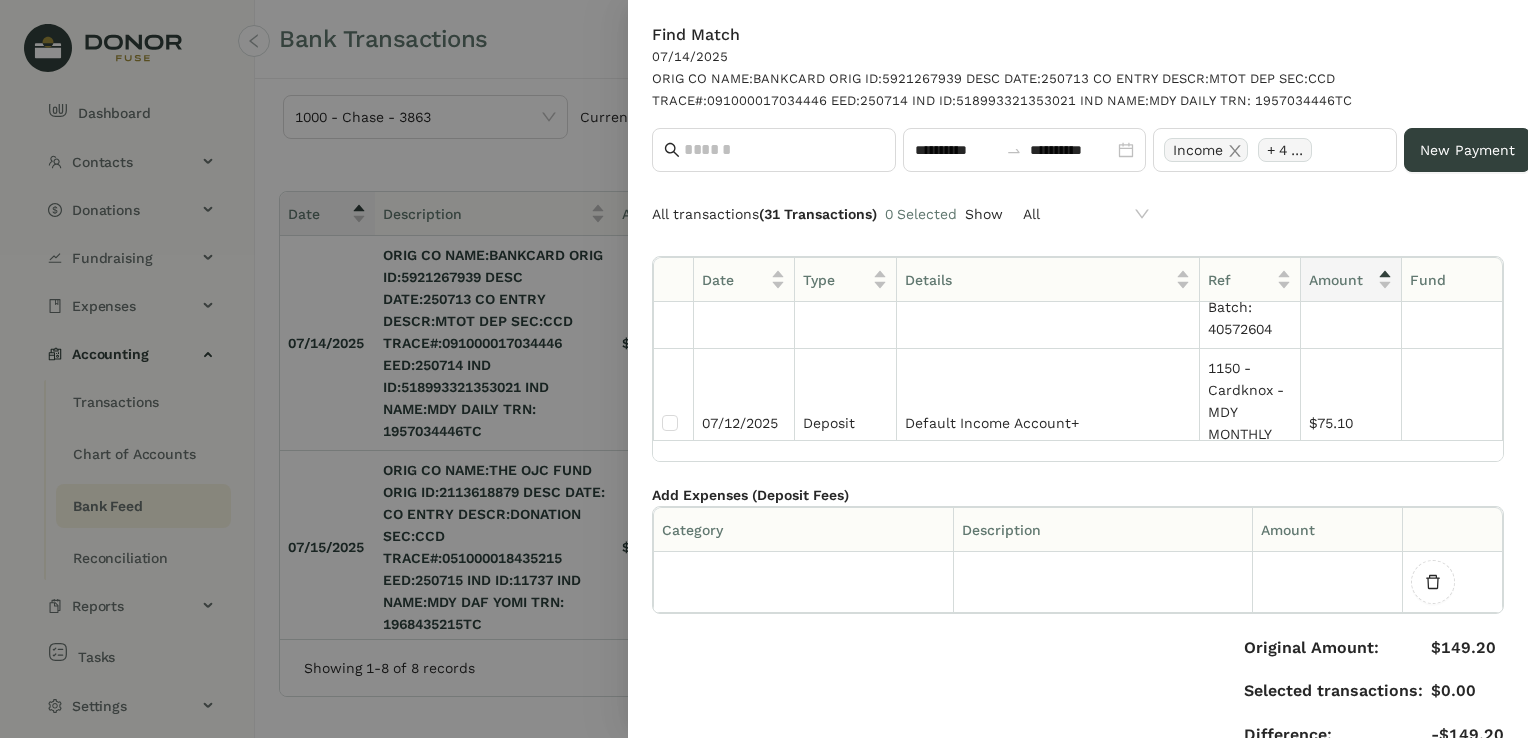 scroll, scrollTop: 1000, scrollLeft: 0, axis: vertical 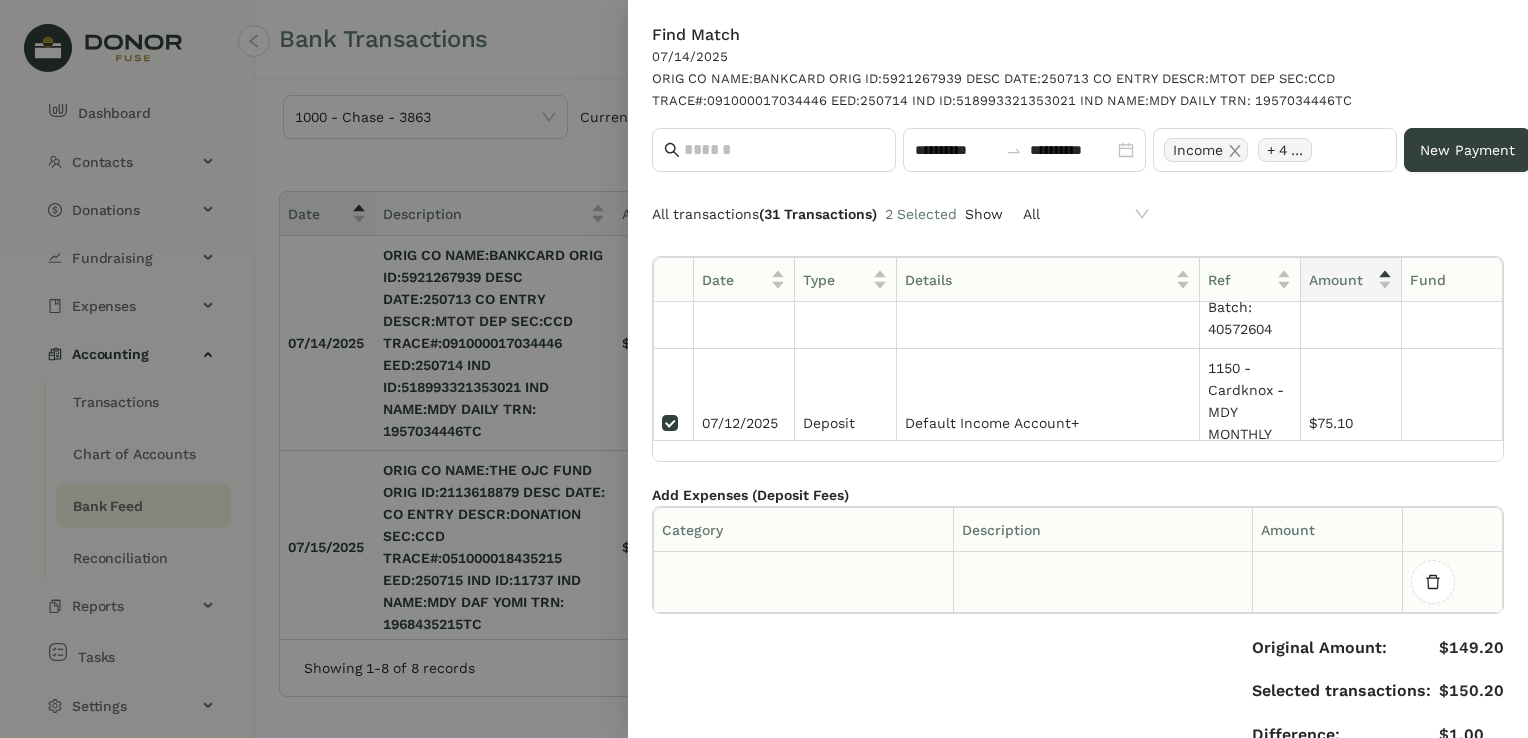 click at bounding box center (804, 582) 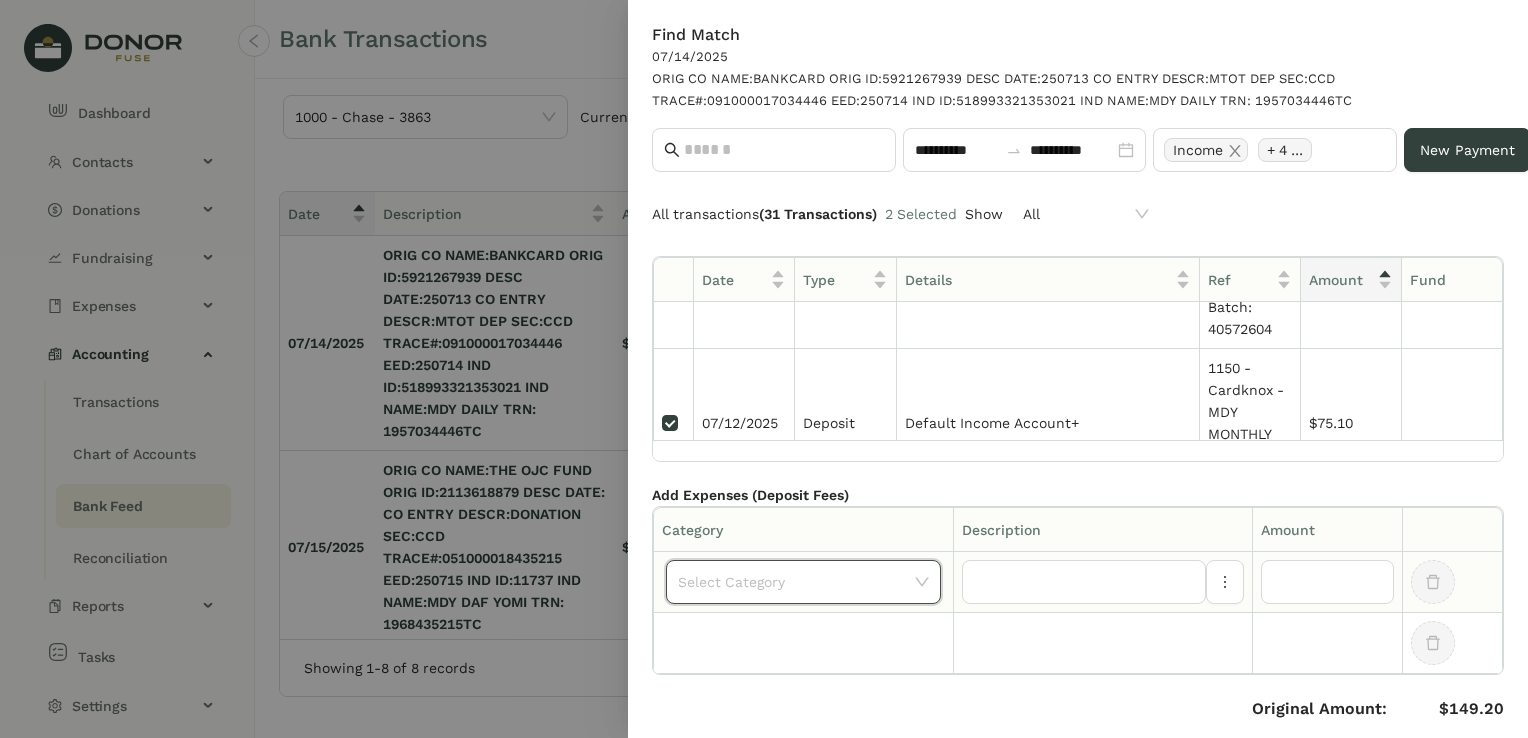 click at bounding box center (796, 582) 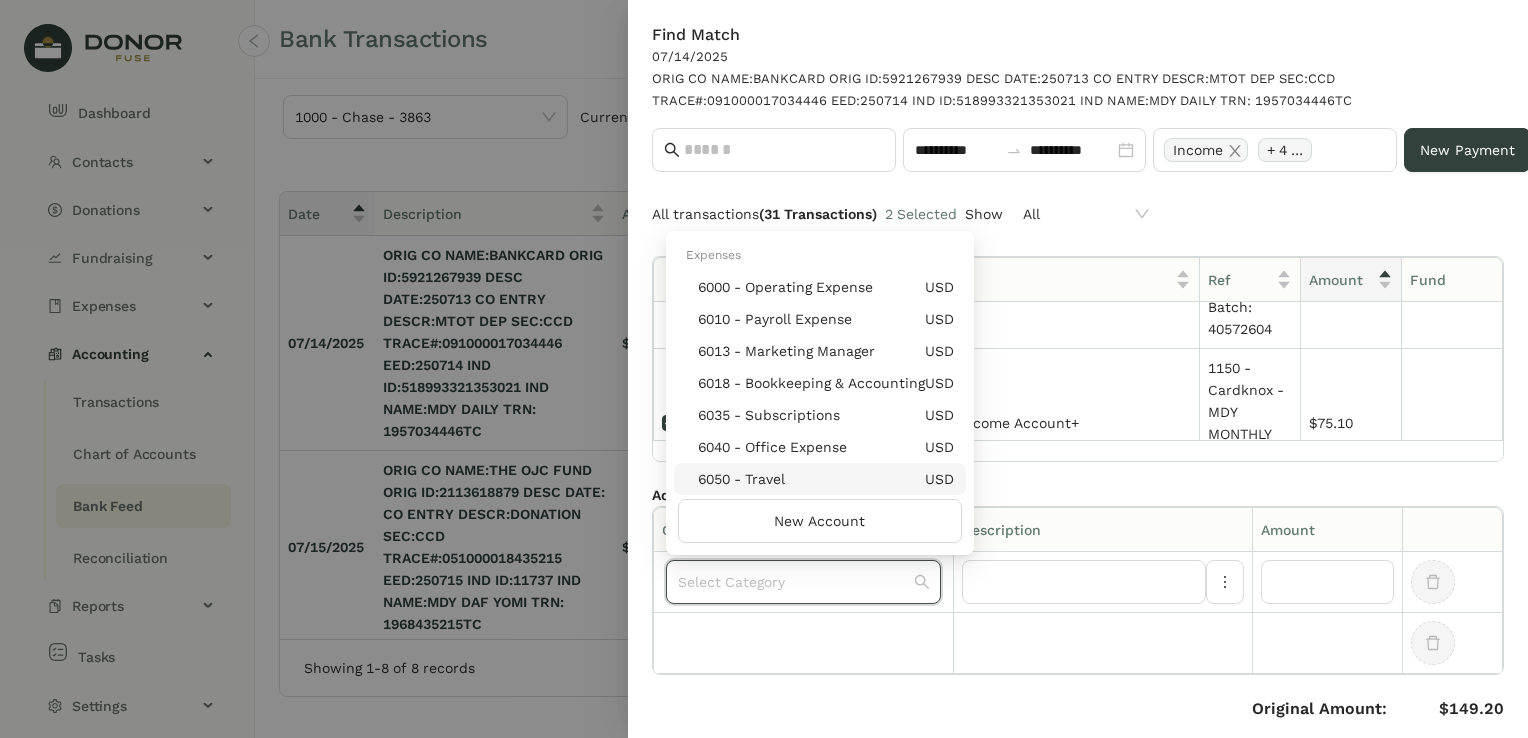 click on "Date Type Details Ref Amount Fund 06/18/2025 Payment [FIRST] [LAST] - Gateway - 1150 - Cardknox - MDY MONTHLY 10561661335 $1.00 Default Fund 06/29/2025 Payment [FIRST] [LAST] - Gateway - 1150 - Cardknox - MDY MONTHLY 10571819510 $1.00 Default Fund 07/03/2025 Payment [FIRST] [LAST] - Gateway - 1150 - Cardknox - MDY MONTHLY 10575711856 $1.00 Default Fund 07/09/2025 Payment [FIRST] [LAST] - Gateway - 1150 - Cardknox - MDY MONTHLY 10580922767 $1.00 Default Fund 07/03/2025 Payment [FIRST] [LAST] - Other -  $18.00 Default Fund 07/12/2025 Payment [FIRST] [LAST] - Payment Method - Matbia-0169 Matbia-0169 $18.00 Default Fund 06/17/2025 Payment [FIRST] [LAST] - Gateway - 1140 - Stripe - US py_3RapPlCNuTuz7uxY06s2vmOG $25.00 Default Fund 07/15/2025 Payment [FIRST] [LAST] - Payment Method - 4513 4513 $30.00 Default Fund 05/13/2025 Payment [FIRST] [LAST] - Payment Method - OJC-8597 OJC-8597 $36.00 Default Fund 06/17/2025 Payment [FIRST] [LAST] - Other -  $36.00 Default Fund 07/05/2025 Payment 4045 $36.00 Default Fund" at bounding box center (1078, 536) 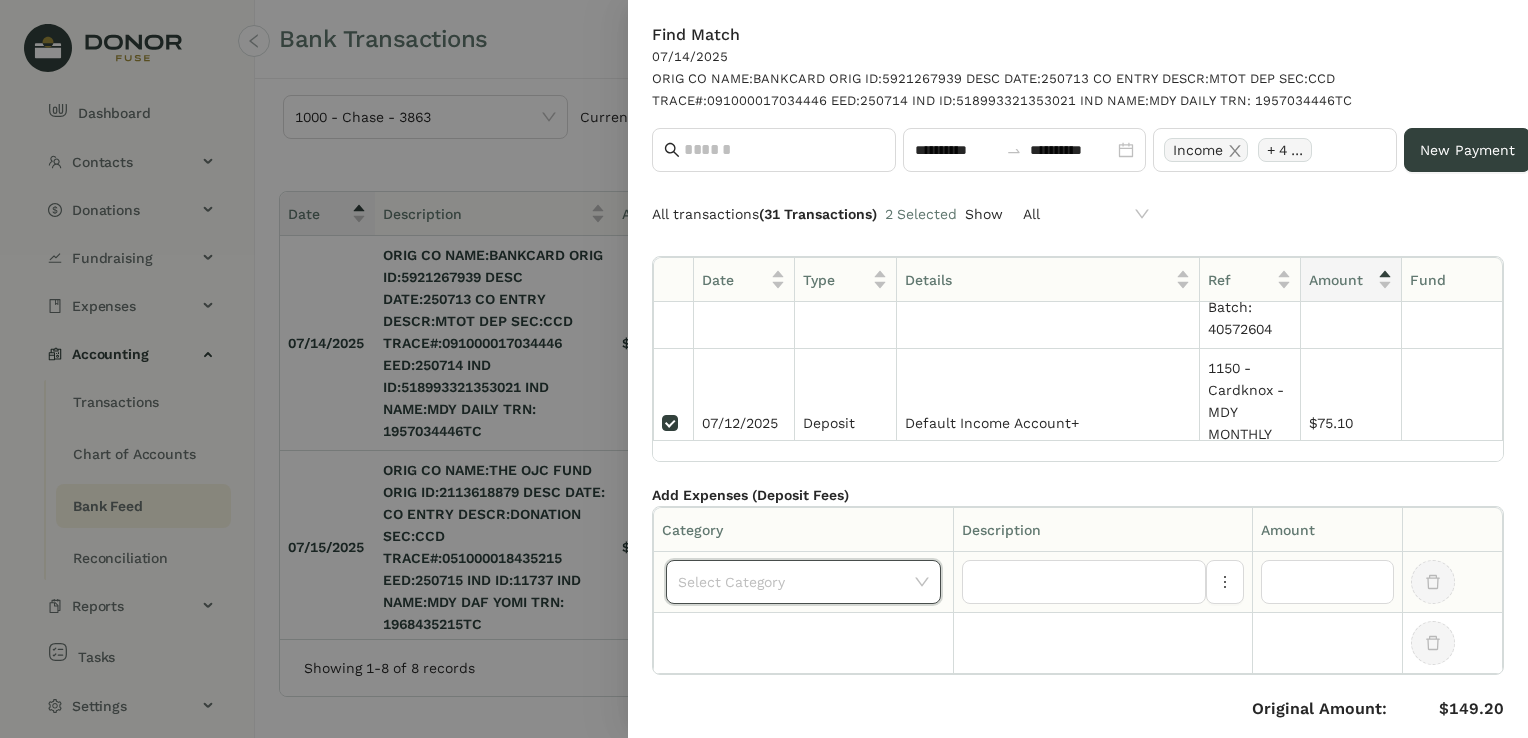 click at bounding box center (796, 582) 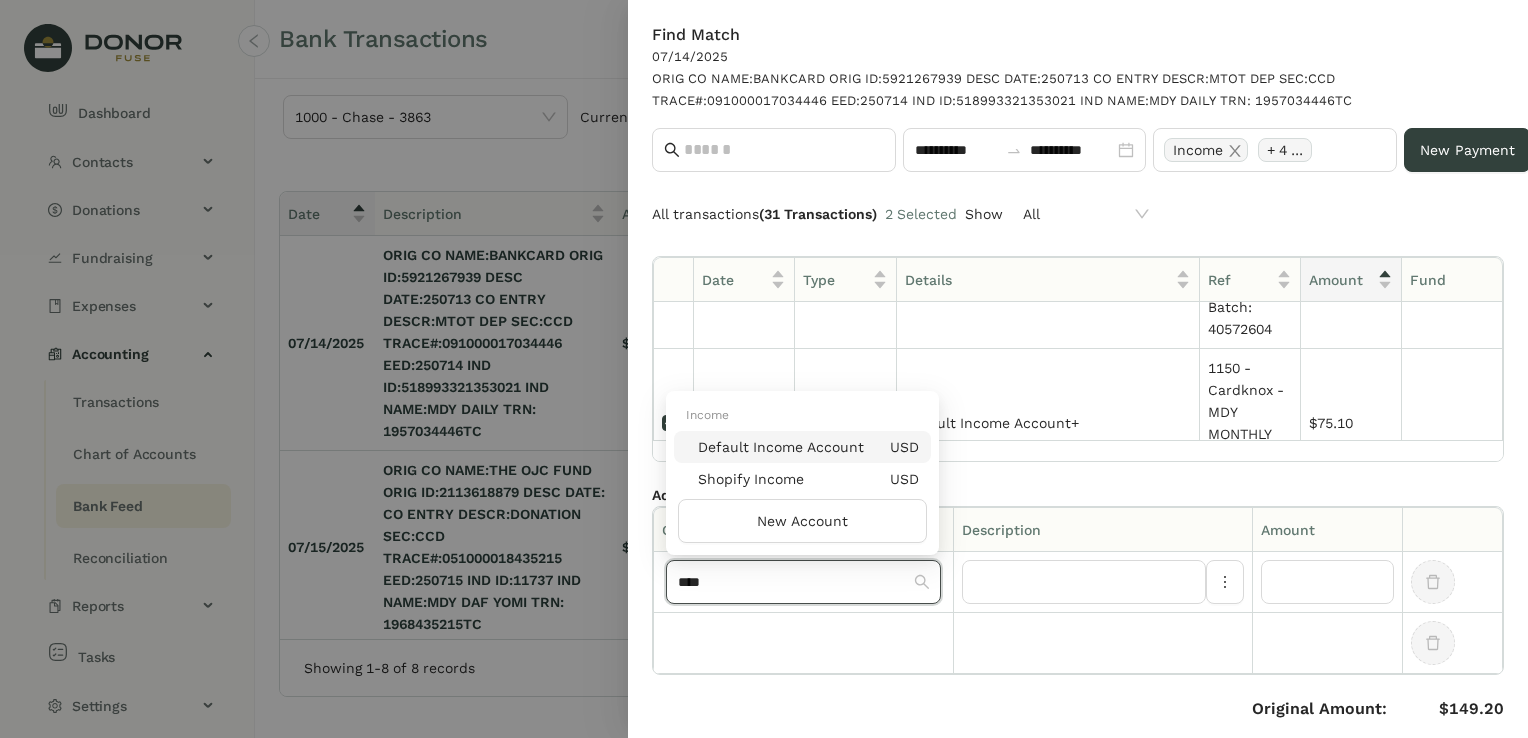 type on "****" 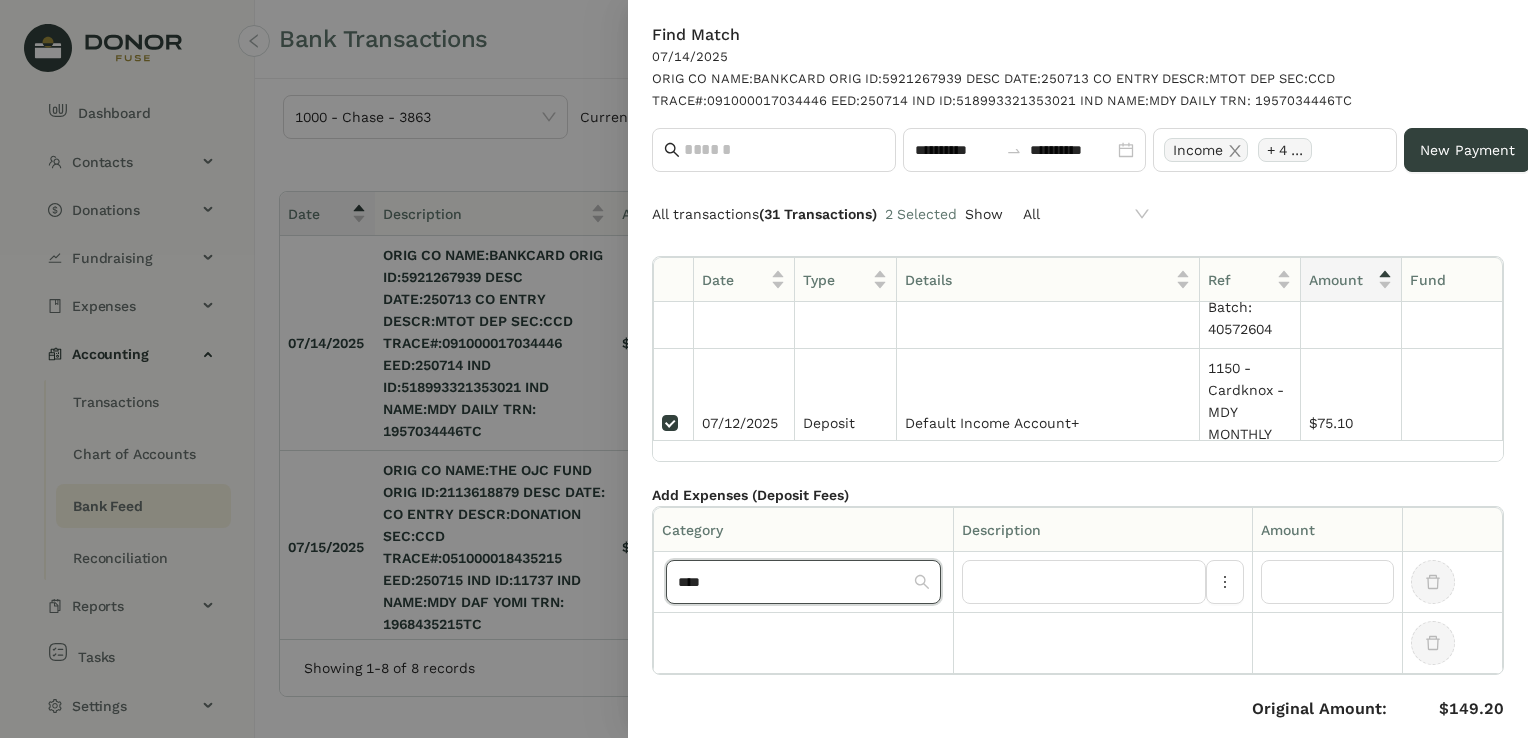 type 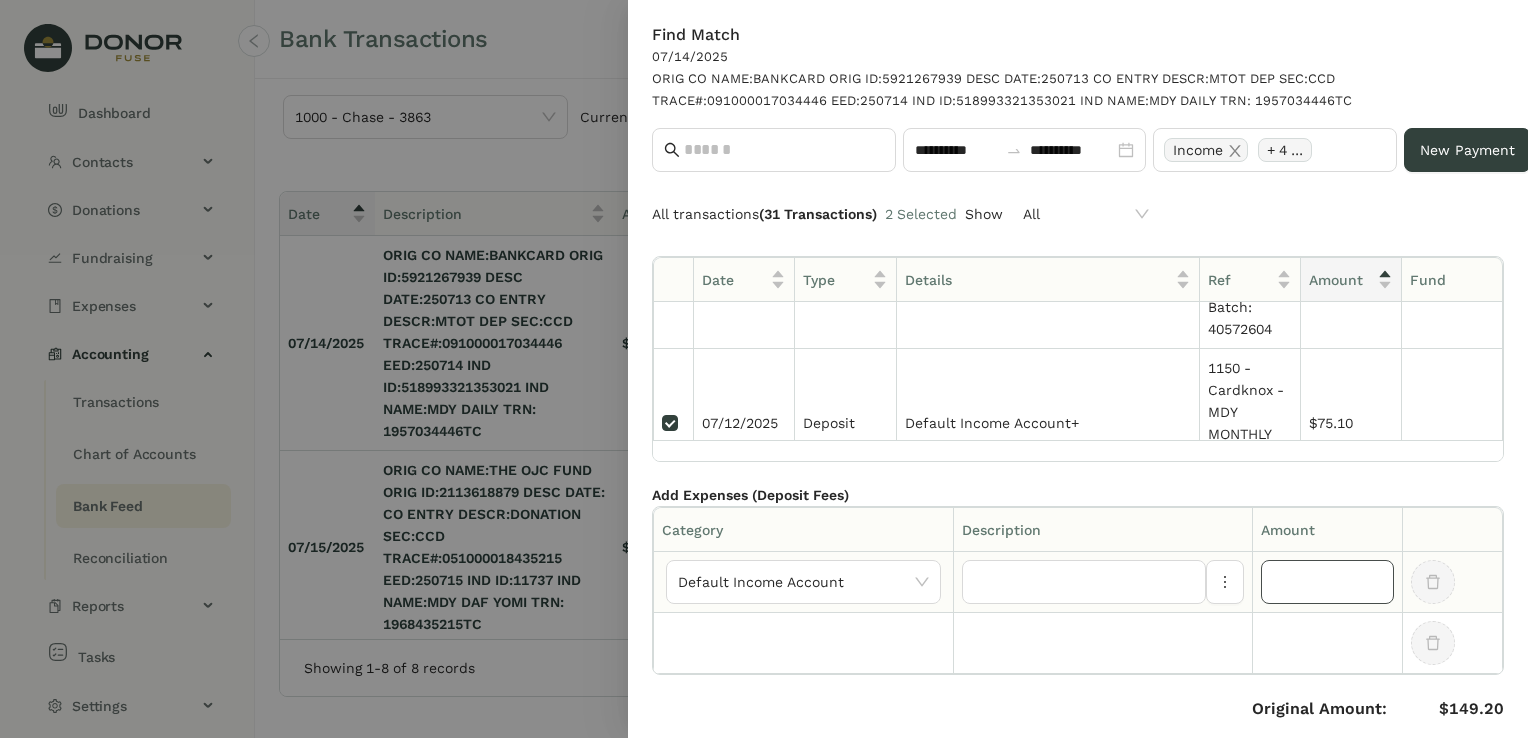 click at bounding box center [1327, 582] 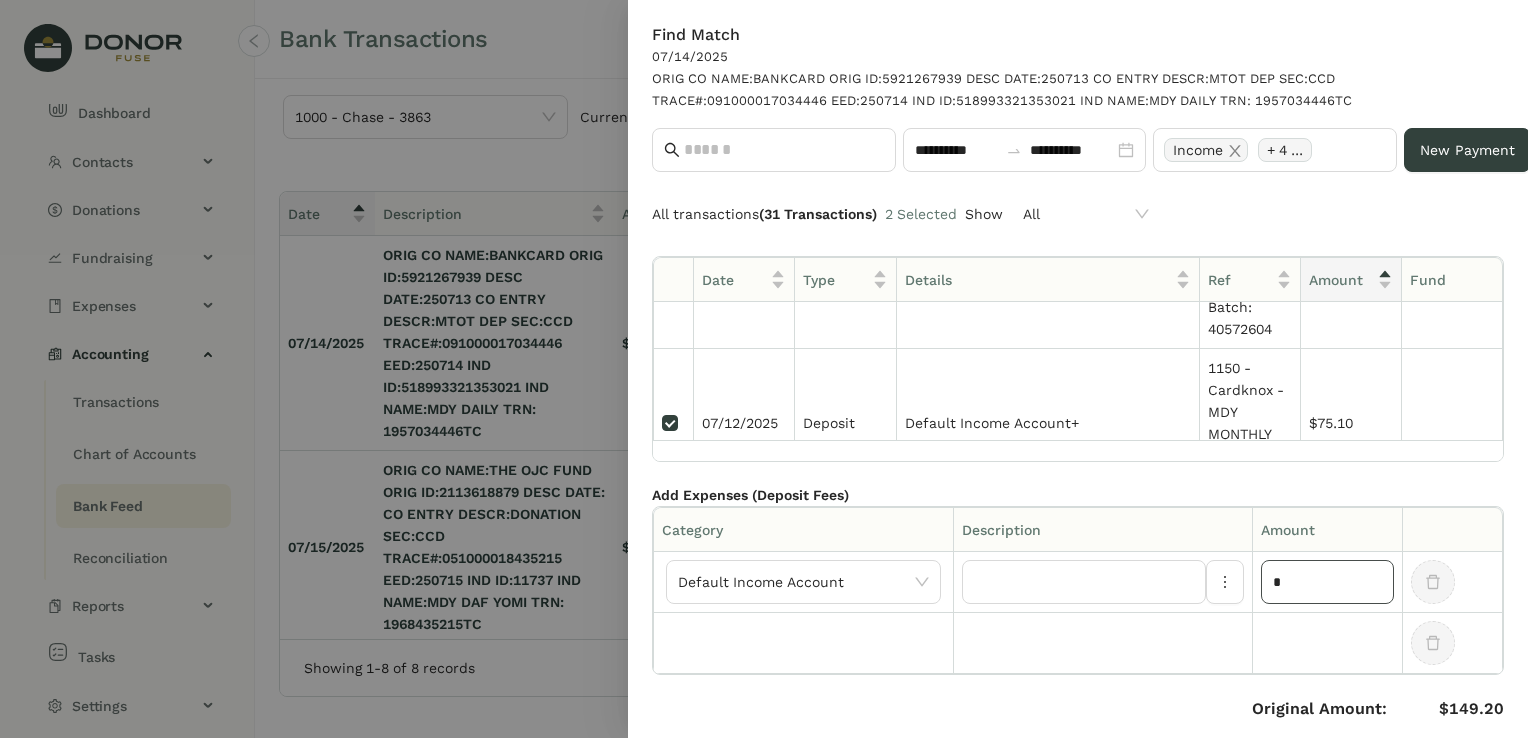 type on "*" 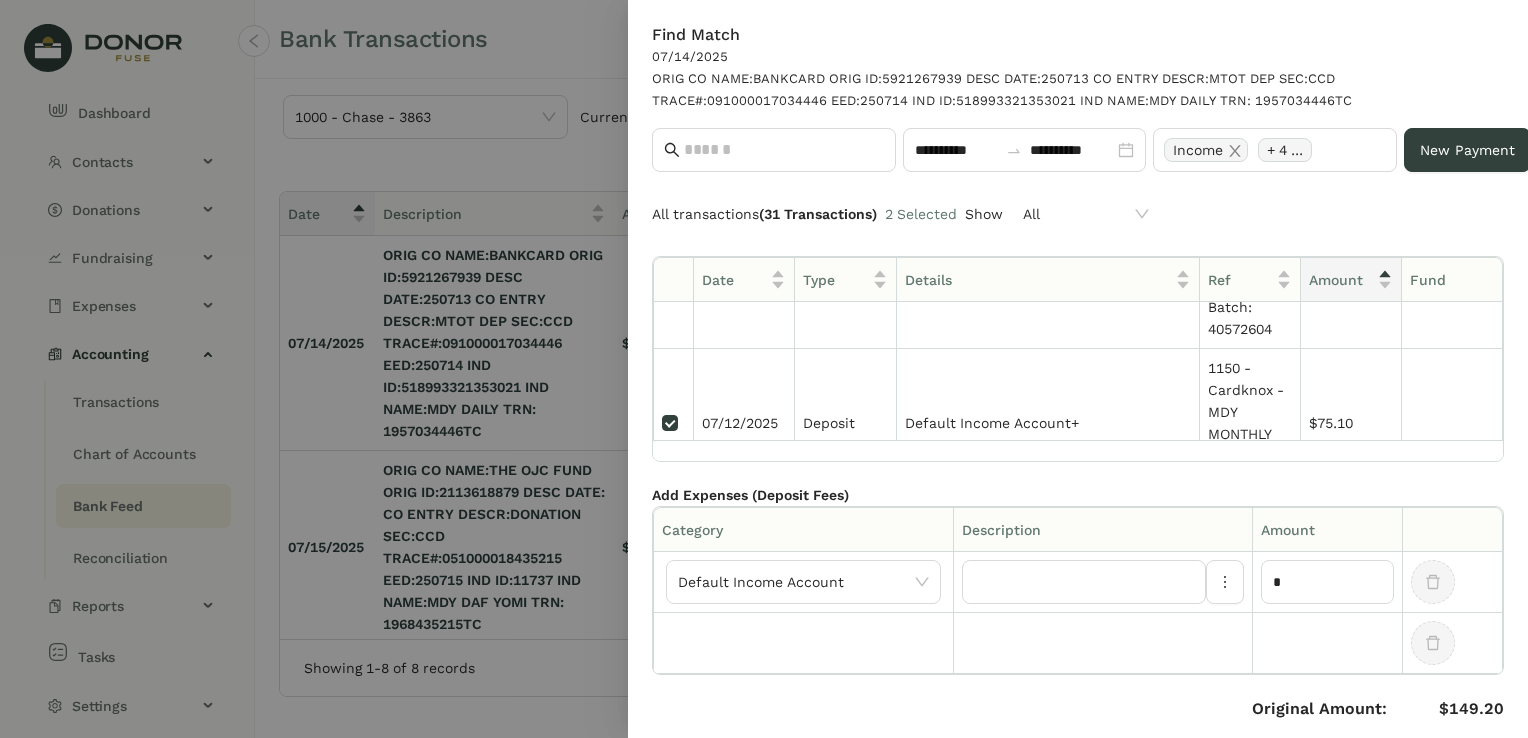 click on "Original Amount:    Selected transactions:    New Expenses:    Difference:    $149.20    $150.20    $1.00    $0.00" at bounding box center [1078, 778] 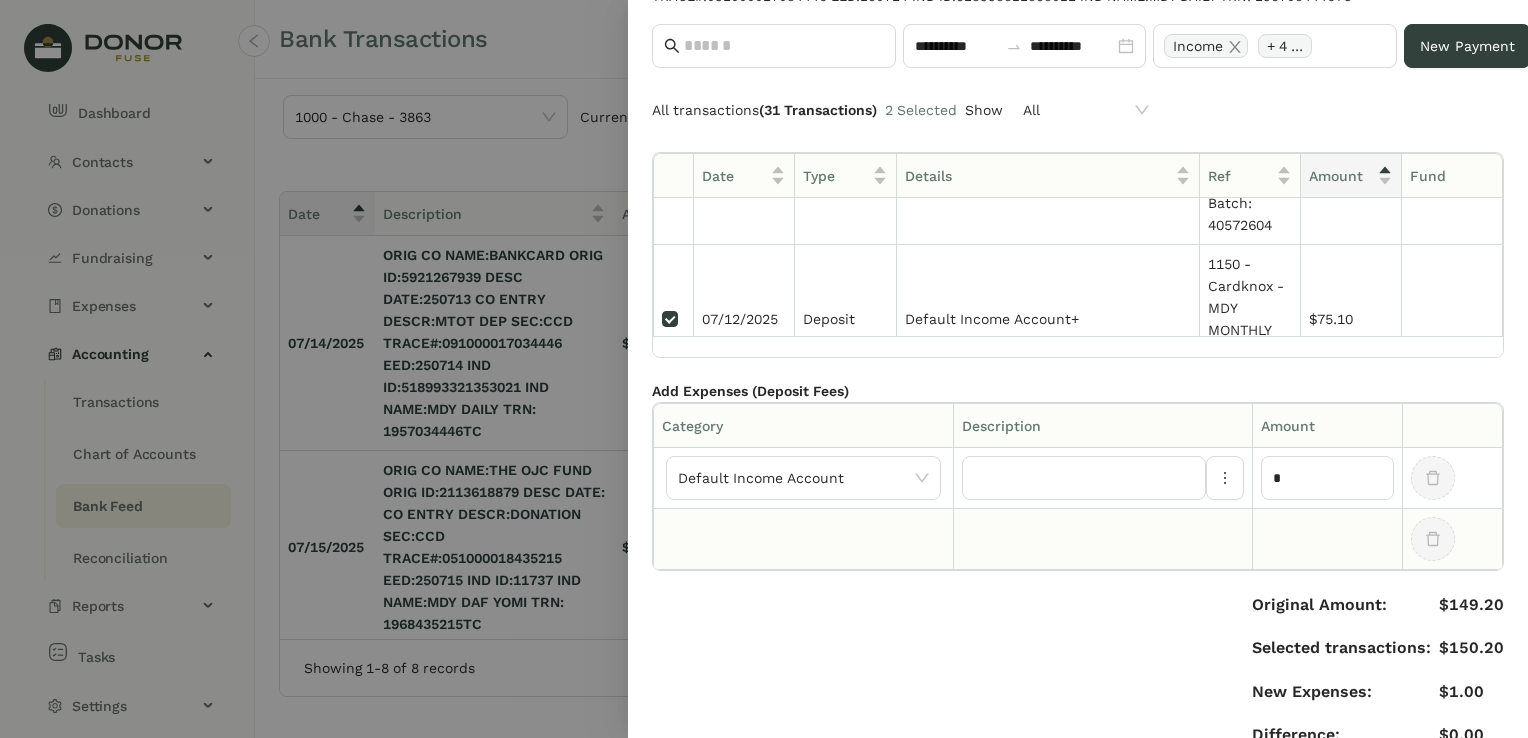 scroll, scrollTop: 178, scrollLeft: 0, axis: vertical 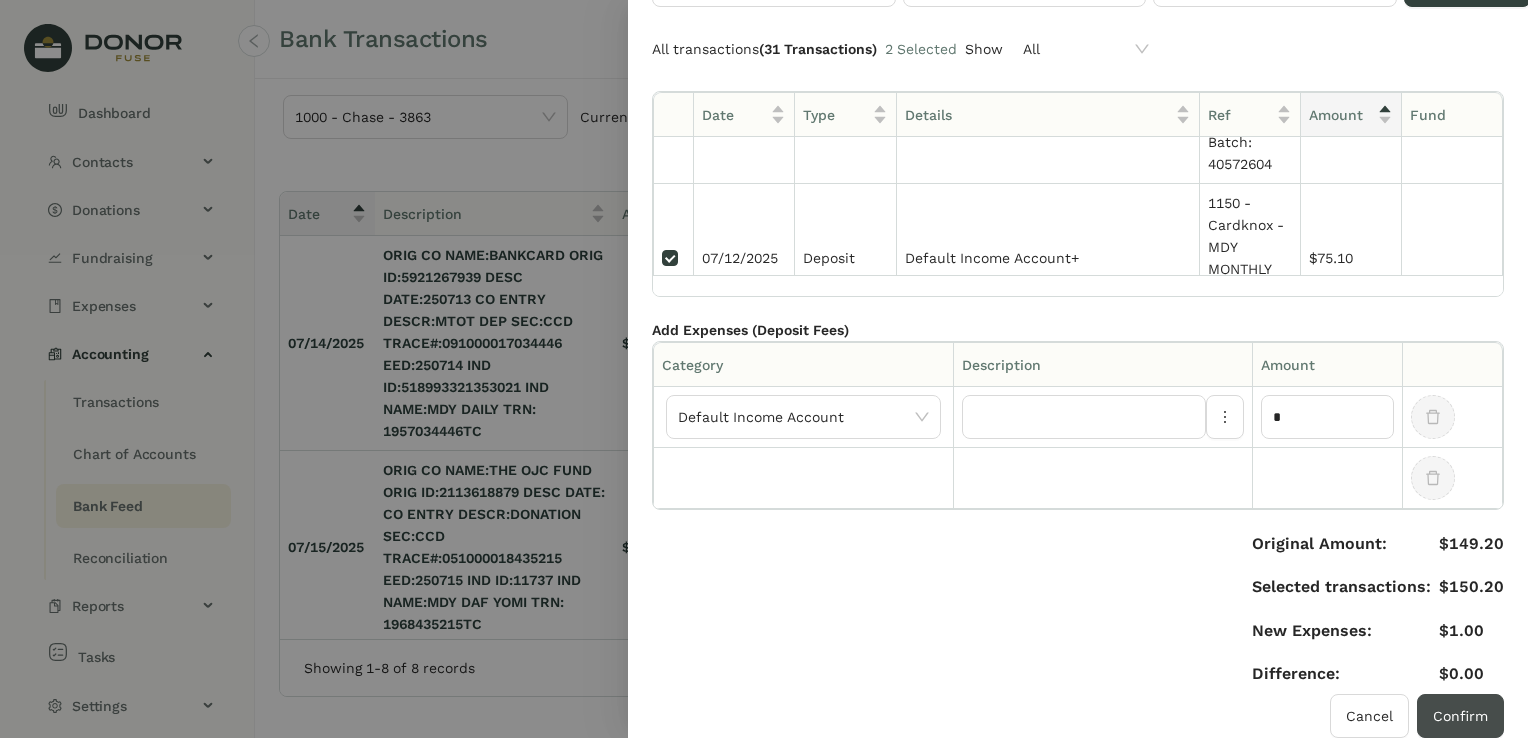 click on "Confirm" at bounding box center [1460, 716] 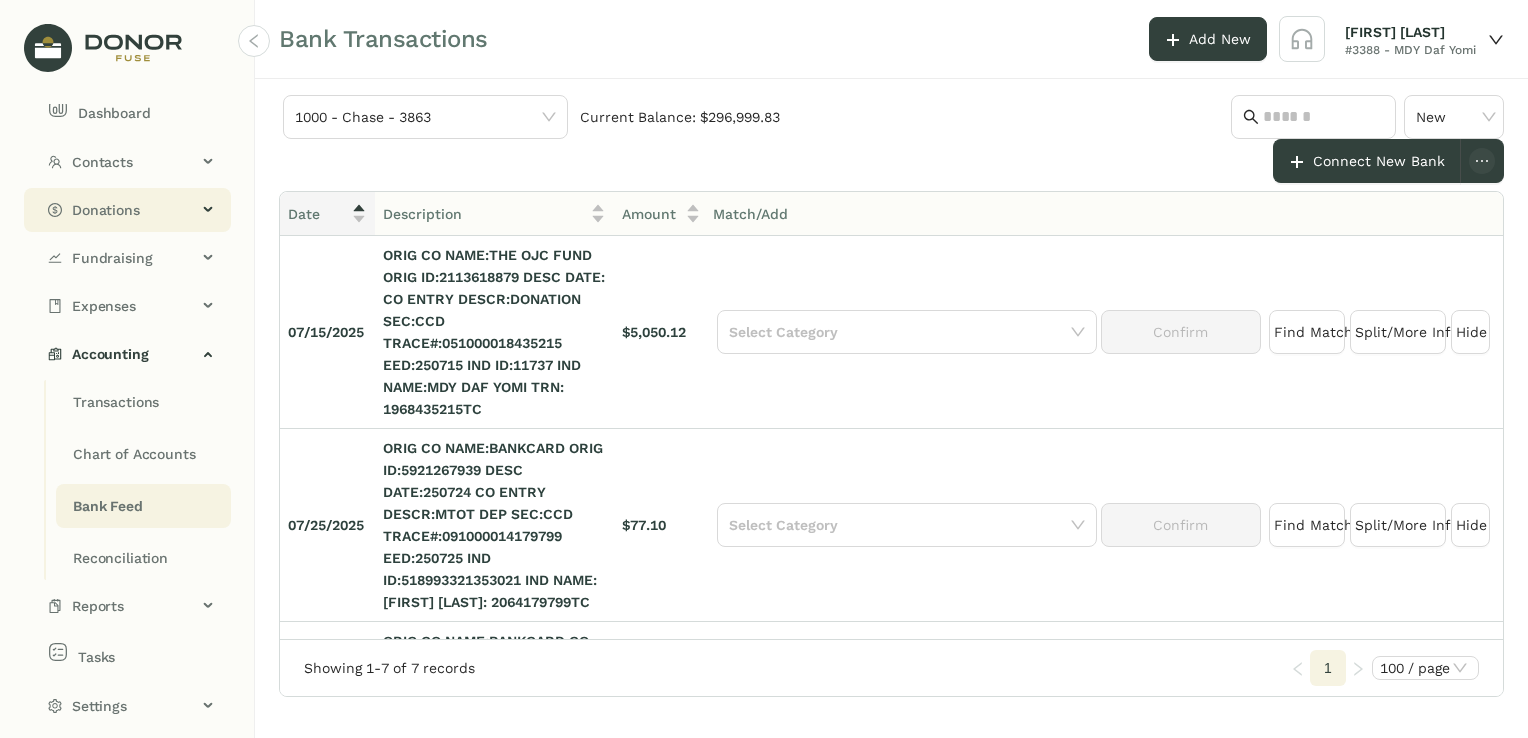 click on "Donations" 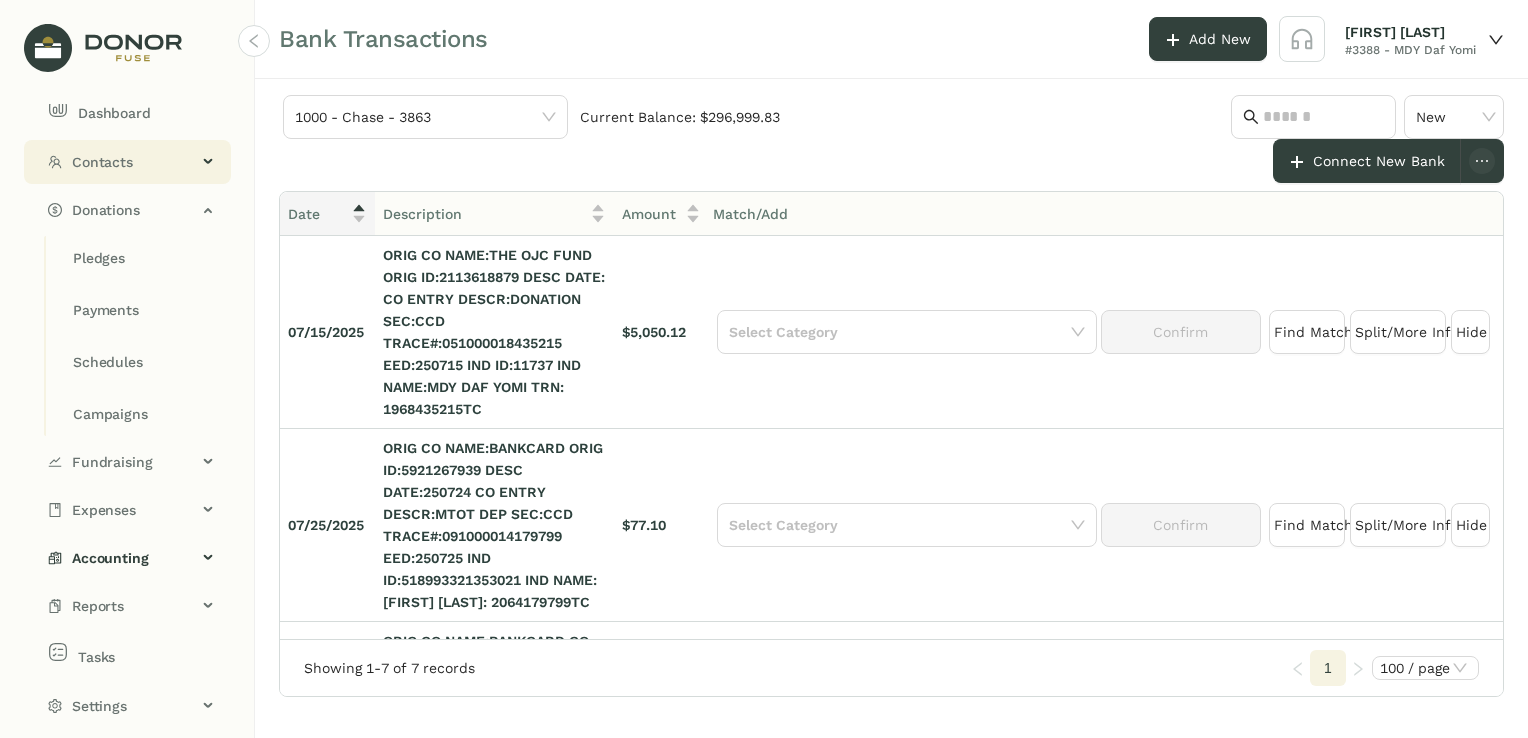 click on "Contacts" 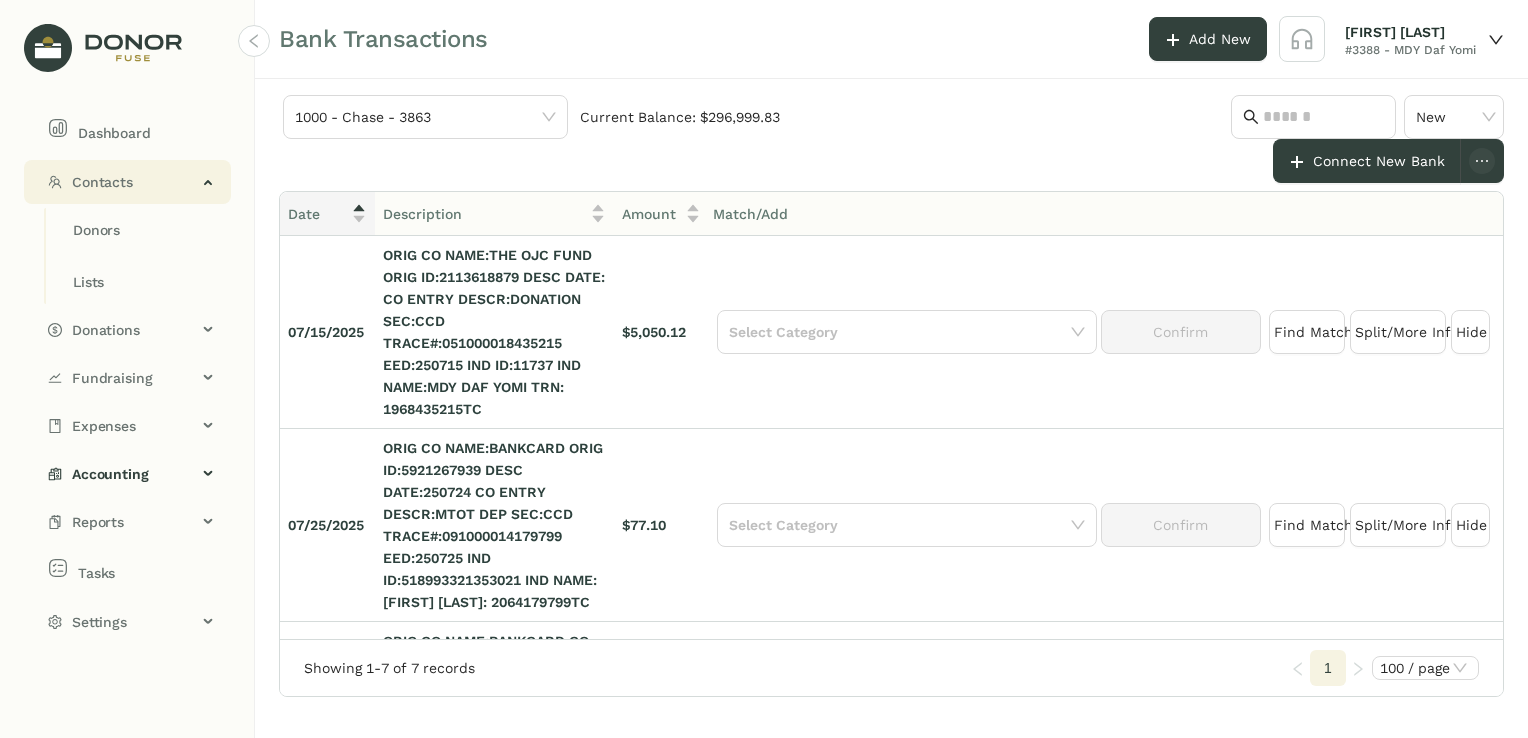 scroll, scrollTop: 0, scrollLeft: 0, axis: both 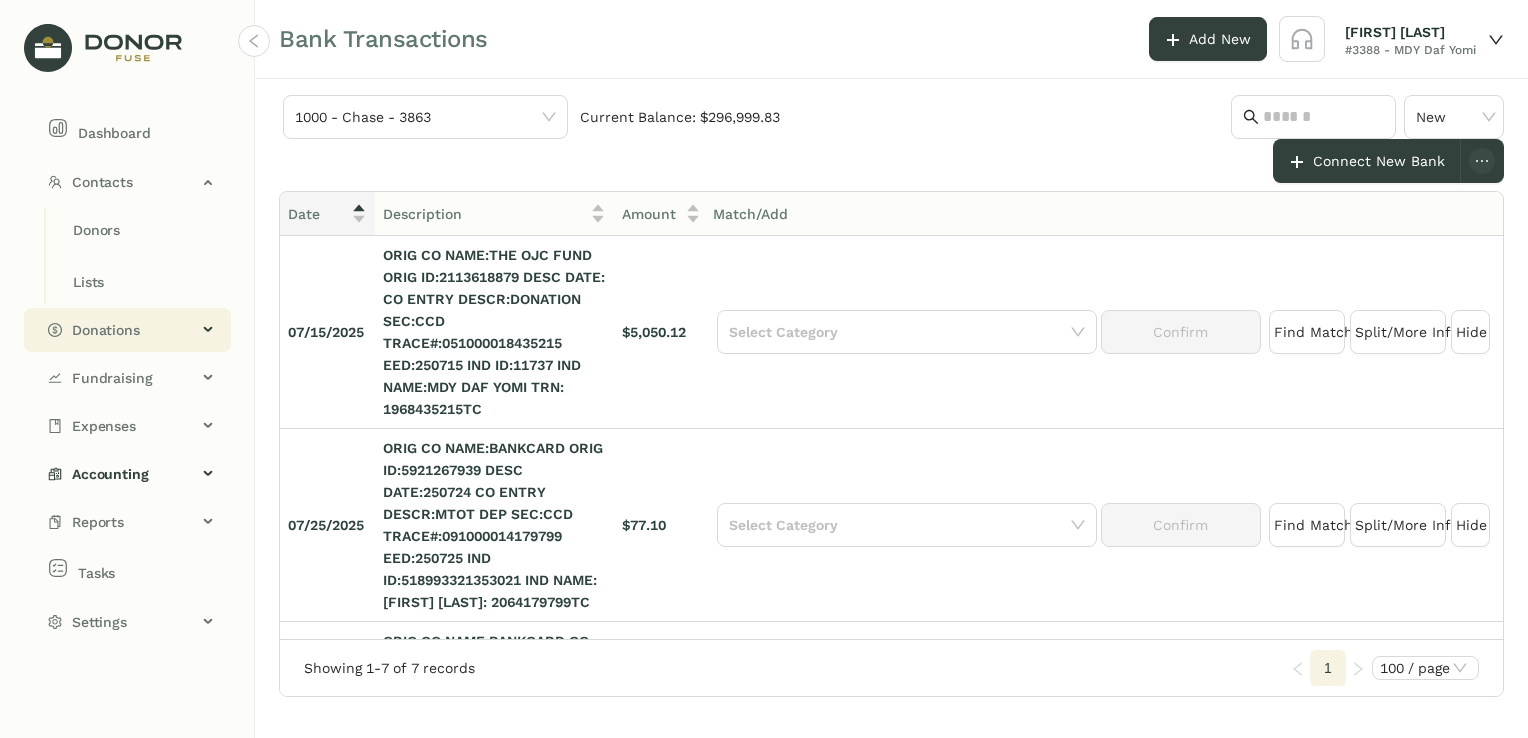 click on "Donations" 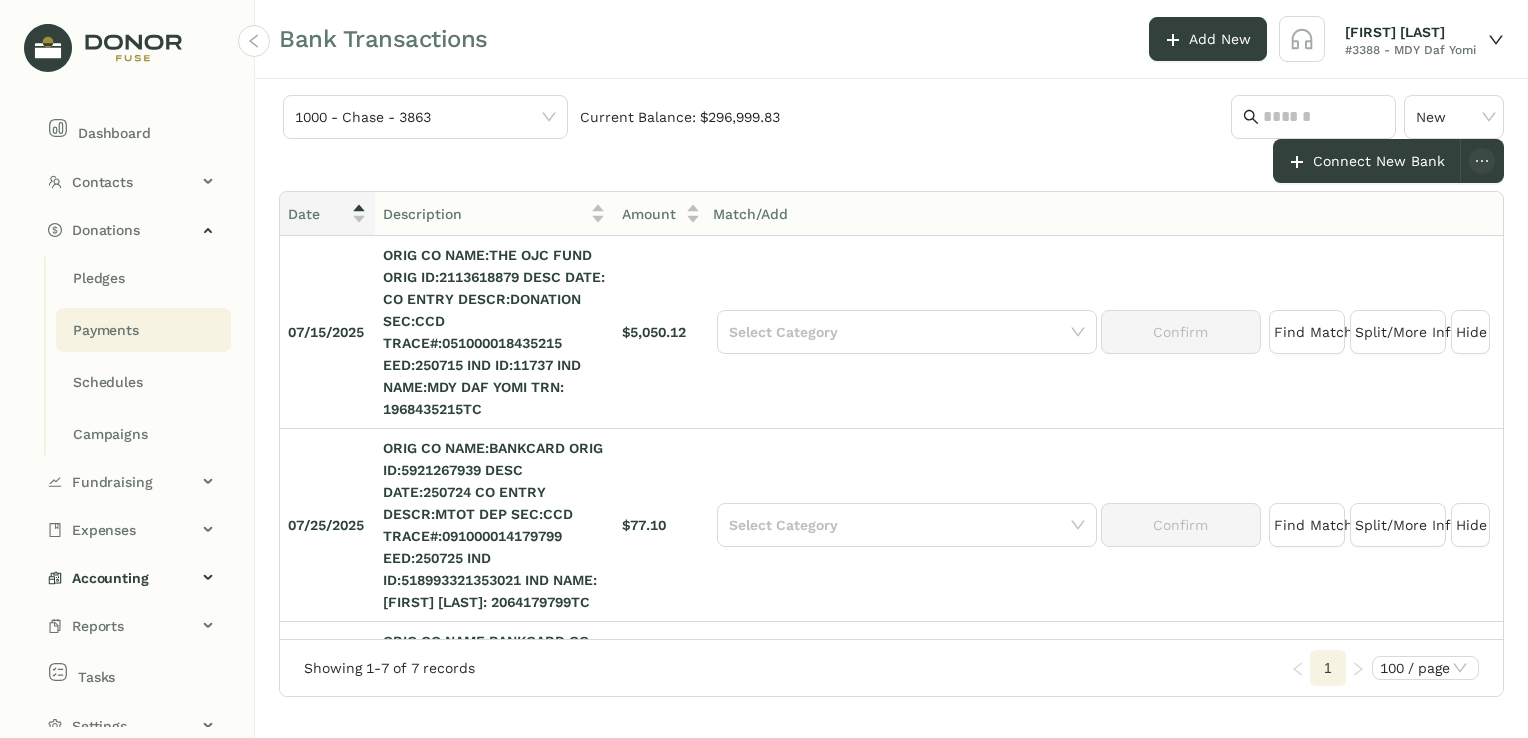 click on "Payments" 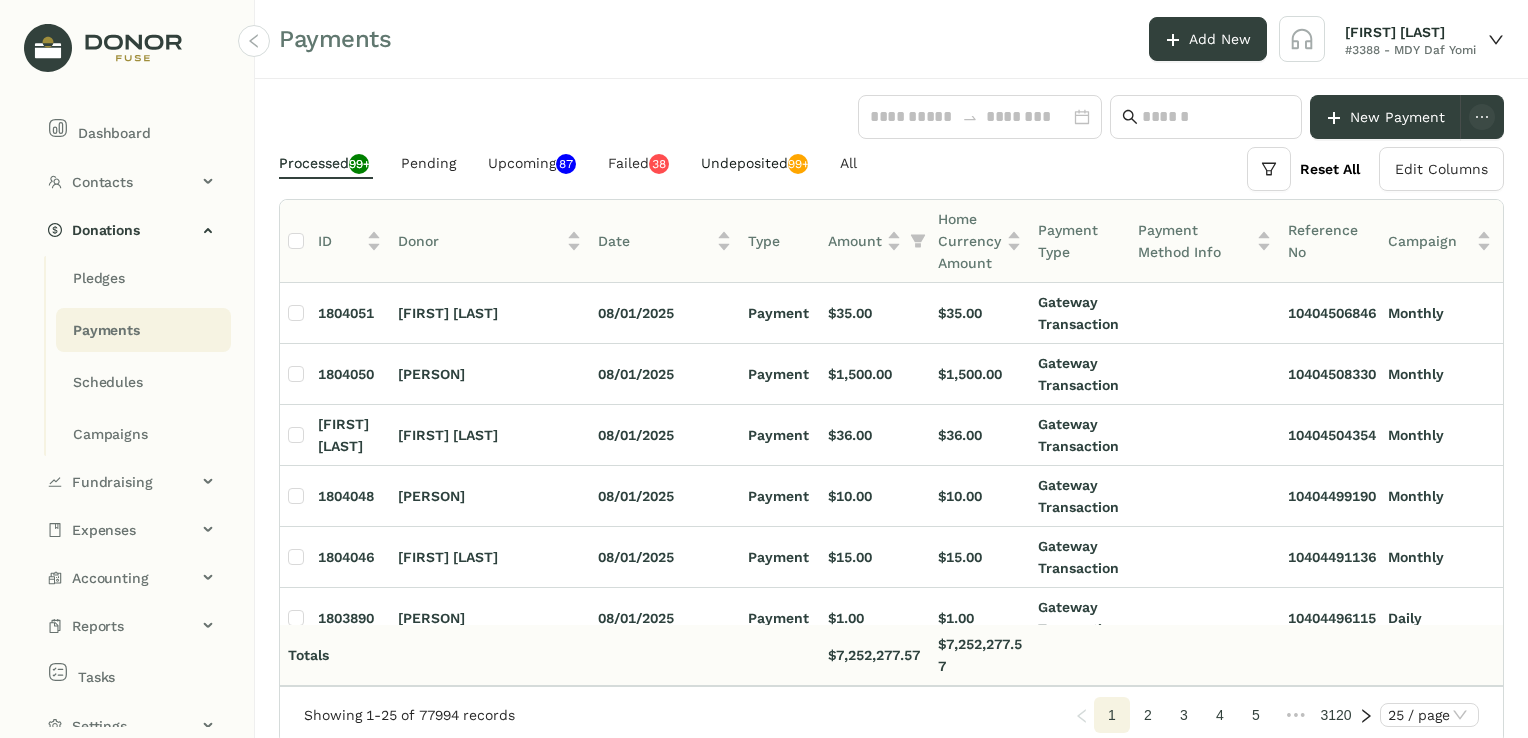 click on "Undeposited  99+" 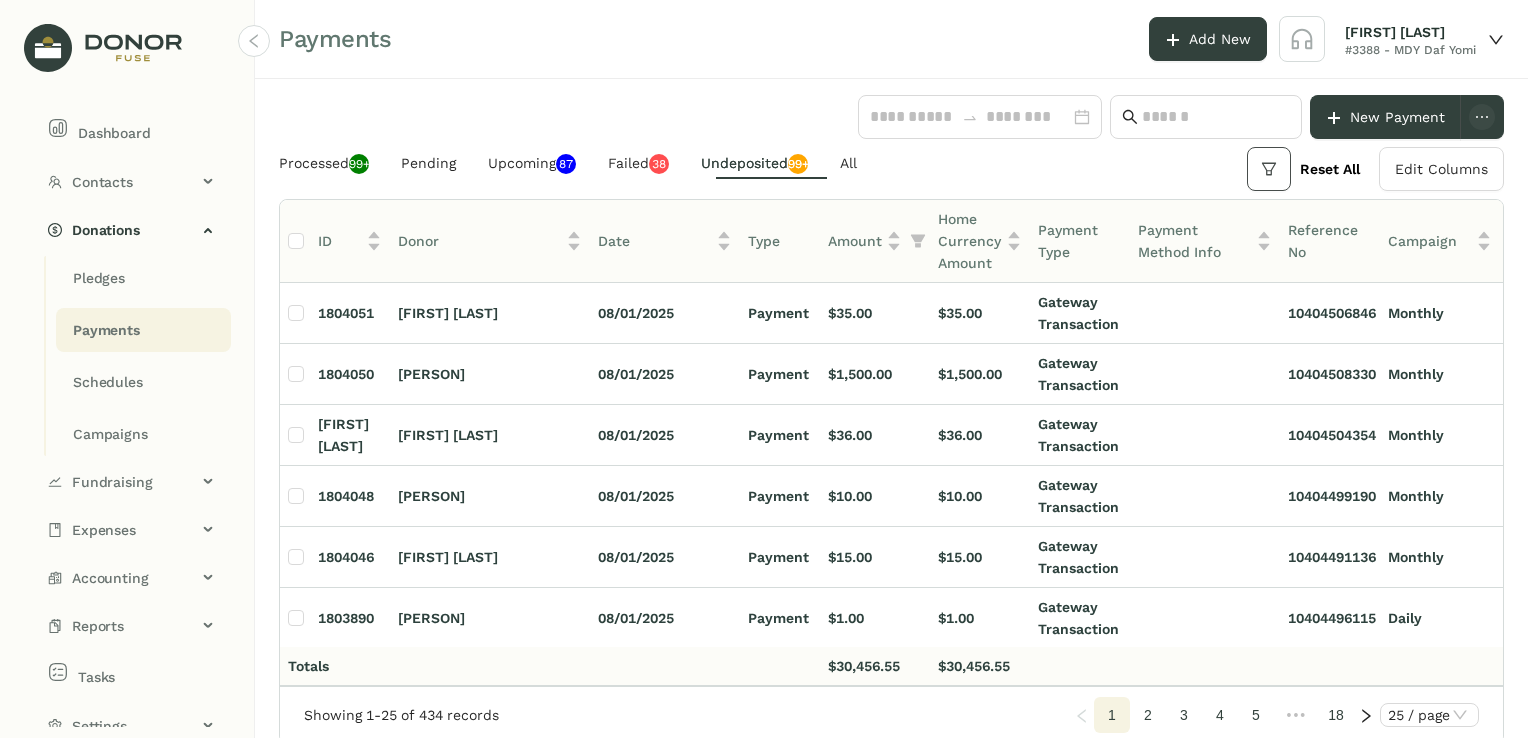 click 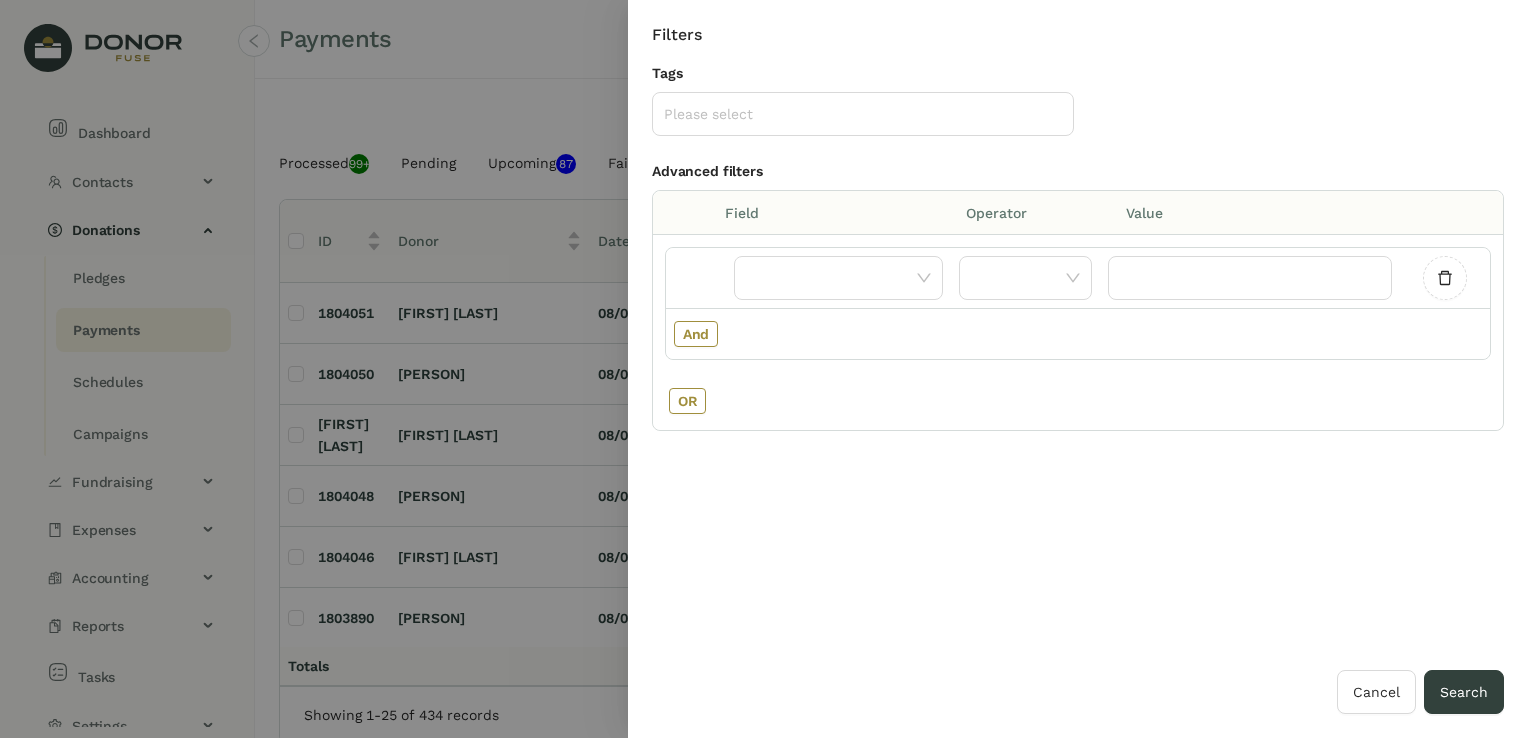 click at bounding box center (764, 369) 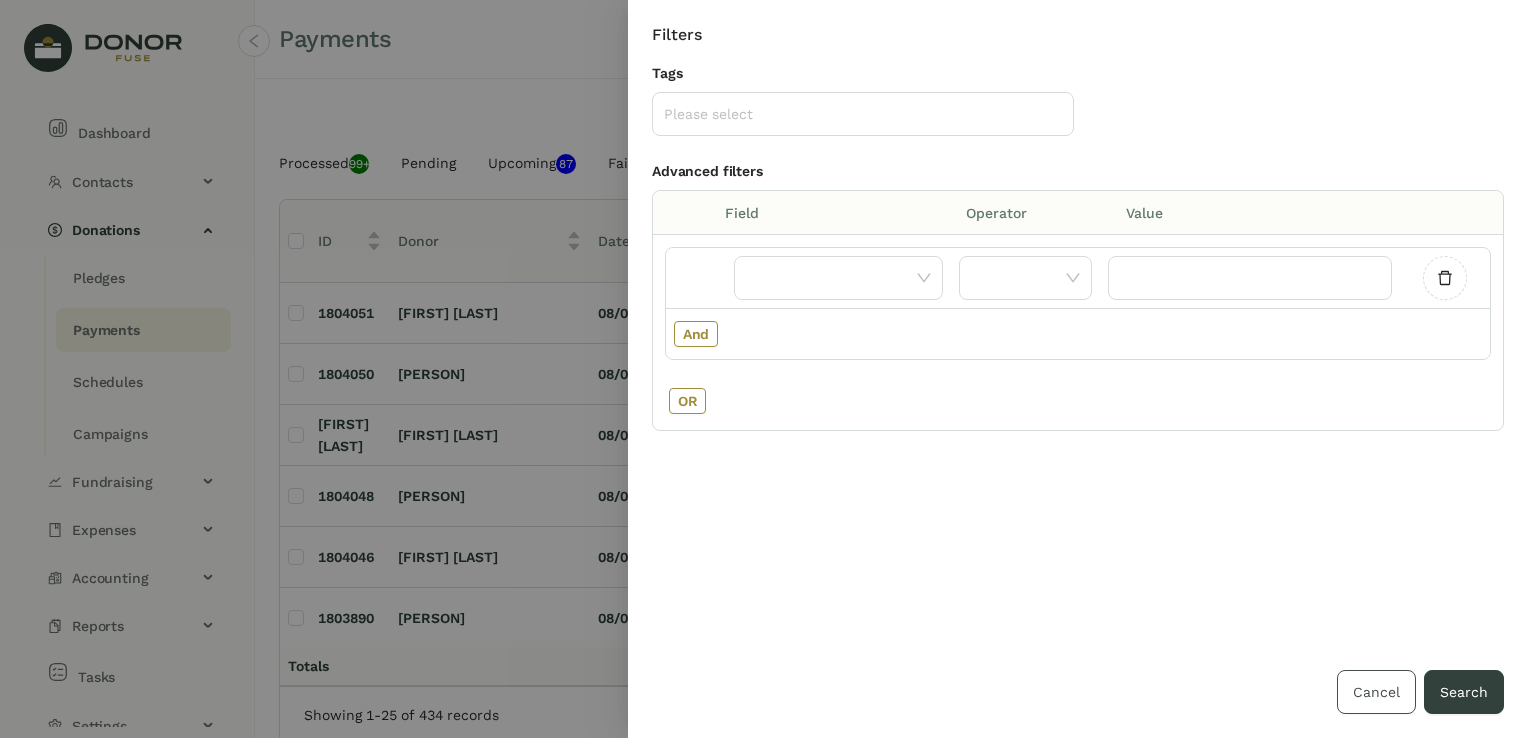 click on "Cancel" at bounding box center [1376, 692] 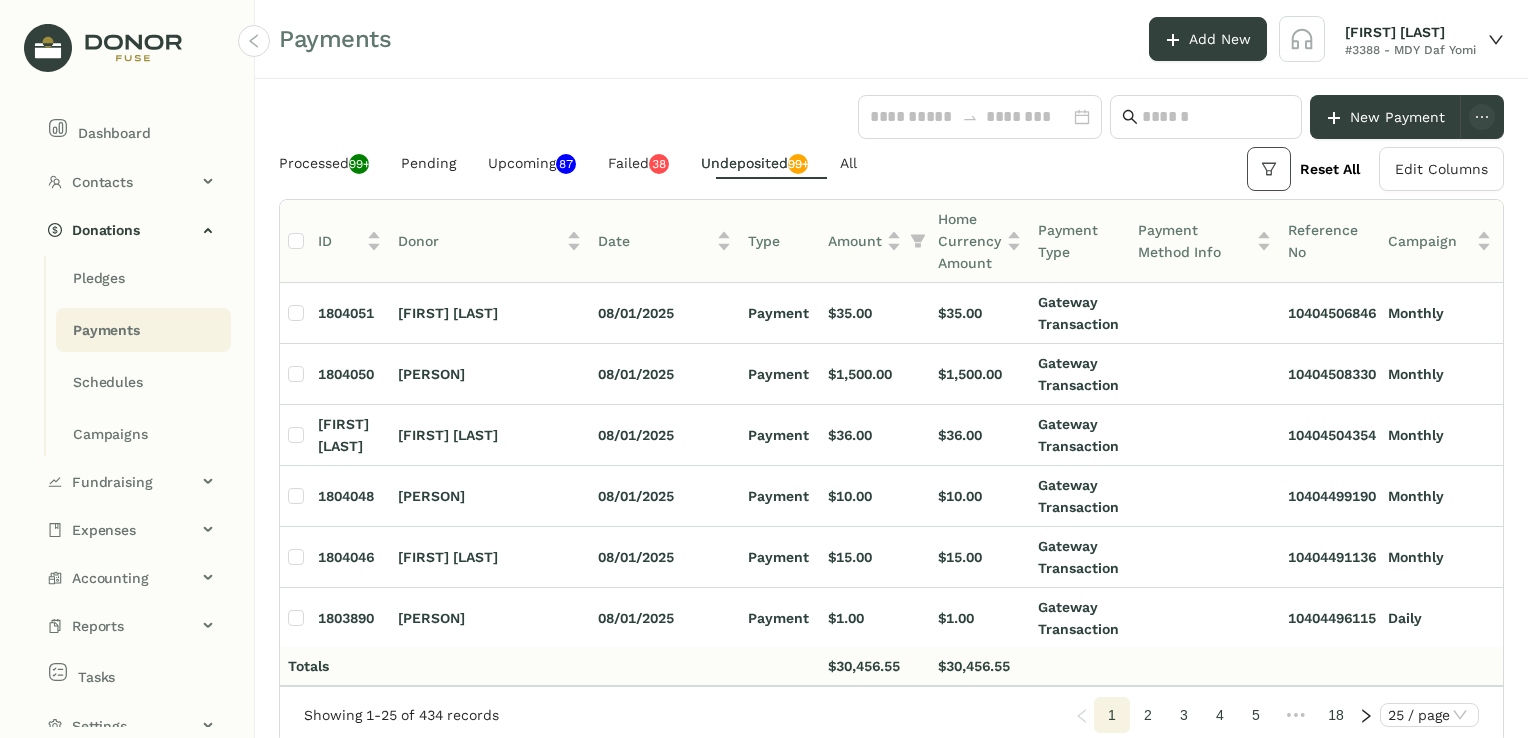 click 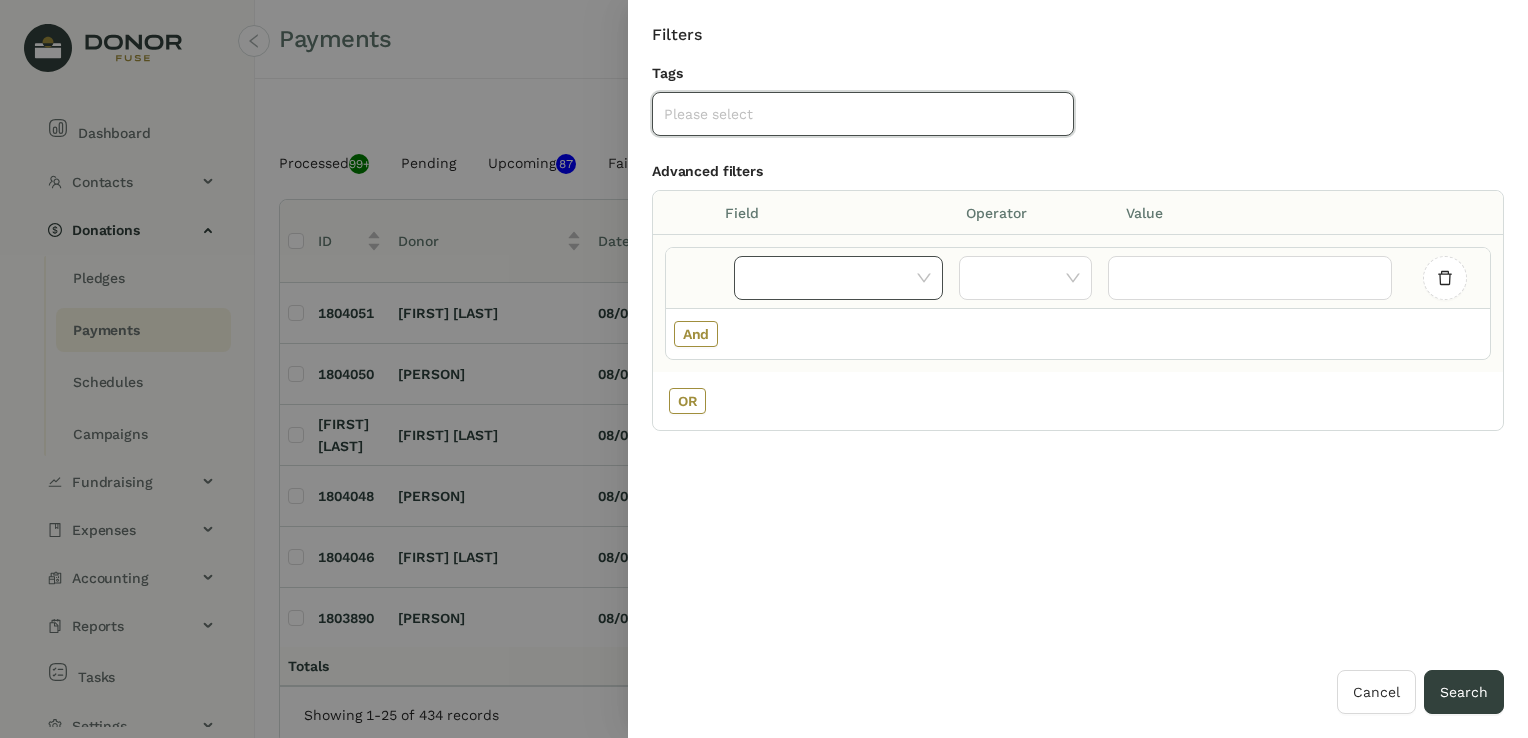 click 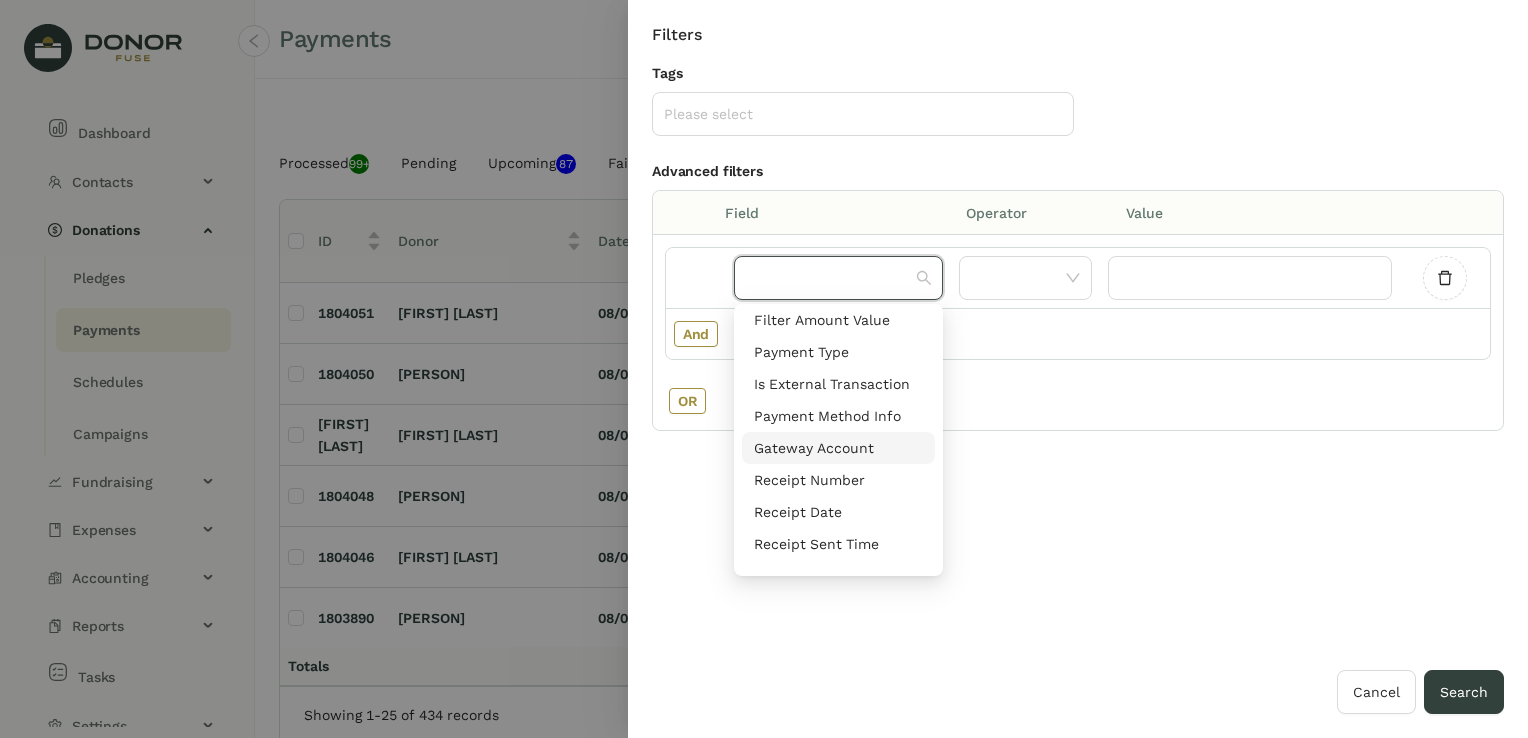 scroll, scrollTop: 300, scrollLeft: 0, axis: vertical 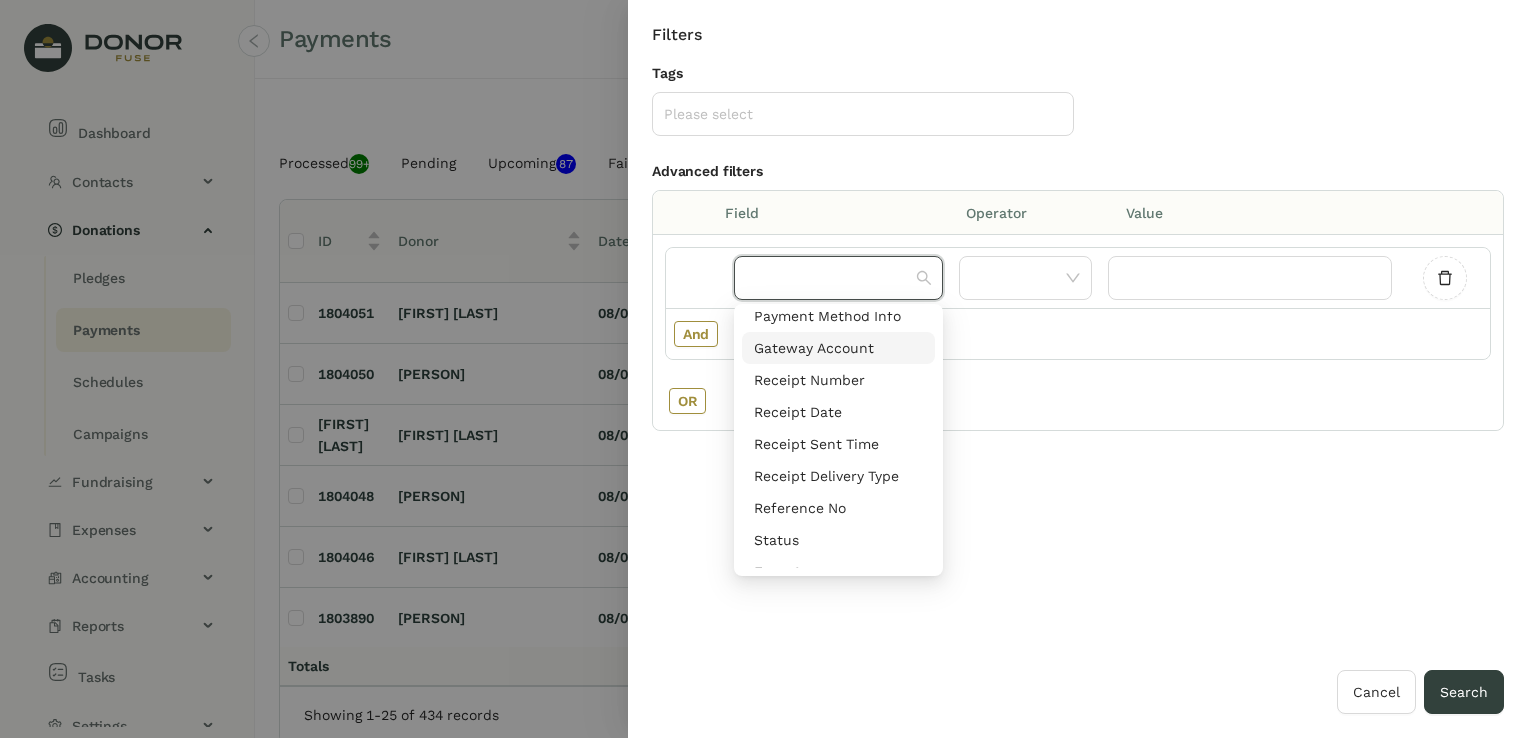 click on "Gateway Account" at bounding box center [838, 348] 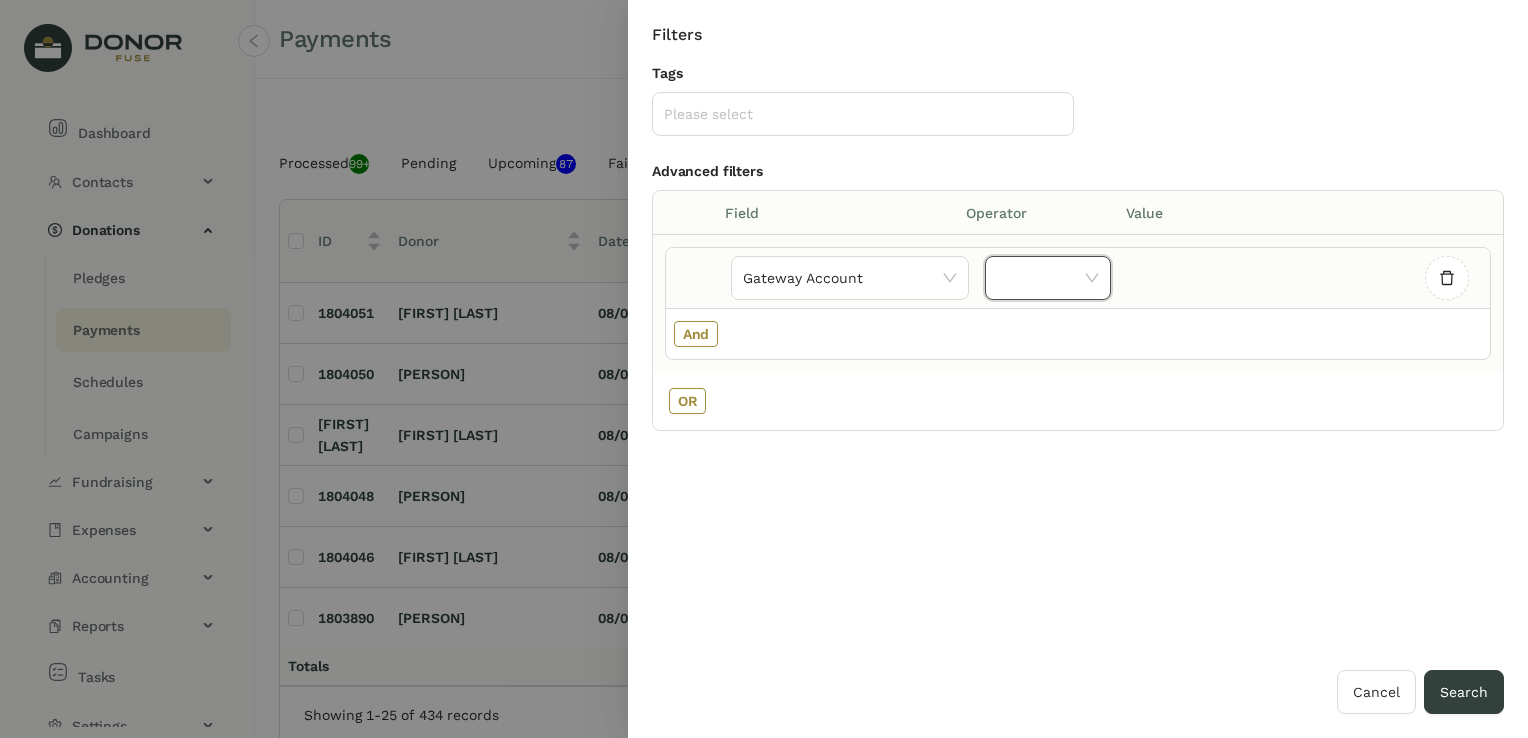 click 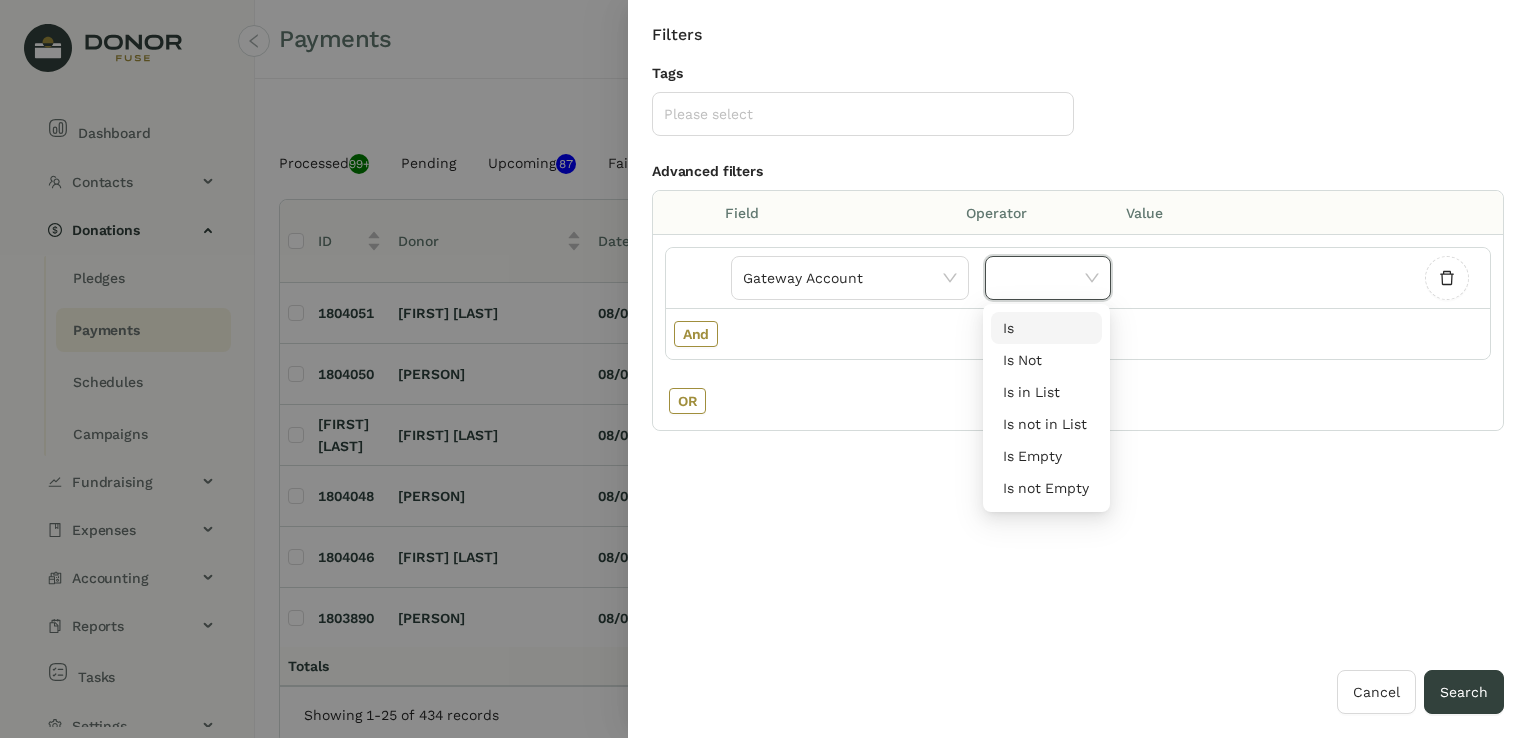 click on "Is" at bounding box center (1046, 328) 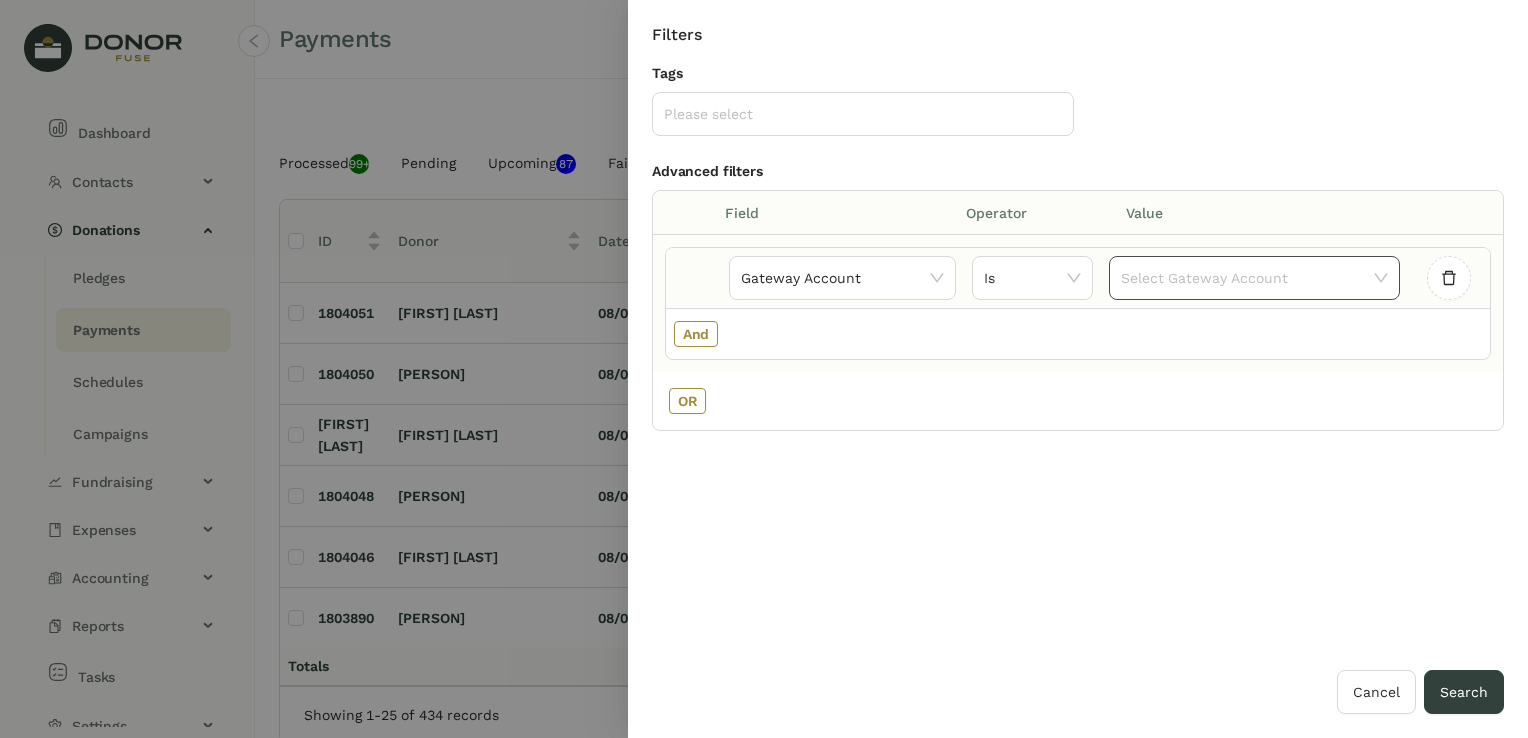 click 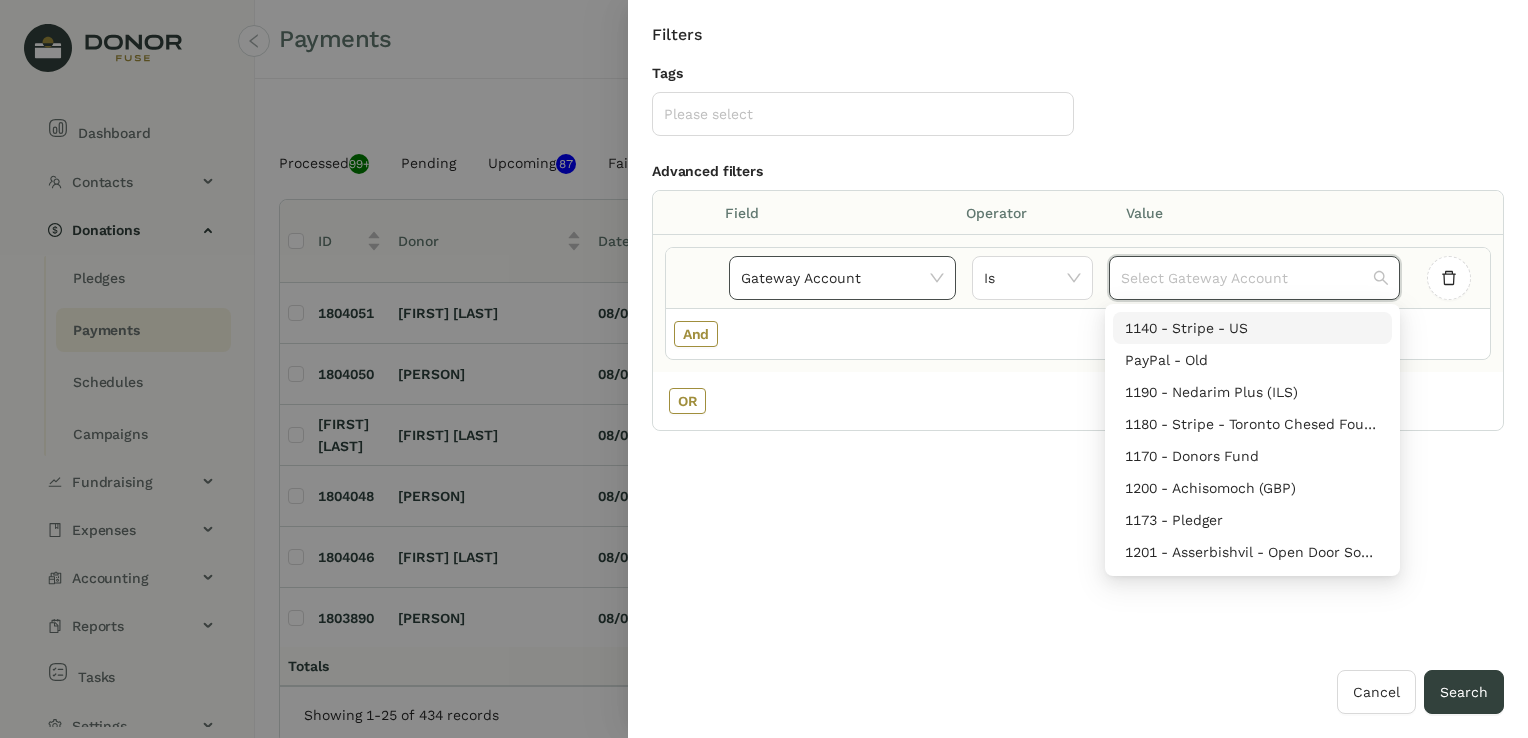 click on "Gateway Account" 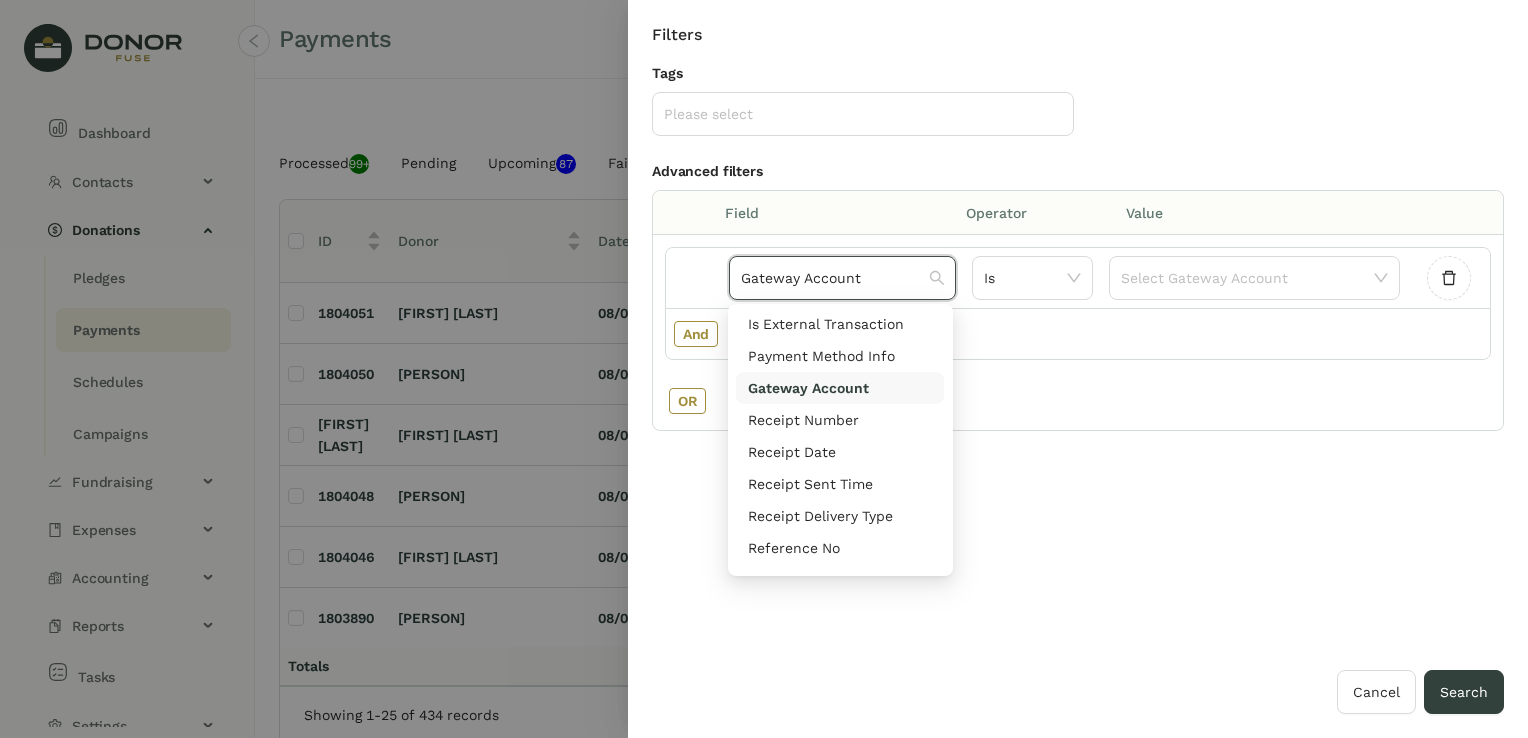 scroll, scrollTop: 60, scrollLeft: 0, axis: vertical 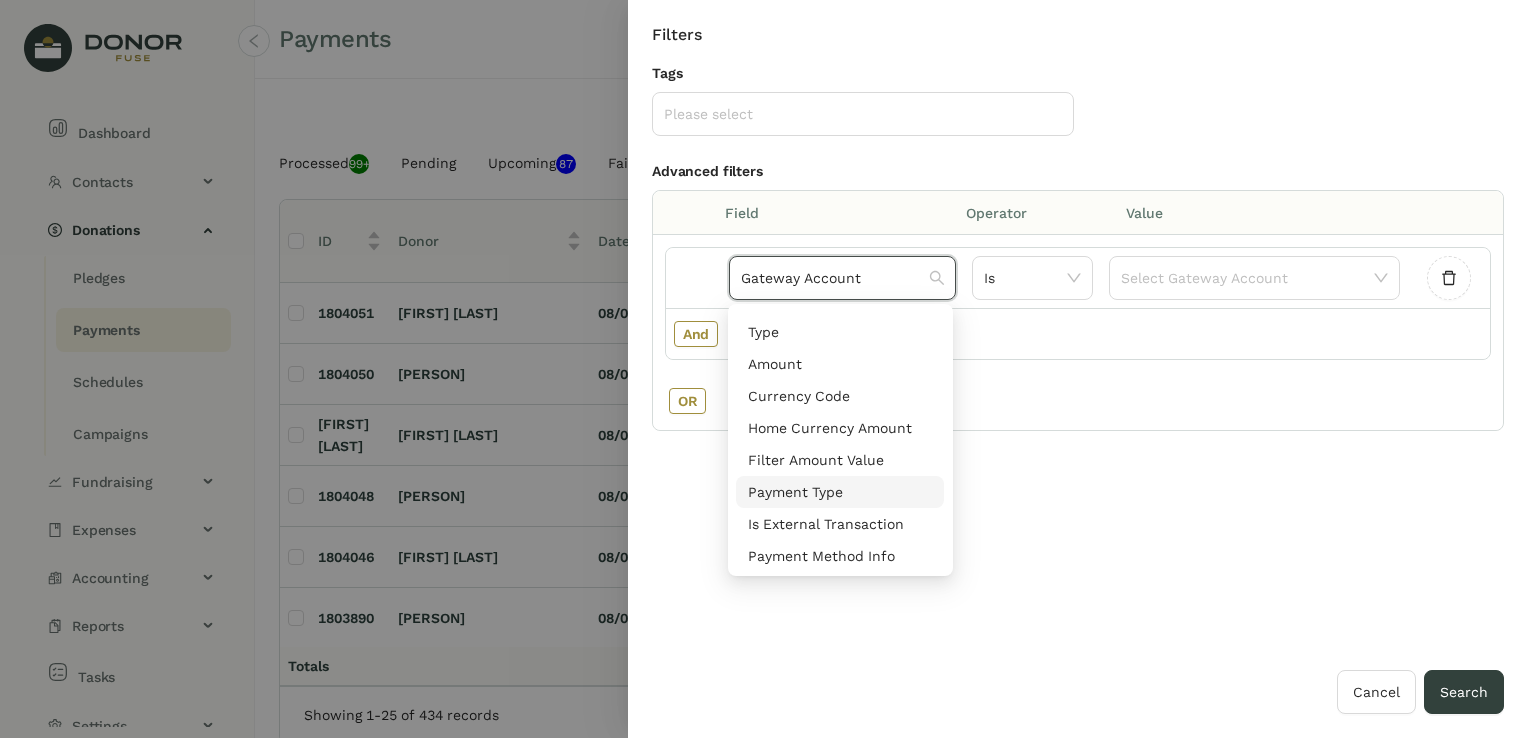 click on "Payment Type" at bounding box center (840, 492) 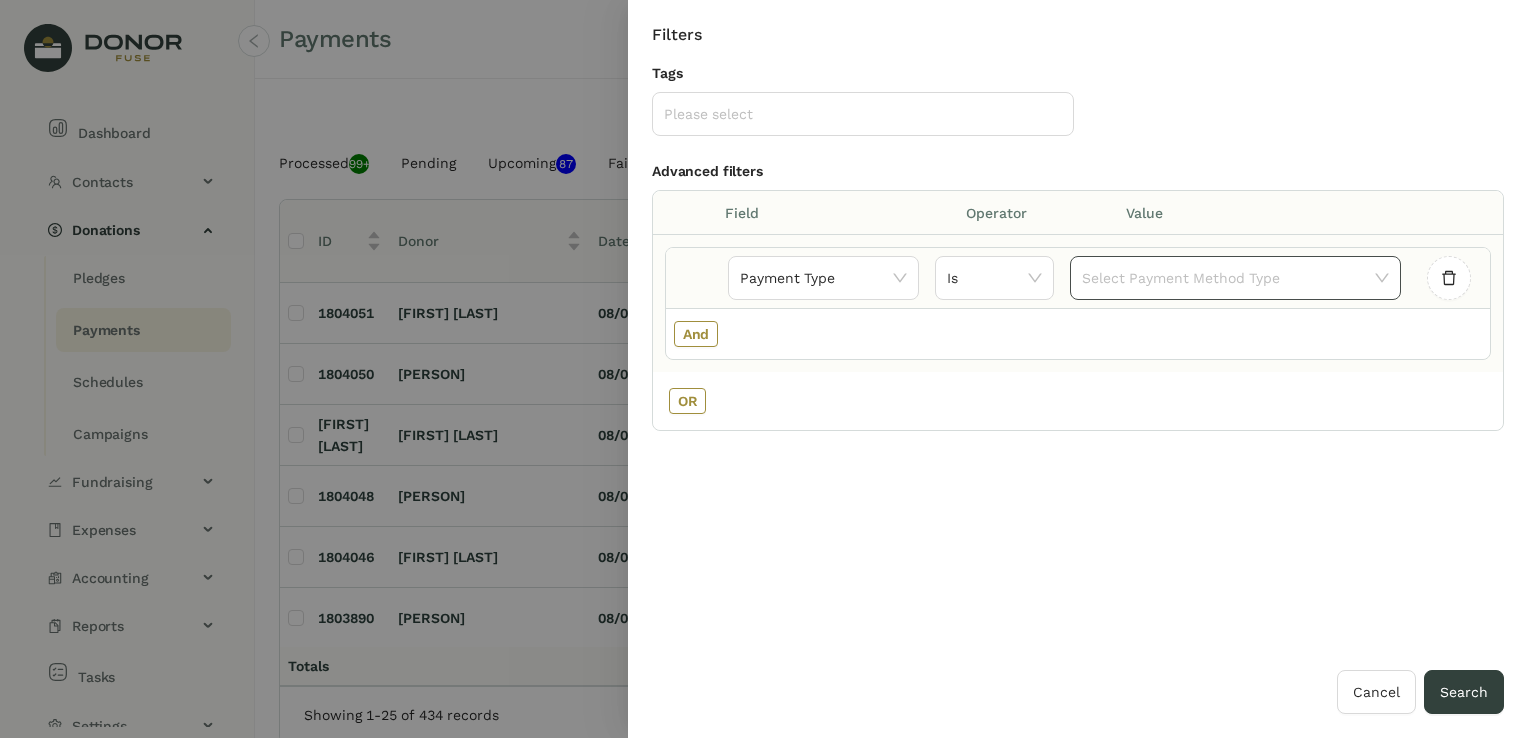 click 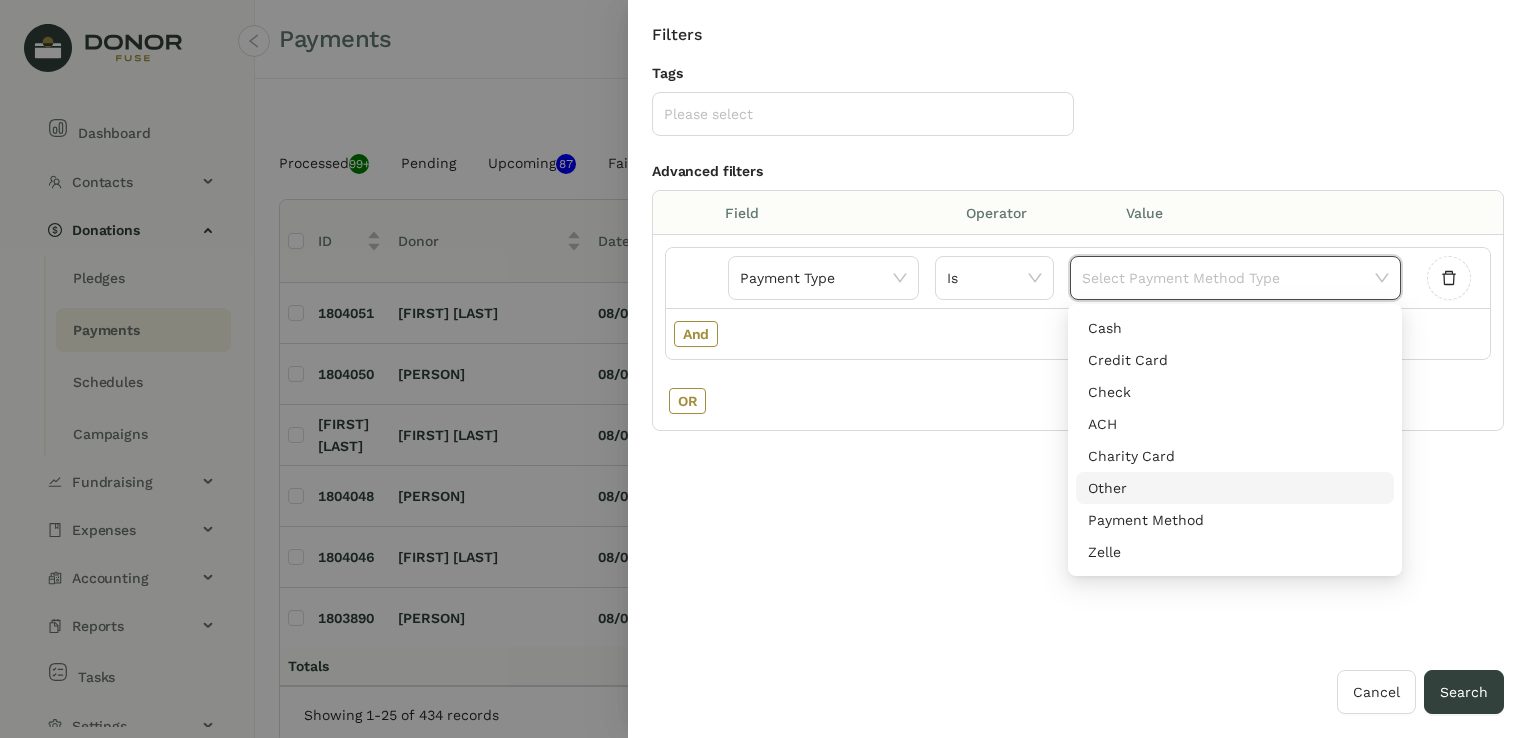 click on "Other" at bounding box center [1235, 488] 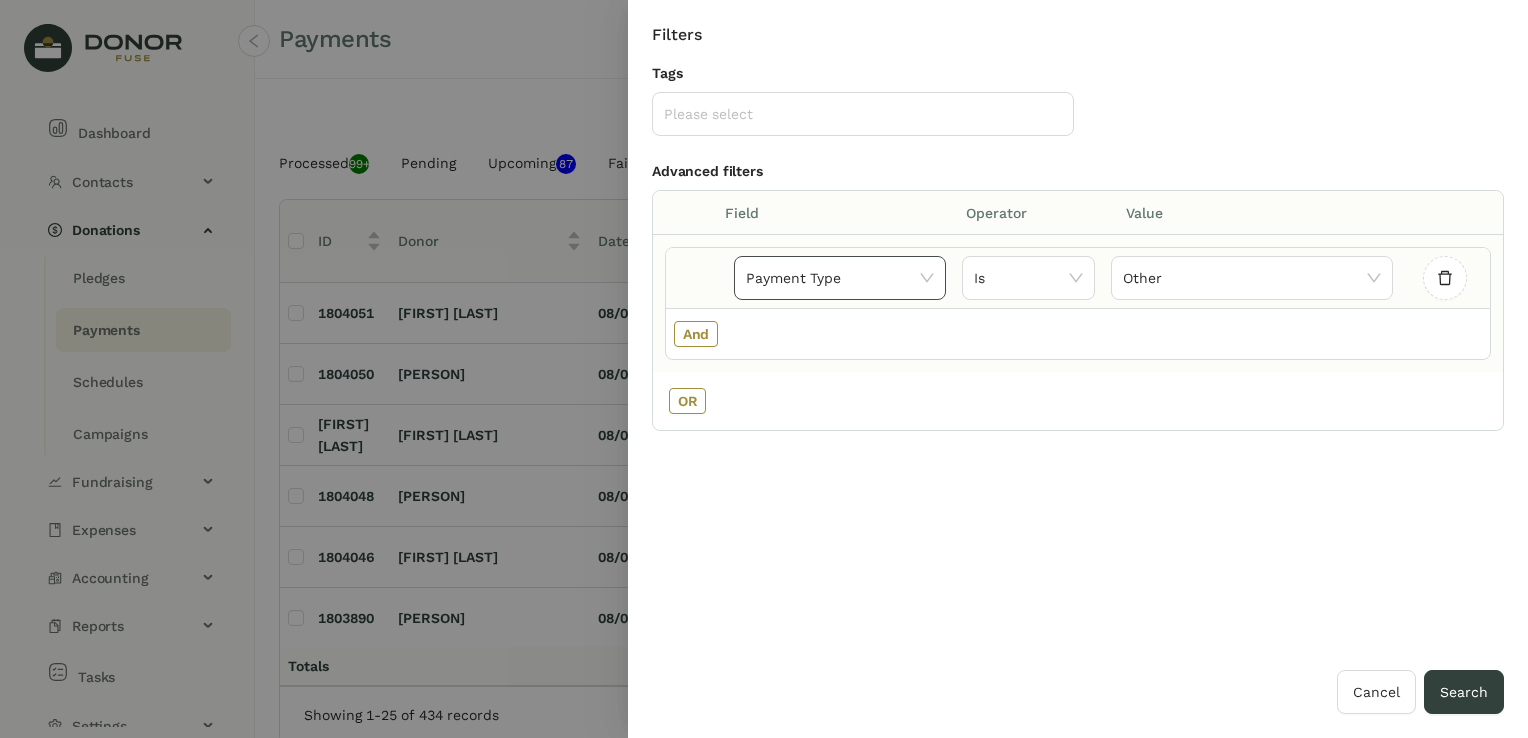click on "Payment Type" 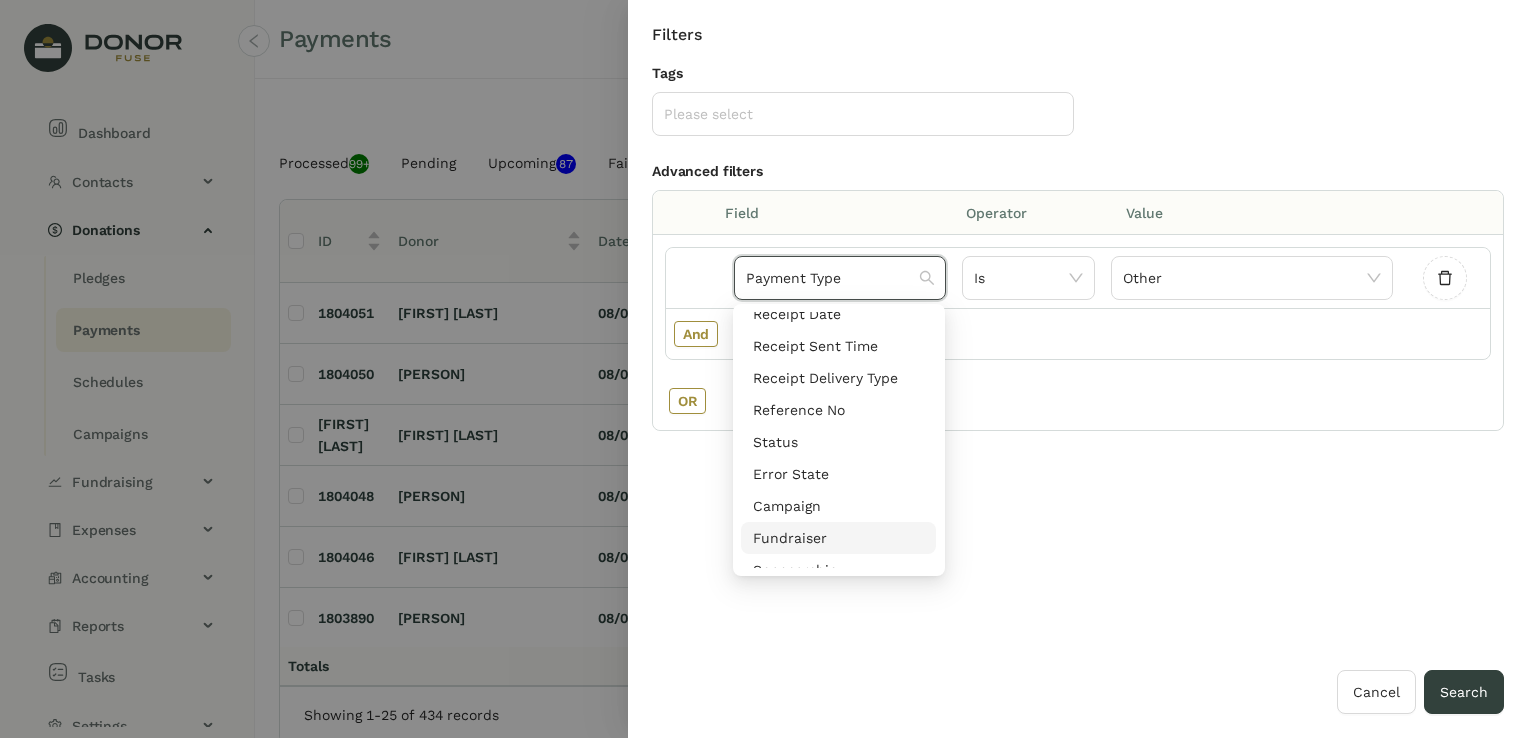 scroll, scrollTop: 500, scrollLeft: 0, axis: vertical 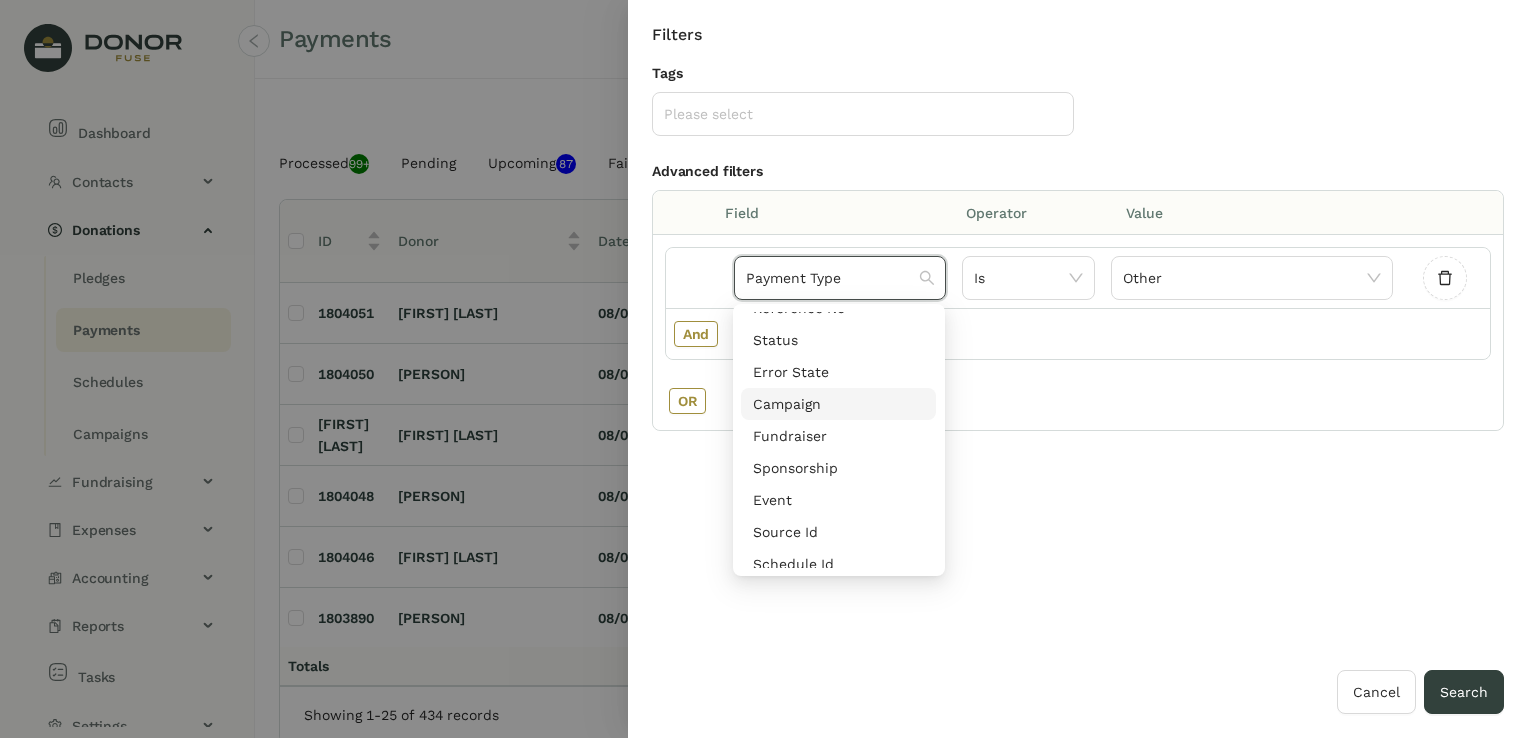 click on "Campaign" at bounding box center [838, 404] 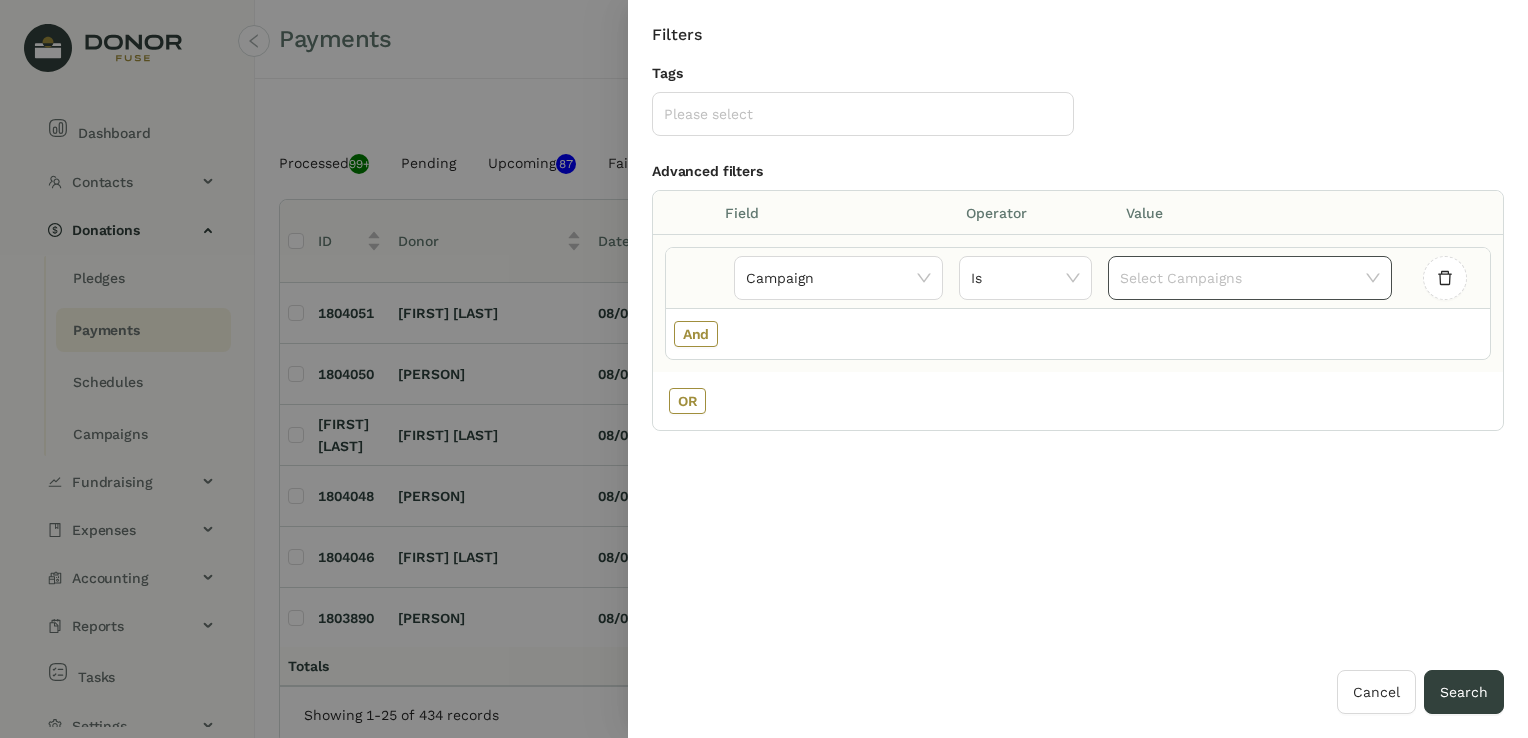 click 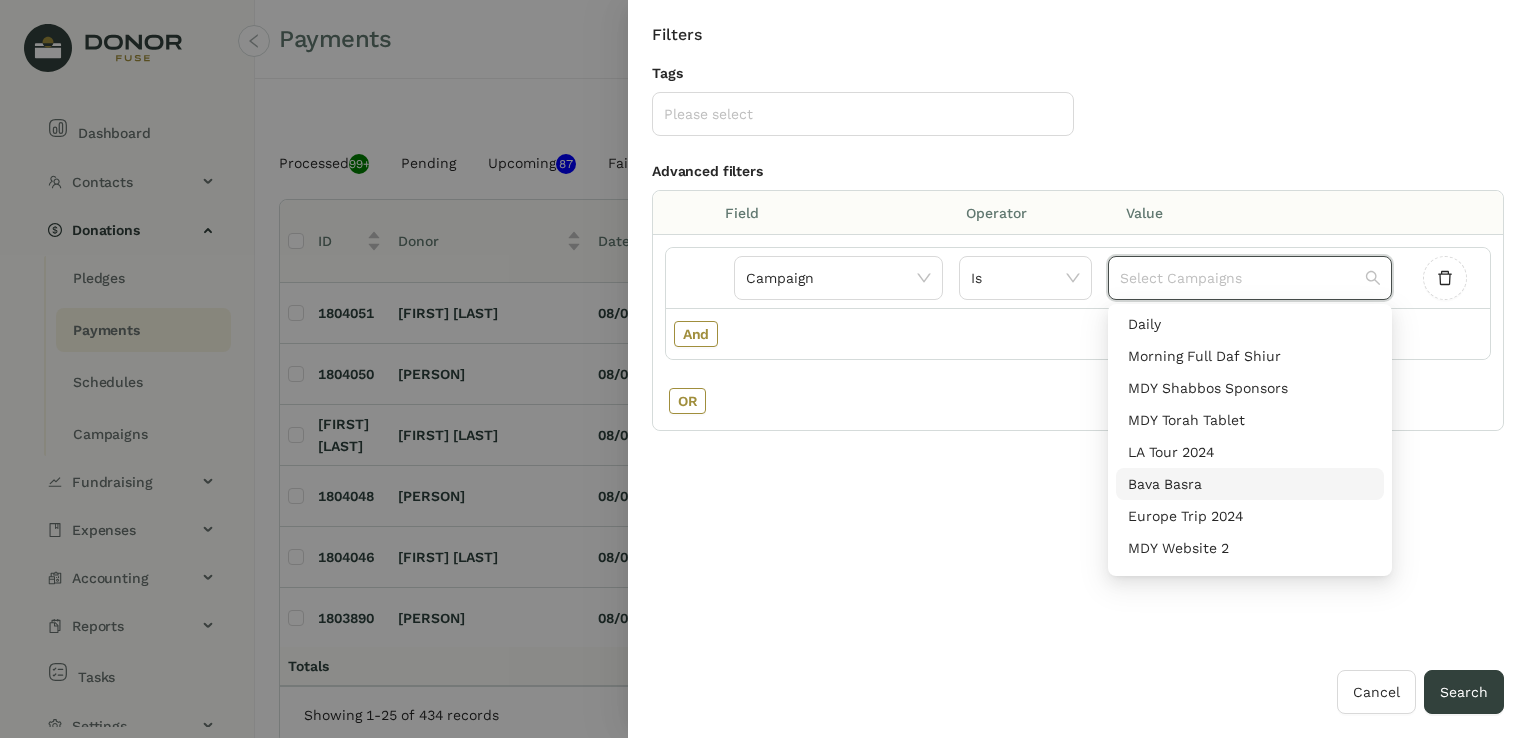 scroll, scrollTop: 200, scrollLeft: 0, axis: vertical 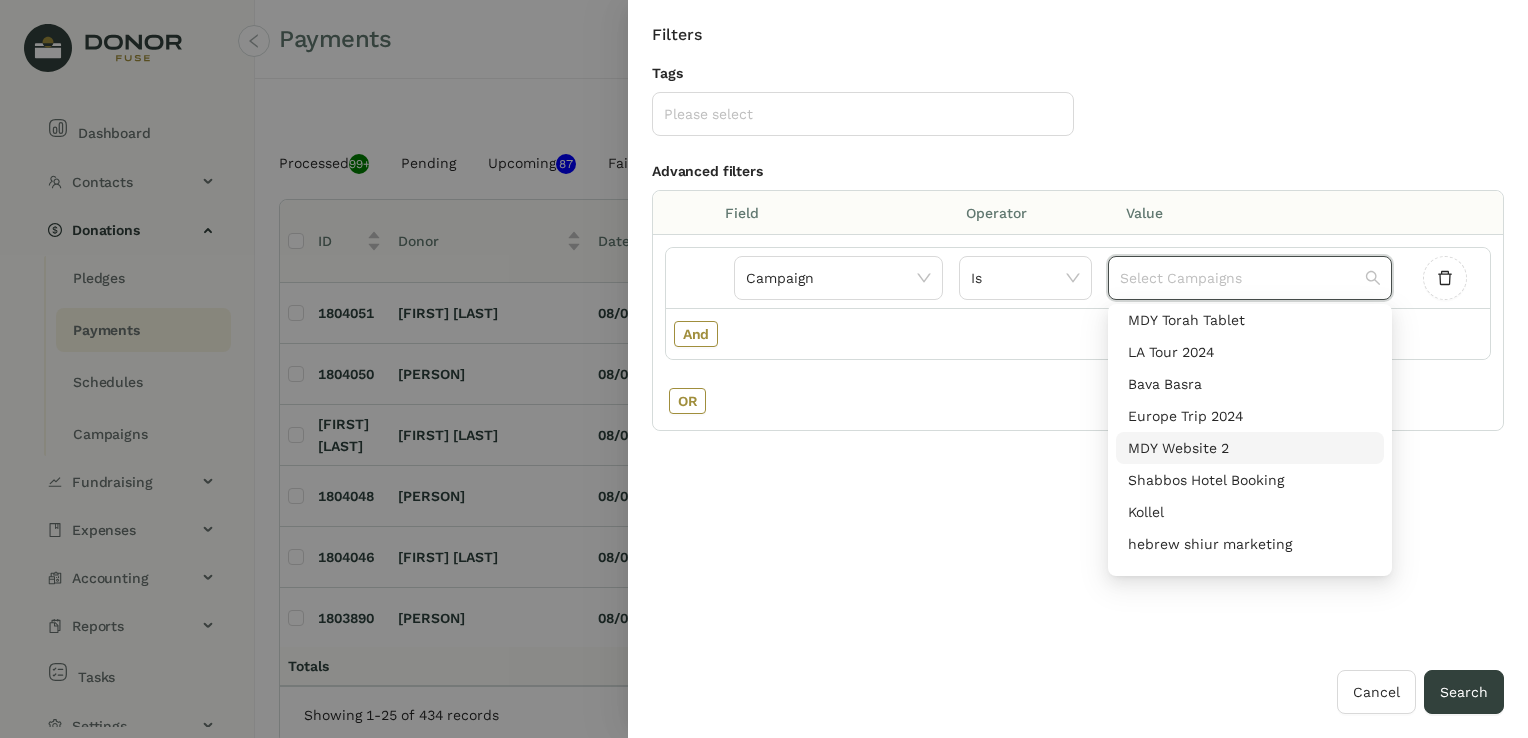 click on "MDY Website 2" at bounding box center (1250, 448) 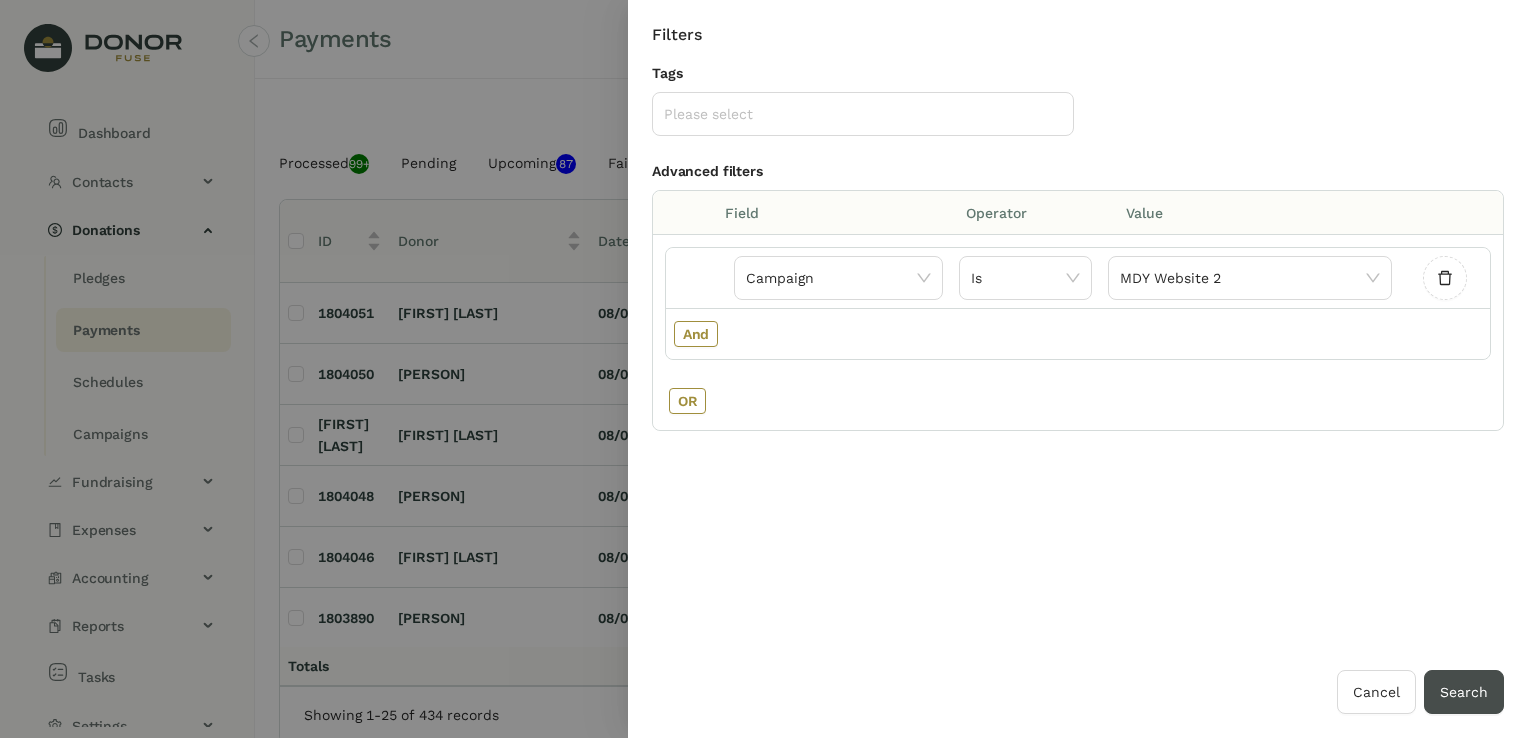 click on "Search" at bounding box center (1464, 692) 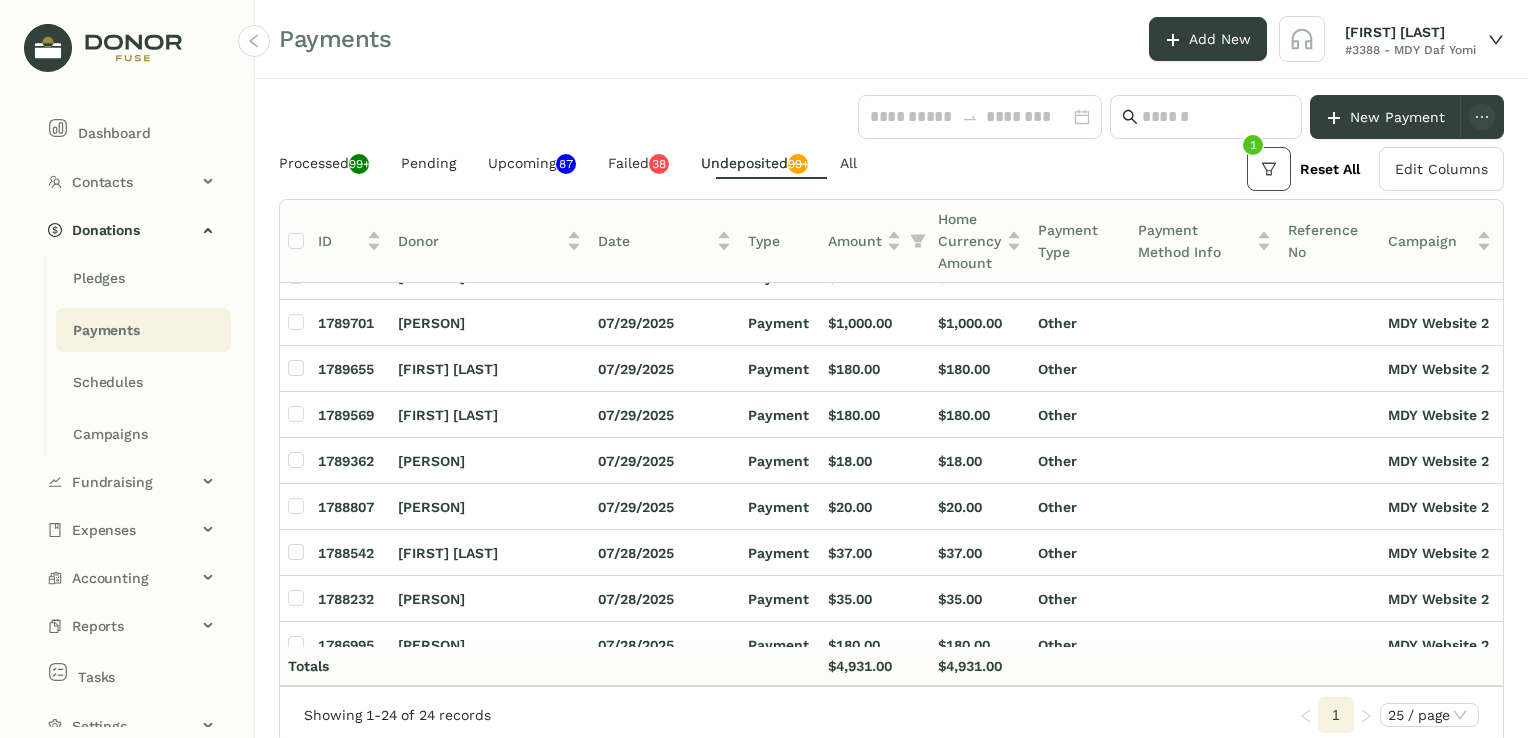 scroll, scrollTop: 0, scrollLeft: 0, axis: both 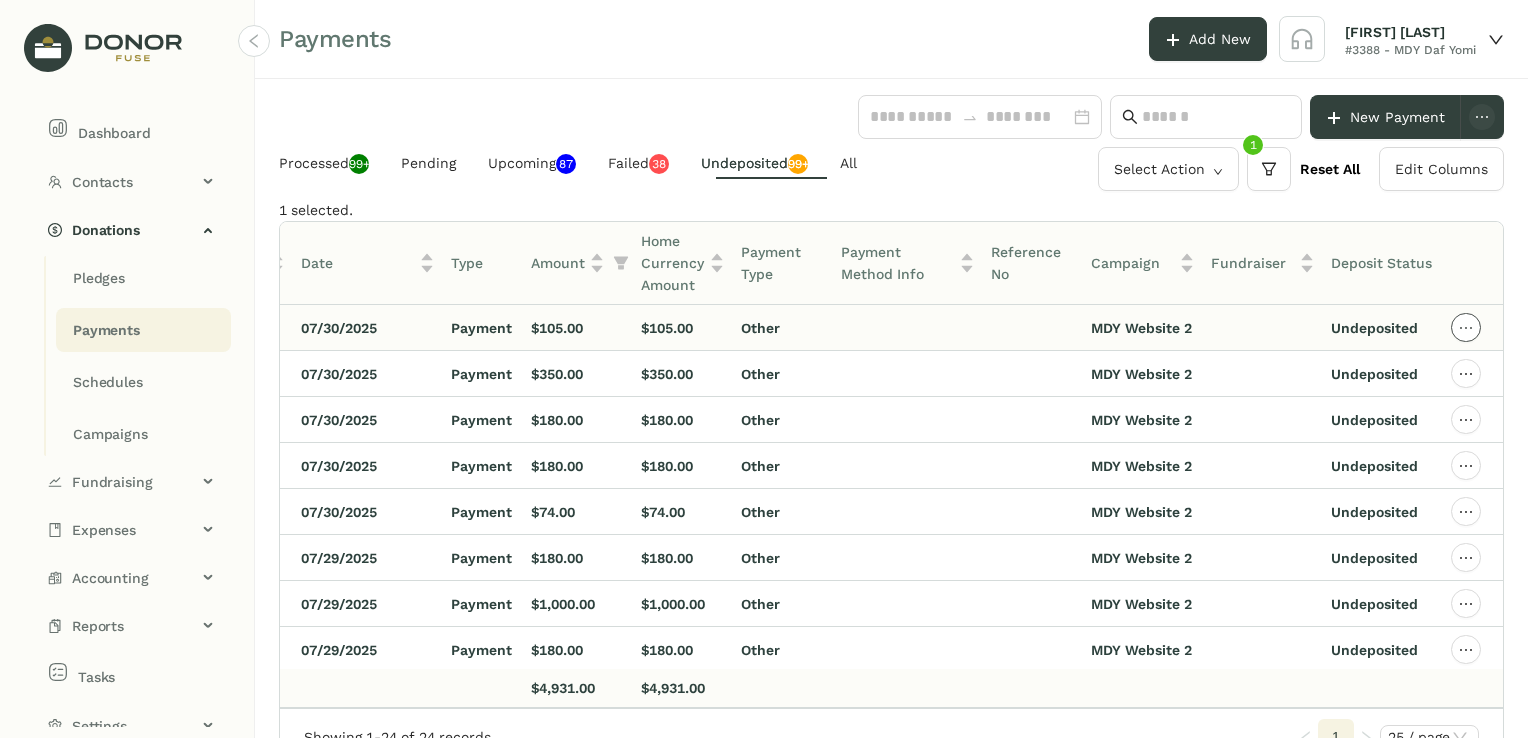 click 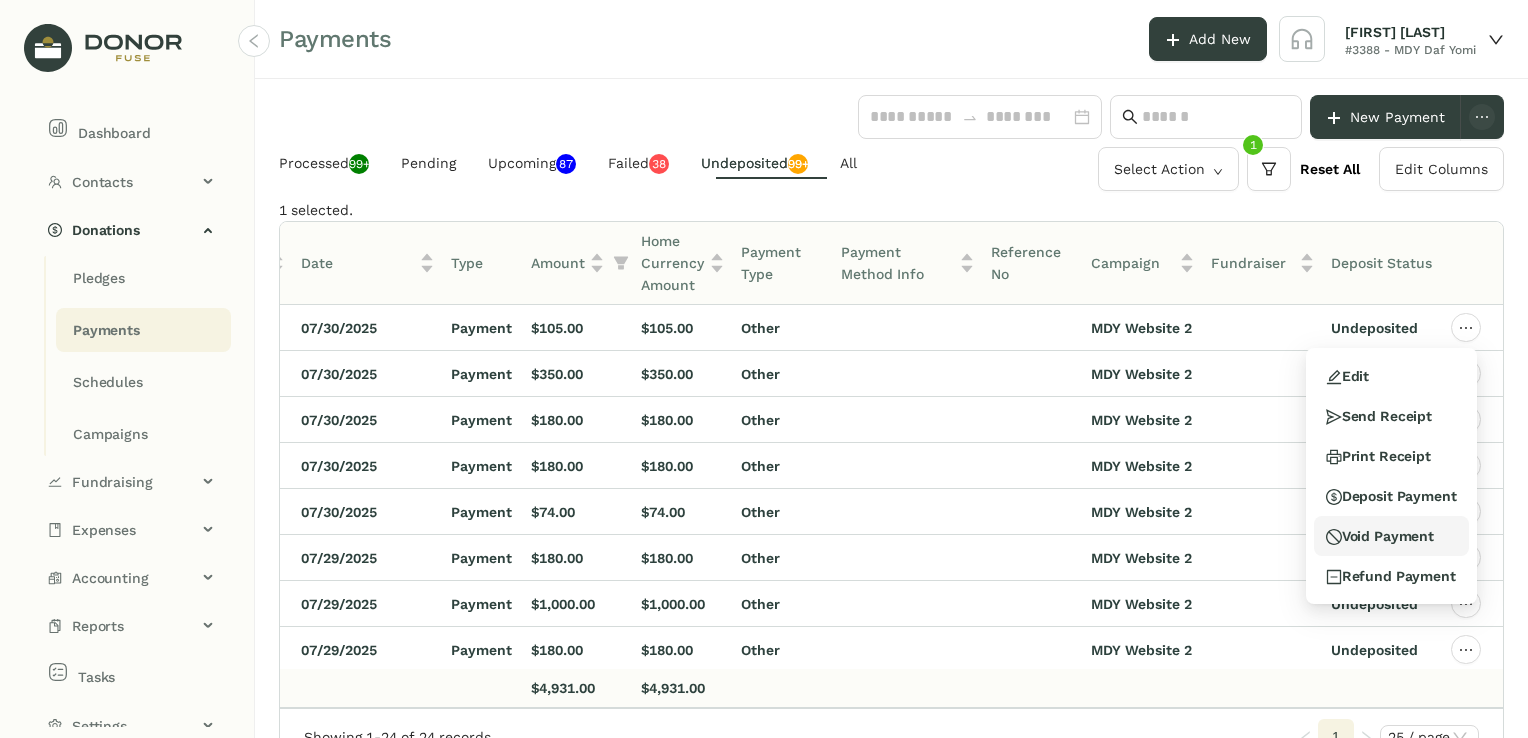 click on "Void Payment" at bounding box center (1380, 536) 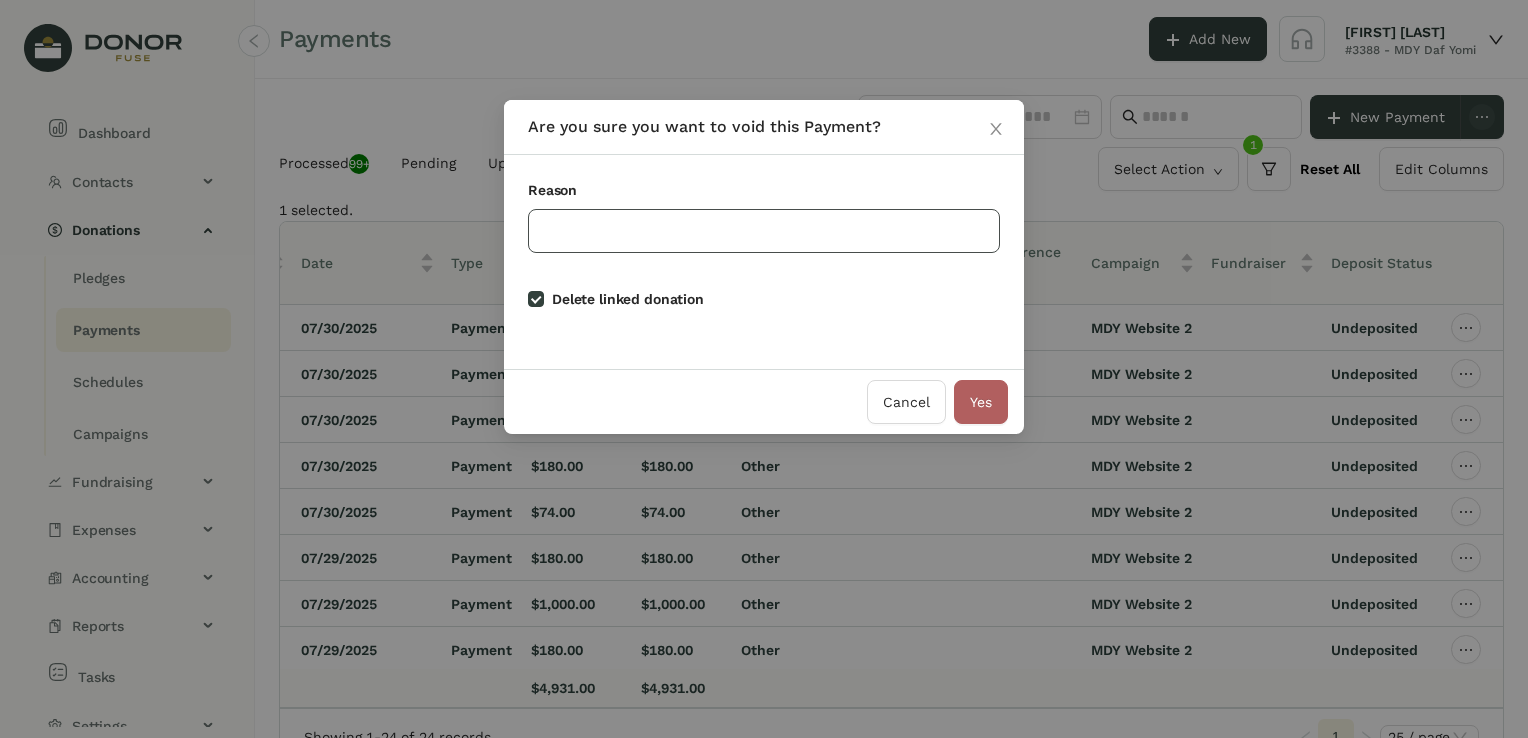 click 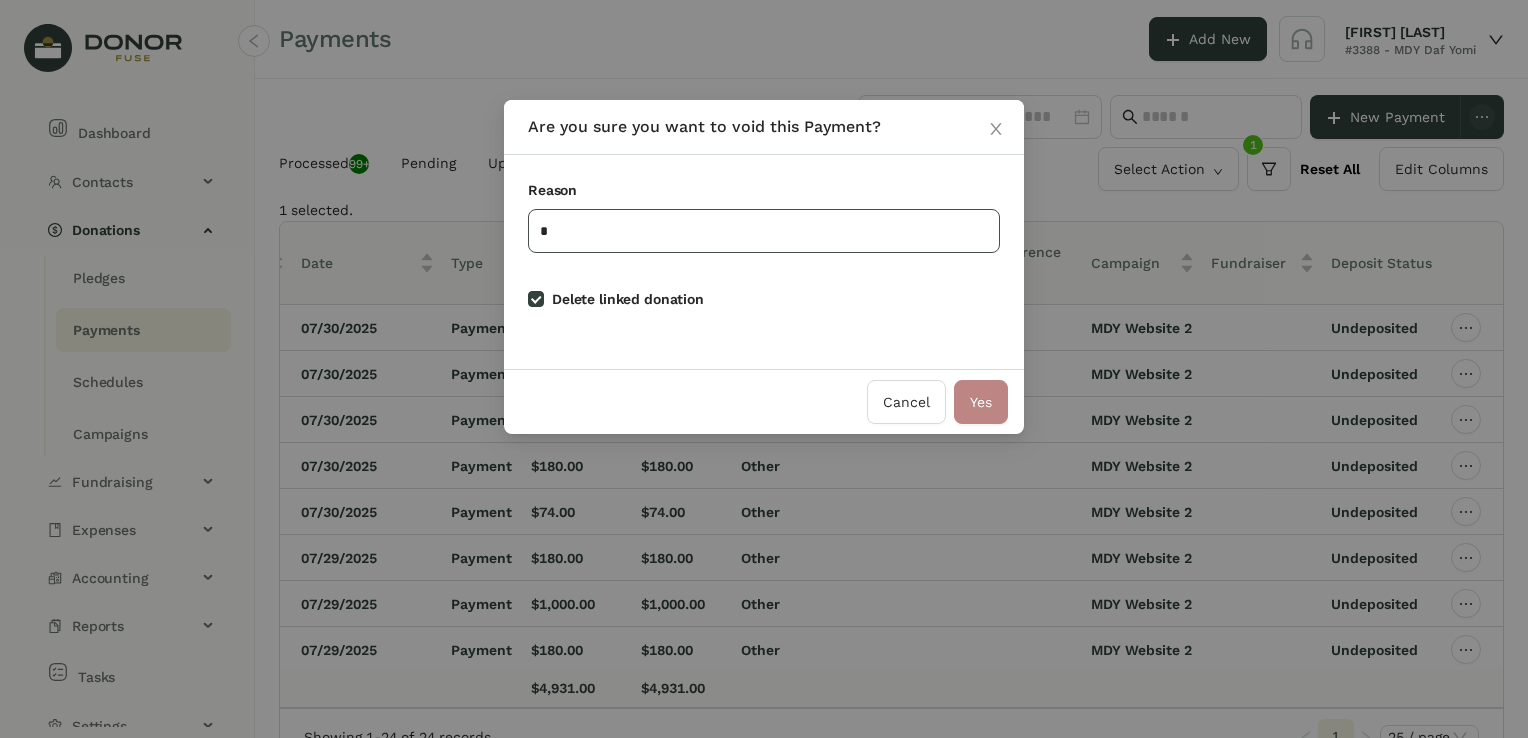 type on "*" 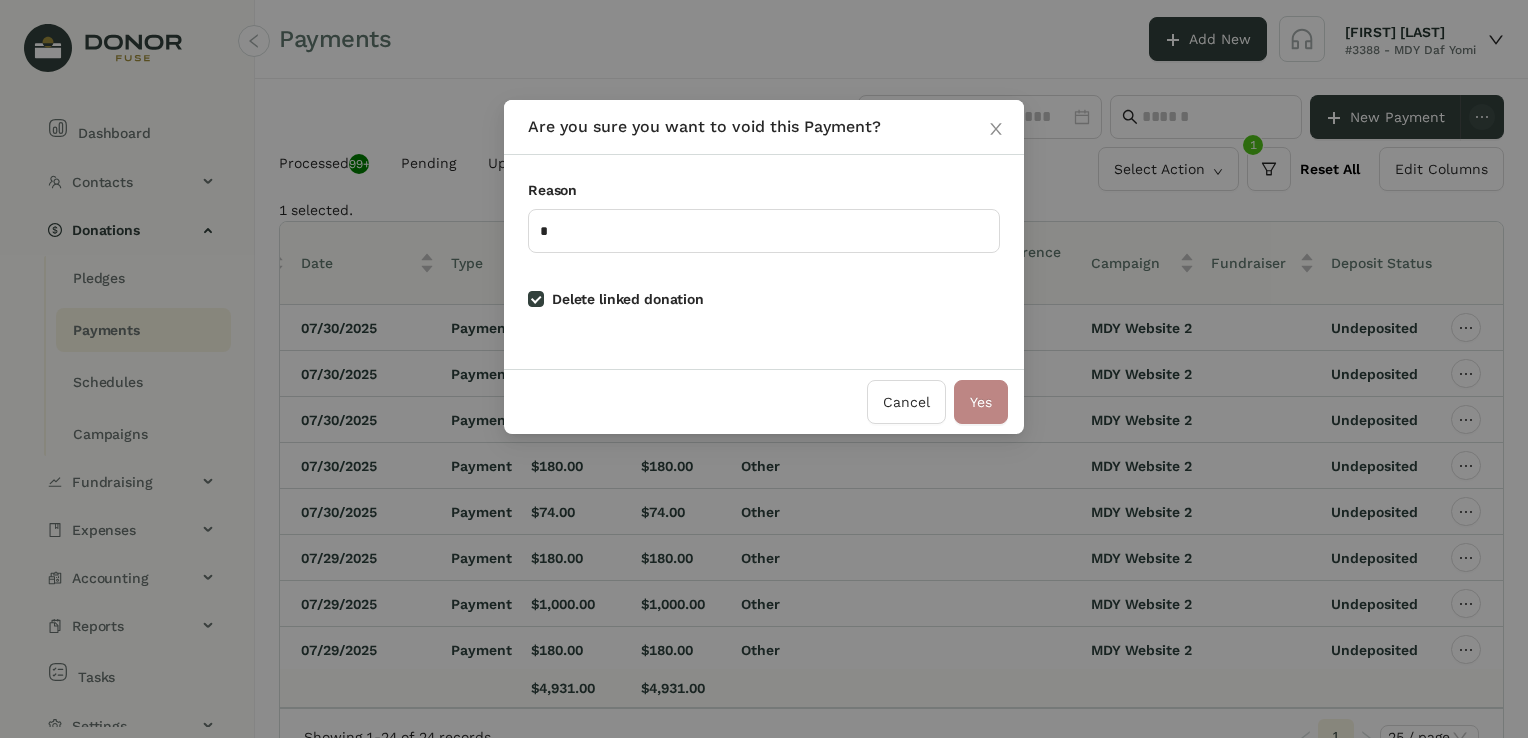 click on "Yes" at bounding box center (981, 402) 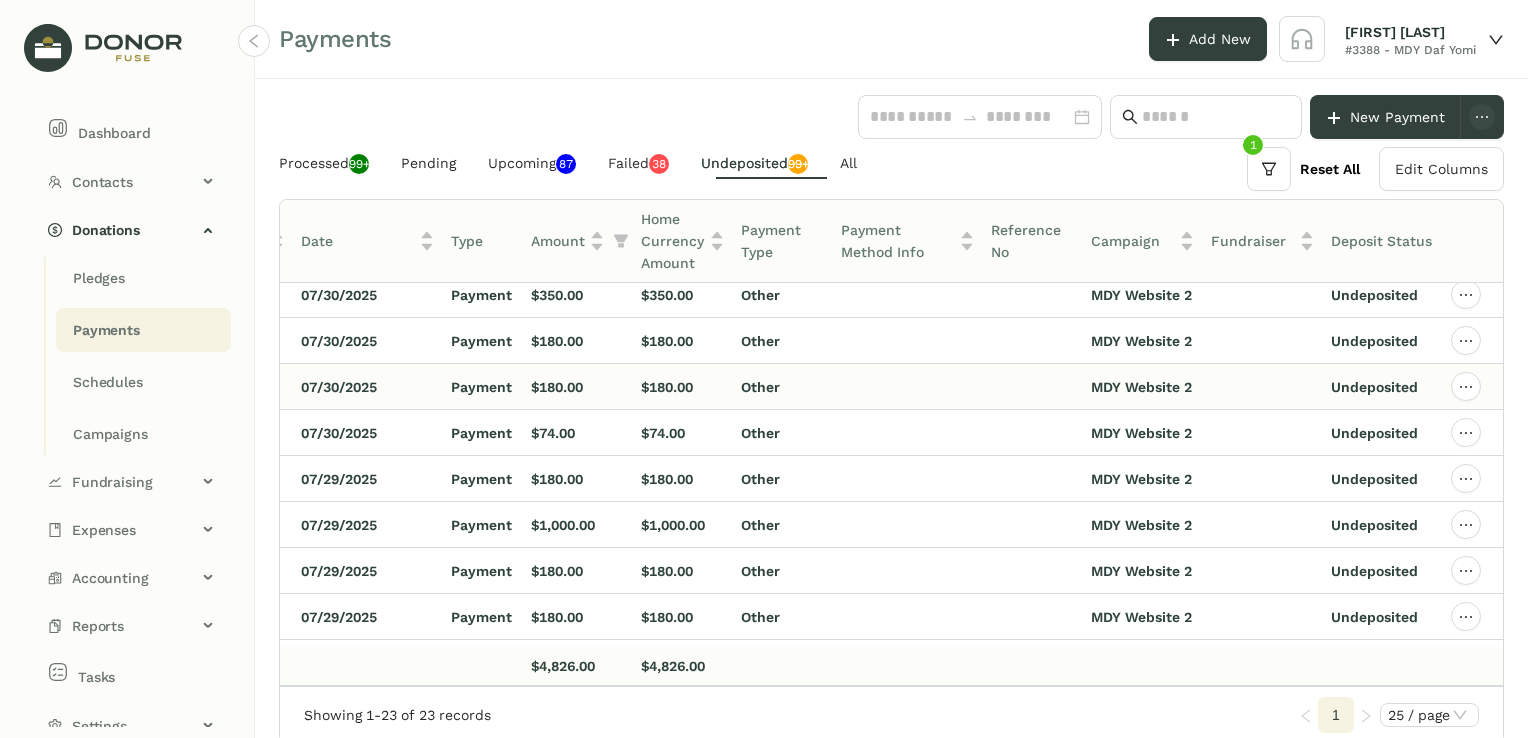 scroll, scrollTop: 0, scrollLeft: 300, axis: horizontal 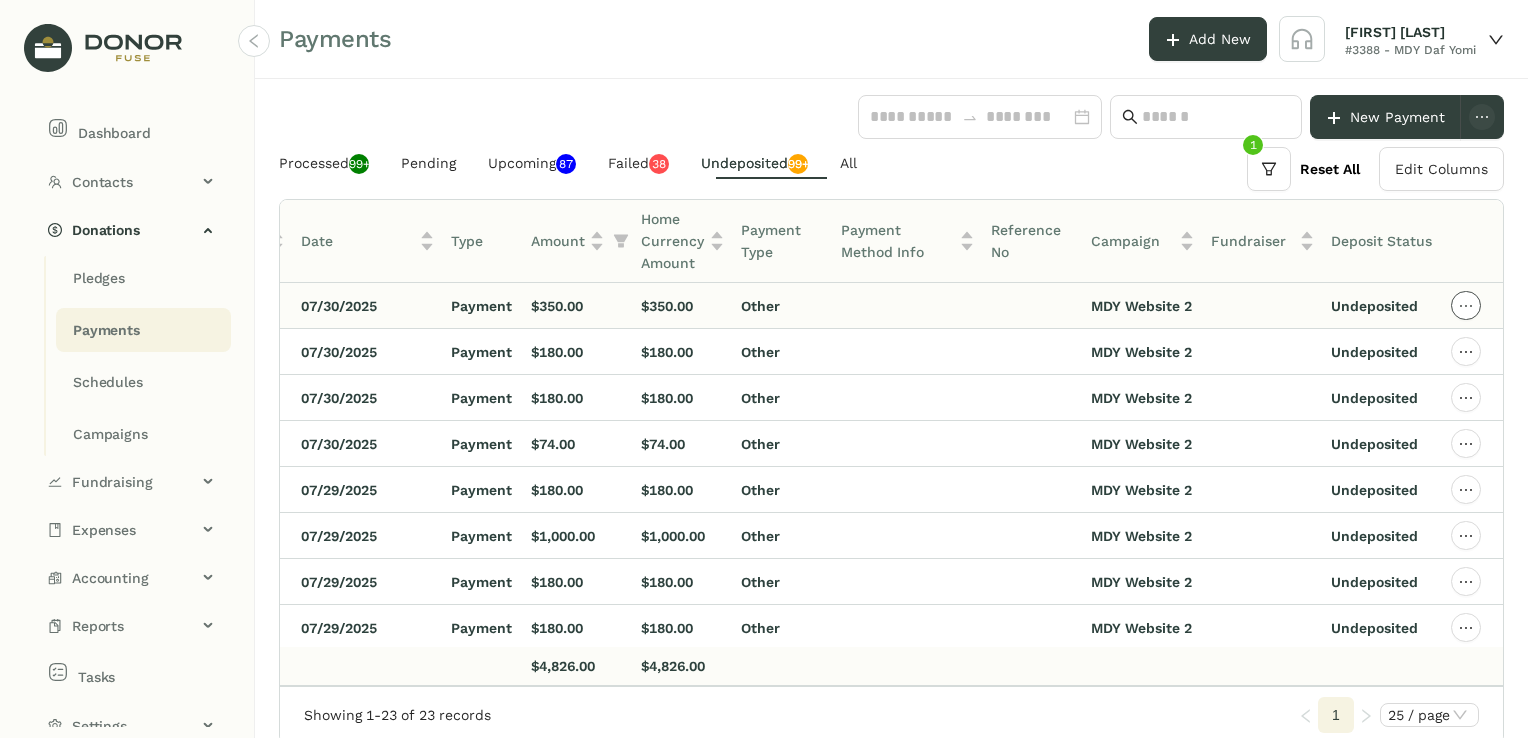 click 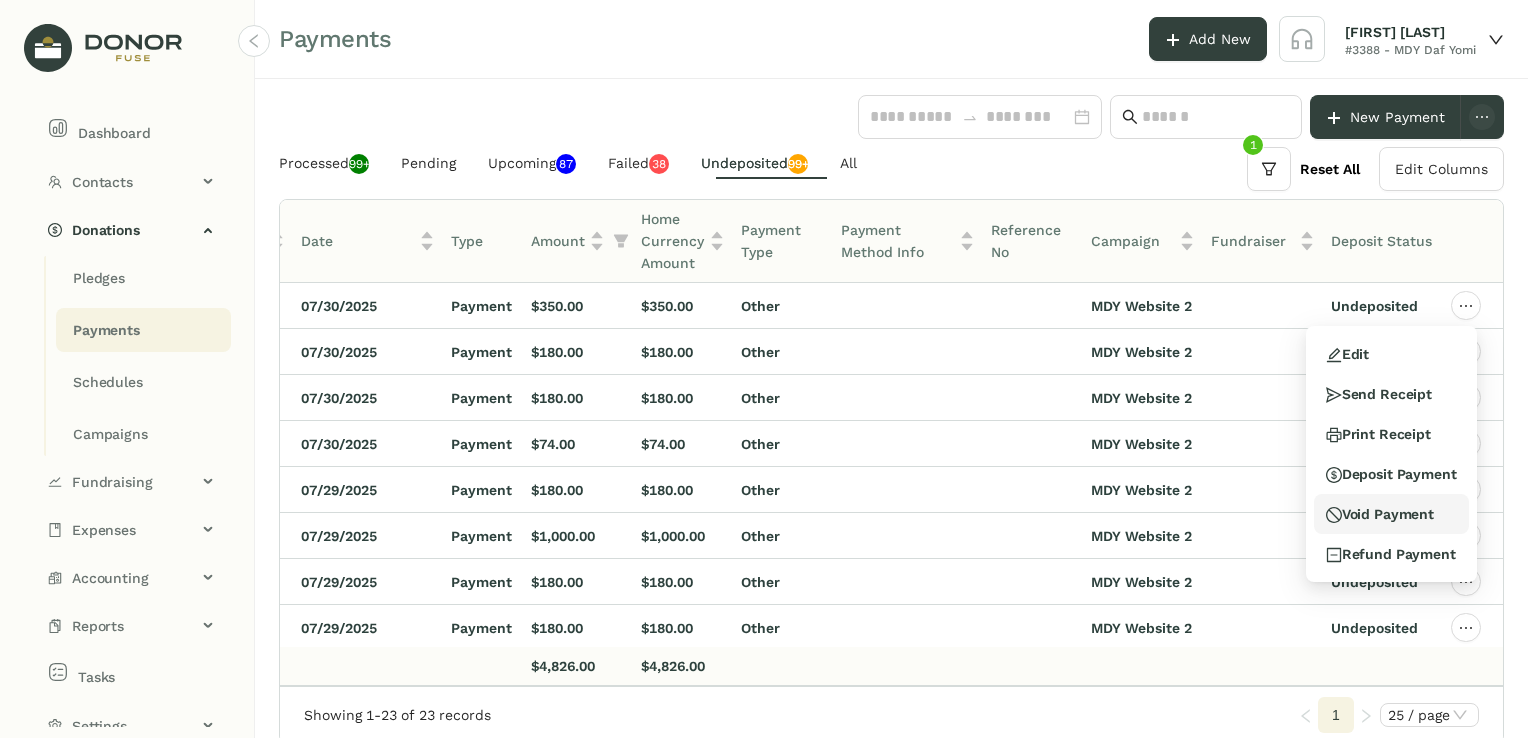 click on "Void Payment" at bounding box center (1380, 514) 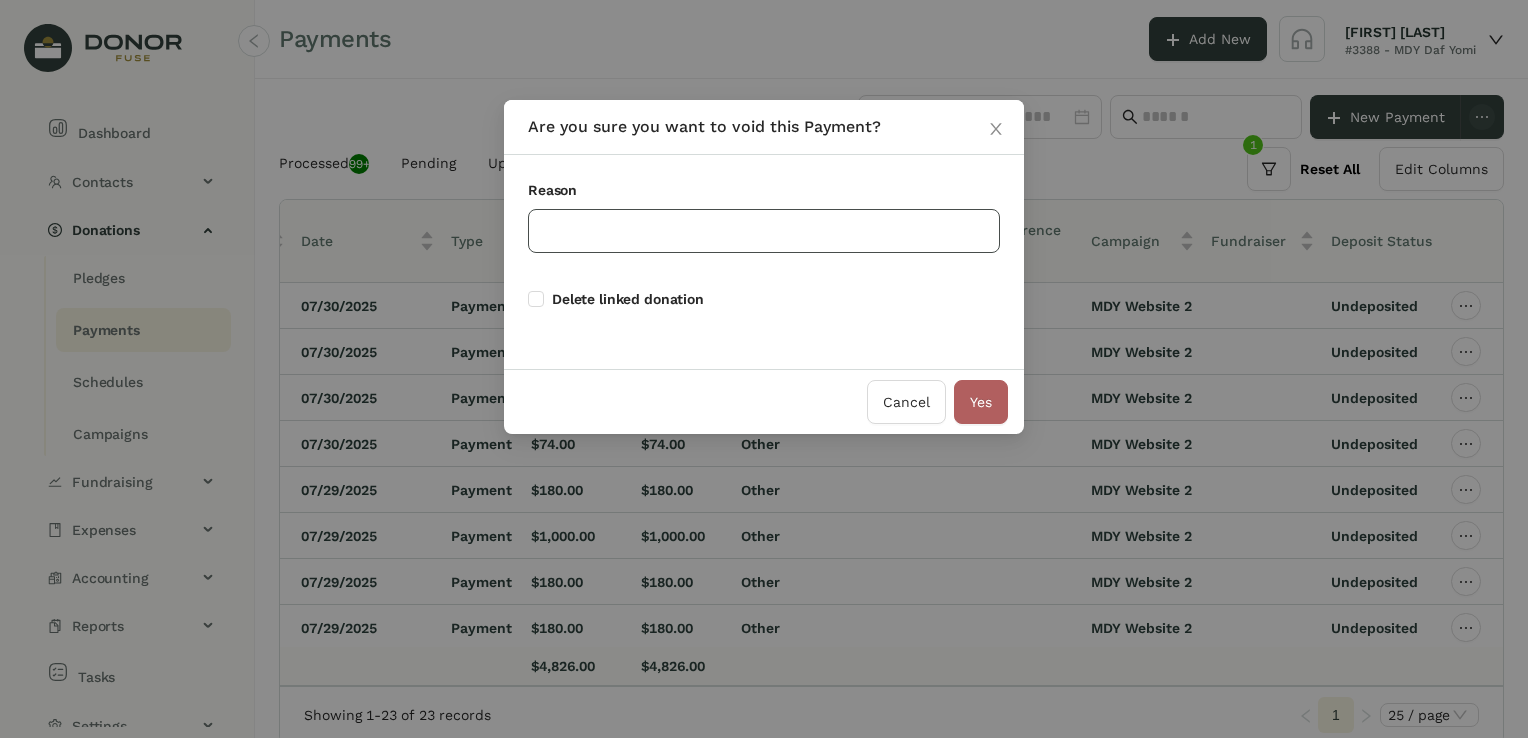 click 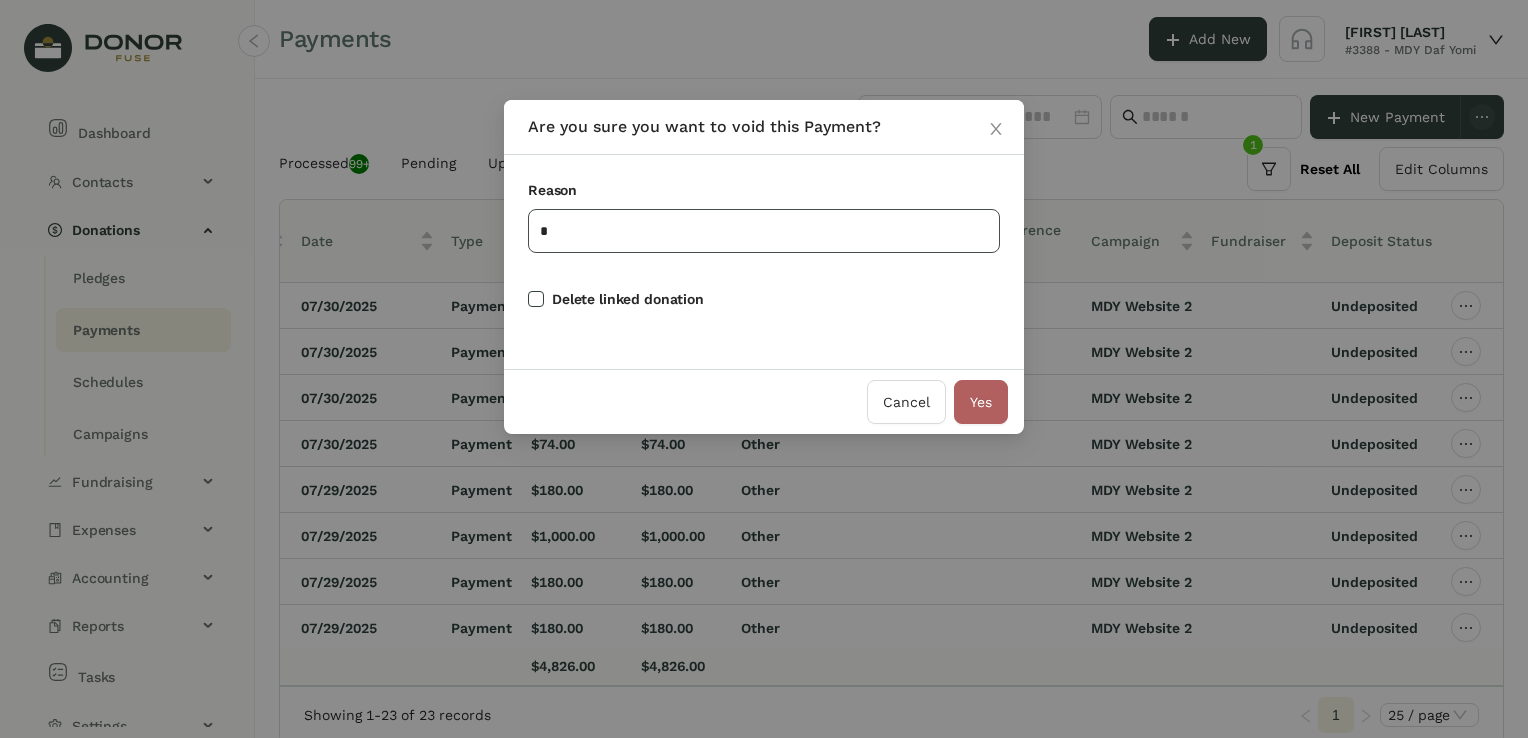 type on "*" 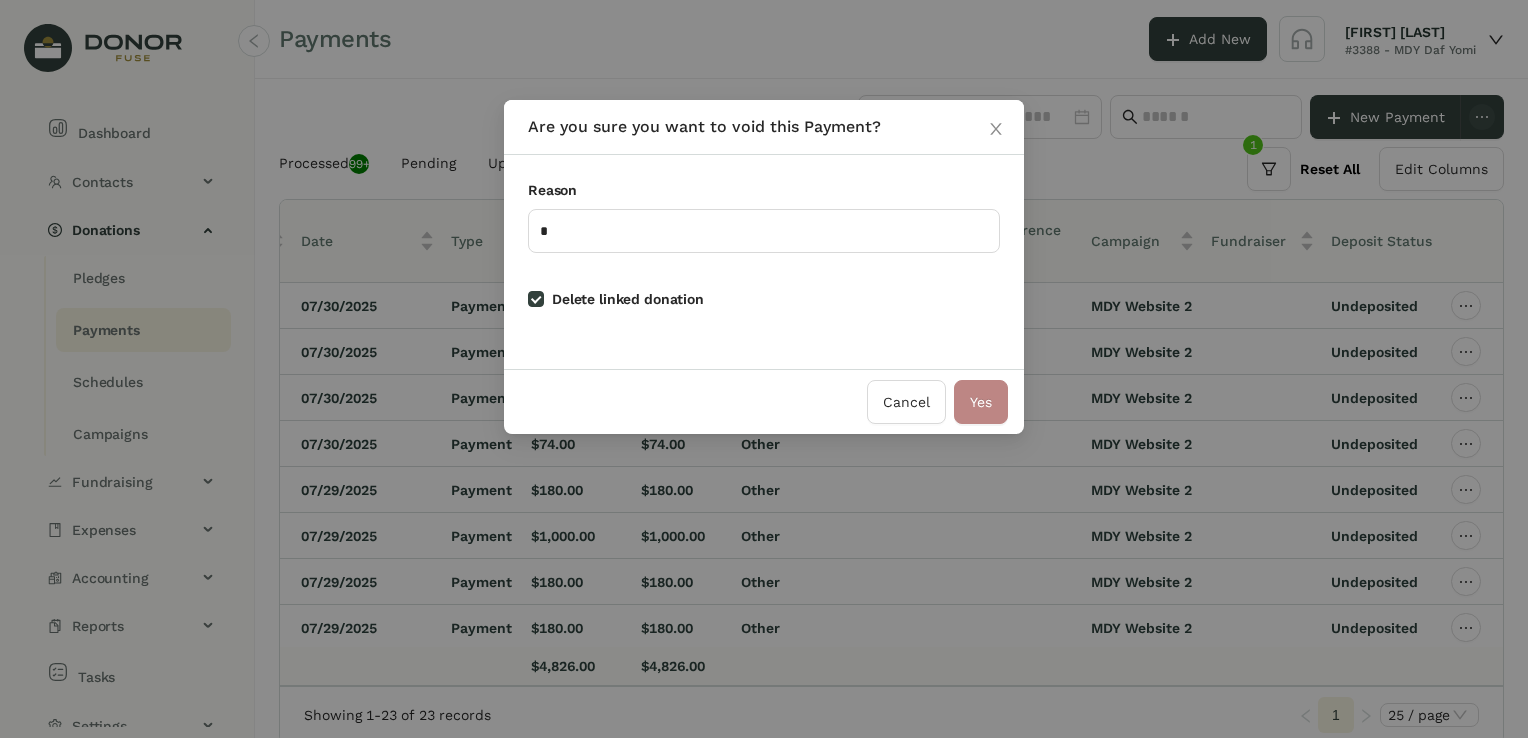 click on "Yes" at bounding box center (981, 402) 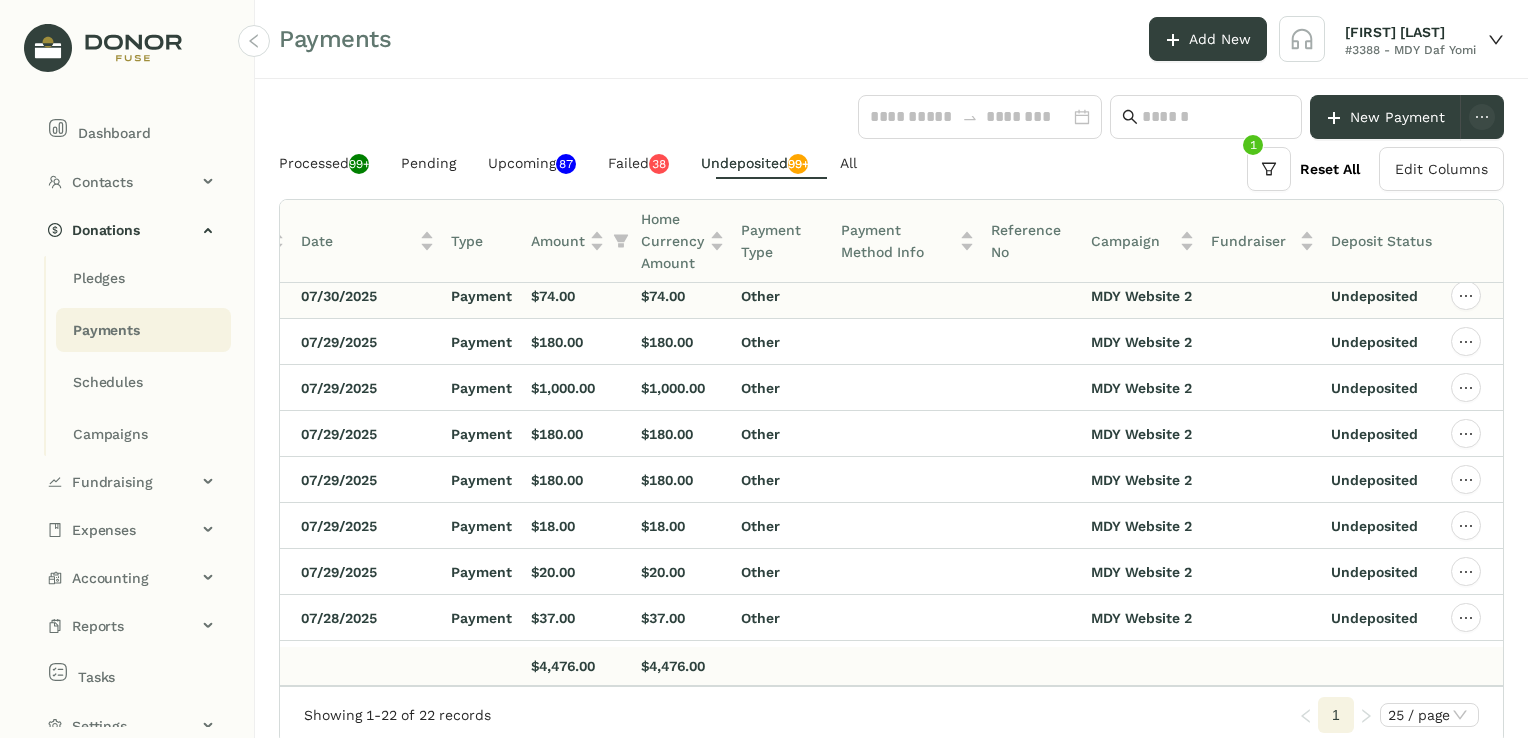 scroll, scrollTop: 0, scrollLeft: 300, axis: horizontal 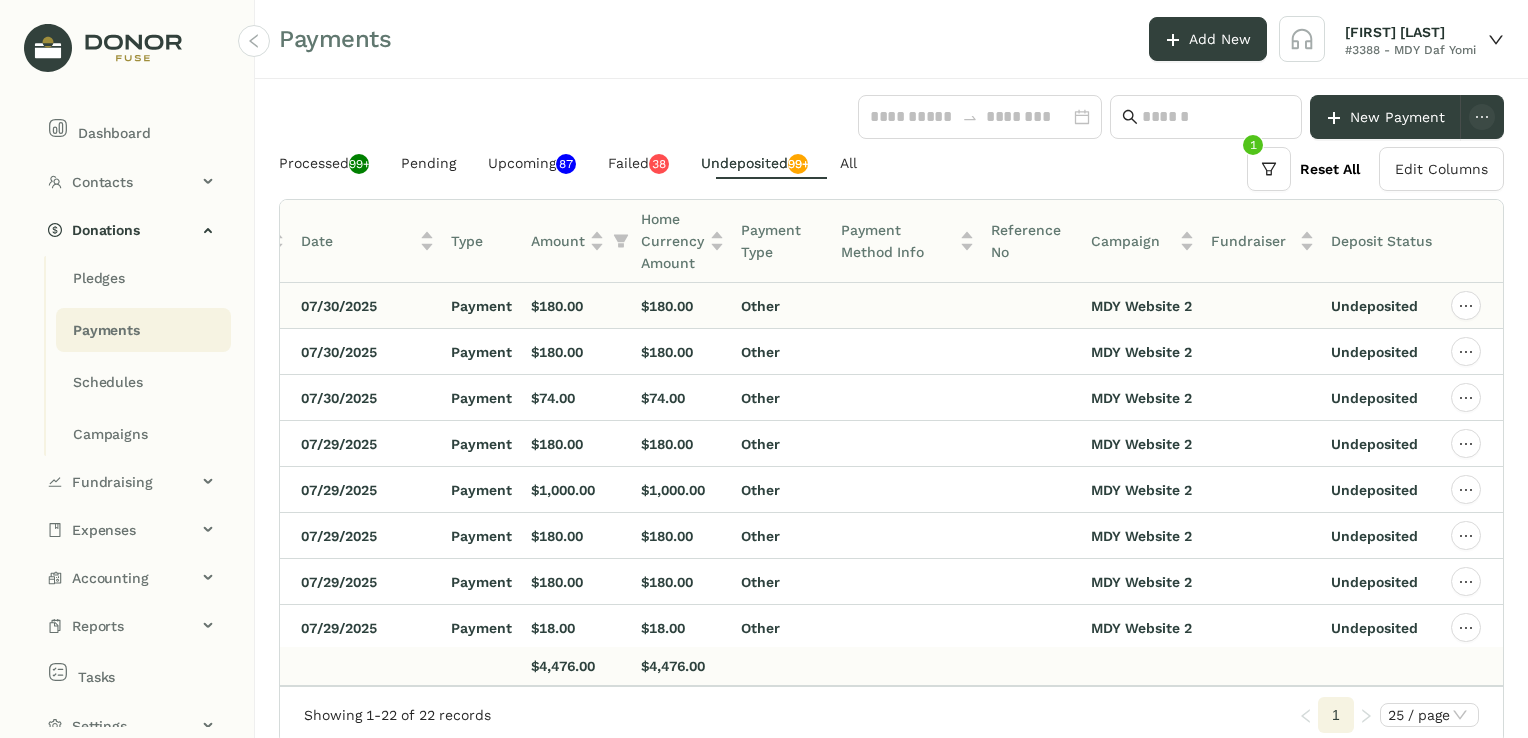click on "[PERSON]" 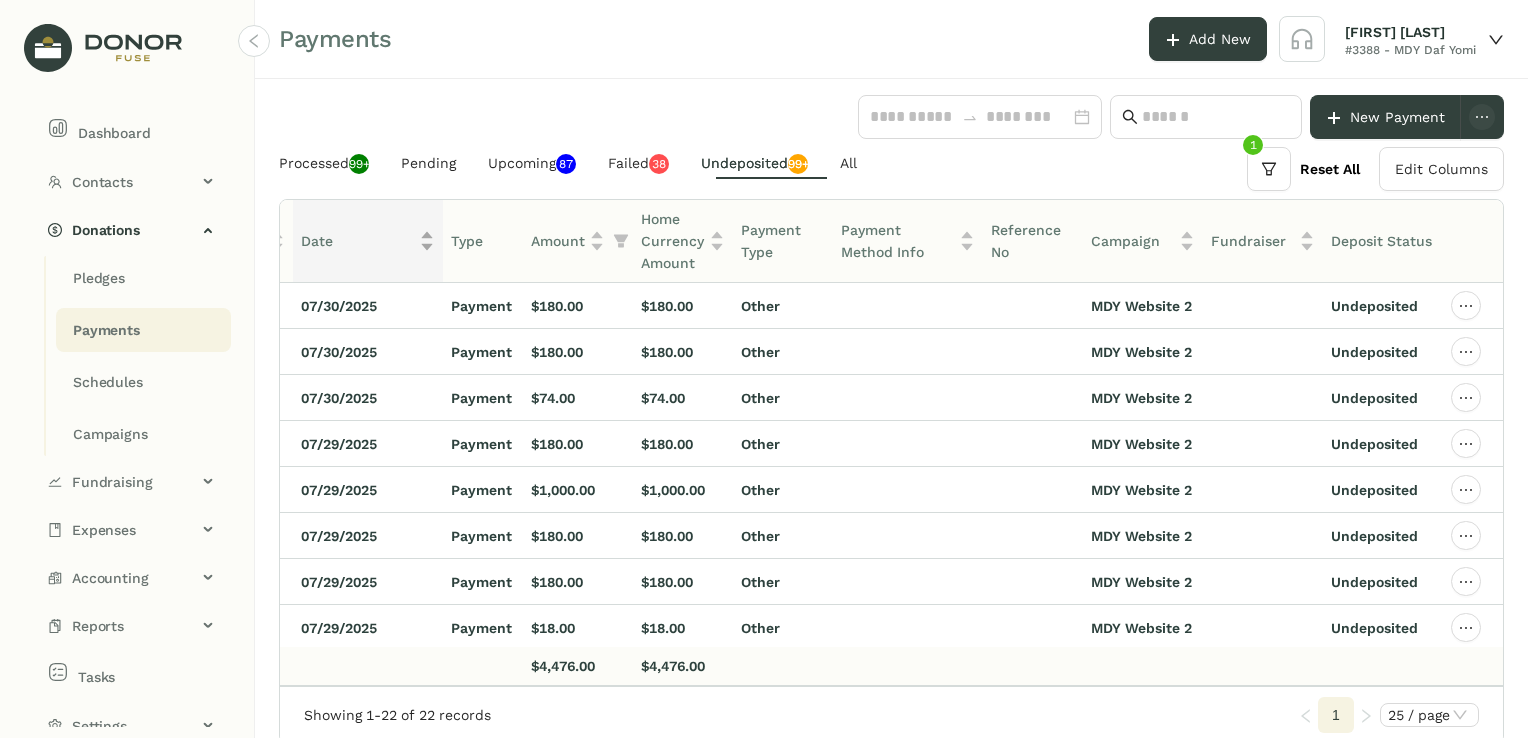 click on "Date" 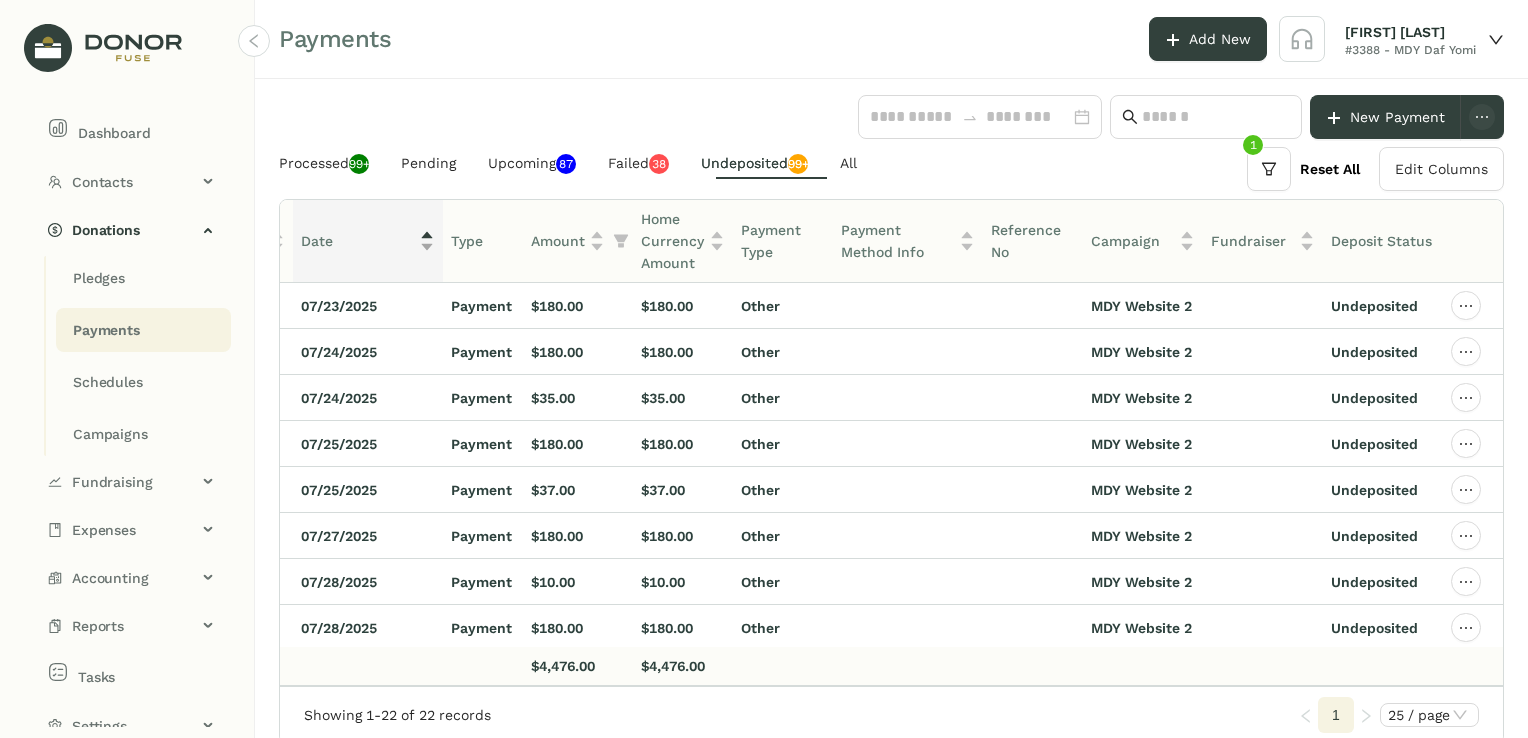 click on "Date" 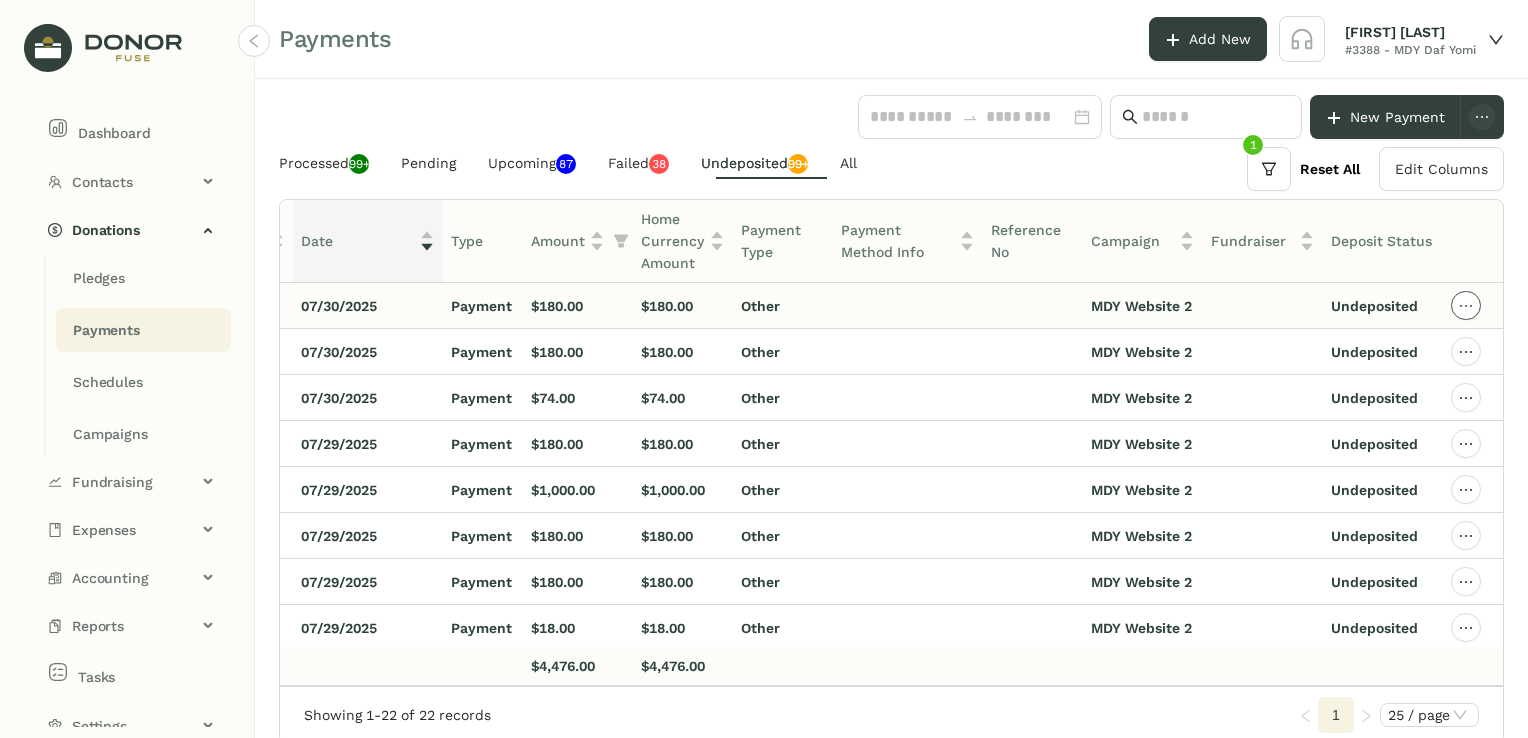 click 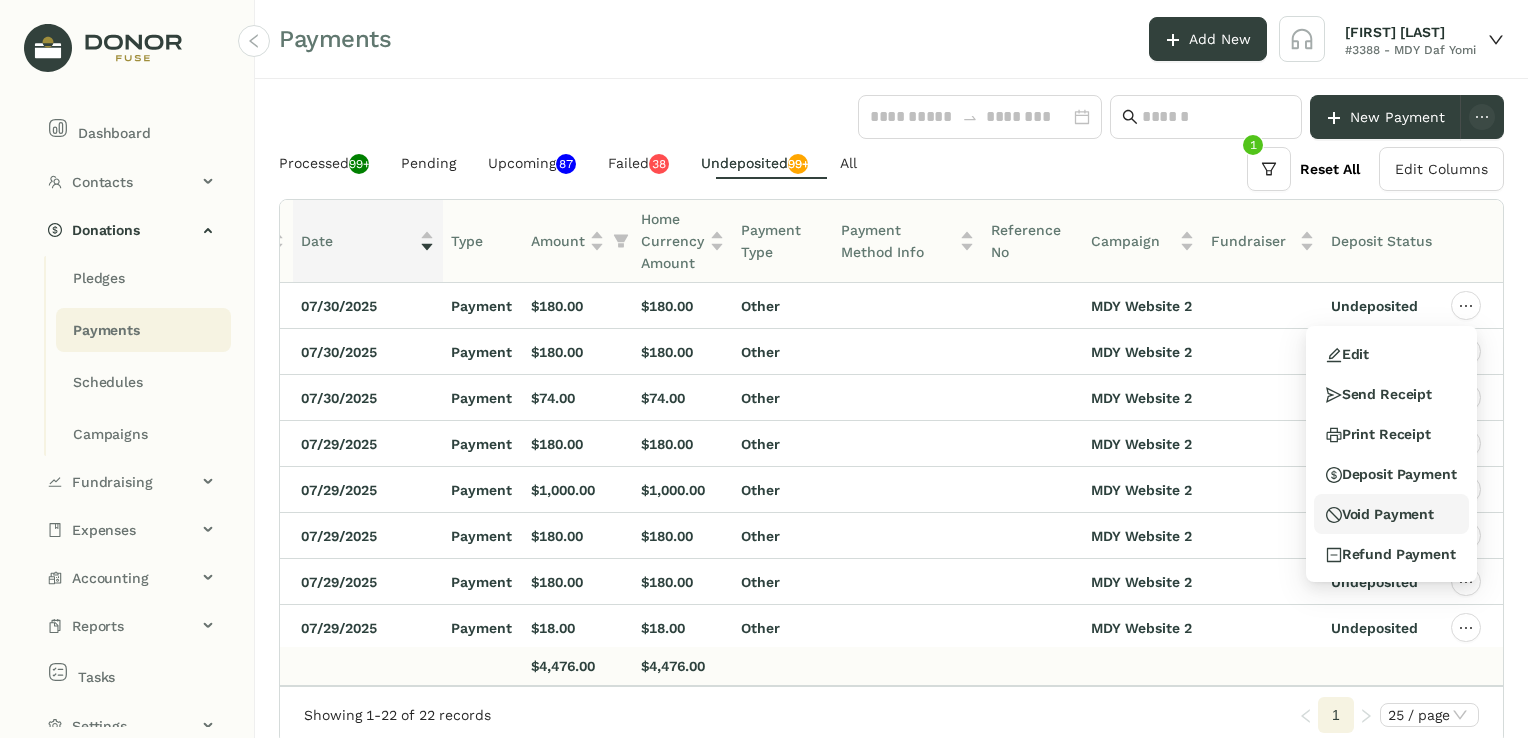 click on "Void Payment" at bounding box center [1380, 514] 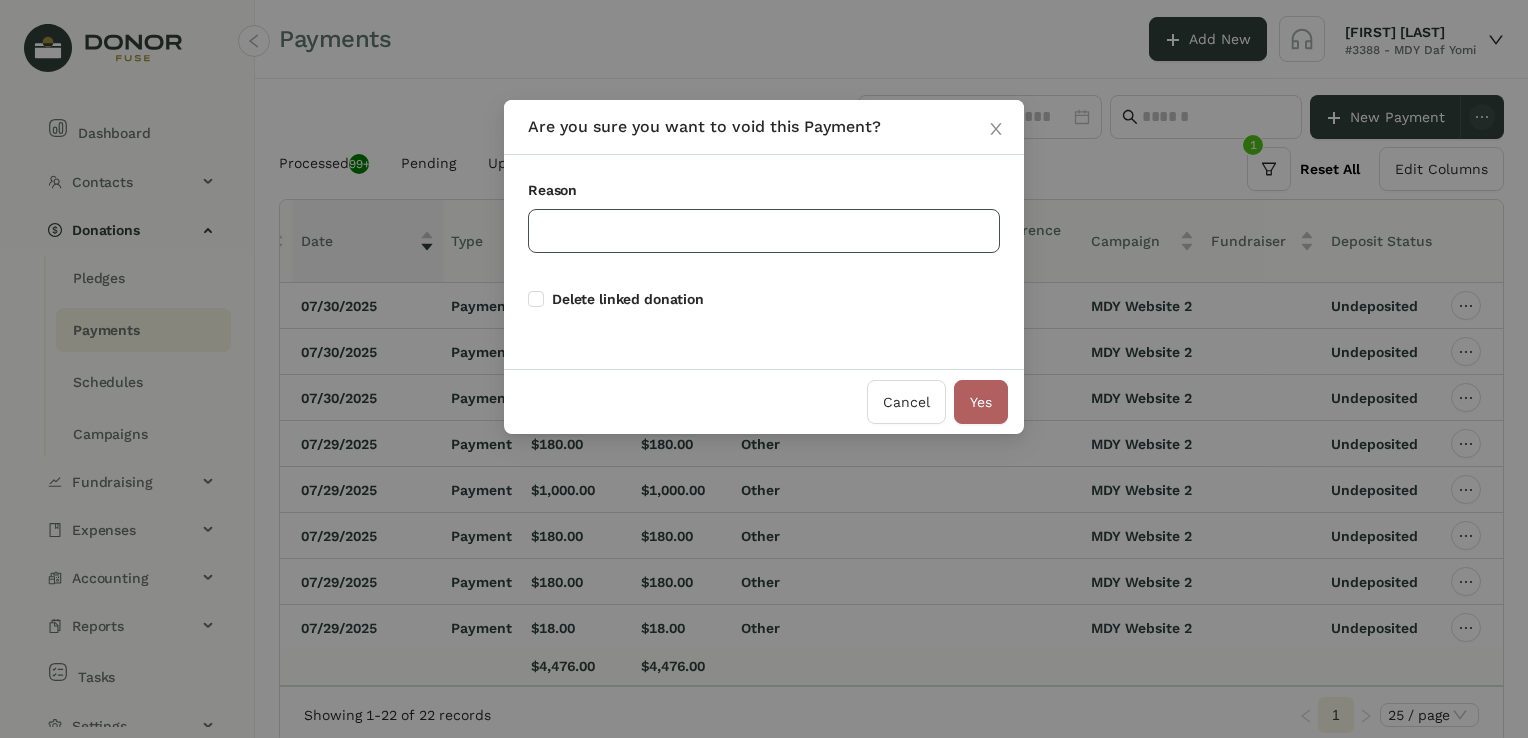 click 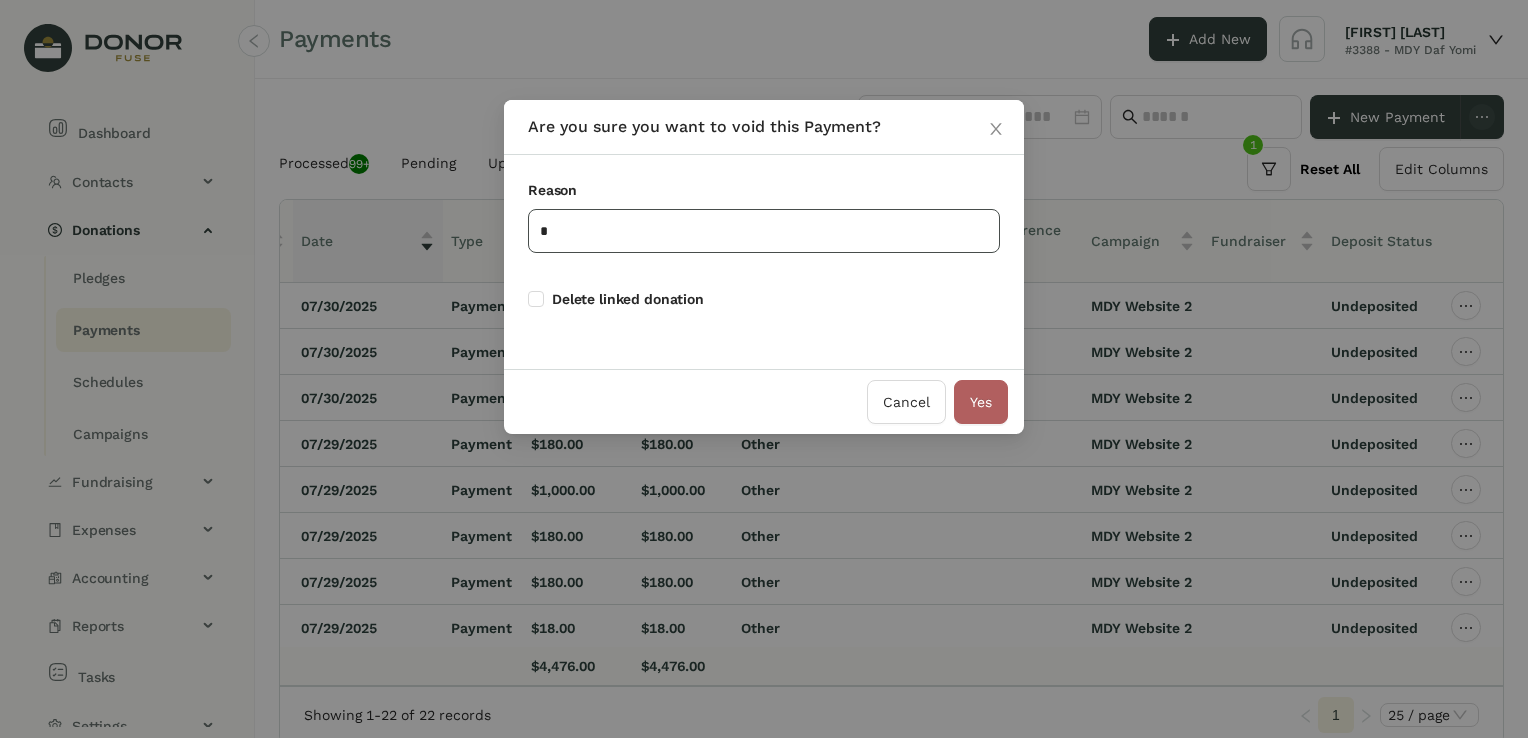 type on "*" 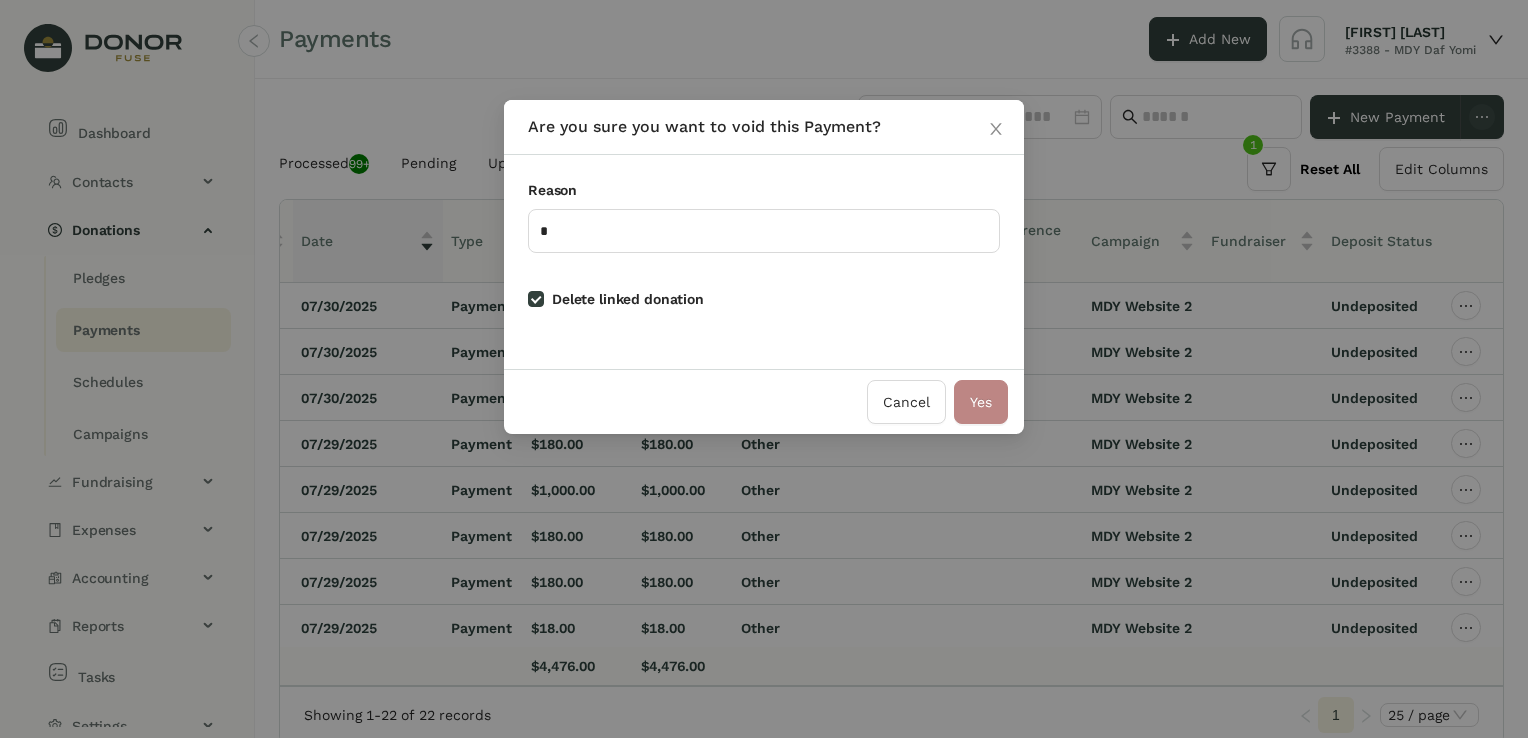 click on "Yes" at bounding box center (981, 402) 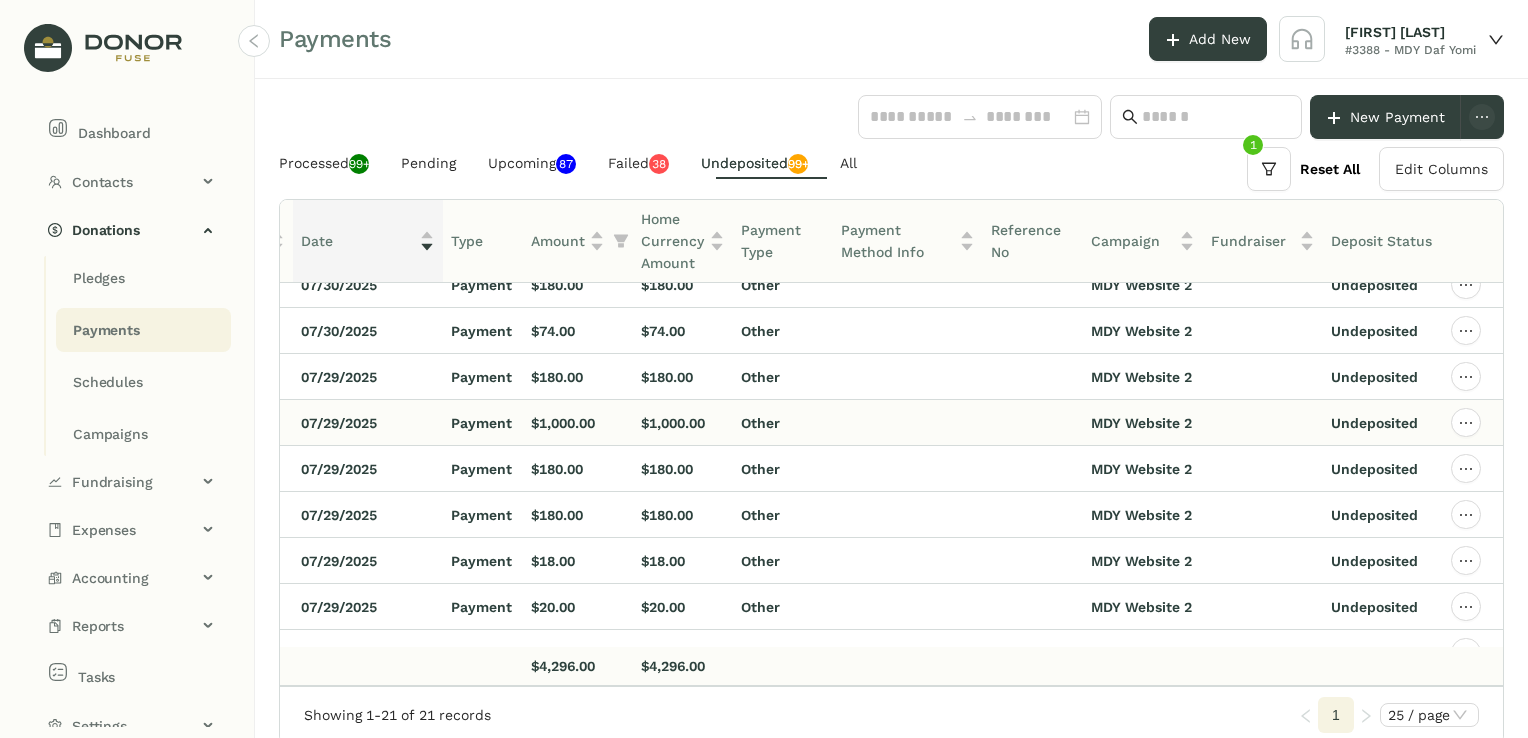 scroll, scrollTop: 0, scrollLeft: 300, axis: horizontal 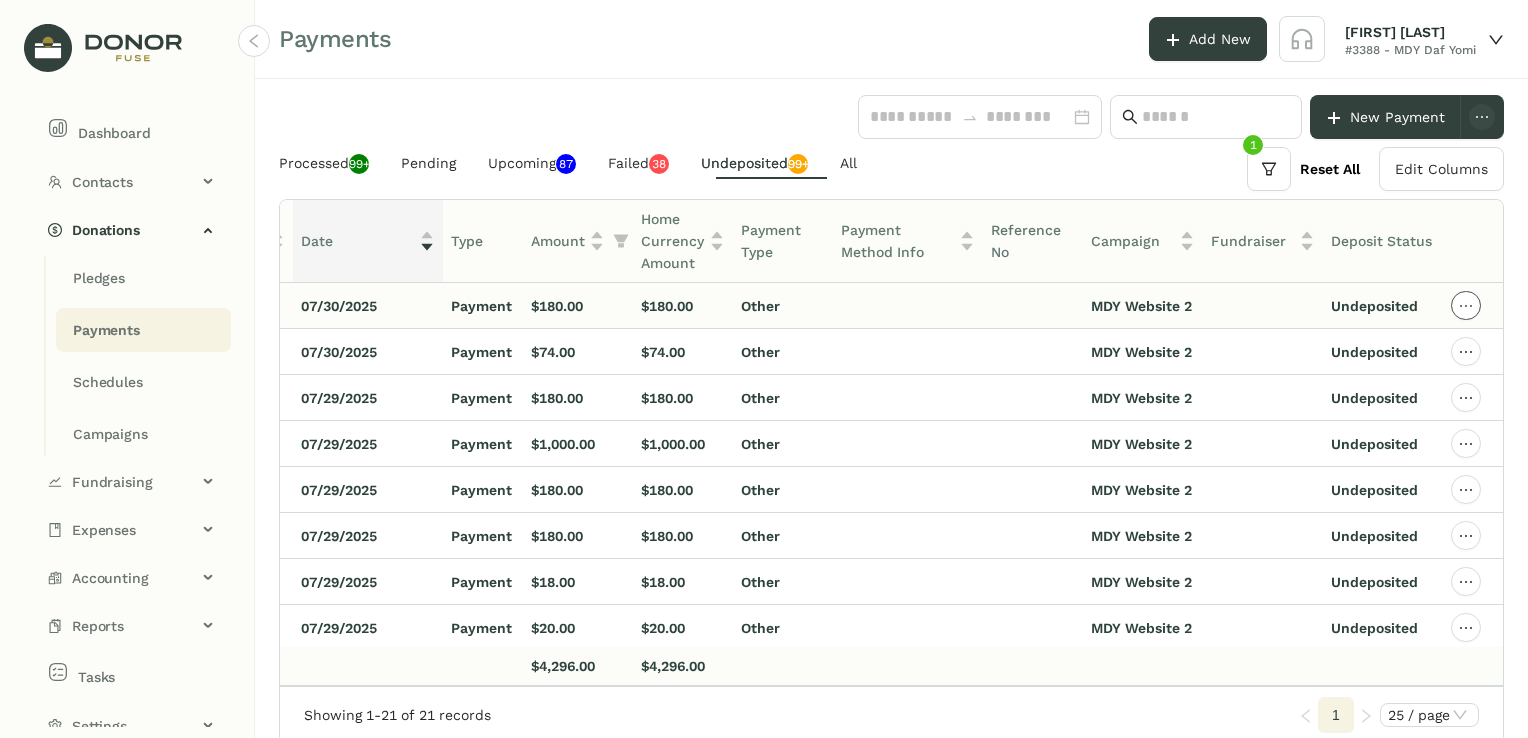 click 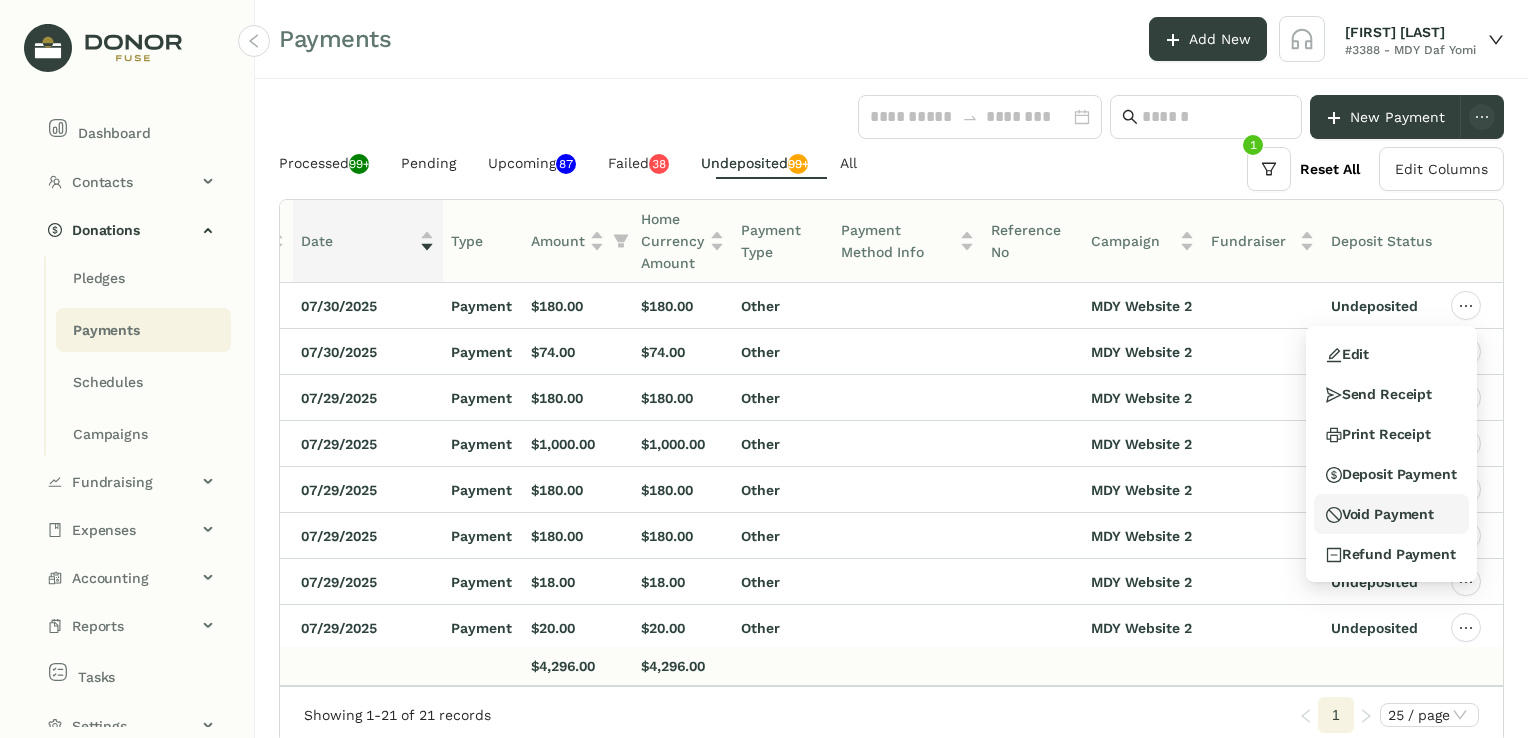 click on "Void Payment" at bounding box center (1380, 514) 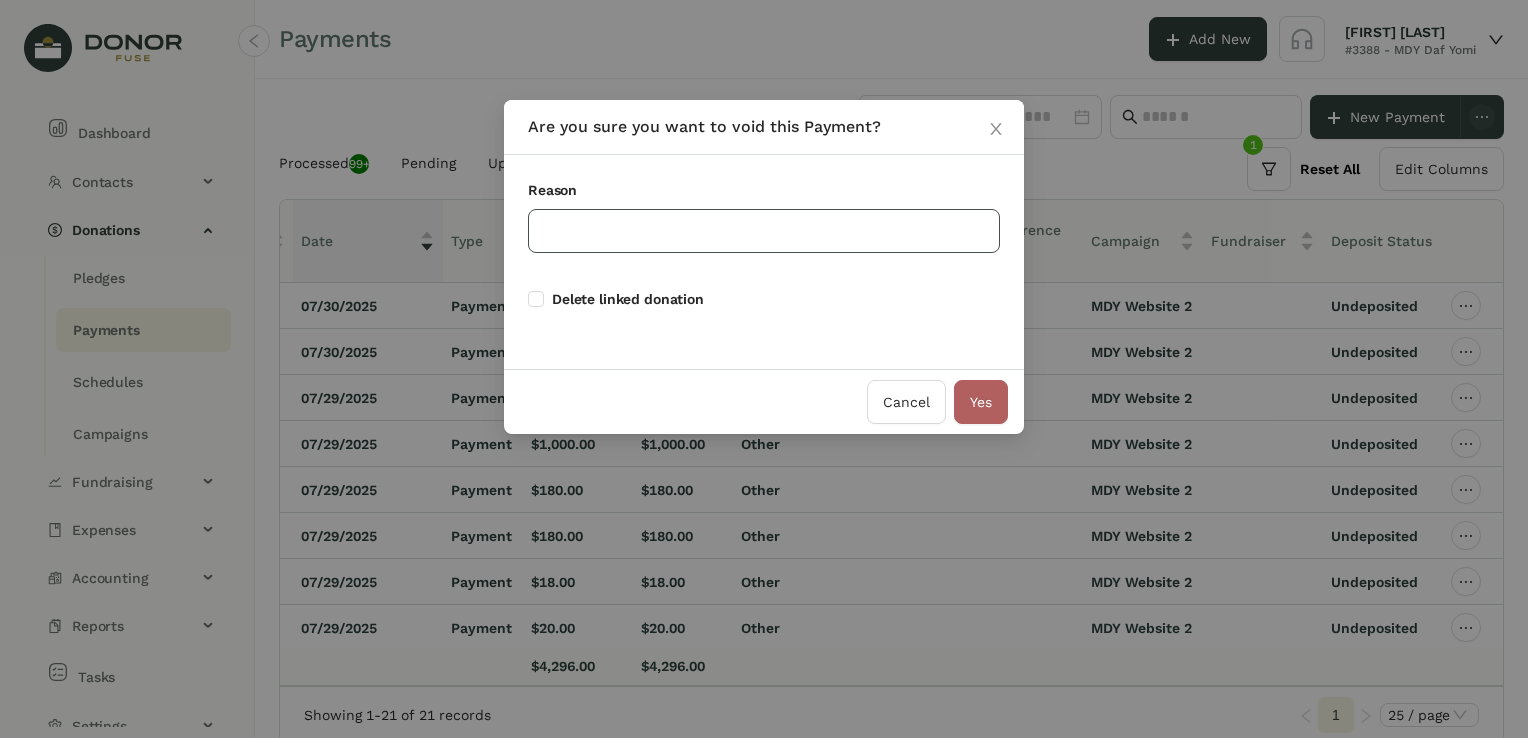 click 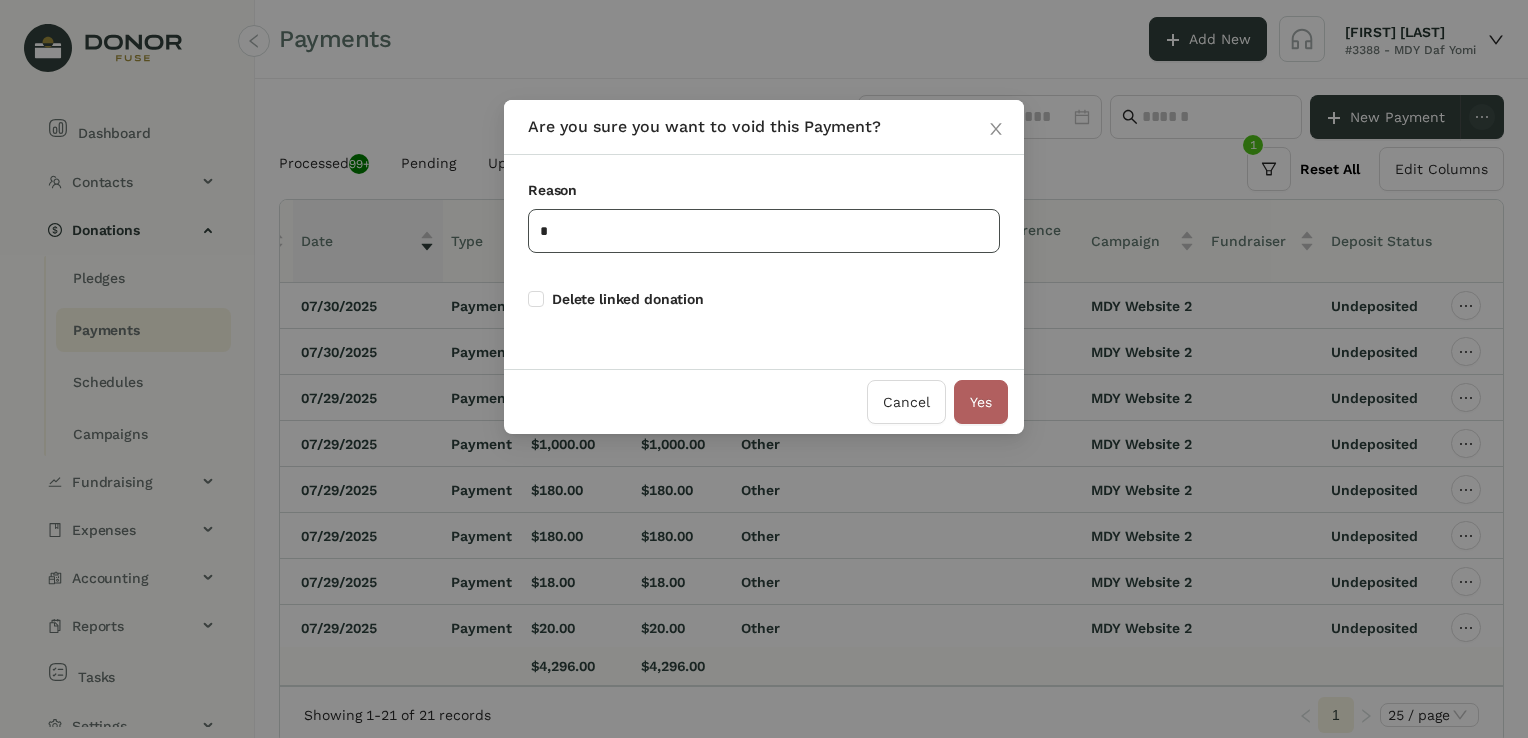type on "*" 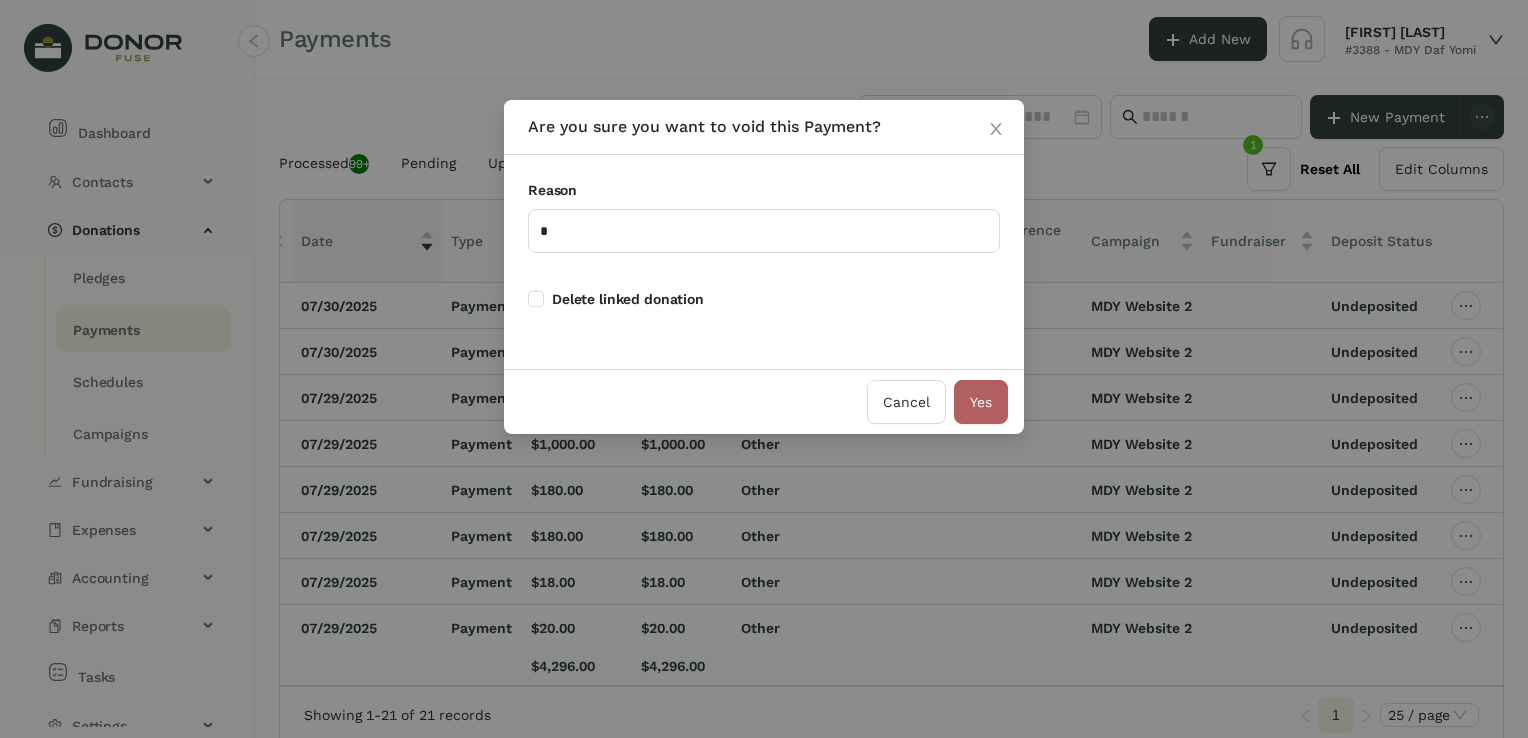 click on "Delete linked donation" at bounding box center (764, 311) 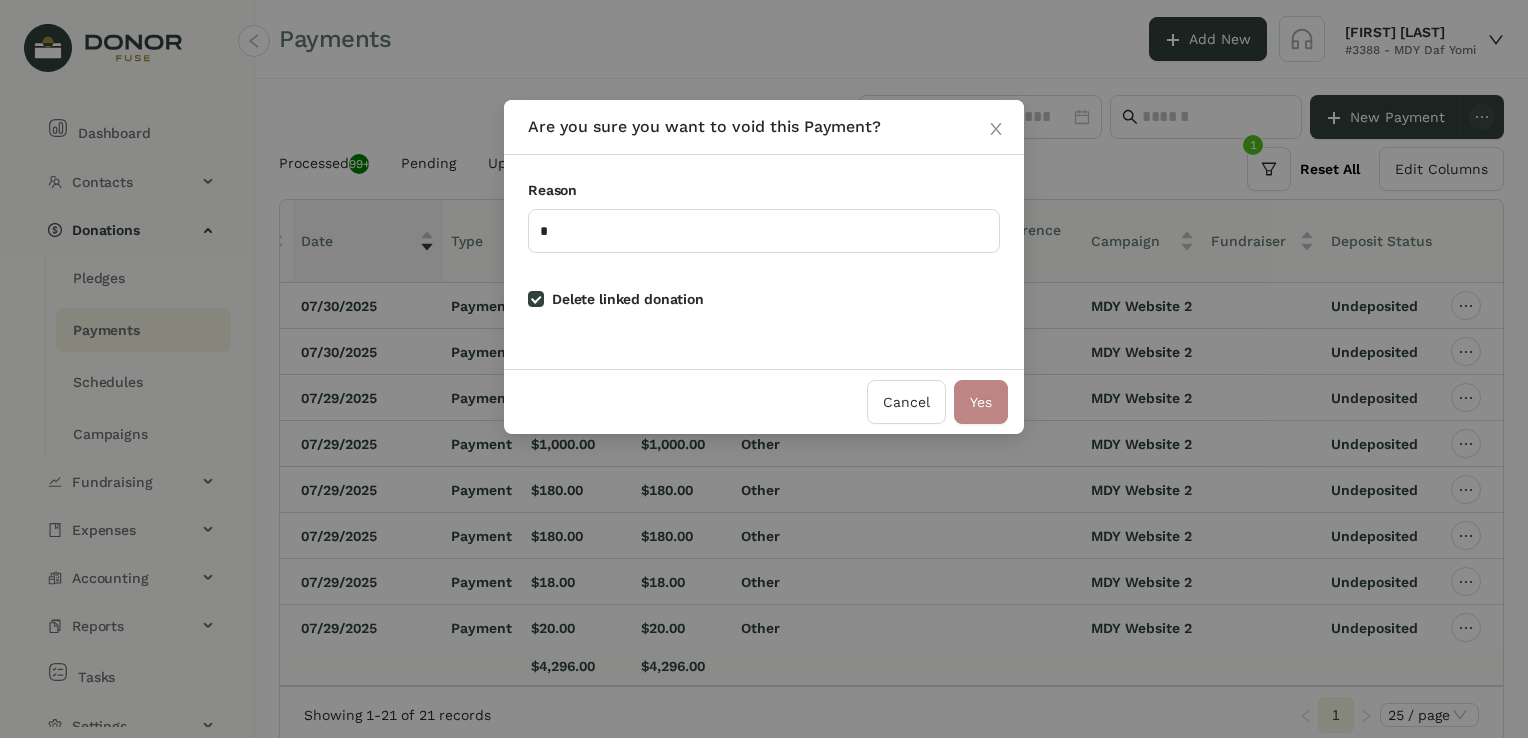 click on "Yes" at bounding box center [981, 402] 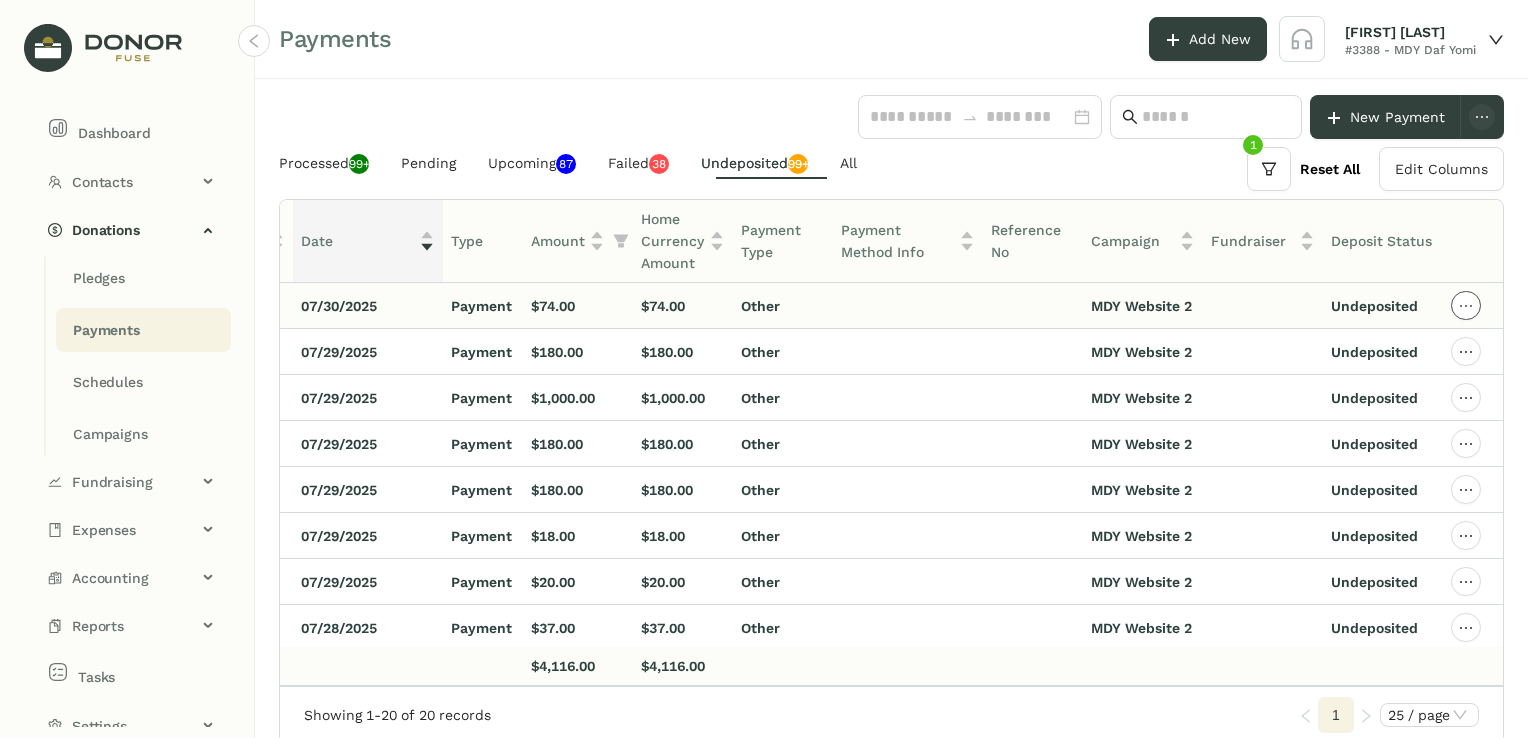 click 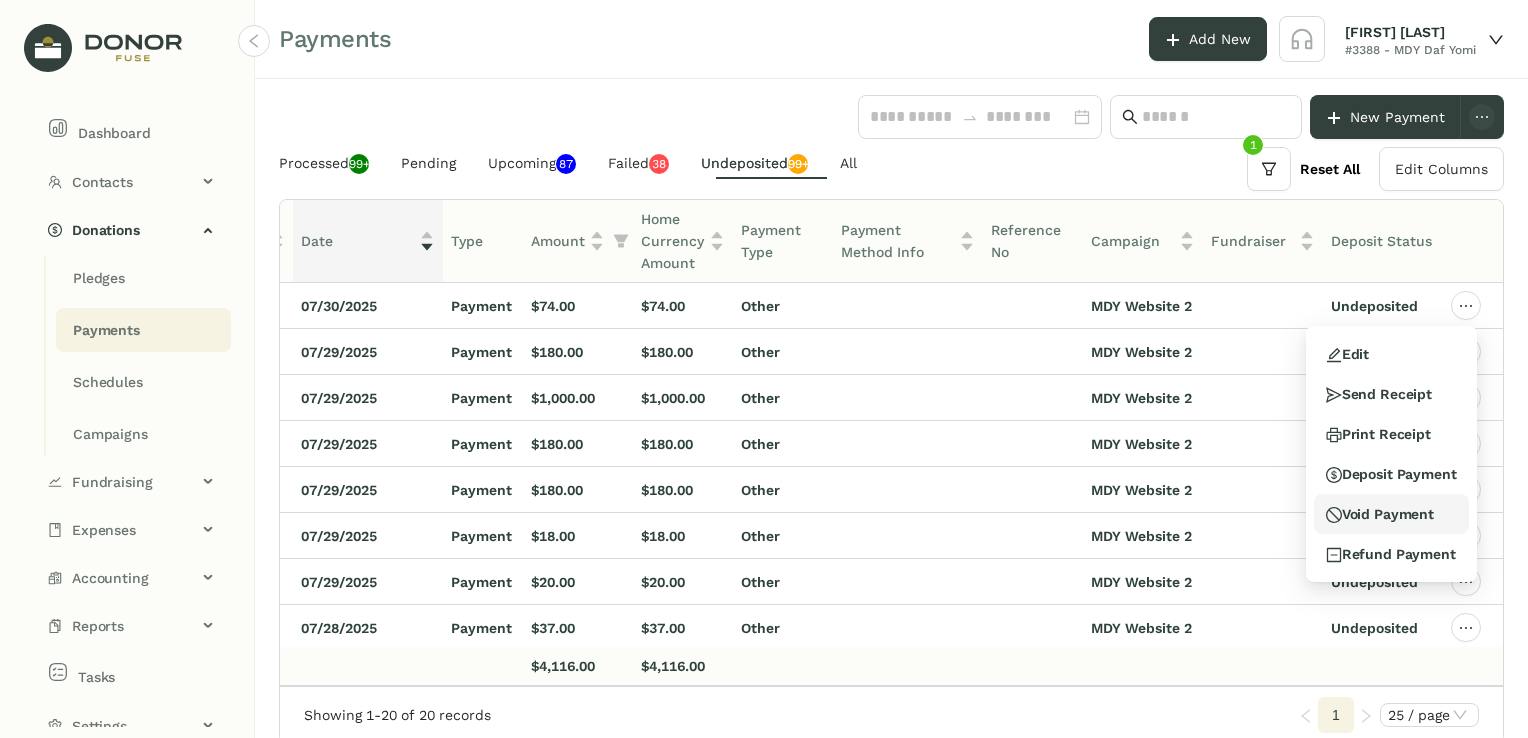 click on "Void Payment" at bounding box center [1380, 514] 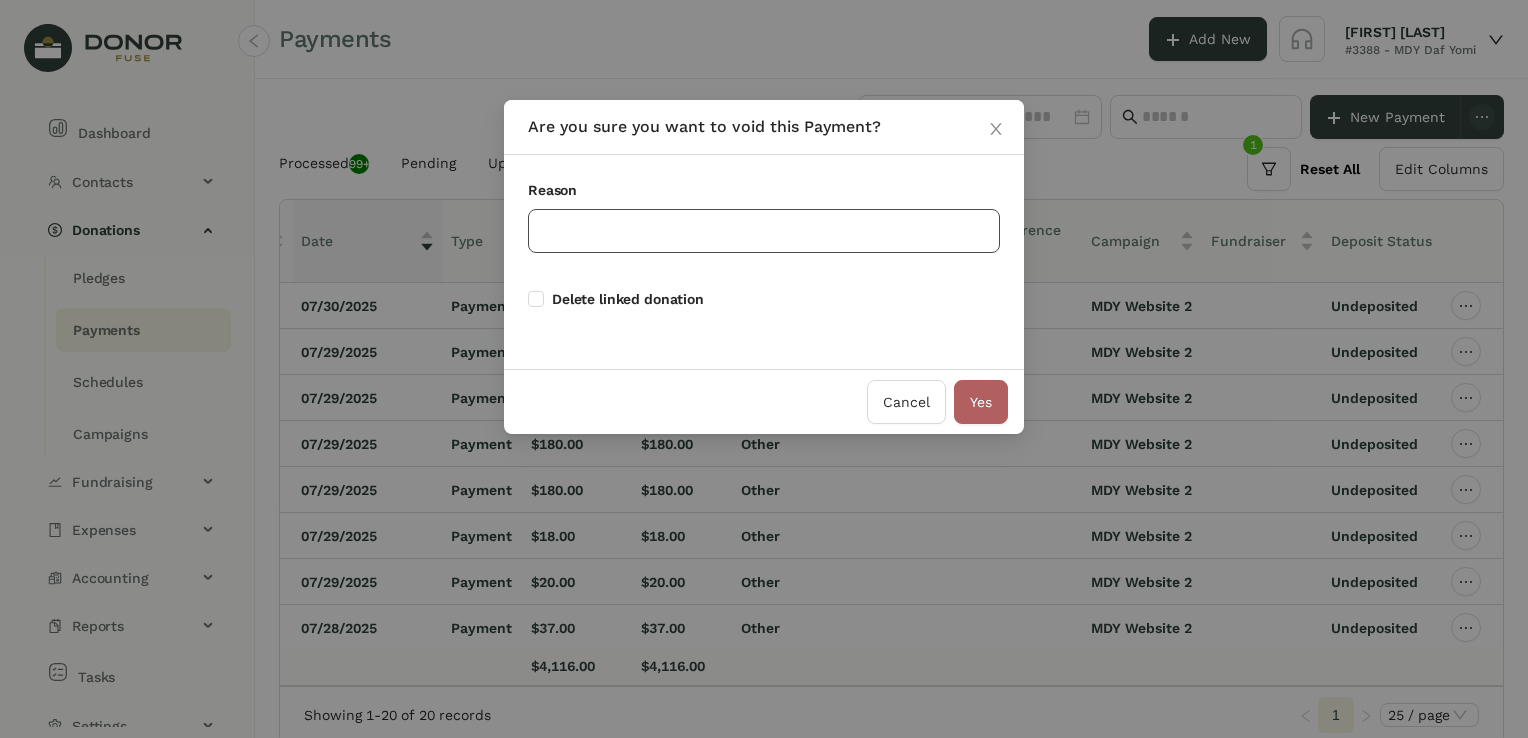 click 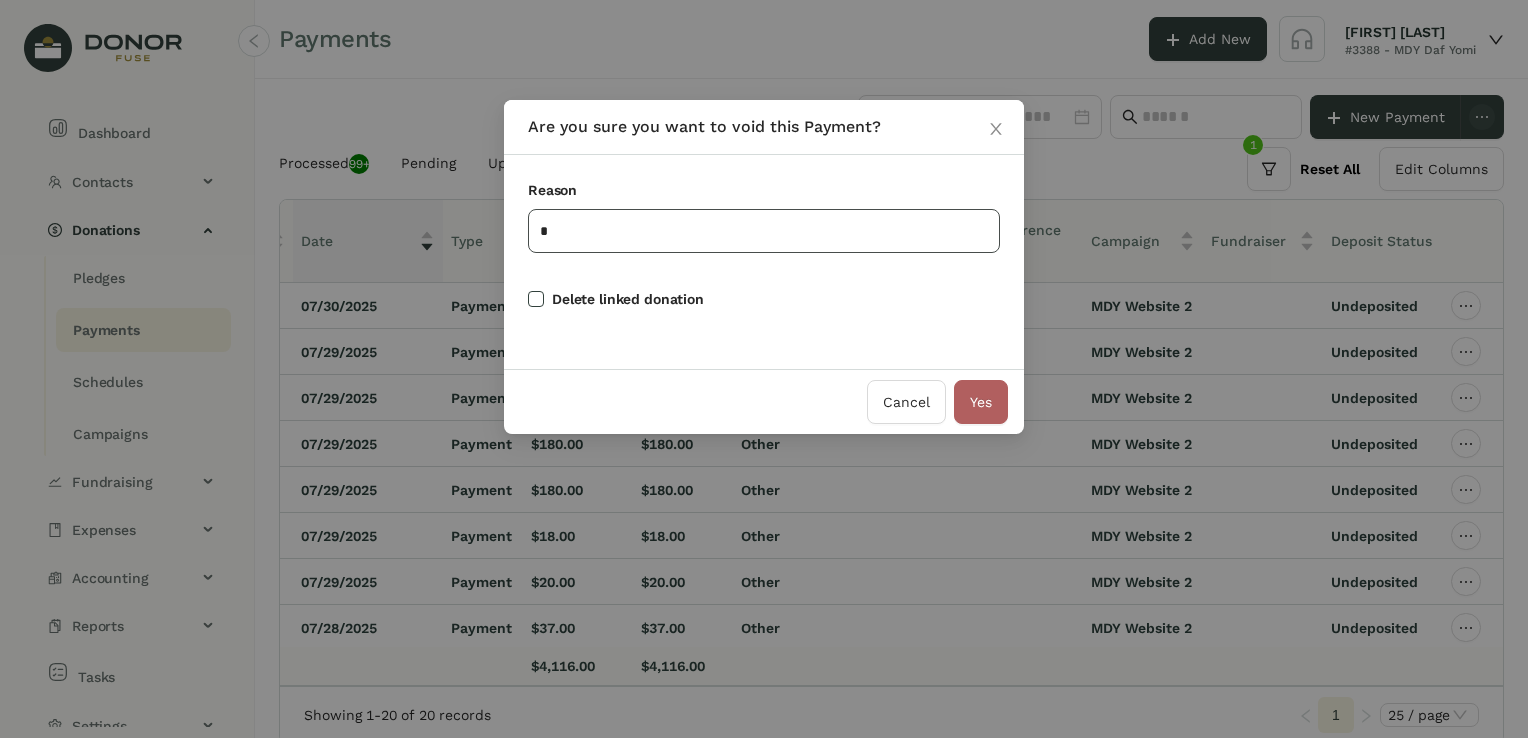 type on "*" 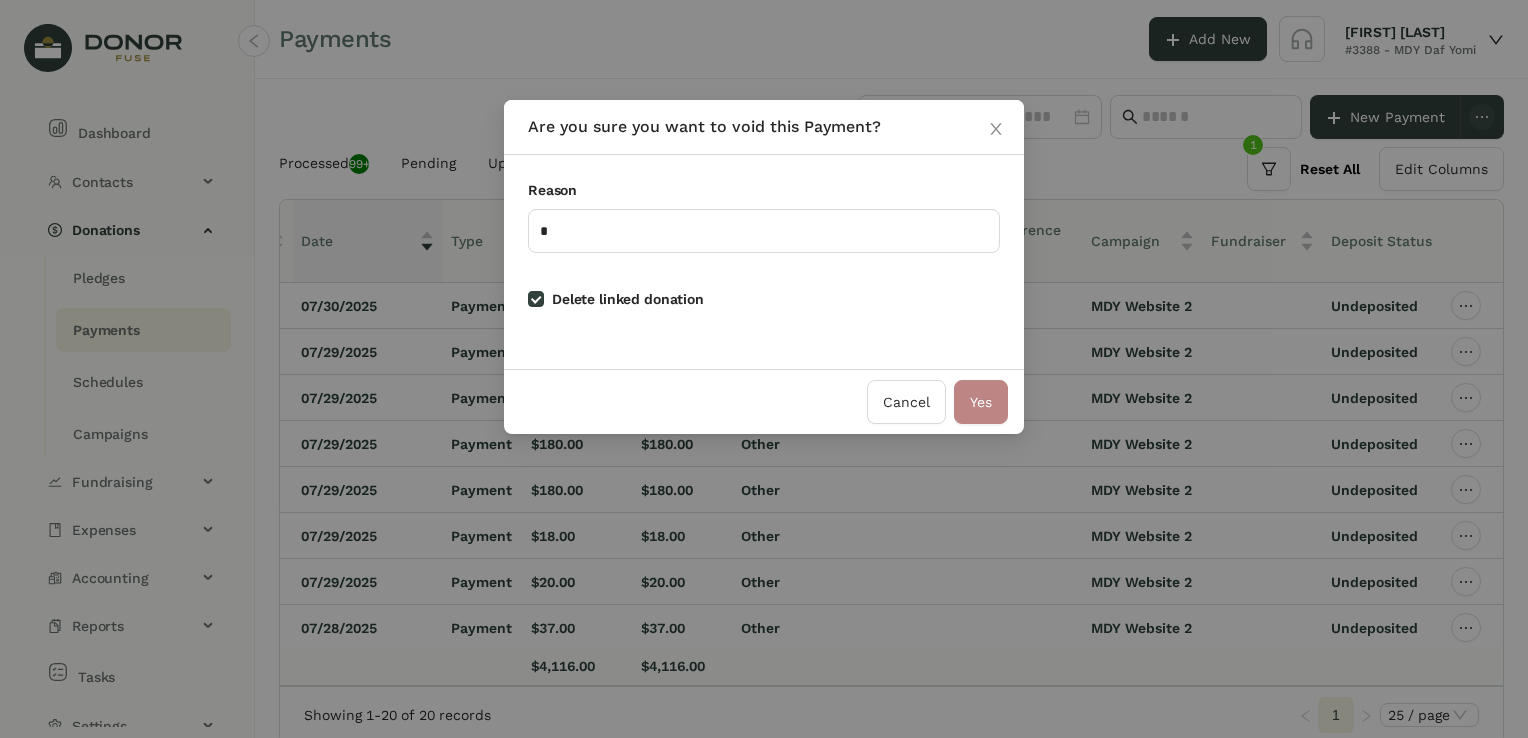 click on "Yes" at bounding box center [981, 402] 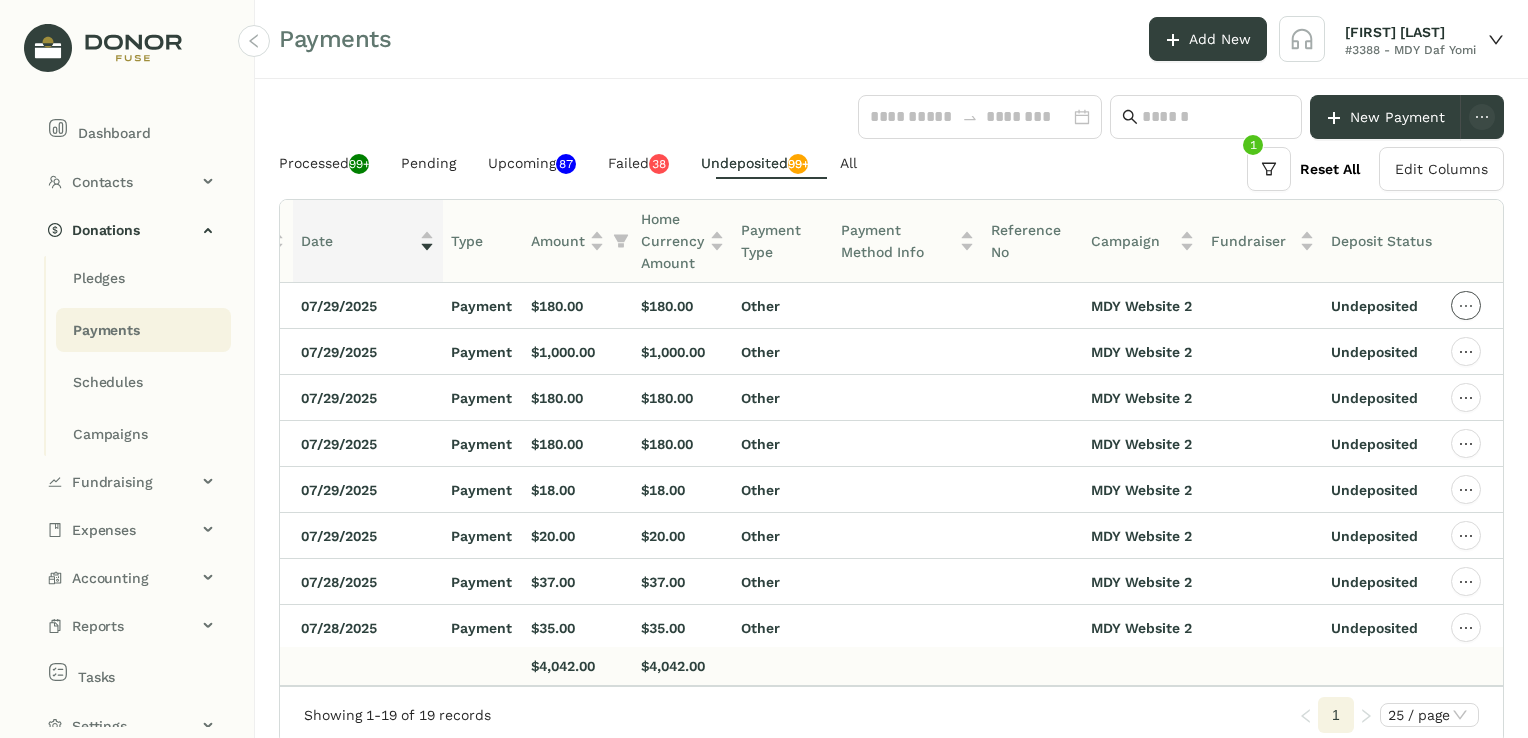 click 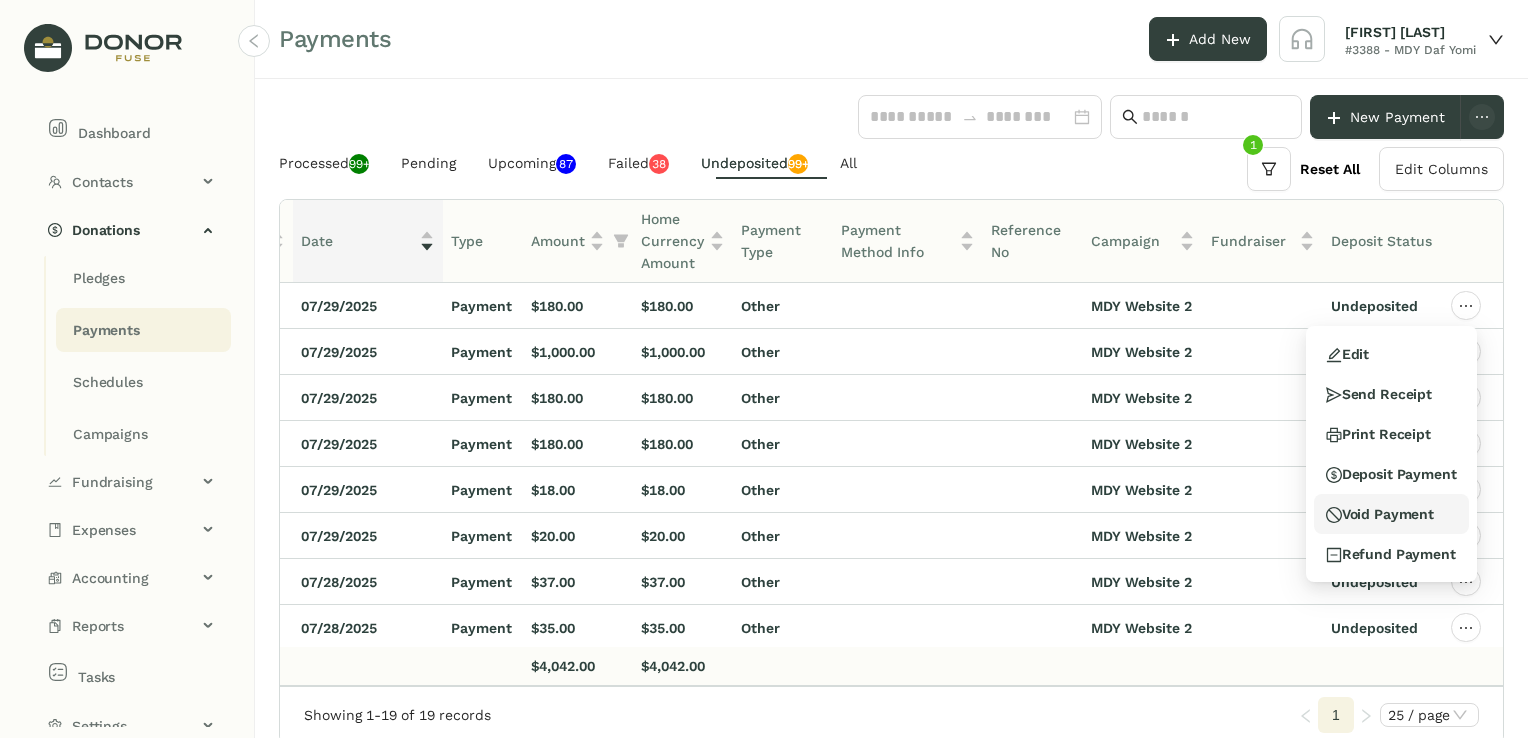 click on "Void Payment" at bounding box center [1380, 514] 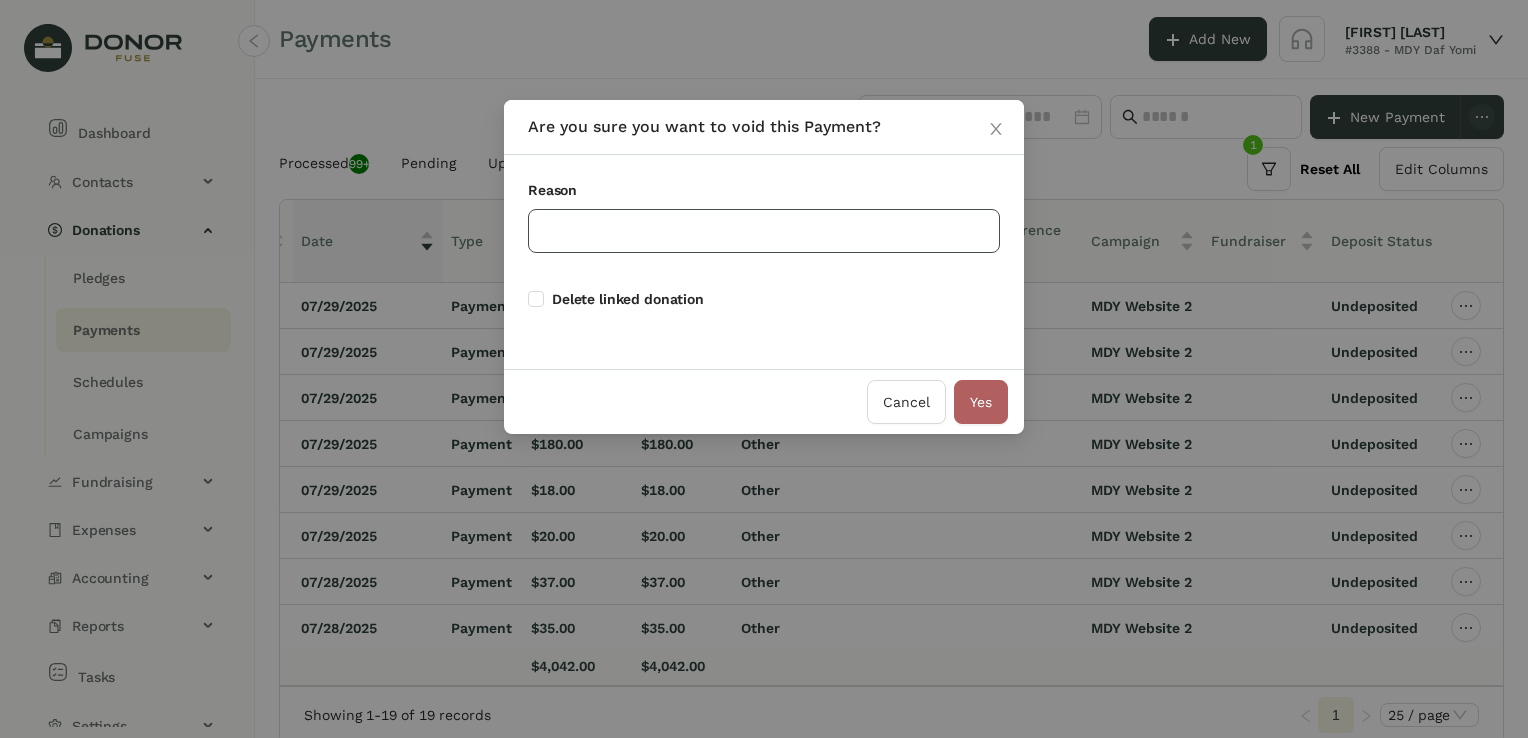 click 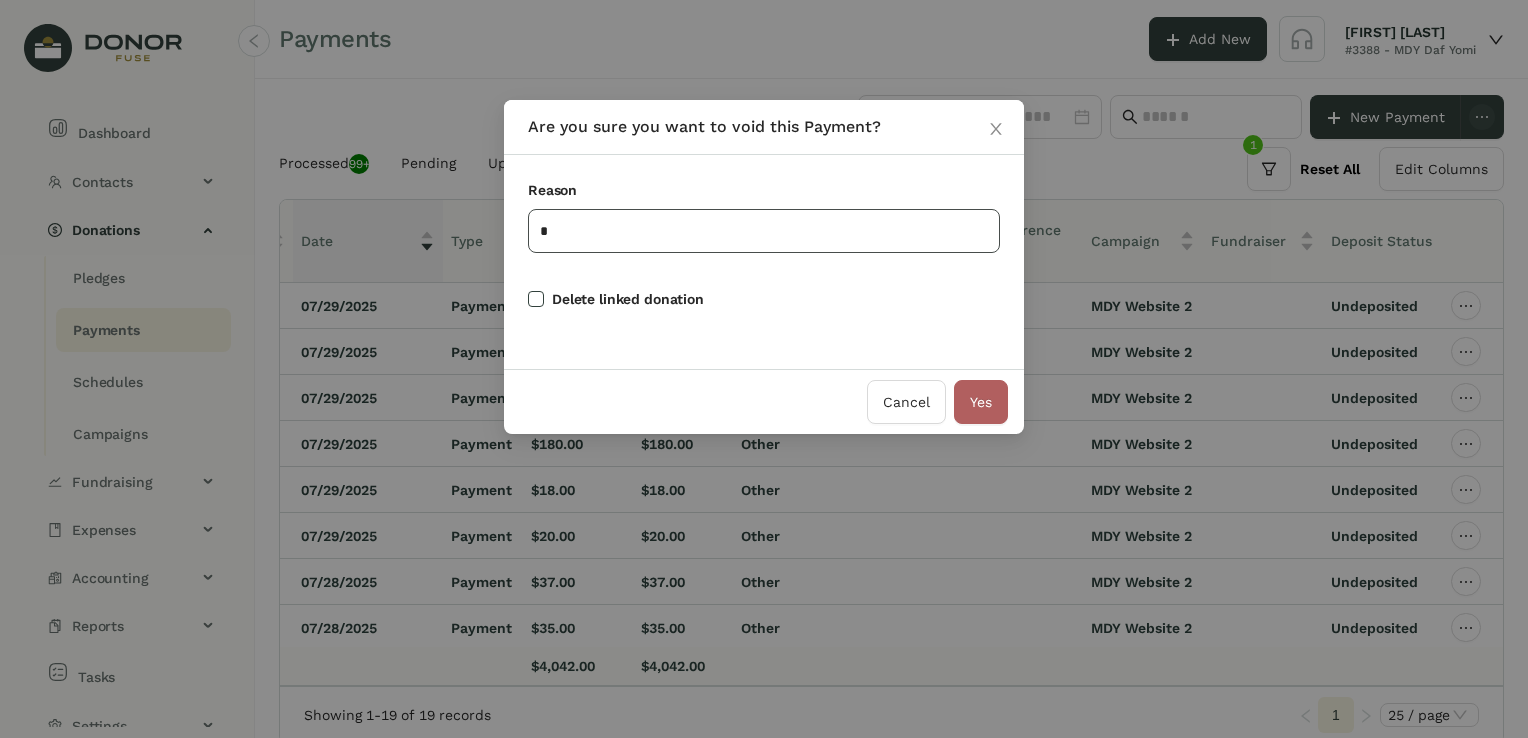 type on "*" 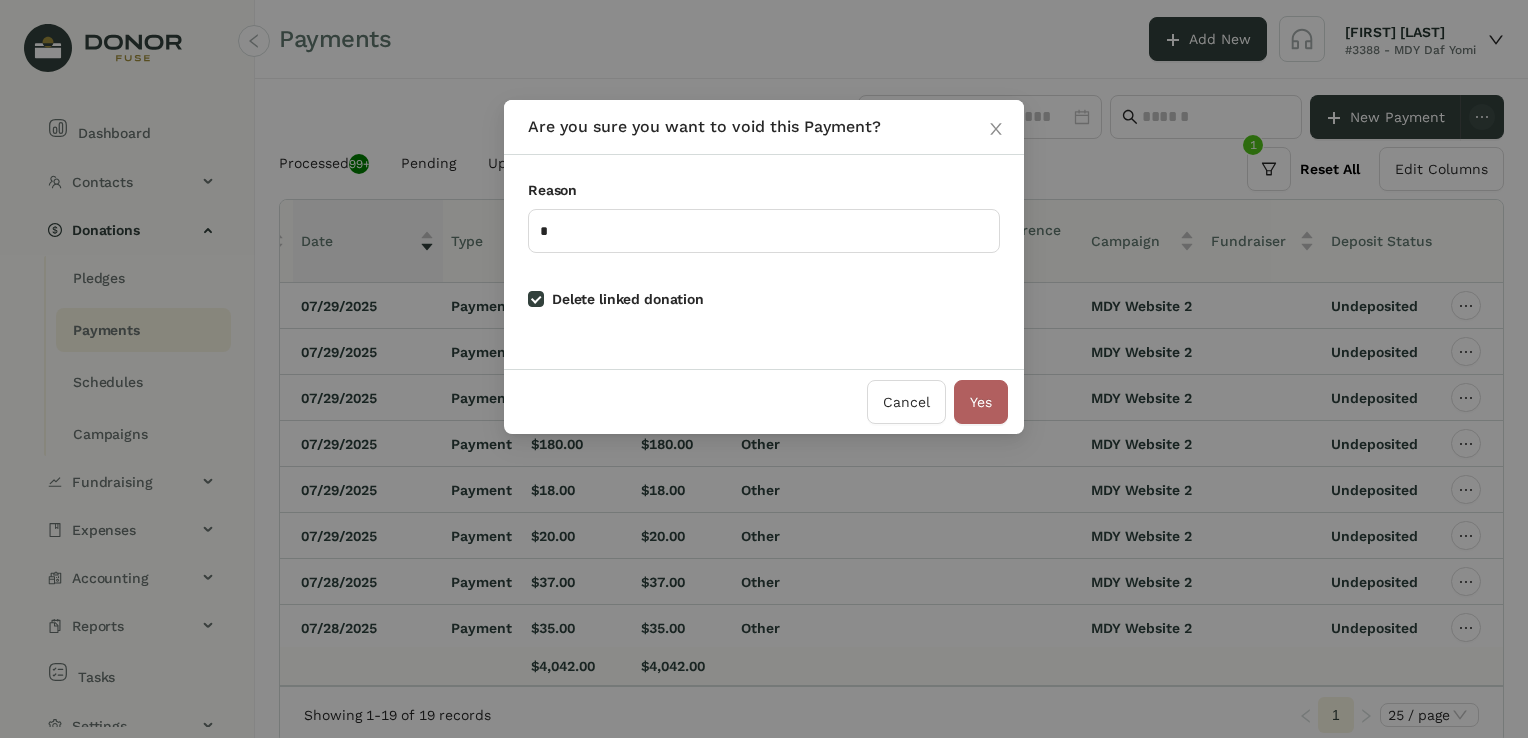 click on "Cancel   Yes" at bounding box center [764, 401] 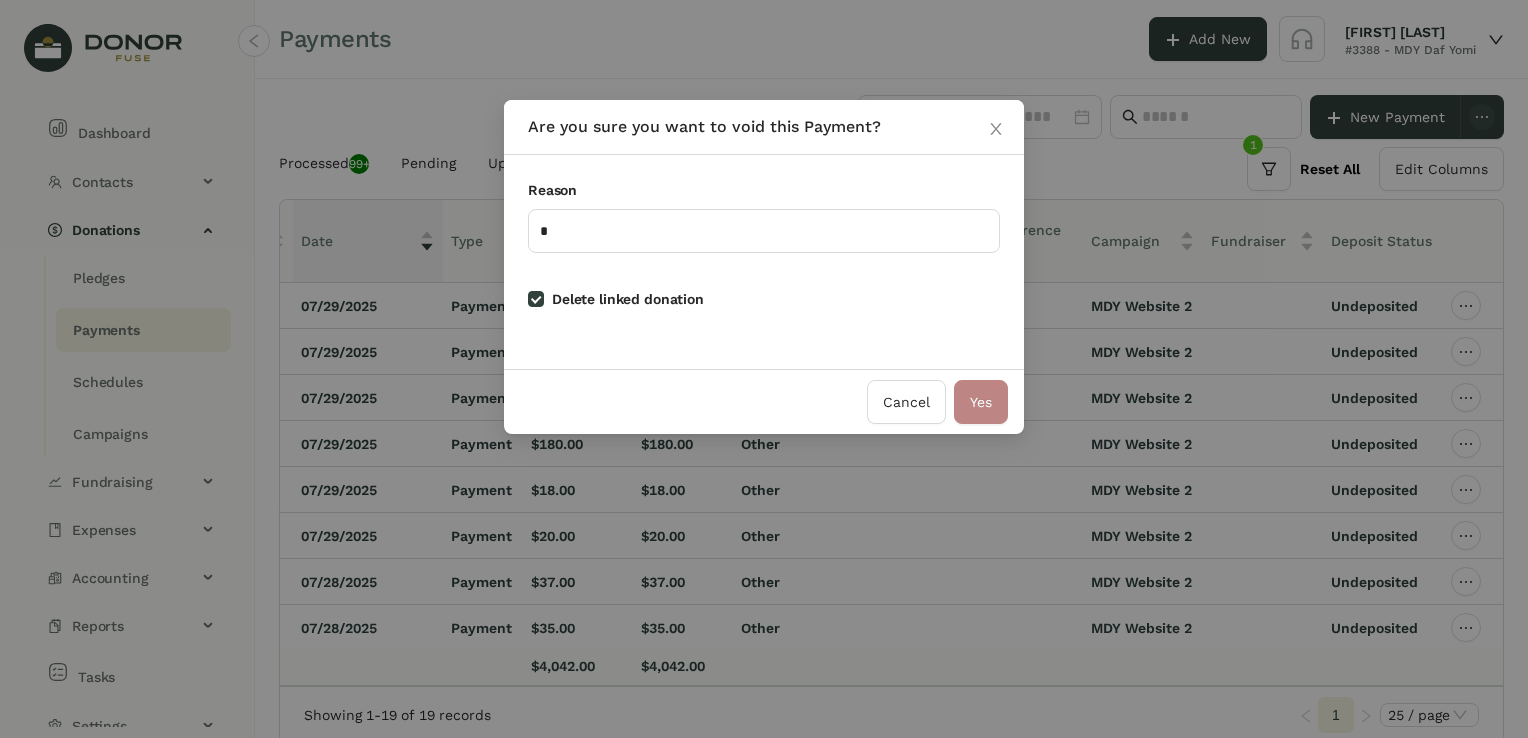 click on "Yes" at bounding box center (981, 402) 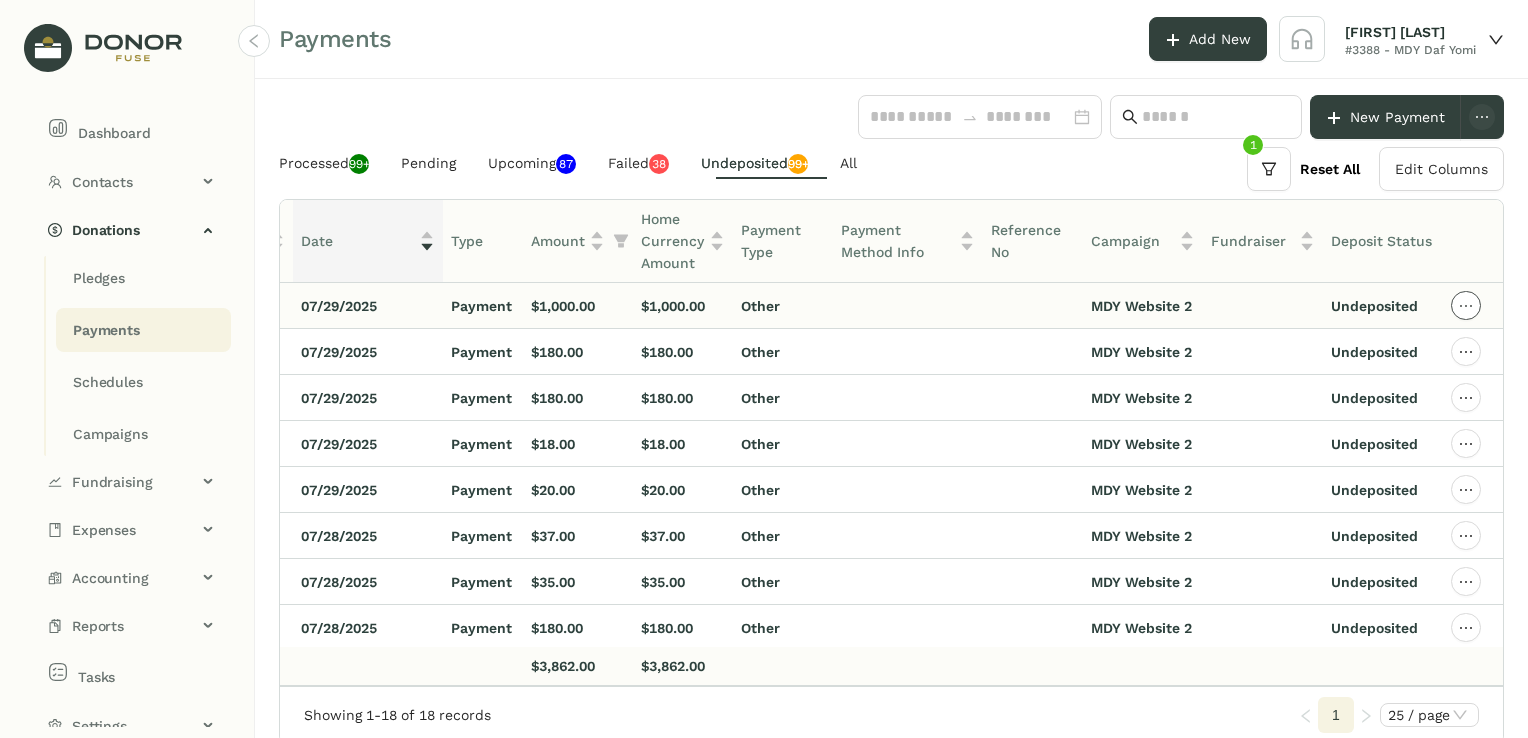 click 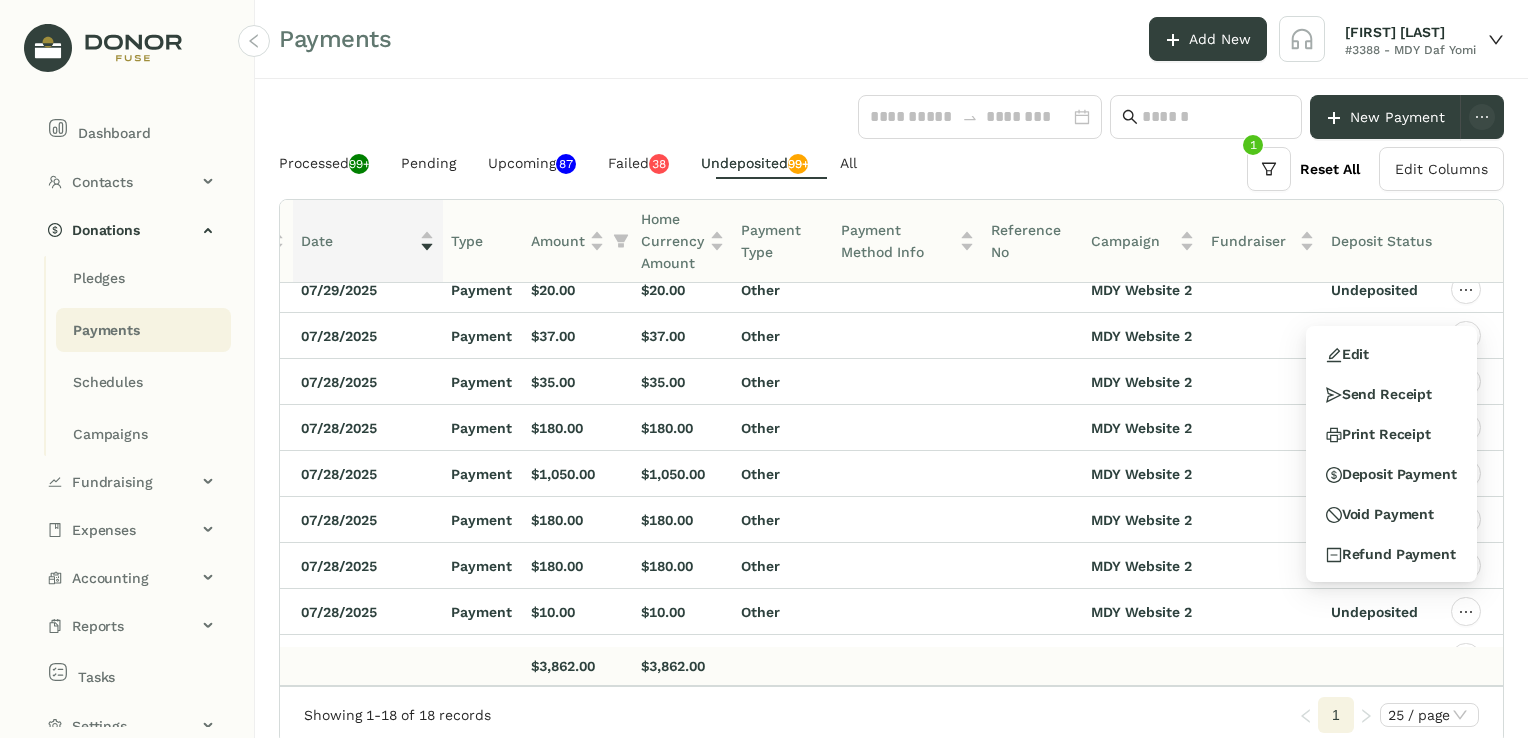 scroll, scrollTop: 484, scrollLeft: 300, axis: both 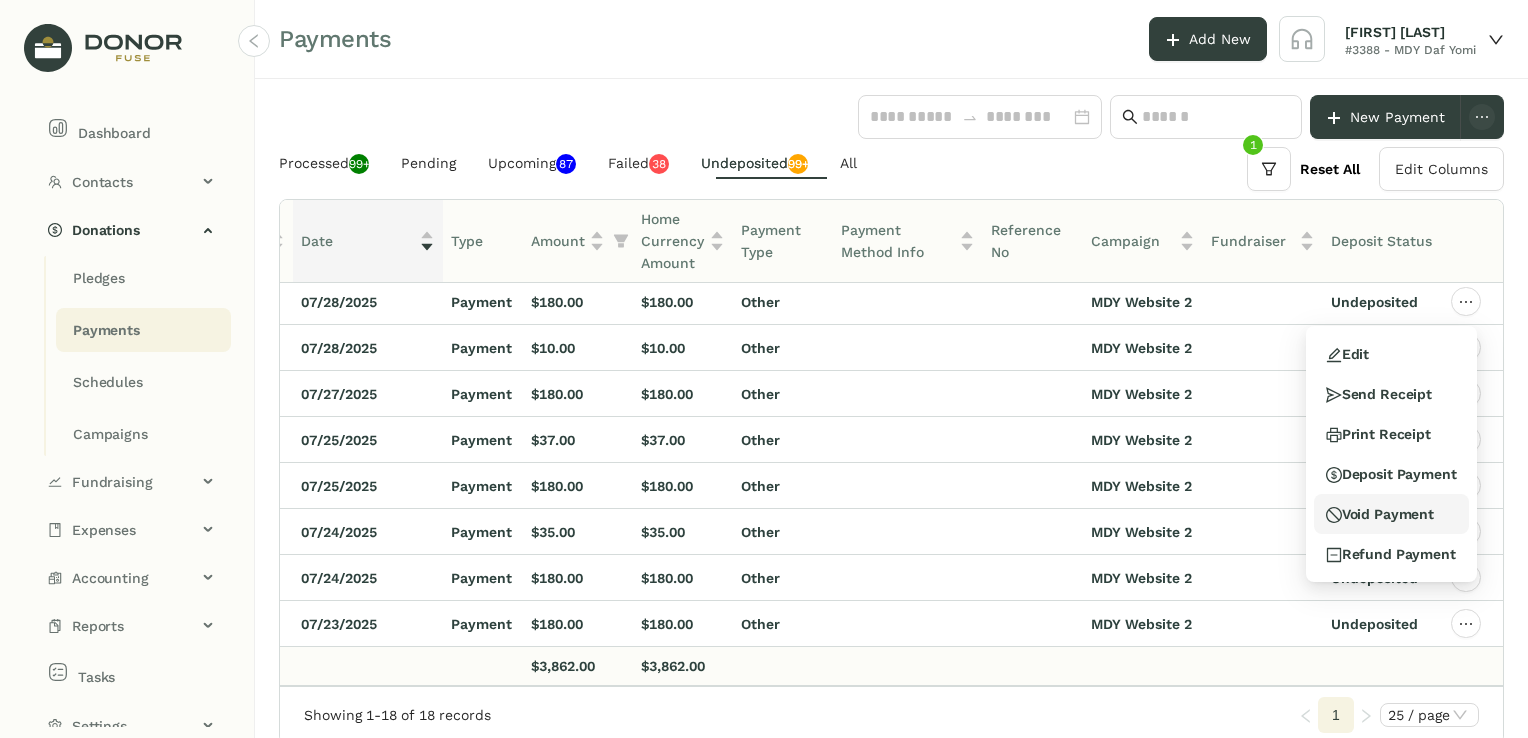 click on "Void Payment" at bounding box center (1380, 514) 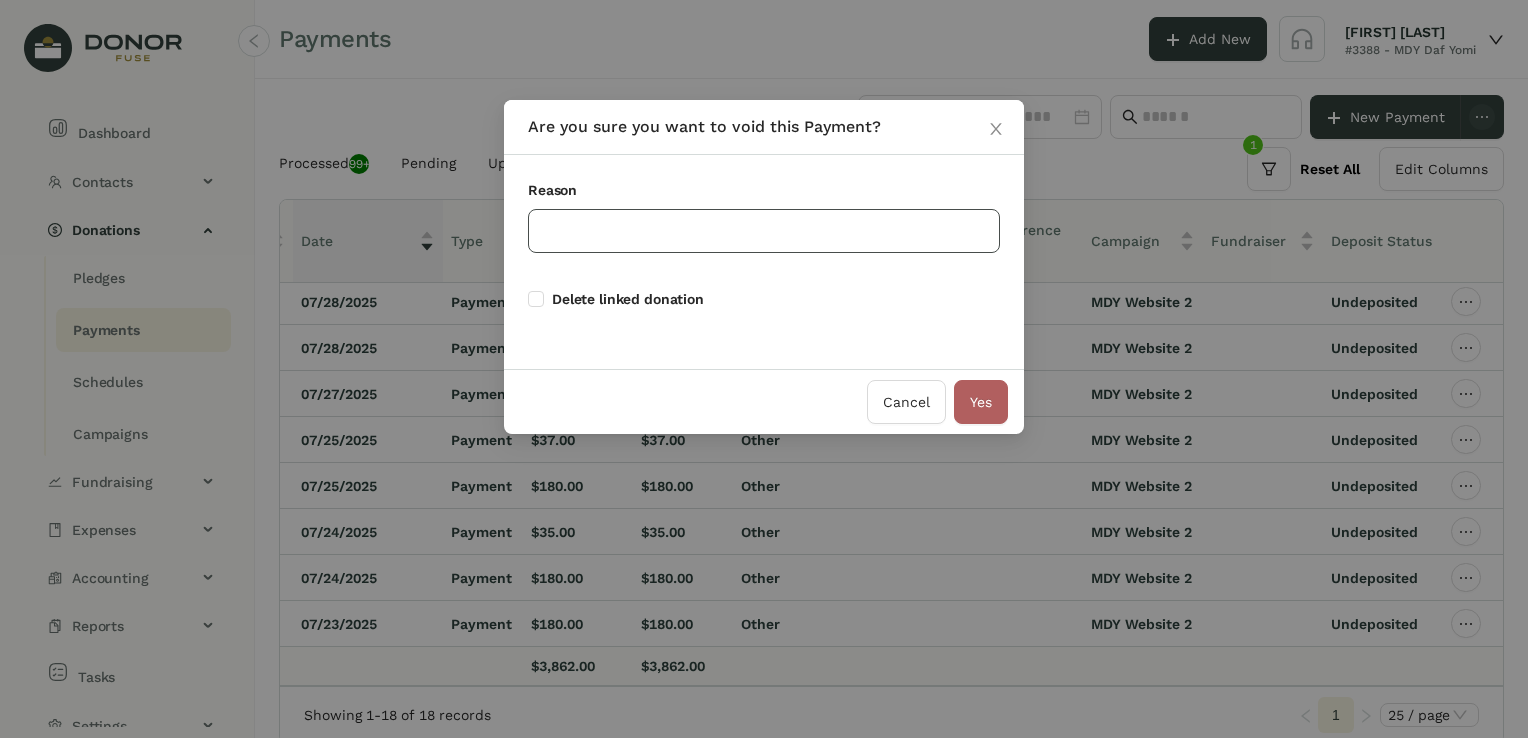 click 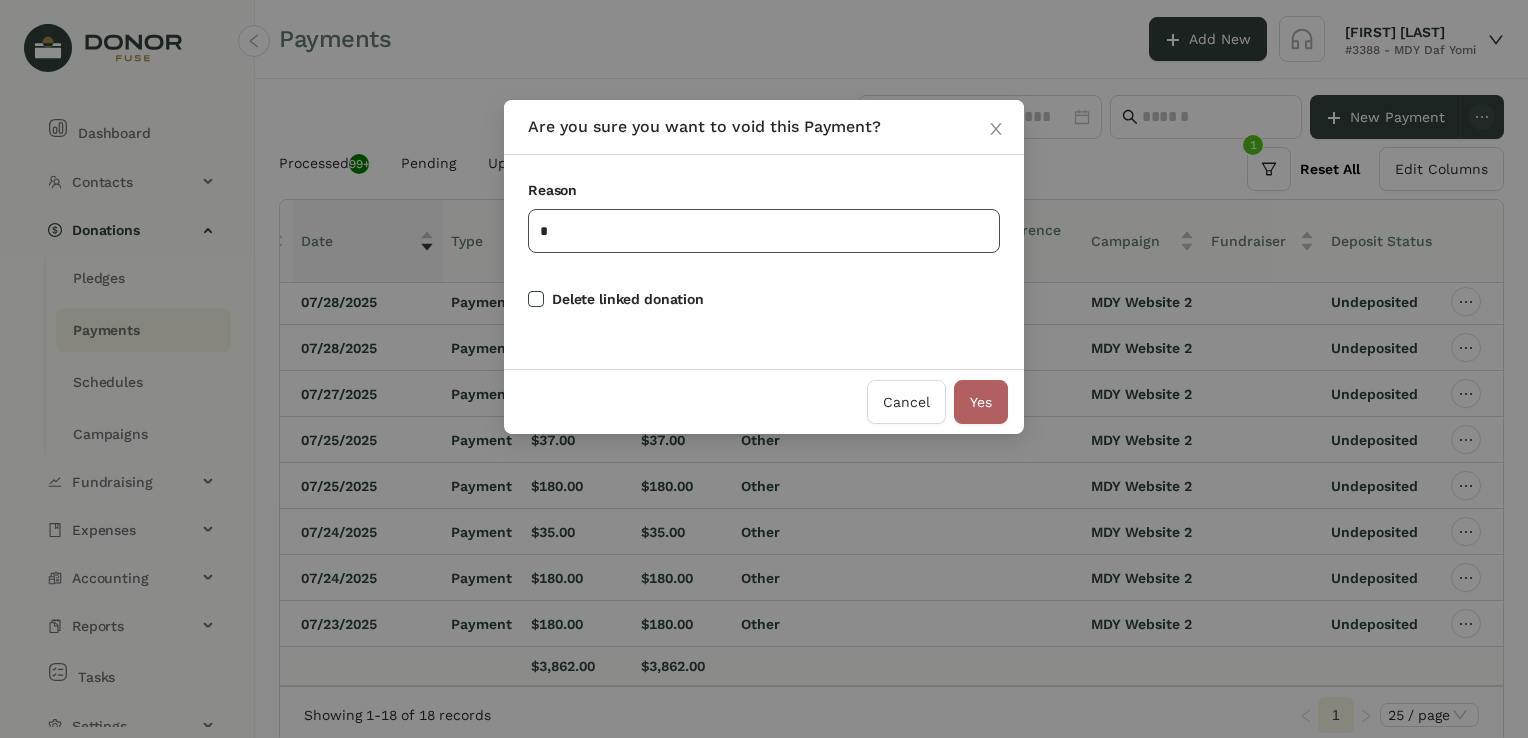 type on "*" 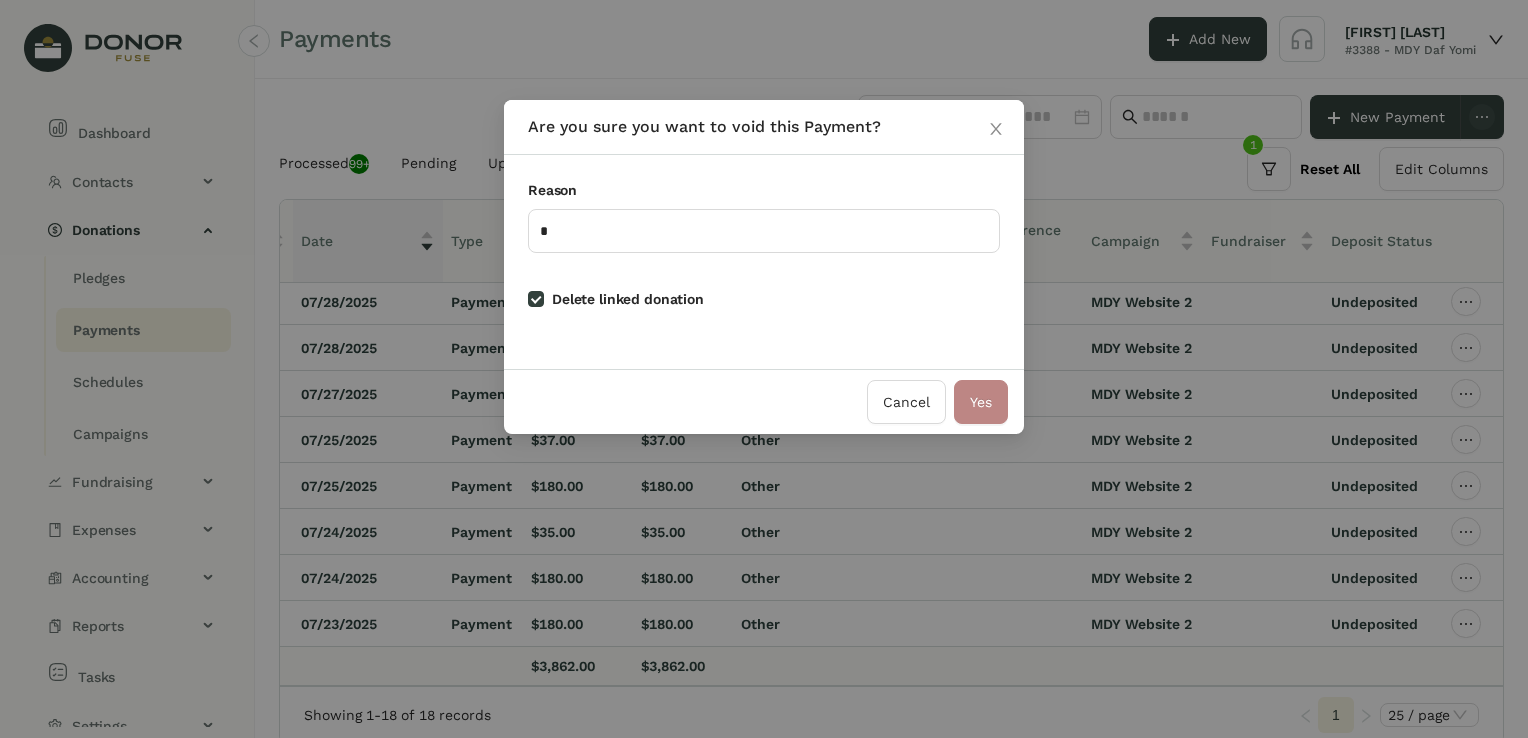click on "Yes" at bounding box center [981, 402] 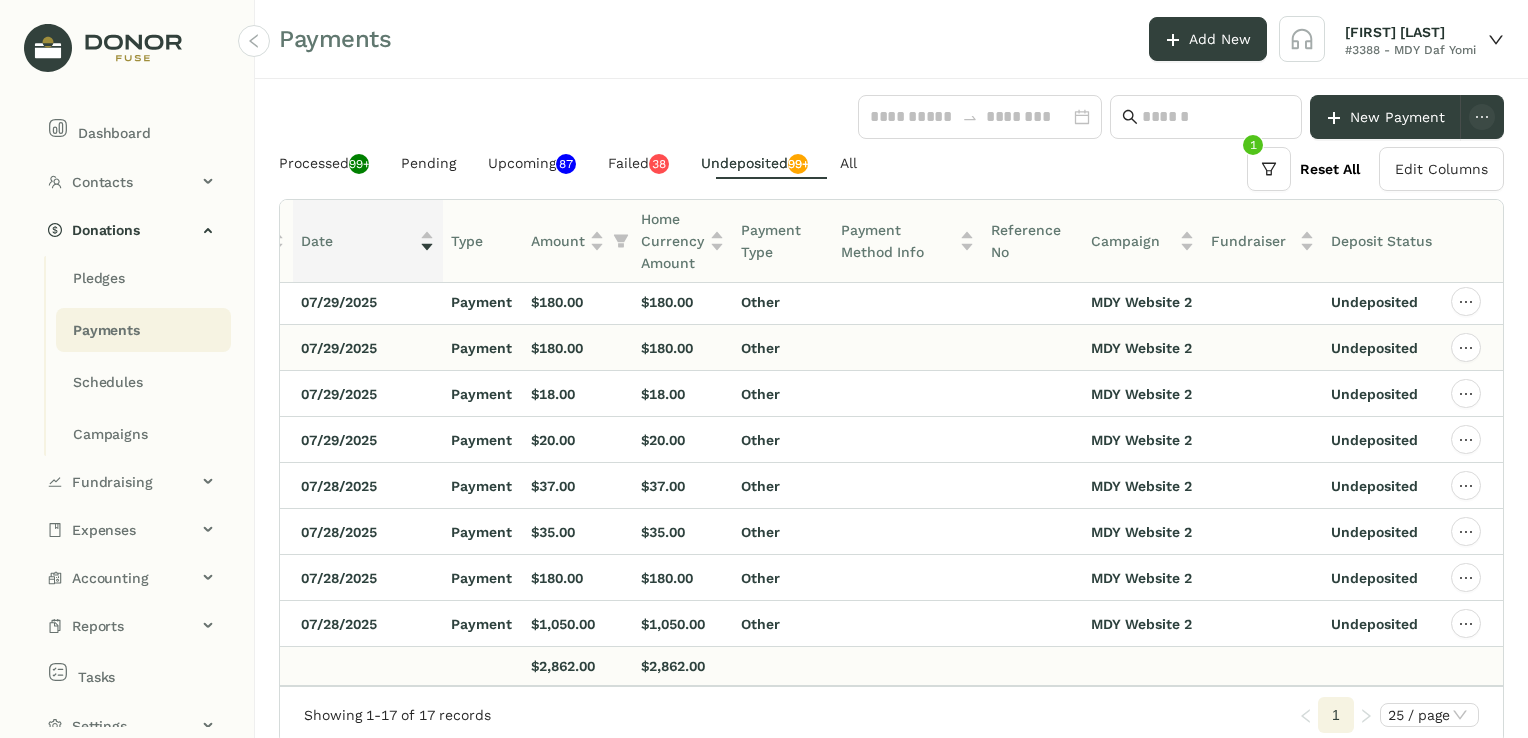 scroll, scrollTop: 0, scrollLeft: 300, axis: horizontal 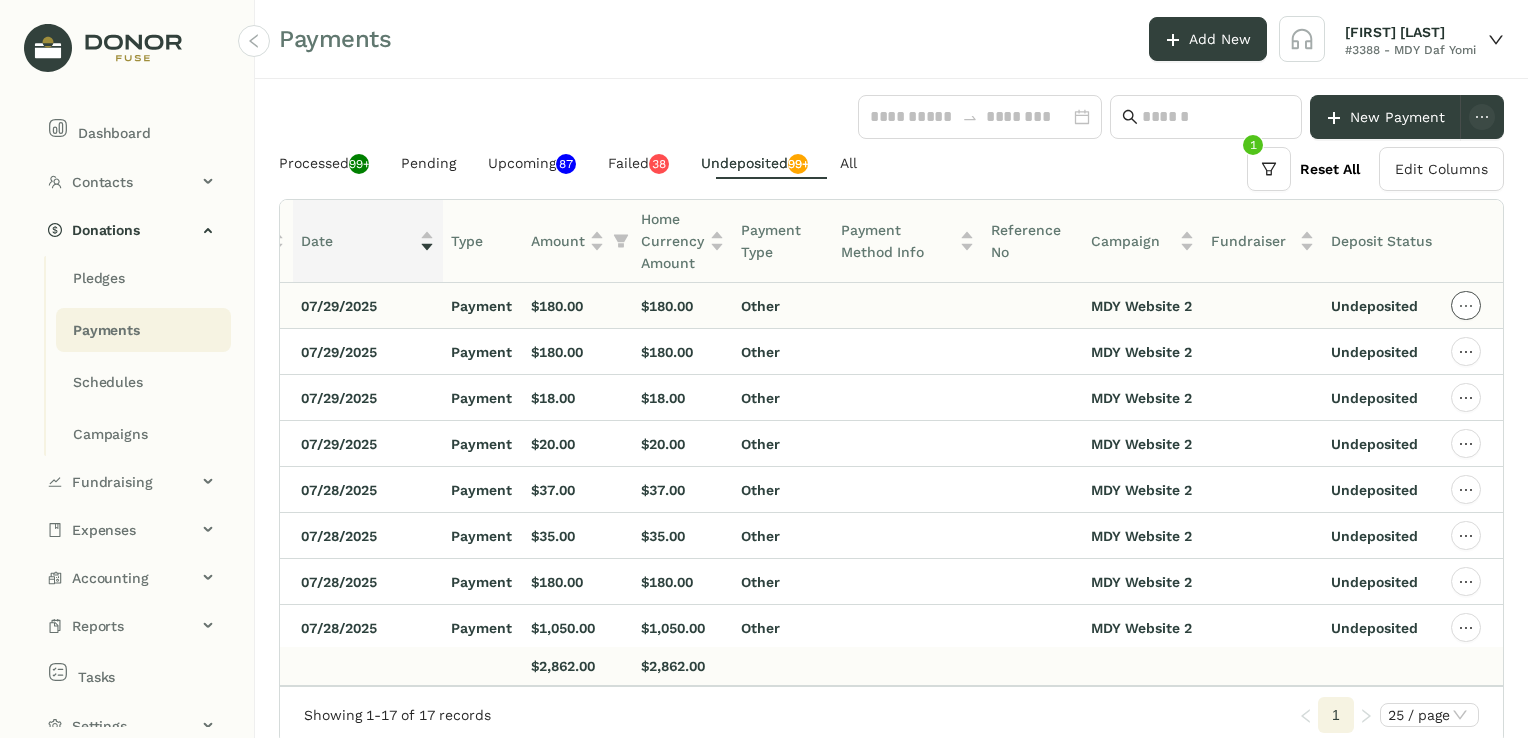 click 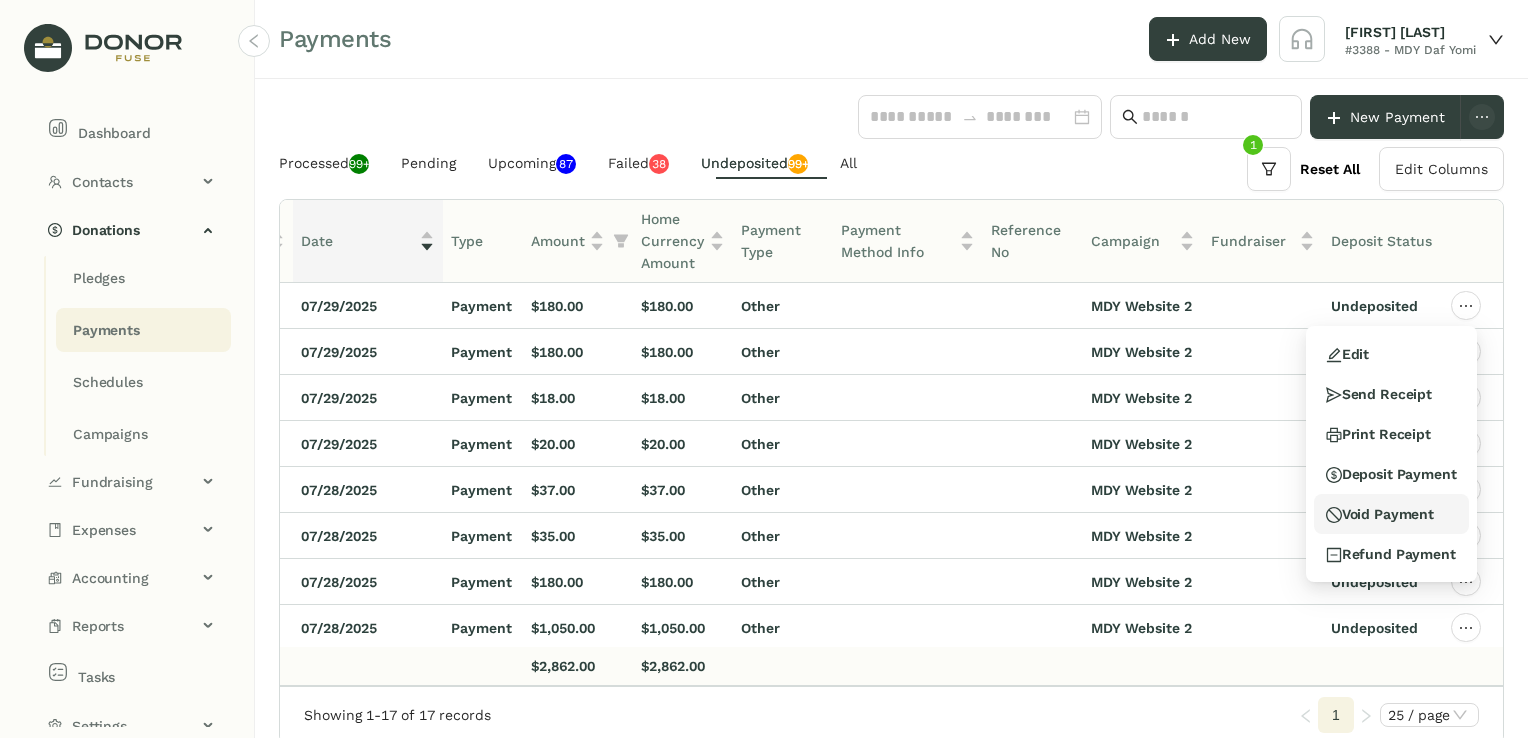 click on "Void Payment" at bounding box center [1380, 514] 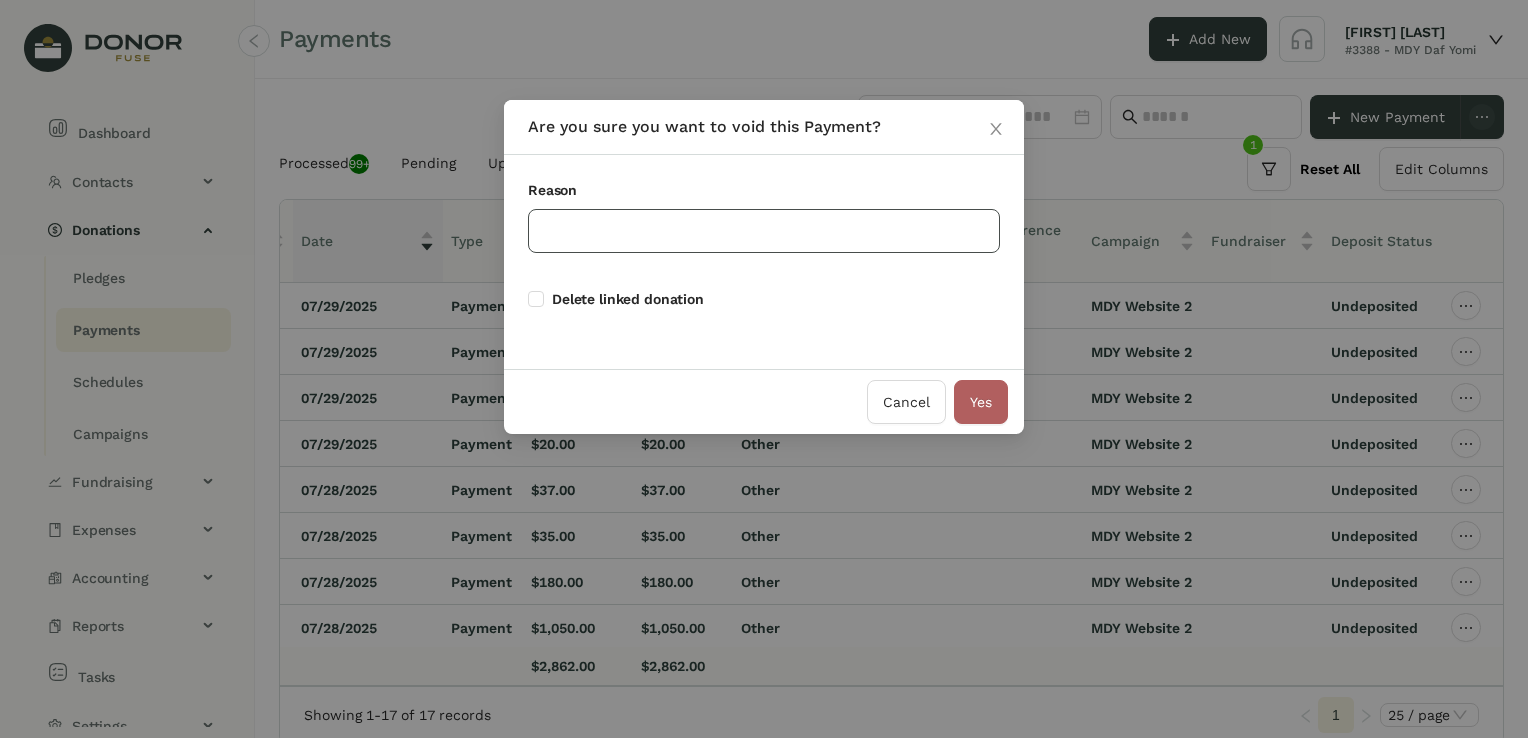 click 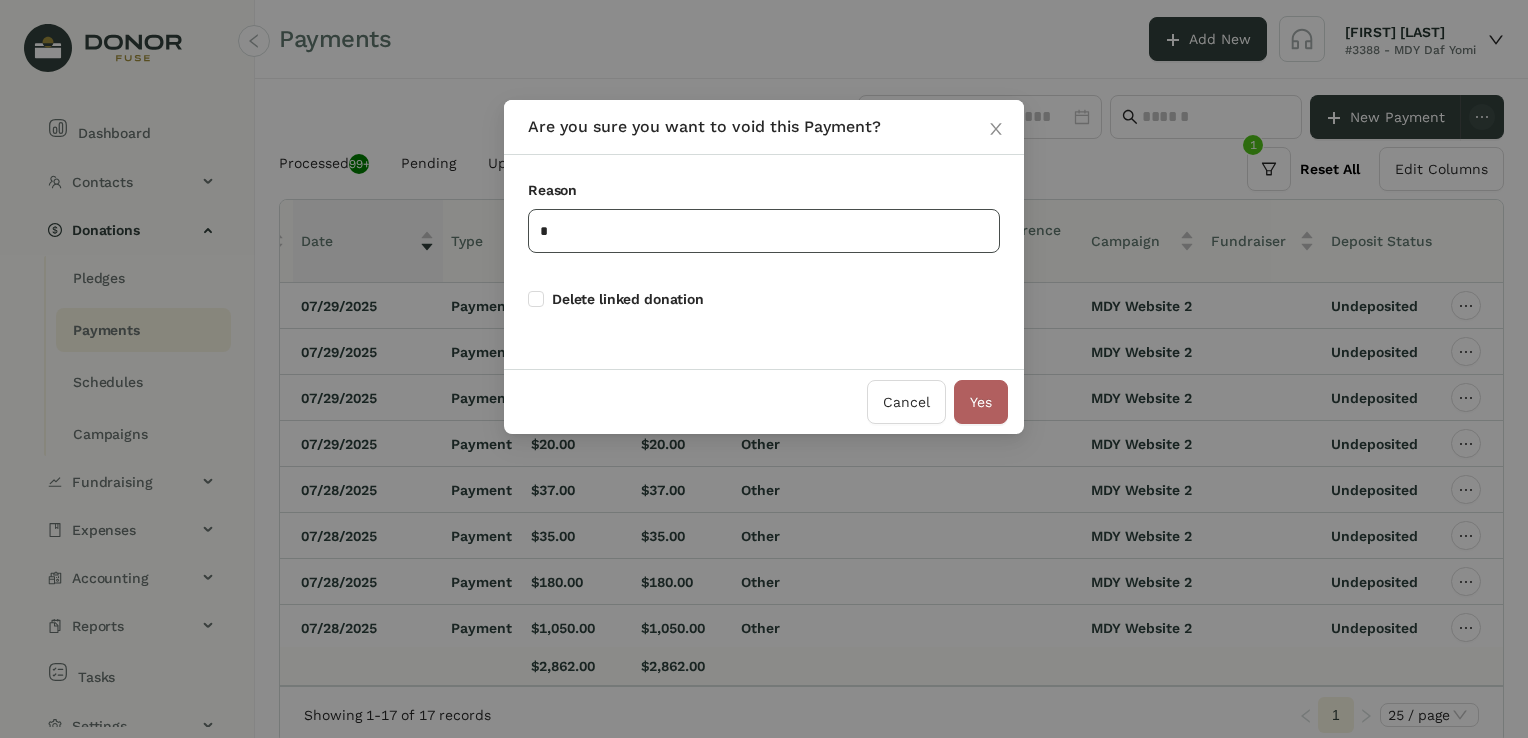 type on "*" 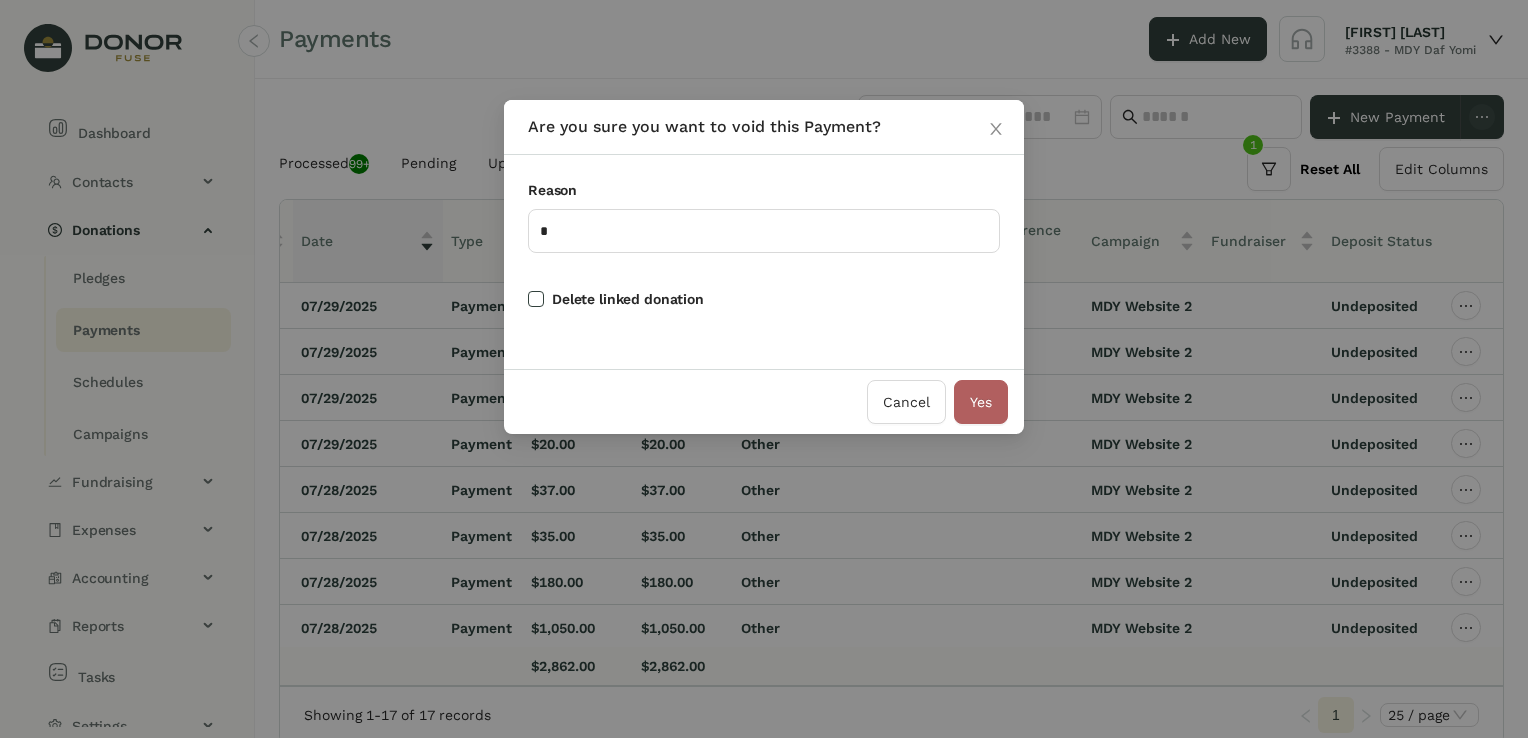 click on "Delete linked donation" at bounding box center (628, 299) 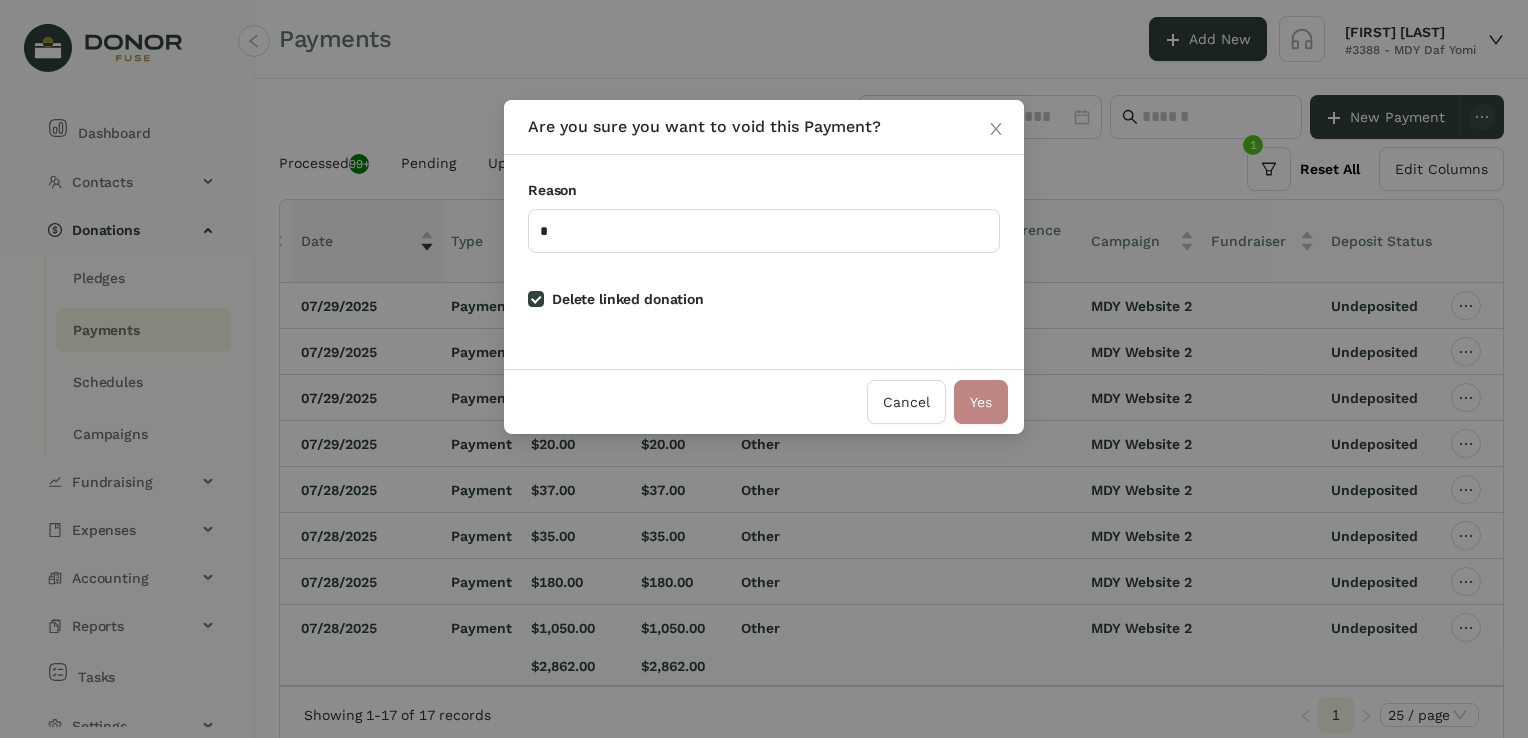 click on "Yes" at bounding box center [981, 402] 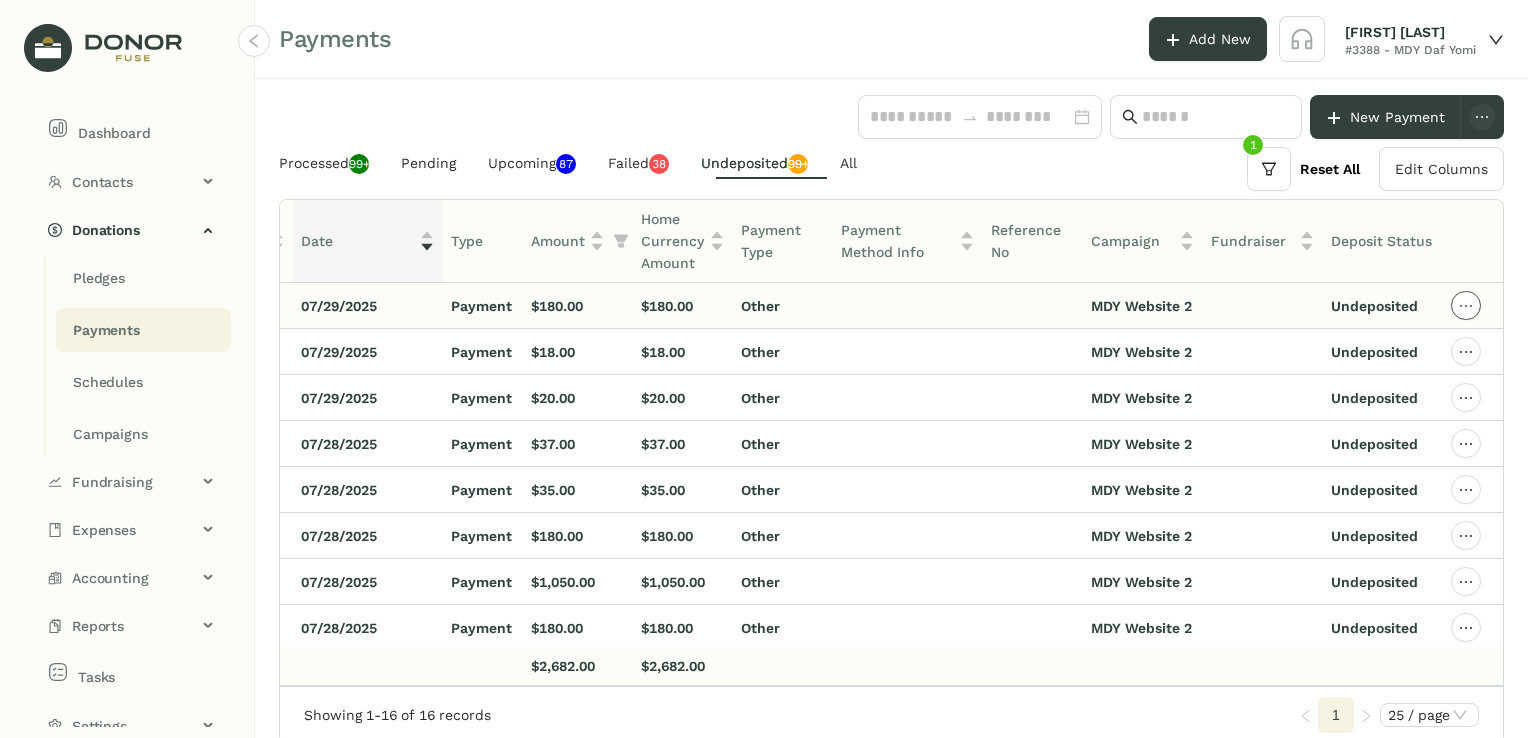 click 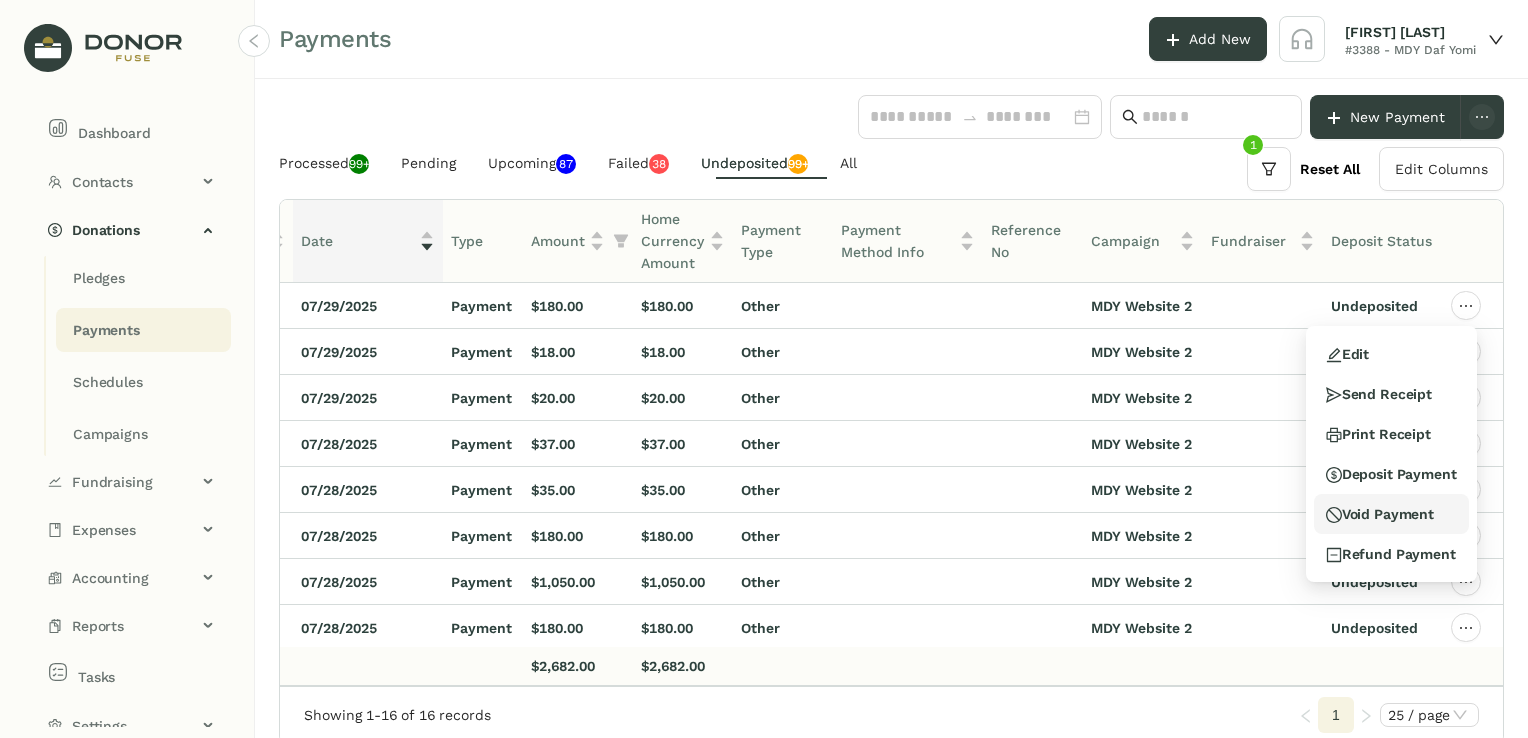 click on "Void Payment" at bounding box center (1380, 514) 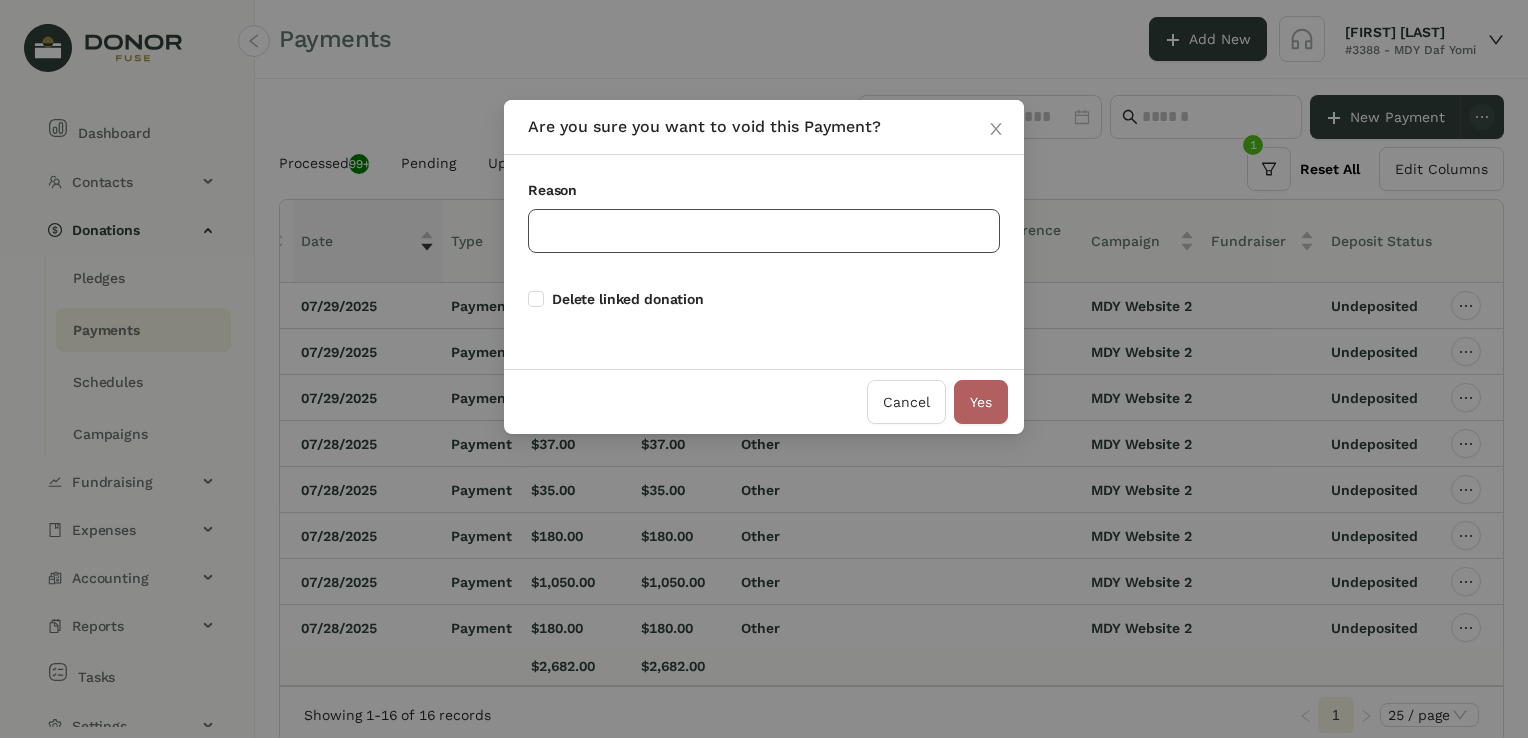 click 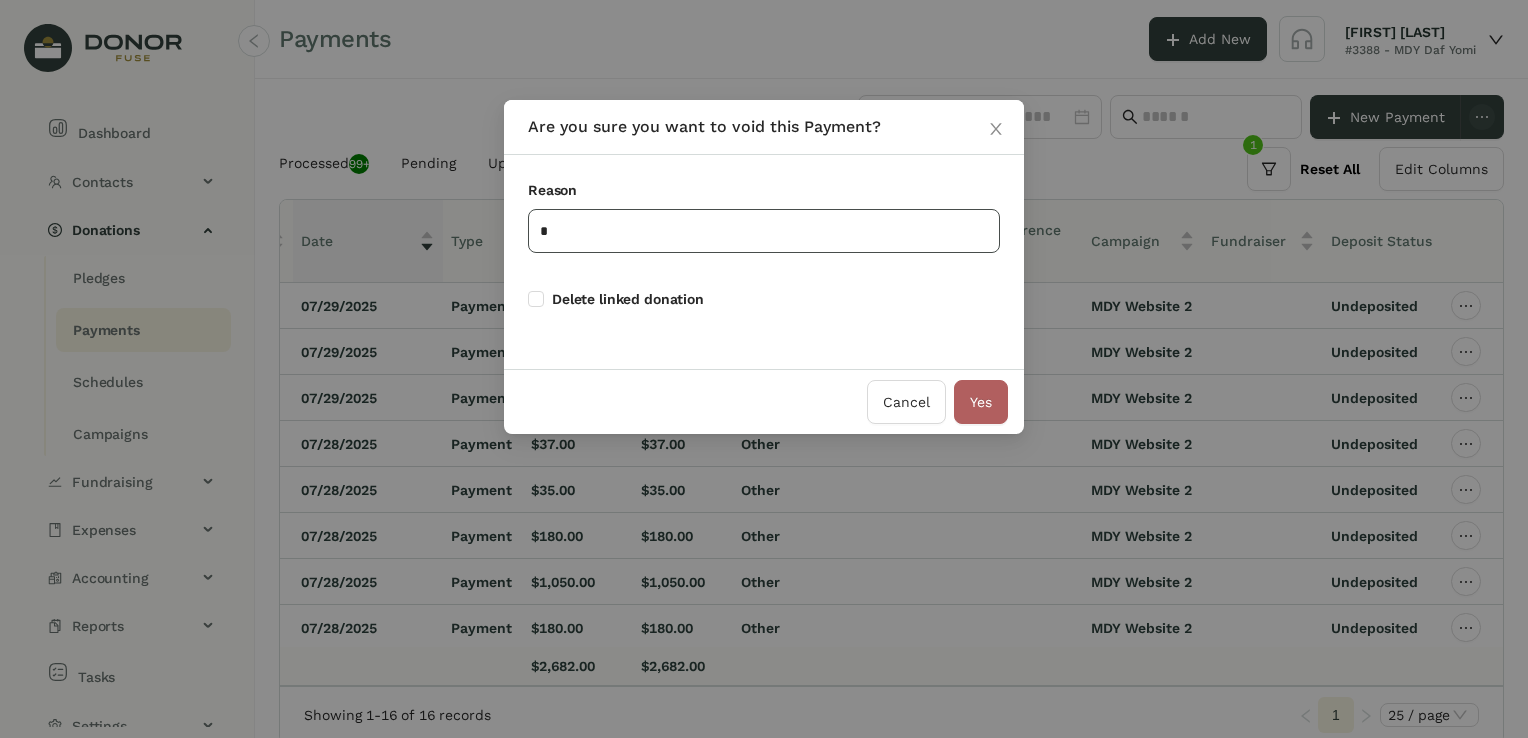 type on "*" 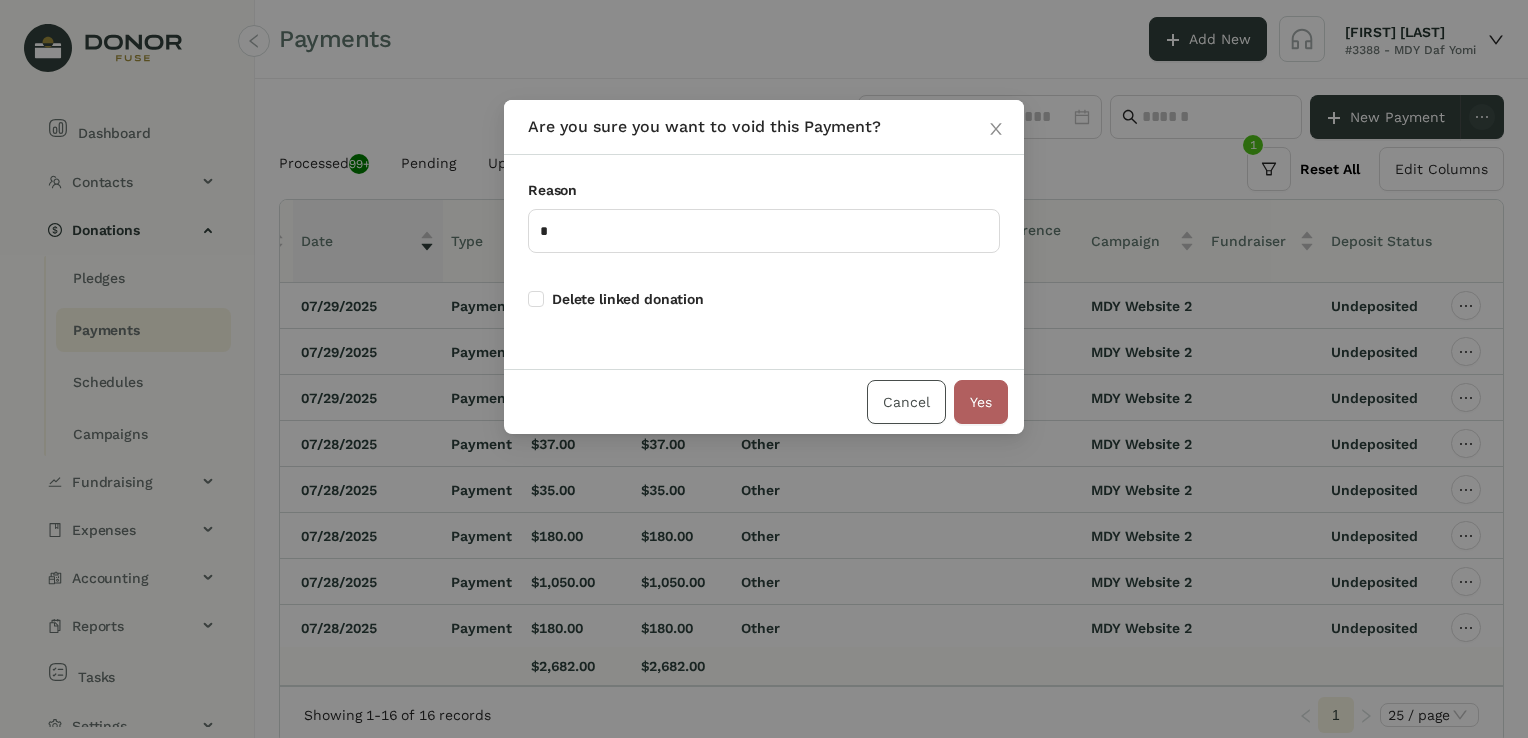 type 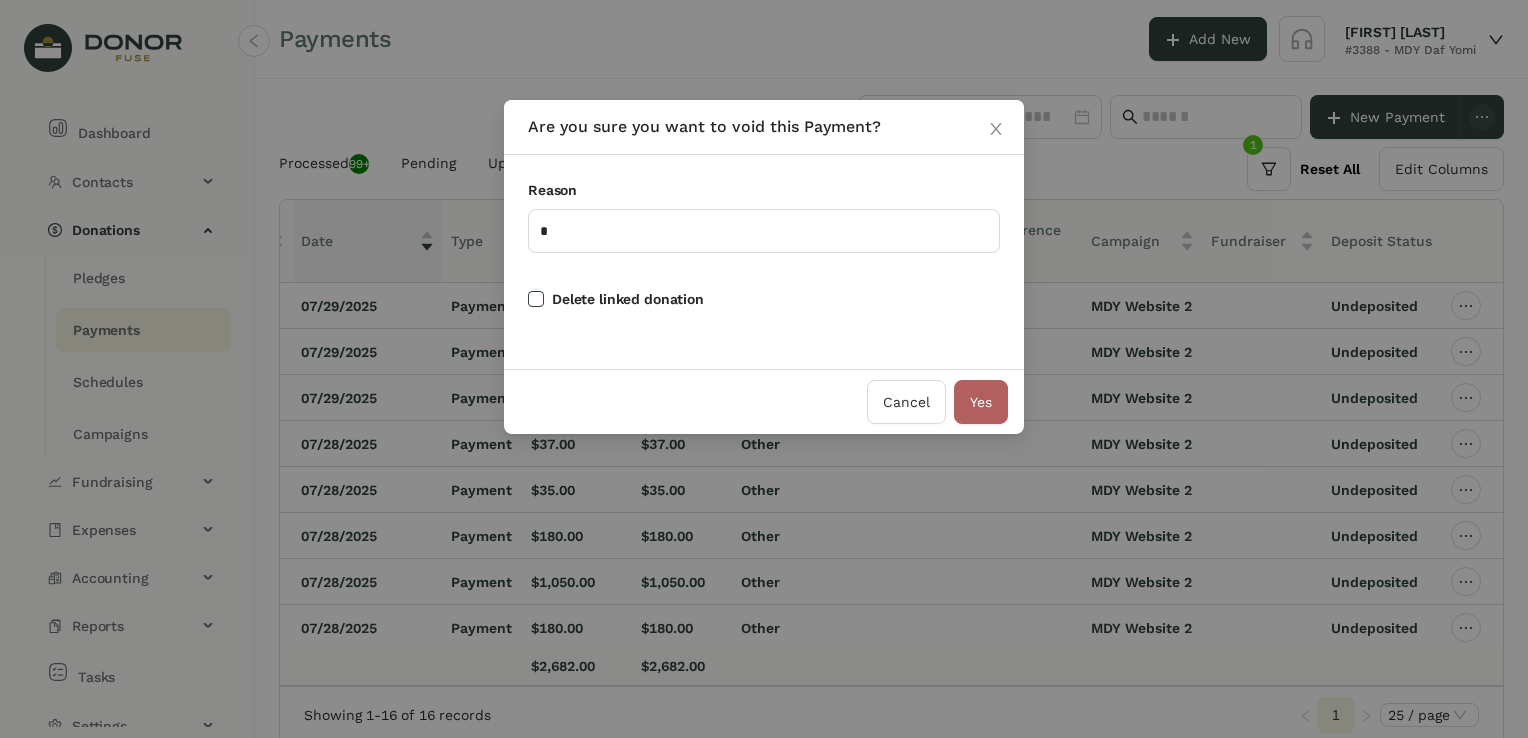click on "Delete linked donation" at bounding box center (628, 299) 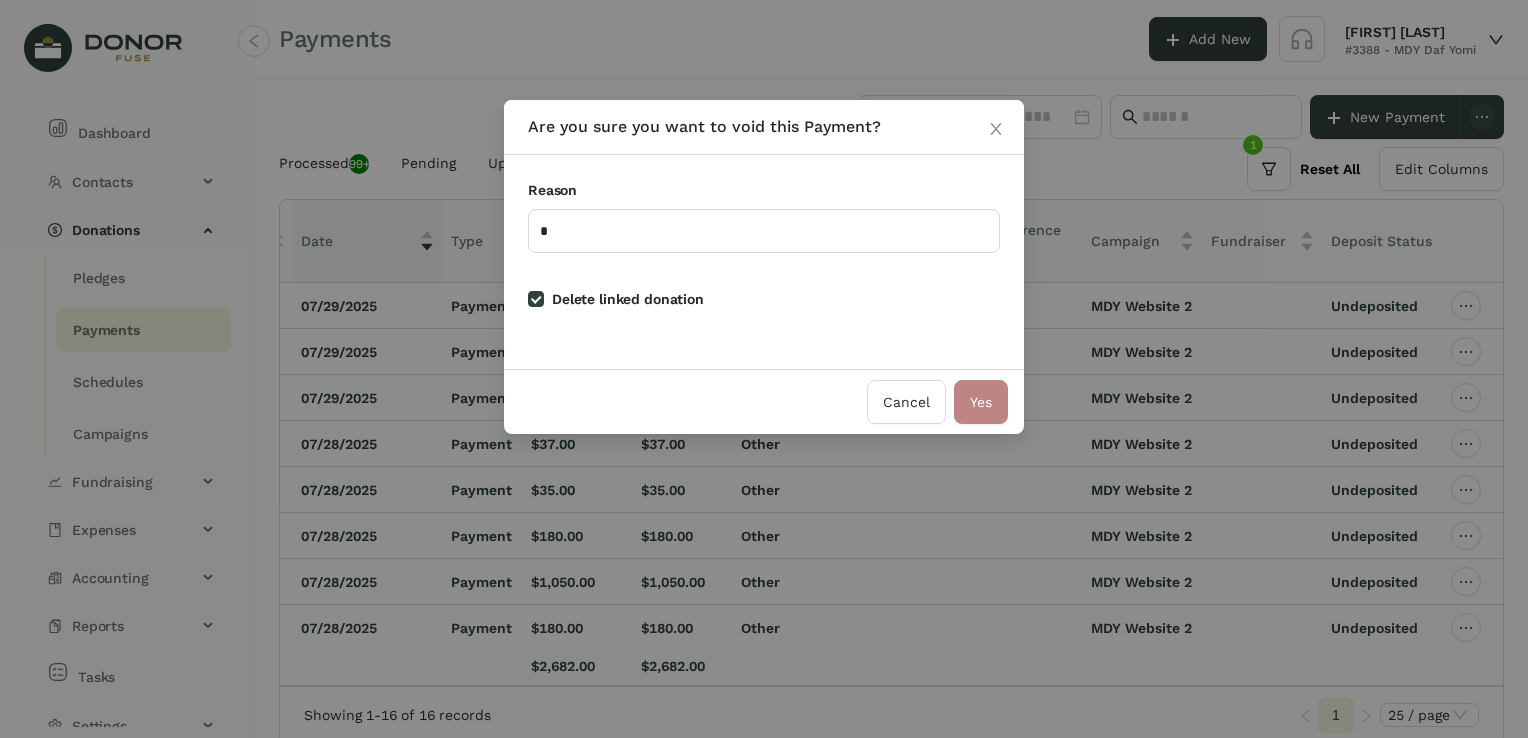 click on "Yes" at bounding box center [981, 402] 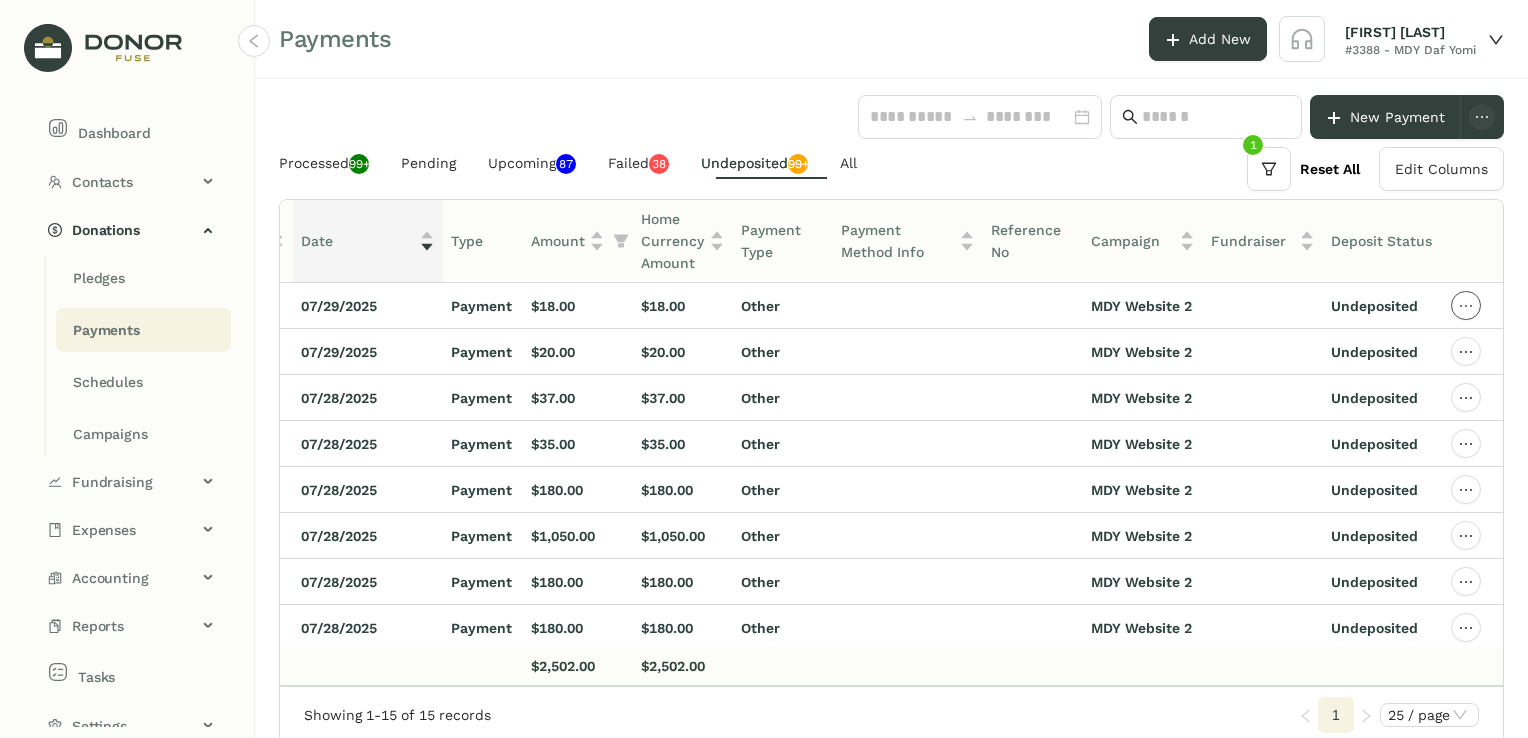 click 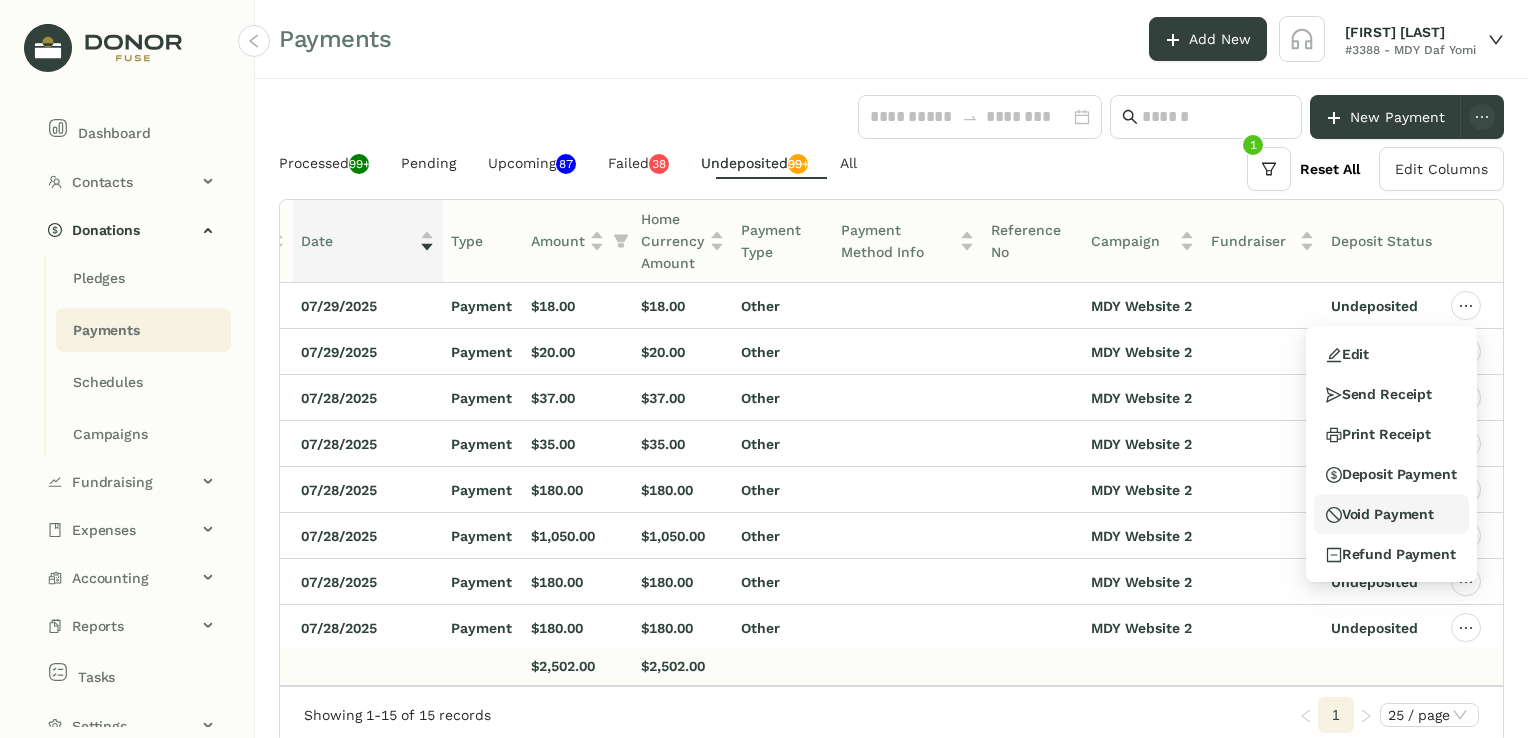 click on "Void Payment" at bounding box center (1380, 514) 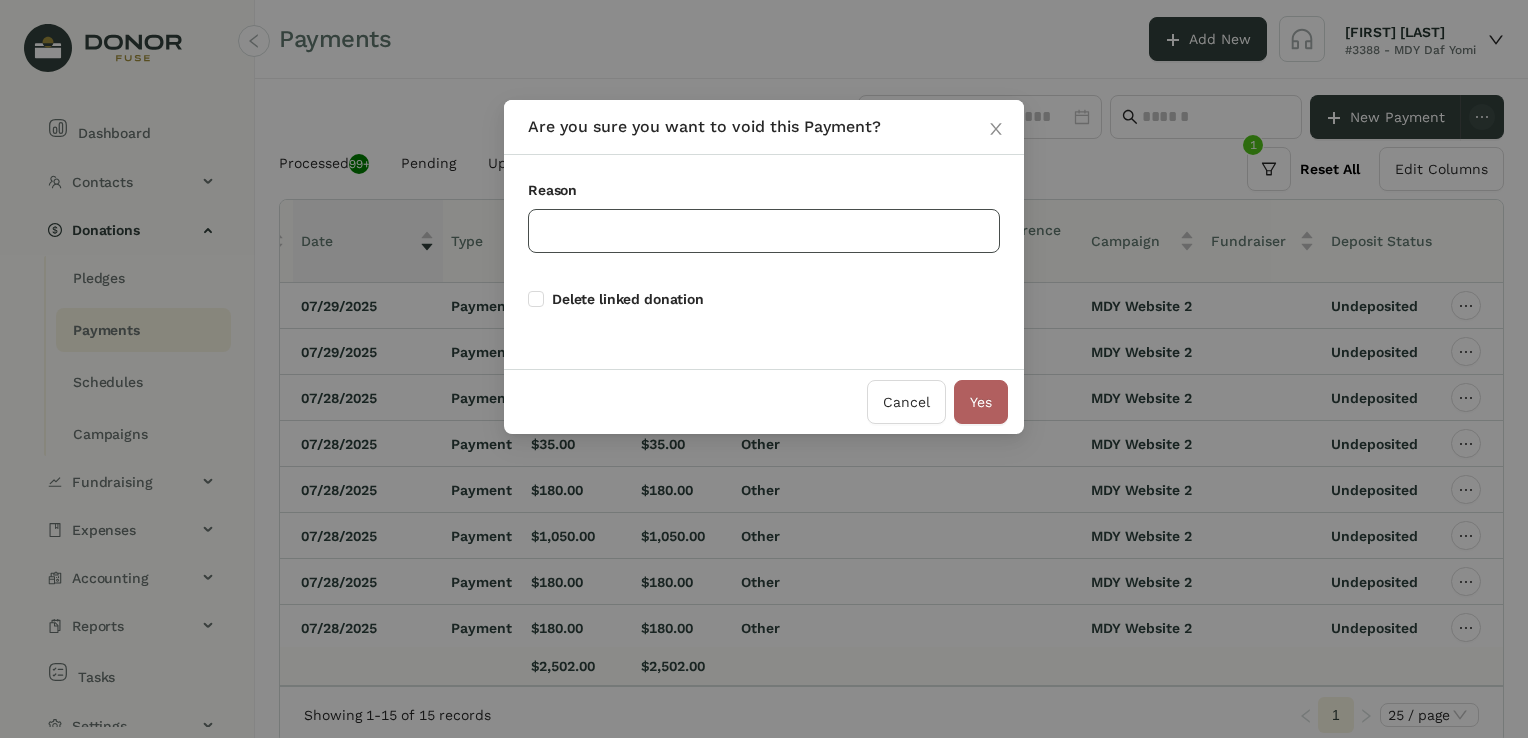 click 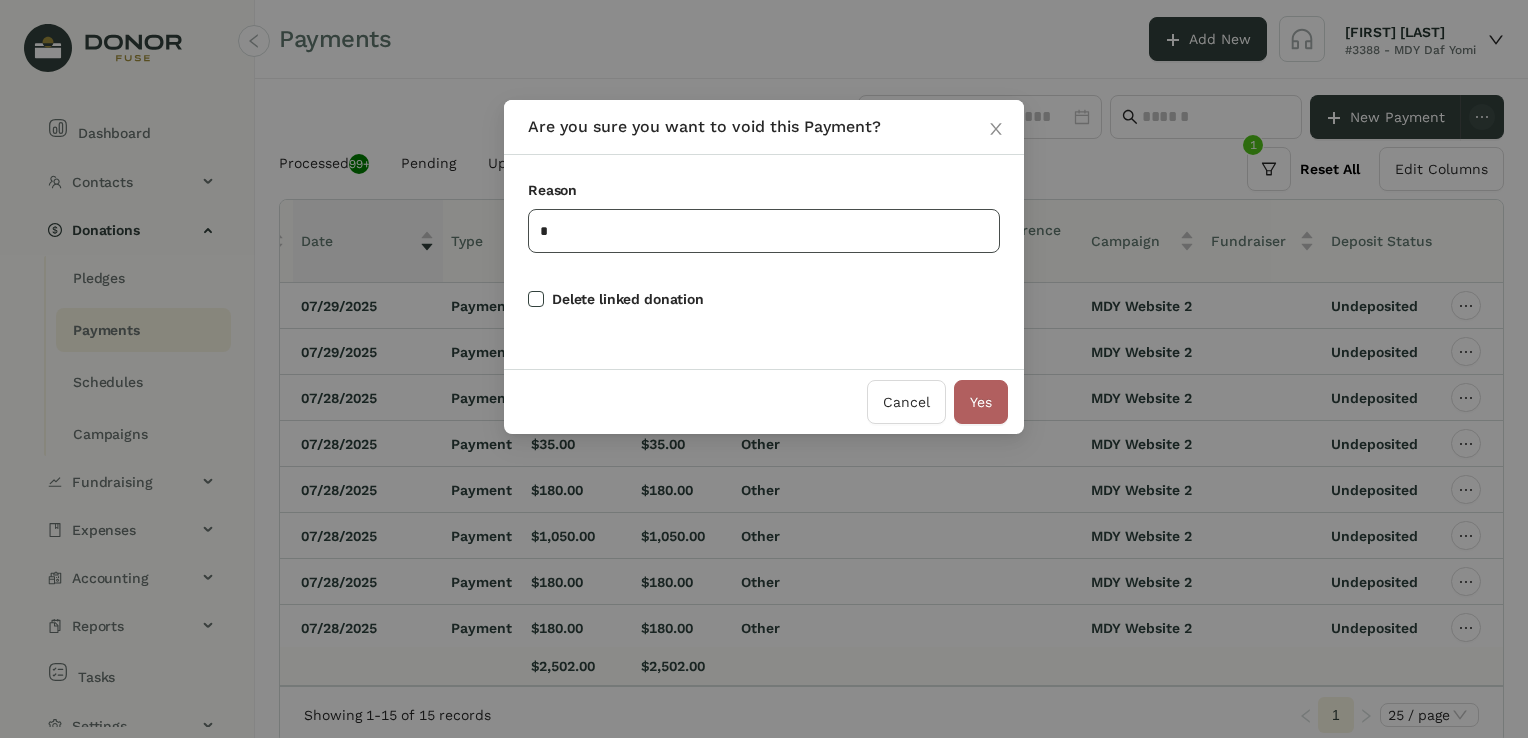 type on "*" 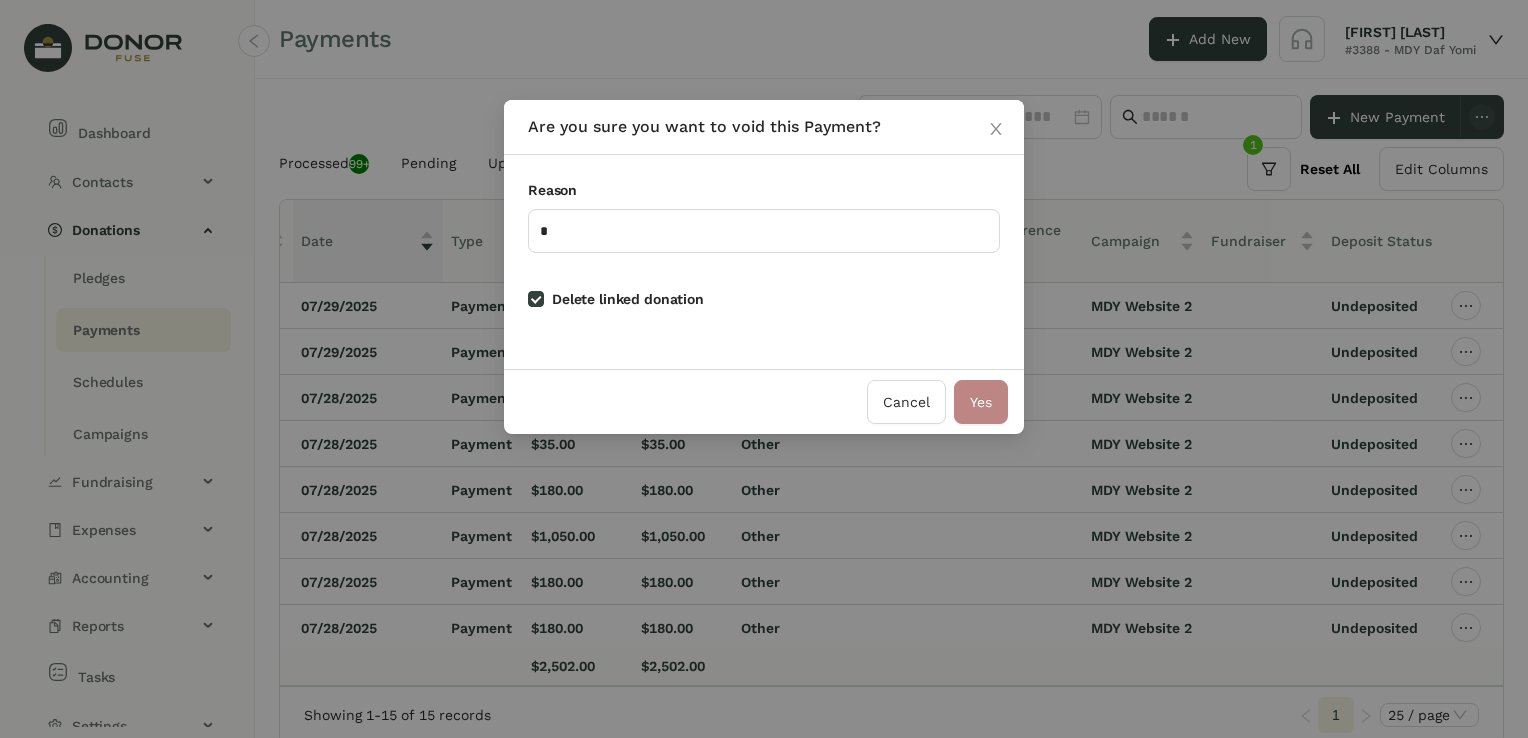 click on "Yes" at bounding box center [981, 402] 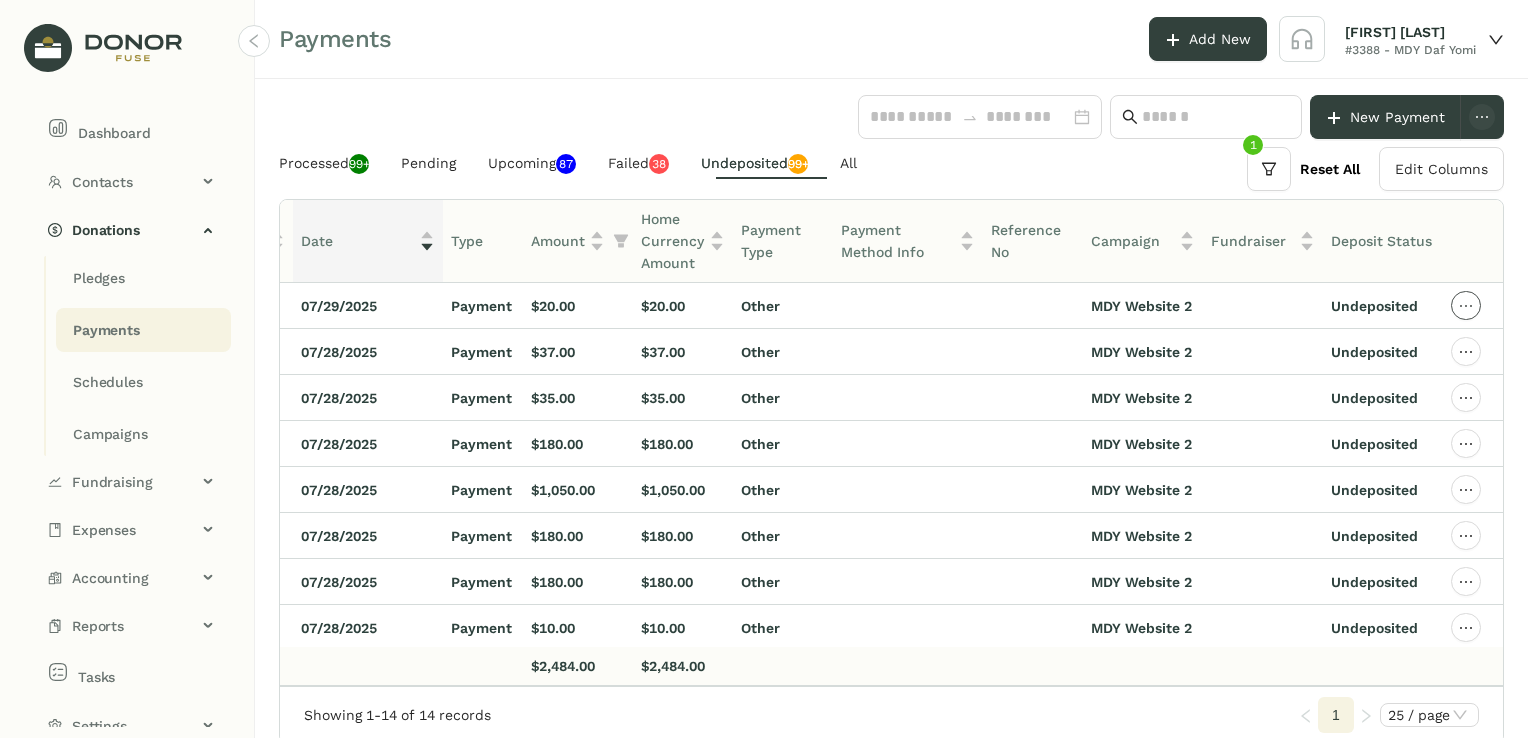 click 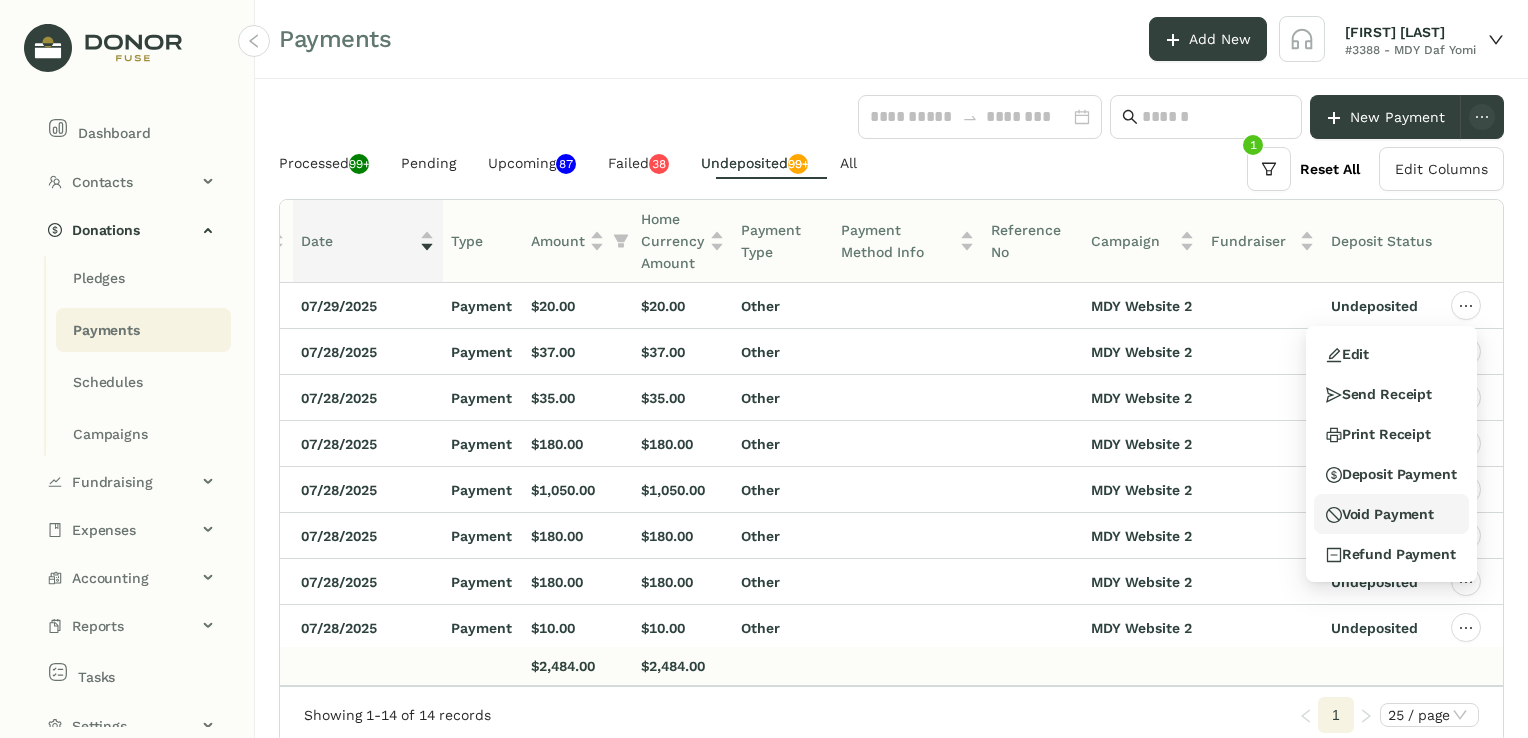 click on "Void Payment" at bounding box center (1380, 514) 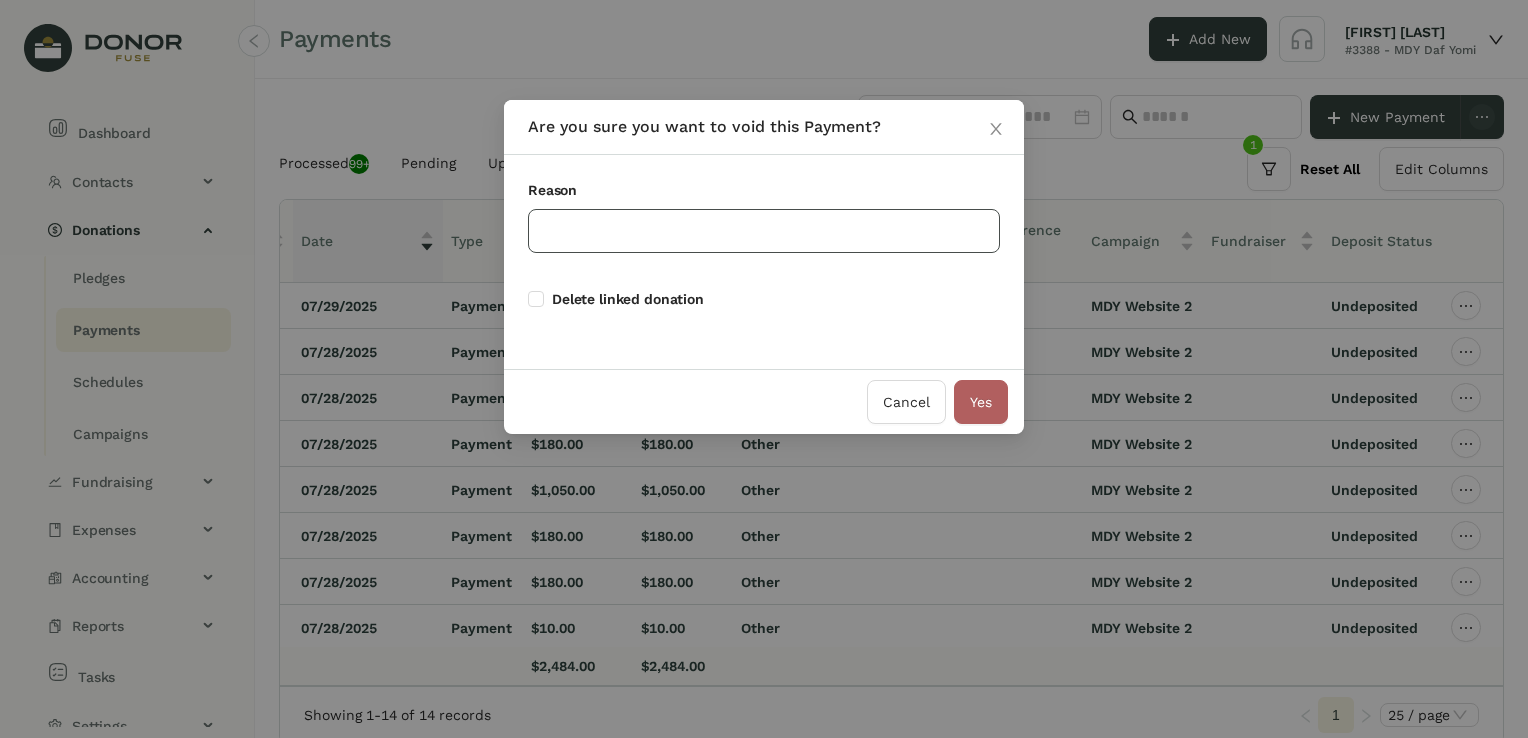 click 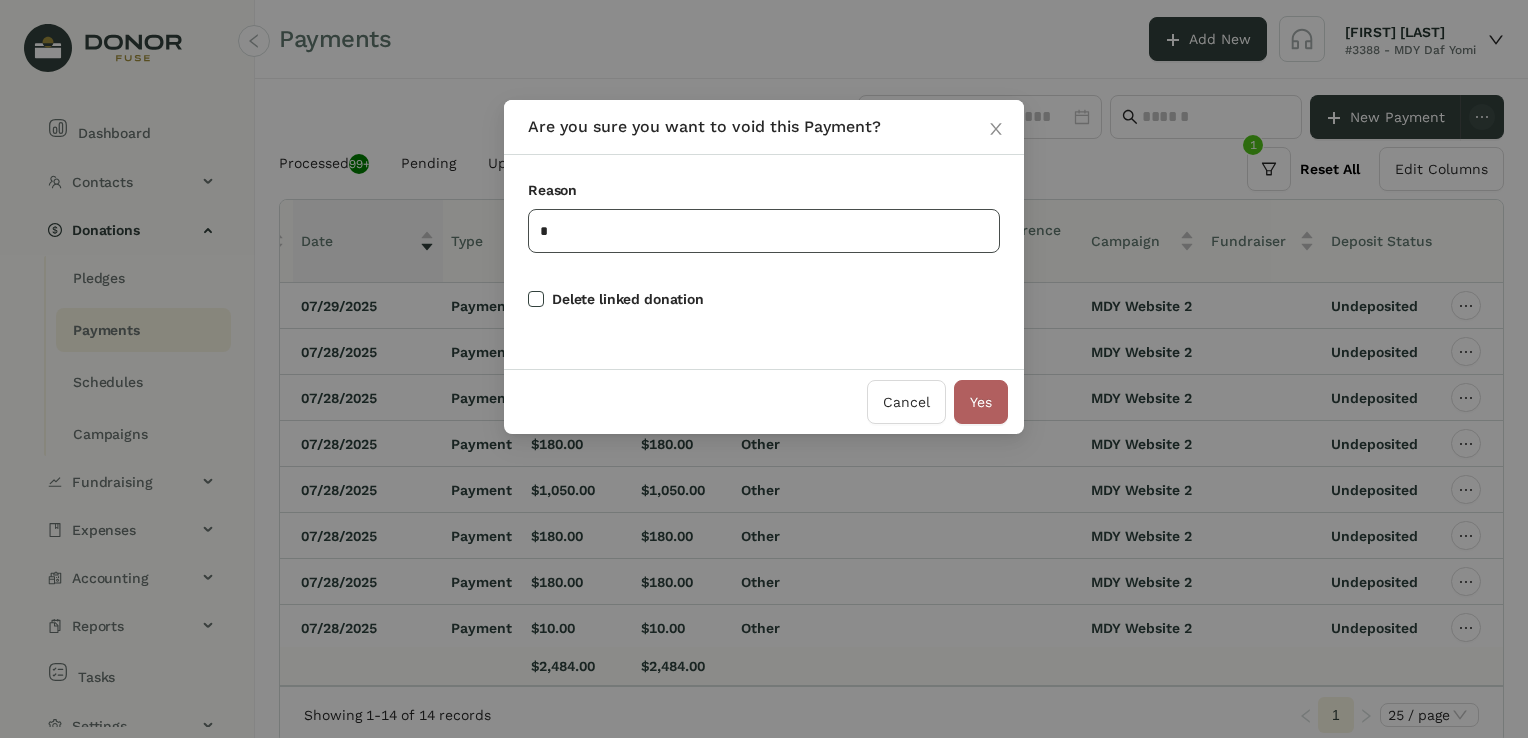 type on "*" 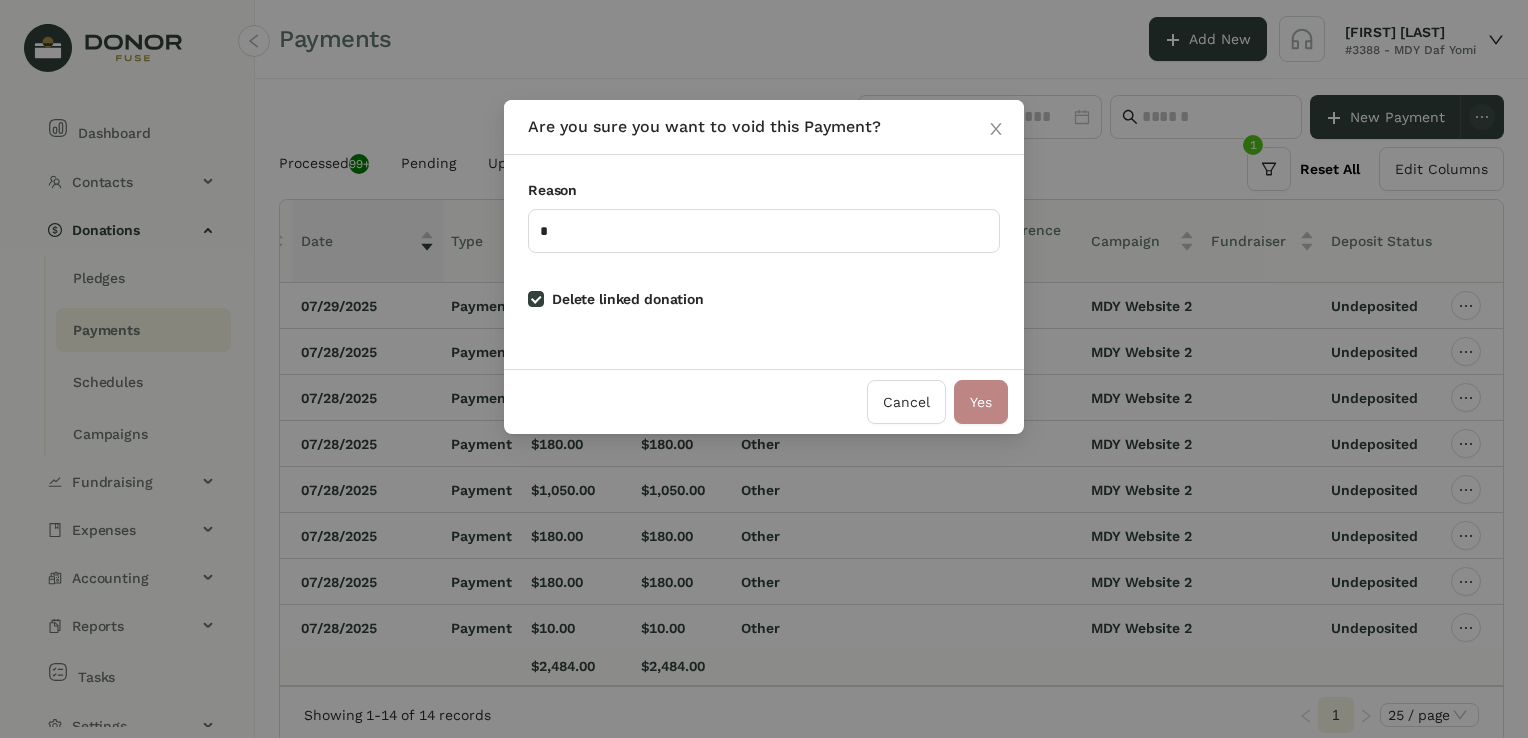 click on "Yes" at bounding box center (981, 402) 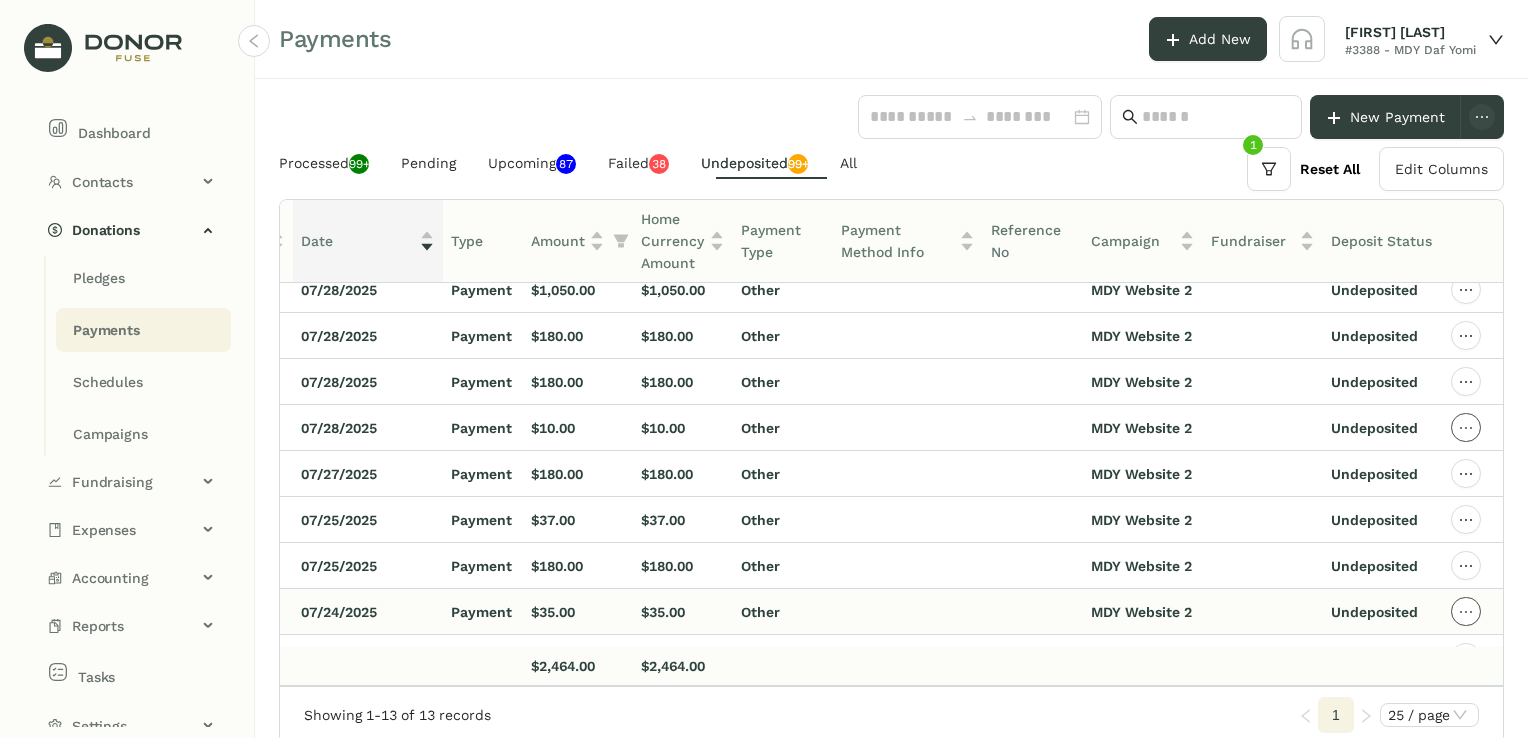scroll, scrollTop: 255, scrollLeft: 300, axis: both 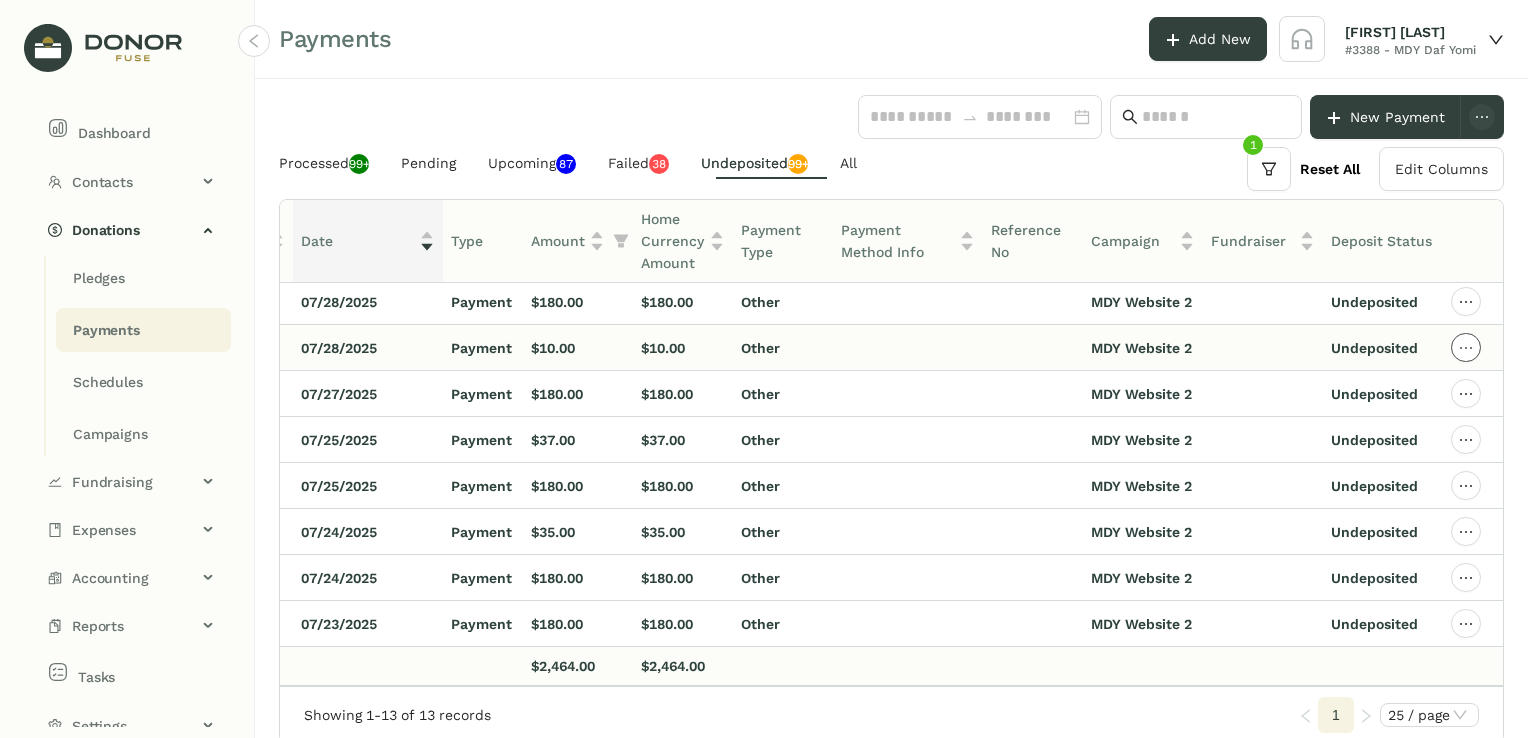 click 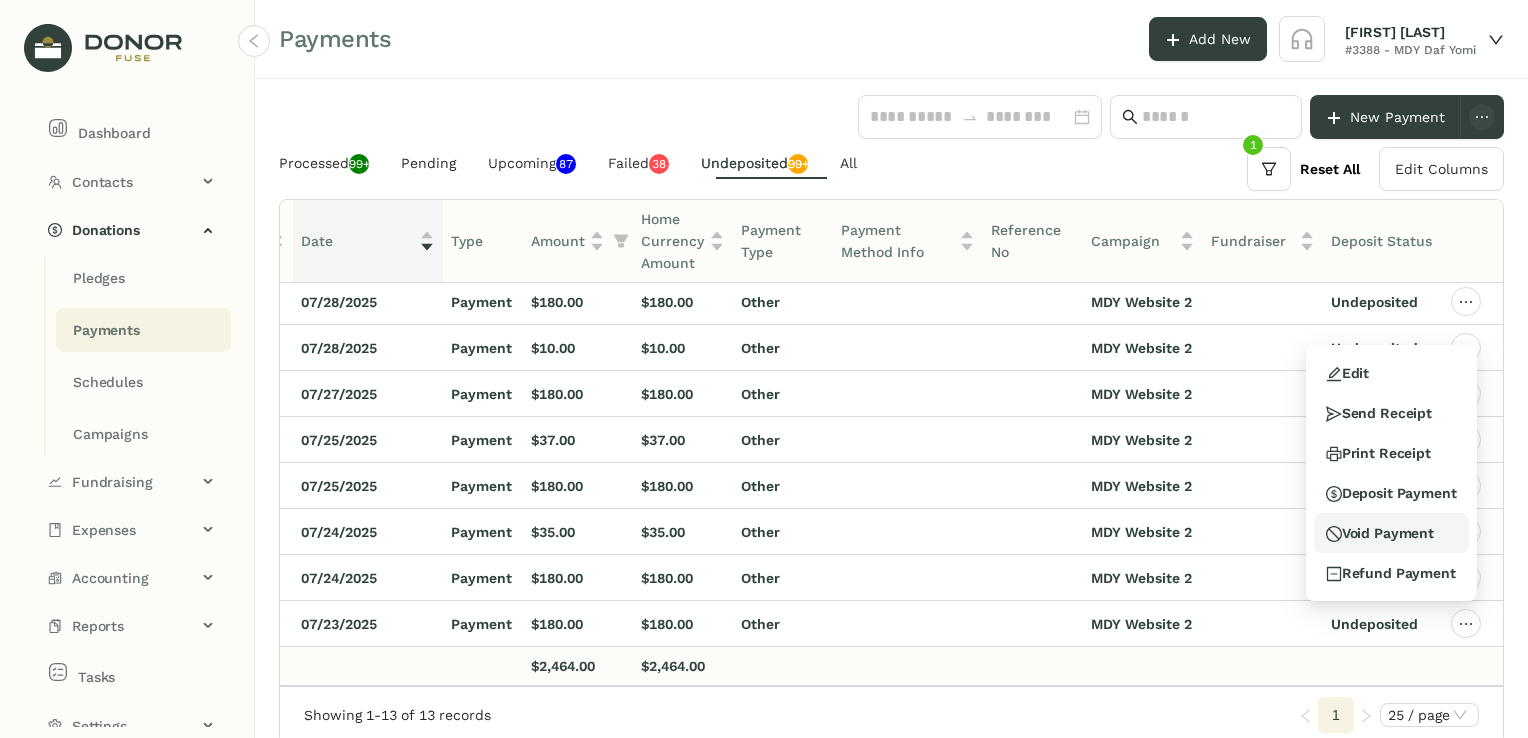 click on "Void Payment" at bounding box center [1380, 533] 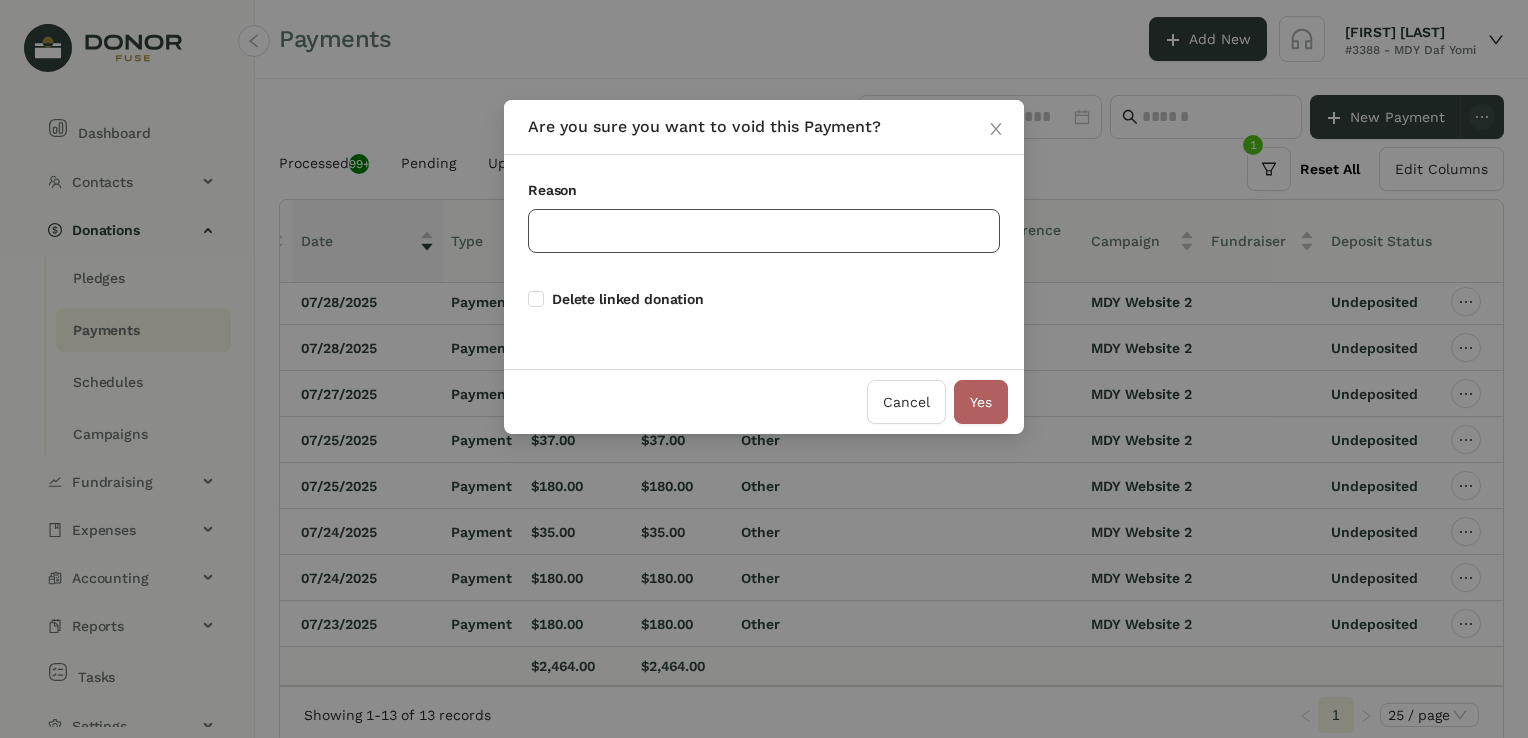 click 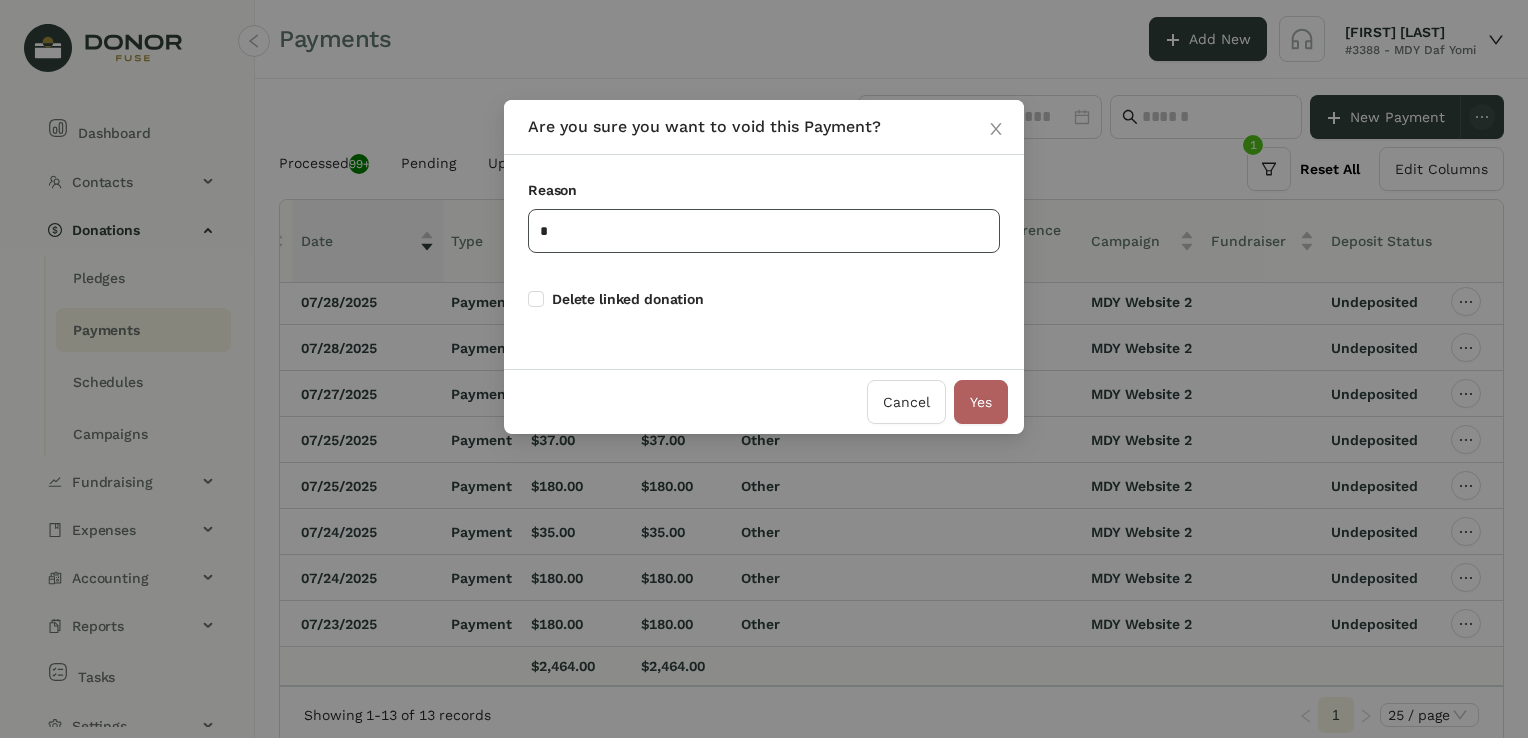 type on "*" 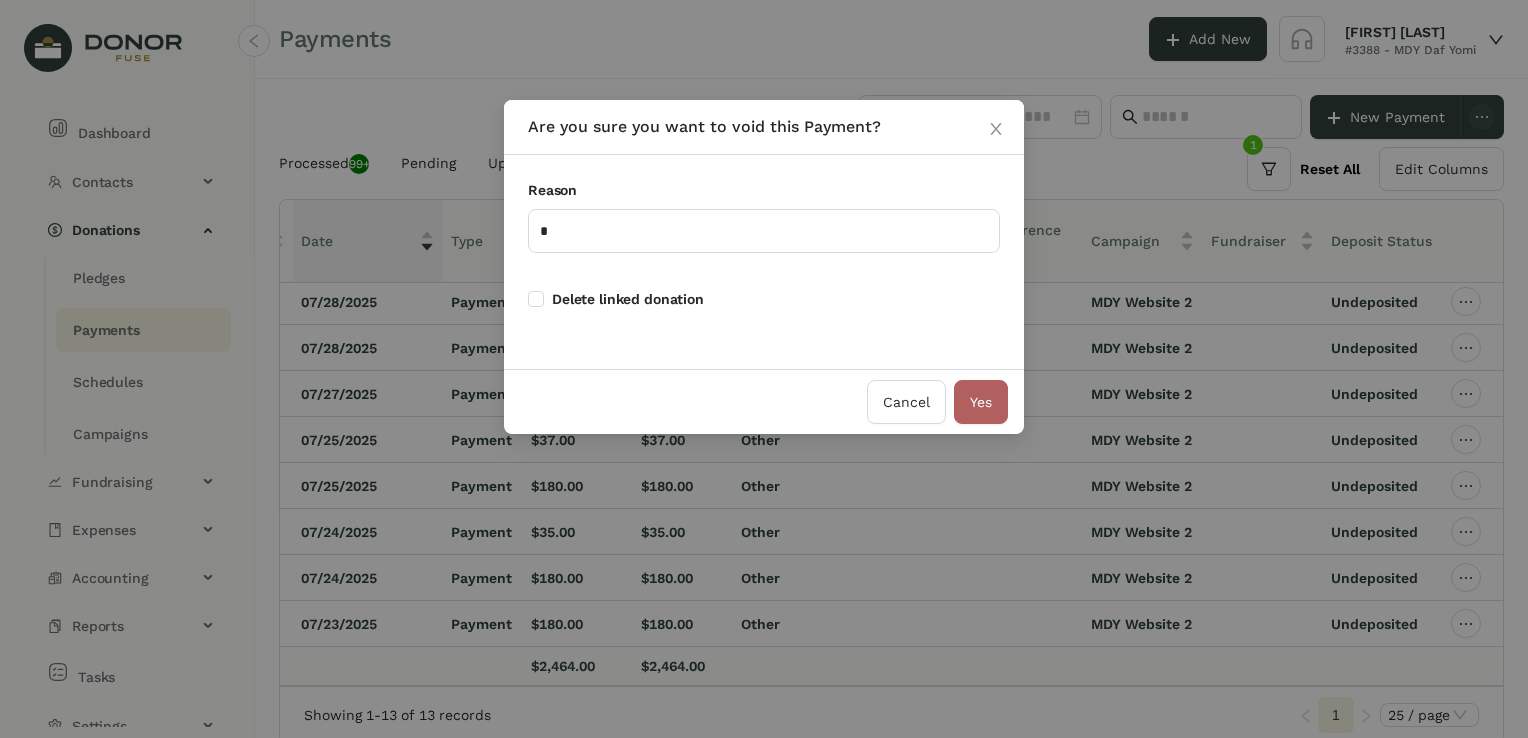 click on "Delete linked donation" at bounding box center (764, 311) 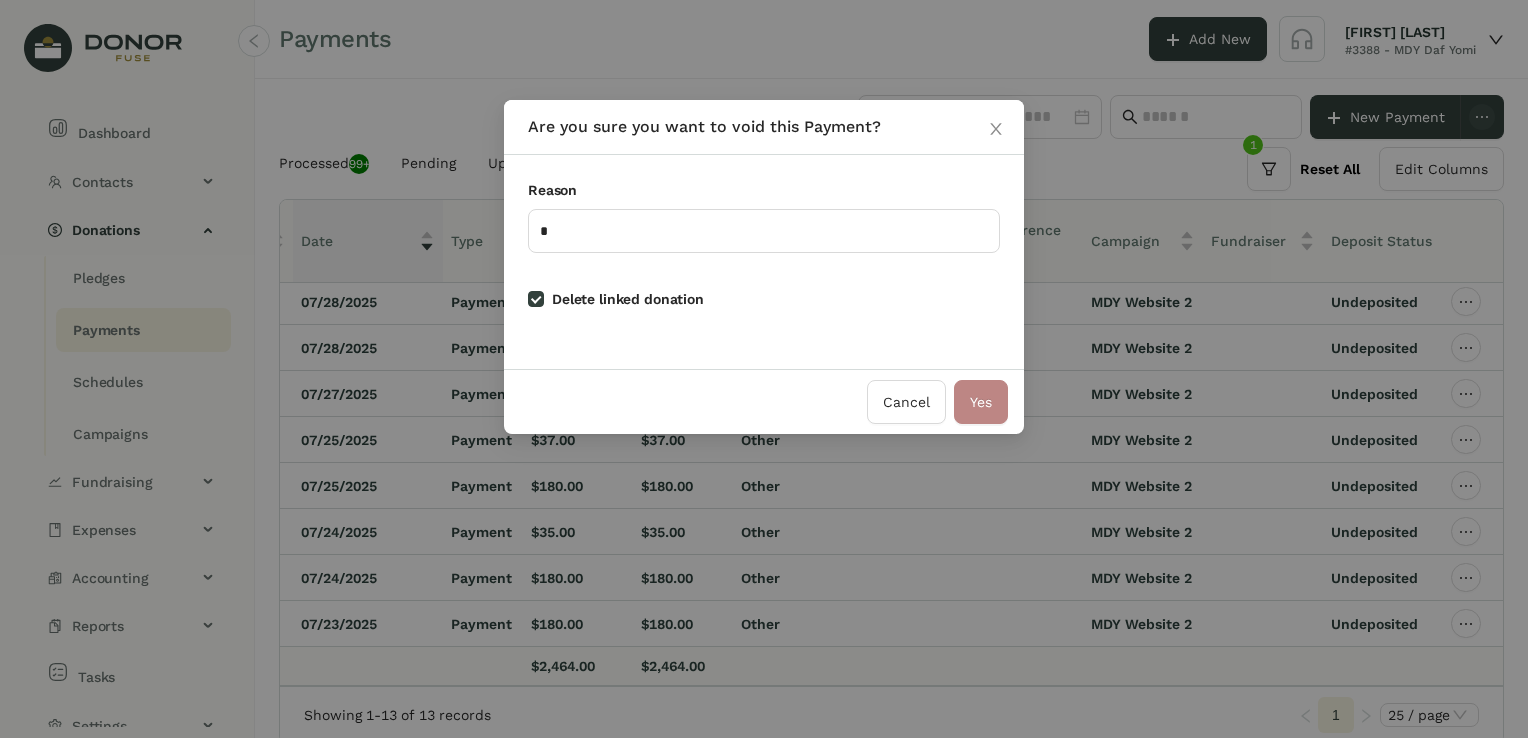 click on "Yes" at bounding box center [981, 402] 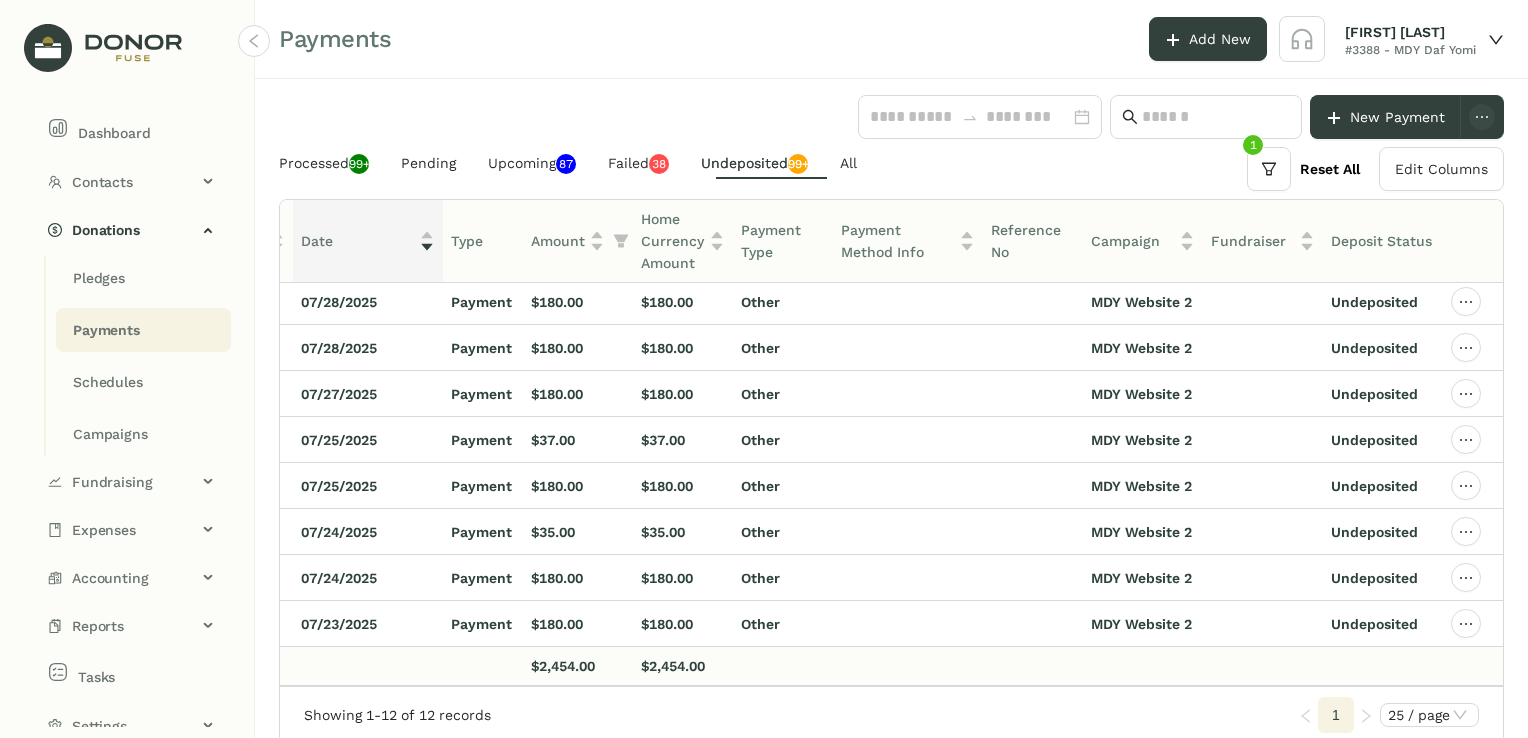 scroll, scrollTop: 0, scrollLeft: 300, axis: horizontal 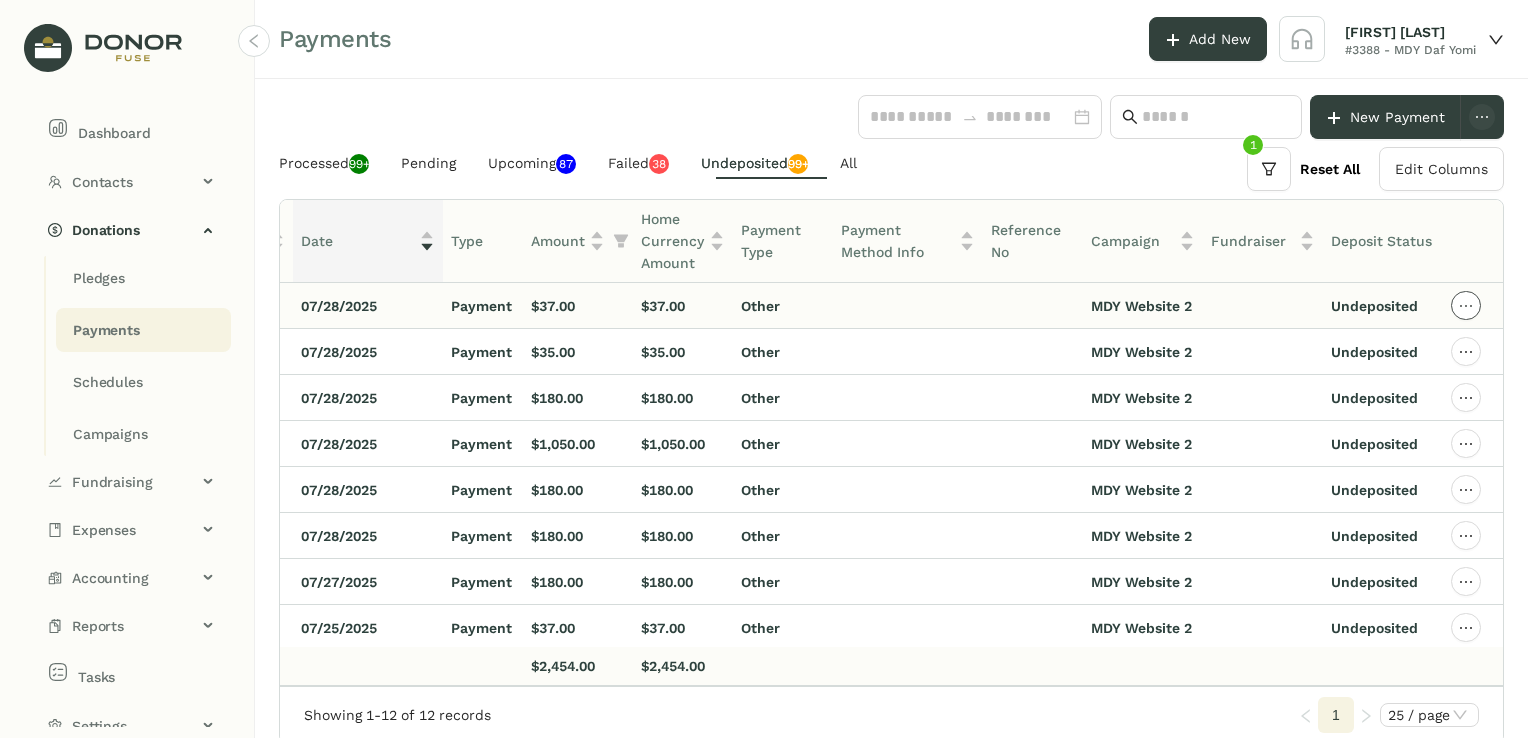 click 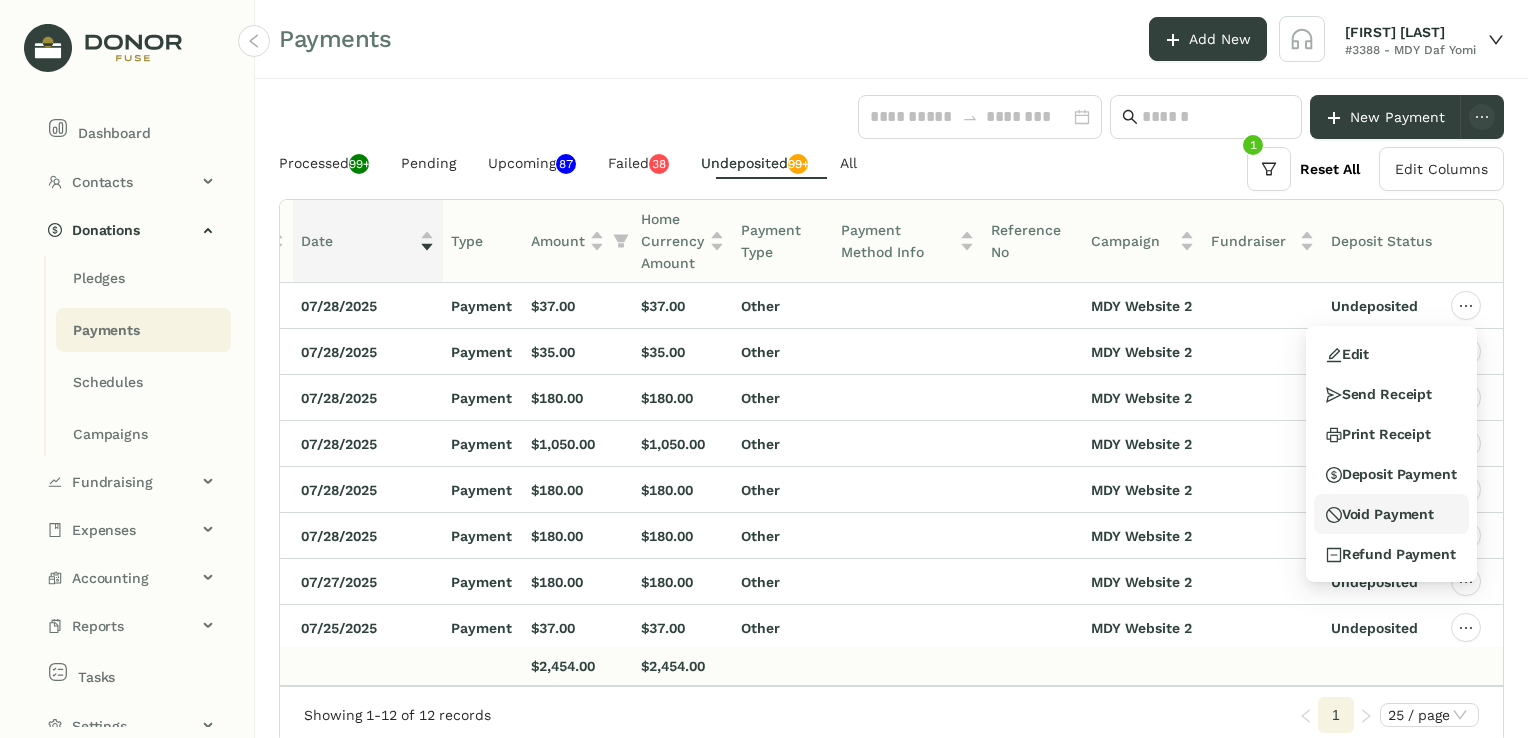 click on "Void Payment" at bounding box center [1380, 514] 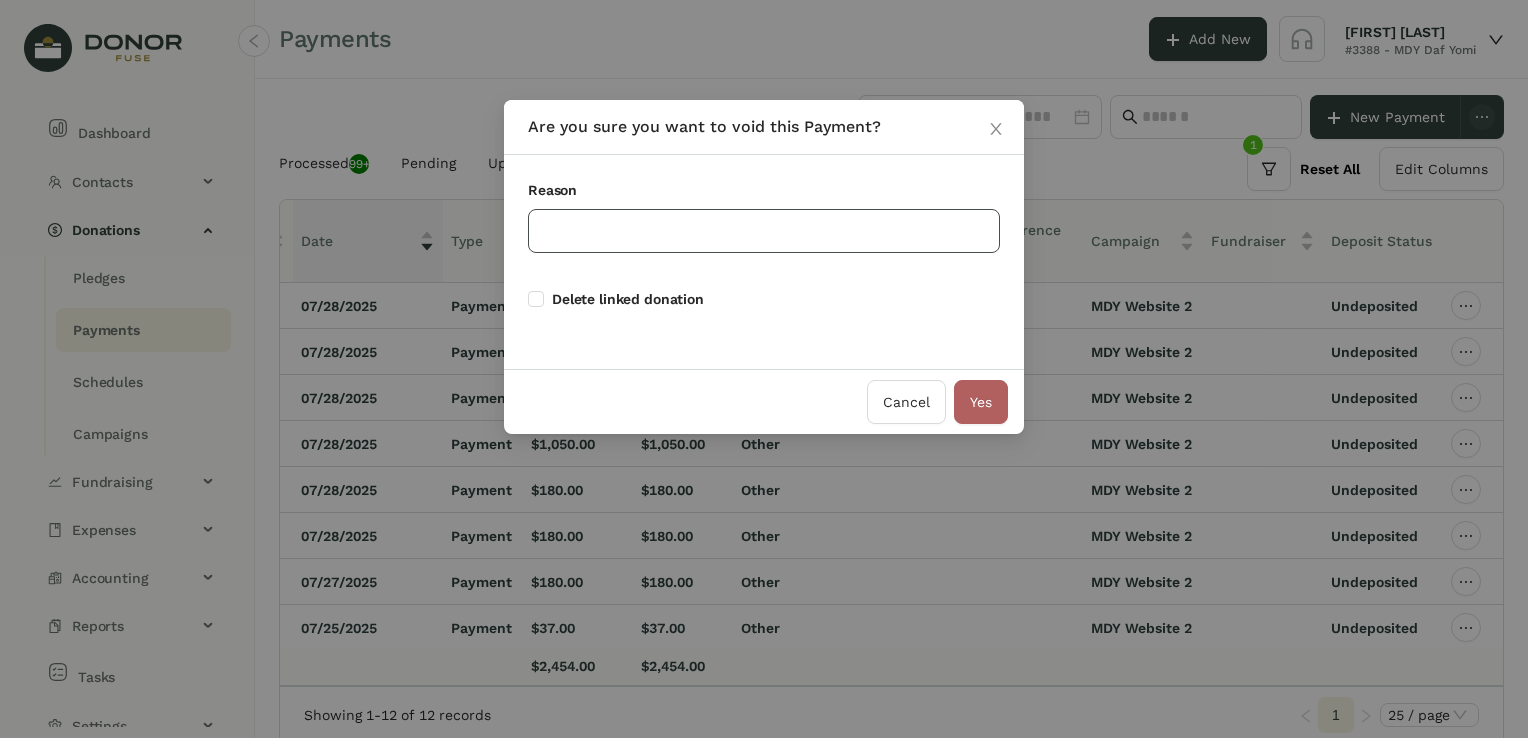 click 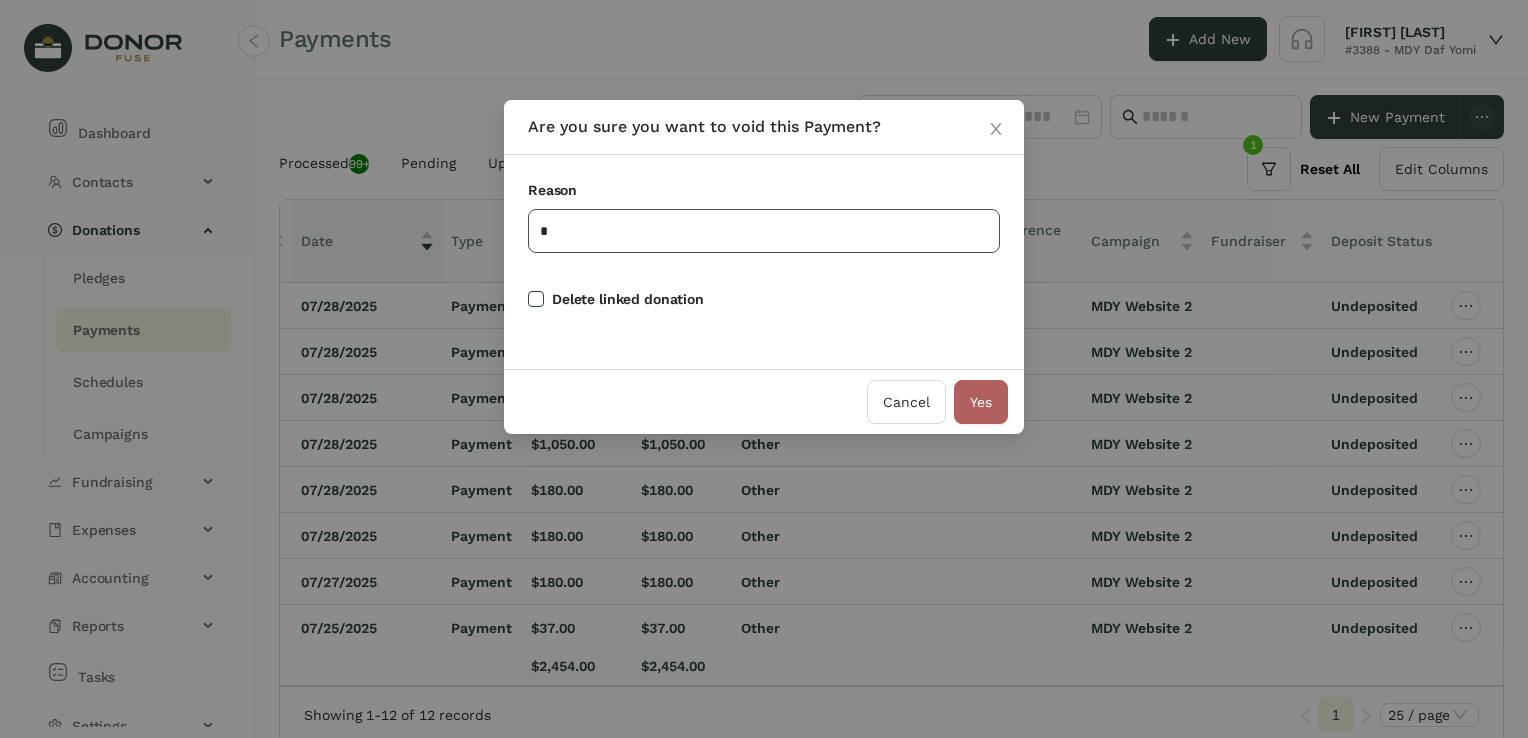 type on "*" 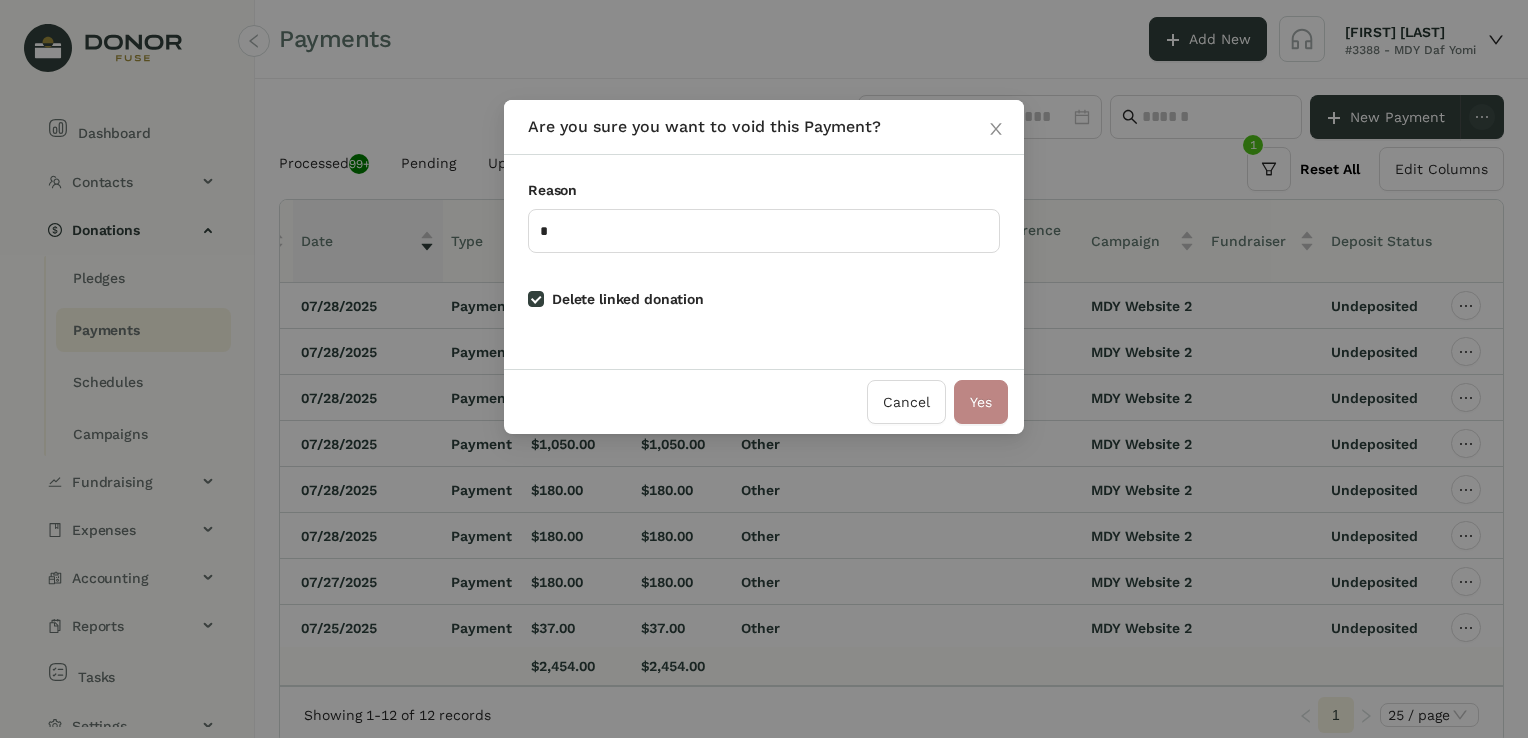 click on "Yes" at bounding box center [981, 402] 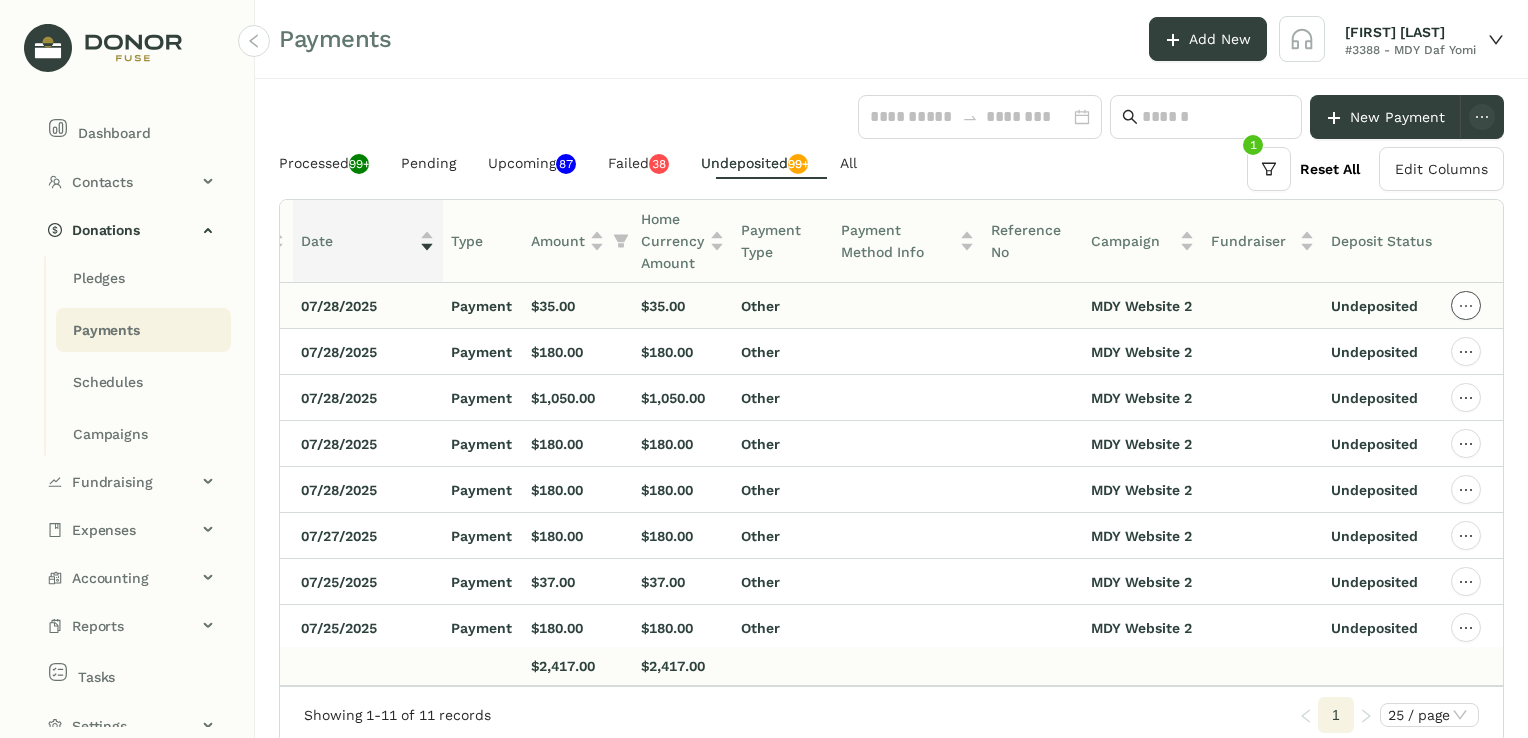click 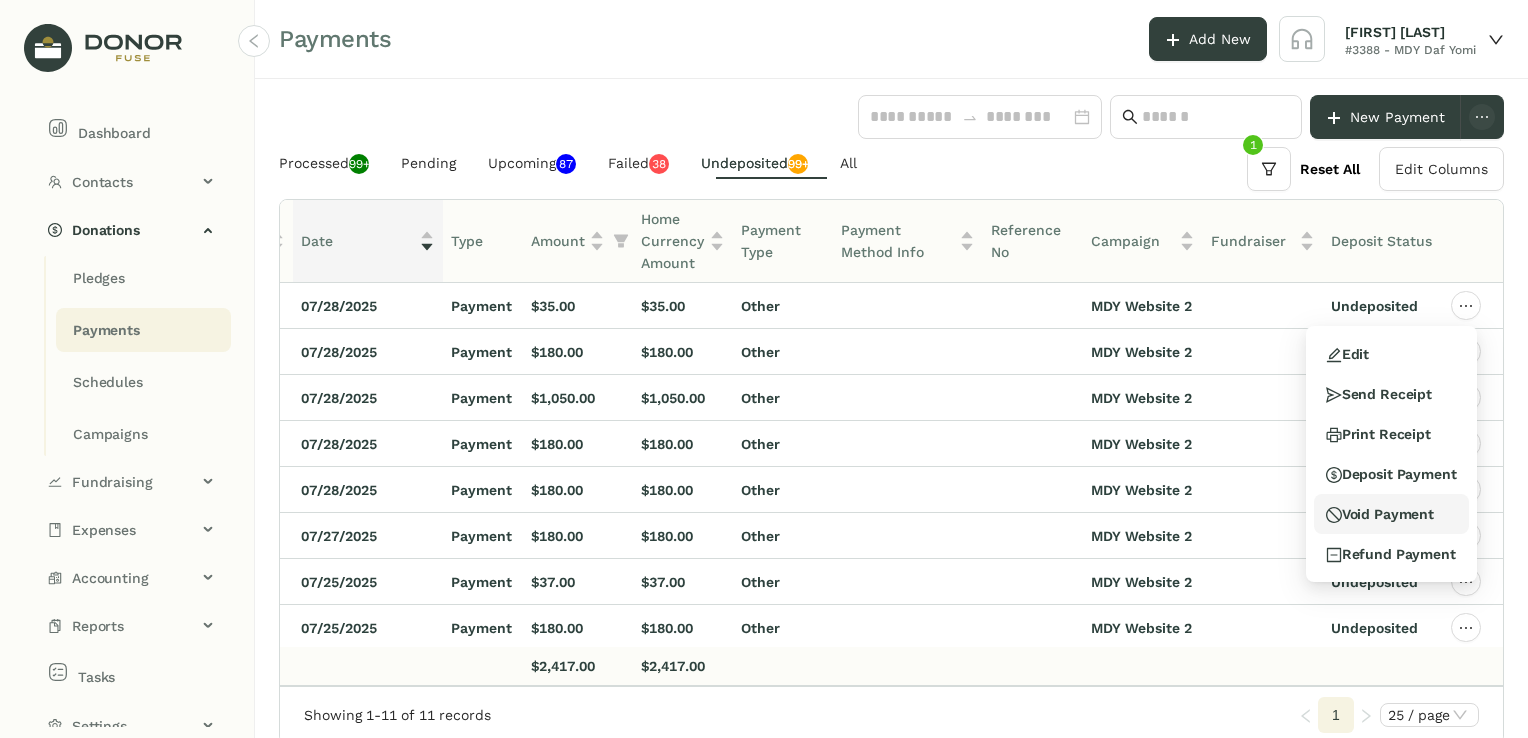 click 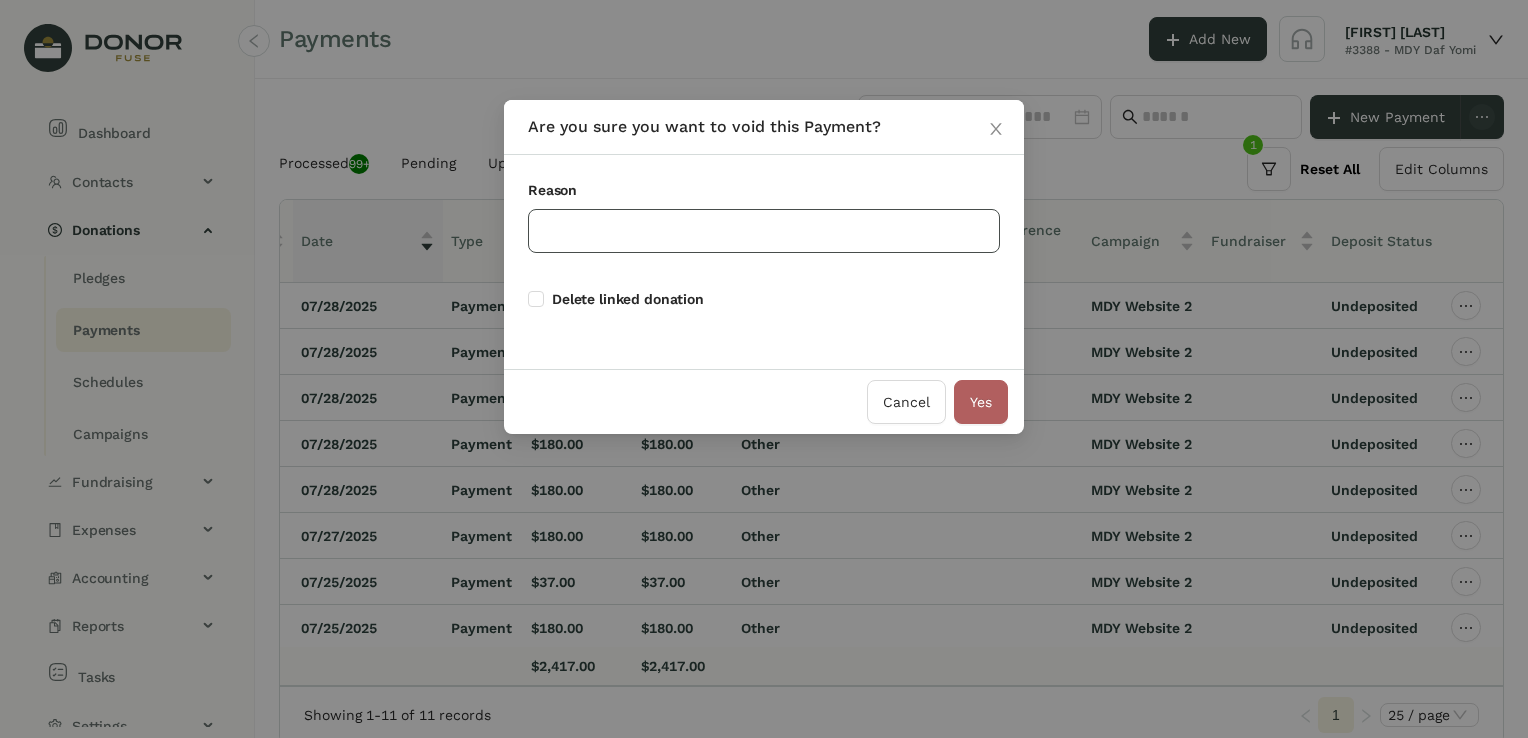 click 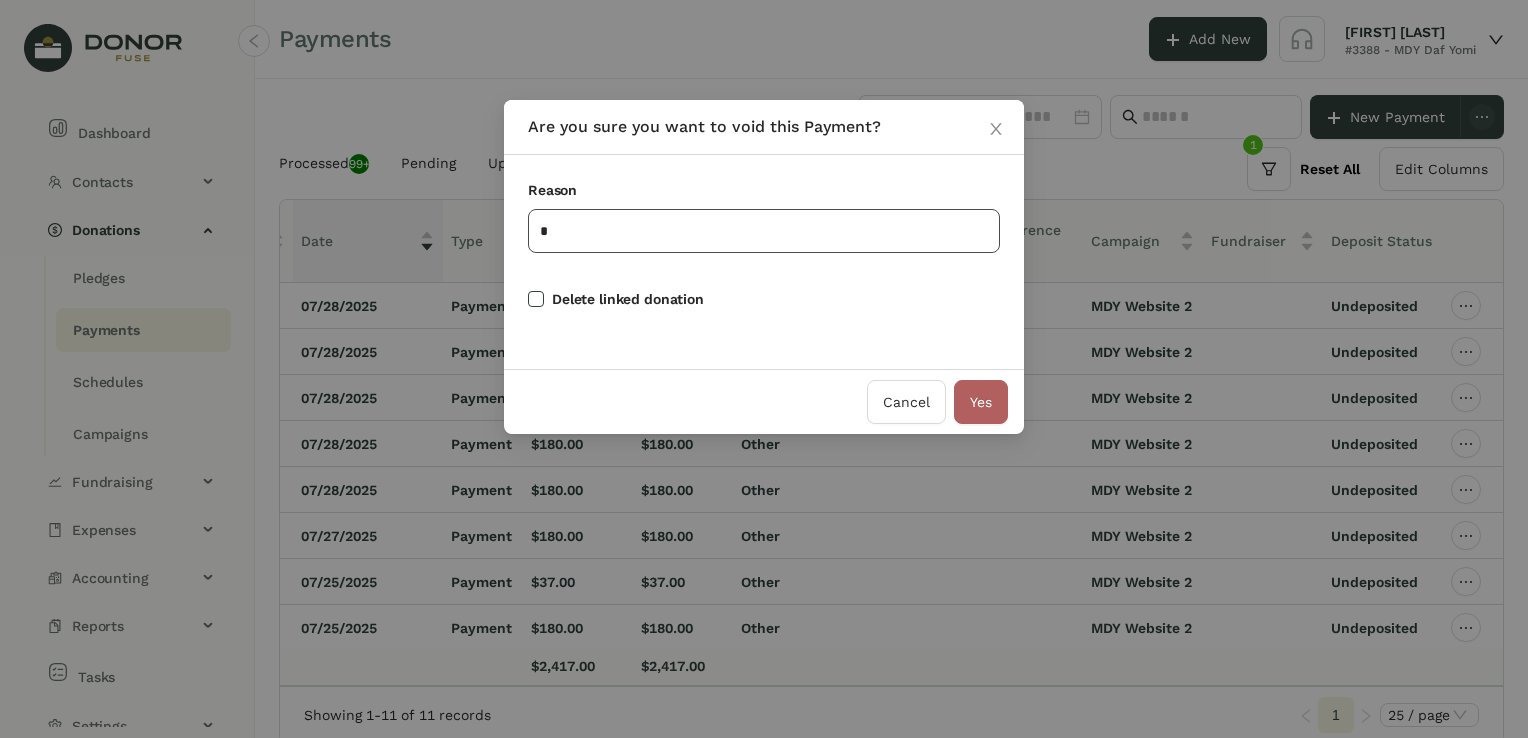 type on "*" 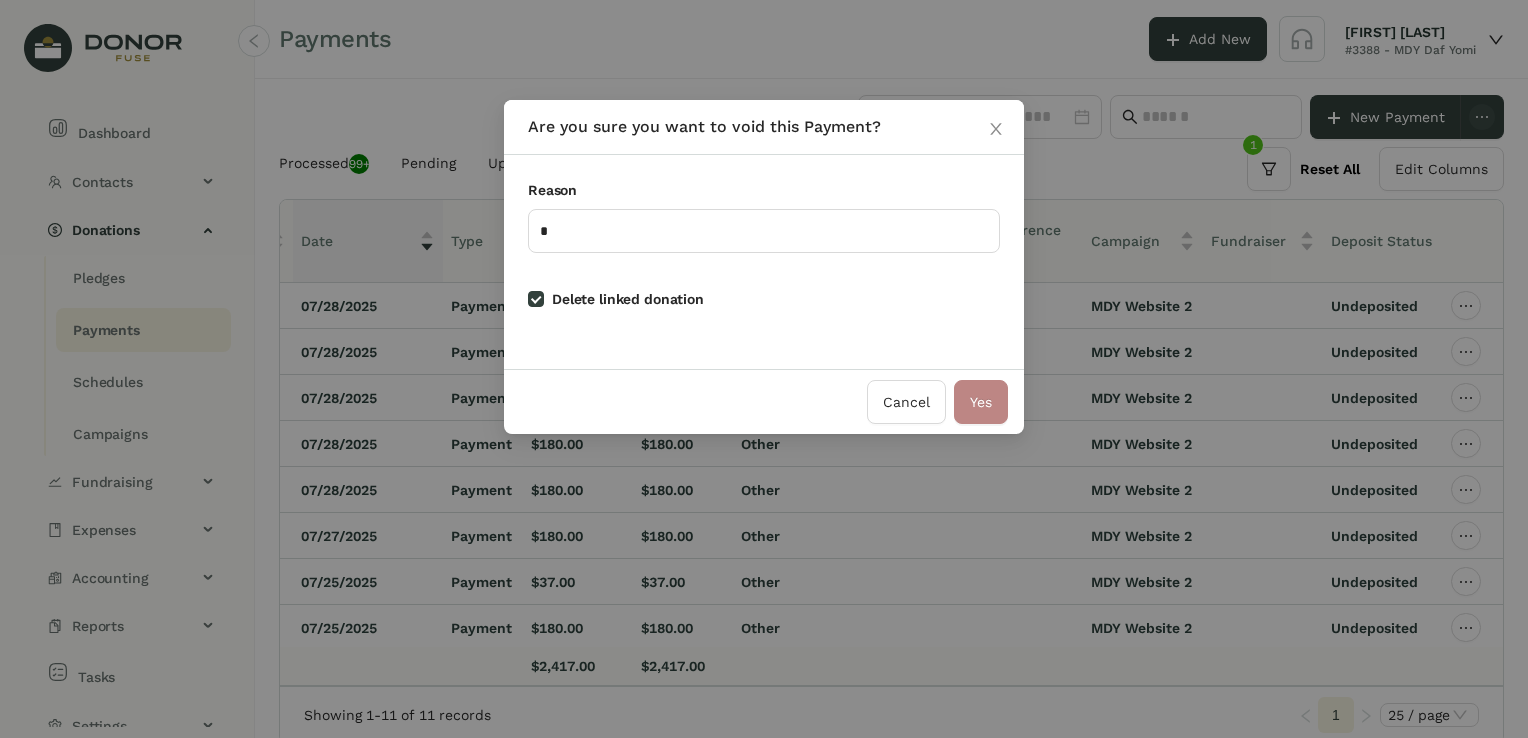 click on "Yes" at bounding box center (981, 402) 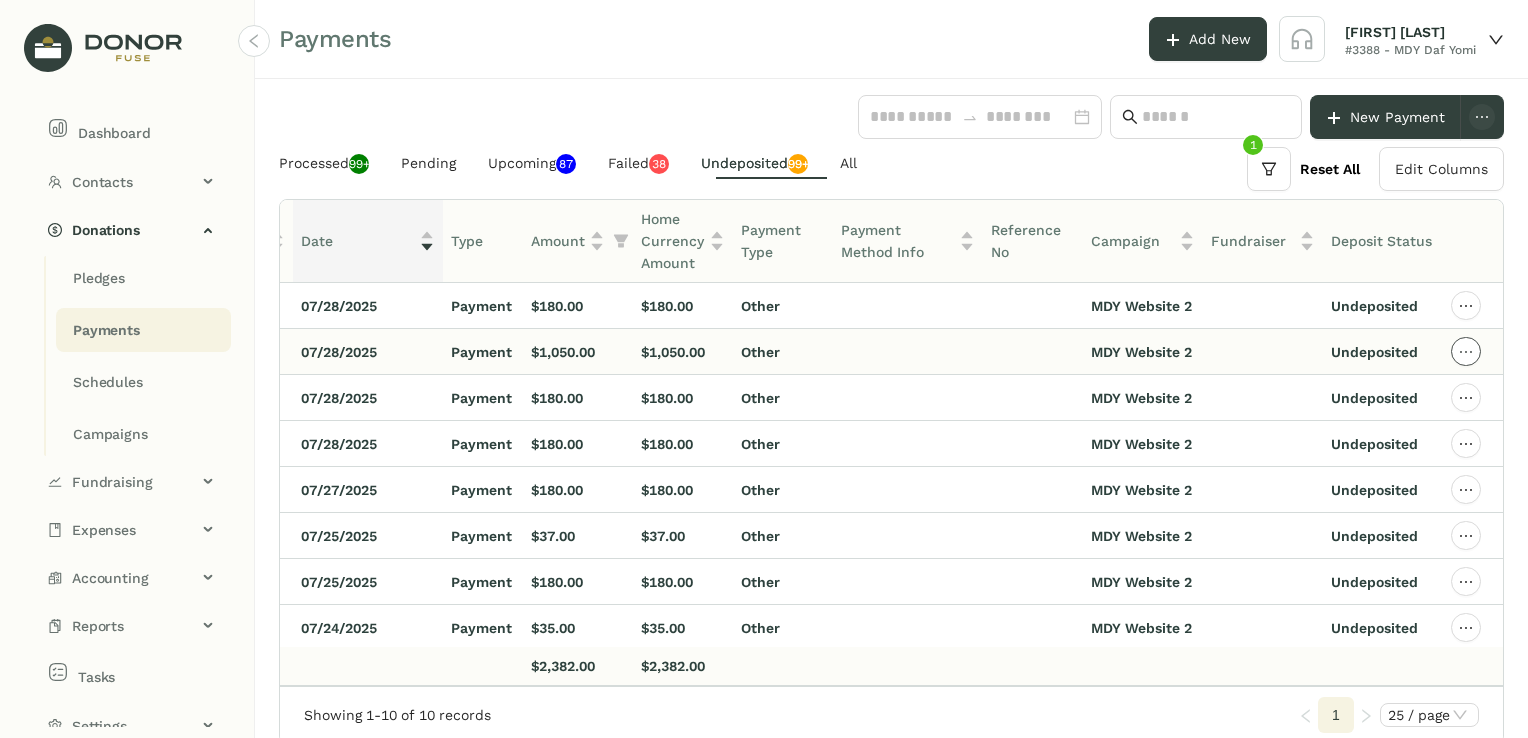 click 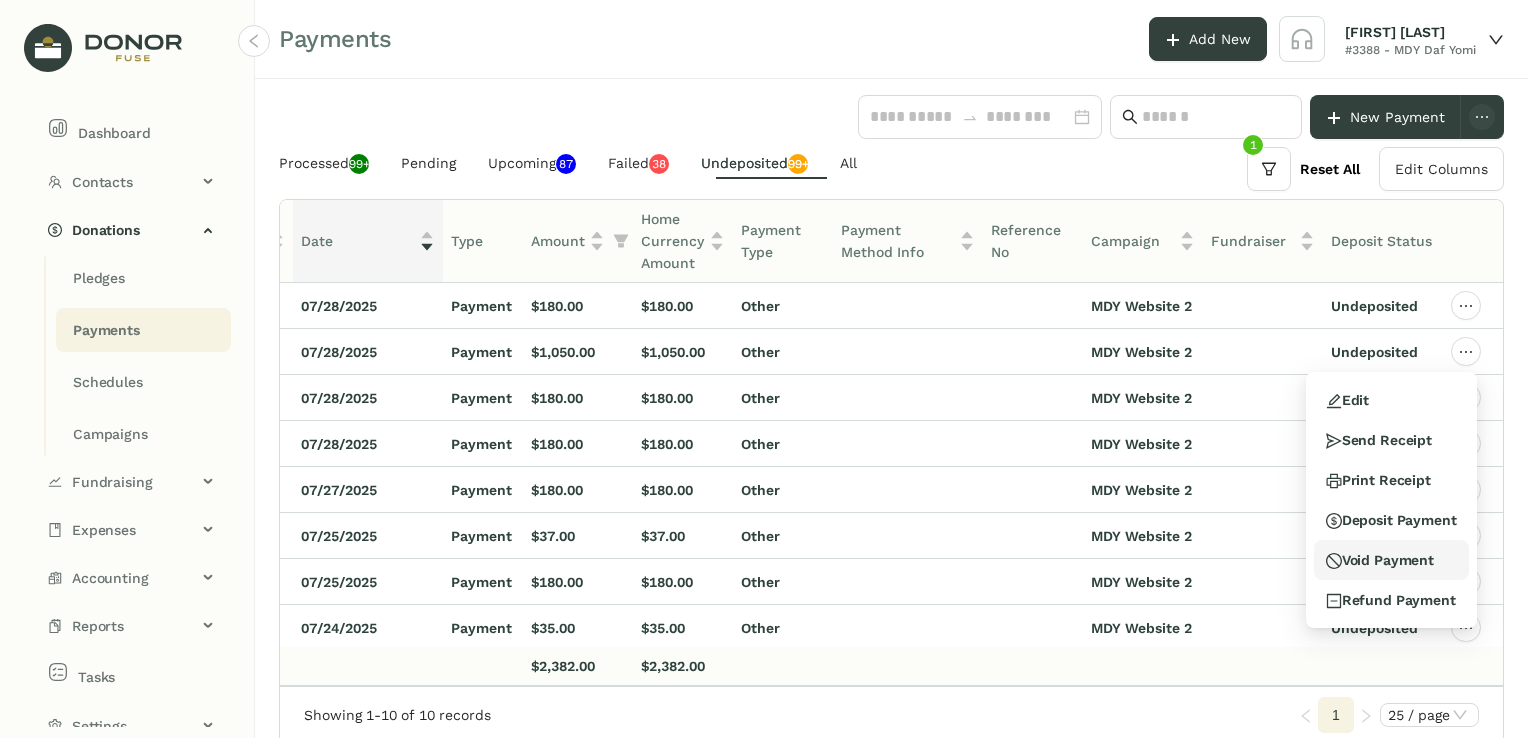 click on "Void Payment" at bounding box center (1380, 560) 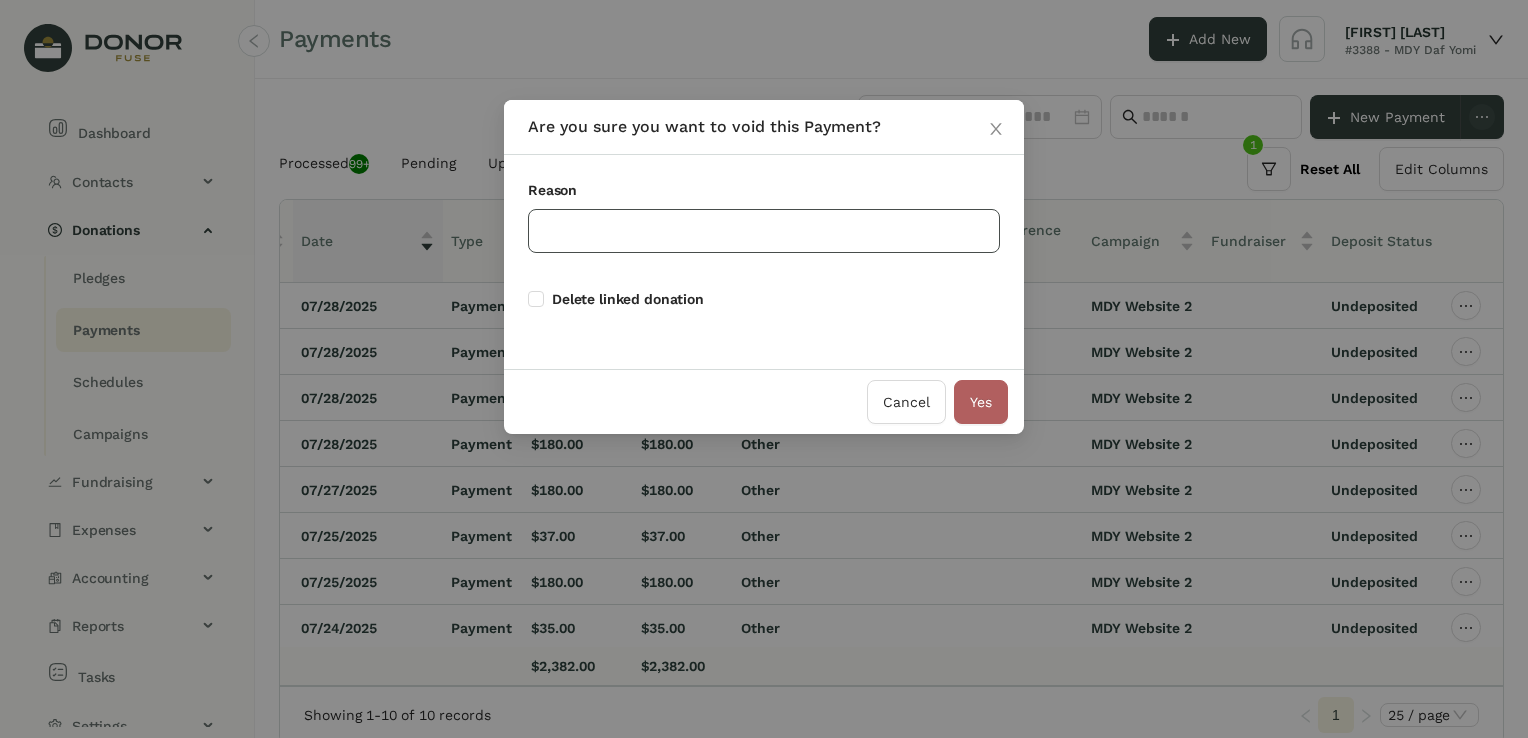 click on "Reason" at bounding box center [764, 216] 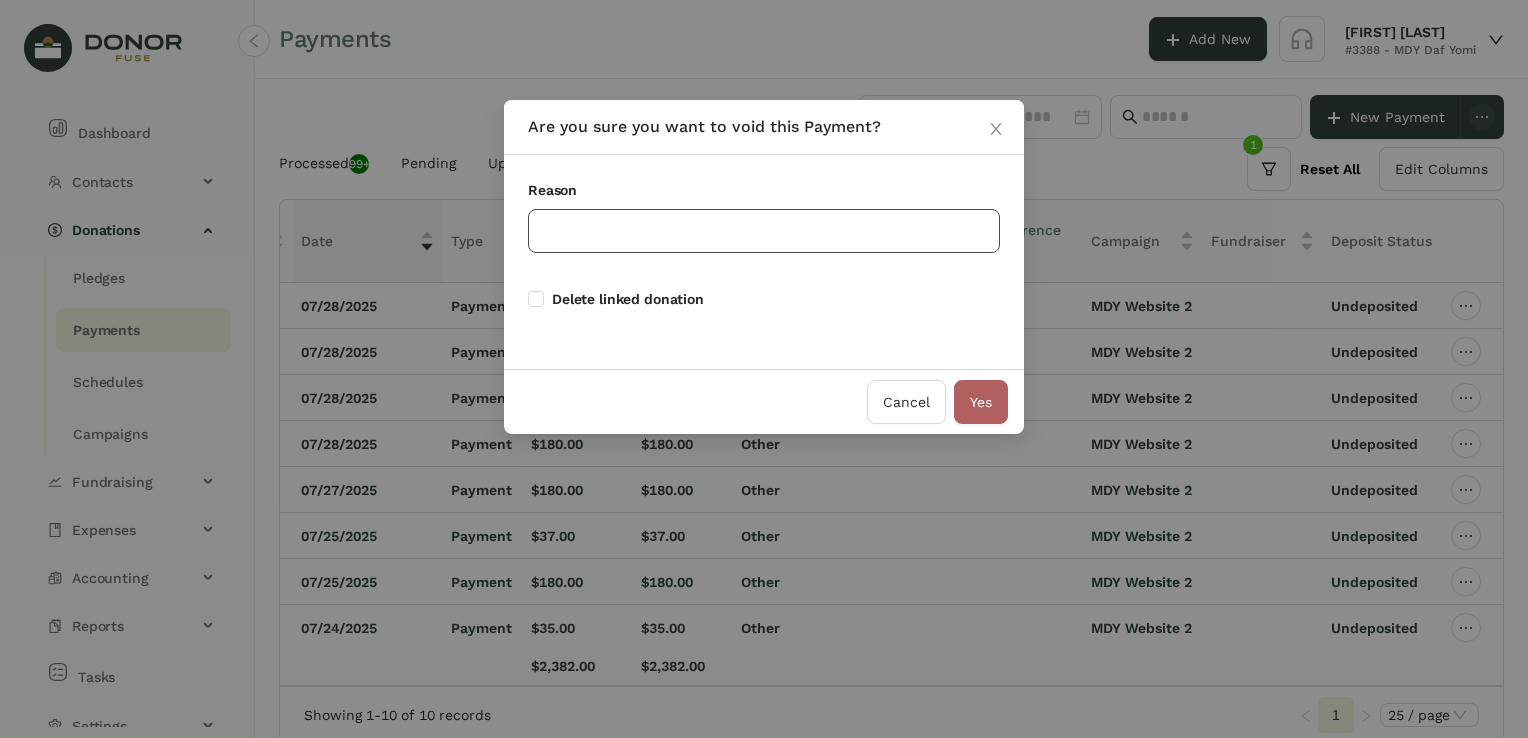 click 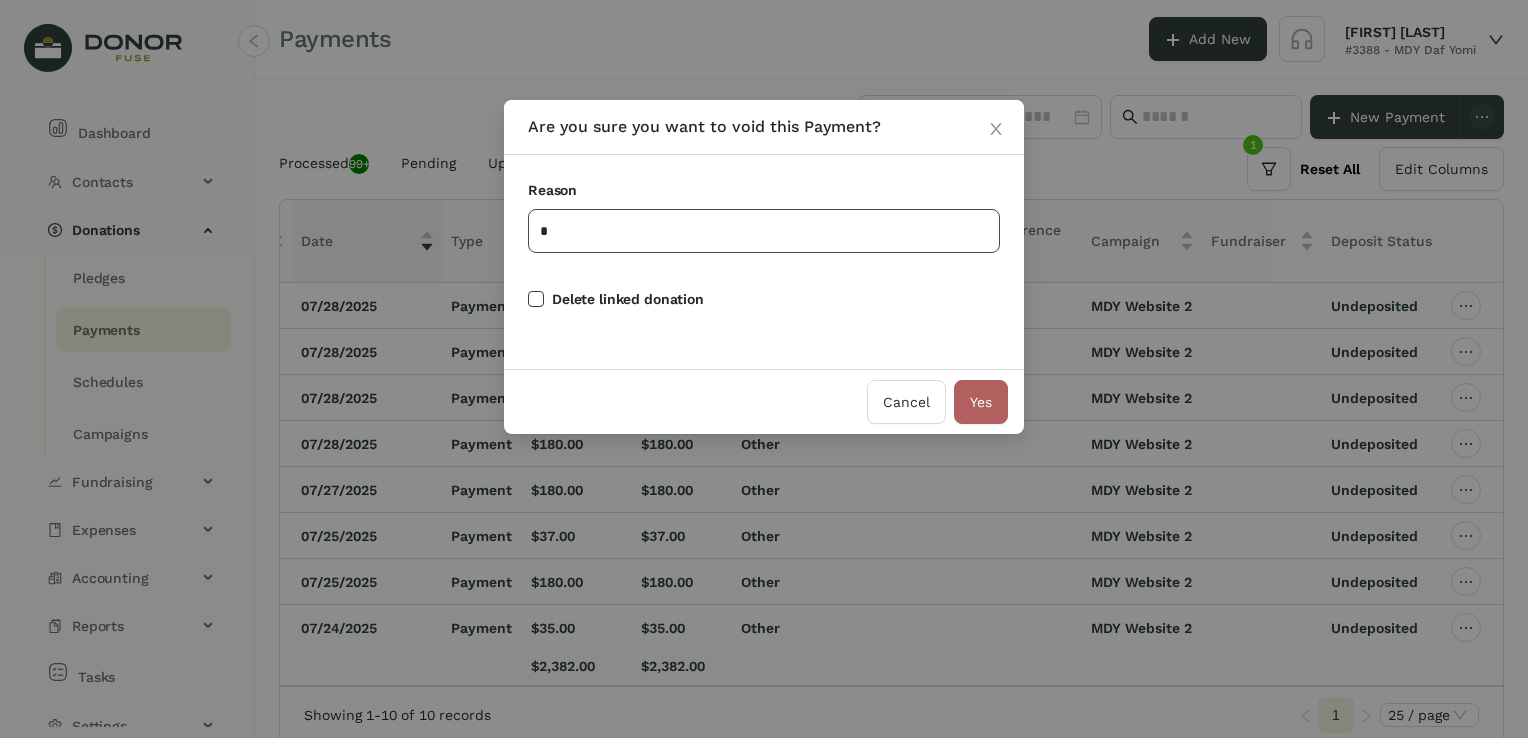 type on "*" 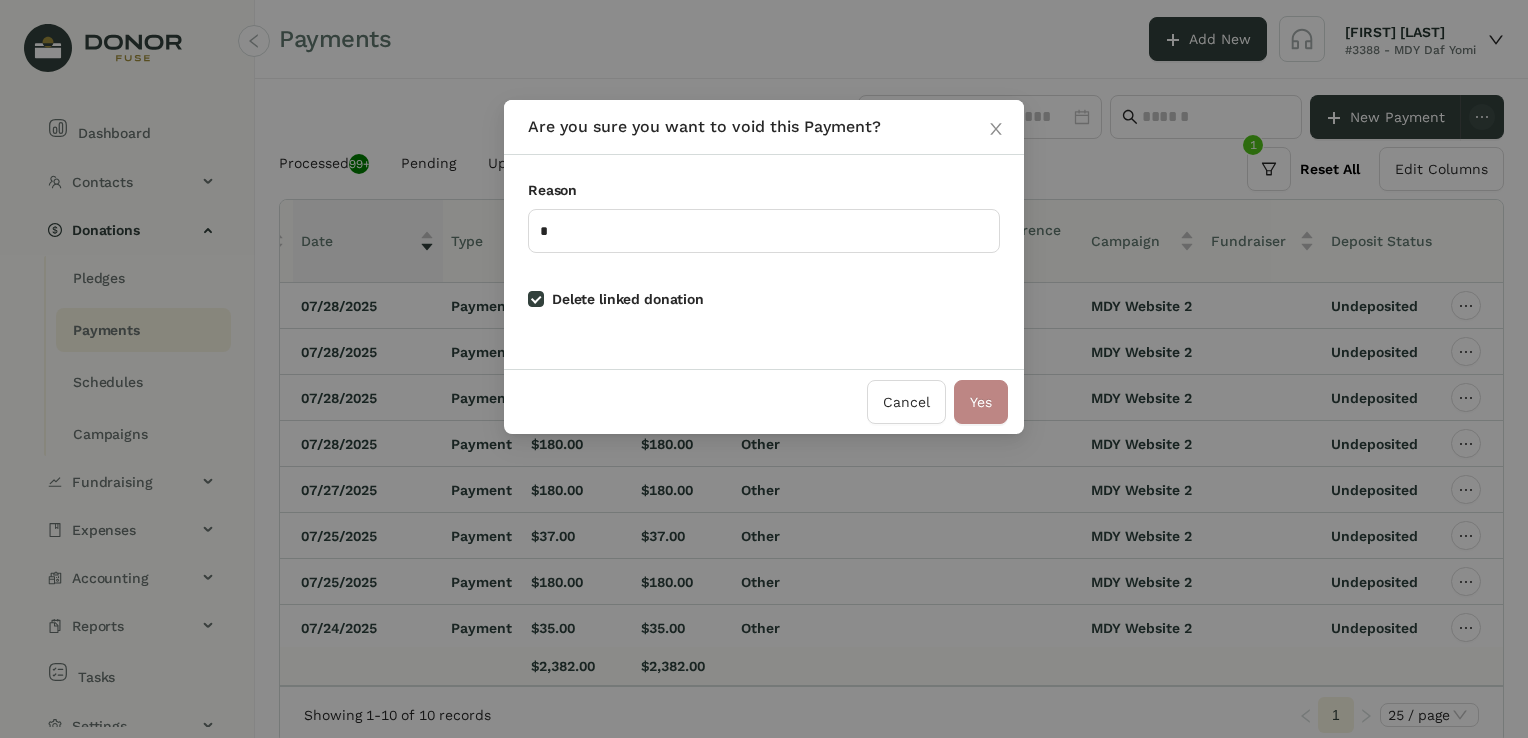 click on "Yes" at bounding box center (981, 402) 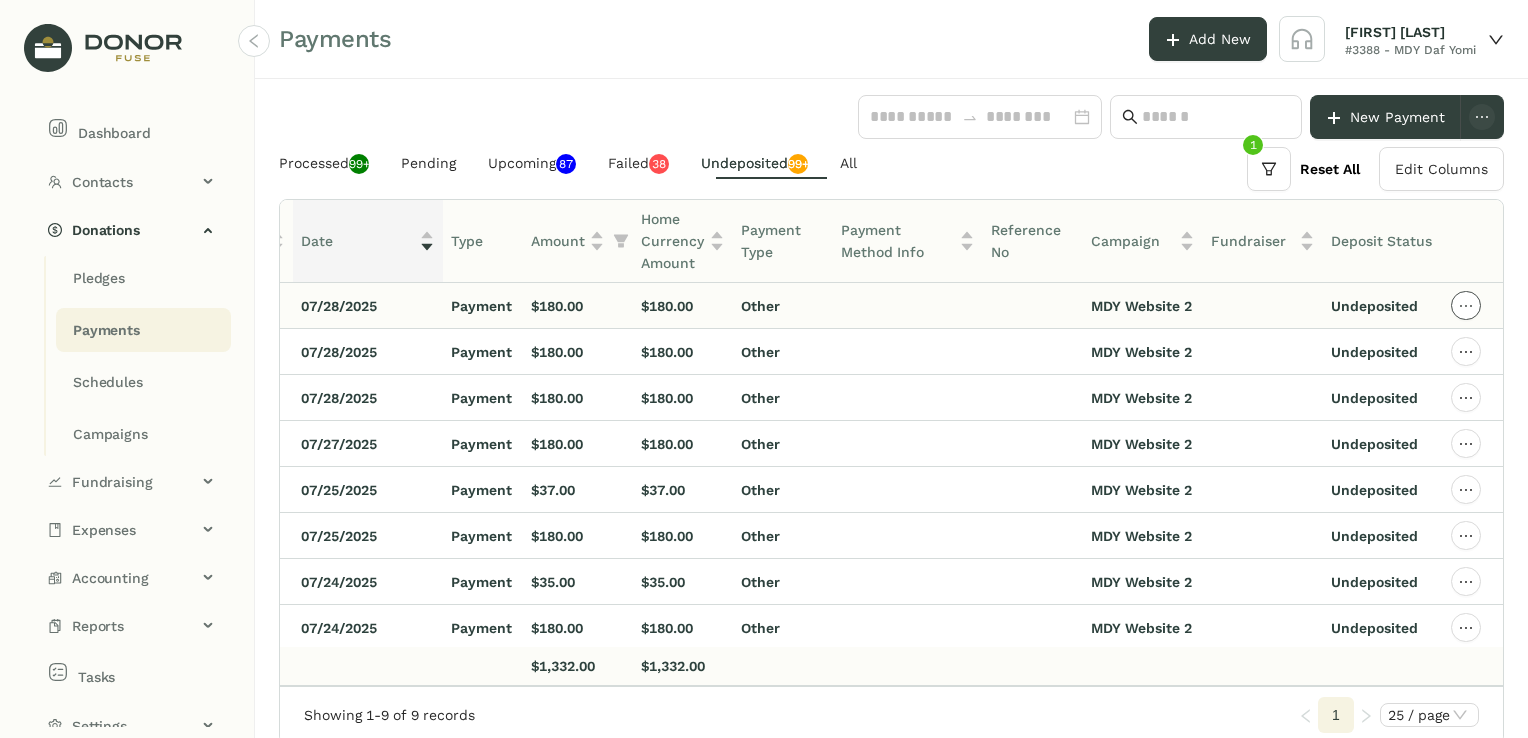 click 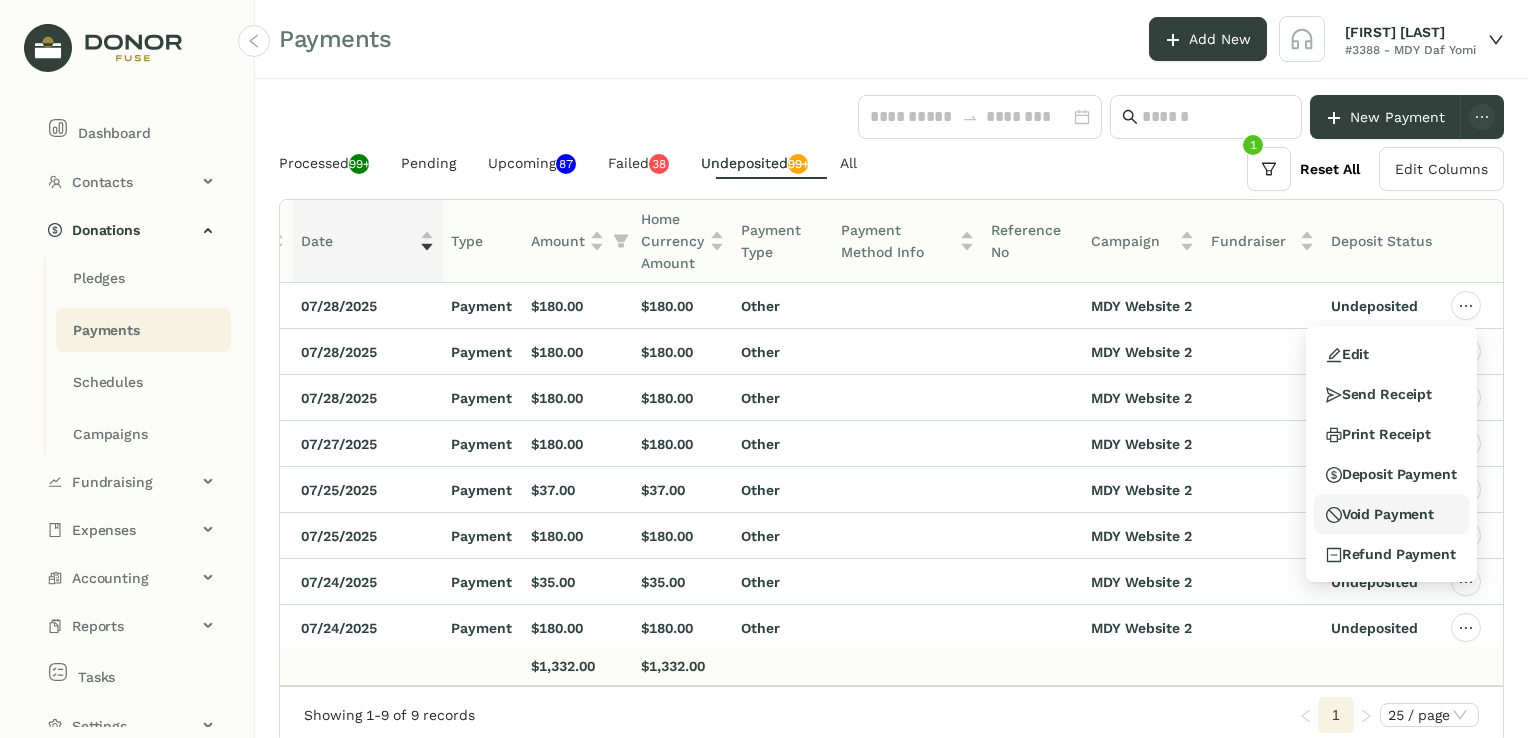 click on "Void Payment" at bounding box center [1380, 514] 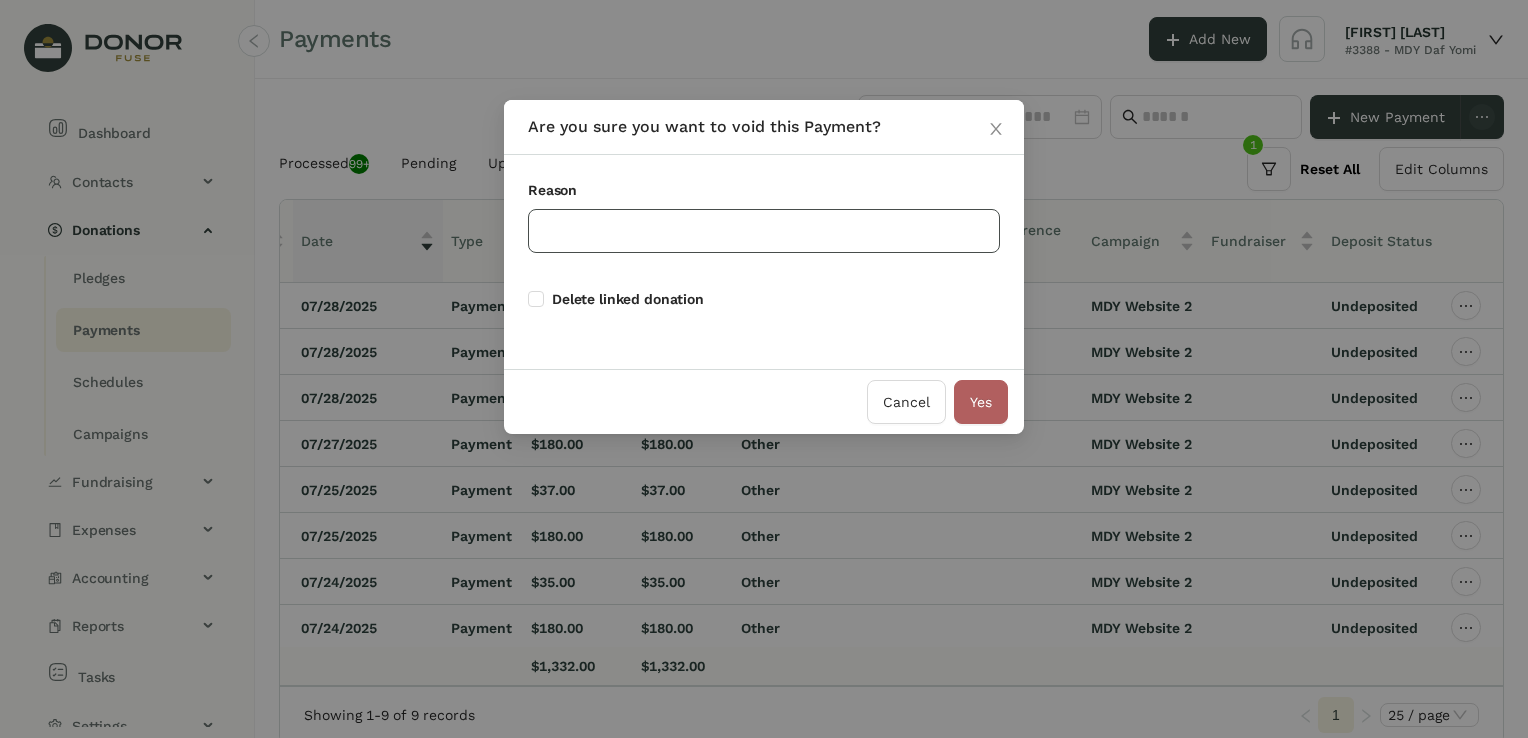 click 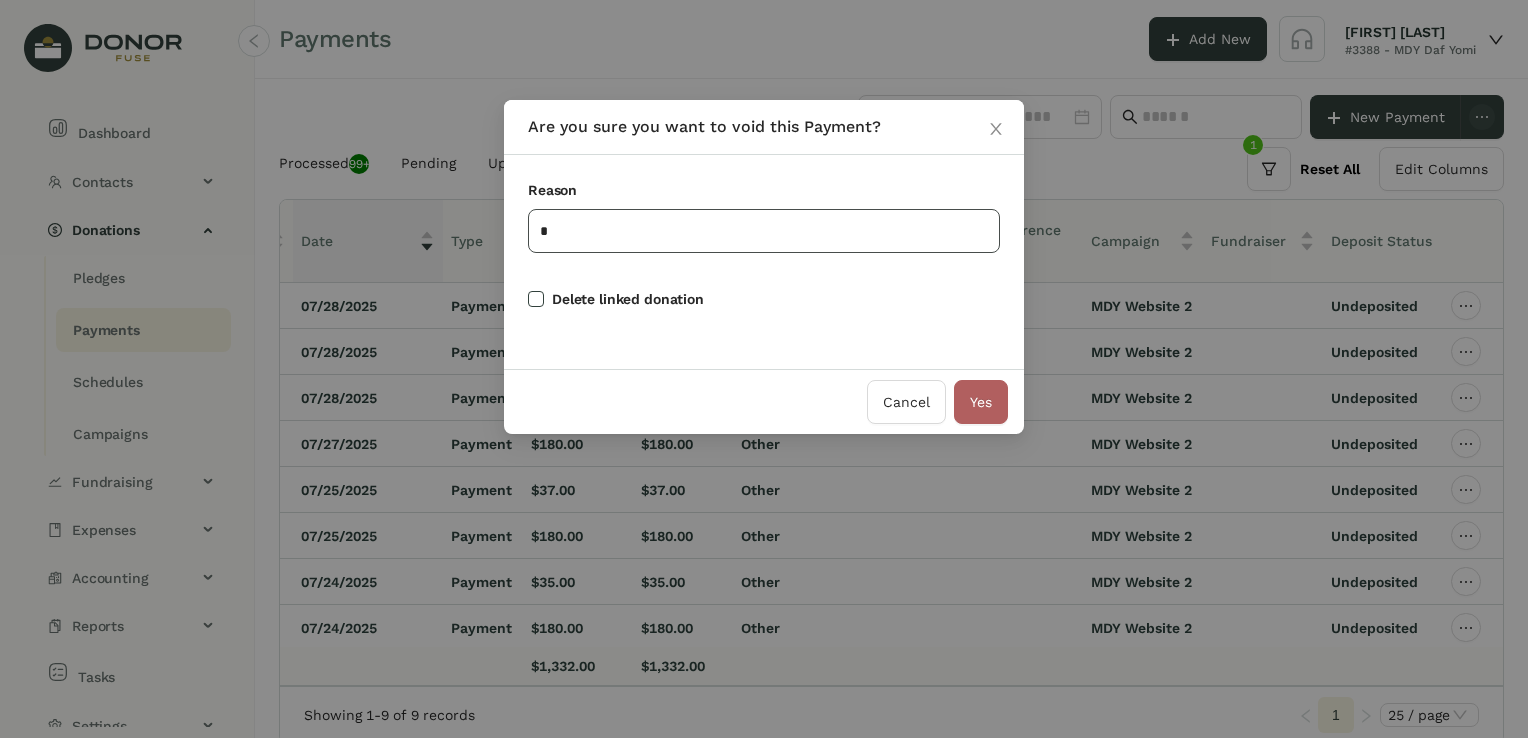 type on "*" 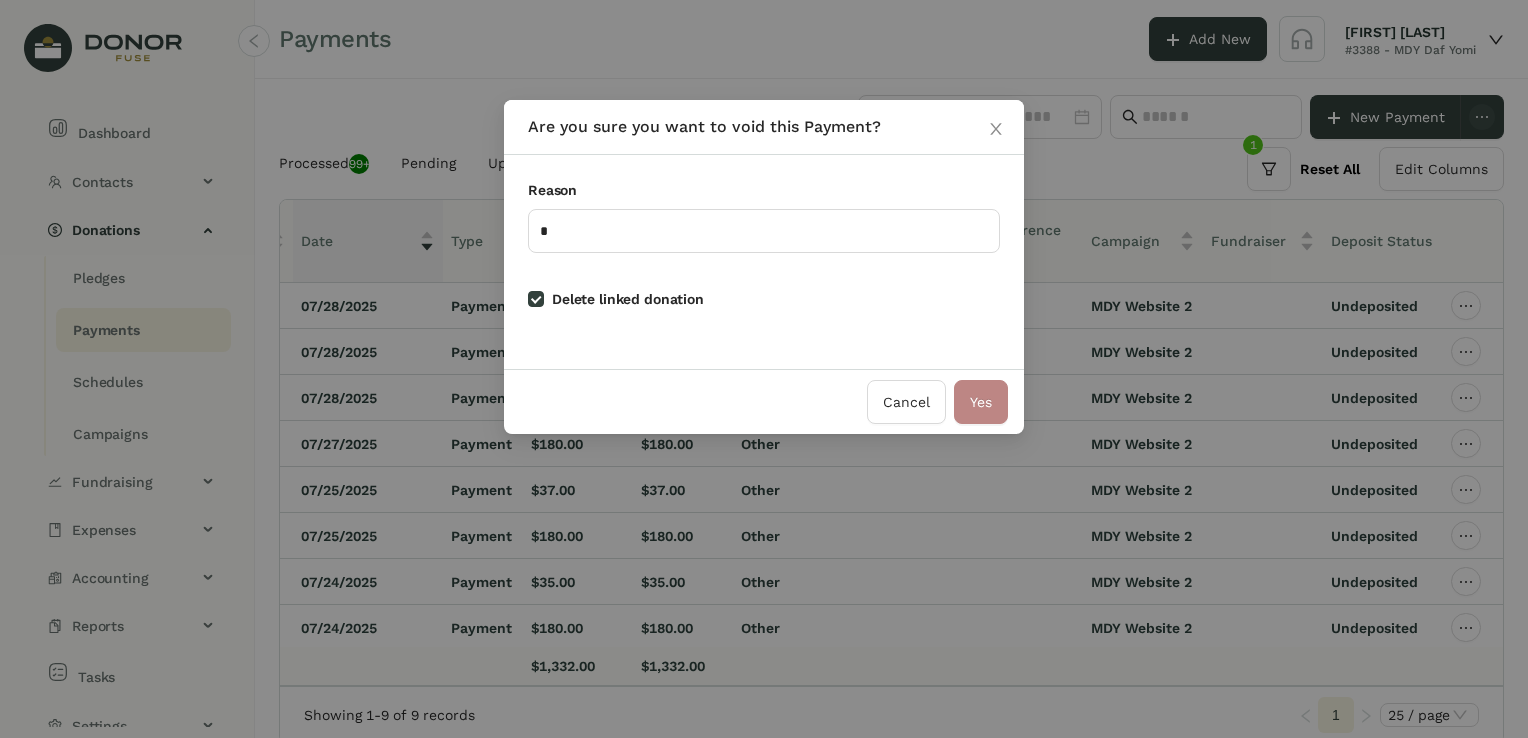 click on "Yes" at bounding box center (981, 402) 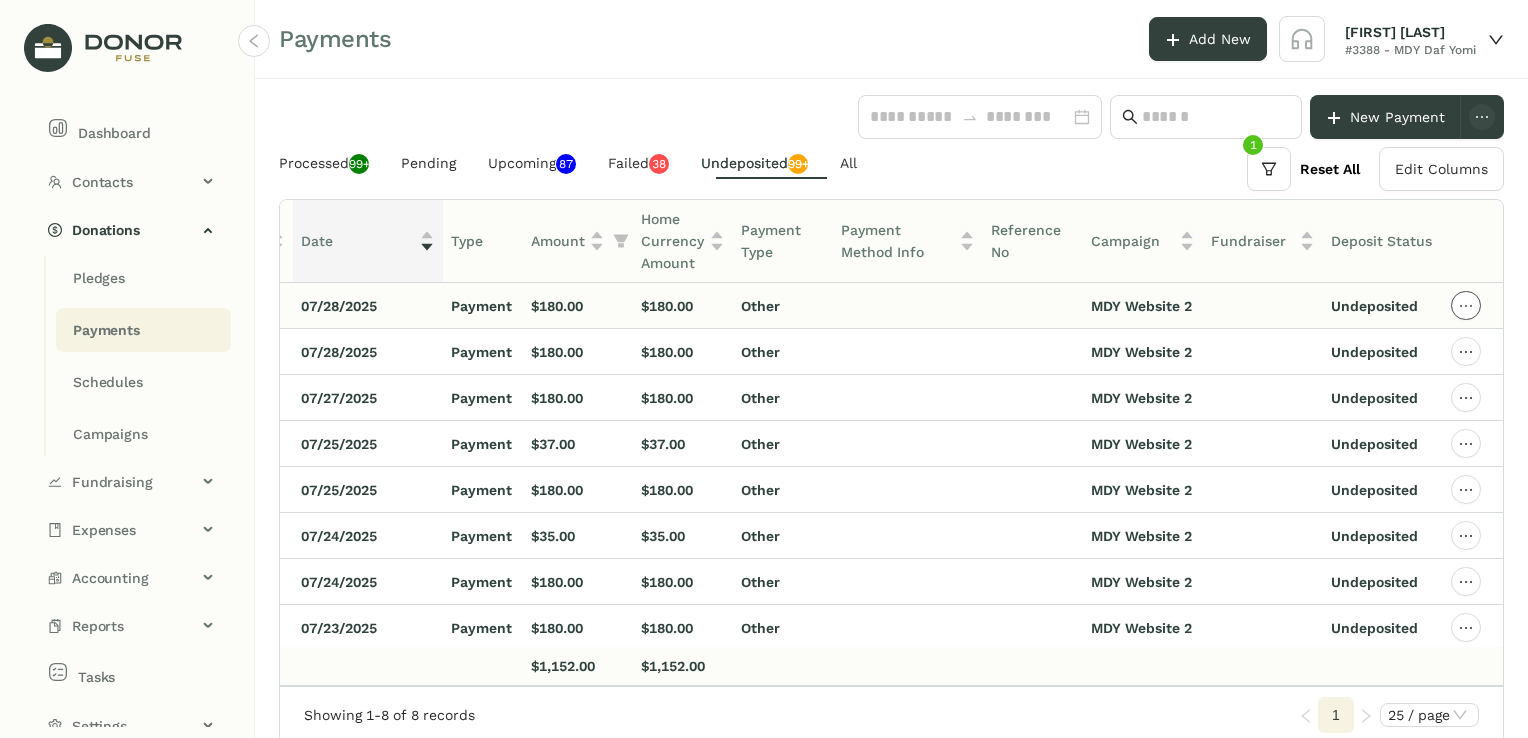 click 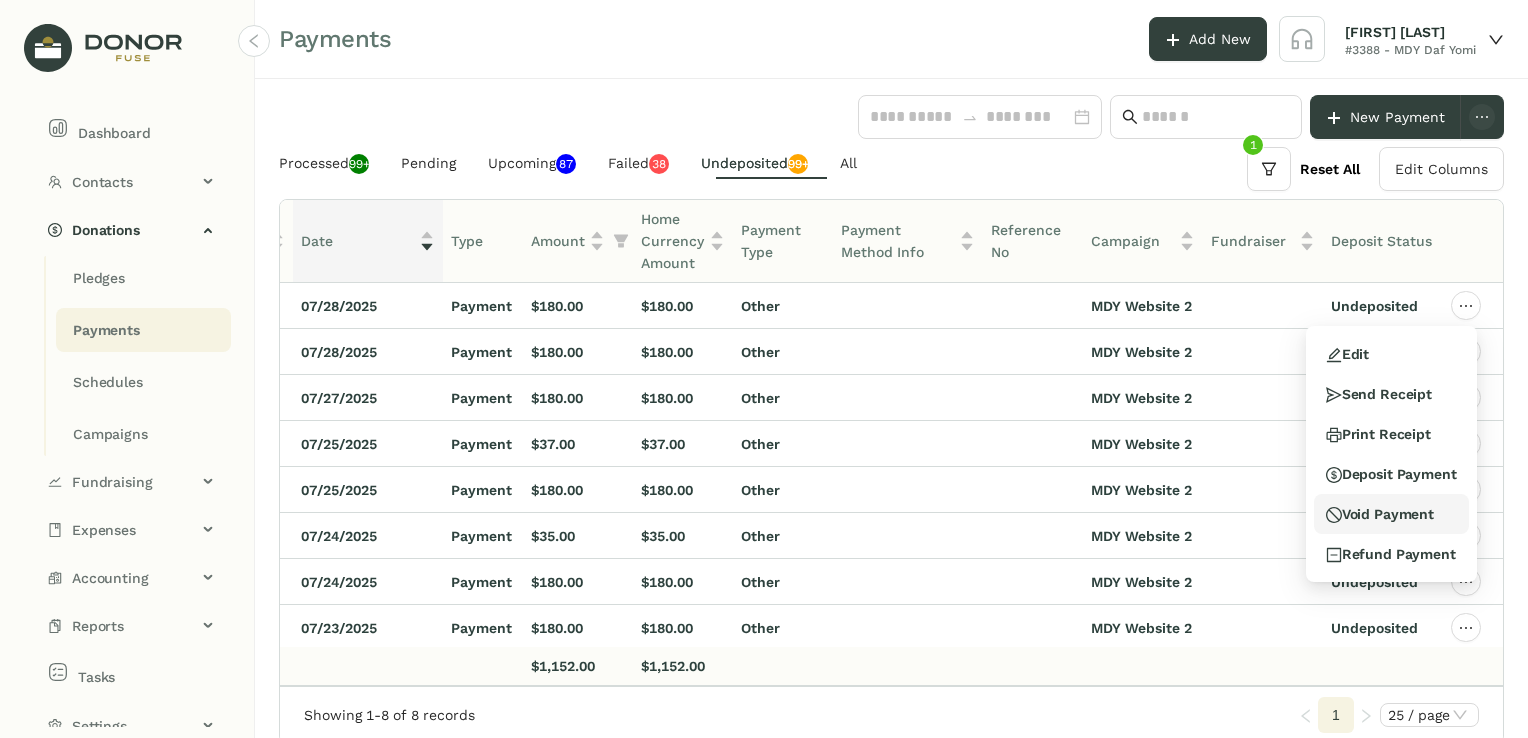click on "Void Payment" at bounding box center (1380, 514) 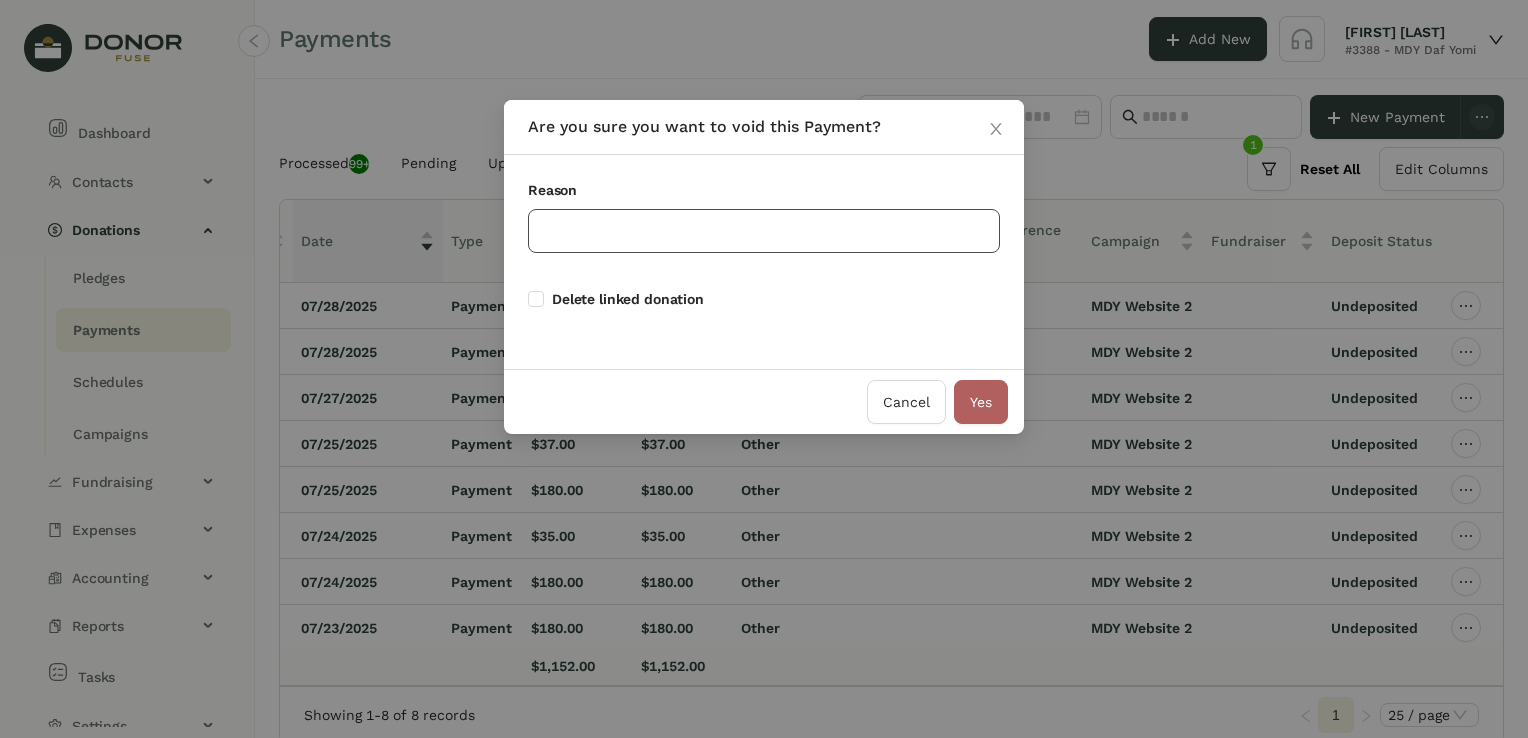 click 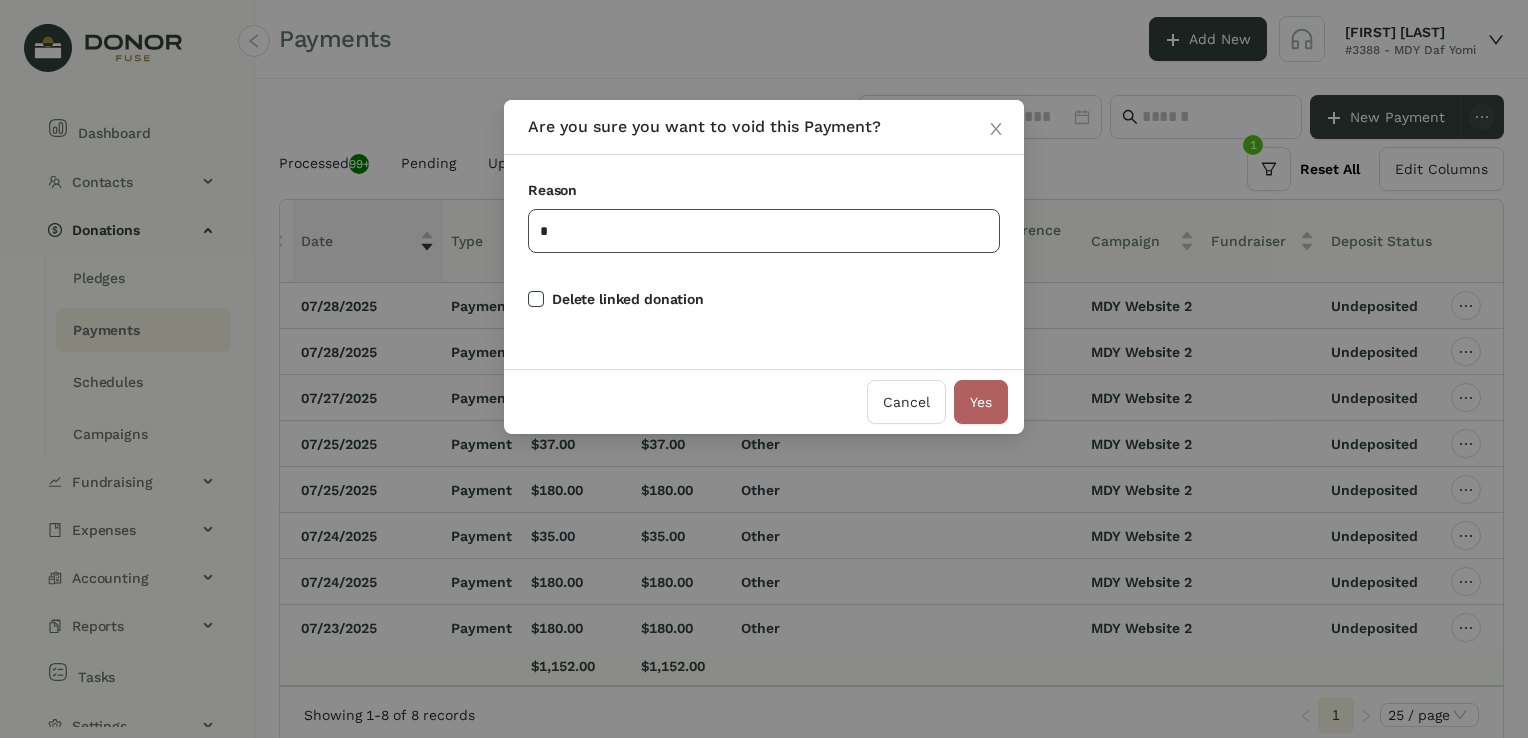 type on "*" 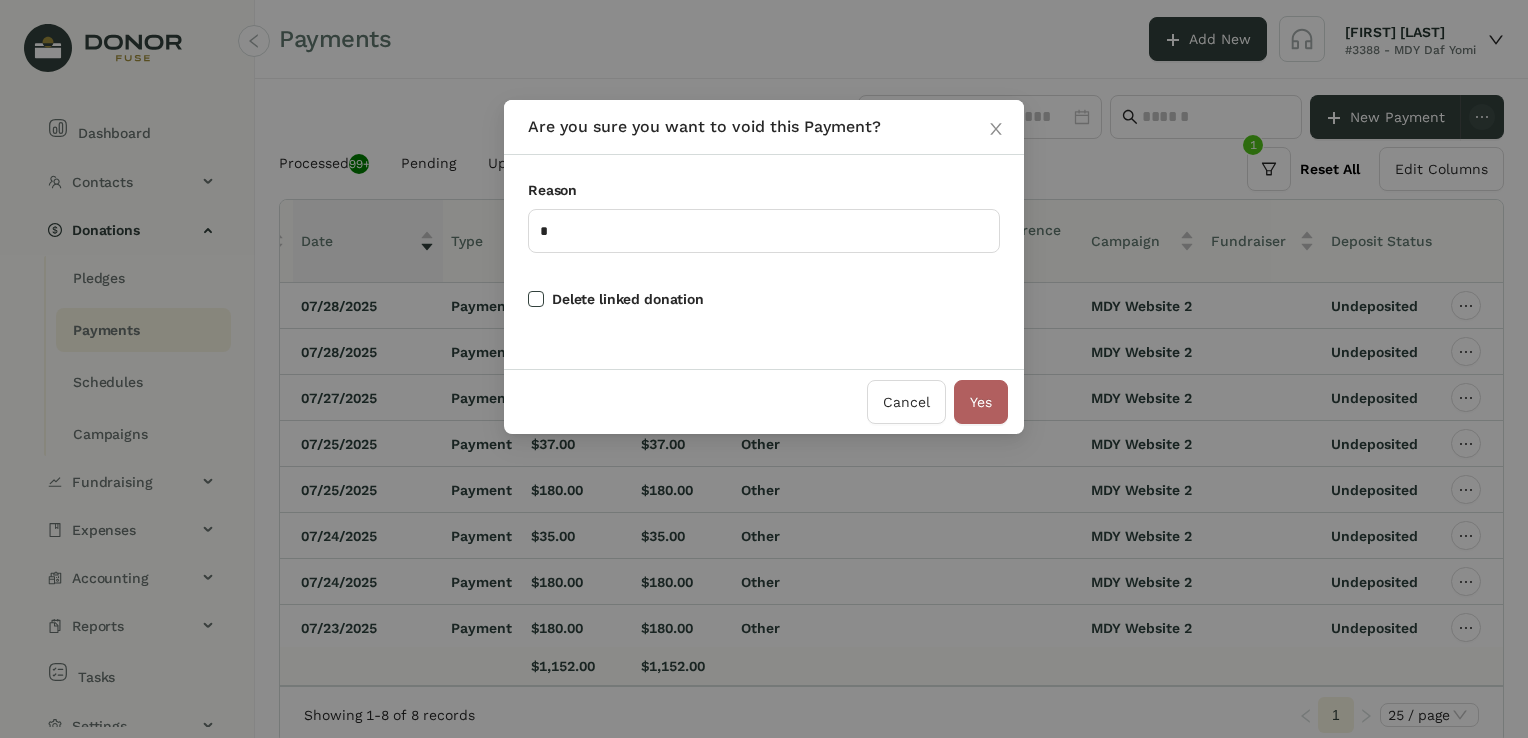 click on "Delete linked donation" at bounding box center (628, 299) 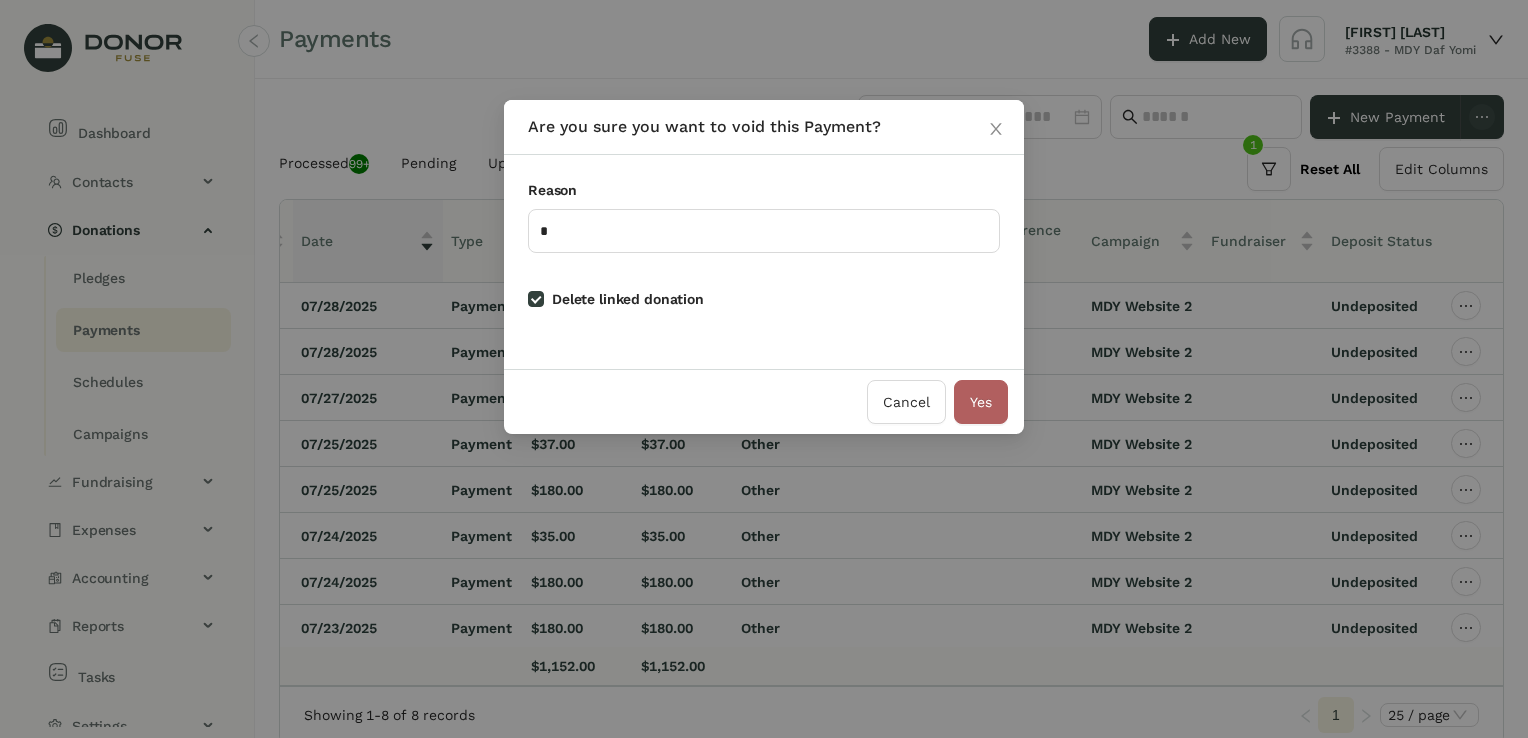 click on "Cancel   Yes" at bounding box center [764, 401] 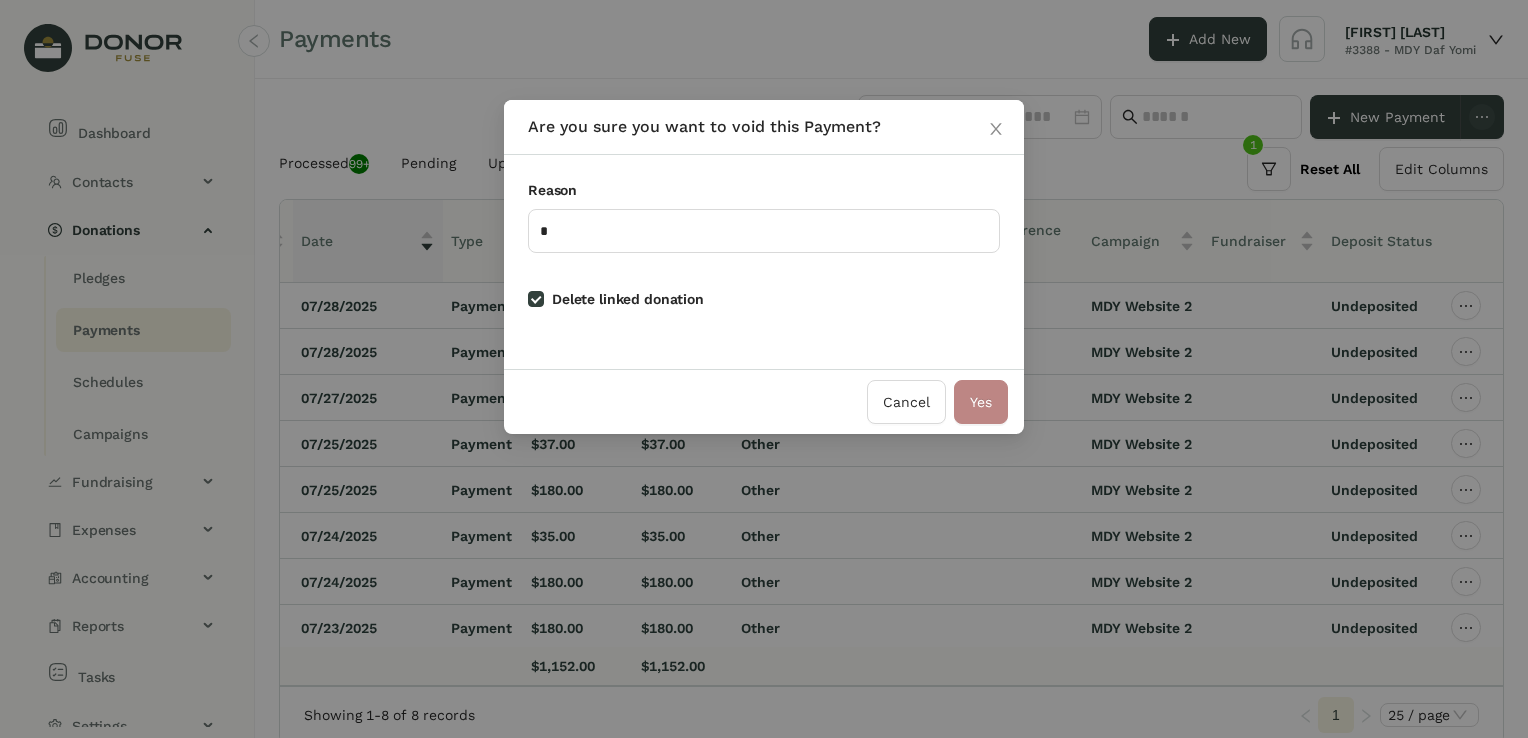 click on "Yes" at bounding box center [981, 402] 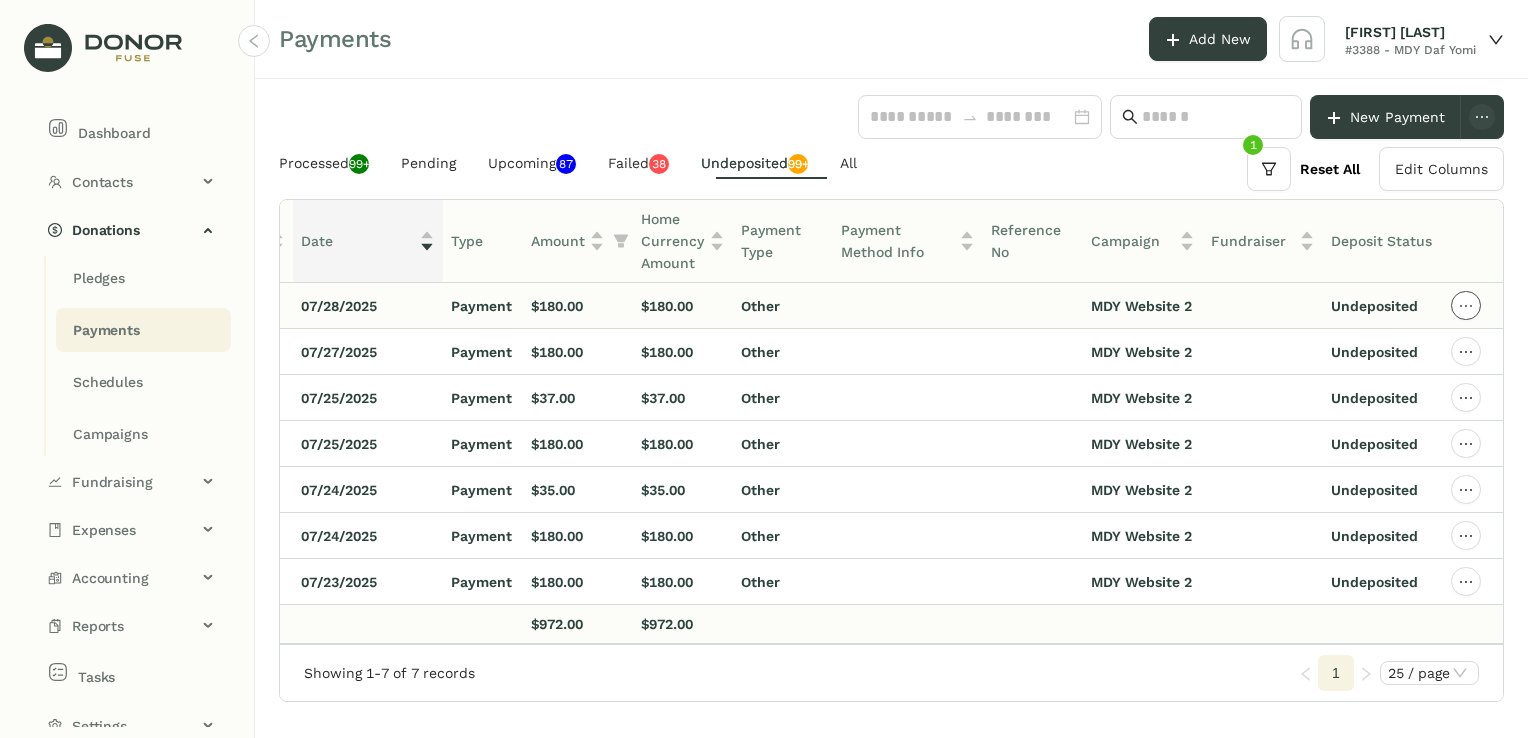 click 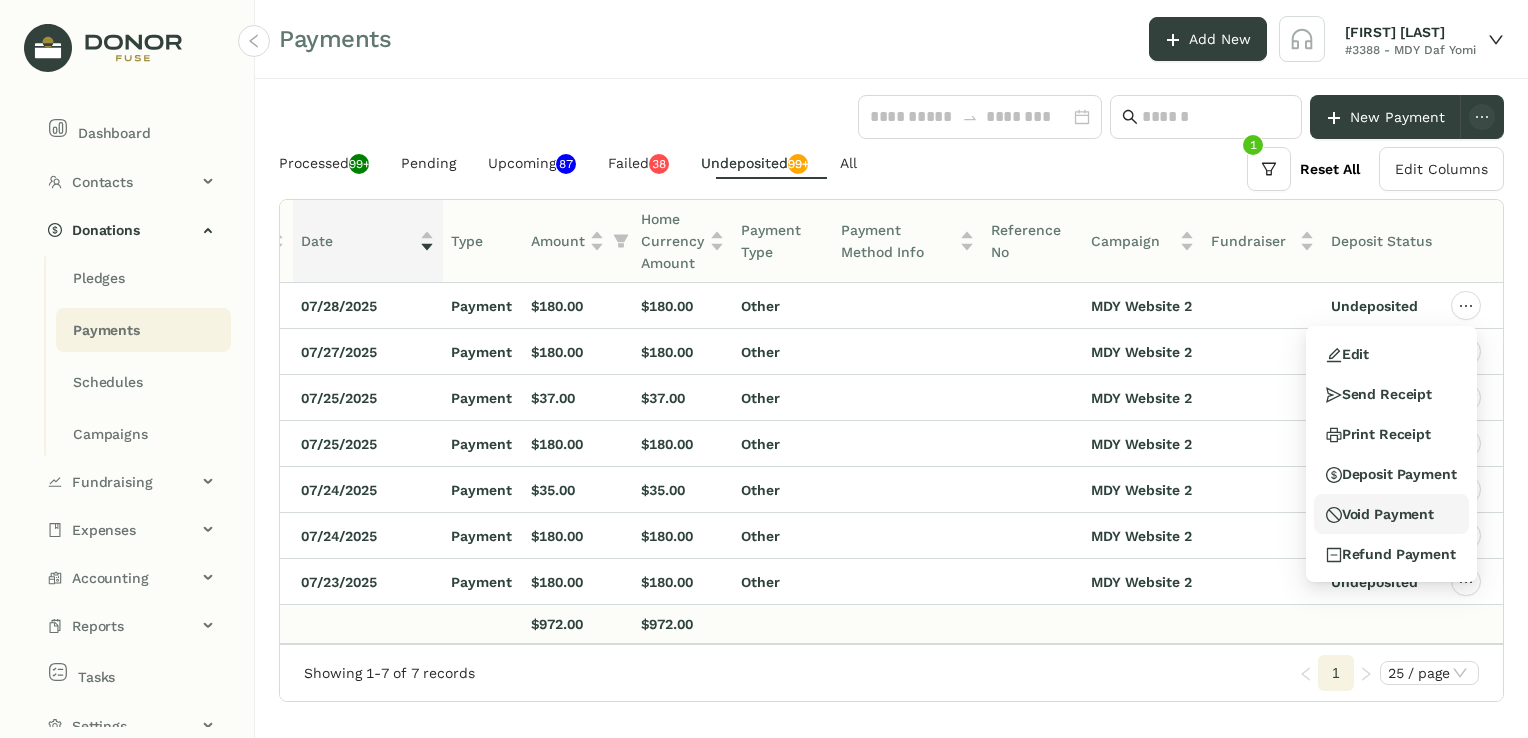 click on "Void Payment" at bounding box center [1380, 514] 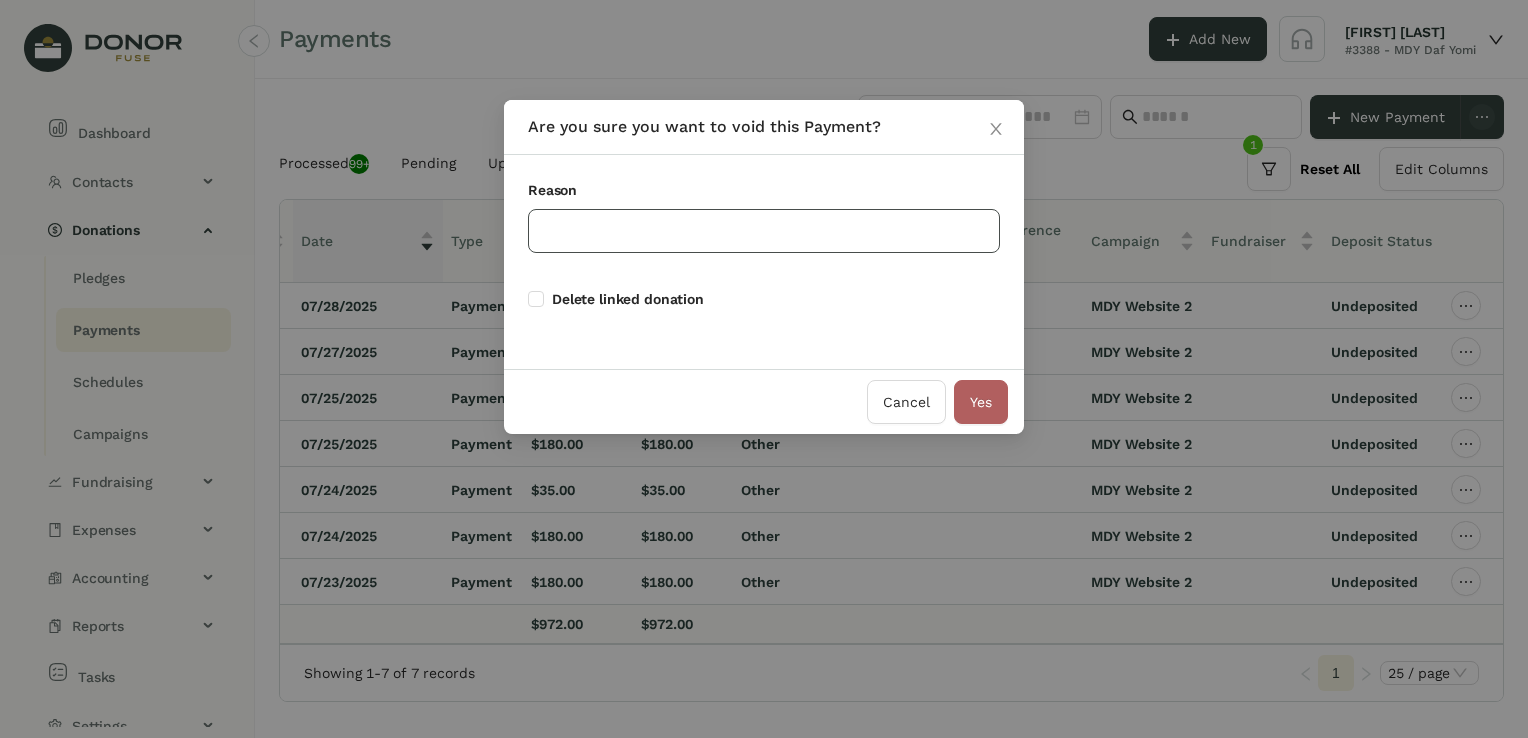 click 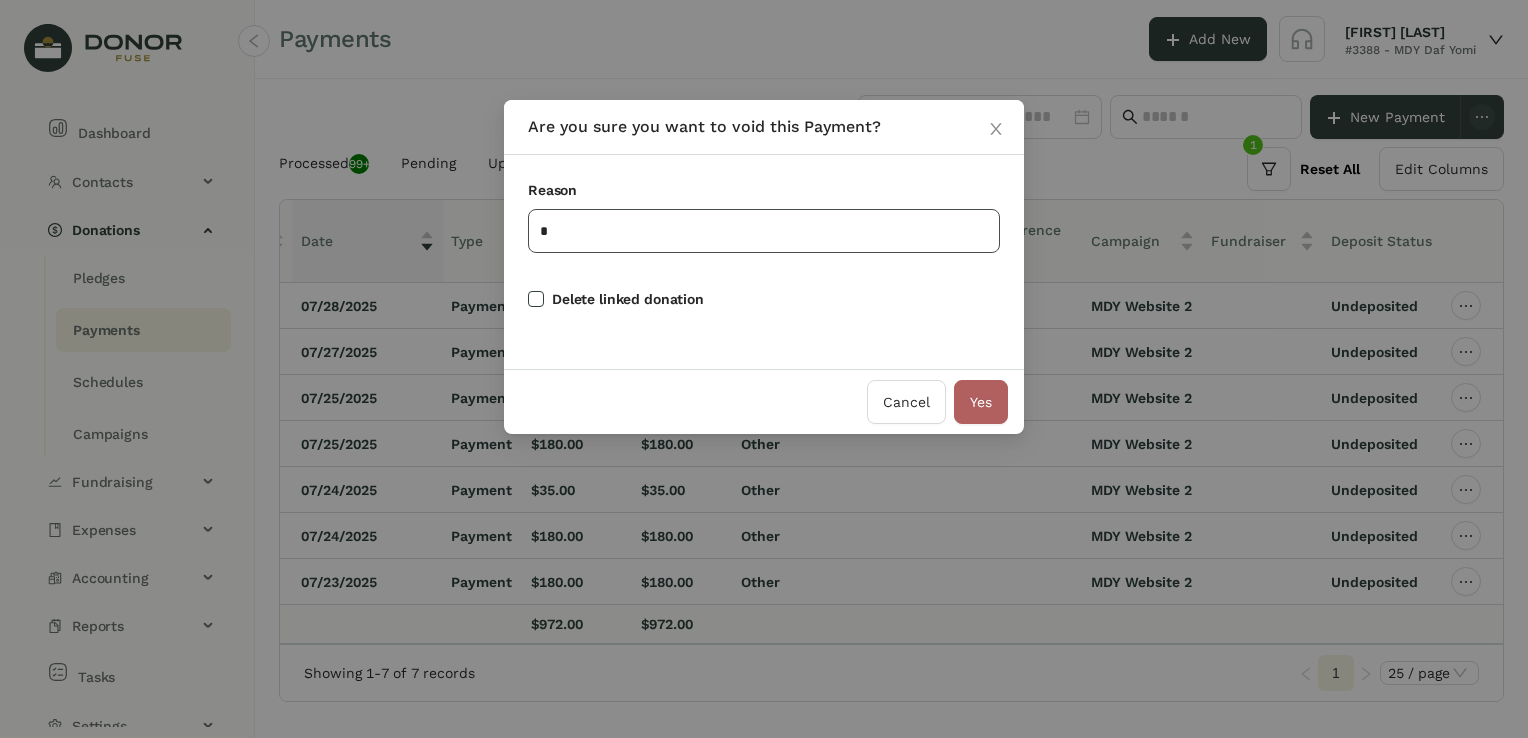 type on "*" 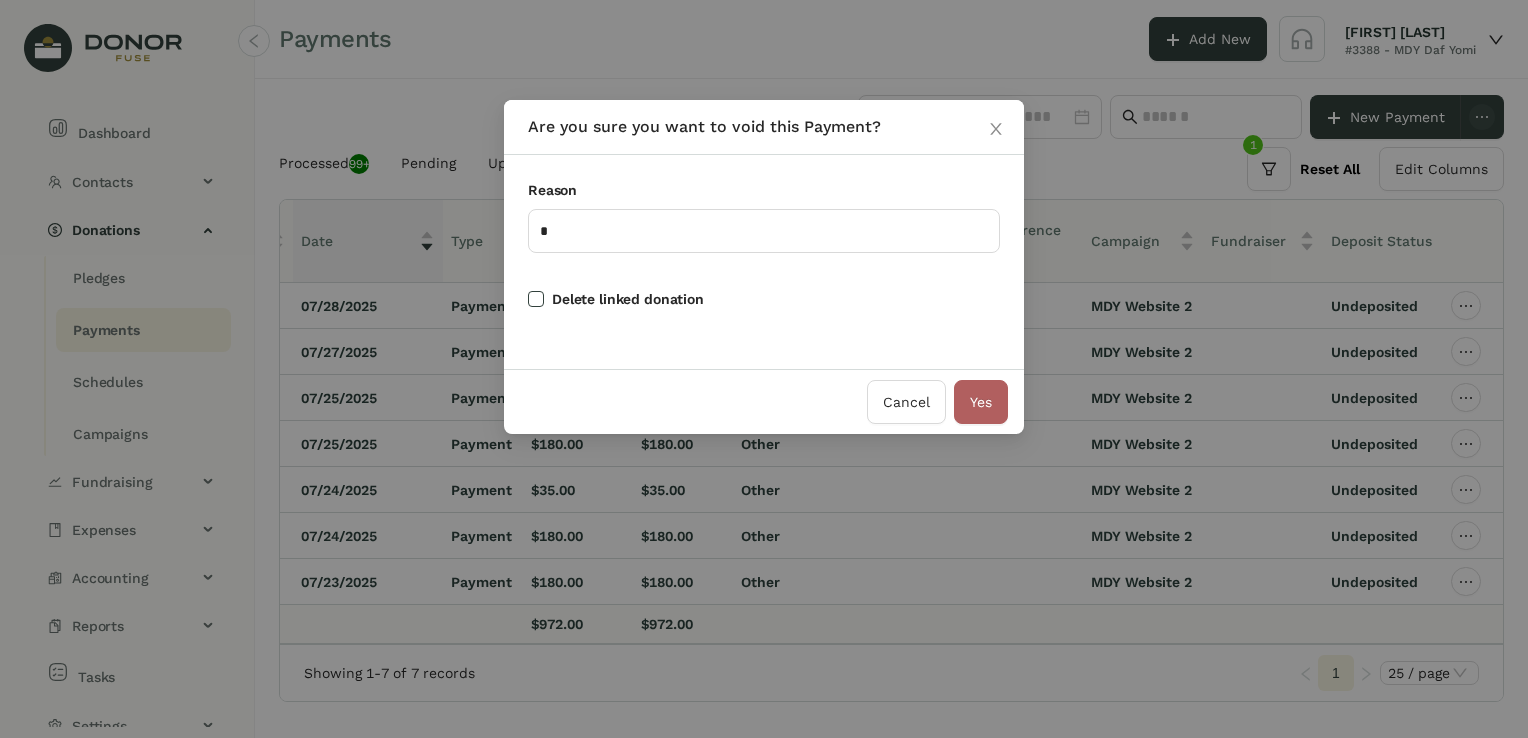 click on "Delete linked donation" at bounding box center [620, 299] 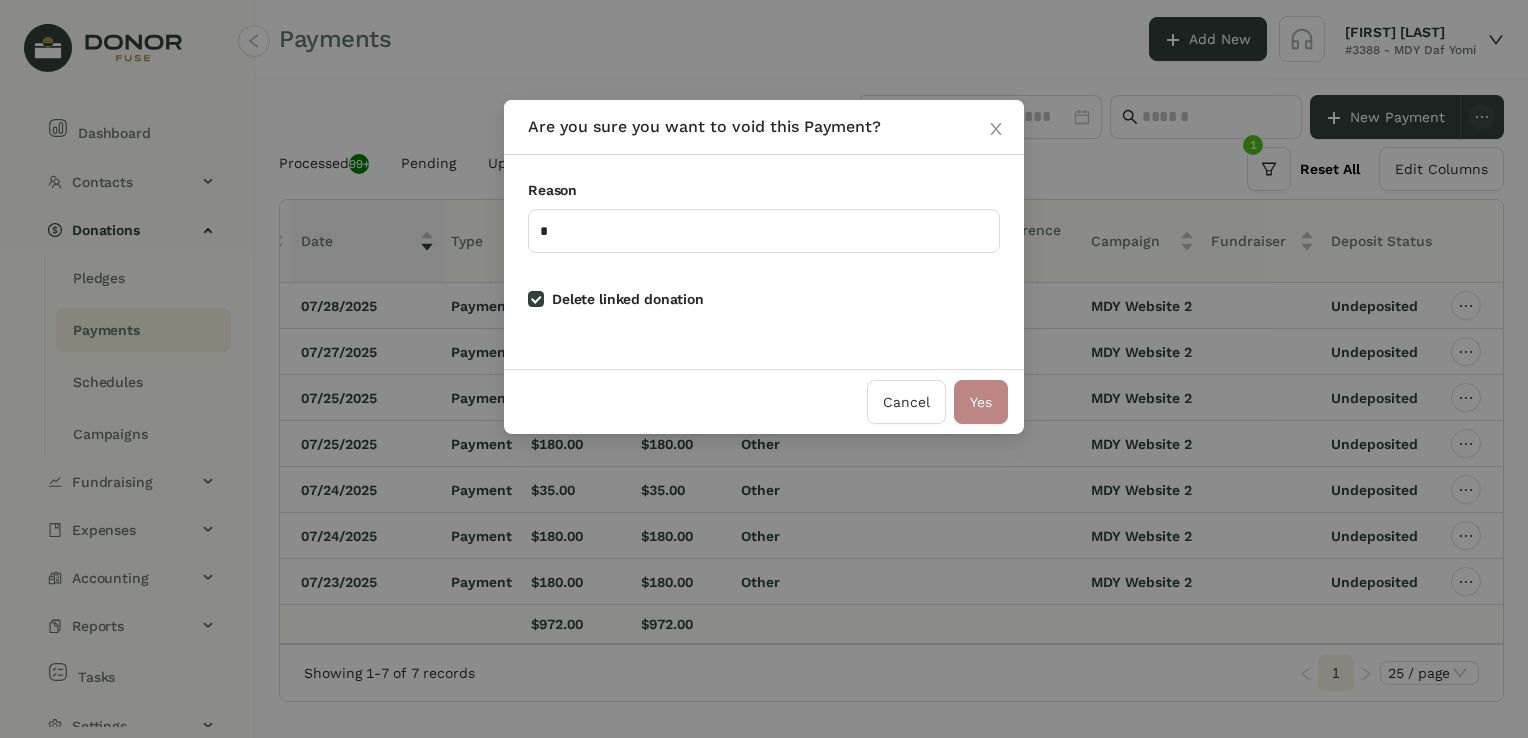 click on "Yes" at bounding box center (981, 402) 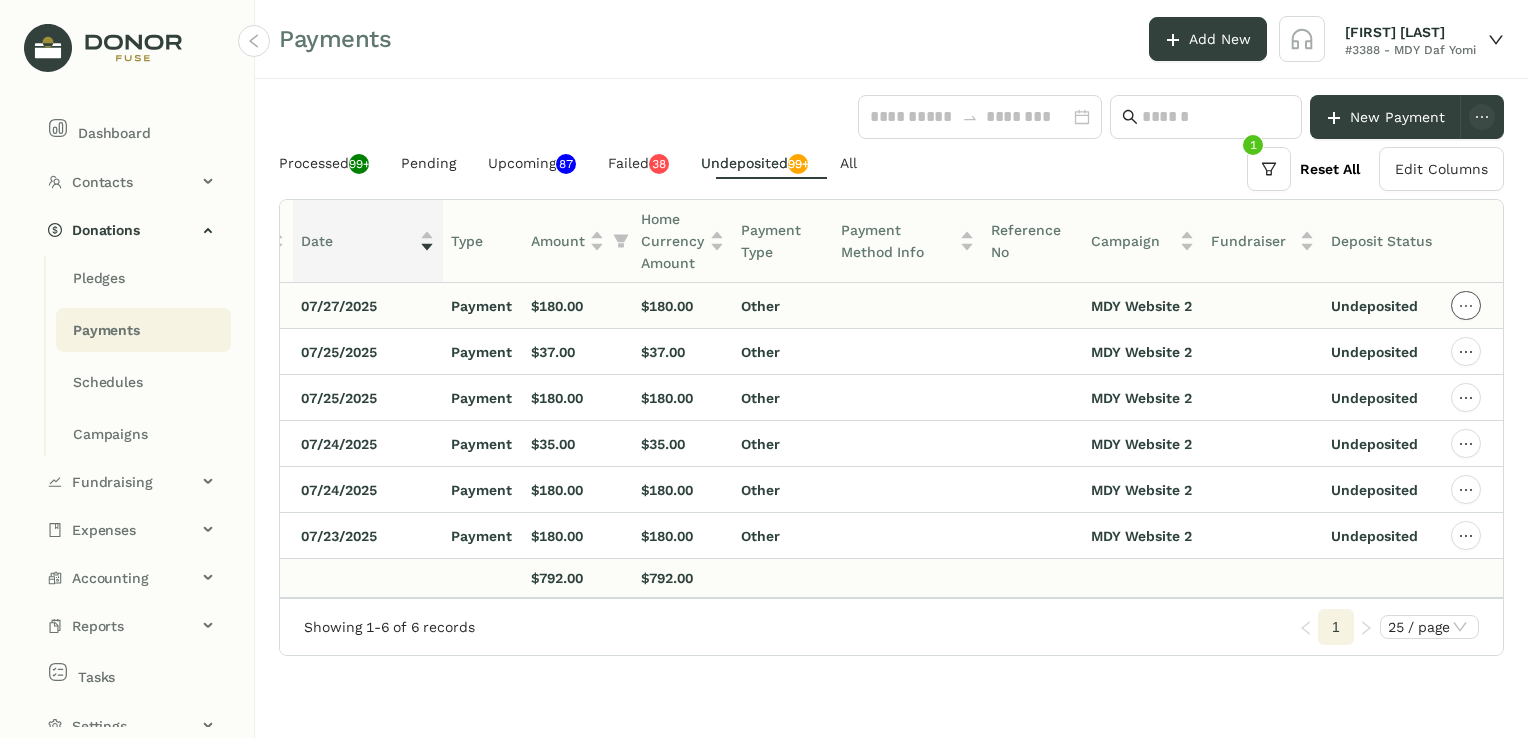 click 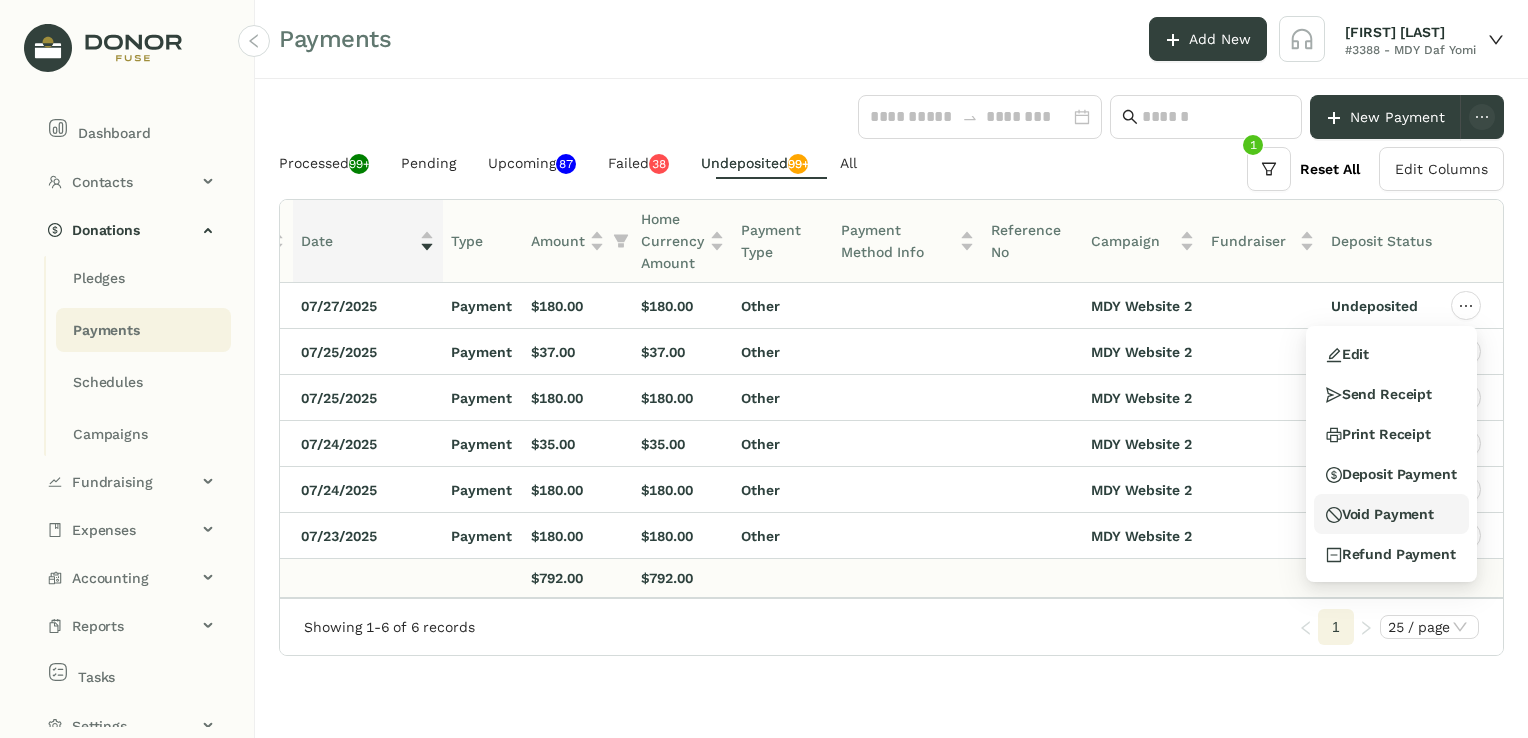 click on "Void Payment" at bounding box center [1380, 514] 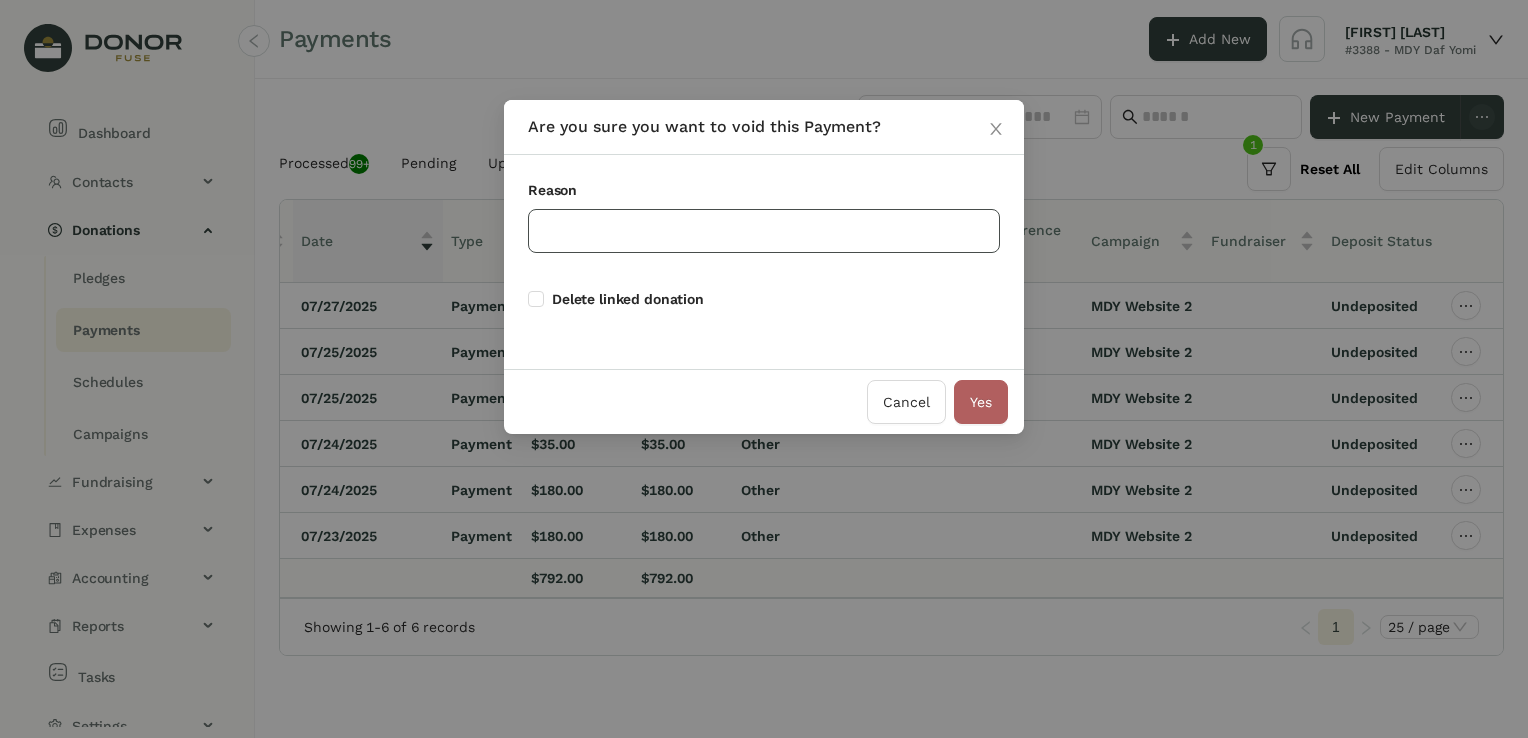 click 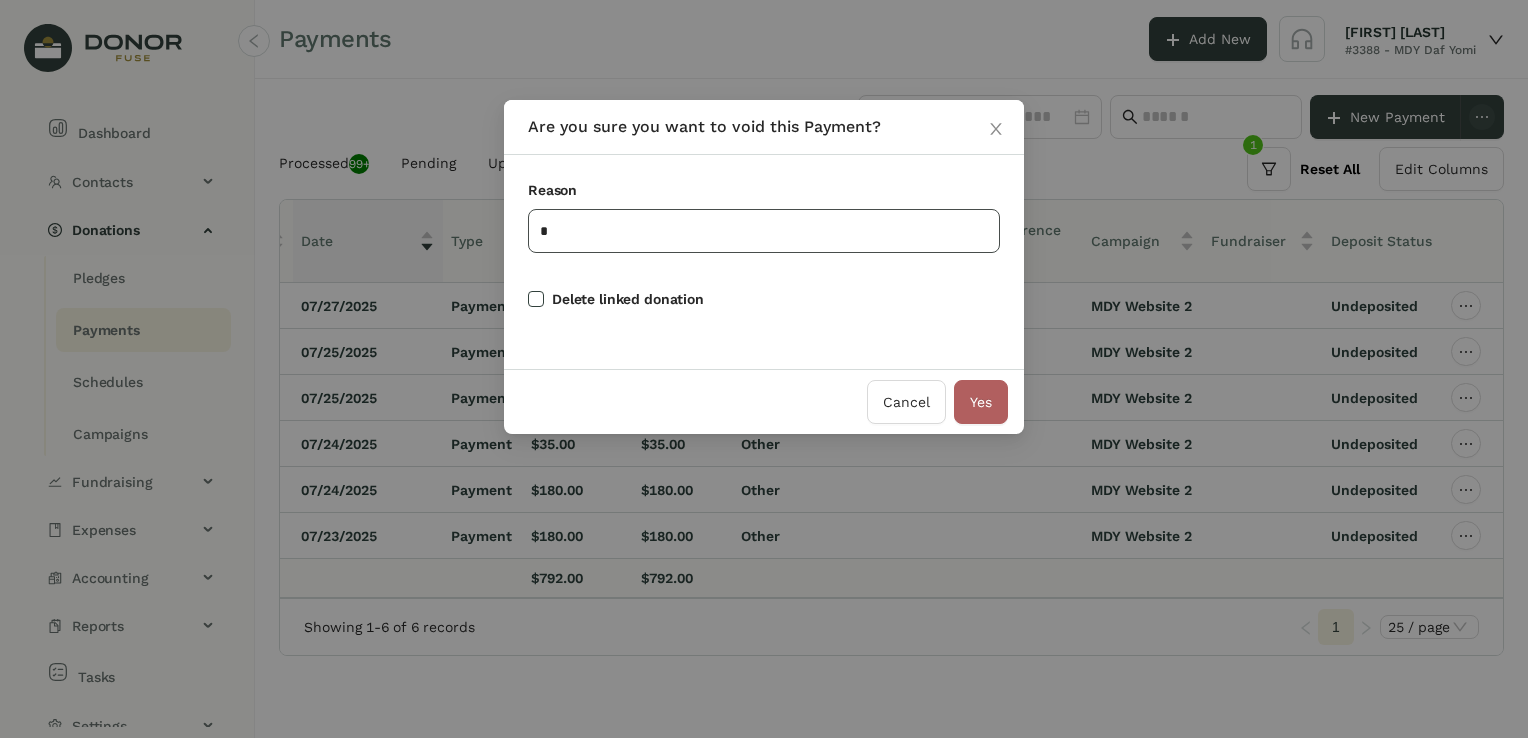 type on "*" 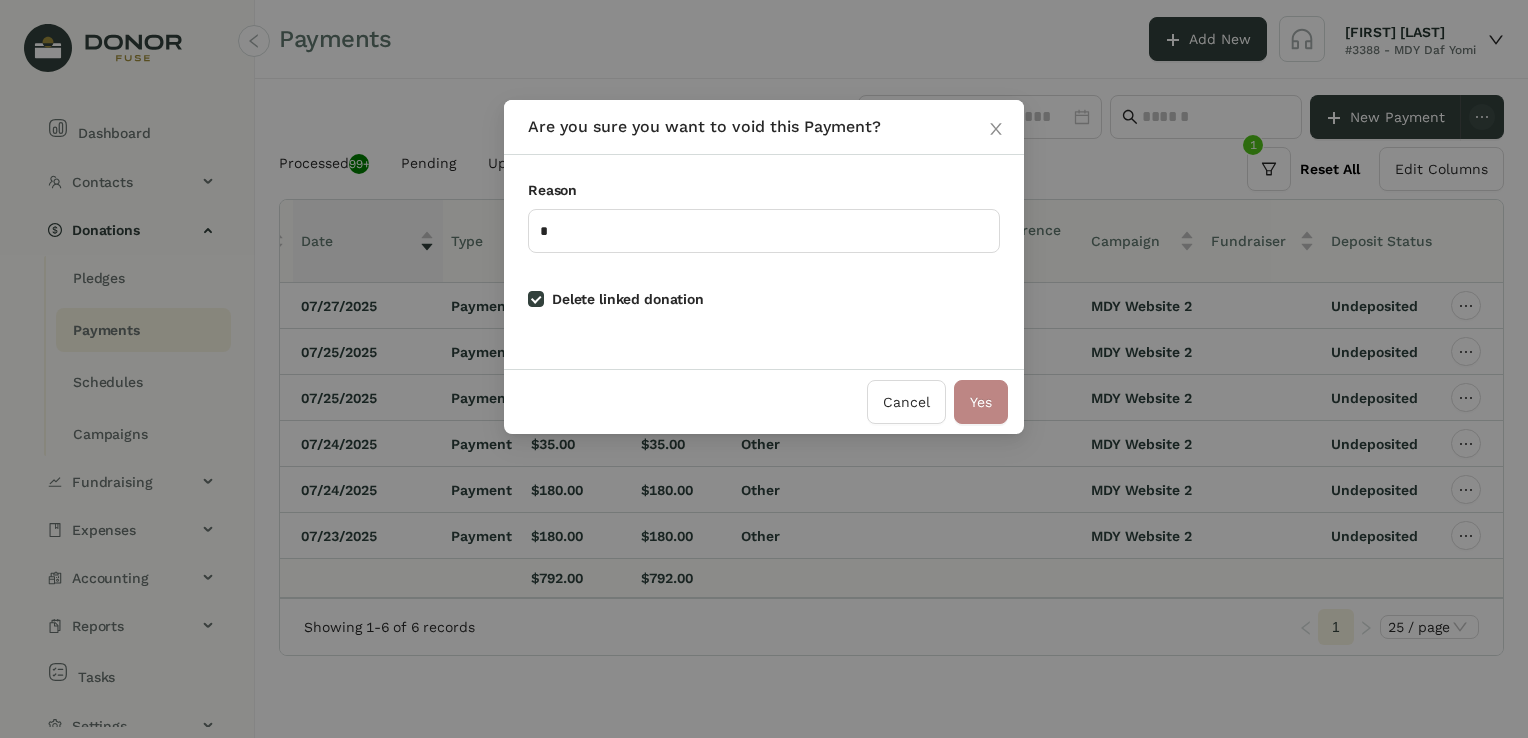 click on "Yes" at bounding box center (981, 402) 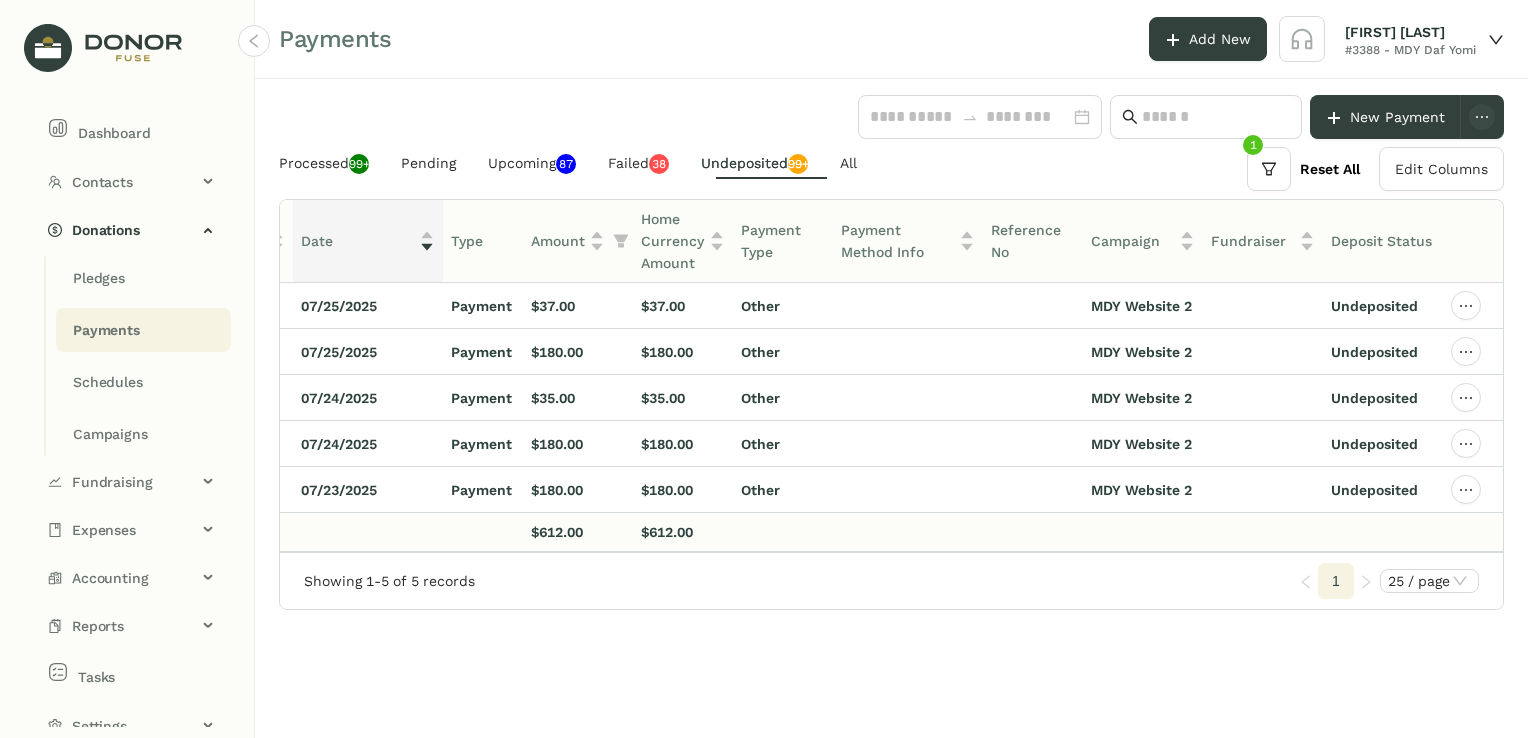click on "New Payment   Processed   99+   Pending   Upcoming   0   1   2   3   4   5   6   7   8   9   0   1   2   3   4   5   6   7   8   9   Failed   0   1   2   3   4   5   6   7   8   9   0   1   2   3   4   5   6   7   8   9   Undeposited   99+   All   0   1   2   3   4   5   6   7   8   9   Reset All   Edit Columns
ID   Donor   Date   Type   Amount   Home Currency Amount   Payment Type   Payment Method Info   Reference No   Campaign   Fundraiser   Deposit Status   1784783 [PERSON] 07/25/2025 Payment $37.00 $37.00 Other MDY Website 2 Undeposited   1783667 [PERSON] 07/25/2025 Payment $180.00 $180.00 Other MDY Website 2 Undeposited   1770943 [PERSON] 07/24/2025 Payment $35.00 $35.00 Other MDY Website 2 Undeposited   1770192 [PERSON] & [PERSON] 07/24/2025 Payment $180.00 $180.00 Other MDY Website 2 Undeposited   1769245 [PERSON] 07/23/2025 Payment $180.00 $180.00 Other MDY Website 2 Undeposited   Totals $612.00 $612.00   Showing 1-5 of 5 records   1   25 / page" 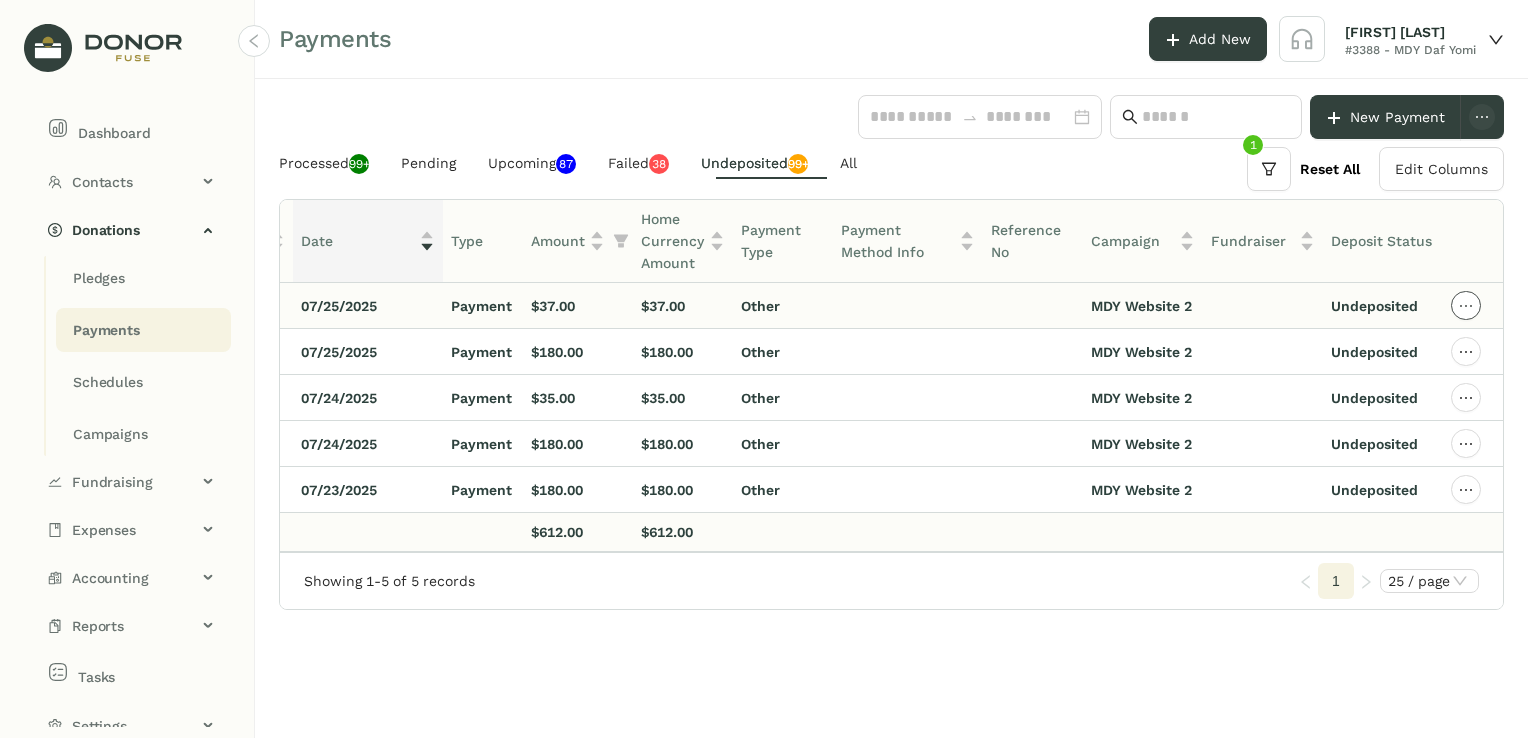 click 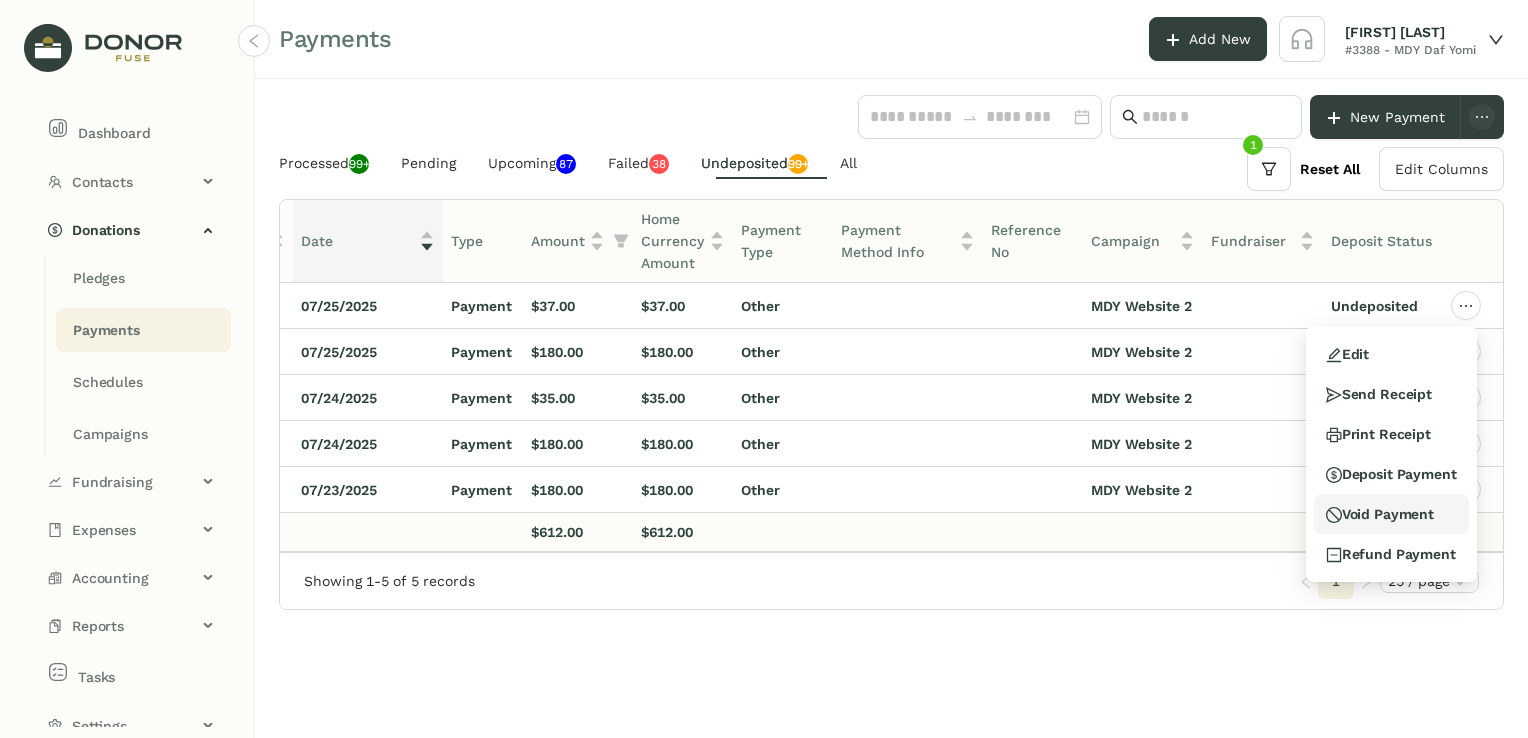 click on "Void Payment" at bounding box center (1380, 514) 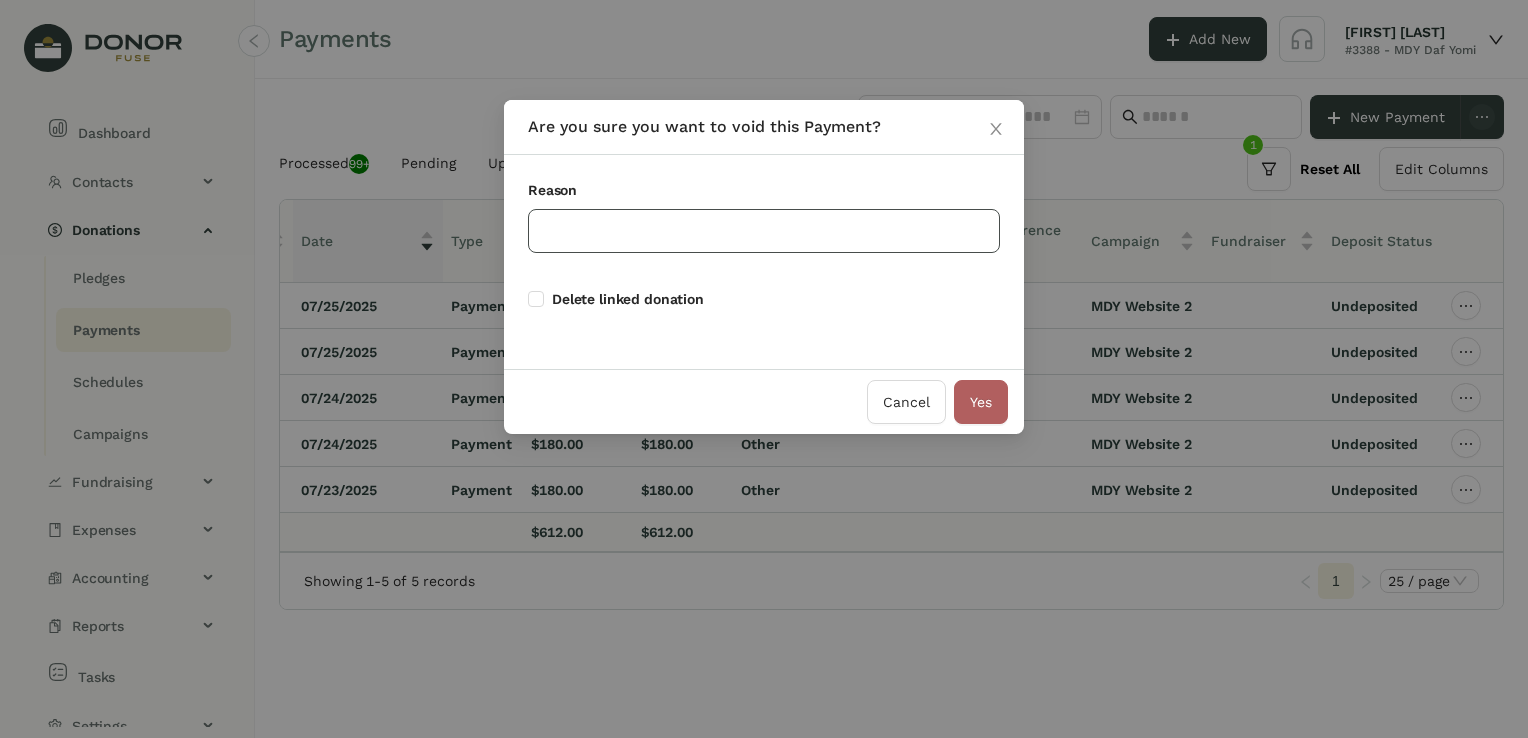 click 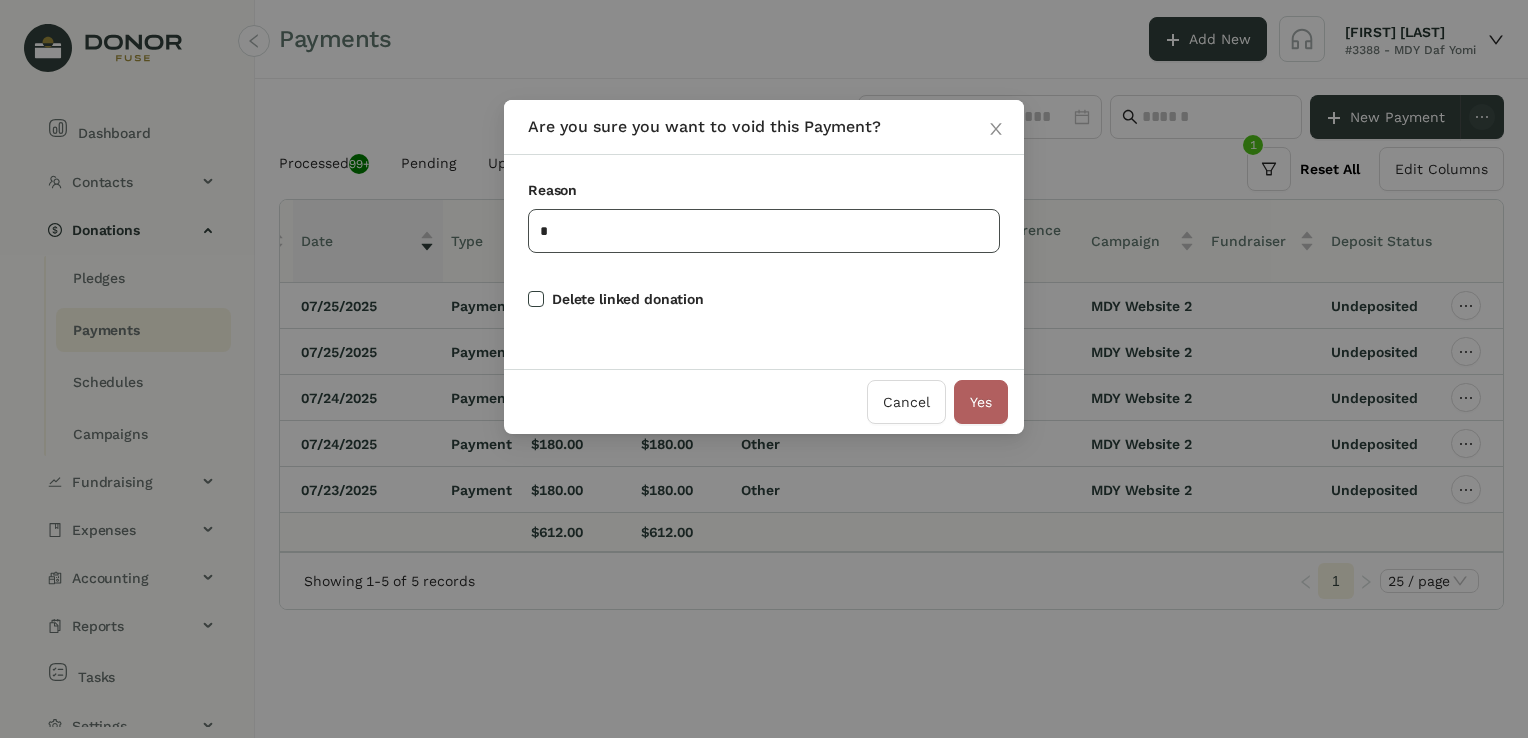 type on "*" 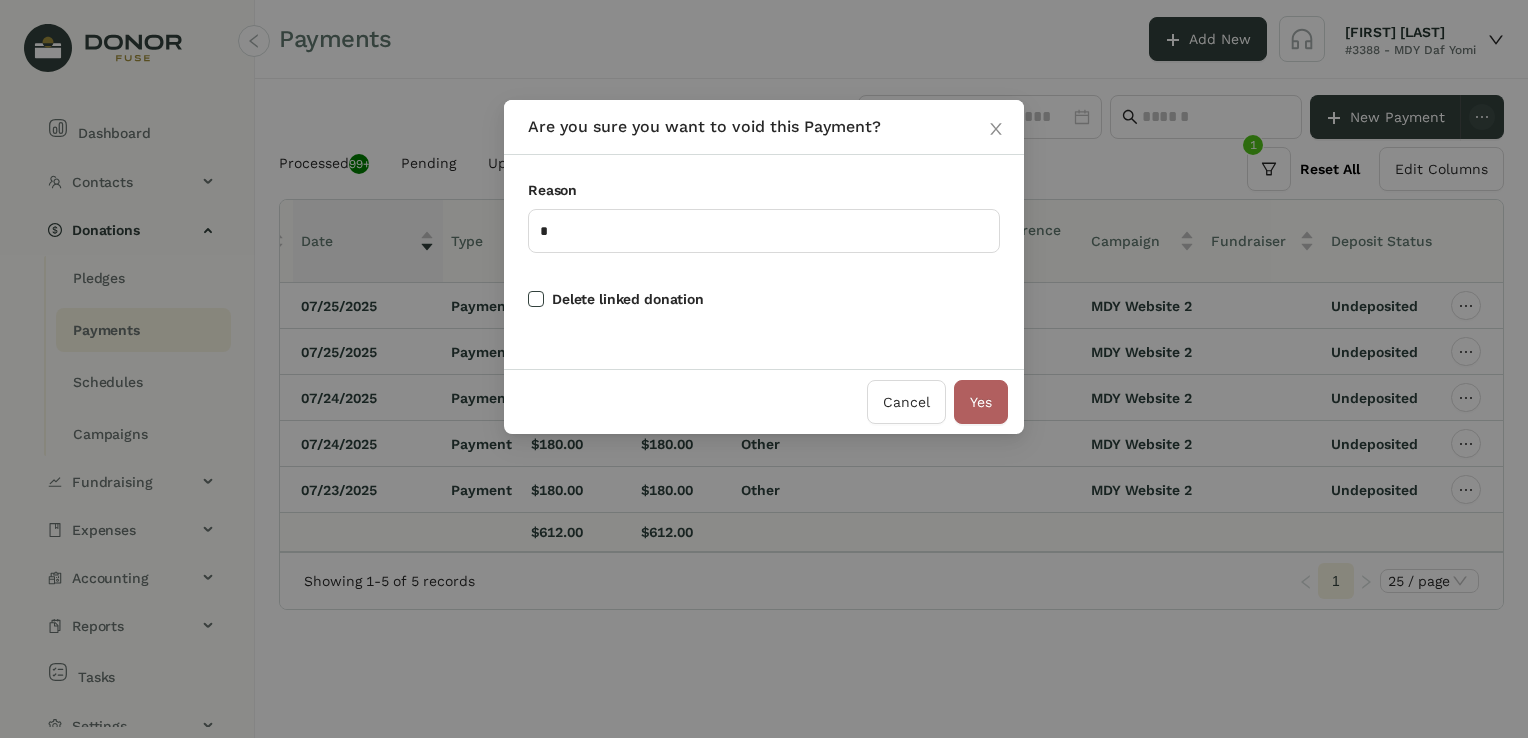 drag, startPoint x: 542, startPoint y: 297, endPoint x: 559, endPoint y: 310, distance: 21.400934 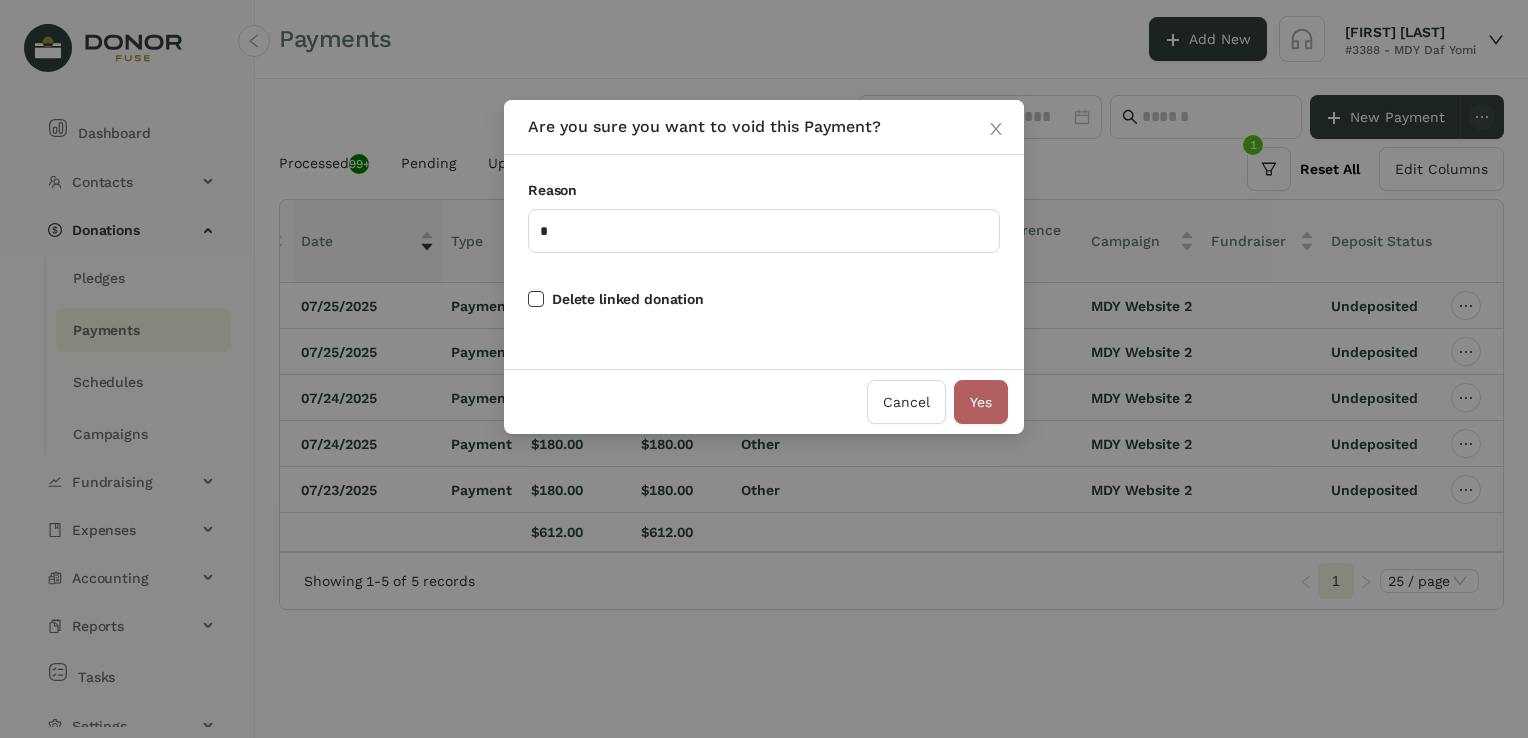click at bounding box center [536, 299] 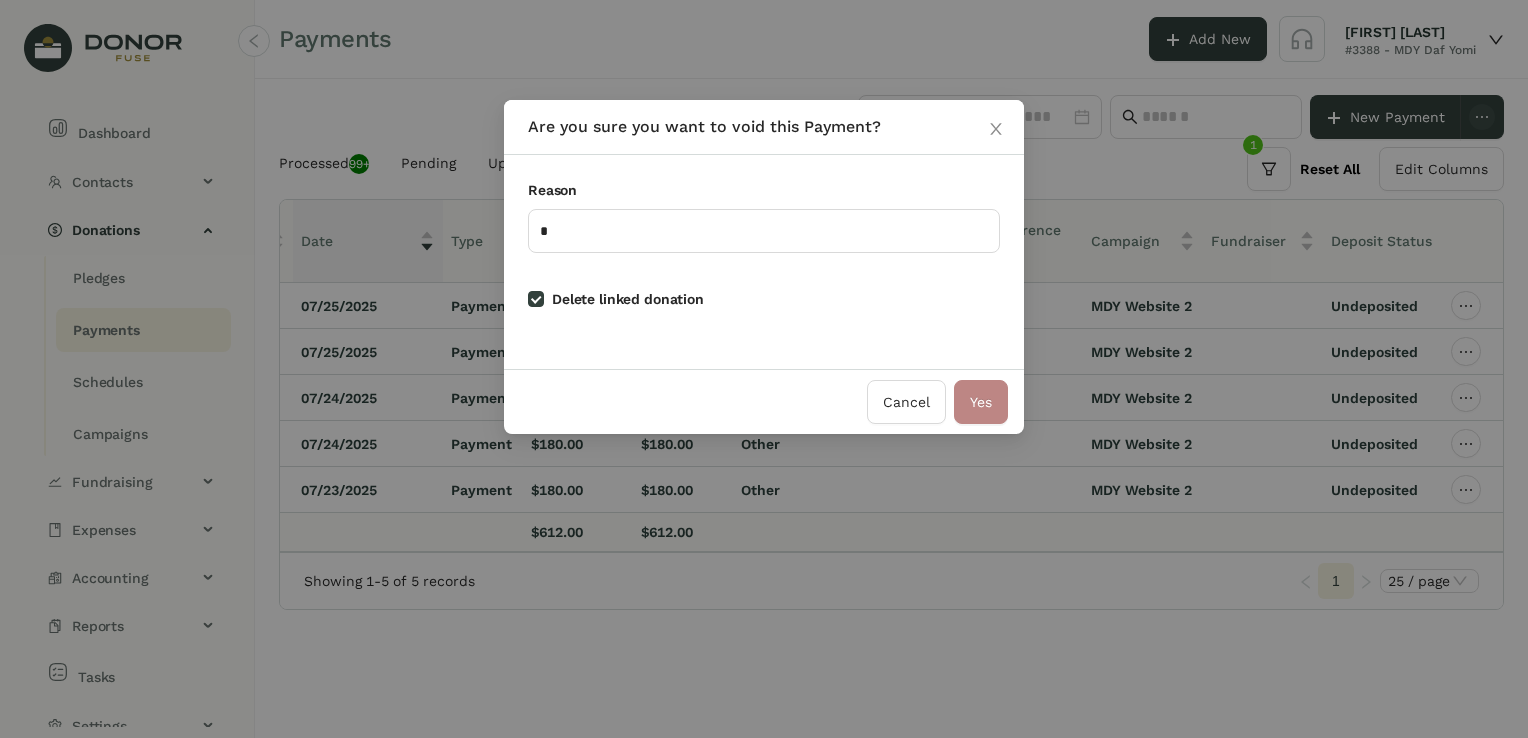 click on "Yes" at bounding box center [981, 402] 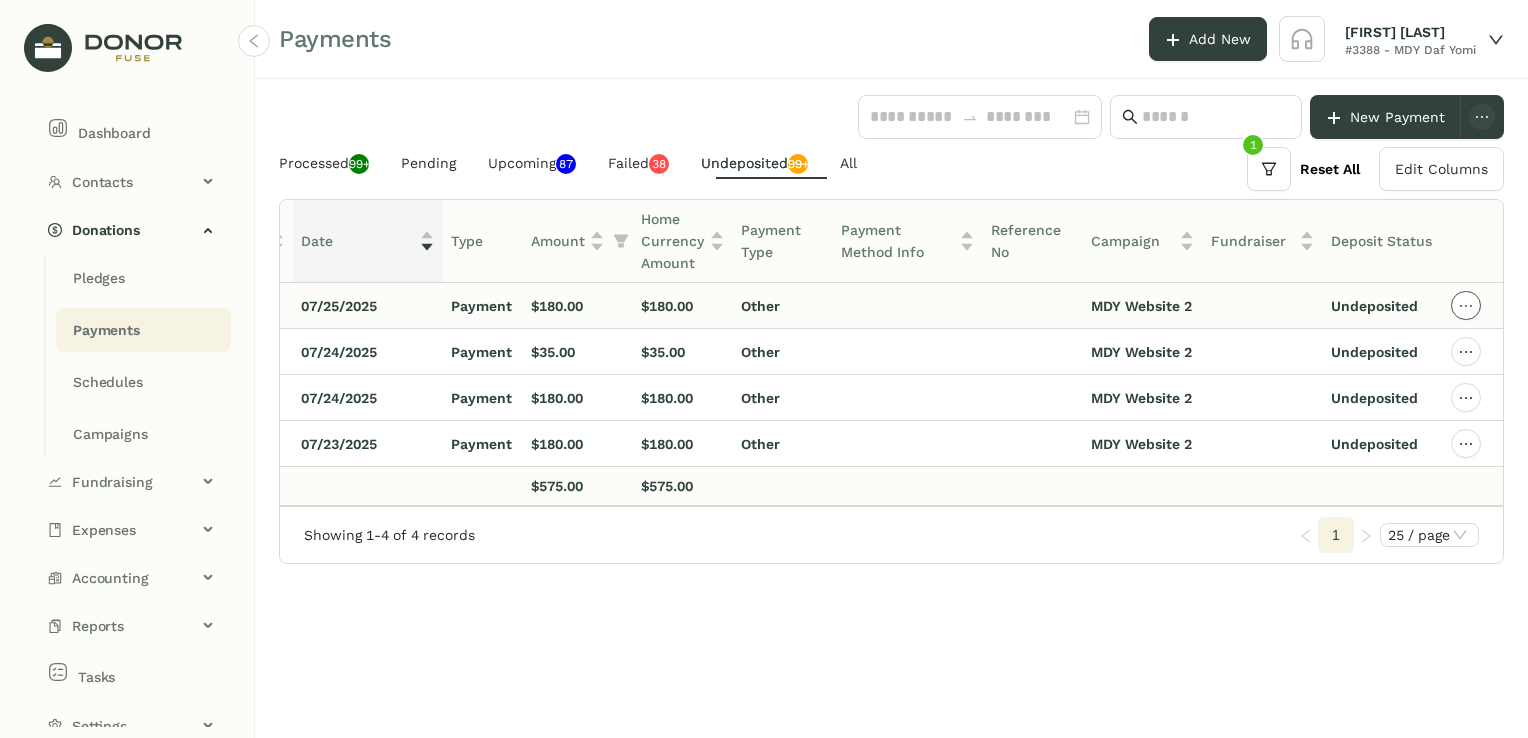 drag, startPoint x: 1461, startPoint y: 306, endPoint x: 1432, endPoint y: 307, distance: 29.017237 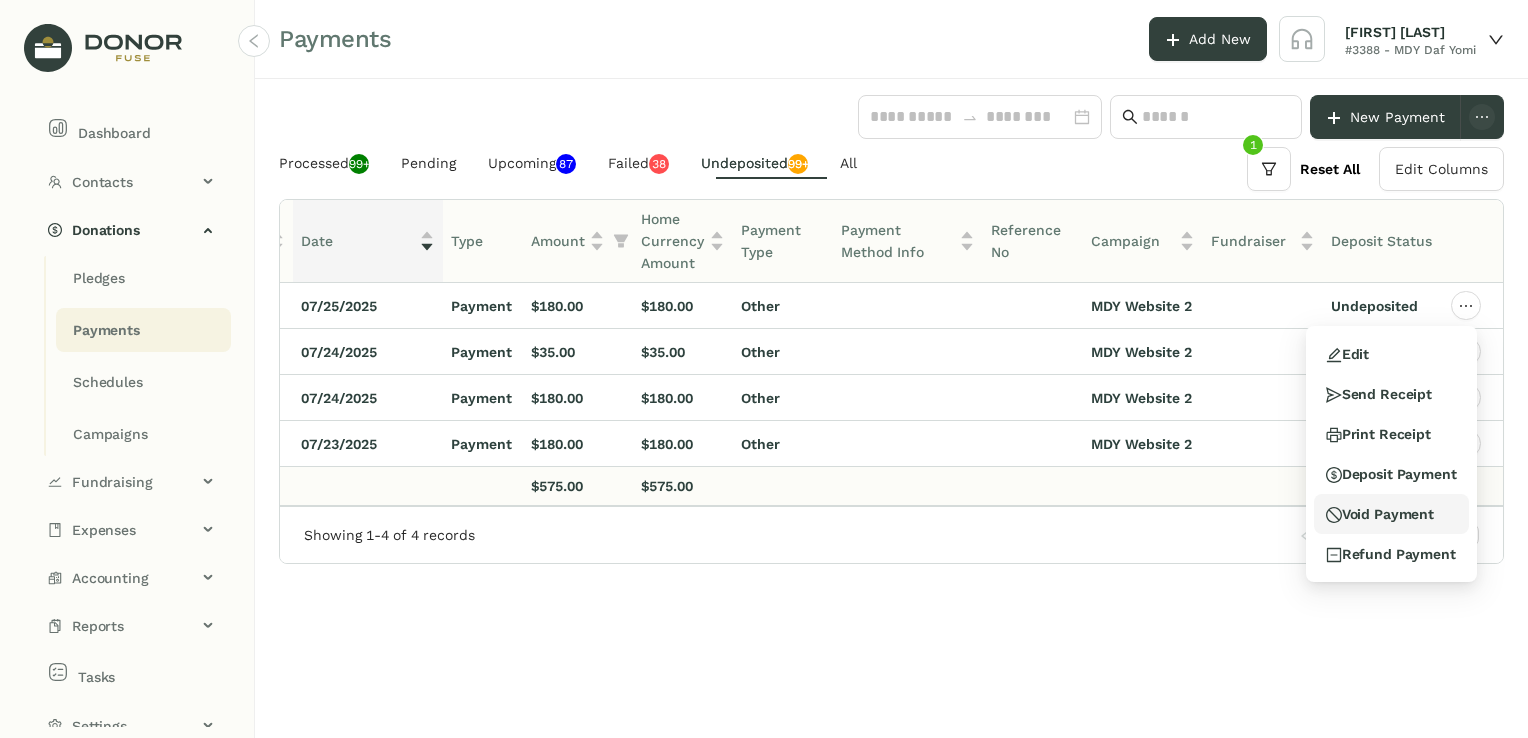 click on "Void Payment" at bounding box center [1380, 514] 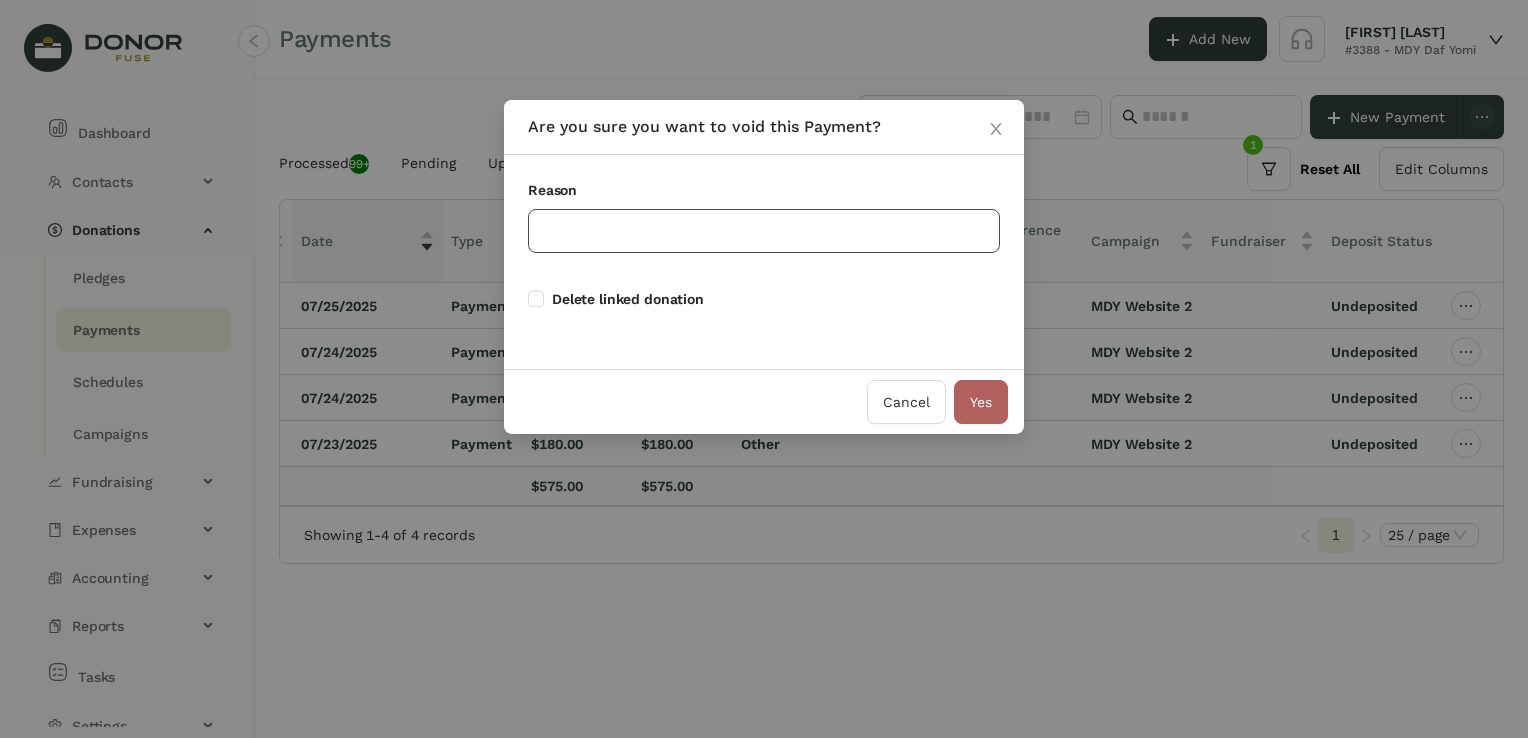 click 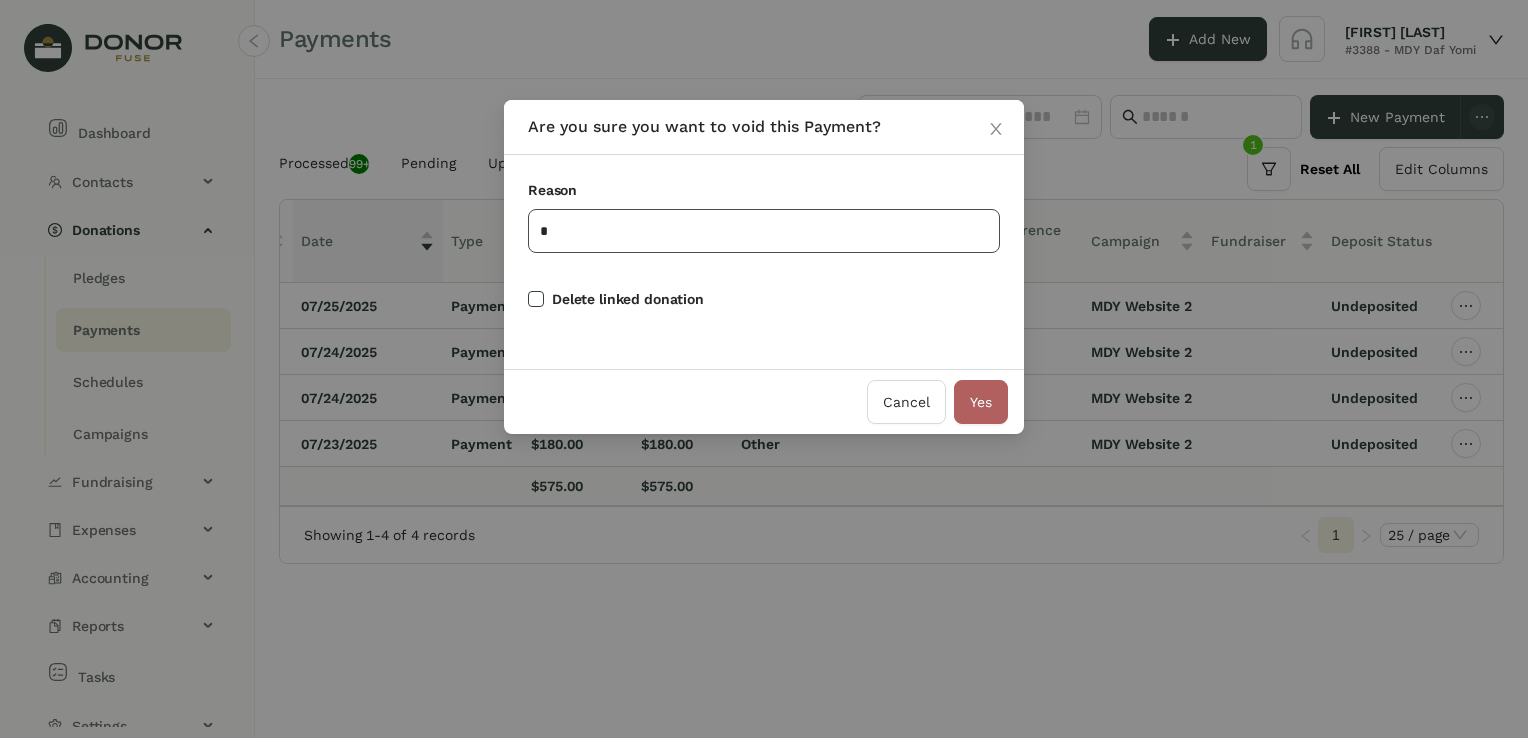 type on "*" 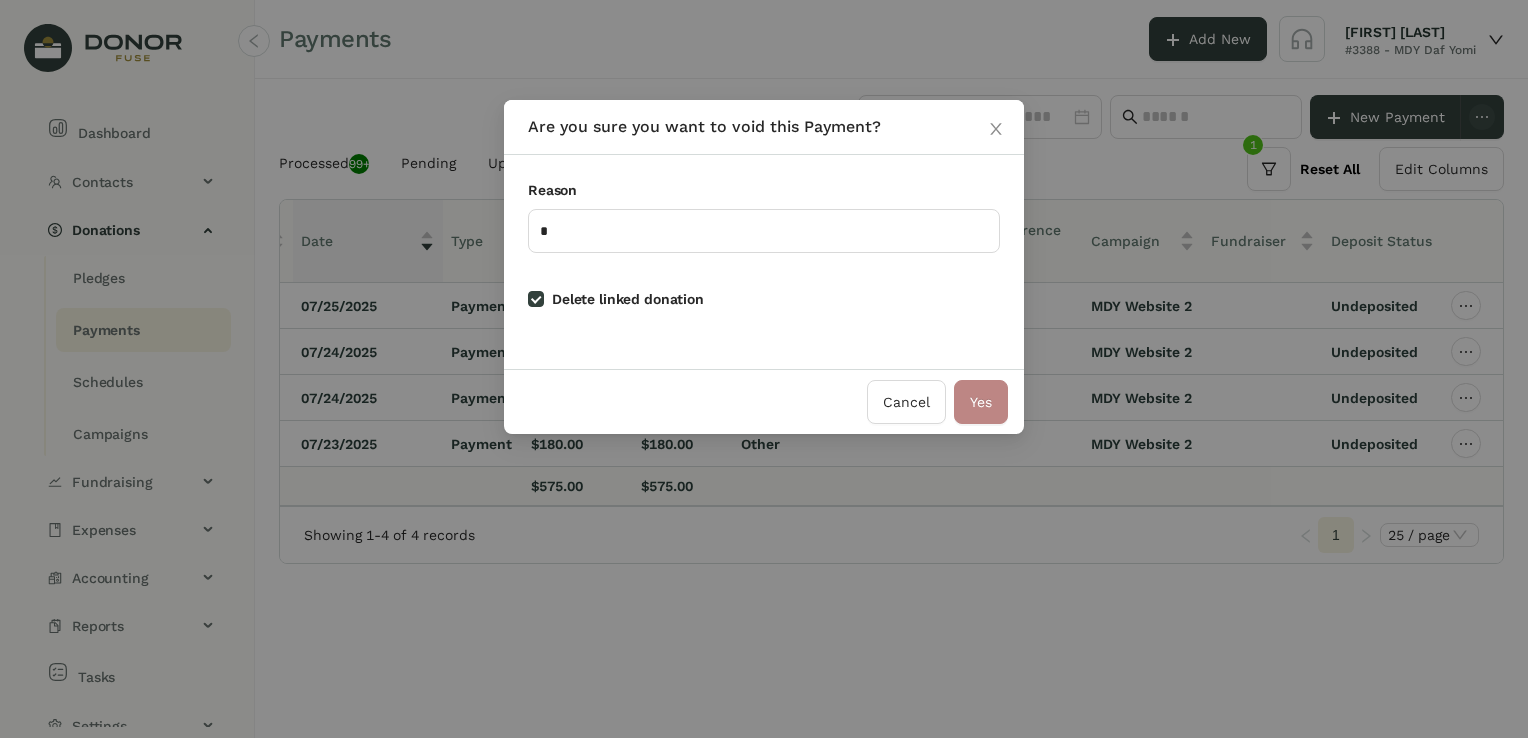 click on "Yes" at bounding box center [981, 402] 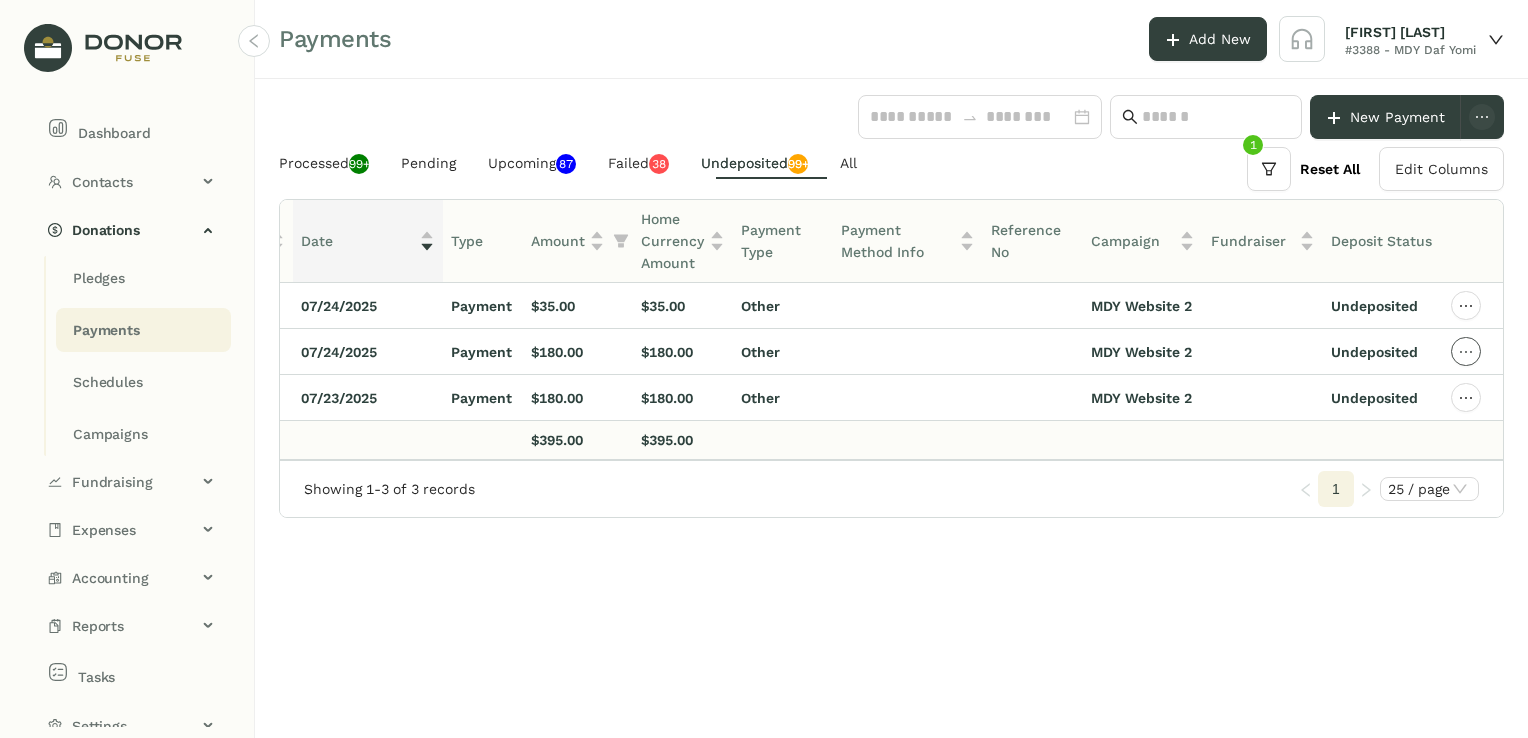 click 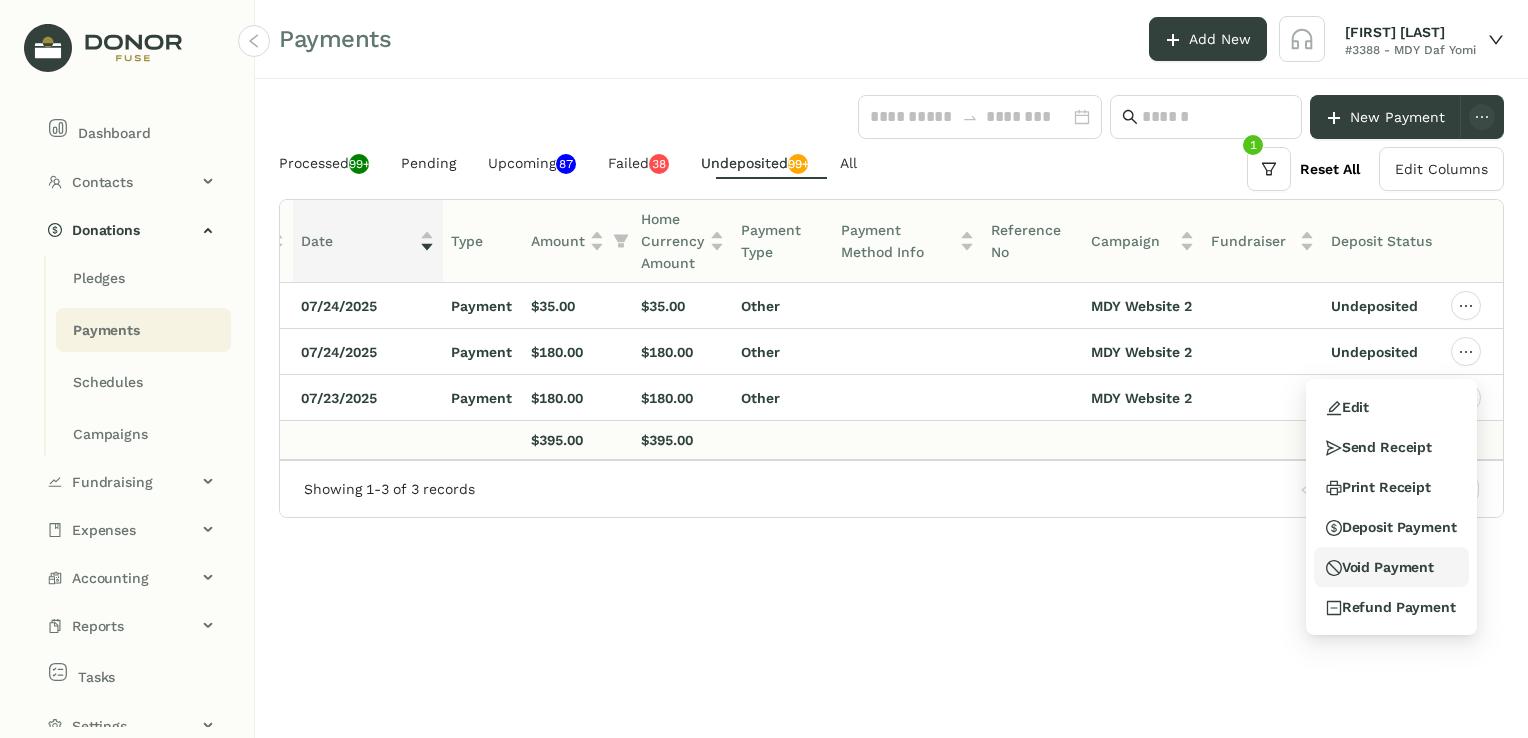 click on "Void Payment" at bounding box center (1380, 567) 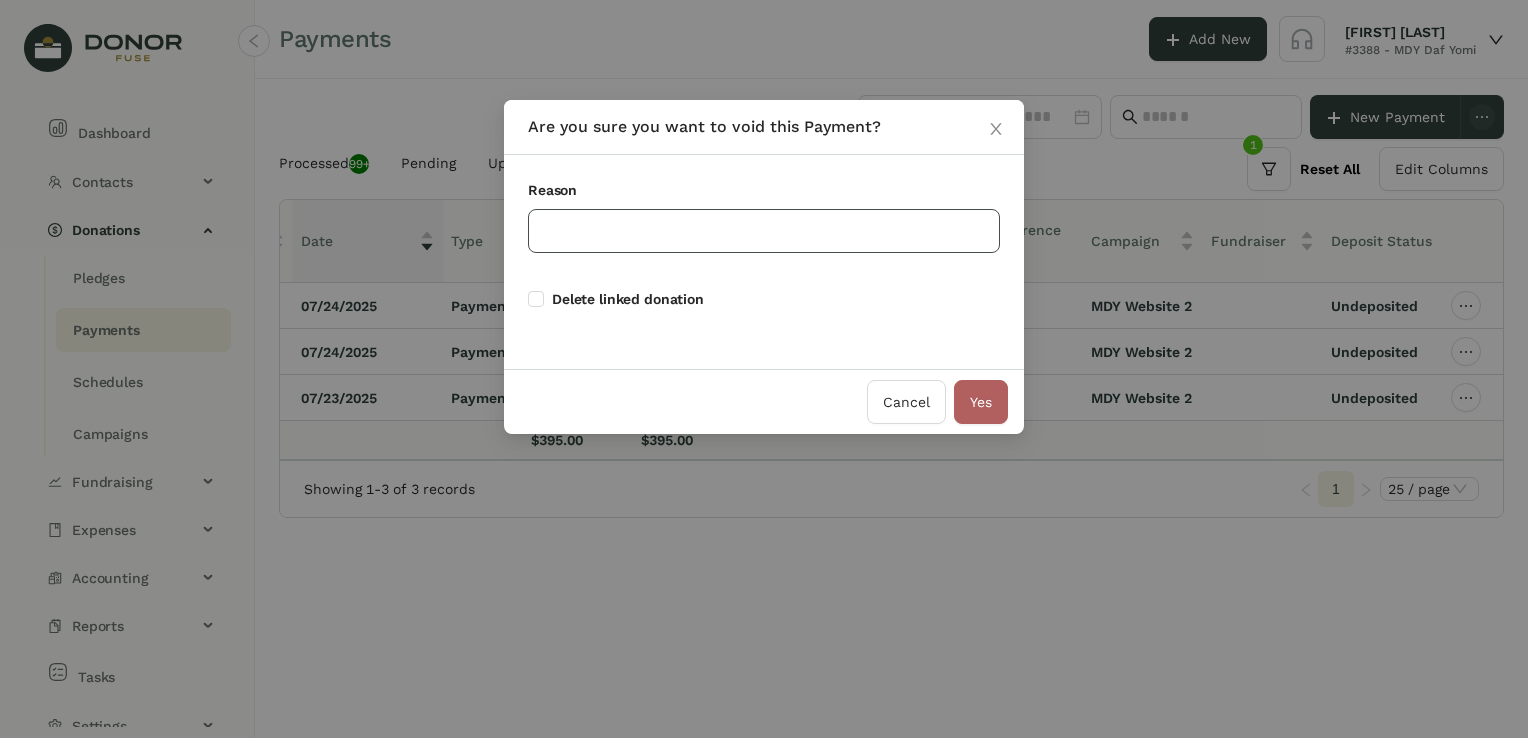 click 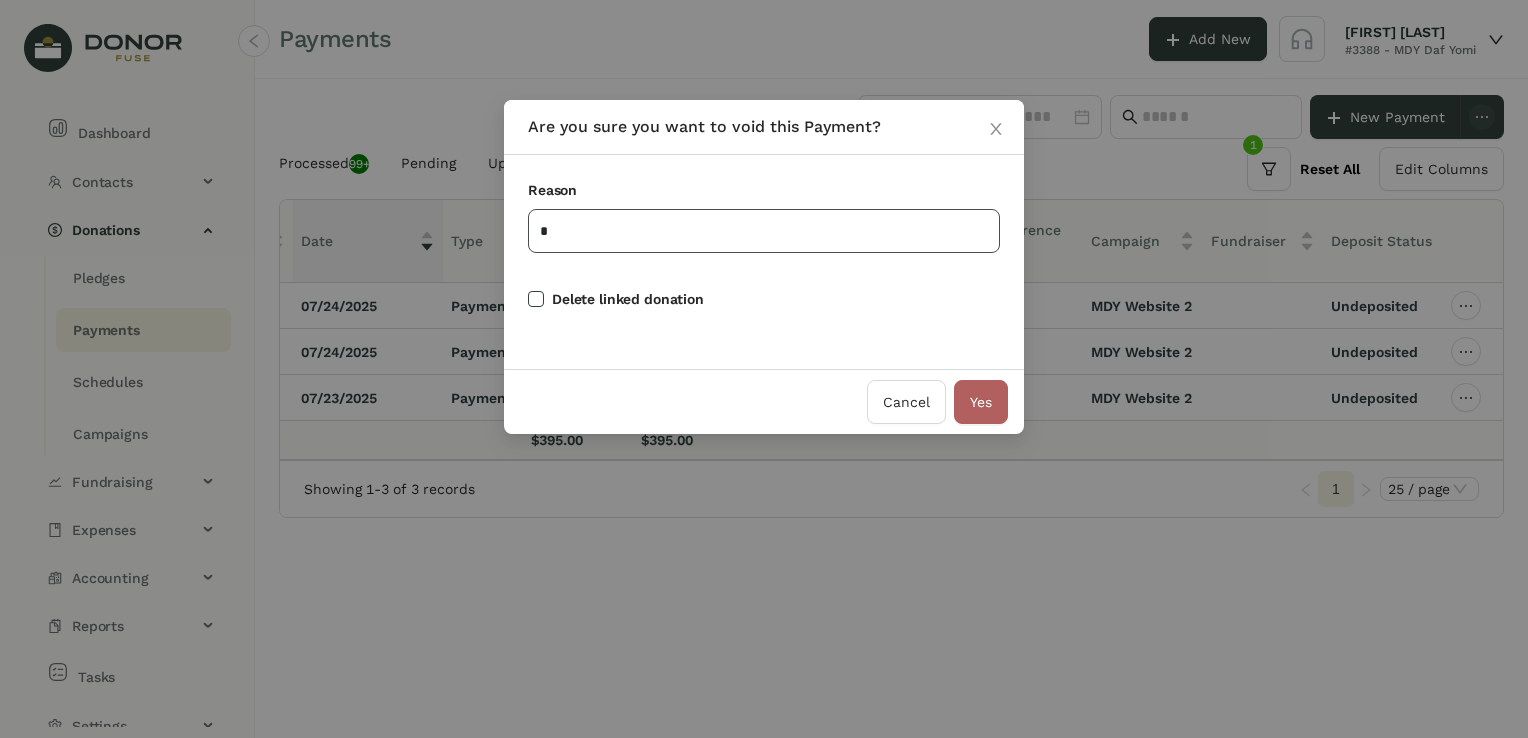 type on "*" 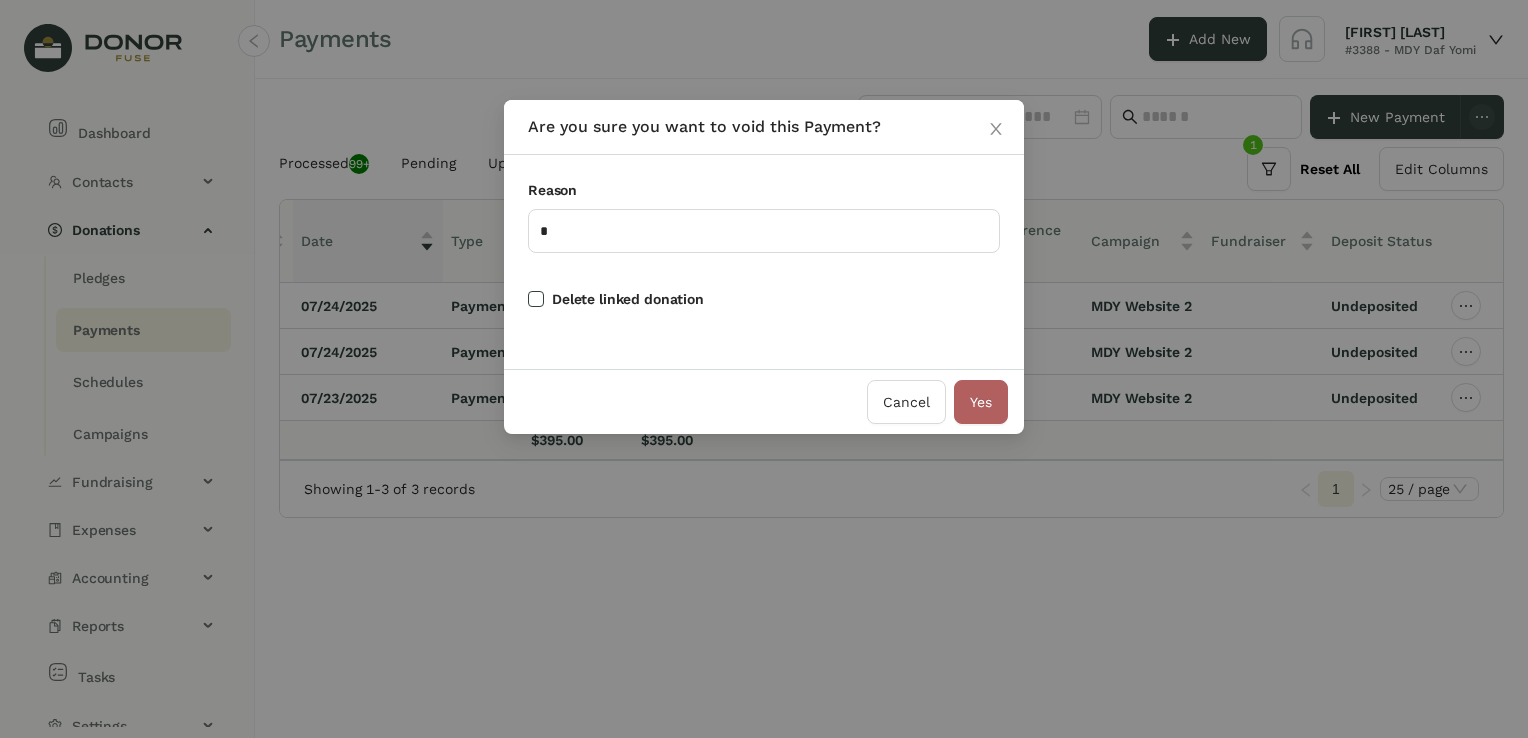 click on "Delete linked donation" at bounding box center [620, 299] 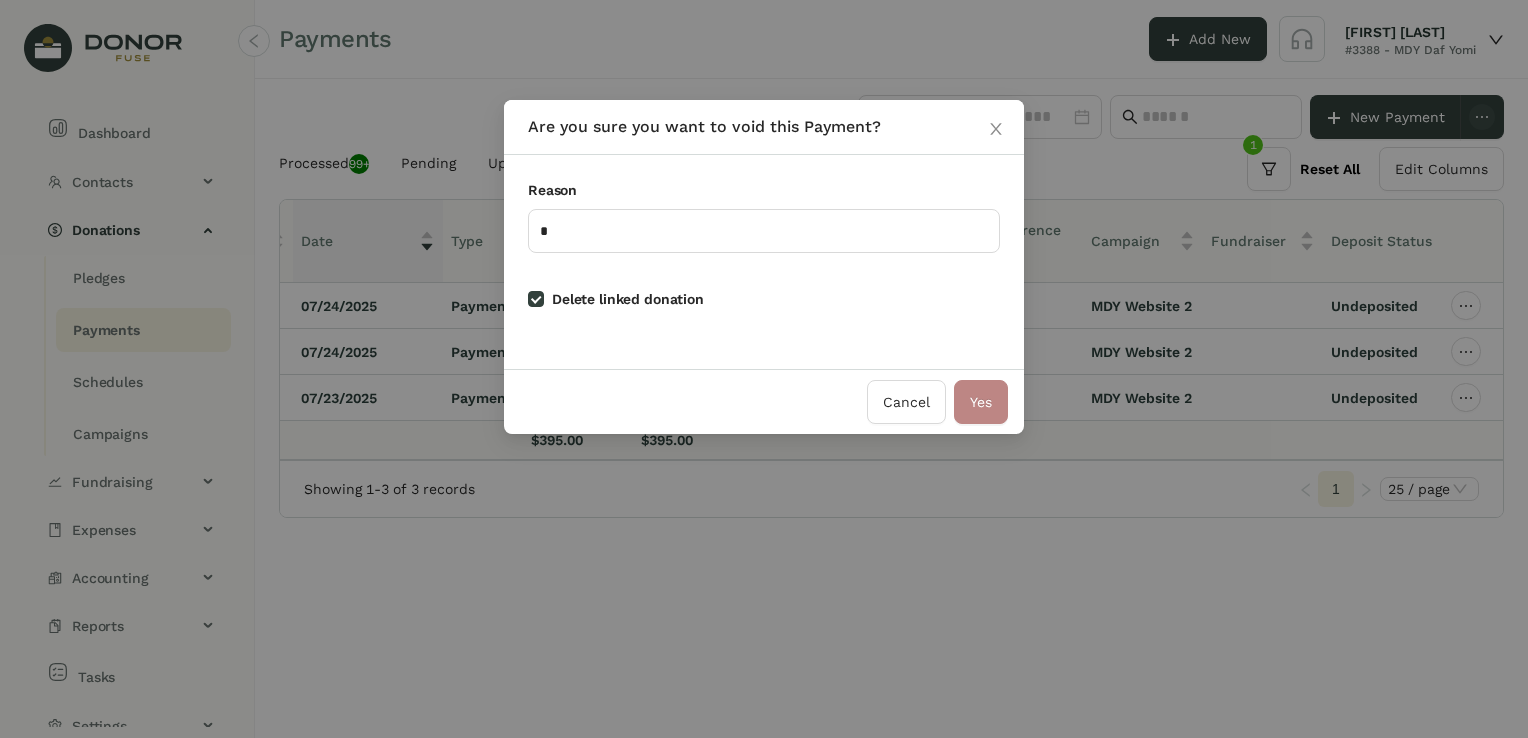 click on "Yes" at bounding box center [981, 402] 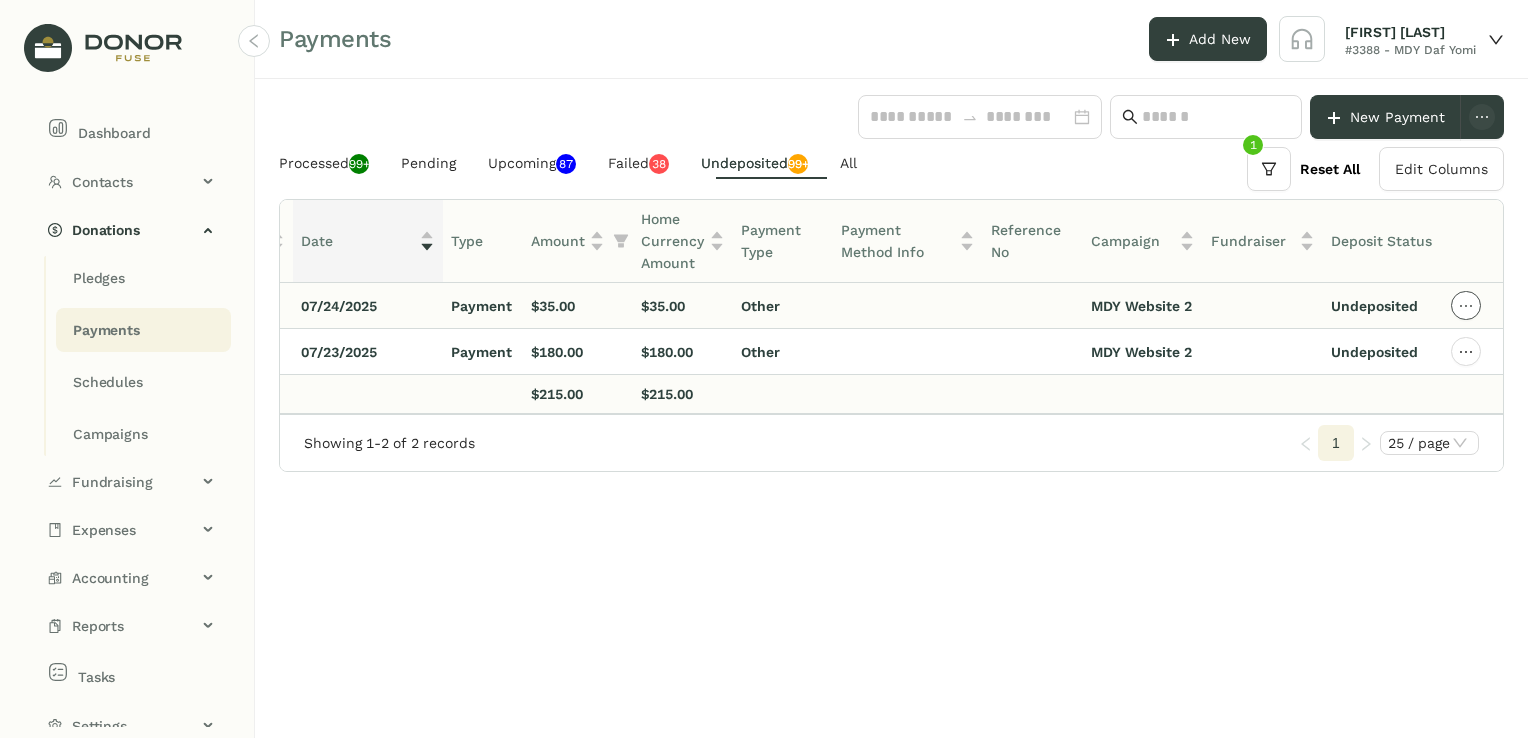 click 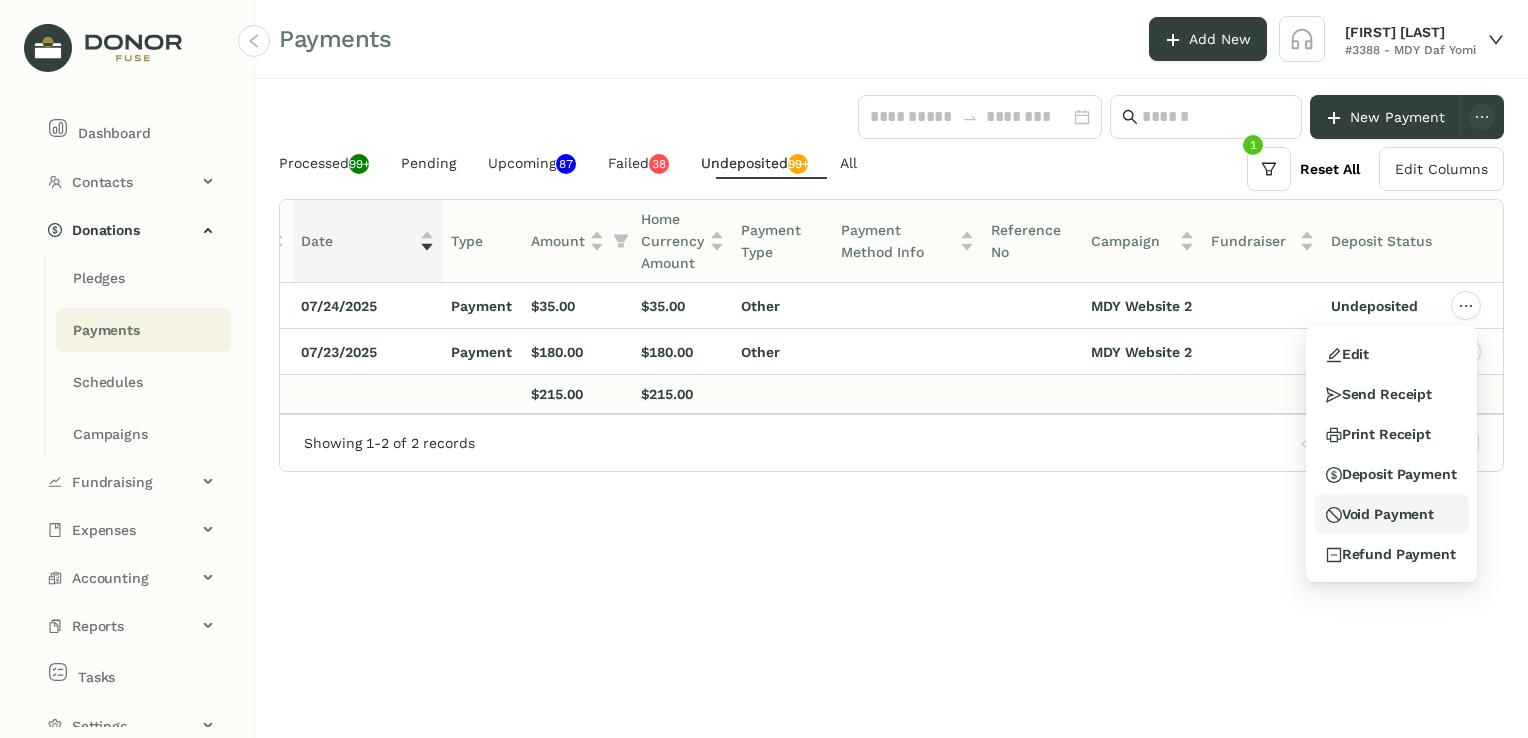 click on "Void Payment" at bounding box center [1380, 514] 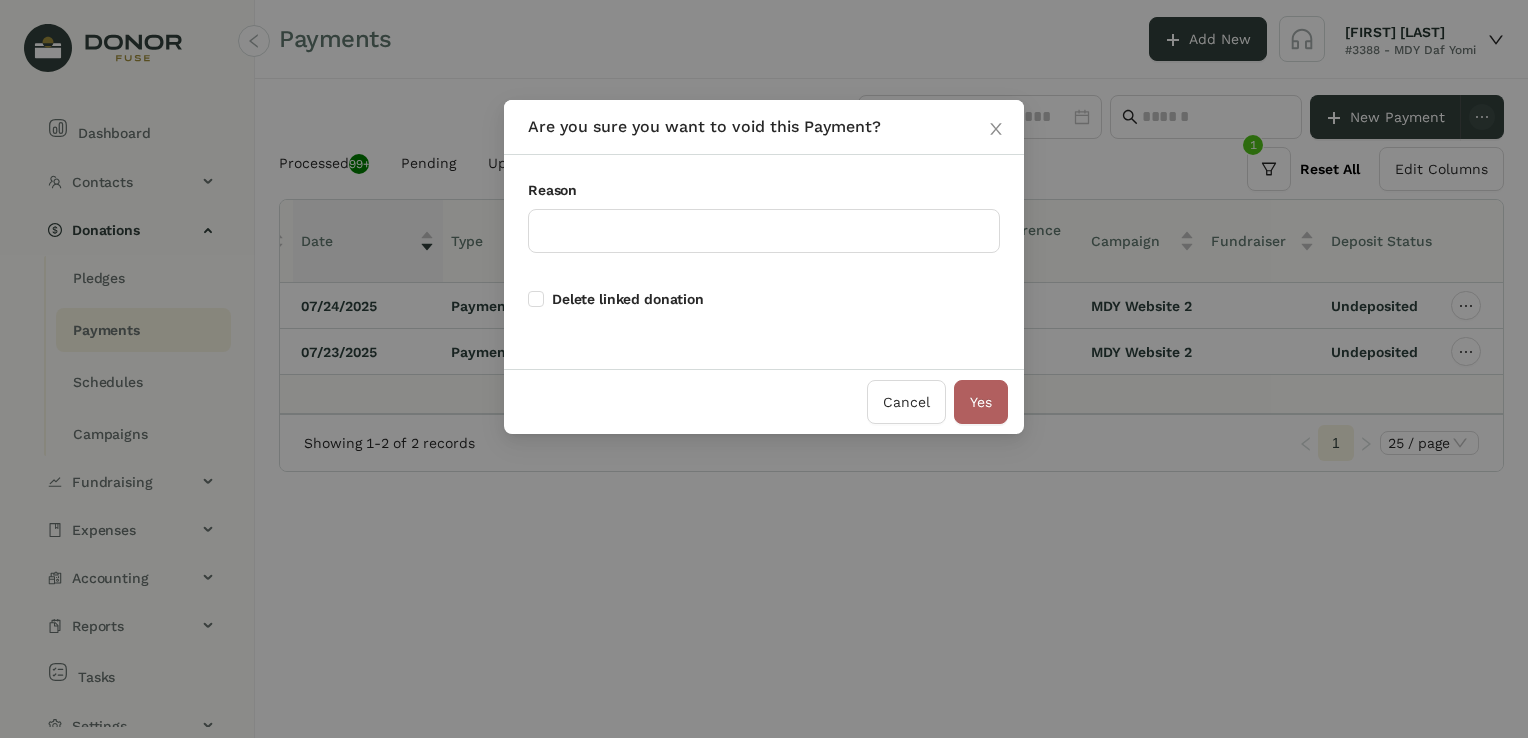 click on "Reason Delete linked donation" at bounding box center (764, 262) 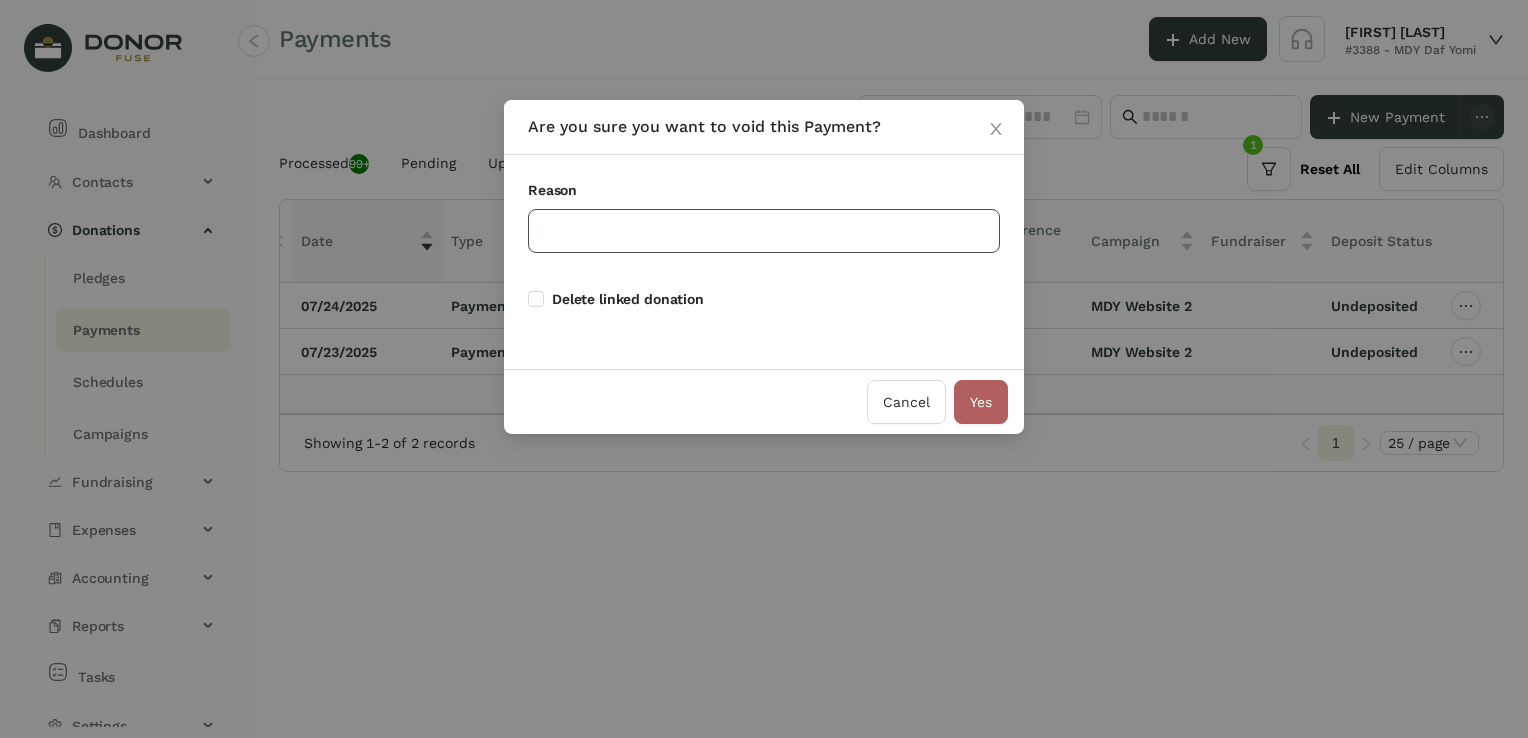 click 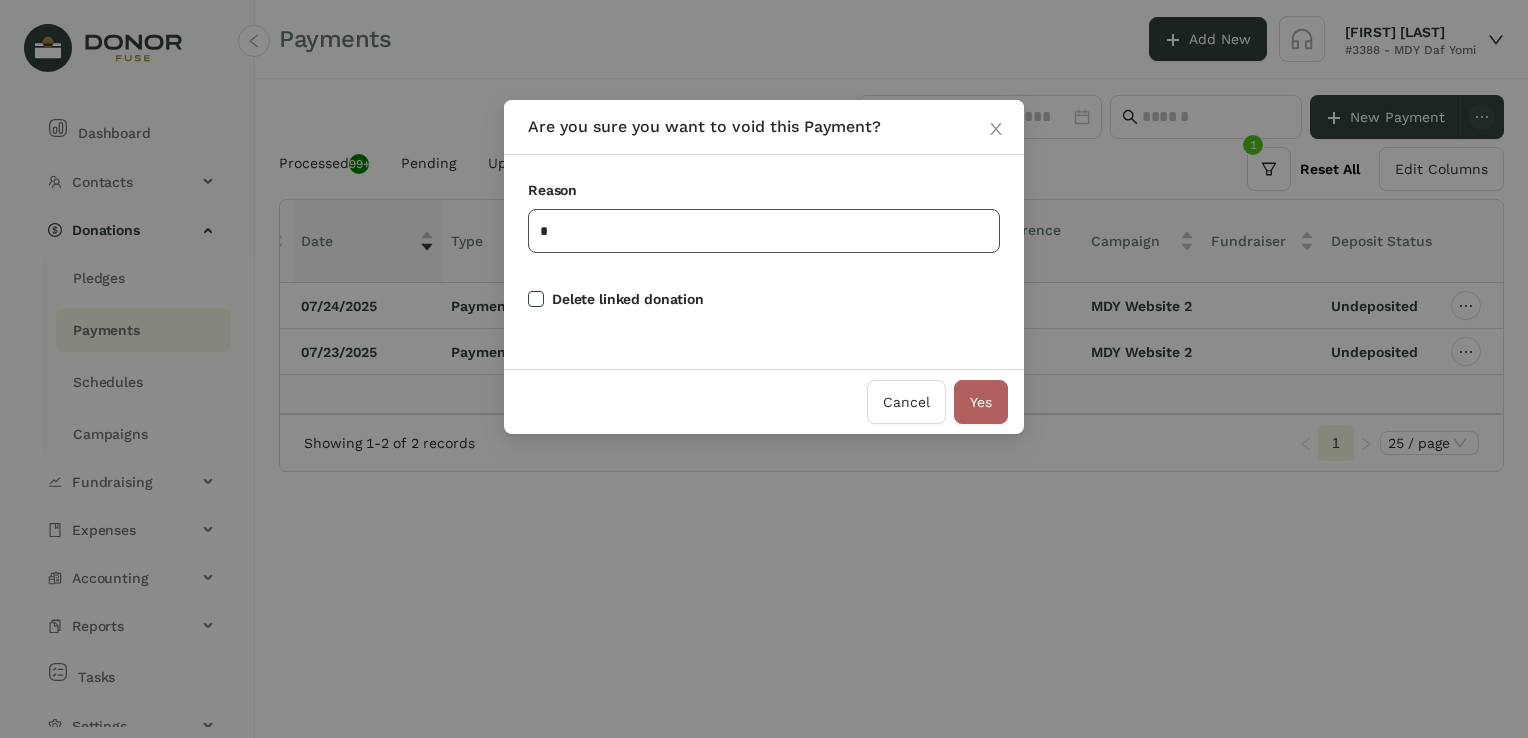 type on "*" 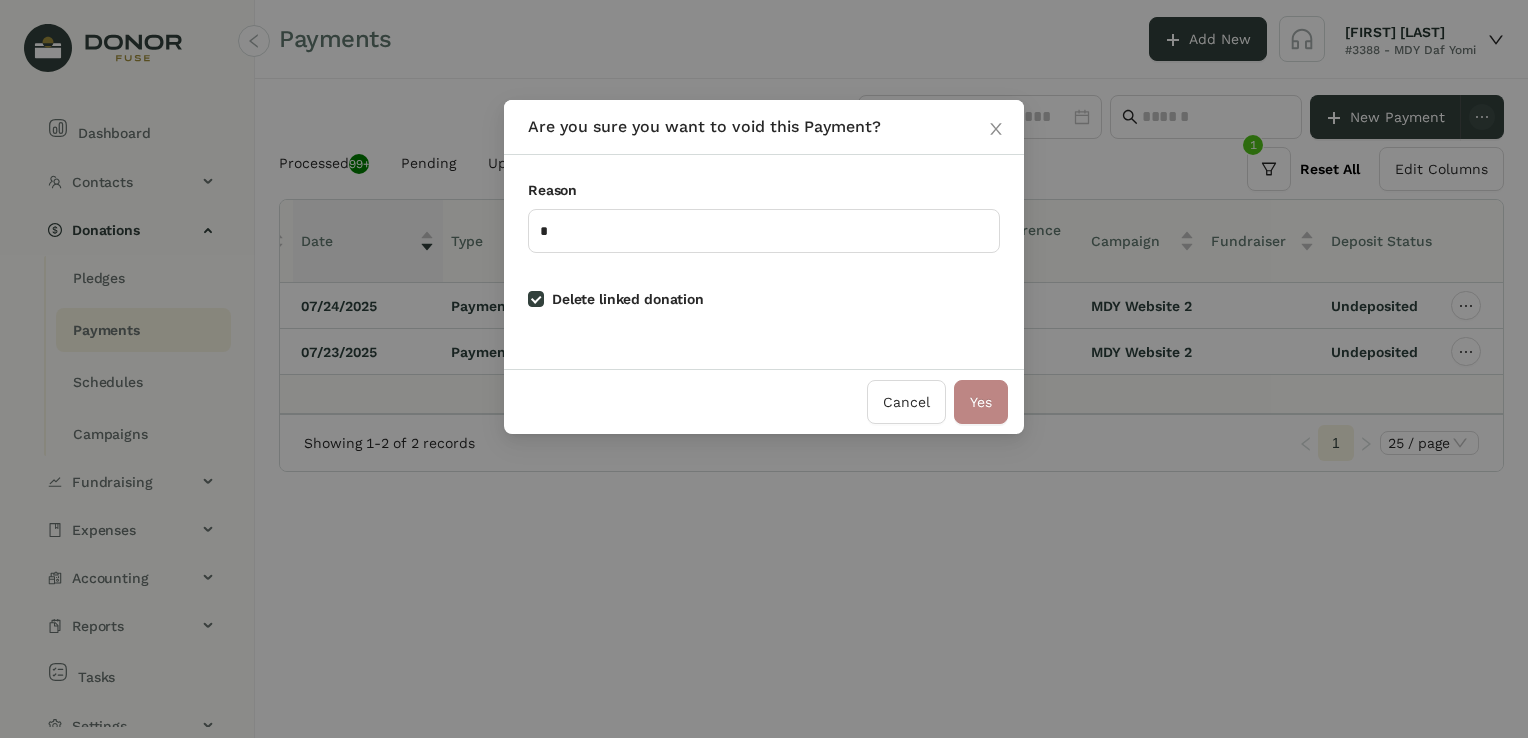 click on "Yes" at bounding box center [981, 402] 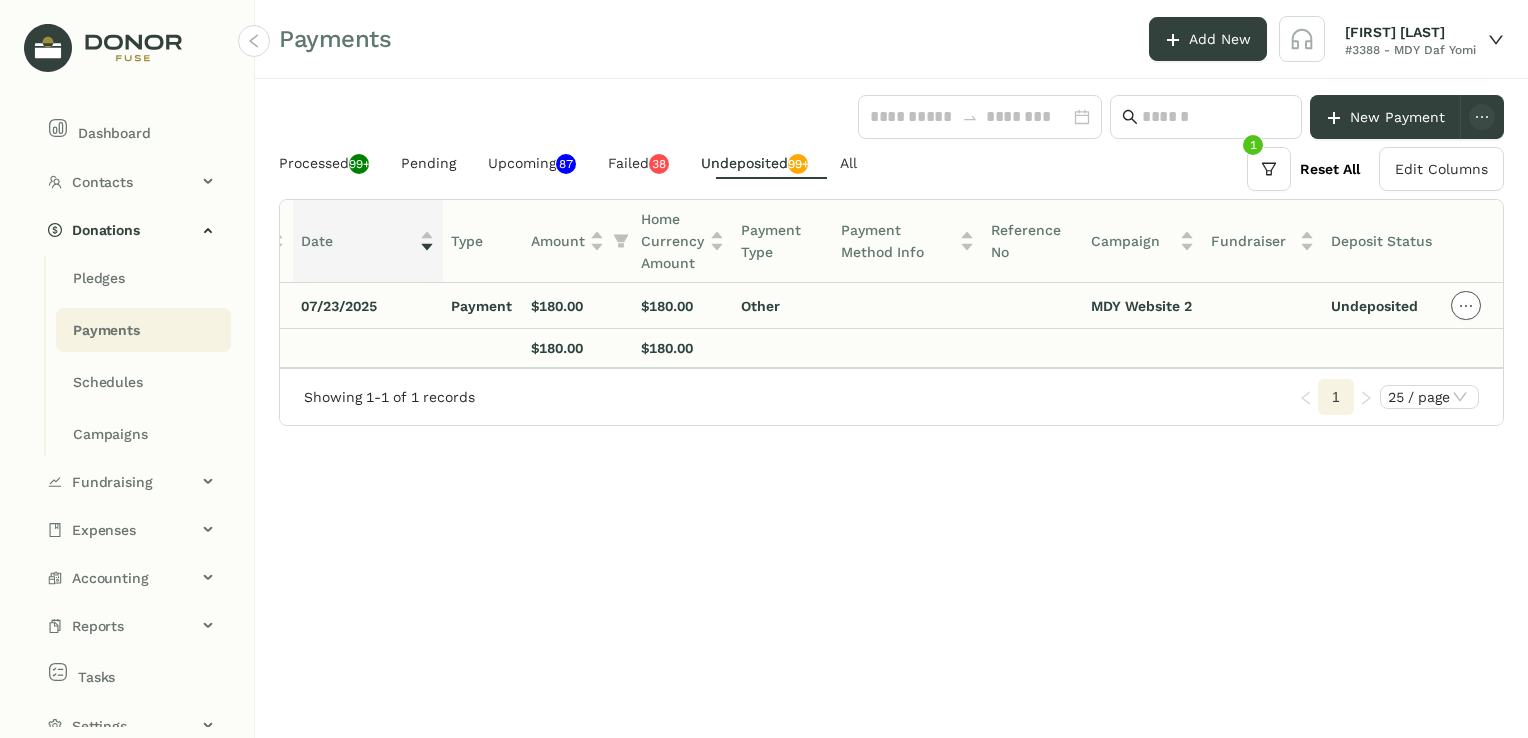 click 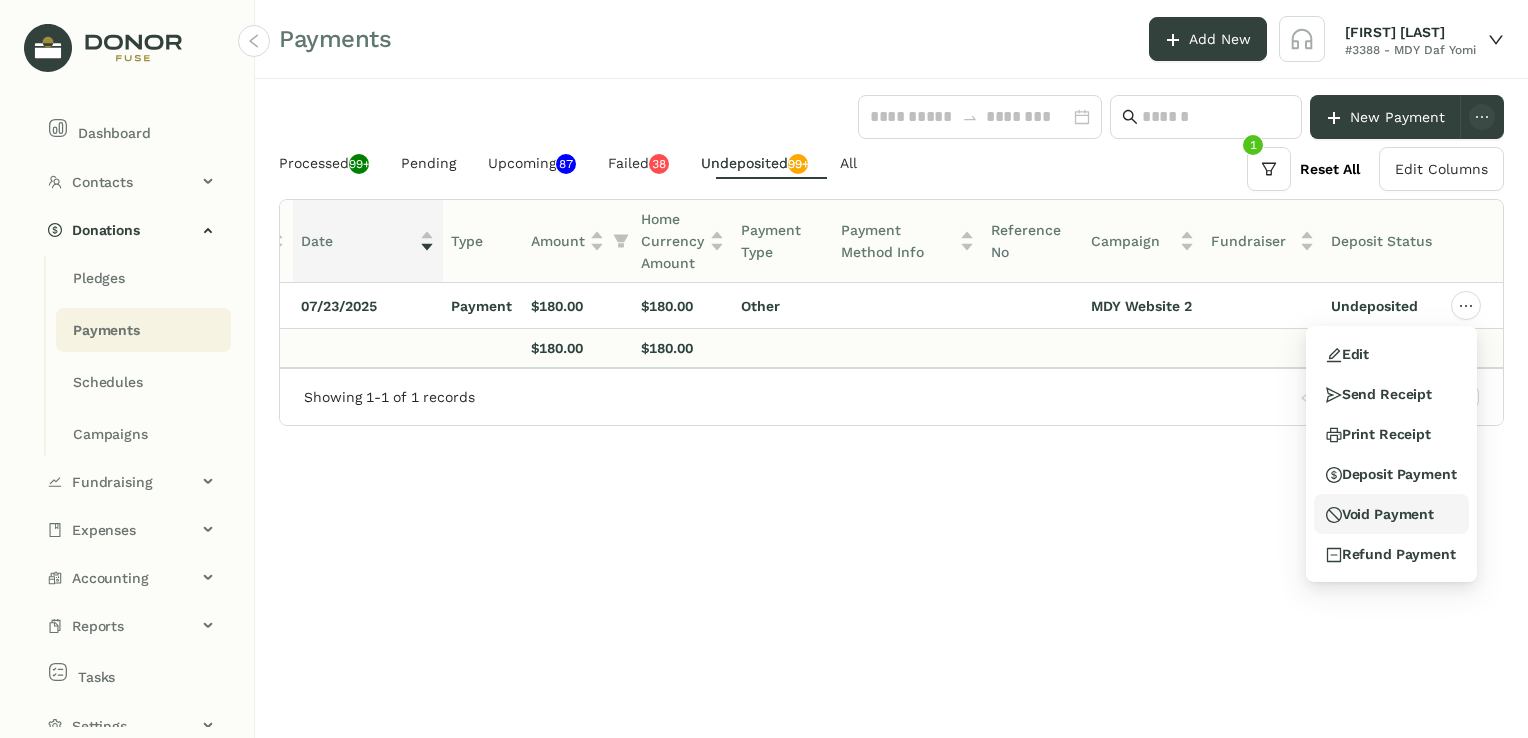 click 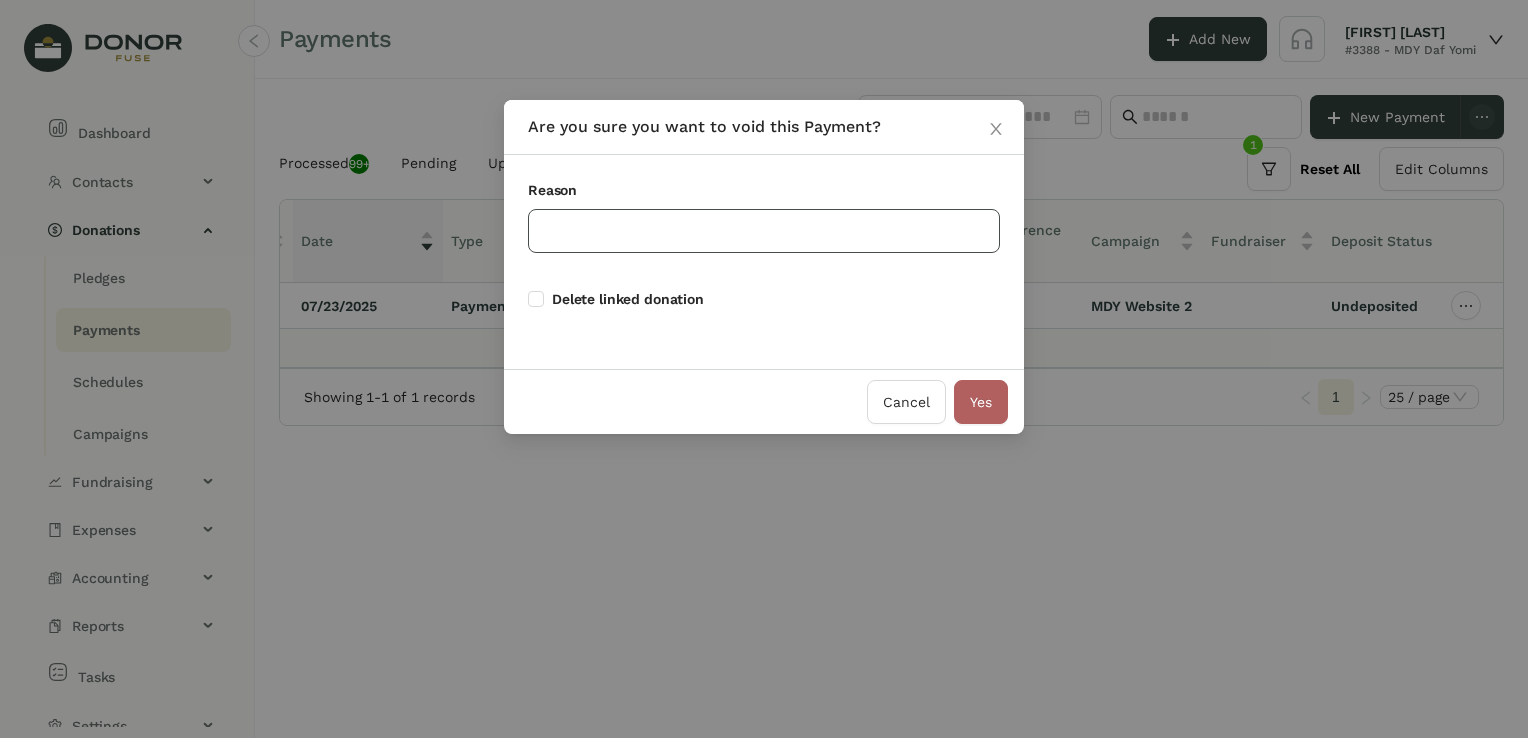 click 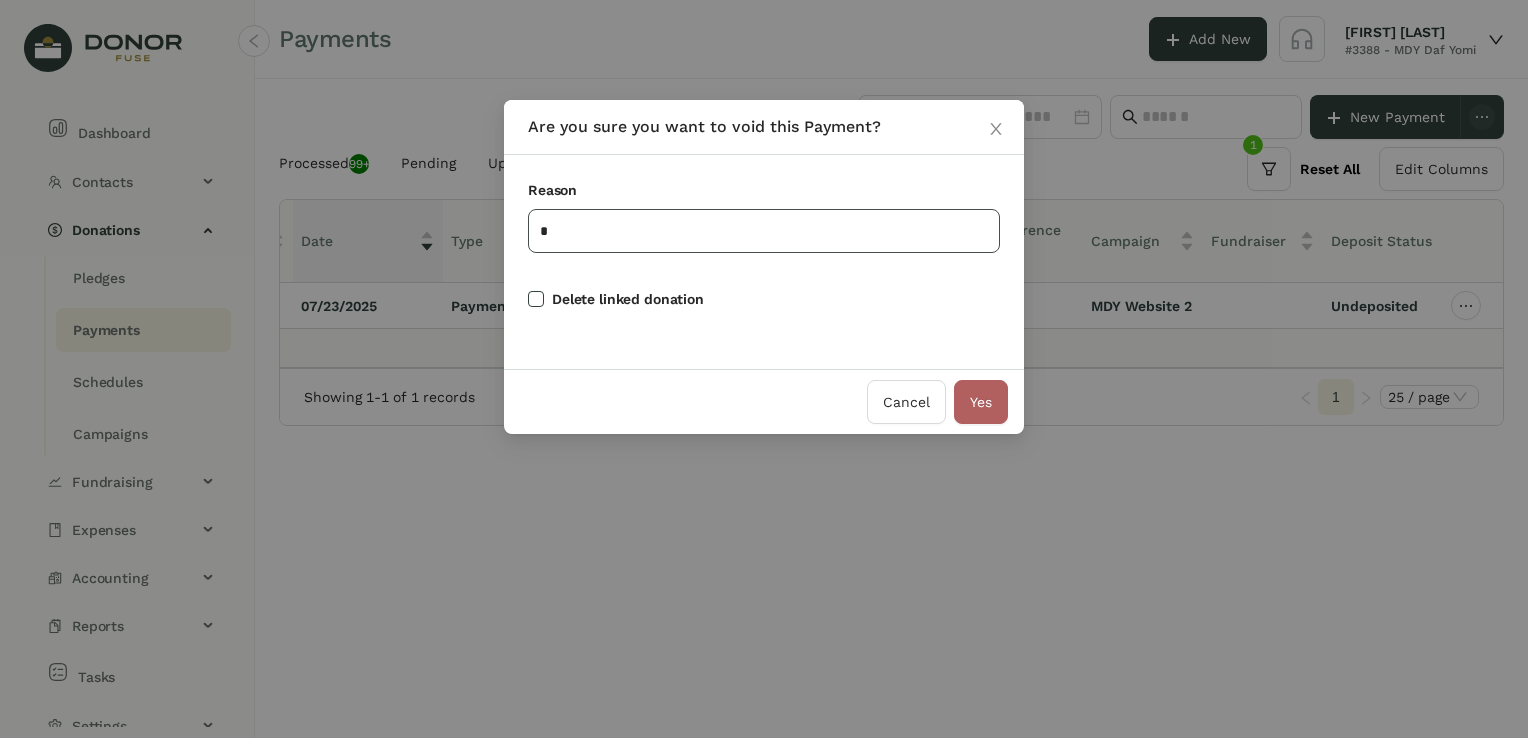 type on "*" 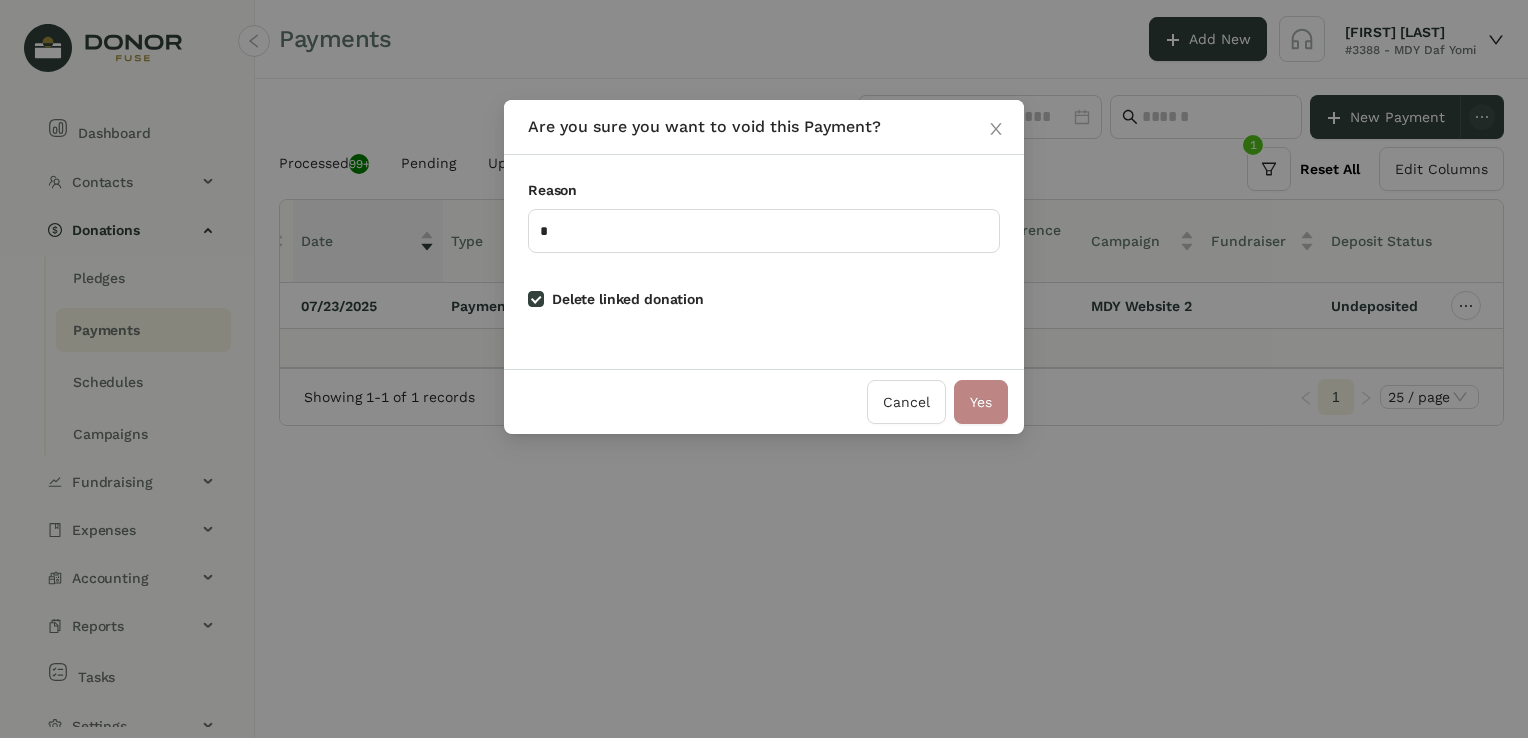 click on "Yes" at bounding box center (981, 402) 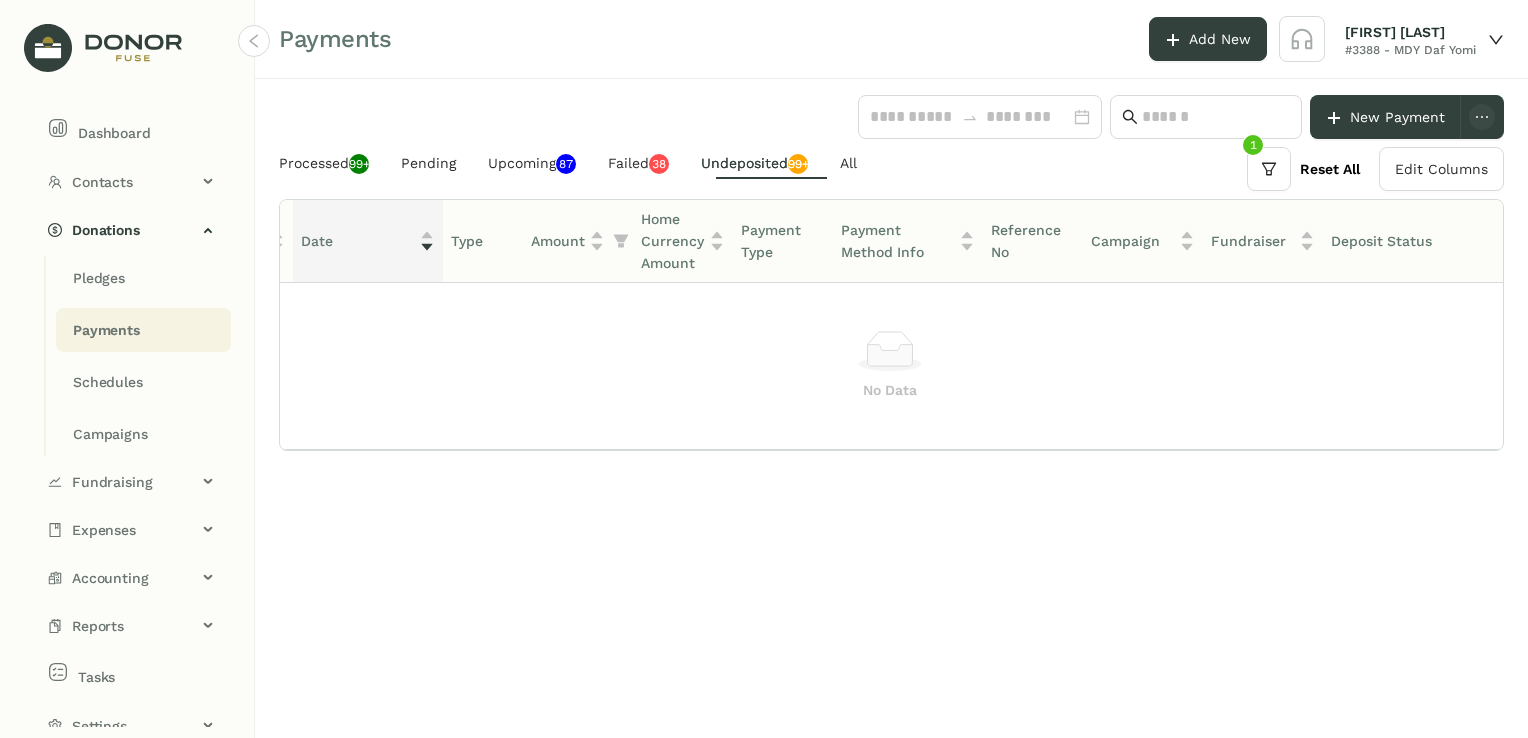 click on "New Payment   Processed  99+  Pending   Upcoming   0   1   2   3   4   5   6   7   8   9   0   1   2   3   4   5   6   7   8   9   Failed   0   1   2   3   4   5   6   7   8   9   0   1   2   3   4   5   6   7   8   9   Undeposited  99+ All  0   1   2   3   4   5   6   7   8   9  Reset All  Edit Columns
ID  Donor   Date   Type   Amount   Home Currency Amount   Payment Type   Payment Method Info   Reference No   Campaign   Fundraiser   Deposit Status   No Data" 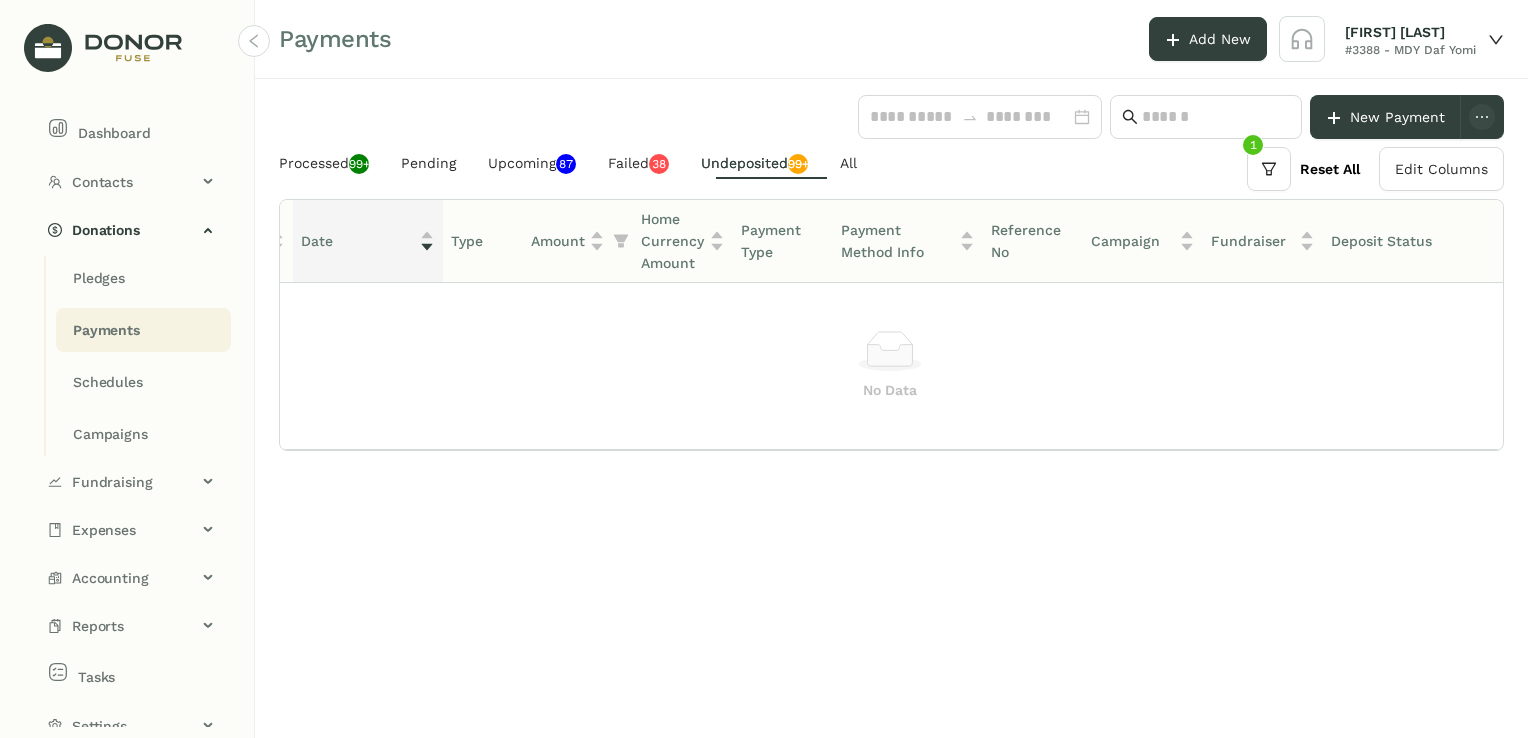 click on "Undeposited  99+" 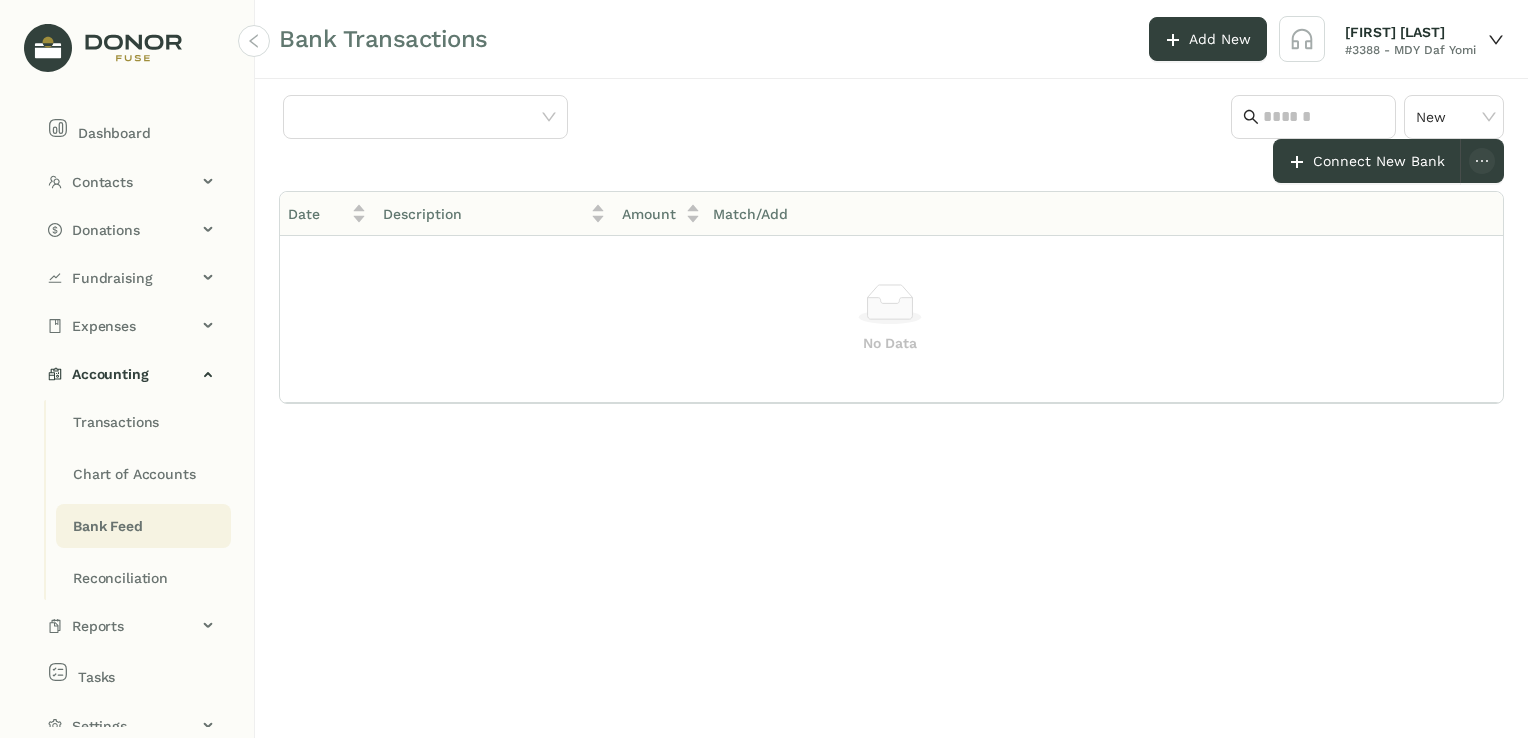 scroll, scrollTop: 0, scrollLeft: 0, axis: both 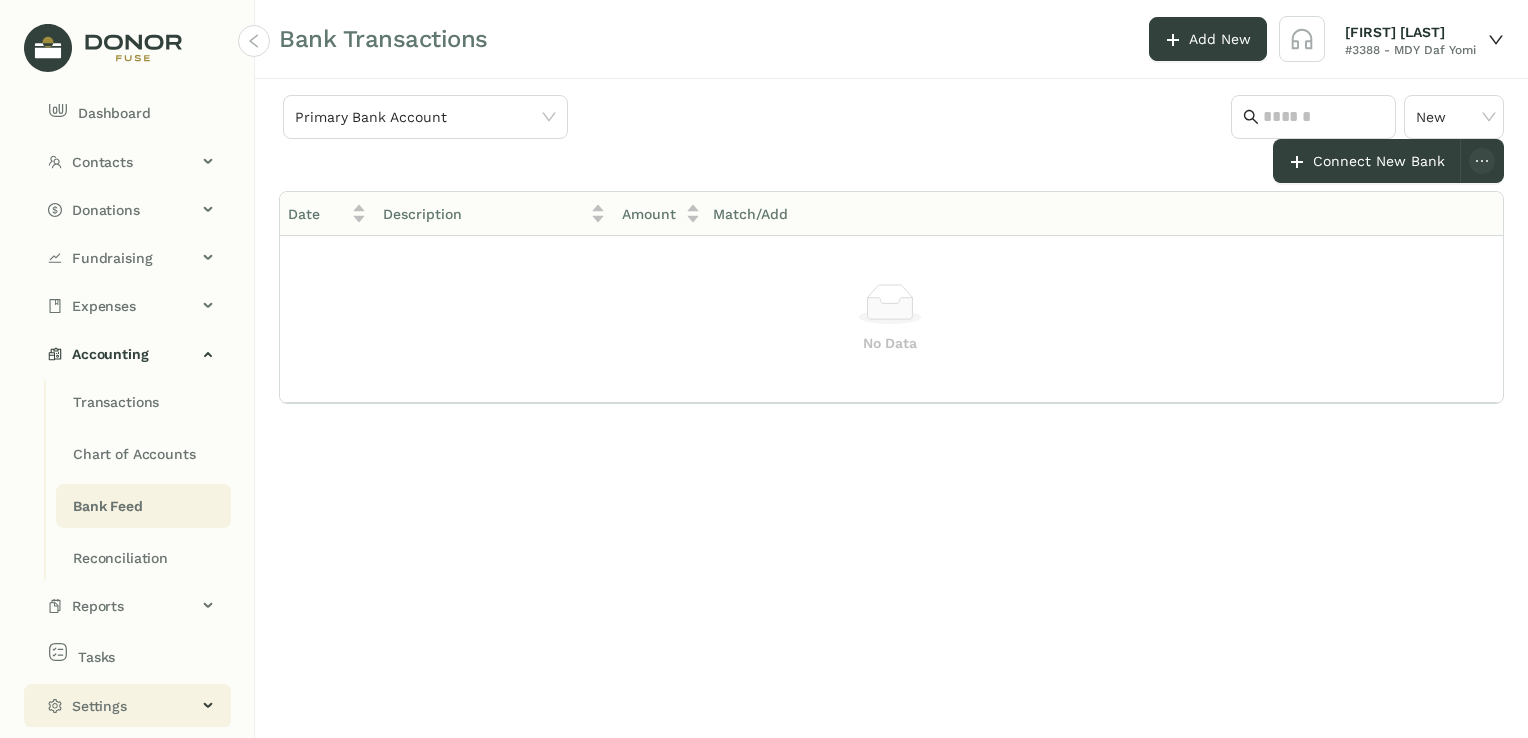 click on "Settings" 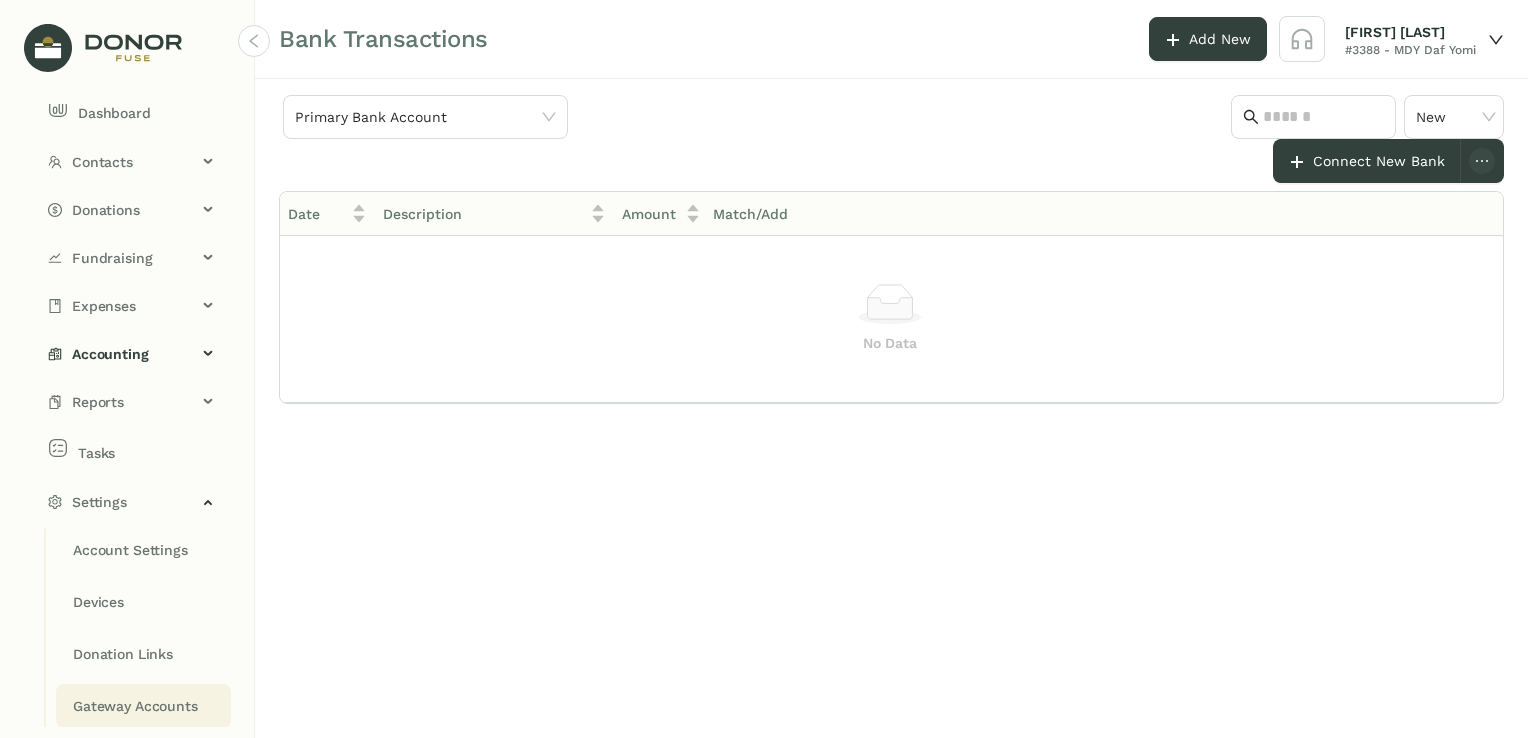 click on "Gateway Accounts" 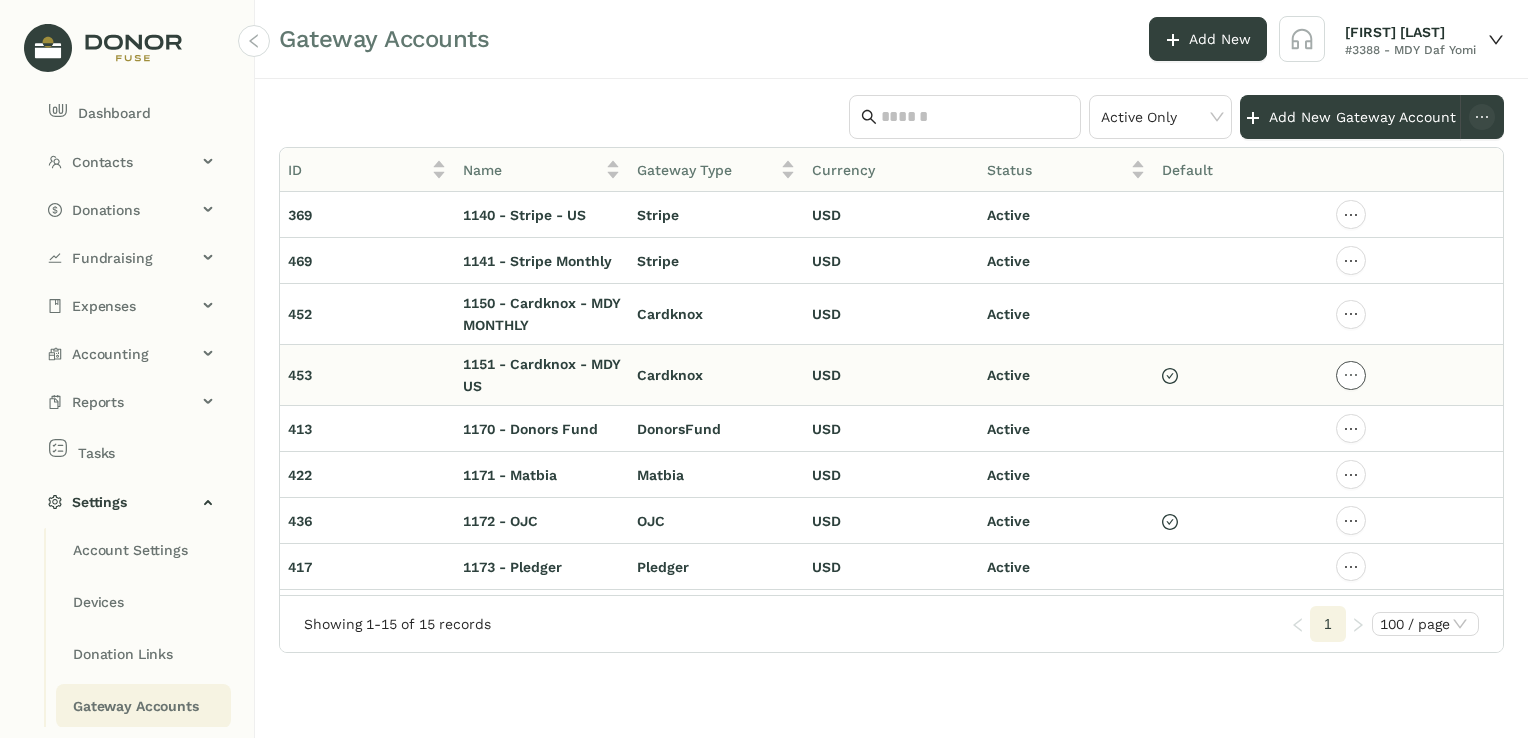 click 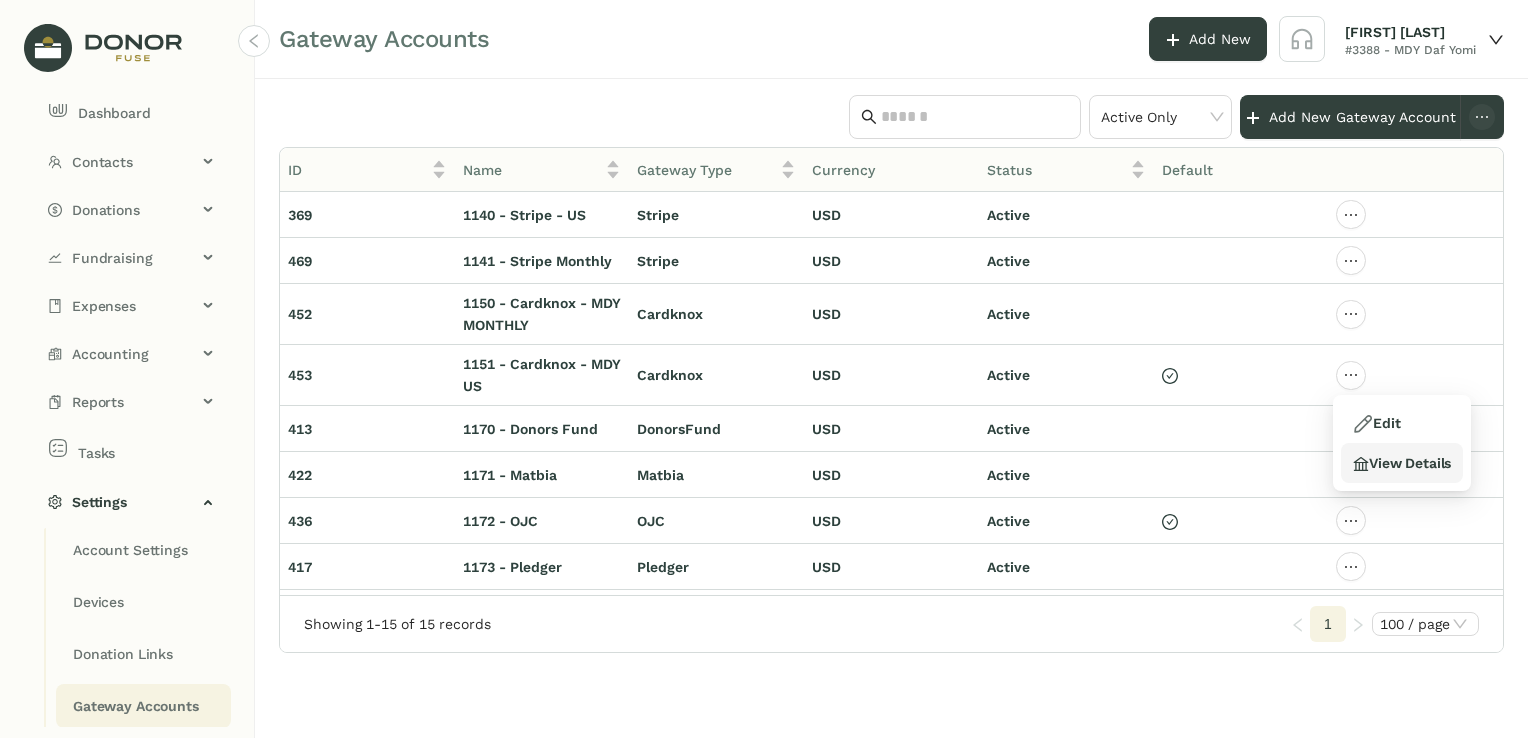 click on "View Details" at bounding box center (1402, 463) 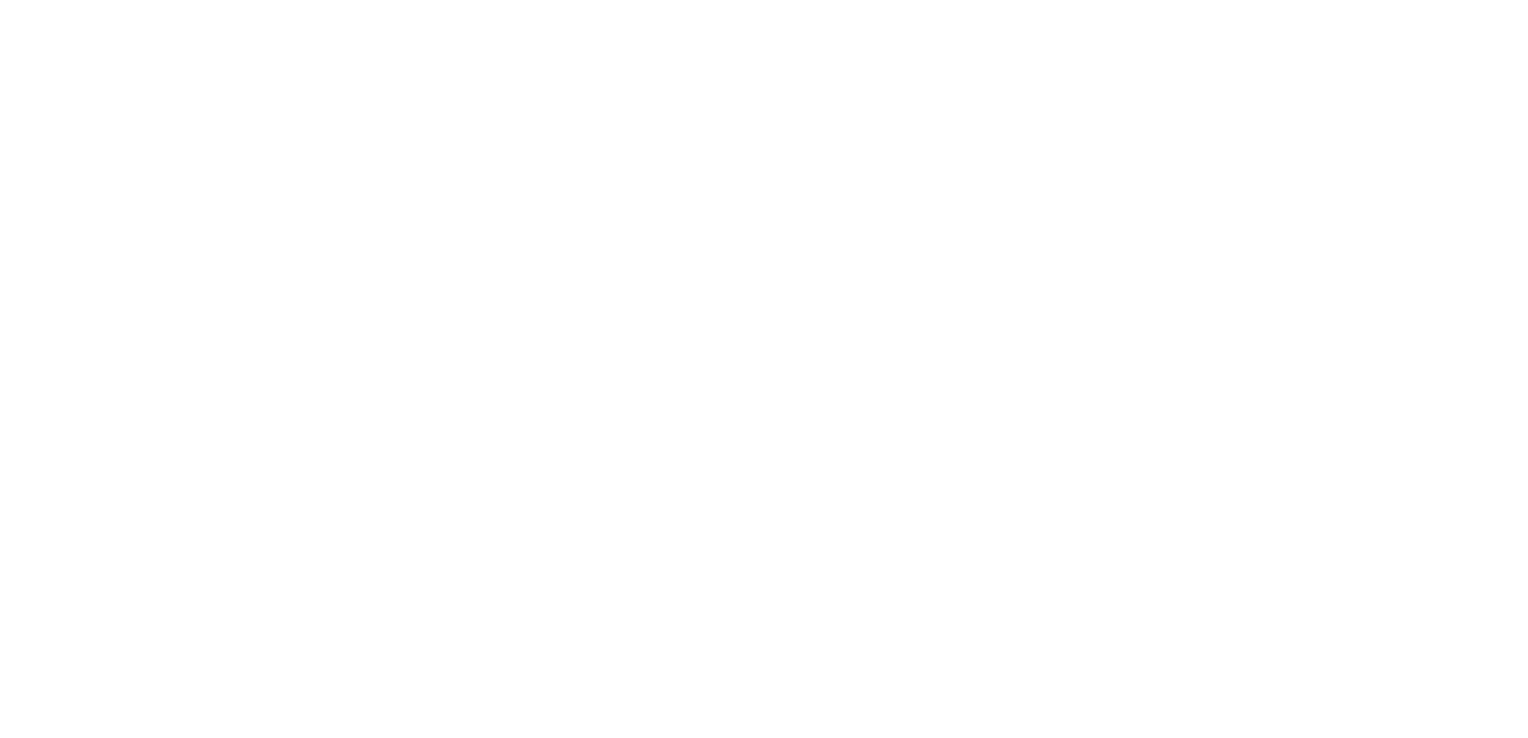 scroll, scrollTop: 0, scrollLeft: 0, axis: both 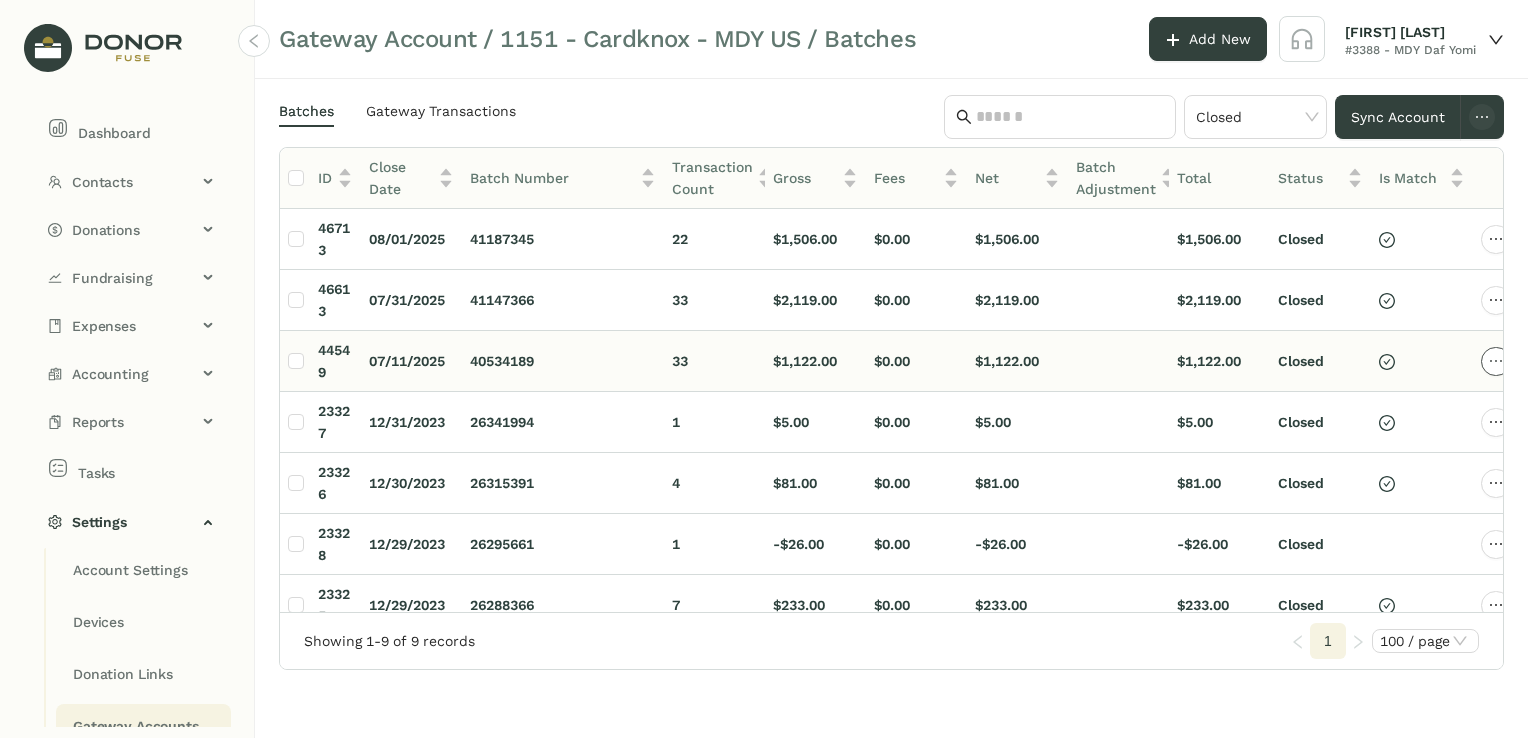 click 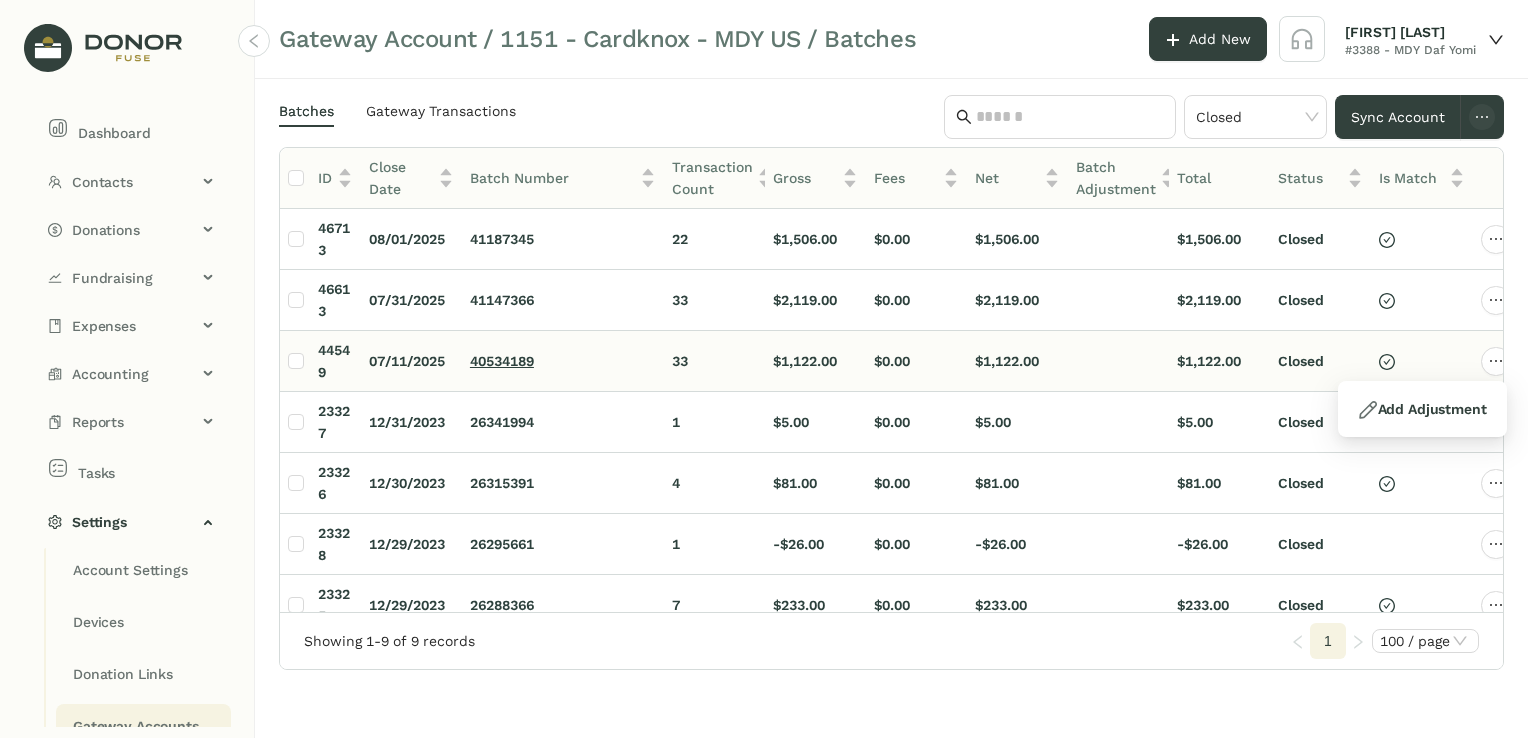 click on "40534189" 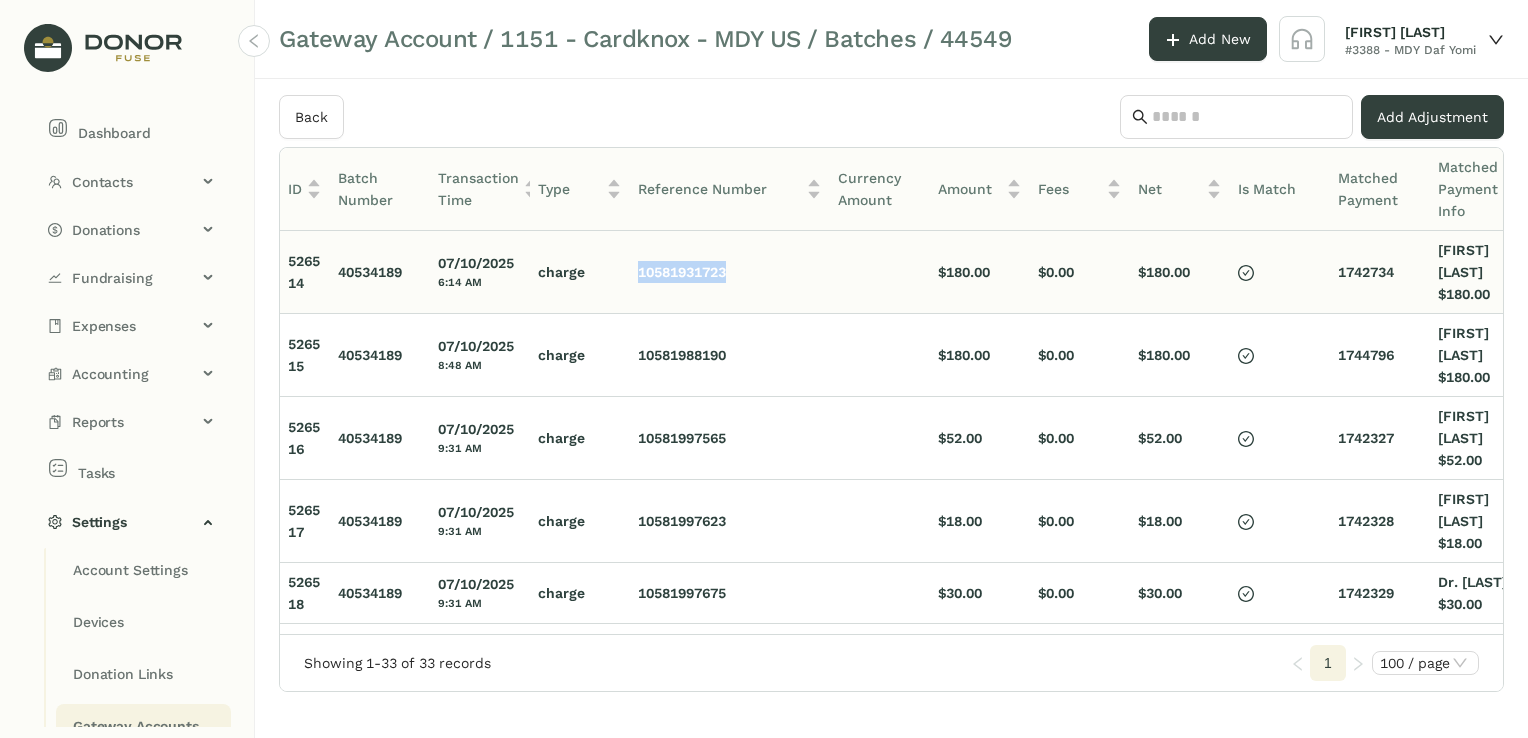 drag, startPoint x: 773, startPoint y: 277, endPoint x: 632, endPoint y: 266, distance: 141.42842 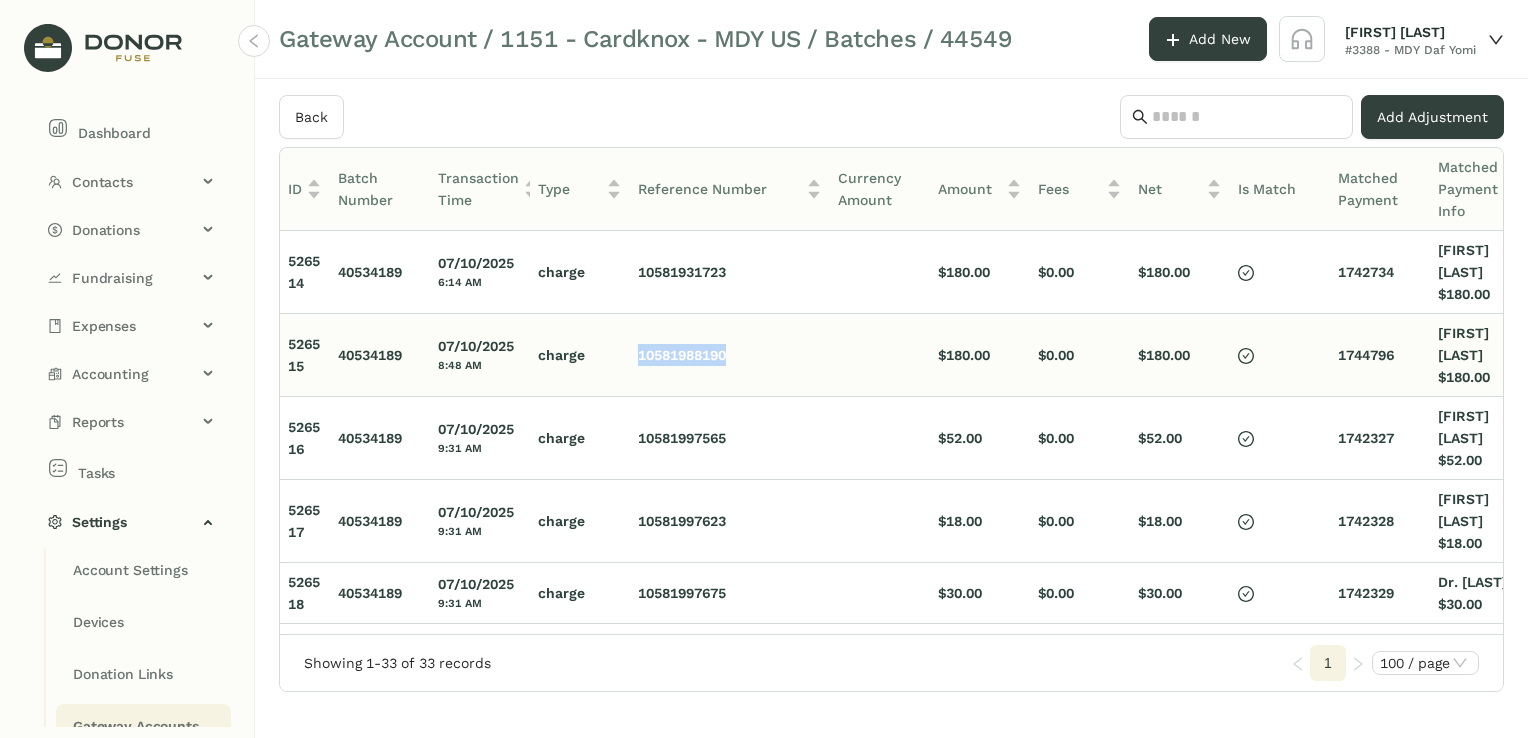 drag, startPoint x: 683, startPoint y: 346, endPoint x: 625, endPoint y: 354, distance: 58.549126 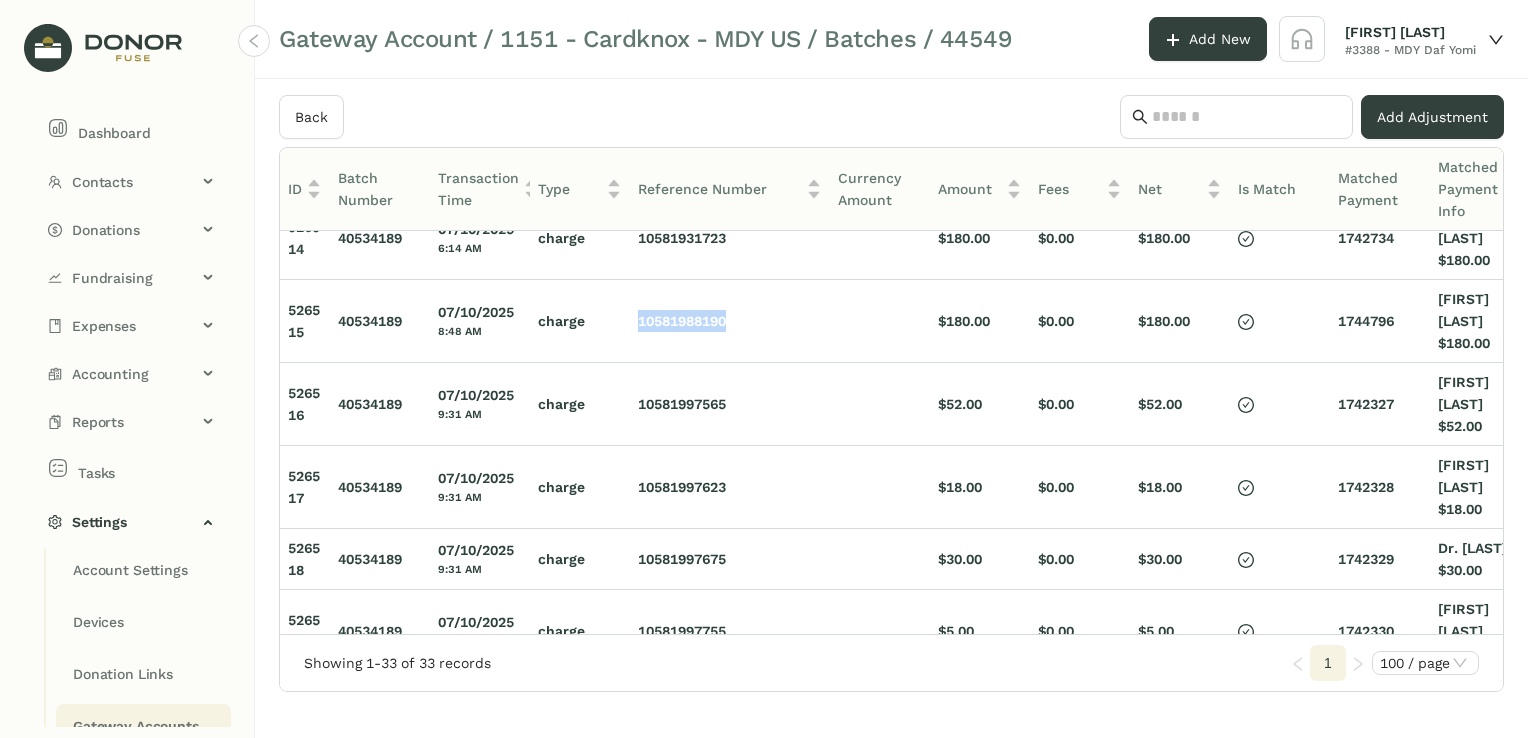 scroll, scrollTop: 0, scrollLeft: 0, axis: both 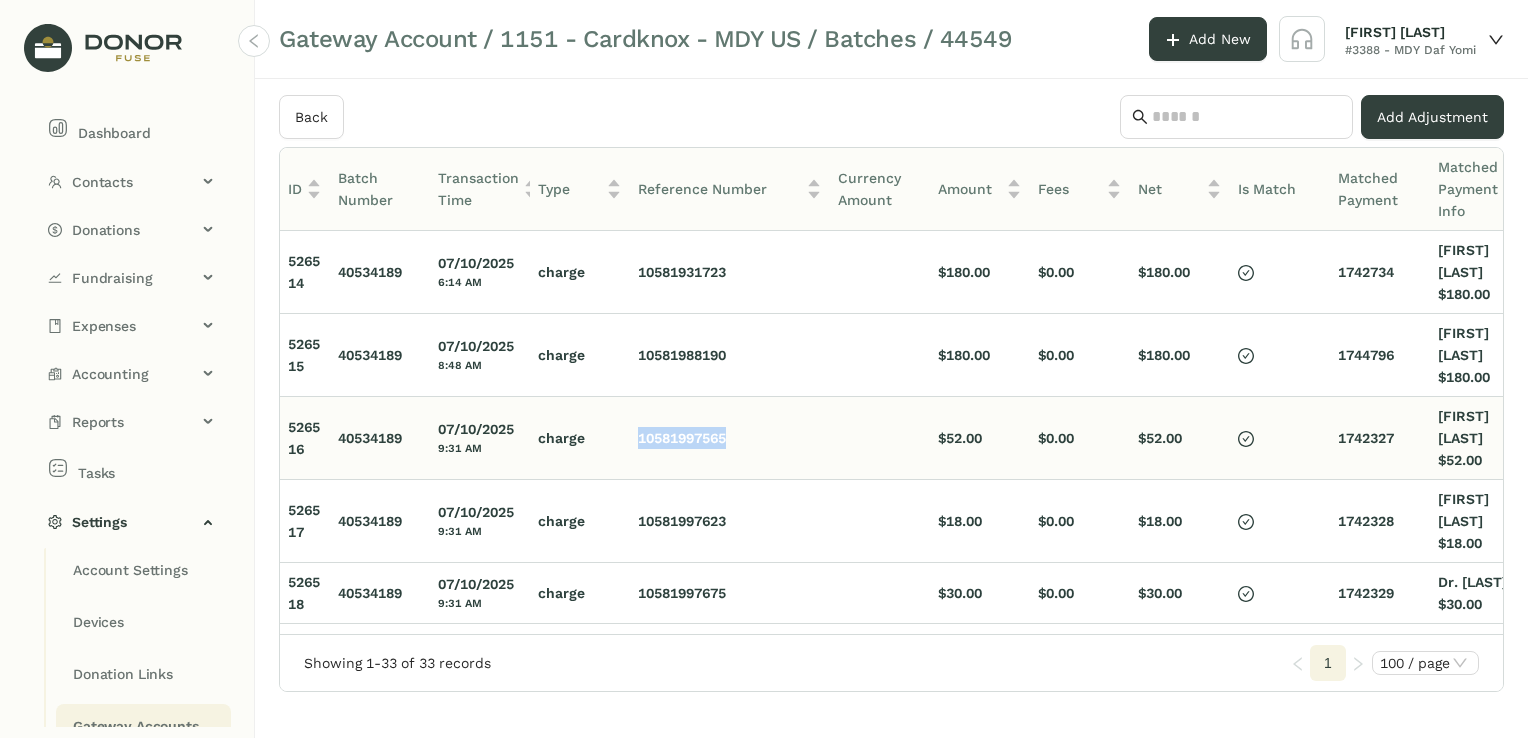 drag, startPoint x: 747, startPoint y: 437, endPoint x: 634, endPoint y: 454, distance: 114.27161 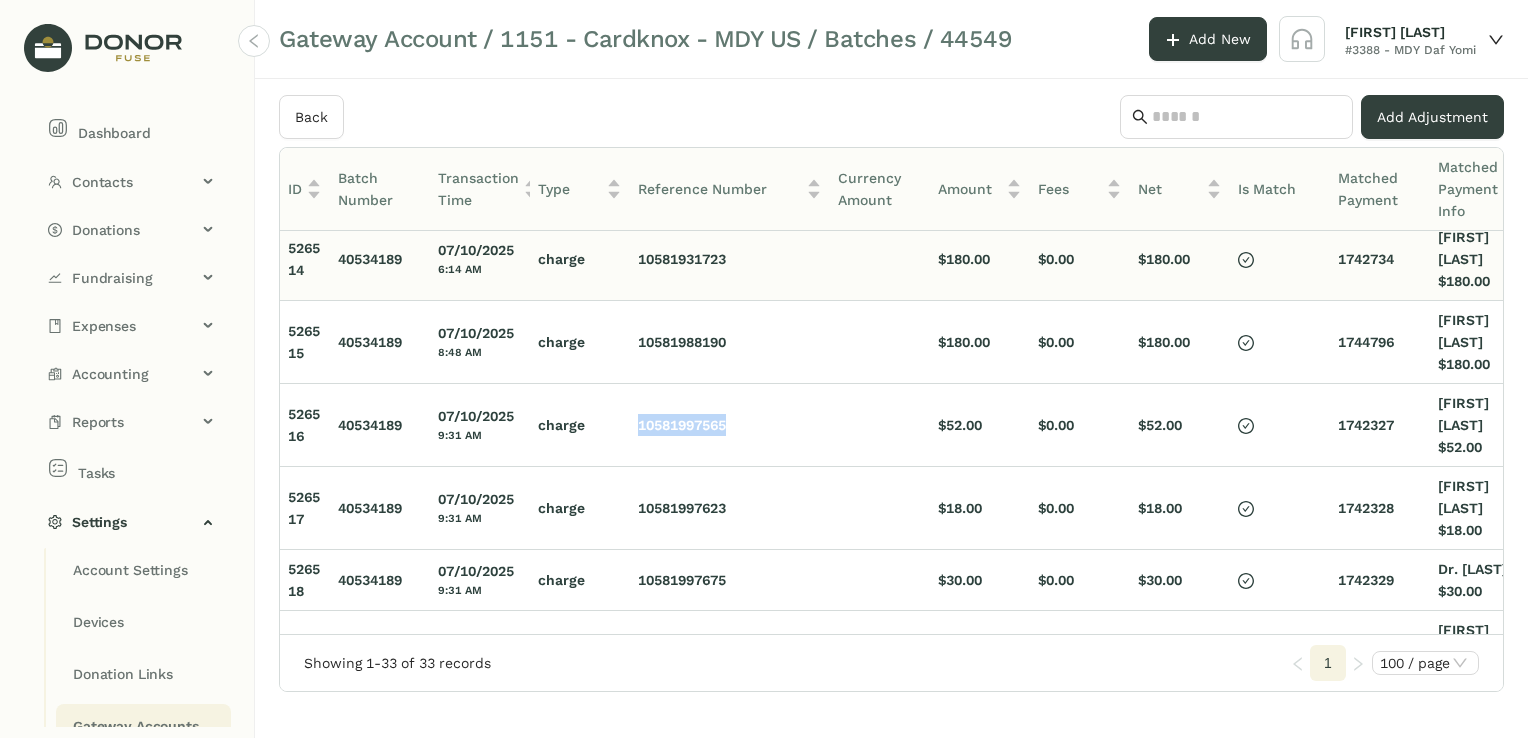 scroll, scrollTop: 0, scrollLeft: 0, axis: both 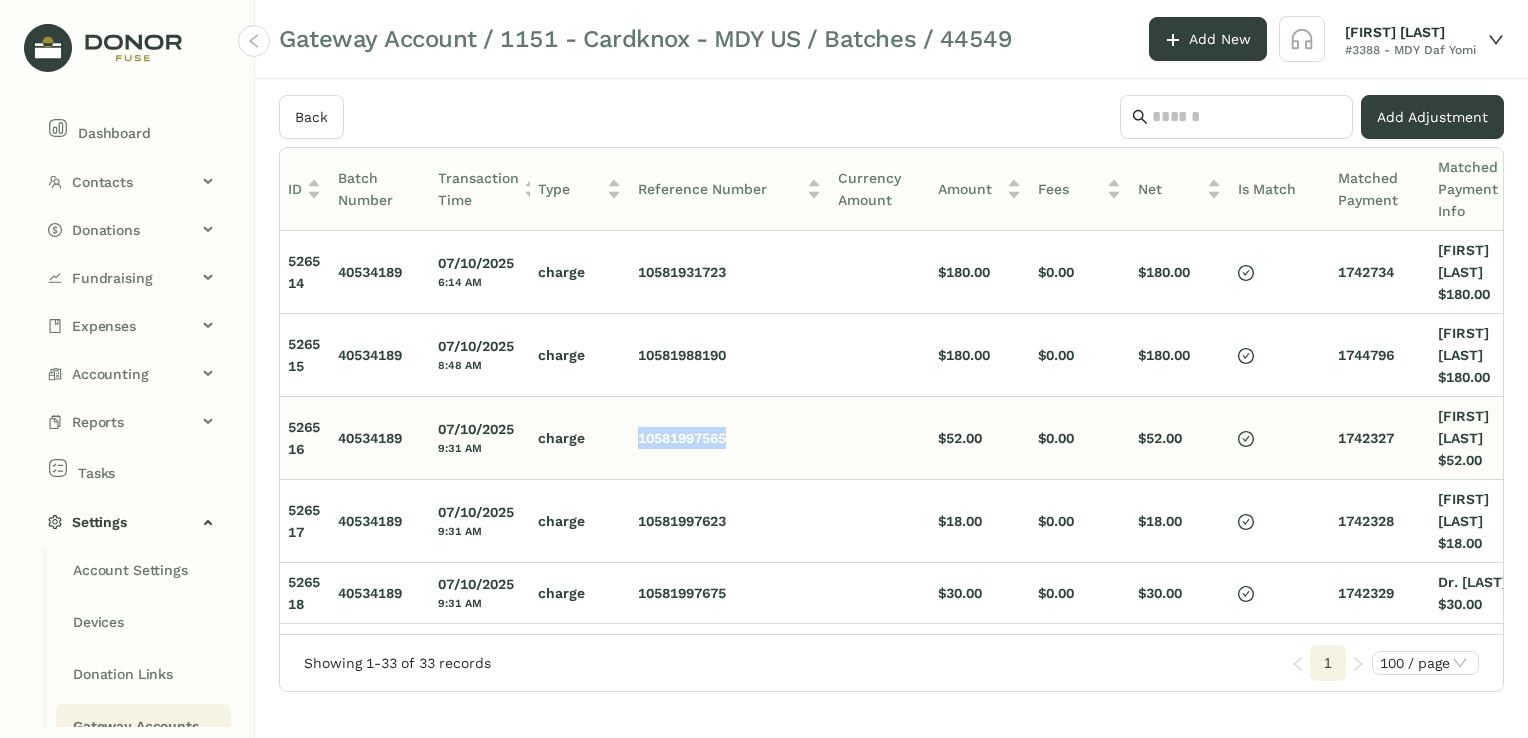 click on "10581997565" 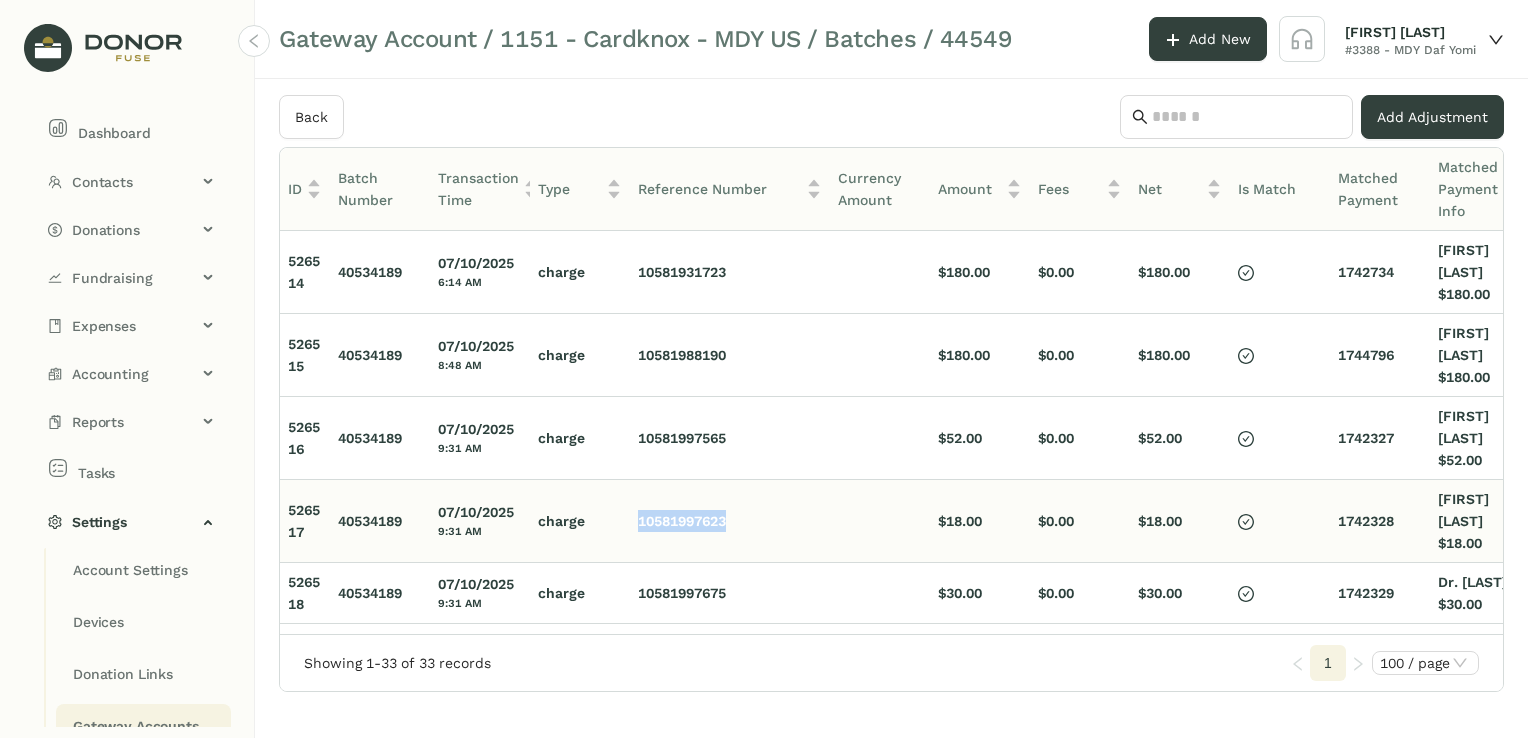 drag, startPoint x: 734, startPoint y: 456, endPoint x: 737, endPoint y: 517, distance: 61.073727 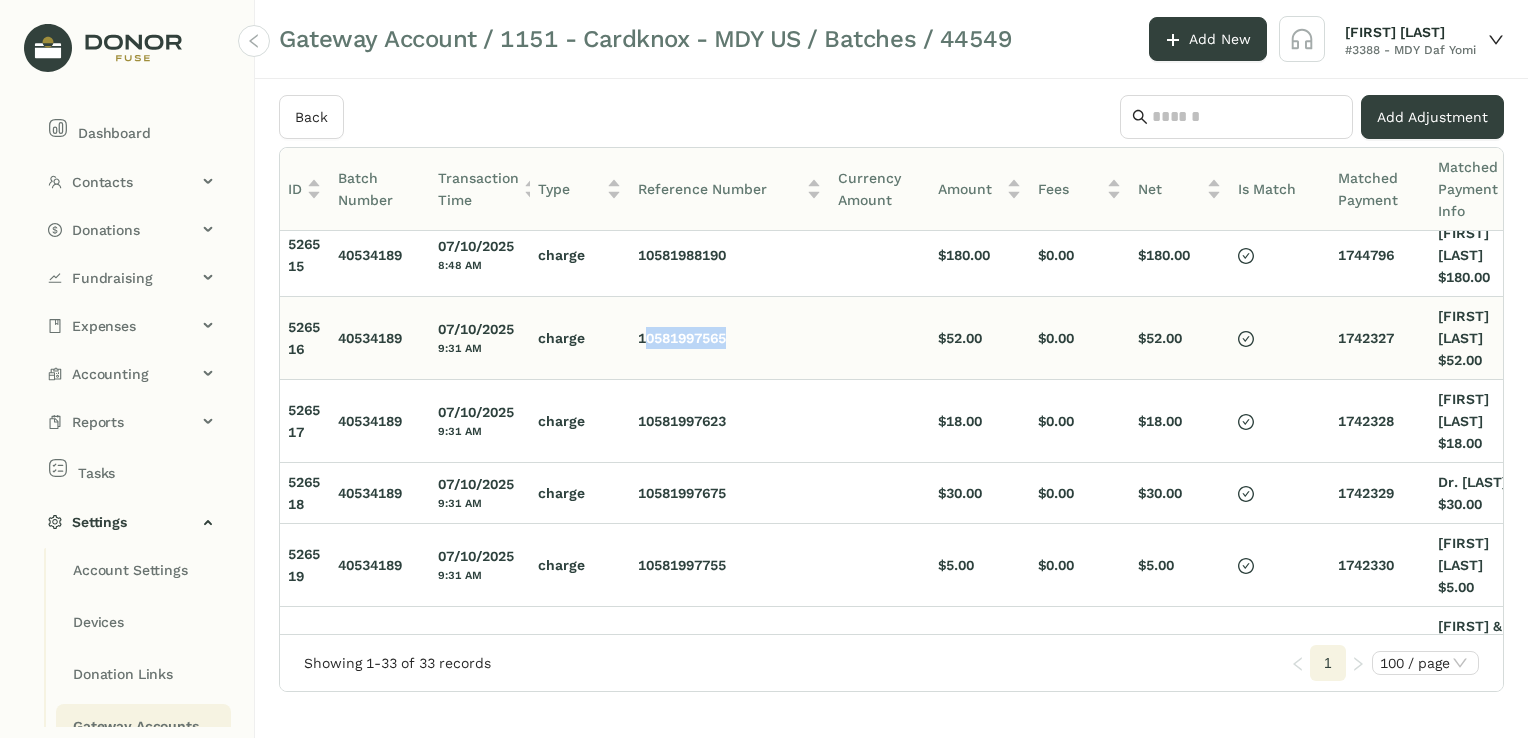 drag, startPoint x: 688, startPoint y: 343, endPoint x: 649, endPoint y: 352, distance: 40.024994 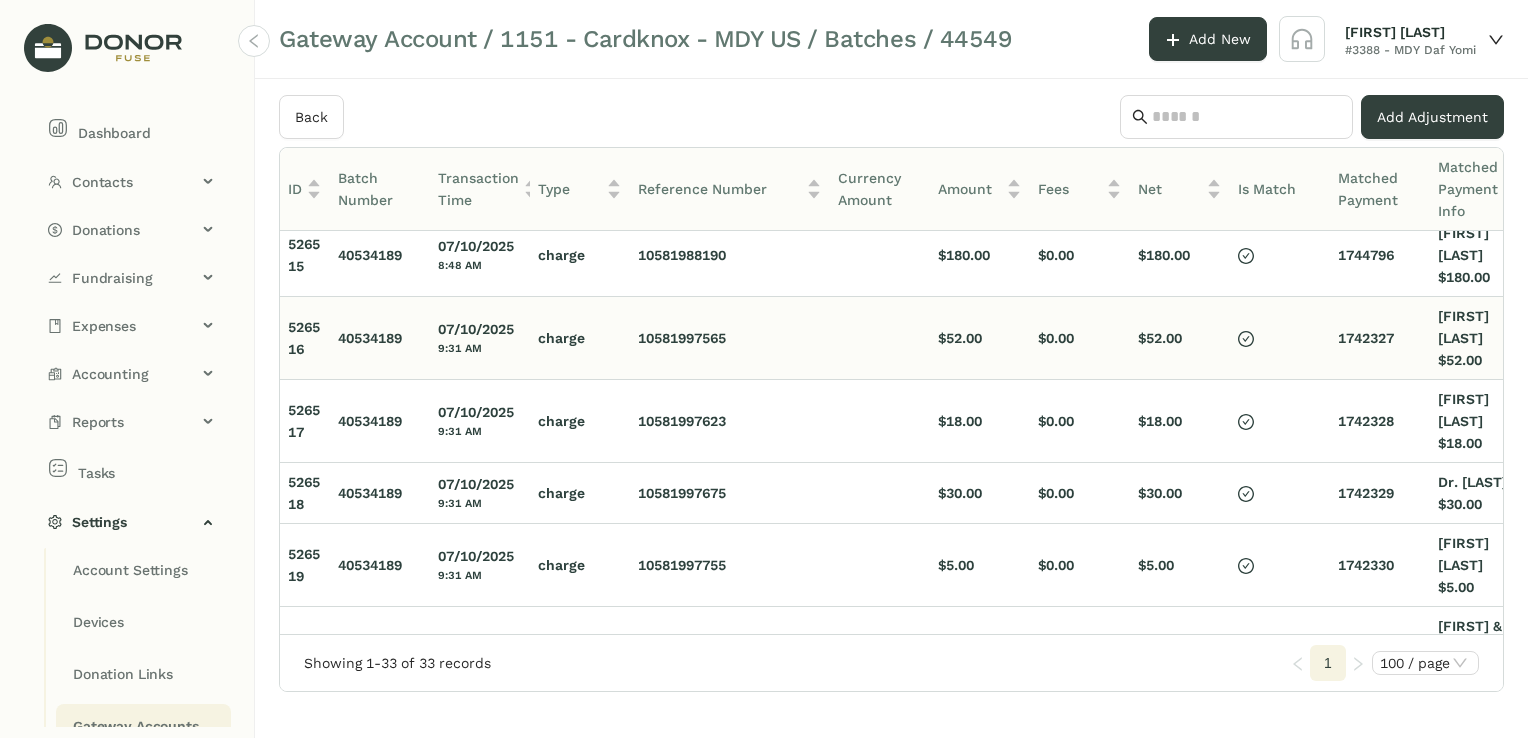 drag, startPoint x: 649, startPoint y: 352, endPoint x: 634, endPoint y: 335, distance: 22.671568 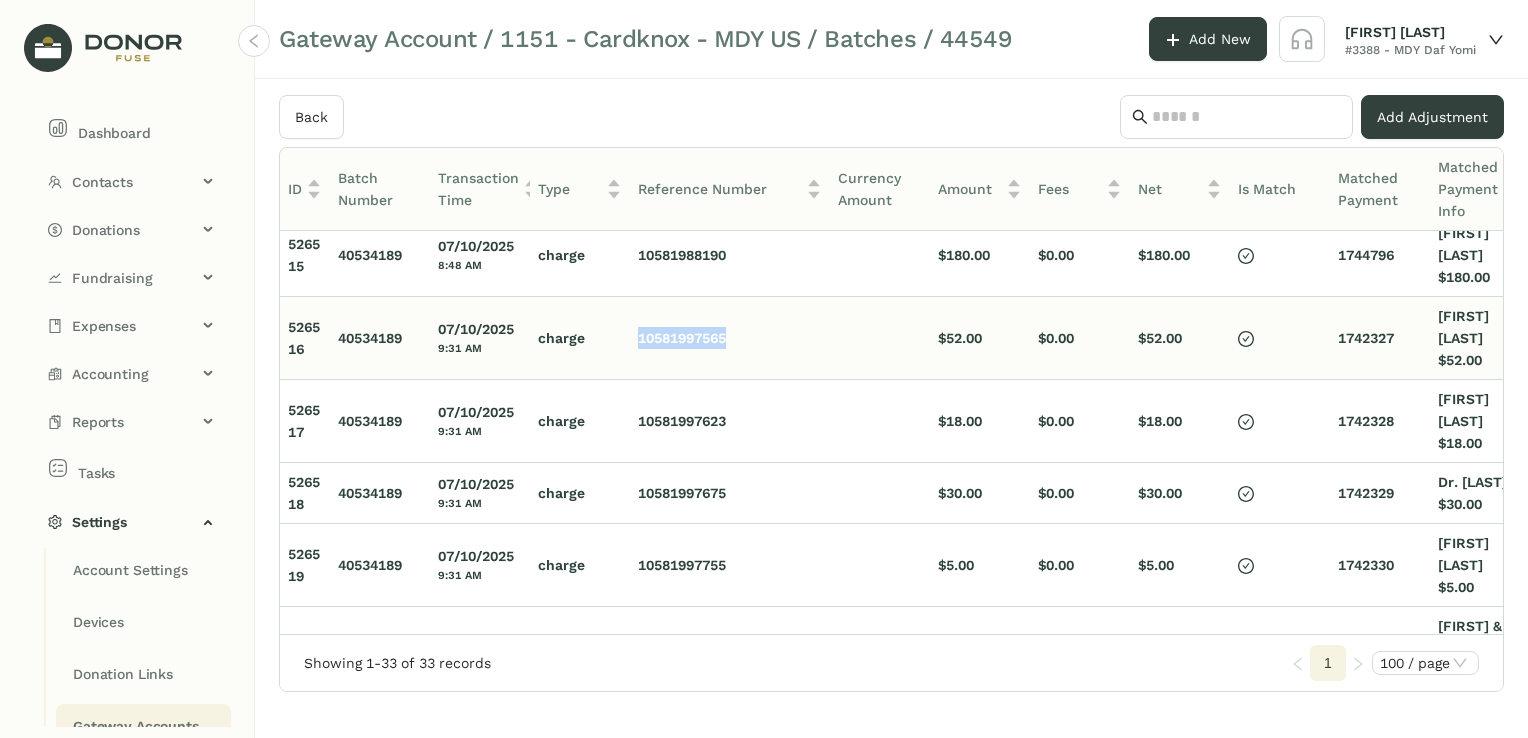 drag, startPoint x: 632, startPoint y: 333, endPoint x: 702, endPoint y: 340, distance: 70.34913 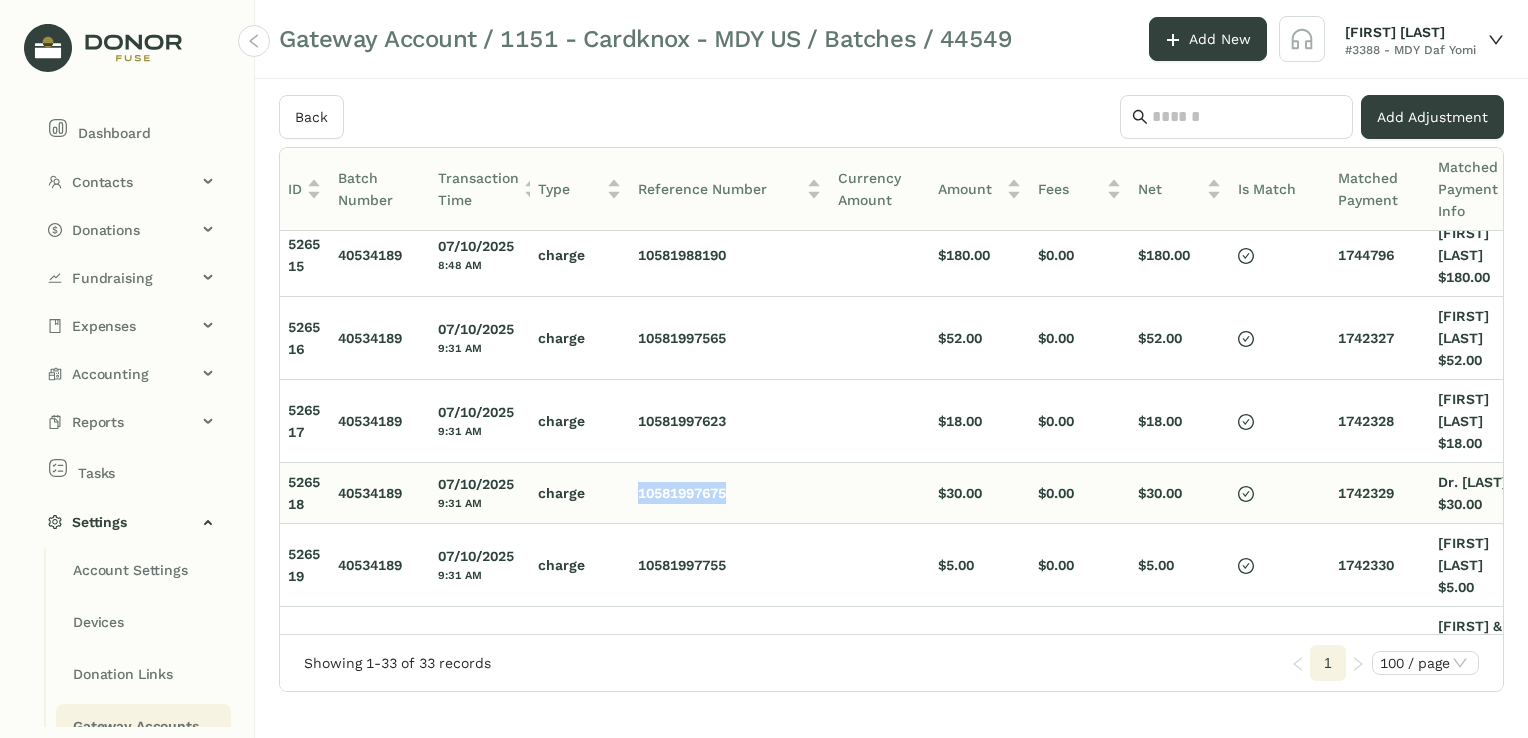 drag, startPoint x: 734, startPoint y: 497, endPoint x: 639, endPoint y: 498, distance: 95.005264 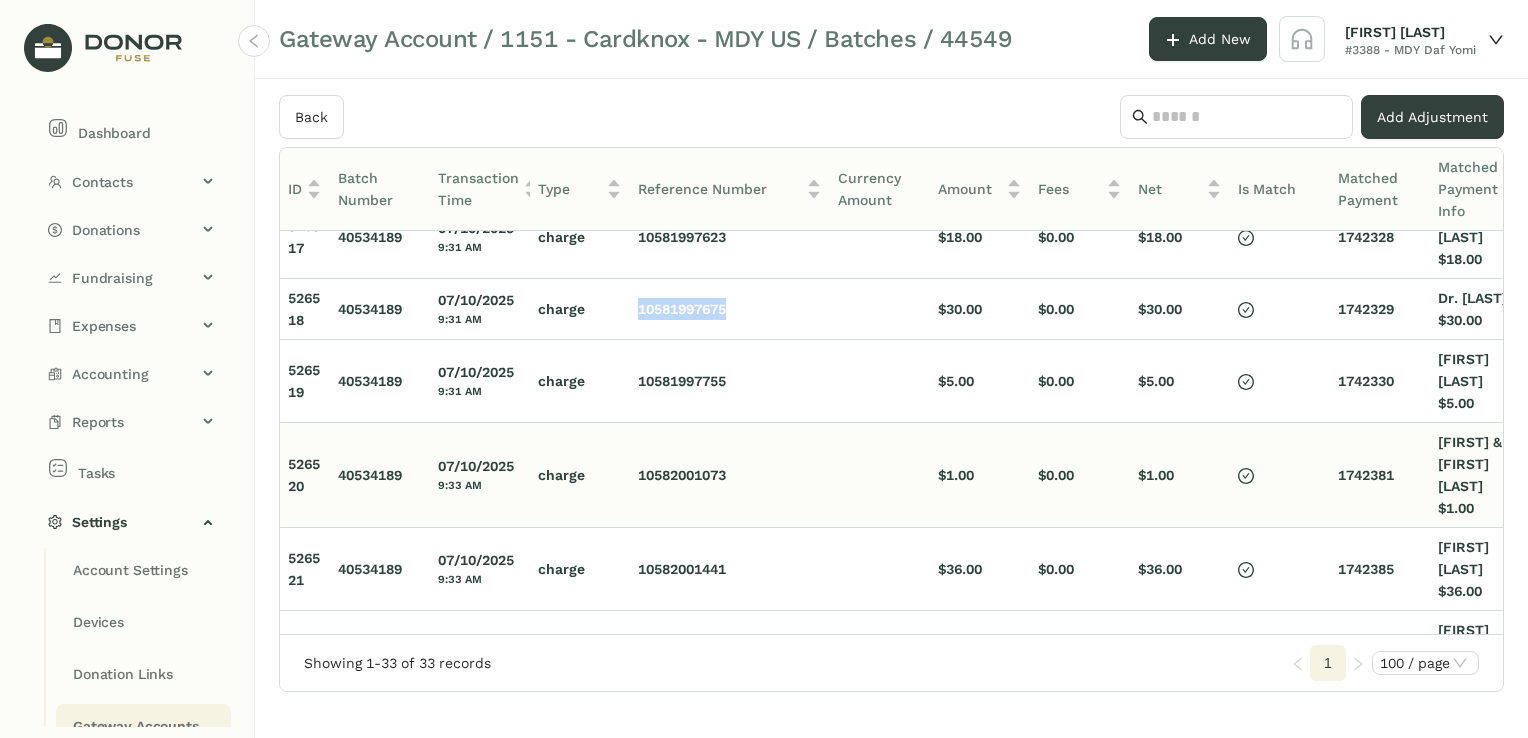 scroll, scrollTop: 300, scrollLeft: 0, axis: vertical 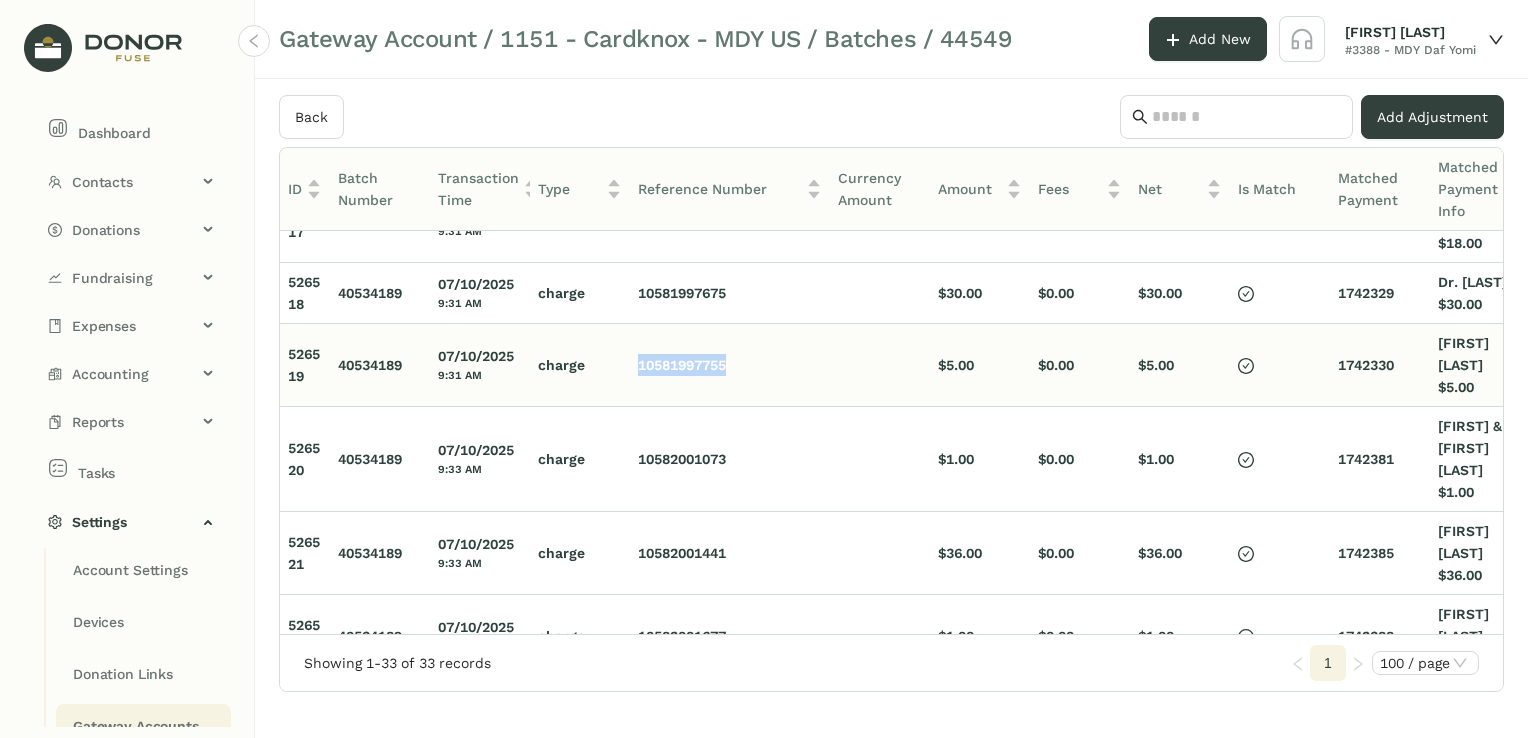 drag, startPoint x: 736, startPoint y: 396, endPoint x: 637, endPoint y: 402, distance: 99.18165 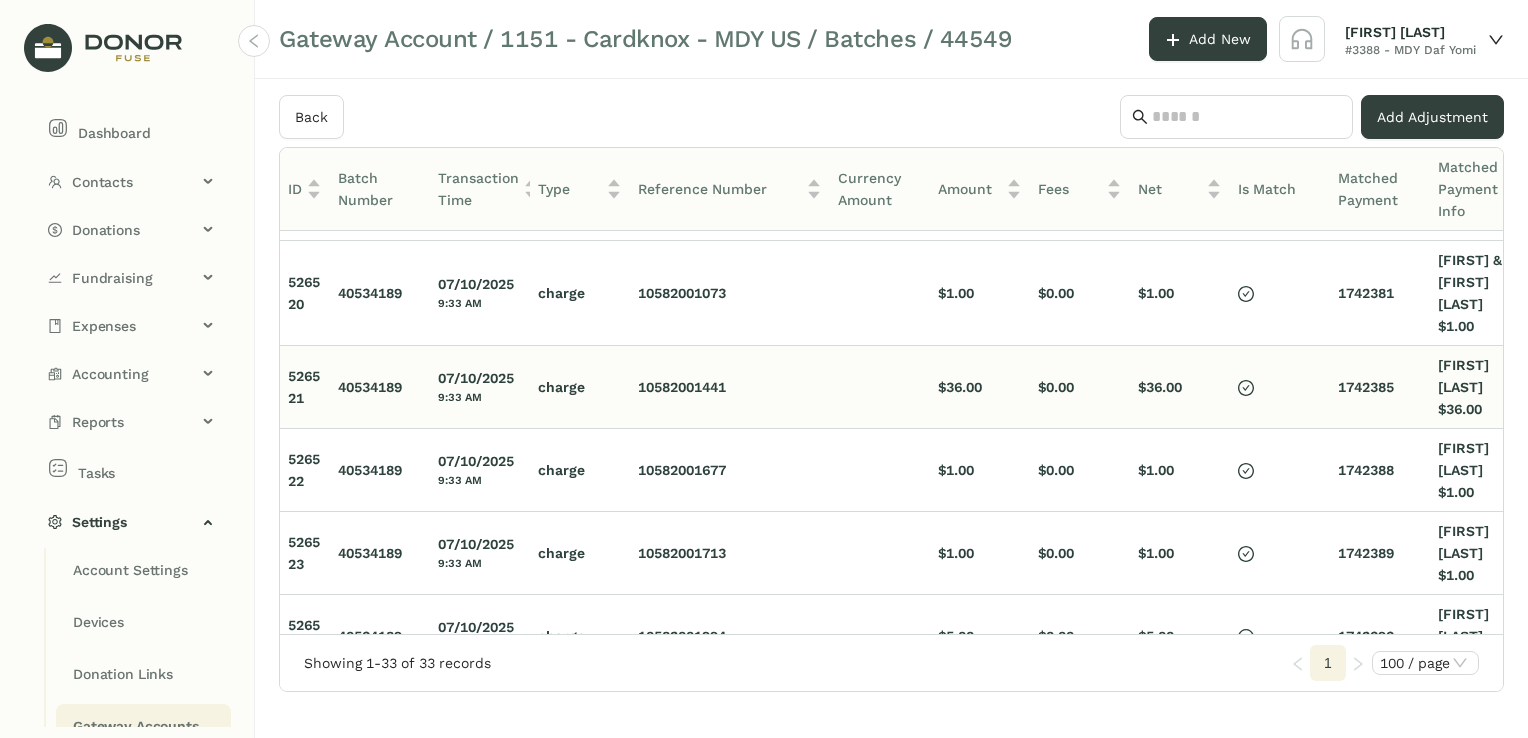 scroll, scrollTop: 500, scrollLeft: 0, axis: vertical 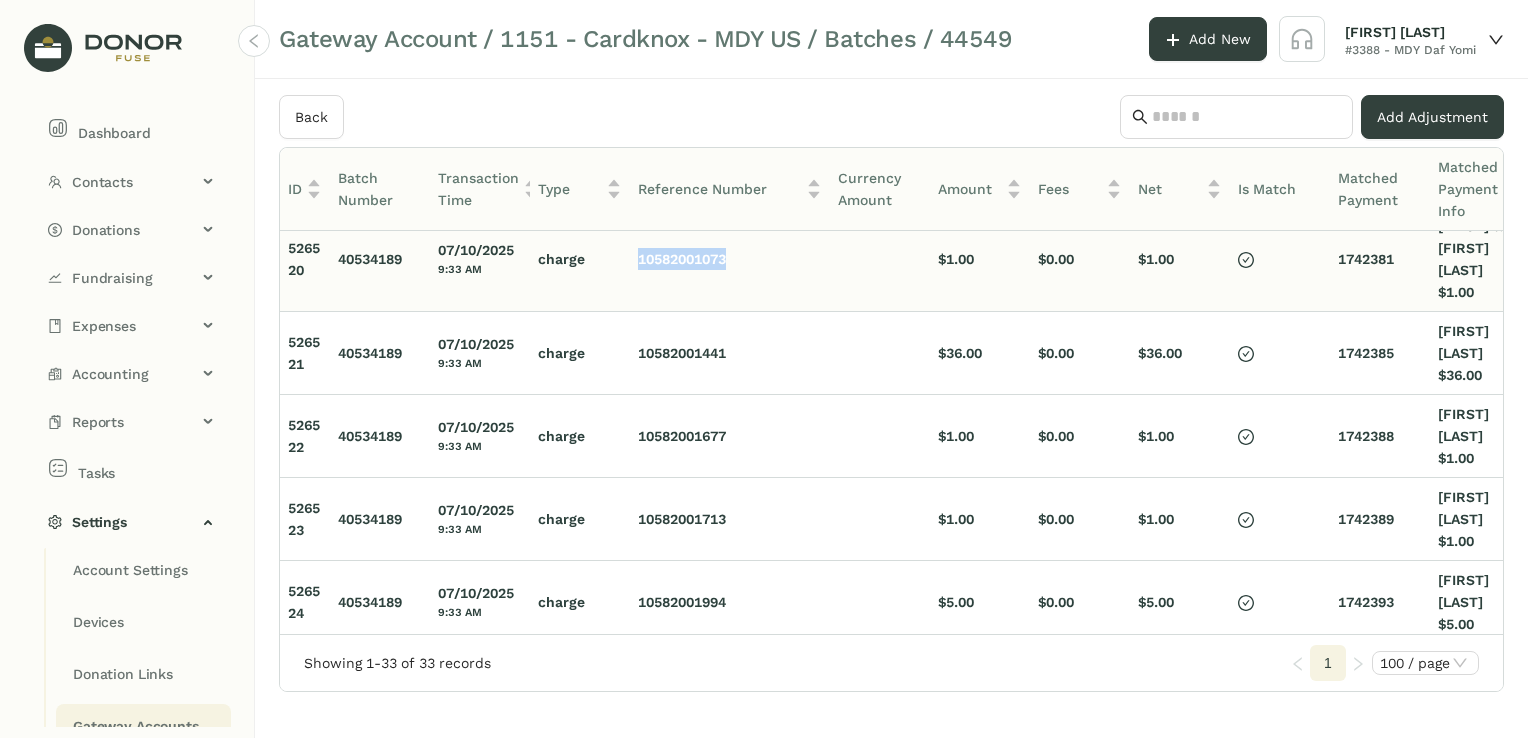 drag, startPoint x: 747, startPoint y: 298, endPoint x: 629, endPoint y: 299, distance: 118.004234 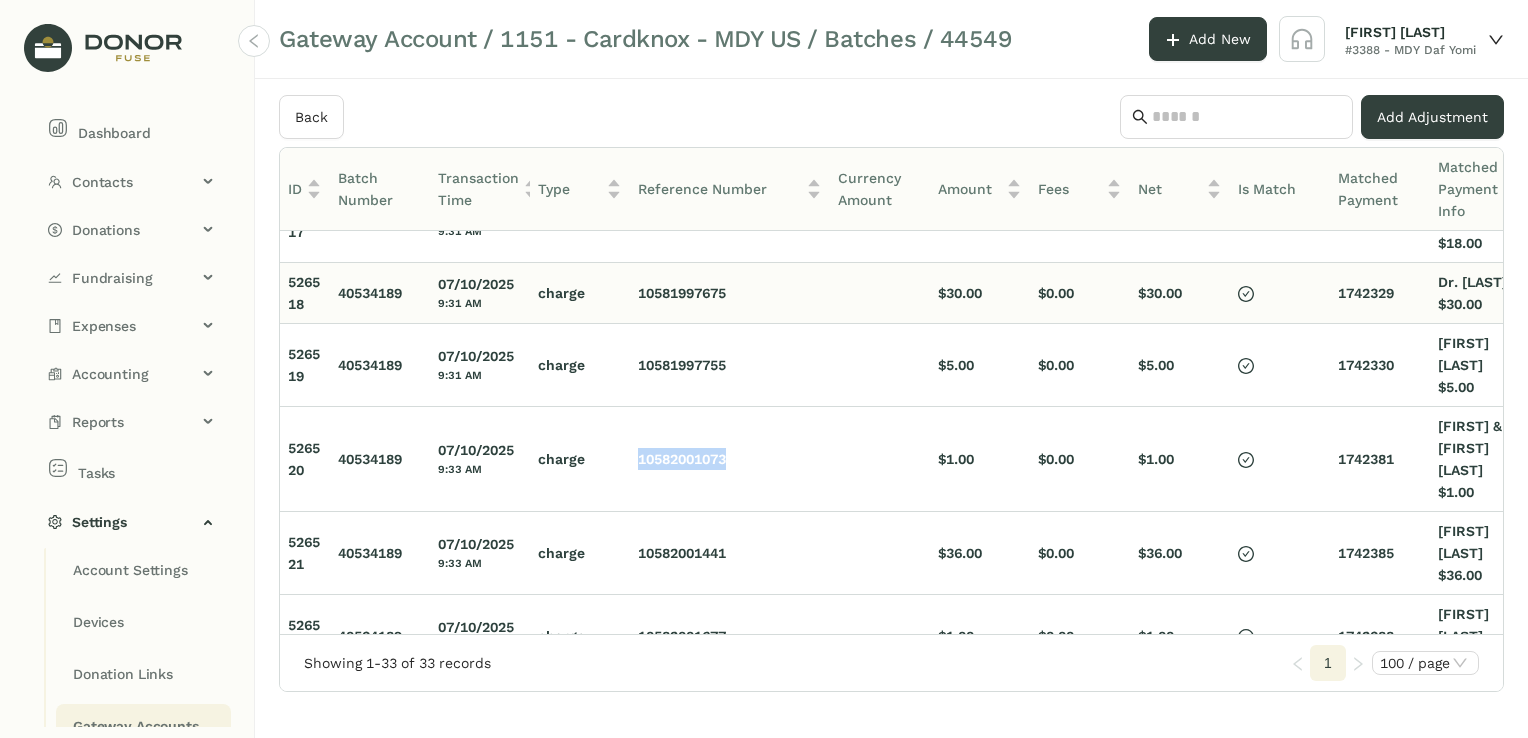 scroll, scrollTop: 400, scrollLeft: 0, axis: vertical 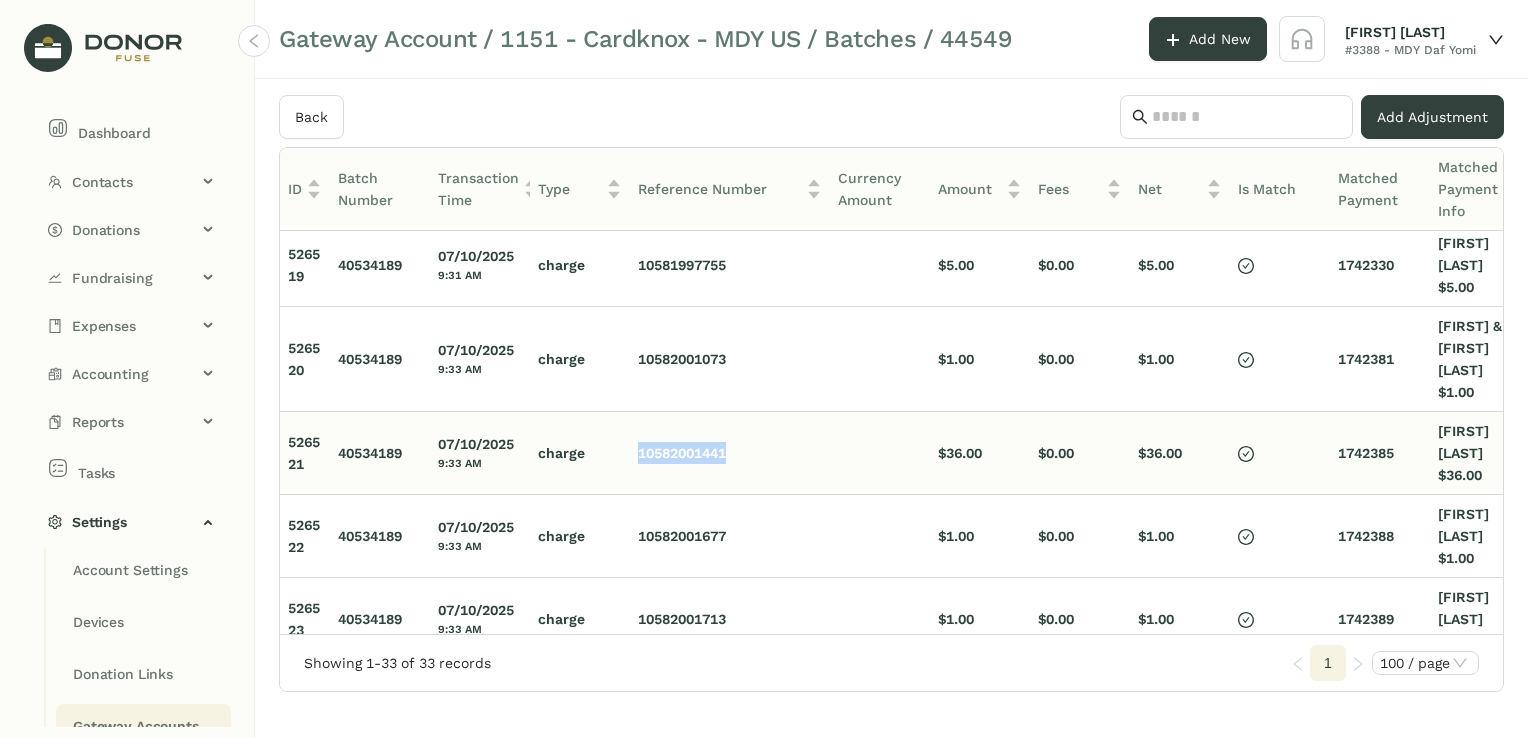 drag, startPoint x: 736, startPoint y: 492, endPoint x: 634, endPoint y: 490, distance: 102.01961 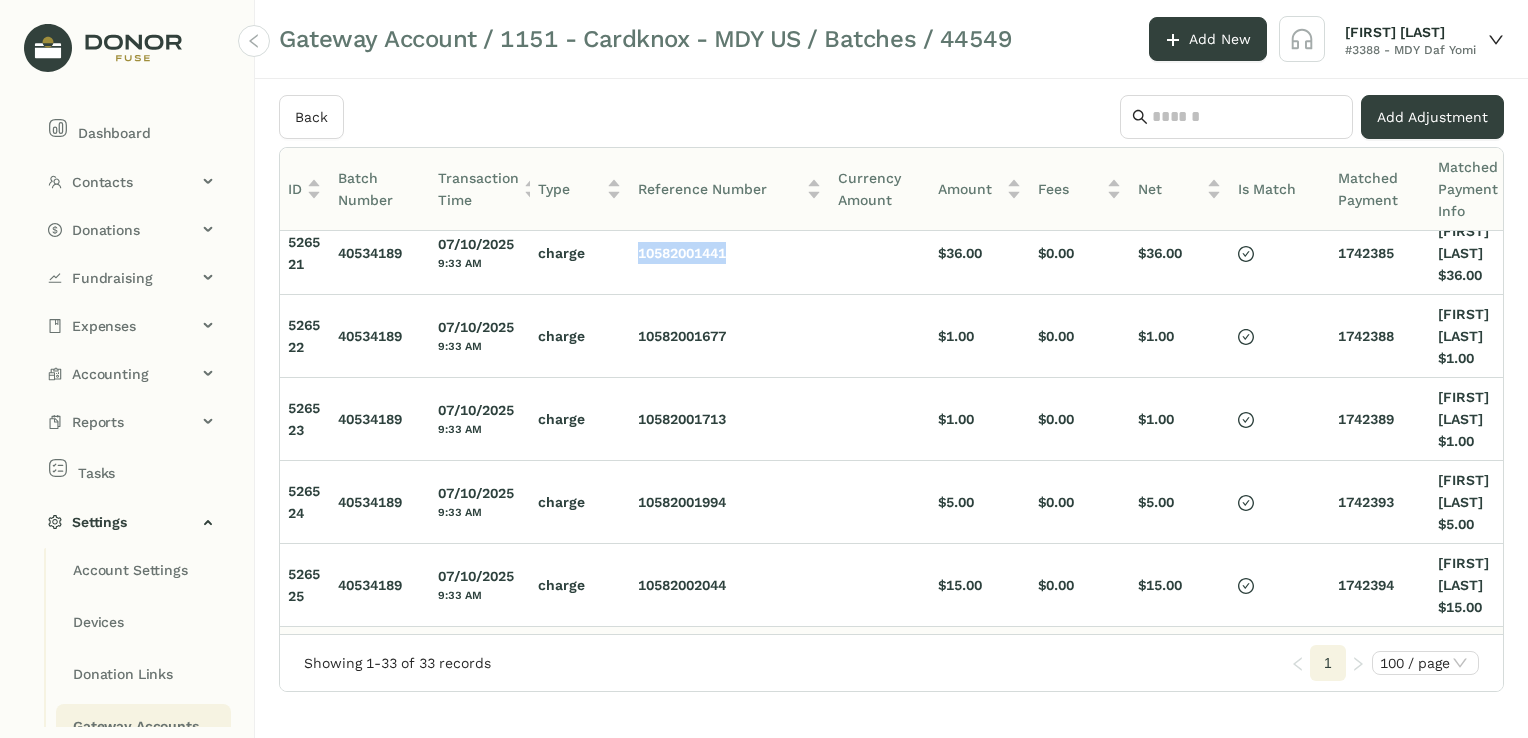 scroll, scrollTop: 500, scrollLeft: 0, axis: vertical 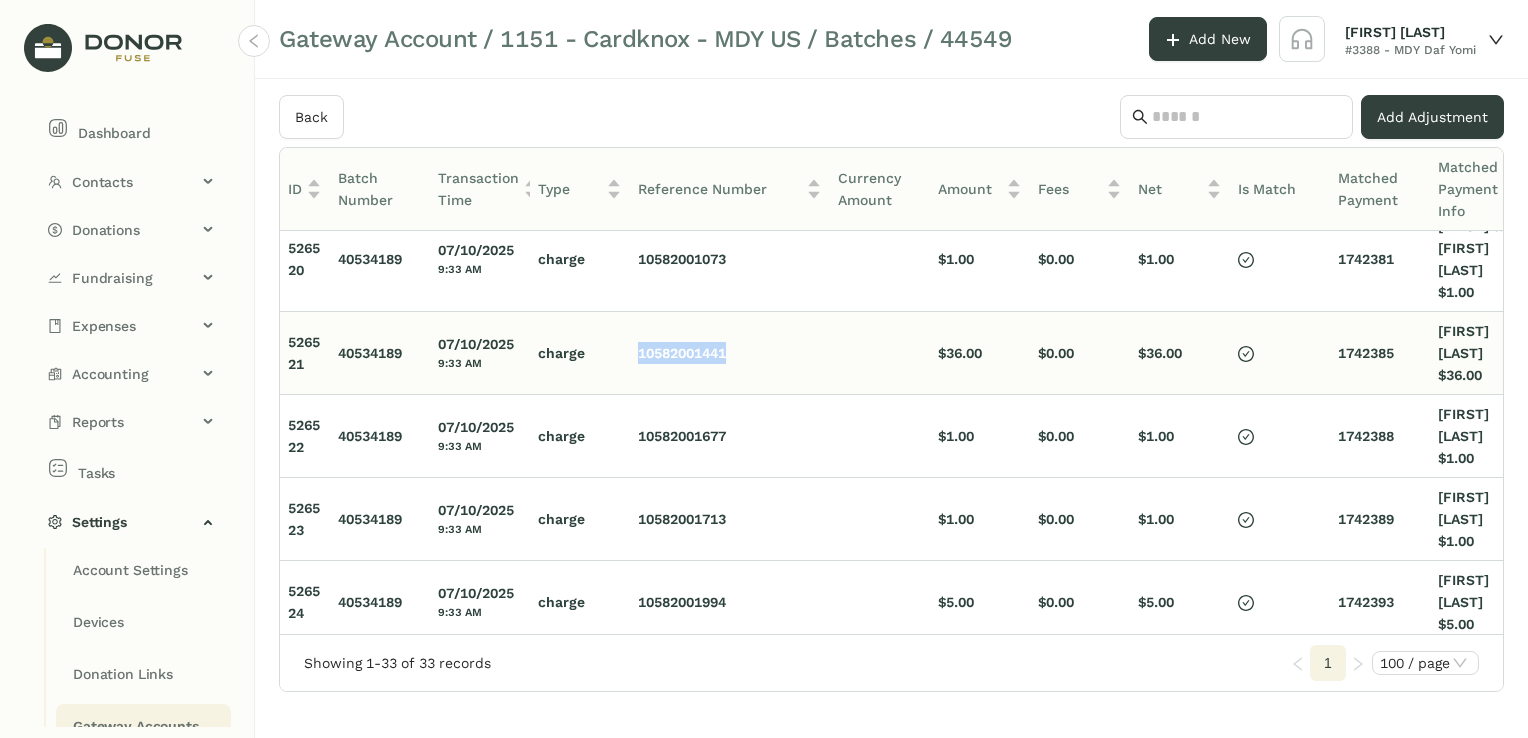 copy on "10582001441" 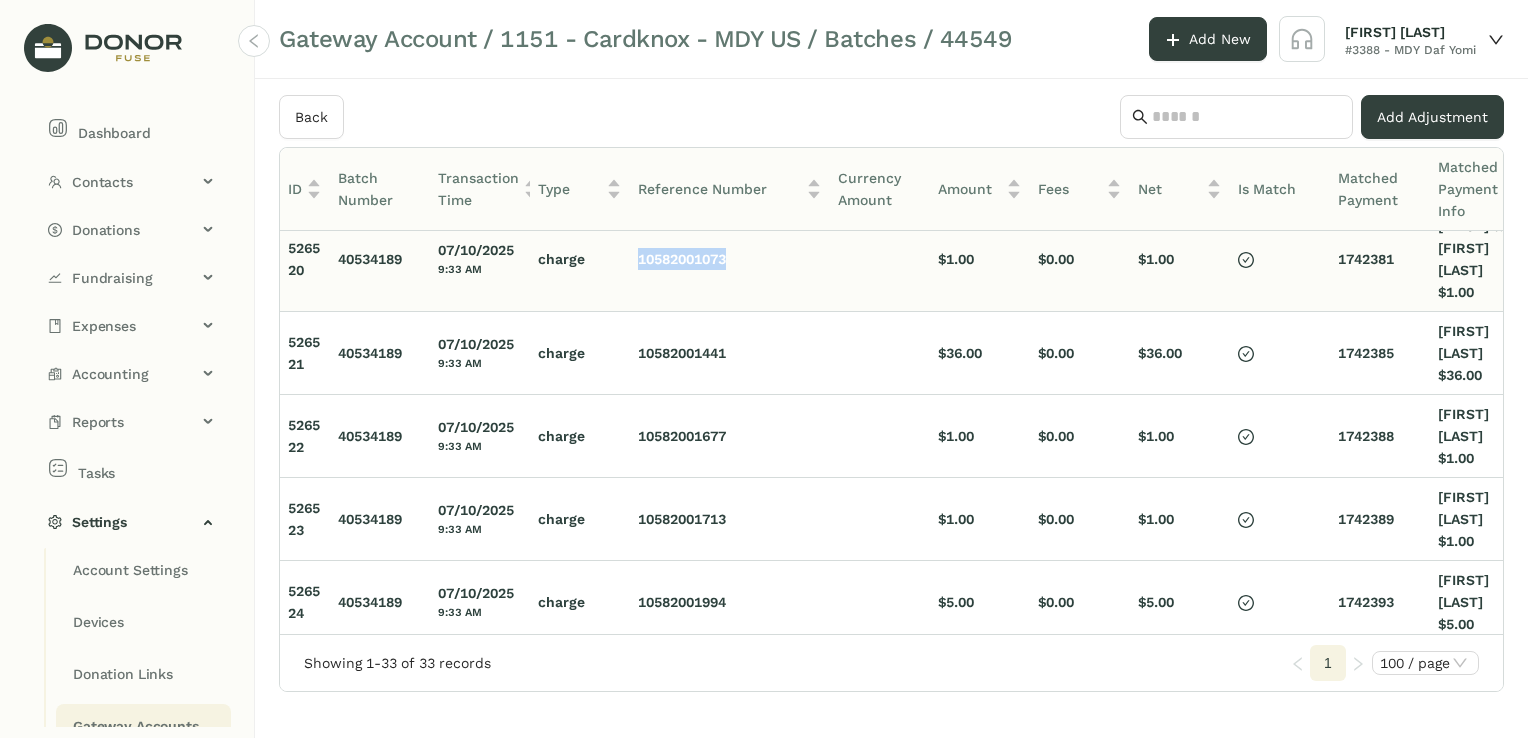 drag, startPoint x: 736, startPoint y: 306, endPoint x: 630, endPoint y: 297, distance: 106.381386 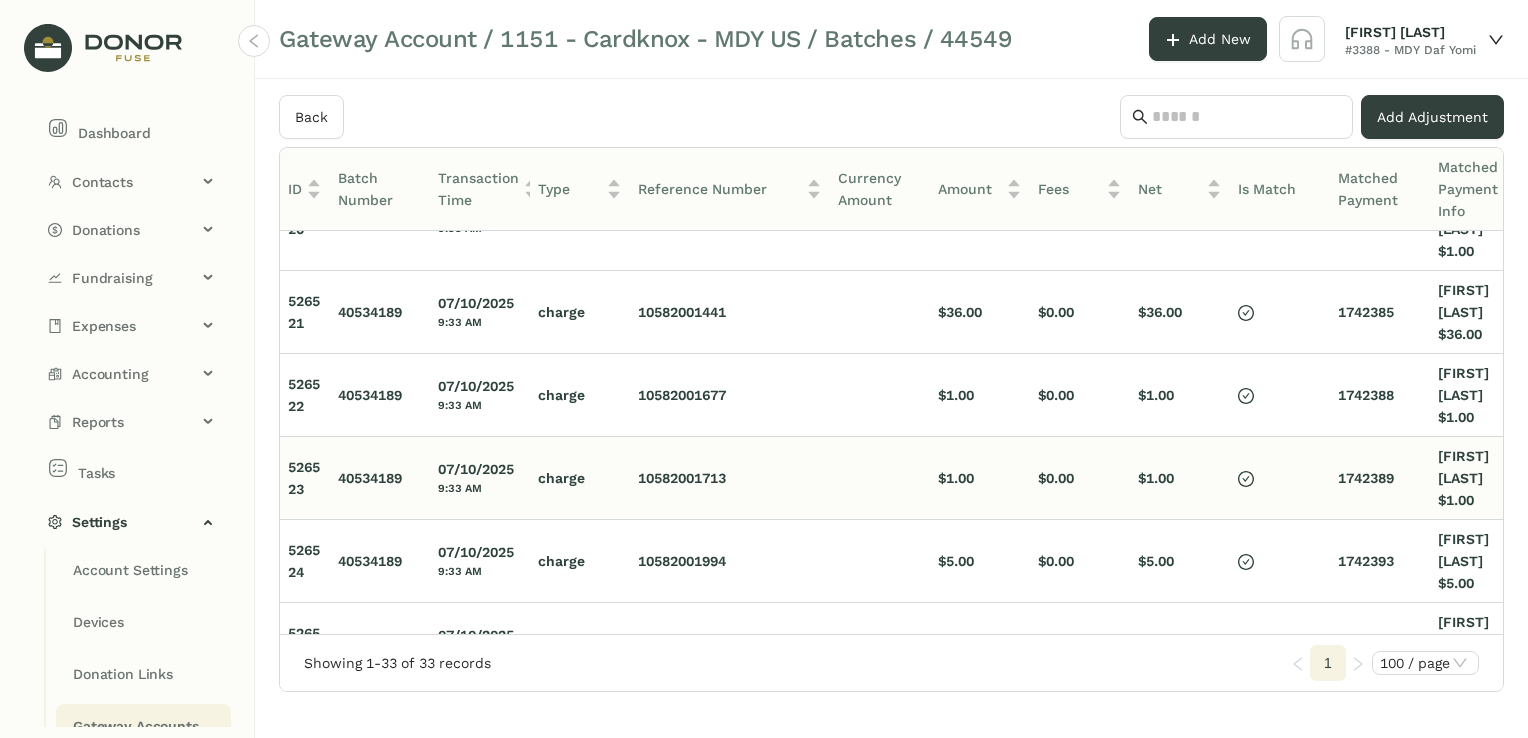 scroll, scrollTop: 600, scrollLeft: 0, axis: vertical 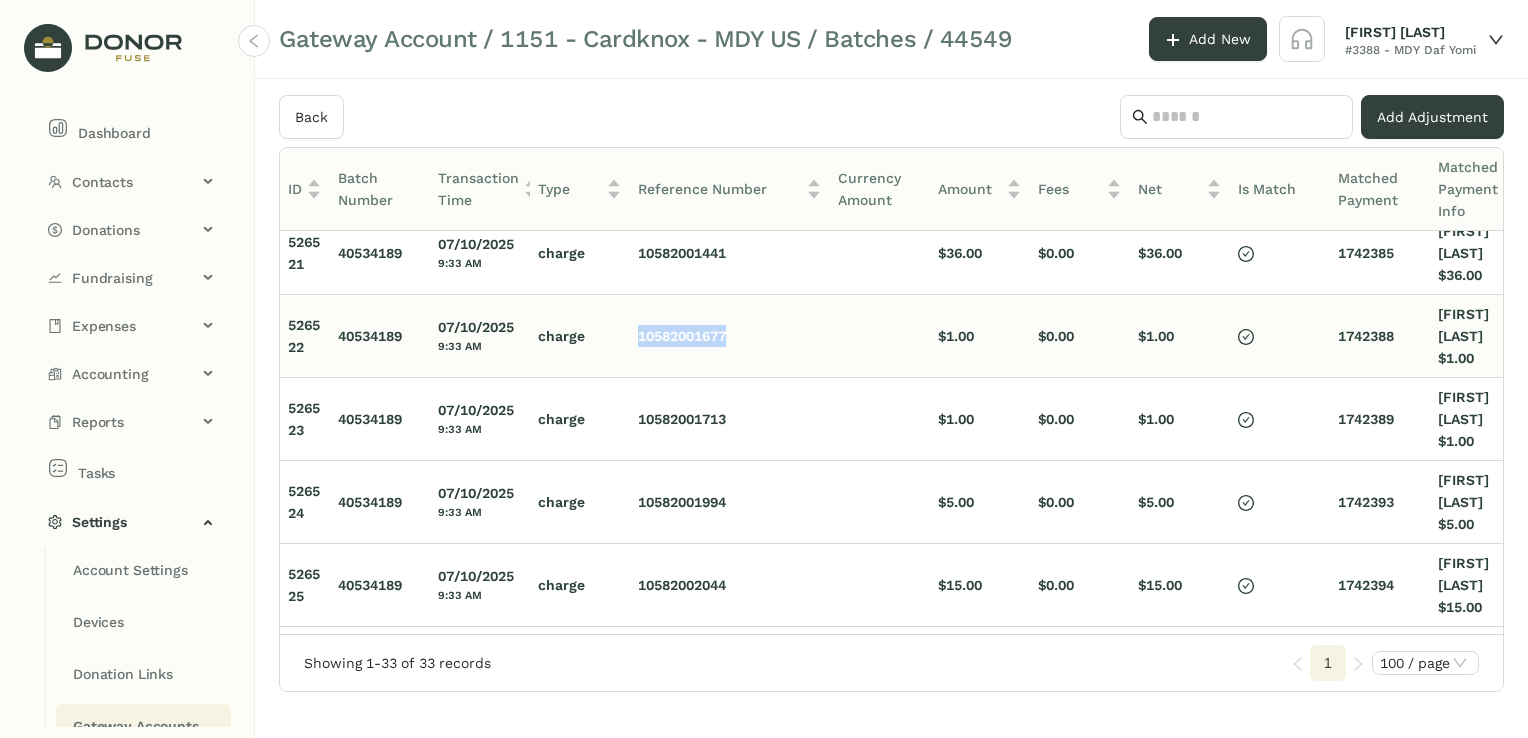 drag, startPoint x: 736, startPoint y: 382, endPoint x: 632, endPoint y: 377, distance: 104.120125 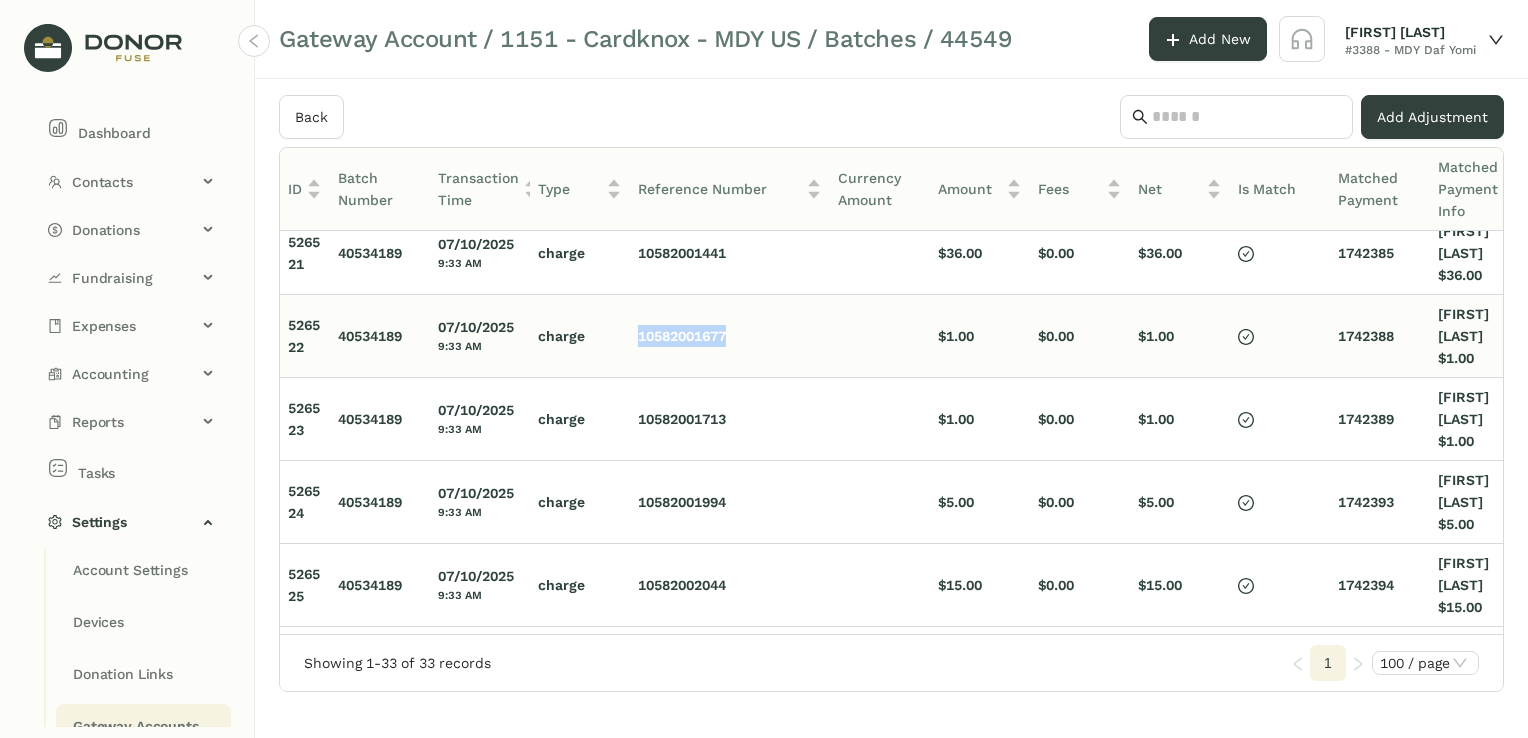 copy on "10582001677" 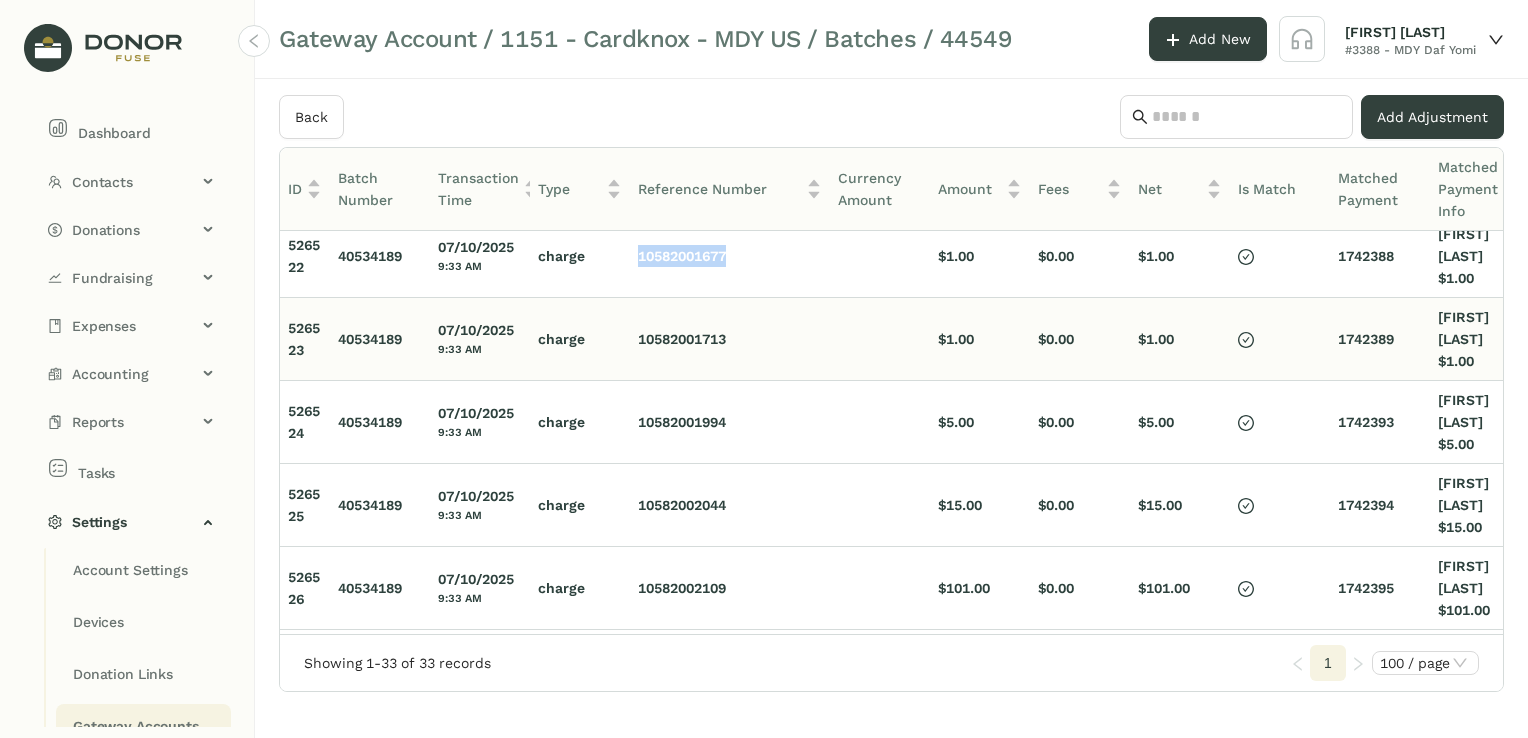 scroll, scrollTop: 700, scrollLeft: 0, axis: vertical 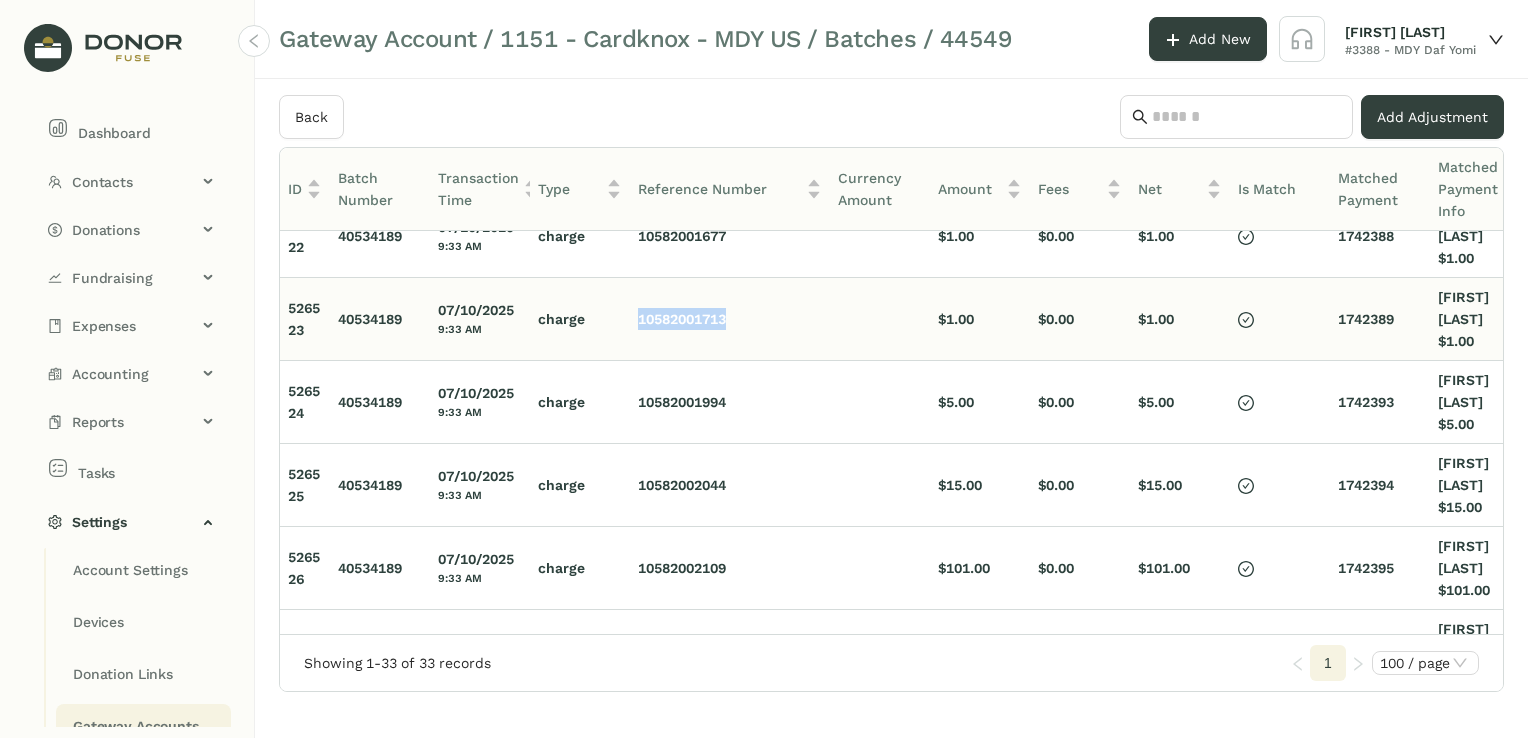 drag, startPoint x: 733, startPoint y: 356, endPoint x: 638, endPoint y: 370, distance: 96.02604 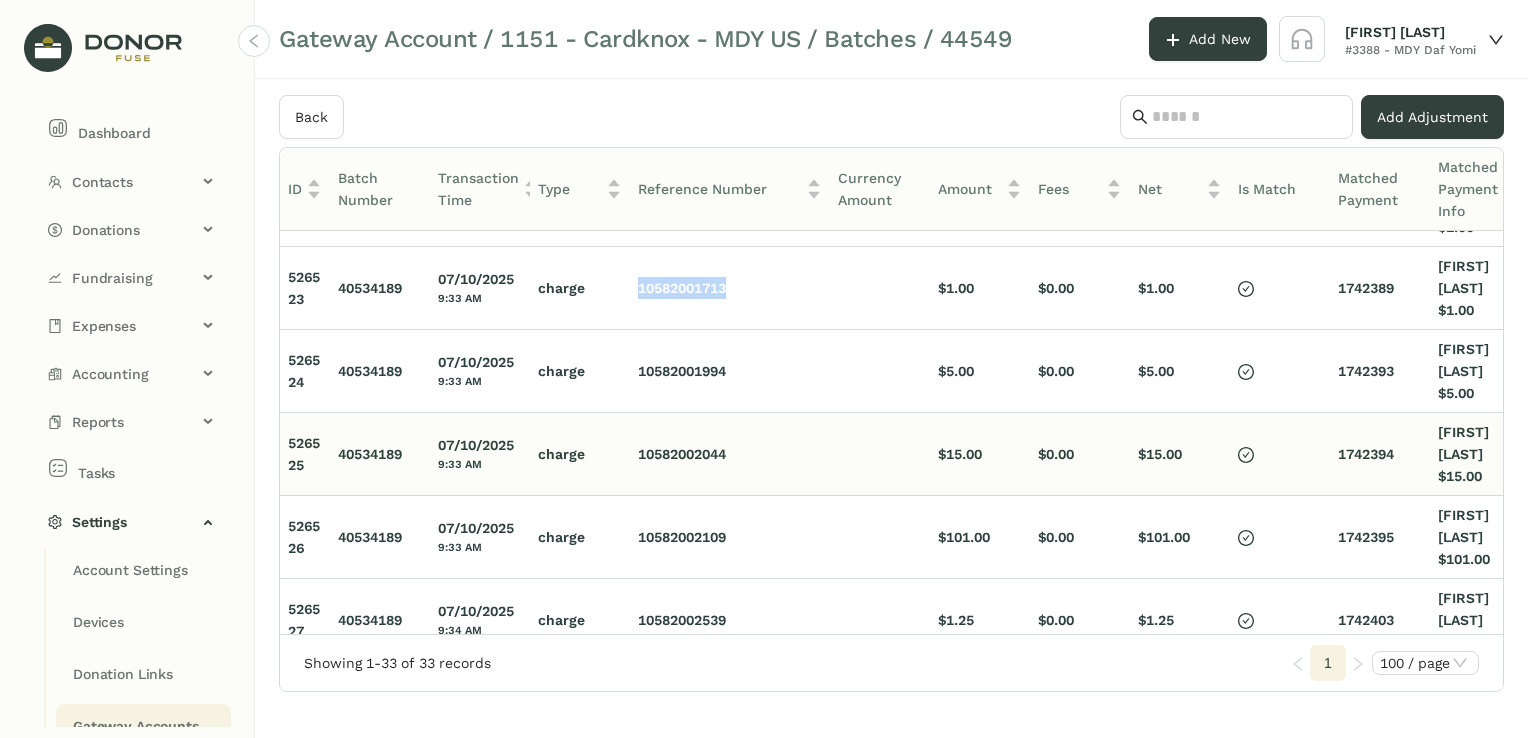 scroll, scrollTop: 800, scrollLeft: 0, axis: vertical 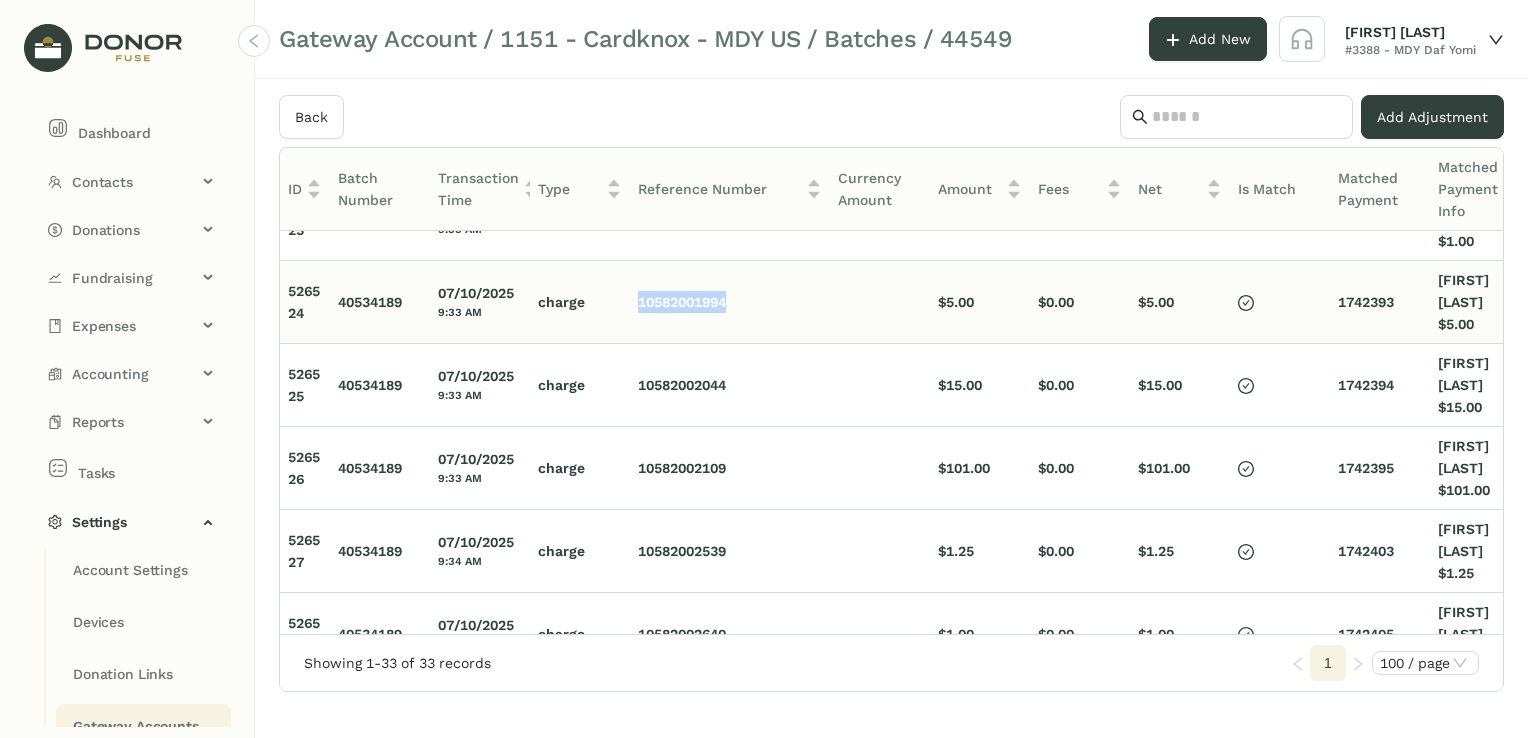 drag, startPoint x: 737, startPoint y: 344, endPoint x: 632, endPoint y: 338, distance: 105.17129 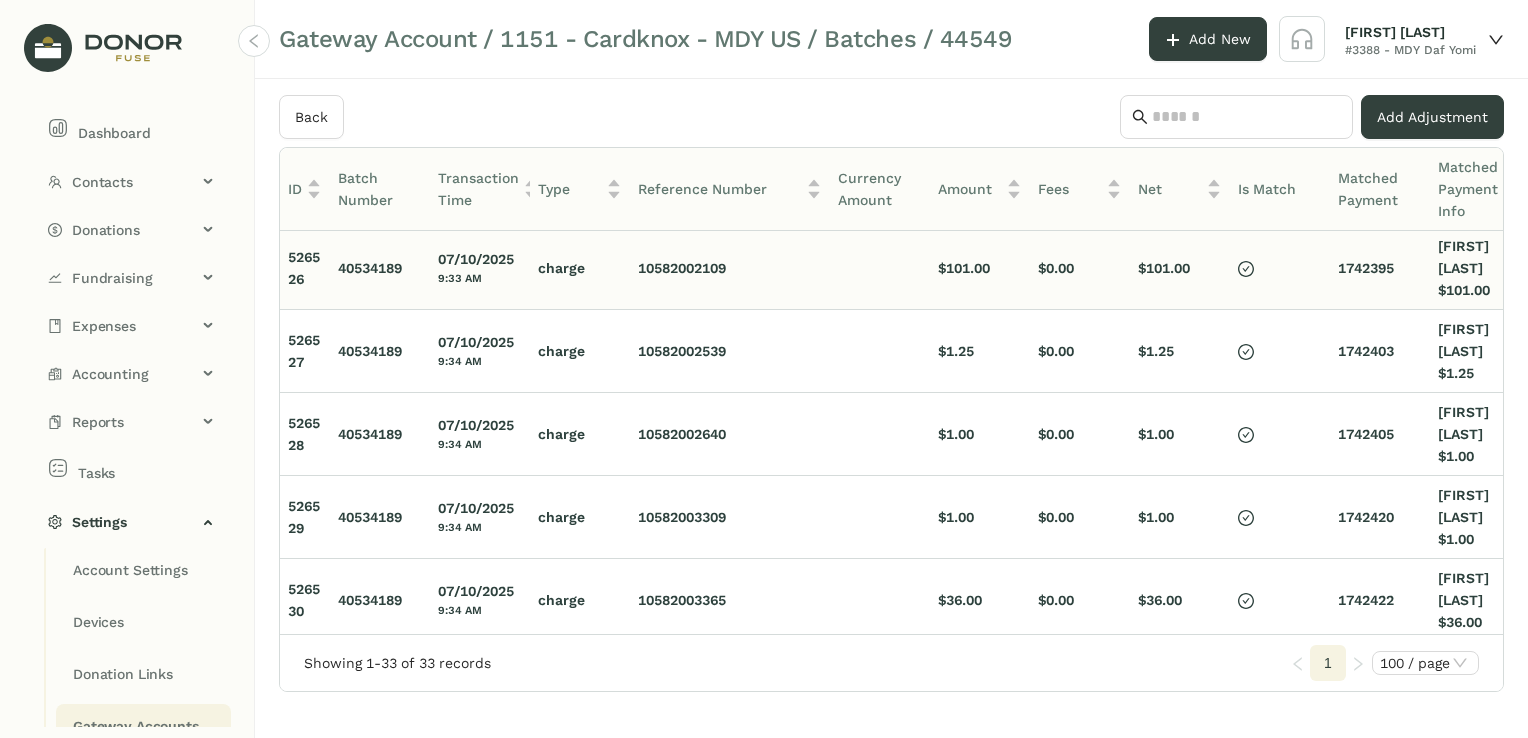 scroll, scrollTop: 900, scrollLeft: 0, axis: vertical 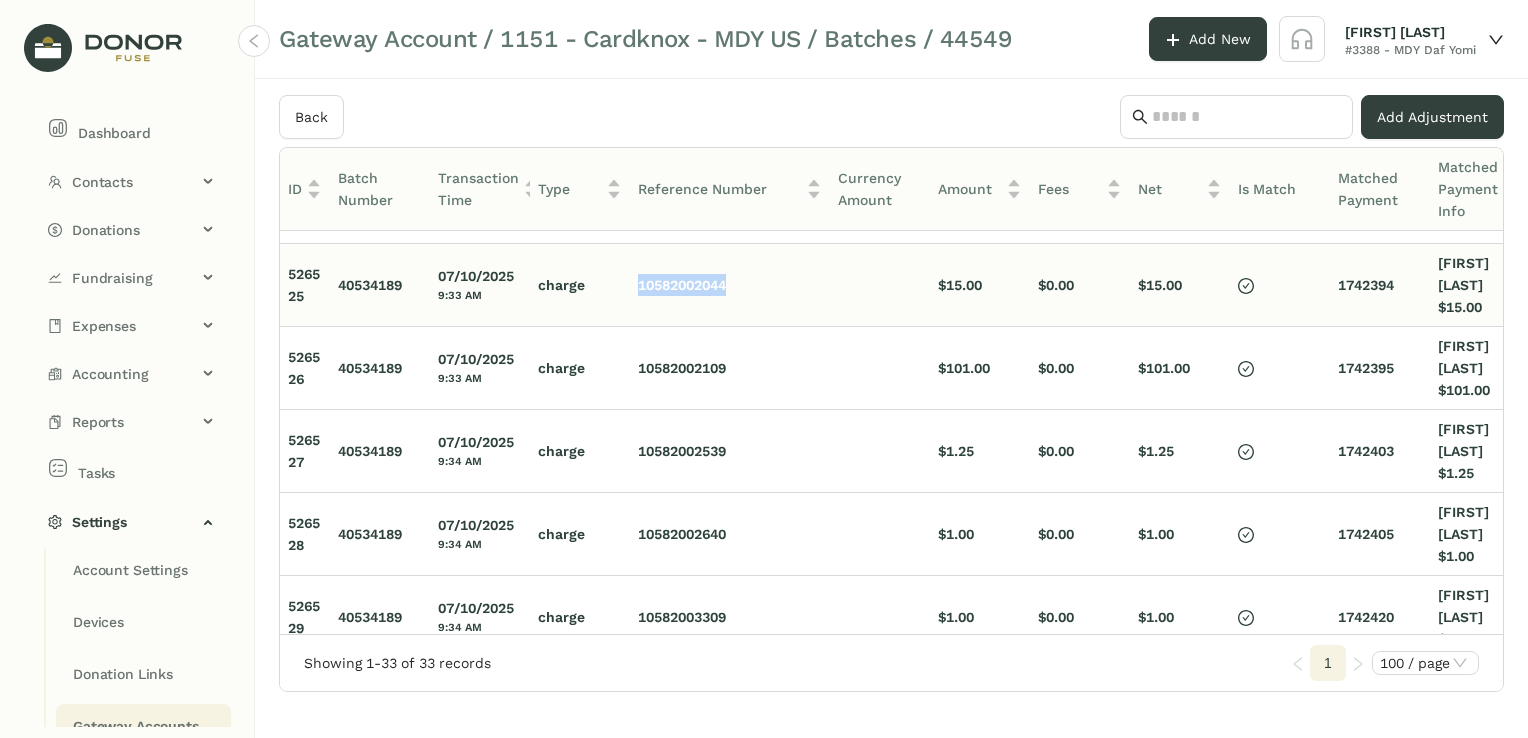 drag, startPoint x: 734, startPoint y: 326, endPoint x: 623, endPoint y: 319, distance: 111.220505 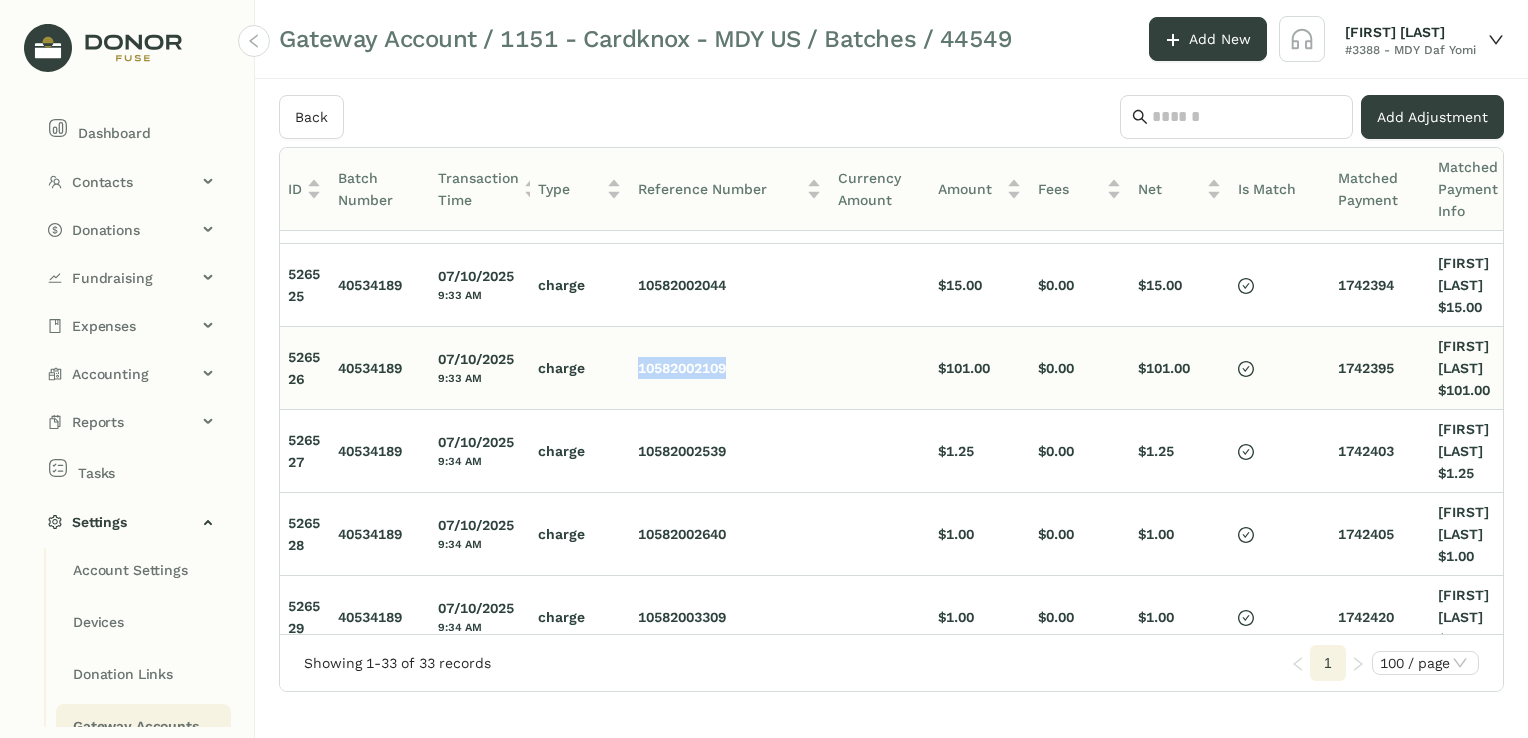 drag, startPoint x: 734, startPoint y: 410, endPoint x: 633, endPoint y: 408, distance: 101.0198 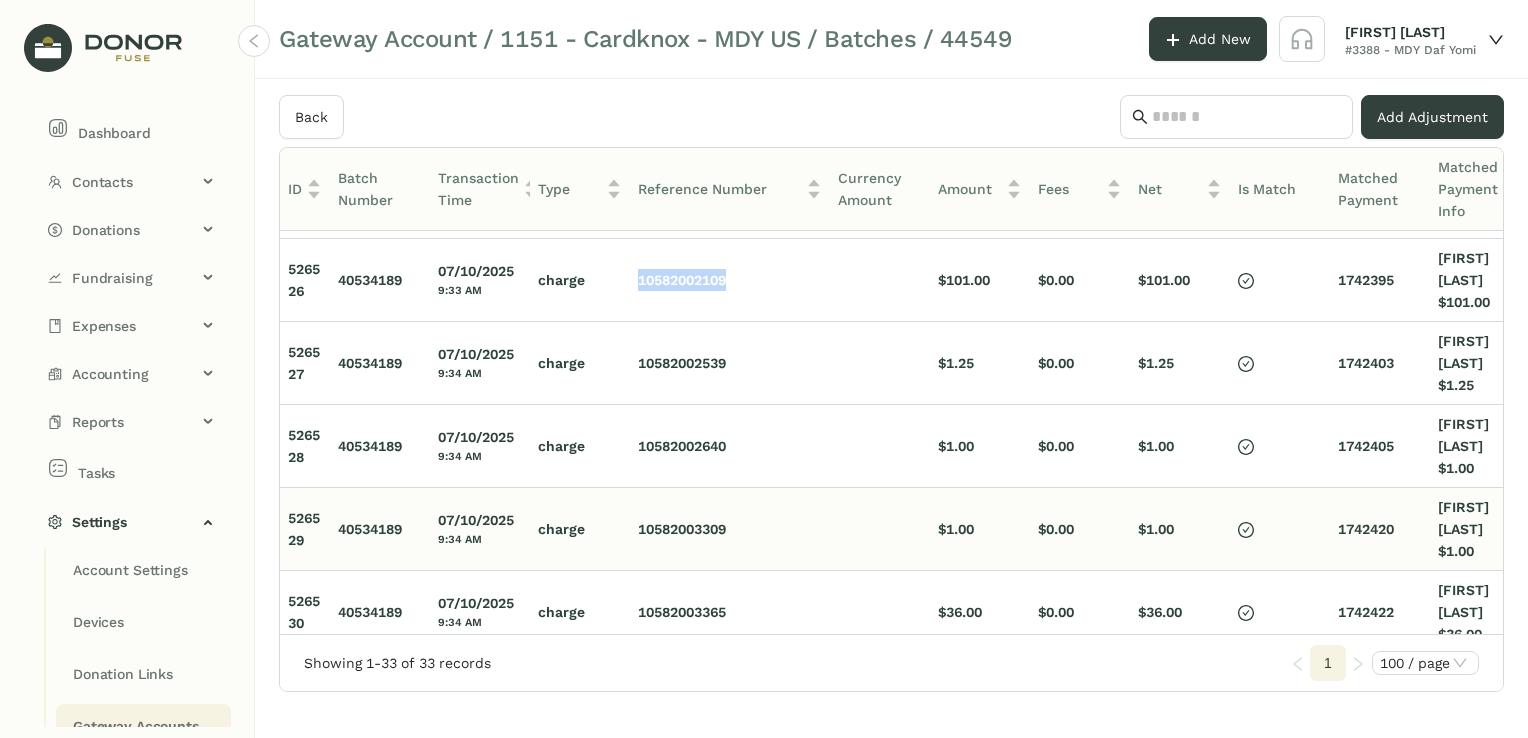scroll, scrollTop: 1000, scrollLeft: 0, axis: vertical 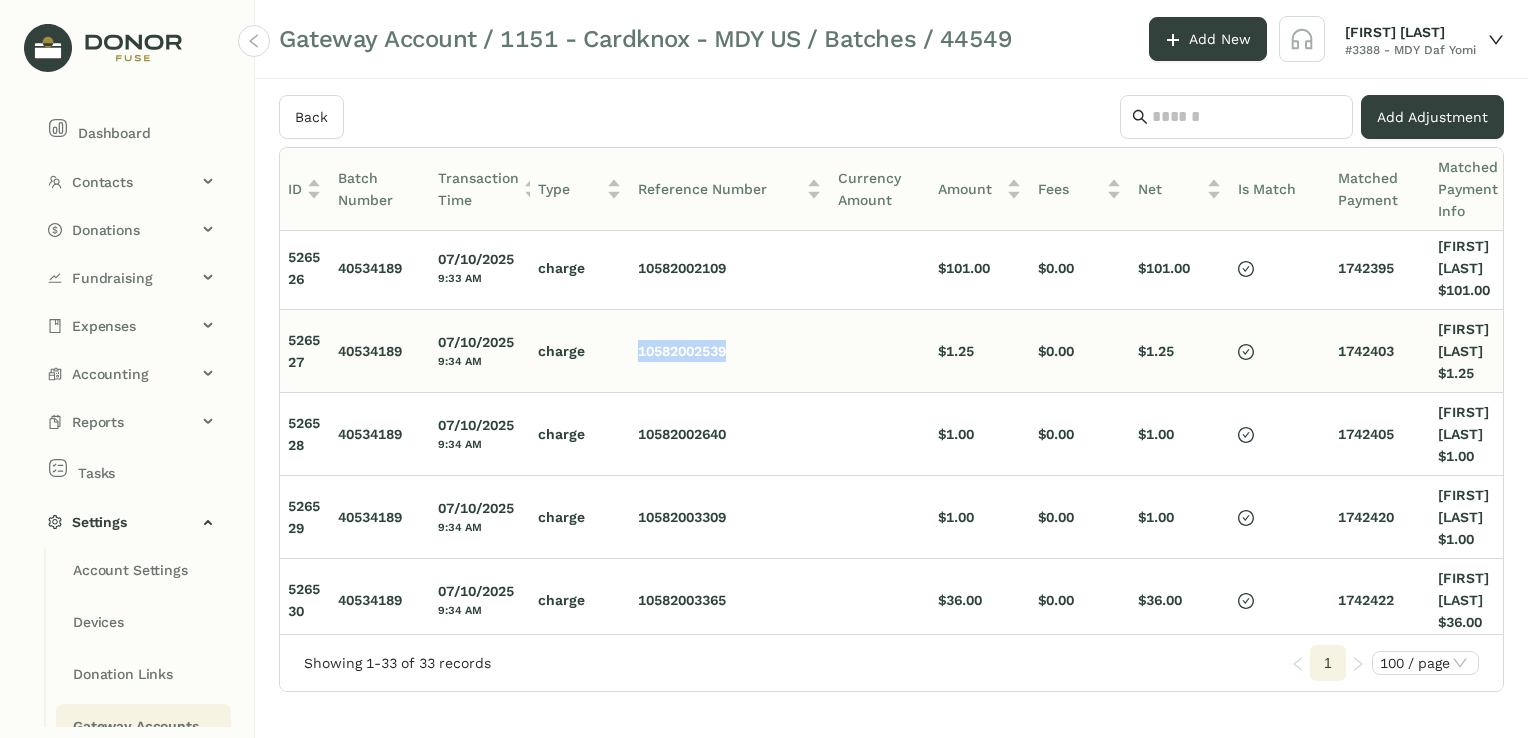 drag, startPoint x: 734, startPoint y: 376, endPoint x: 608, endPoint y: 382, distance: 126.14278 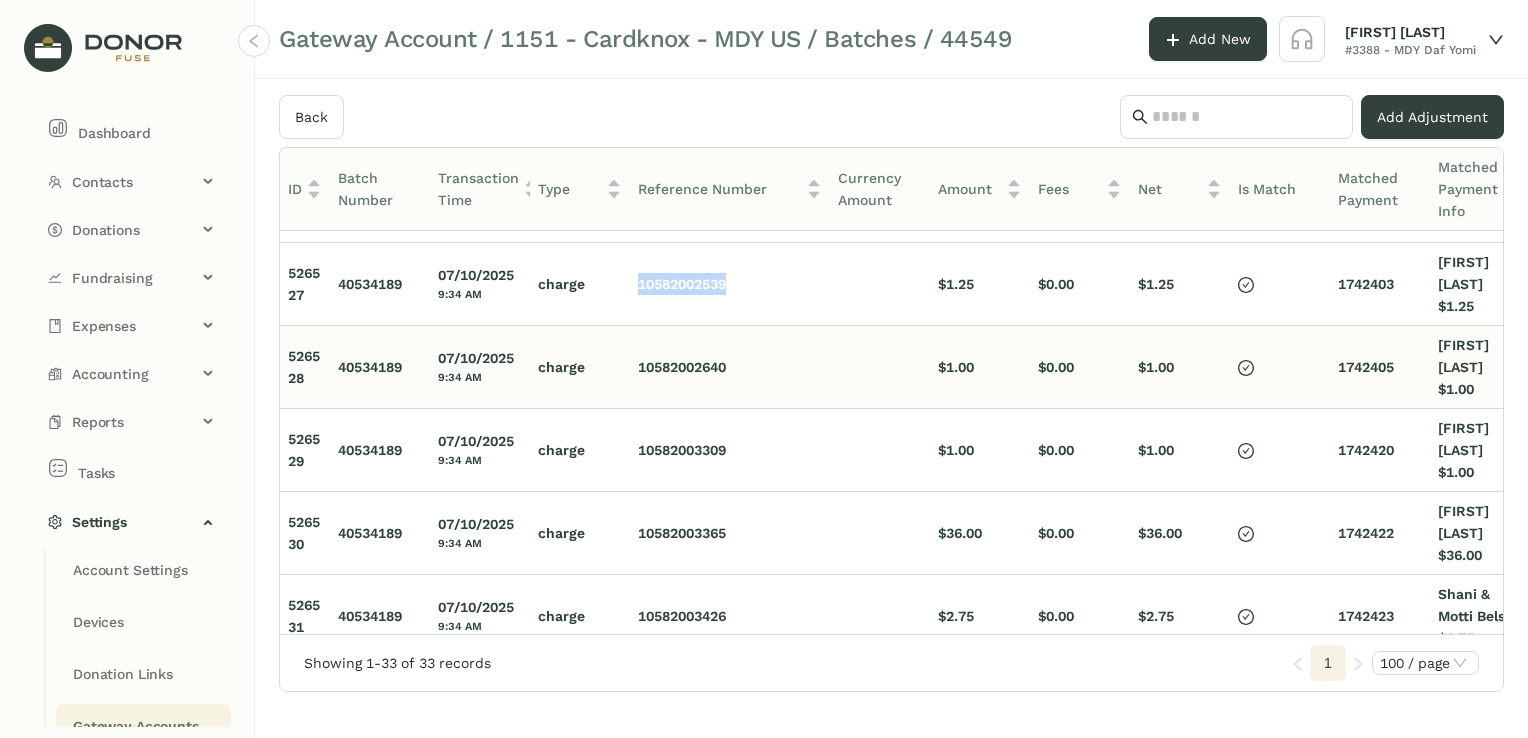scroll, scrollTop: 1100, scrollLeft: 0, axis: vertical 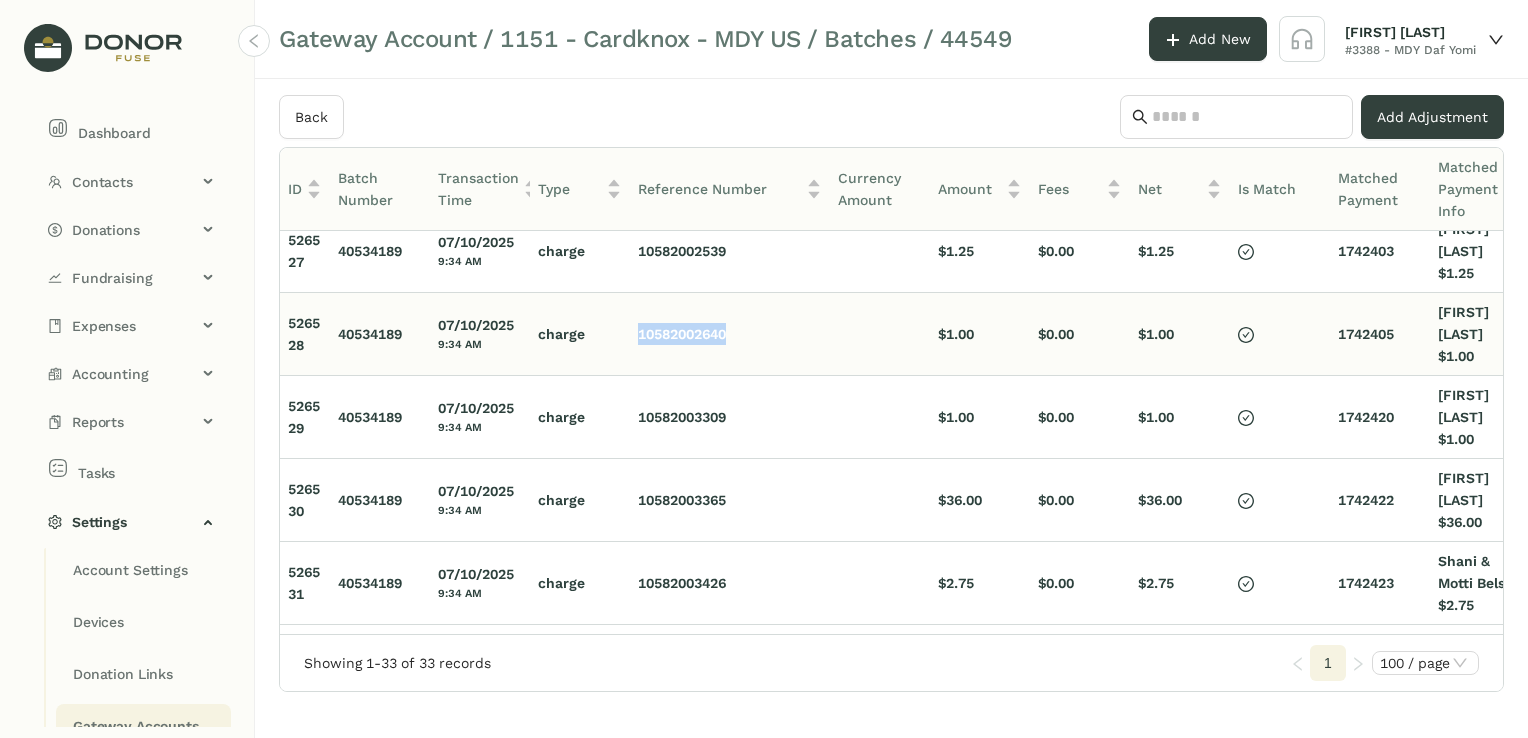 drag, startPoint x: 740, startPoint y: 358, endPoint x: 636, endPoint y: 359, distance: 104.00481 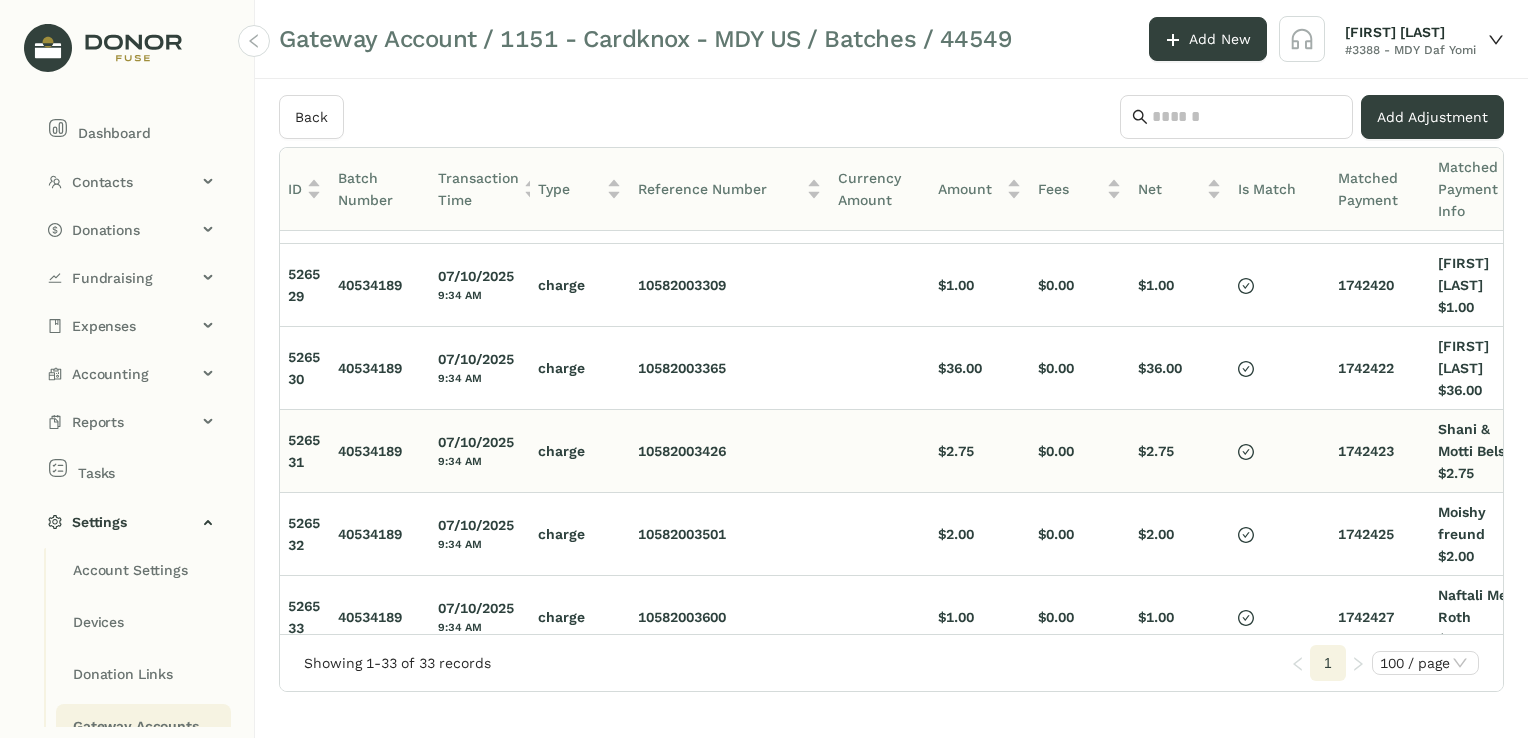 scroll, scrollTop: 1200, scrollLeft: 0, axis: vertical 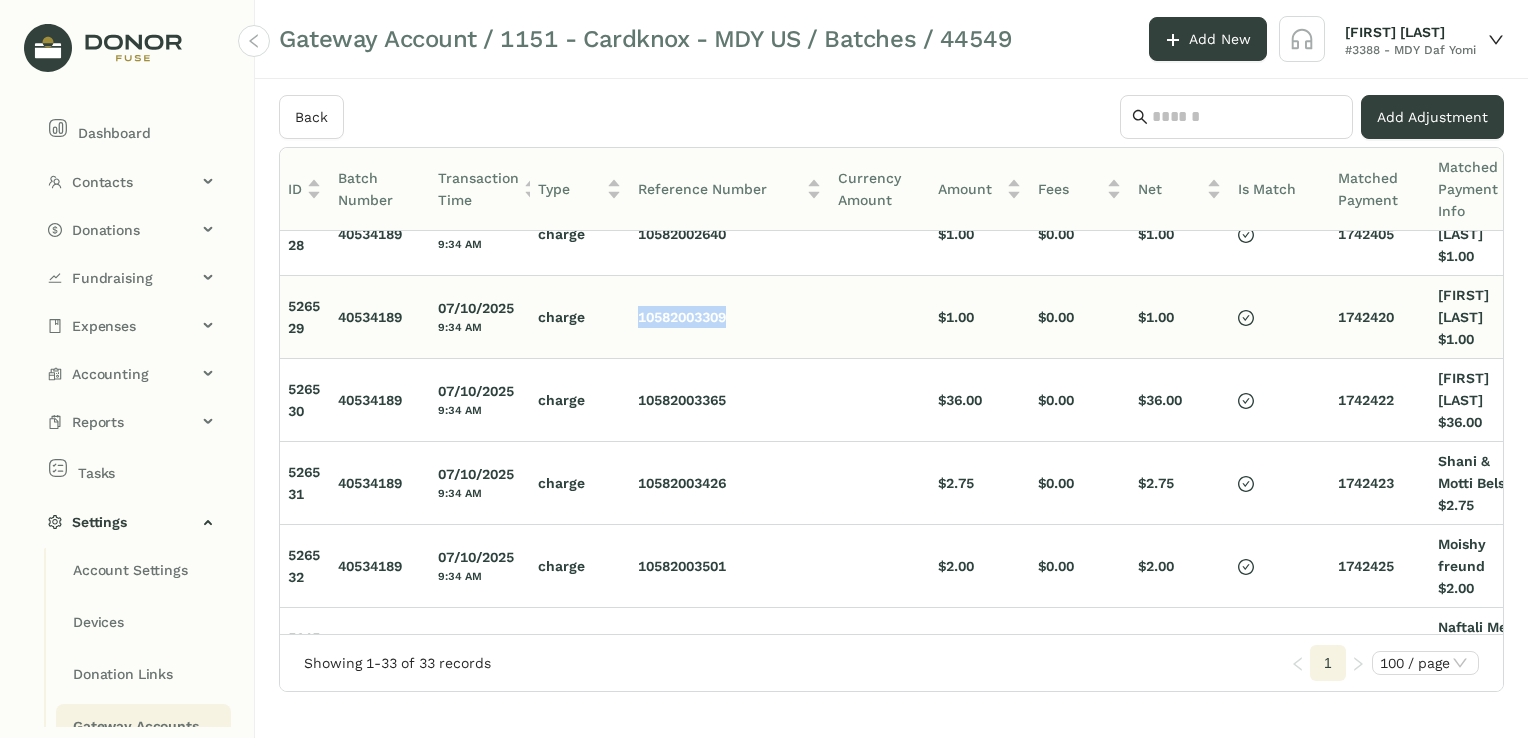 drag, startPoint x: 732, startPoint y: 342, endPoint x: 605, endPoint y: 336, distance: 127.141655 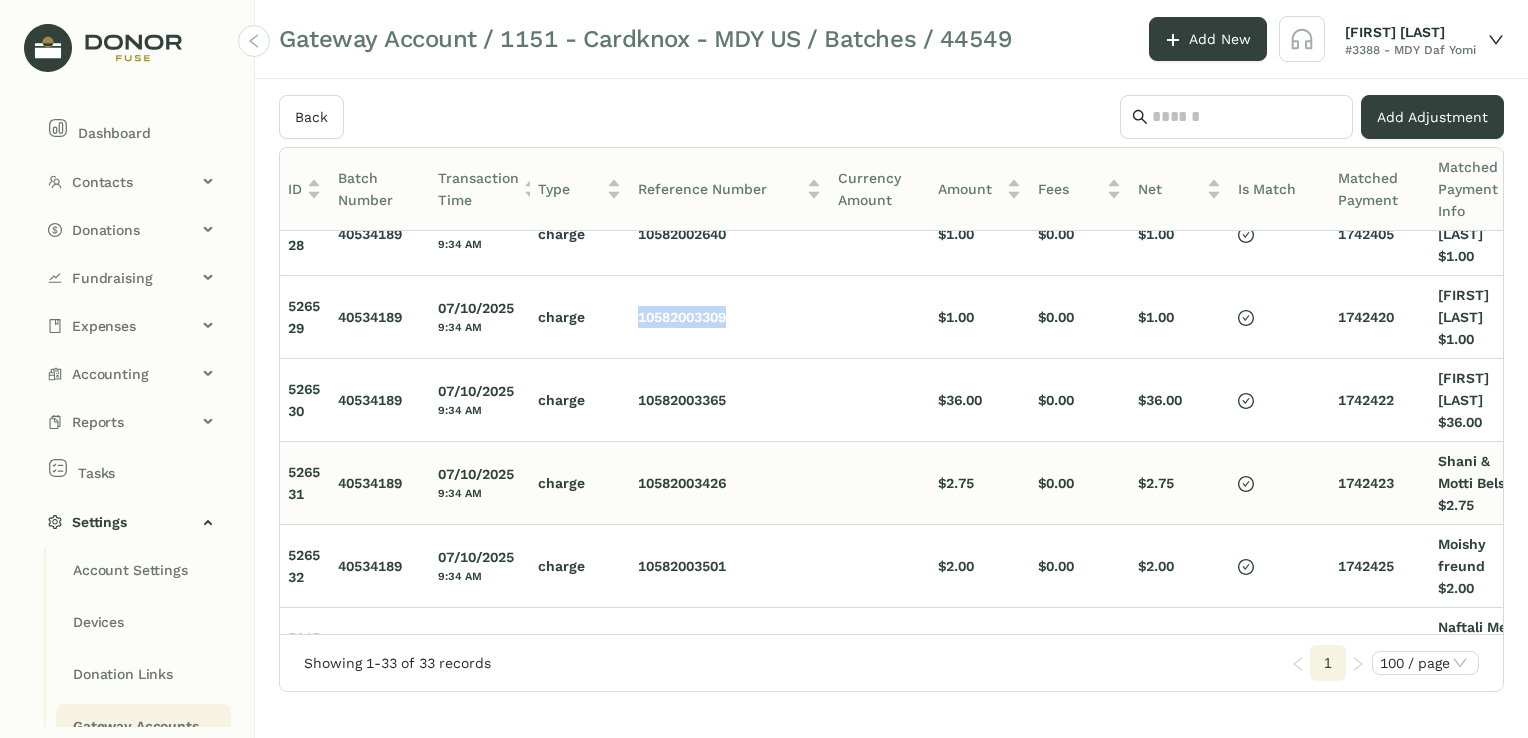 scroll, scrollTop: 1300, scrollLeft: 0, axis: vertical 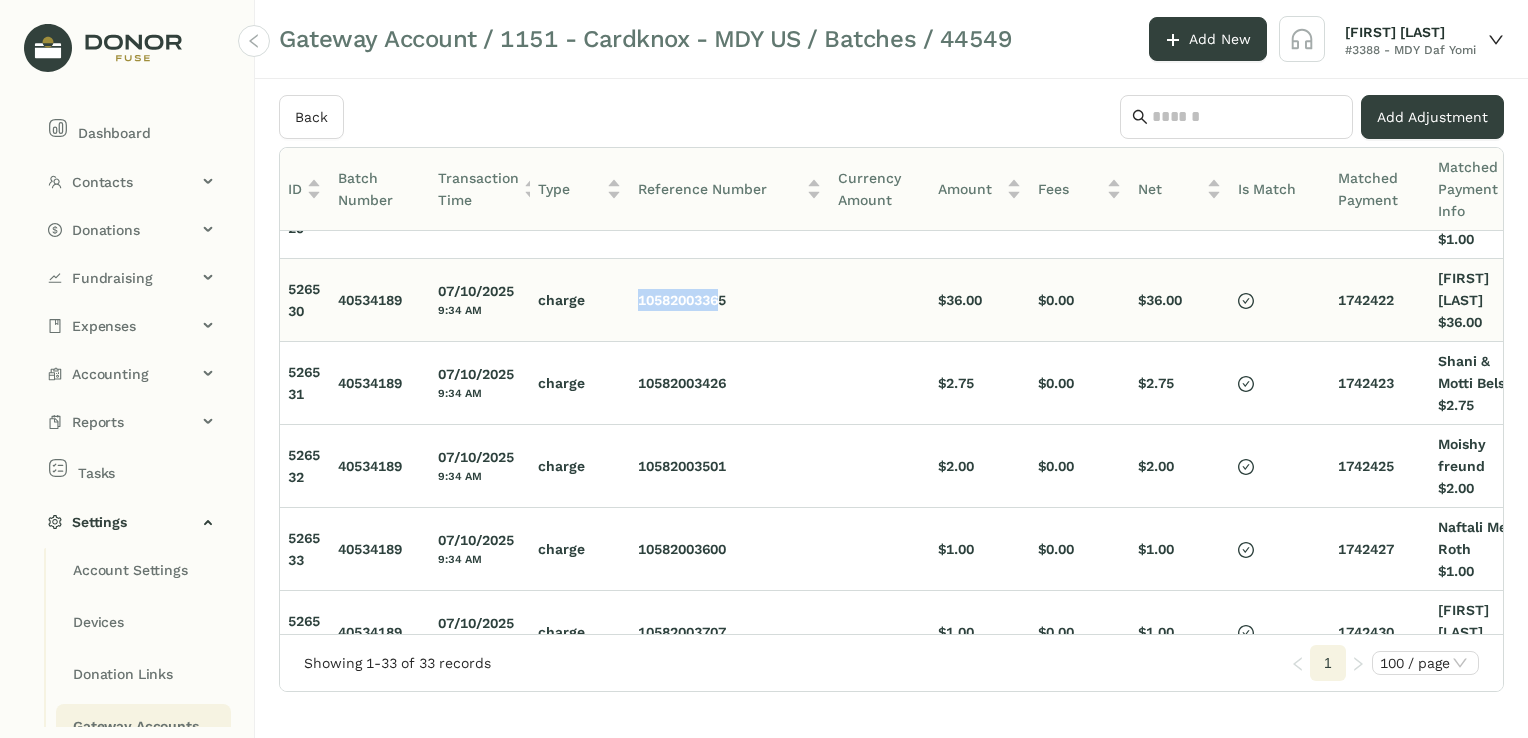 drag, startPoint x: 722, startPoint y: 309, endPoint x: 613, endPoint y: 300, distance: 109.370926 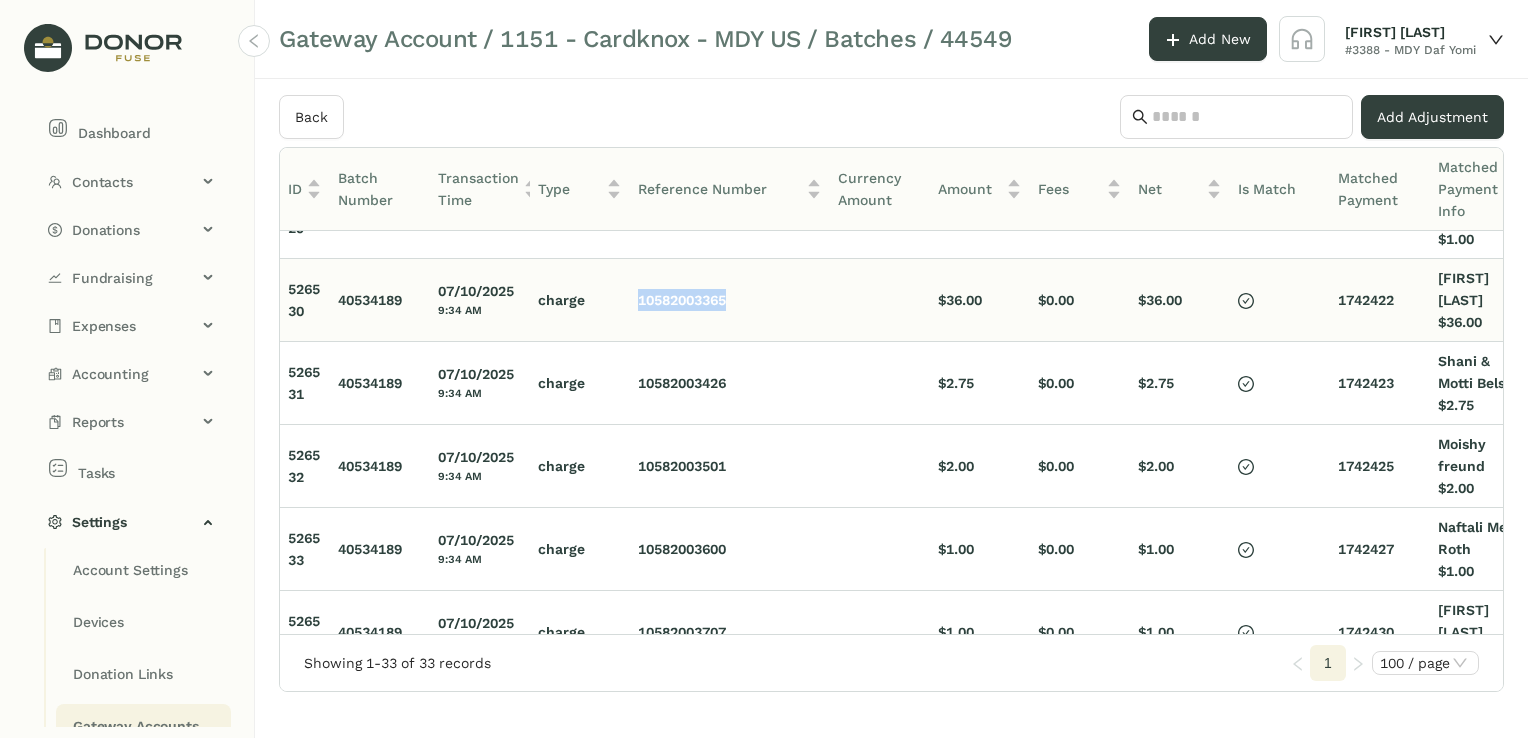 drag, startPoint x: 733, startPoint y: 316, endPoint x: 633, endPoint y: 314, distance: 100.02 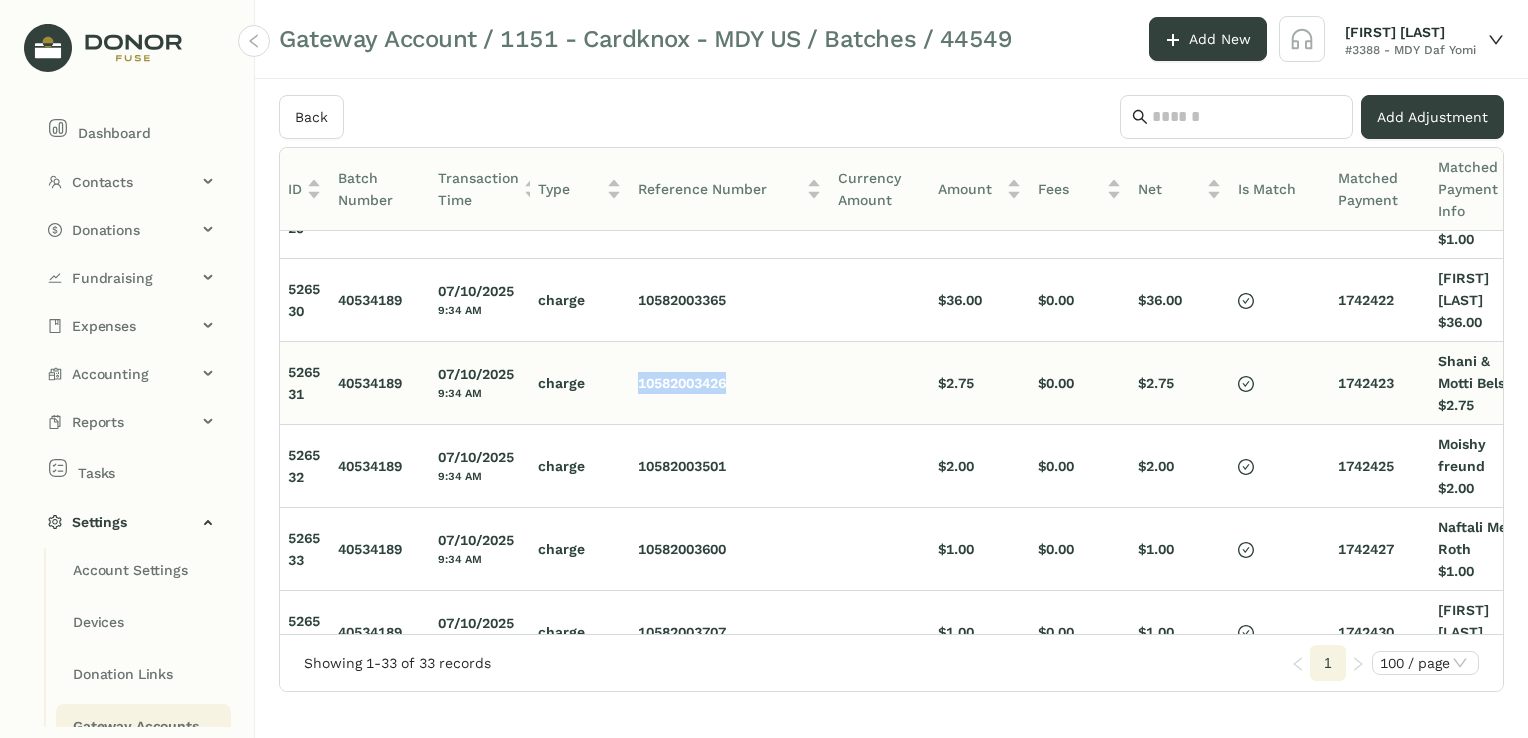 drag, startPoint x: 738, startPoint y: 412, endPoint x: 616, endPoint y: 410, distance: 122.016396 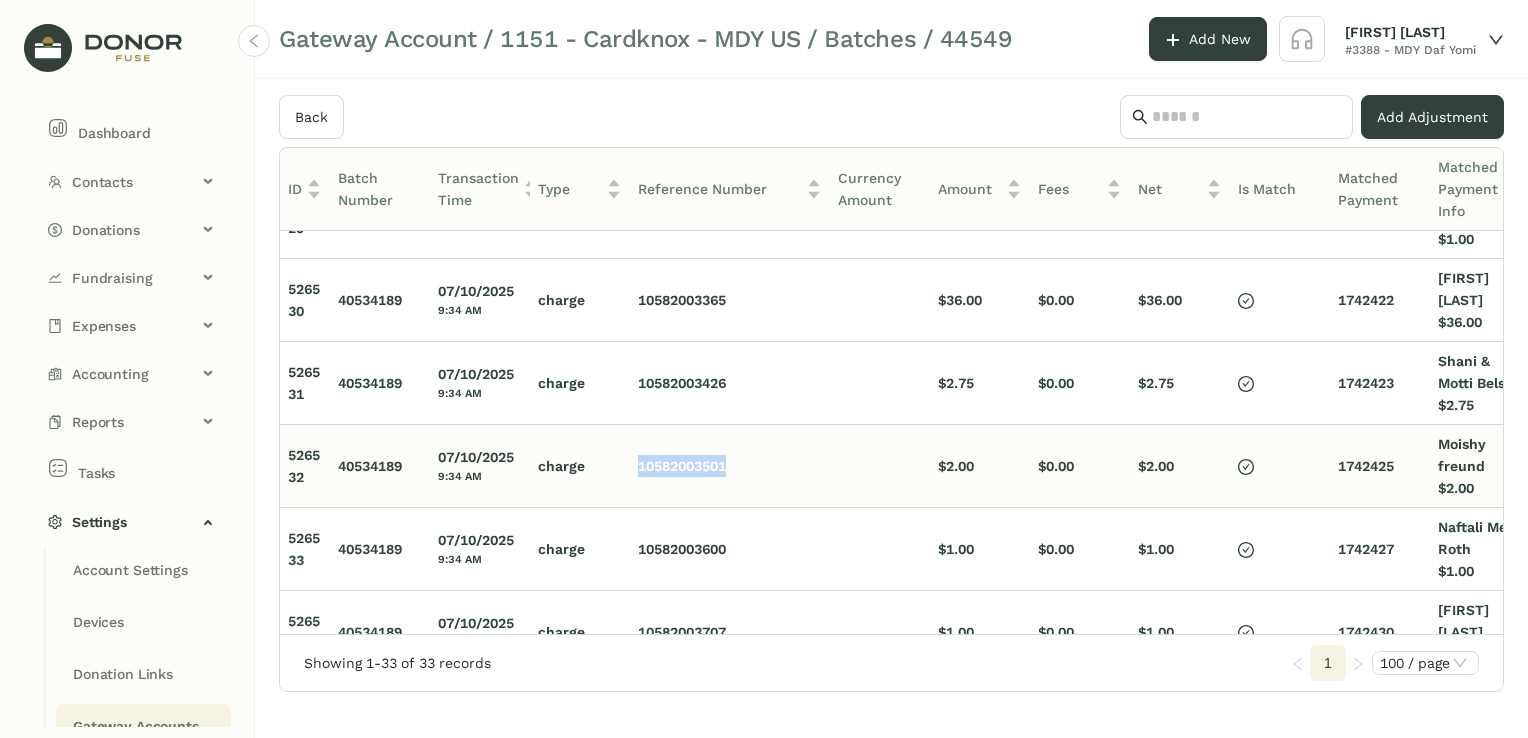 drag, startPoint x: 737, startPoint y: 502, endPoint x: 585, endPoint y: 498, distance: 152.05263 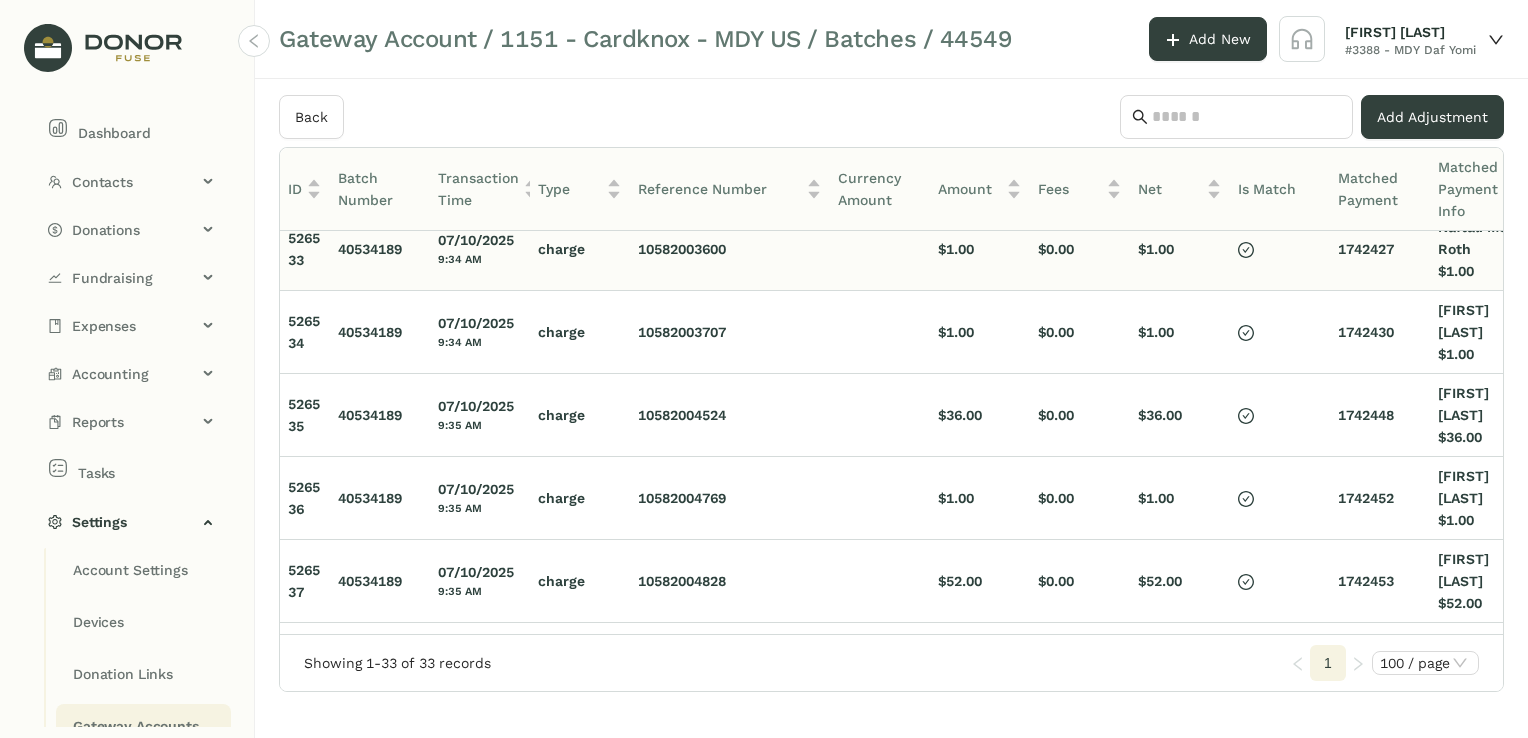 scroll, scrollTop: 1500, scrollLeft: 0, axis: vertical 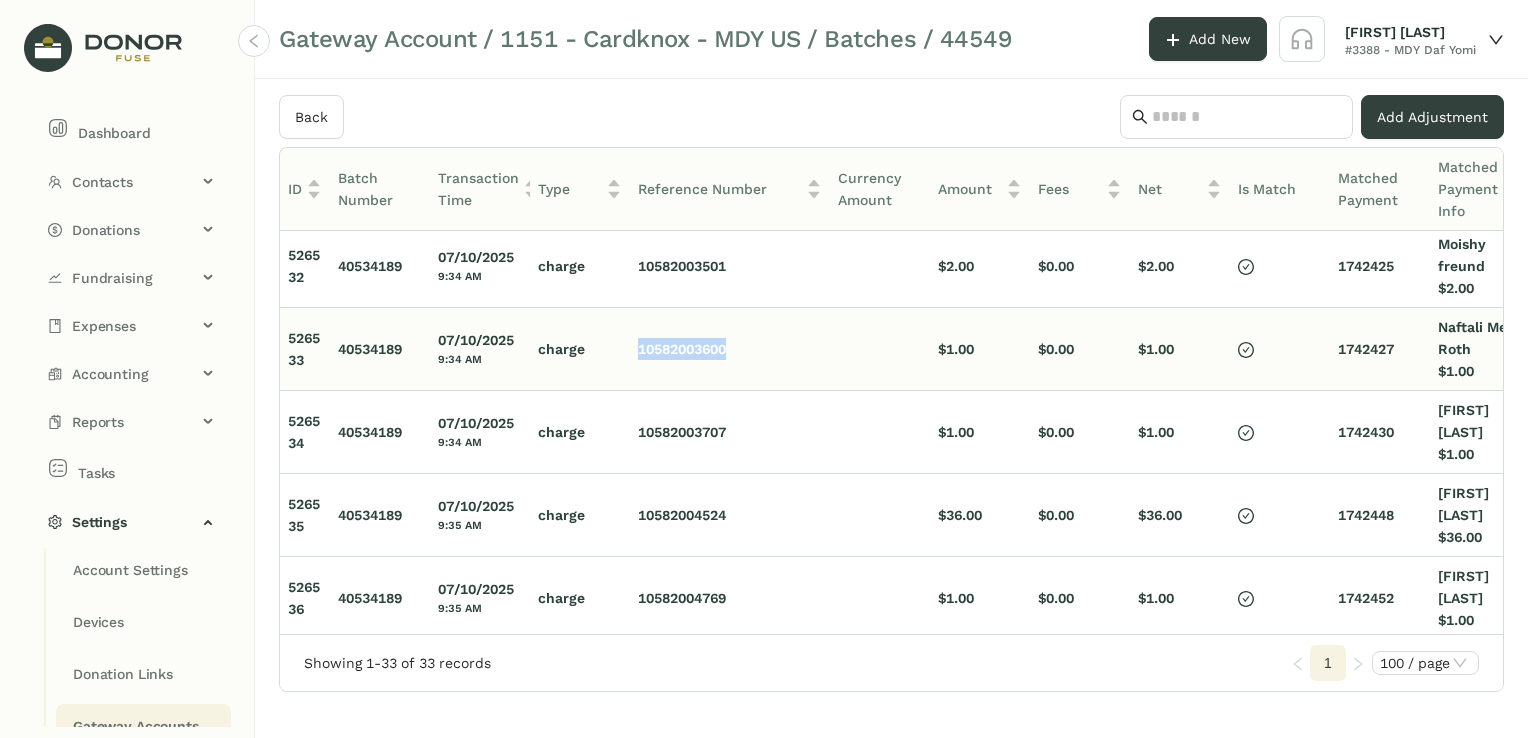 drag, startPoint x: 744, startPoint y: 390, endPoint x: 596, endPoint y: 379, distance: 148.40822 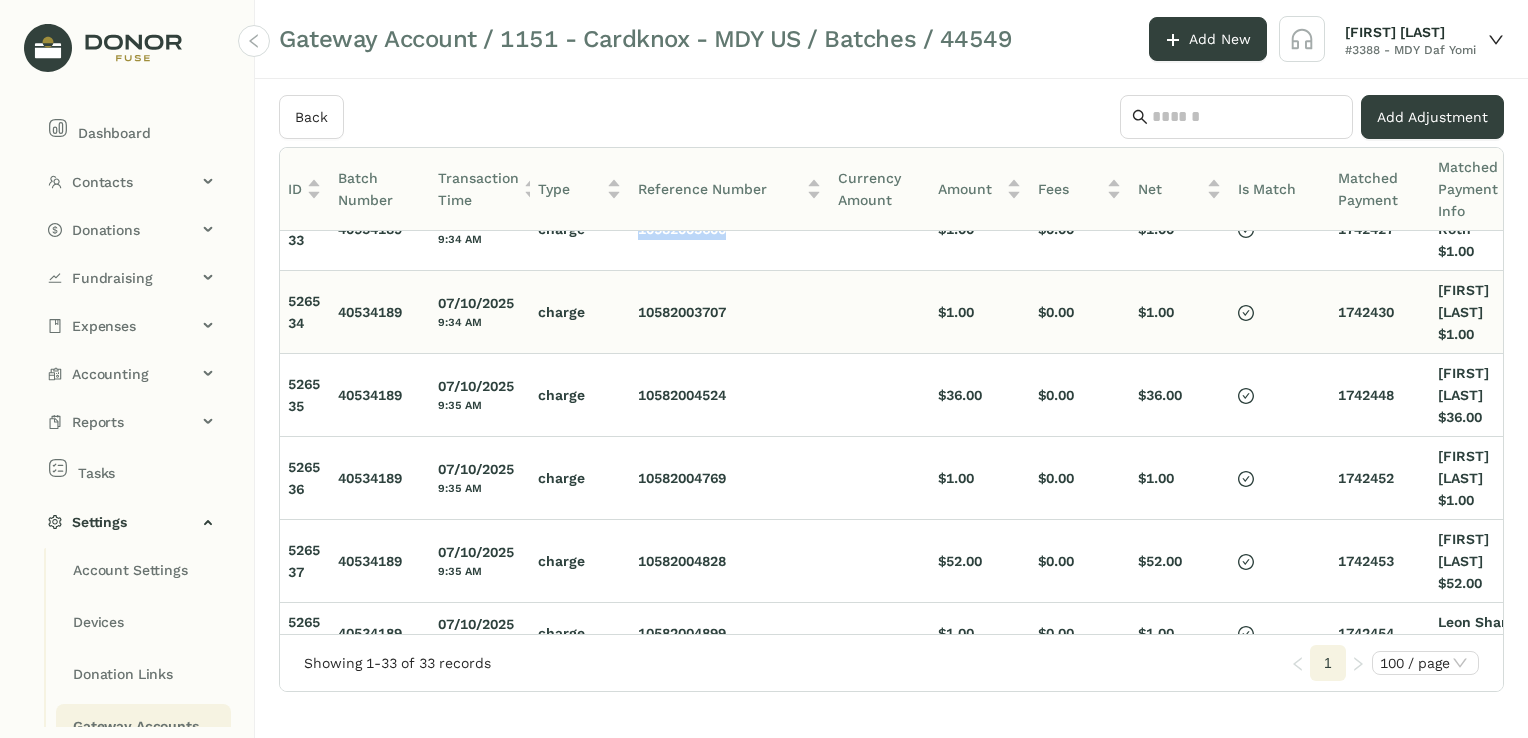 scroll, scrollTop: 1600, scrollLeft: 0, axis: vertical 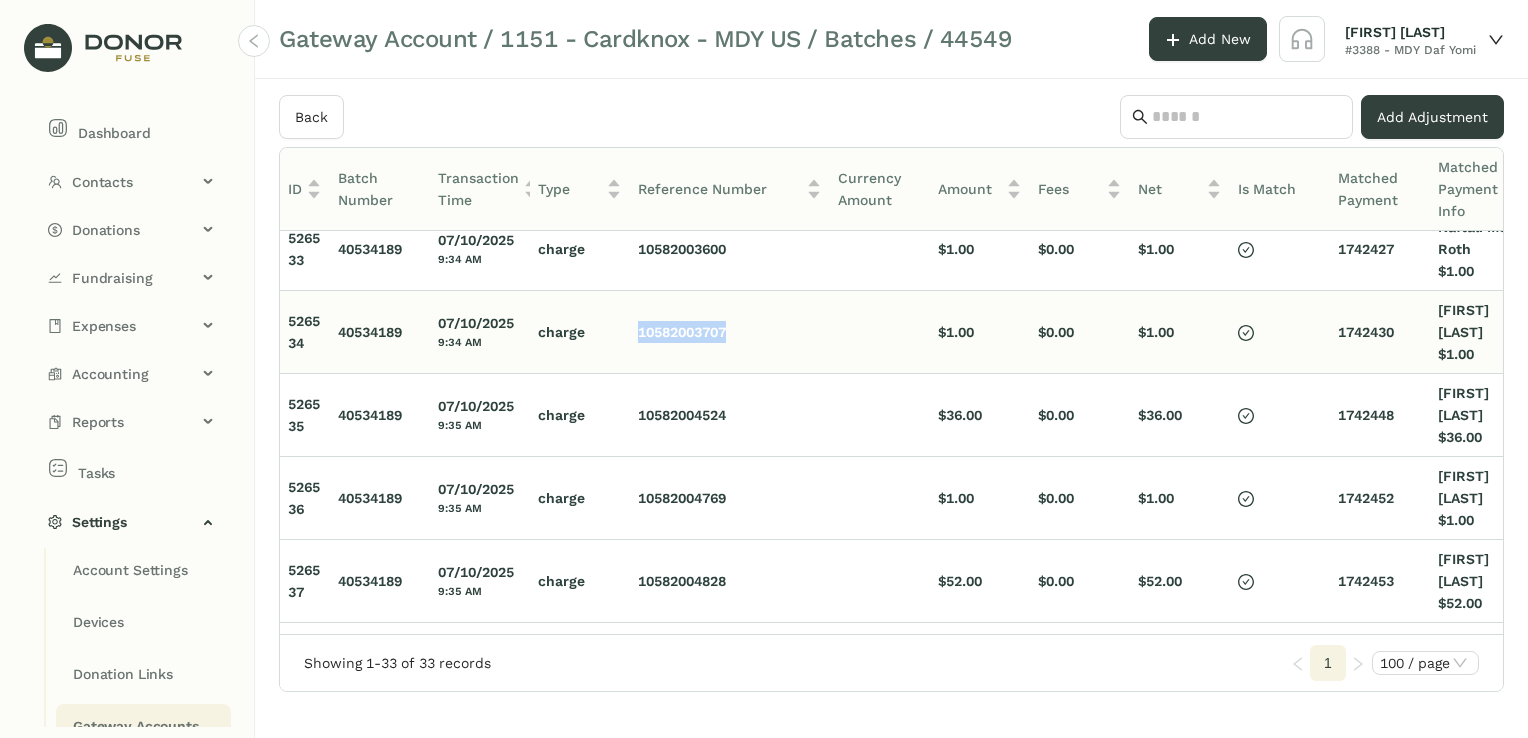drag, startPoint x: 720, startPoint y: 365, endPoint x: 608, endPoint y: 365, distance: 112 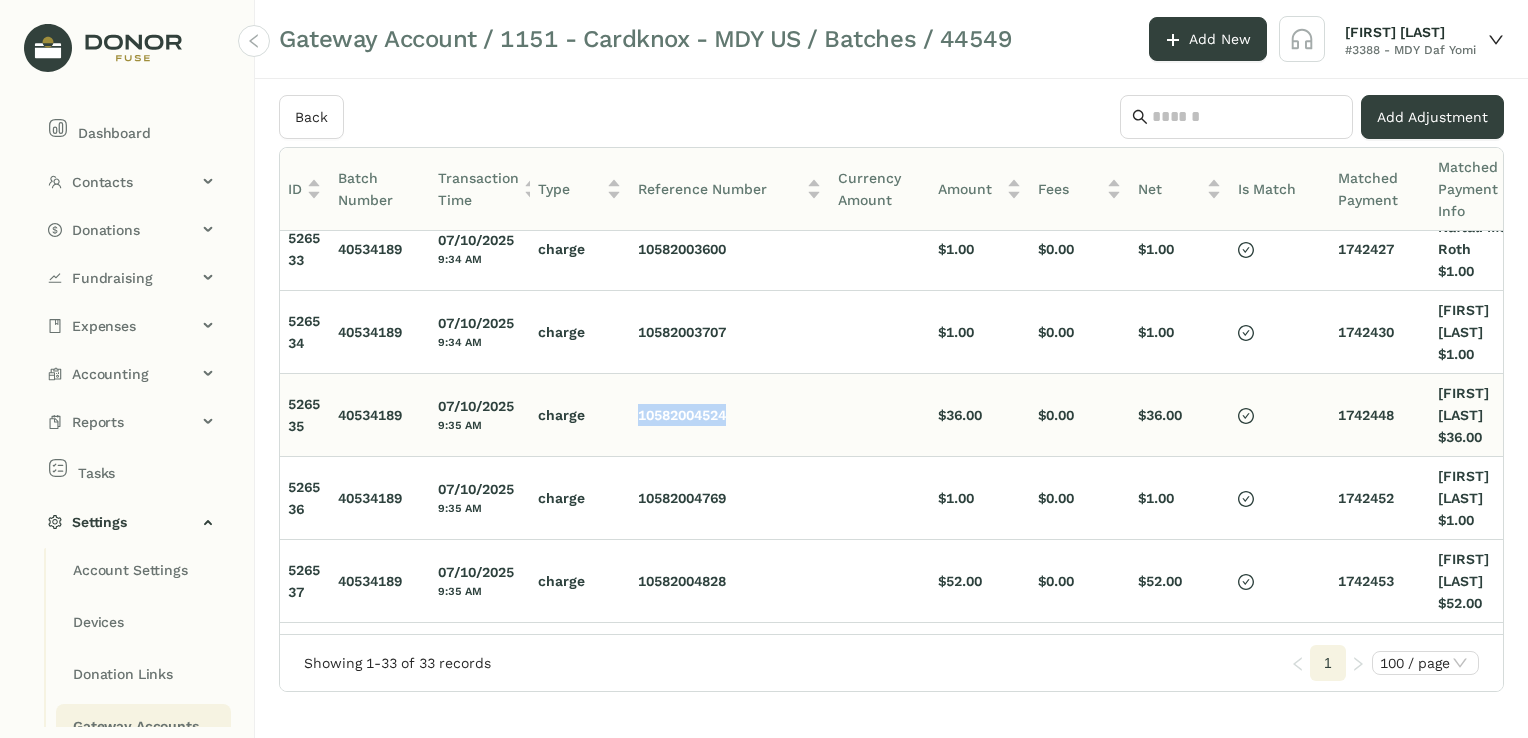 drag, startPoint x: 728, startPoint y: 451, endPoint x: 637, endPoint y: 446, distance: 91.13726 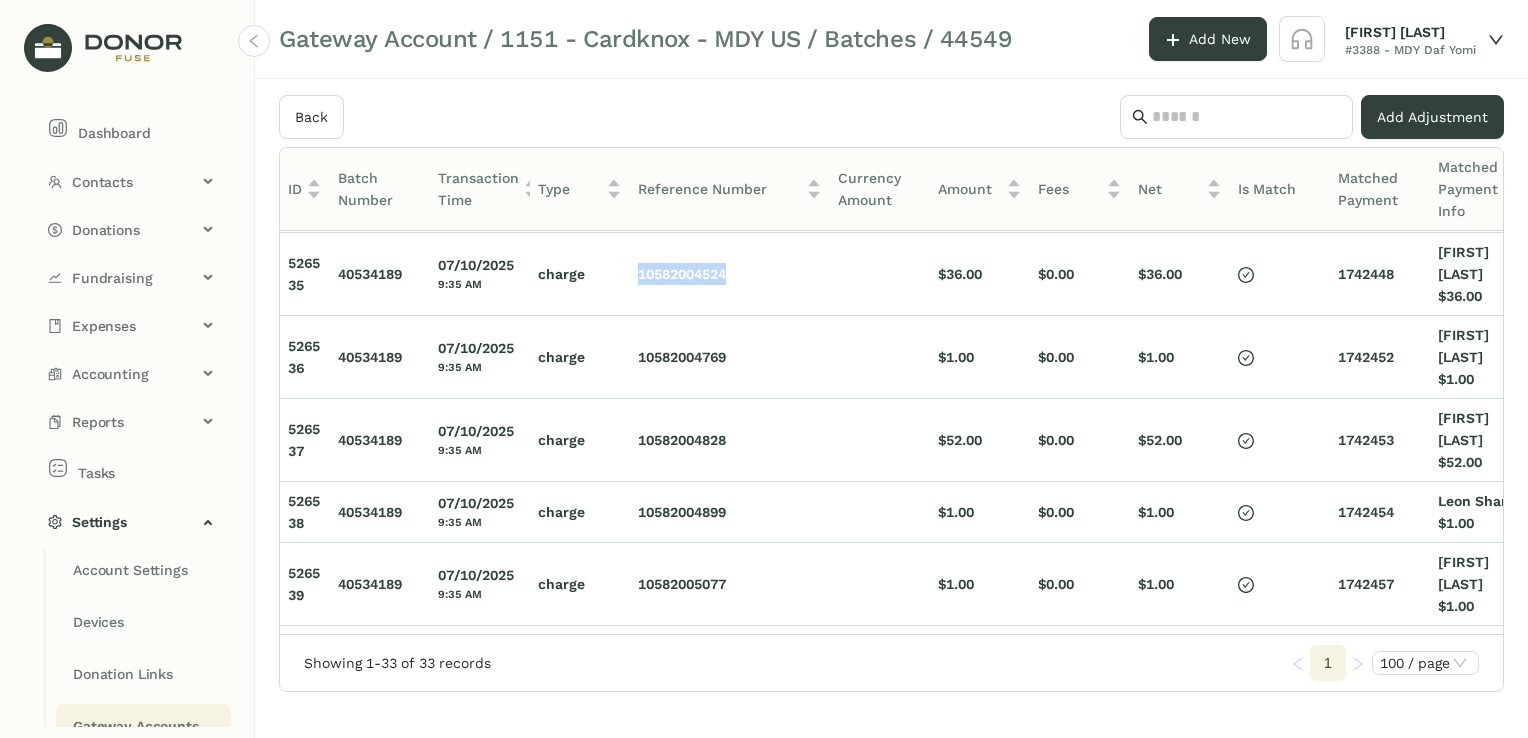 scroll, scrollTop: 1800, scrollLeft: 0, axis: vertical 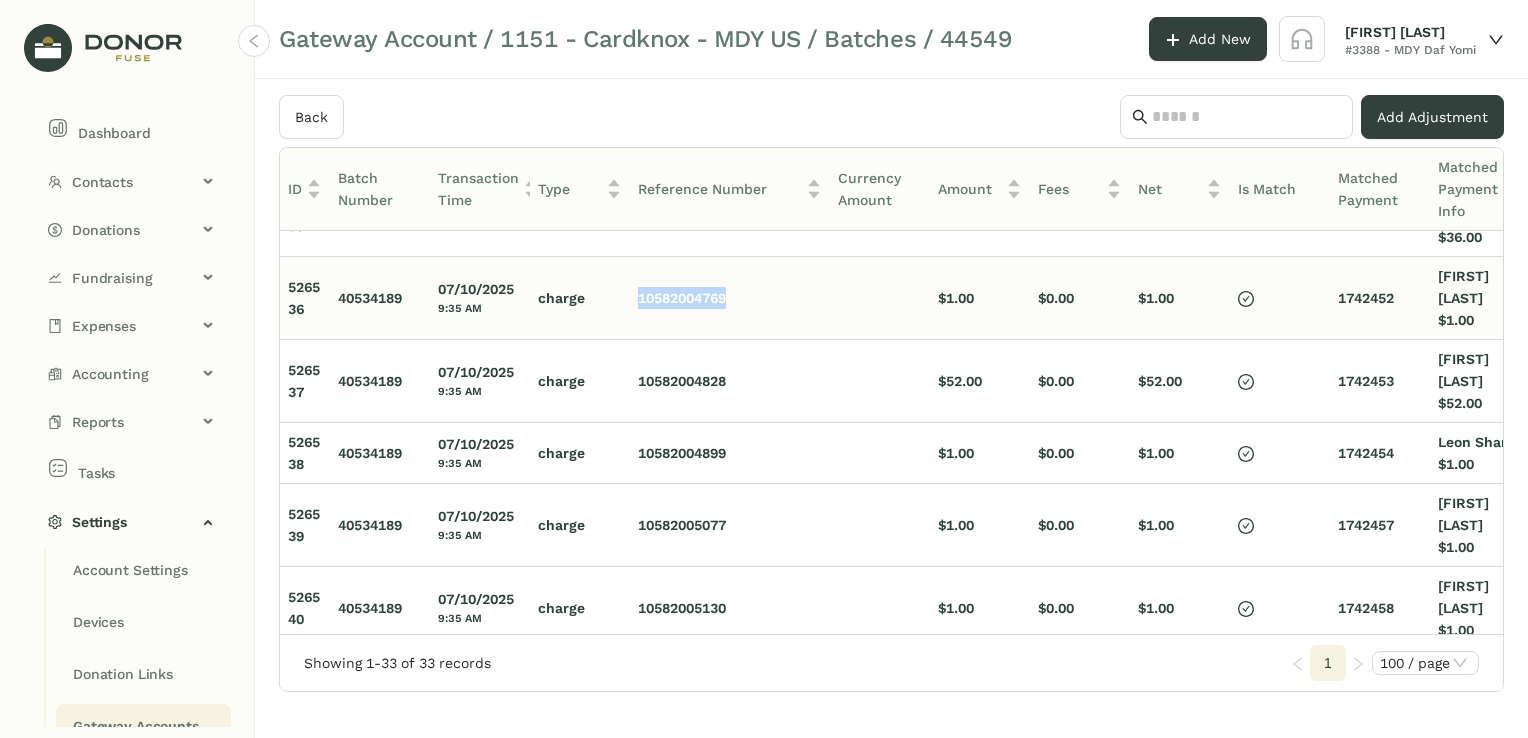 drag, startPoint x: 743, startPoint y: 328, endPoint x: 633, endPoint y: 321, distance: 110.2225 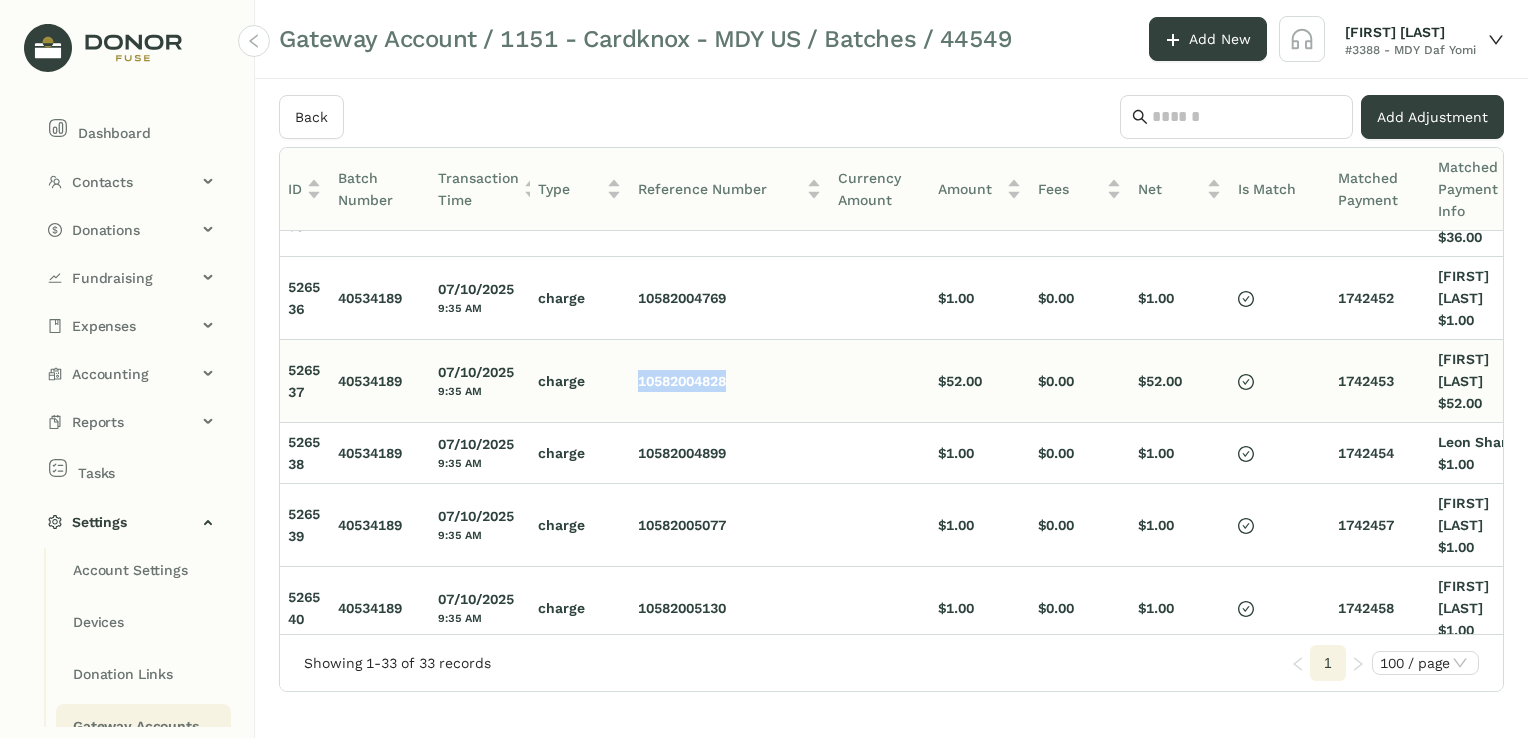 drag, startPoint x: 737, startPoint y: 386, endPoint x: 628, endPoint y: 383, distance: 109.041275 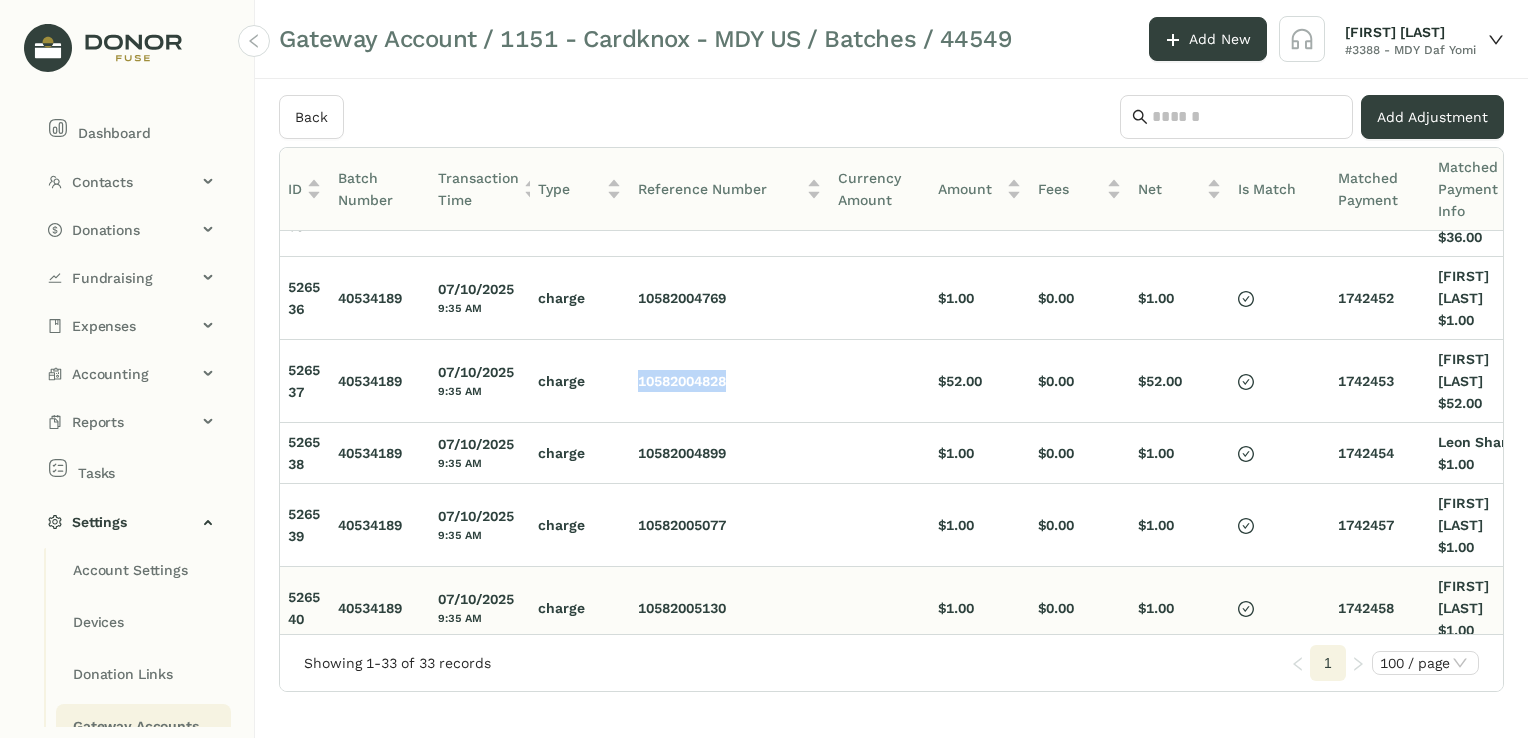 scroll, scrollTop: 1900, scrollLeft: 0, axis: vertical 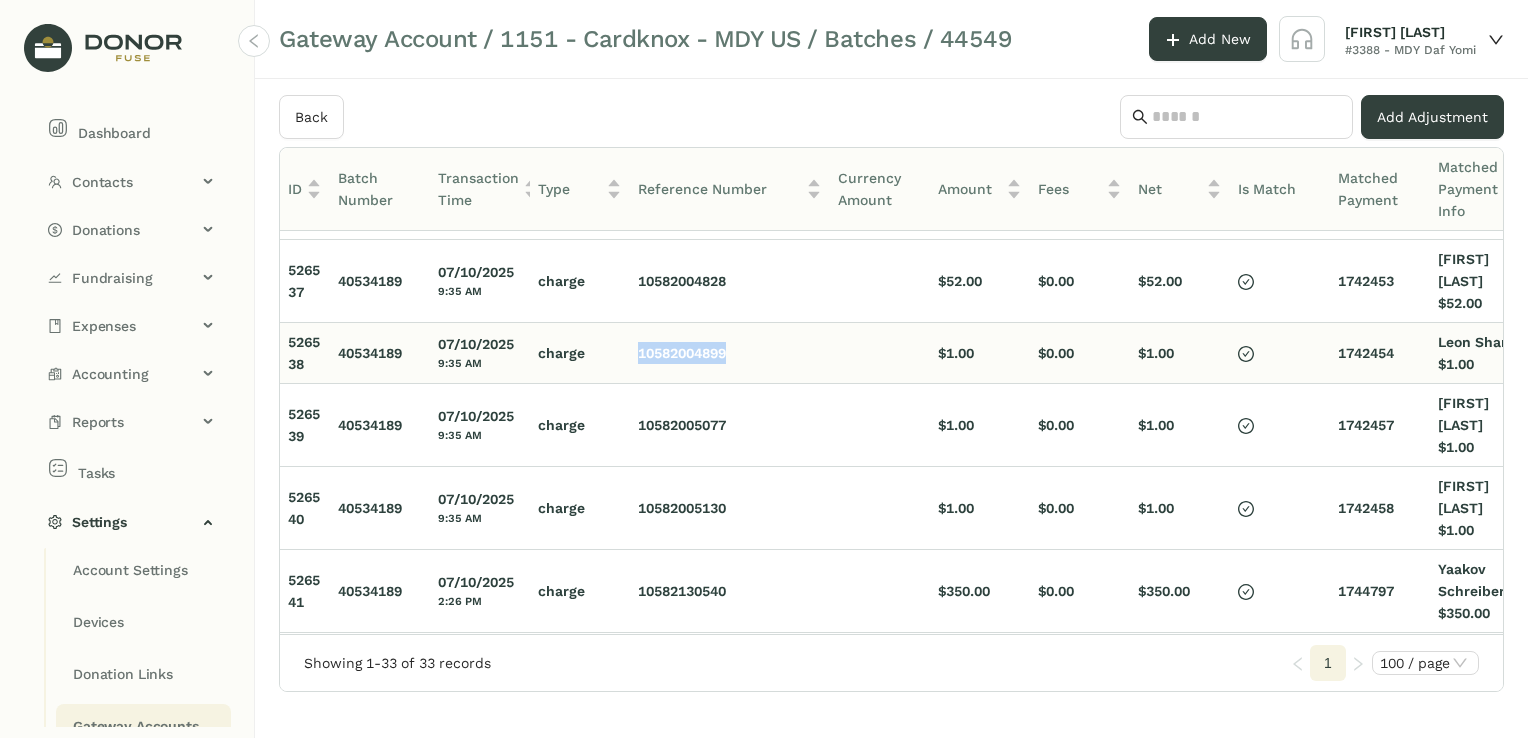 drag, startPoint x: 742, startPoint y: 360, endPoint x: 638, endPoint y: 360, distance: 104 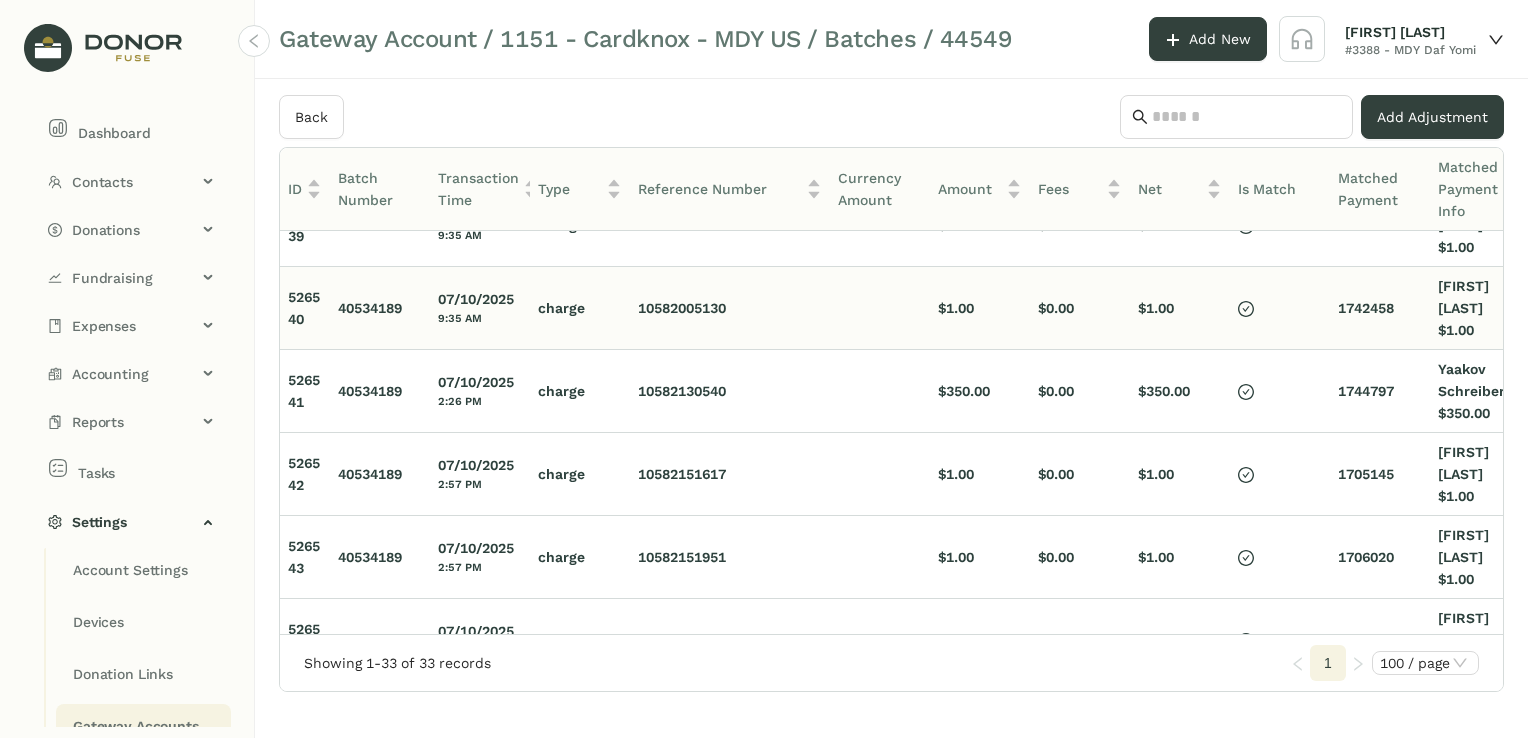 scroll, scrollTop: 2000, scrollLeft: 0, axis: vertical 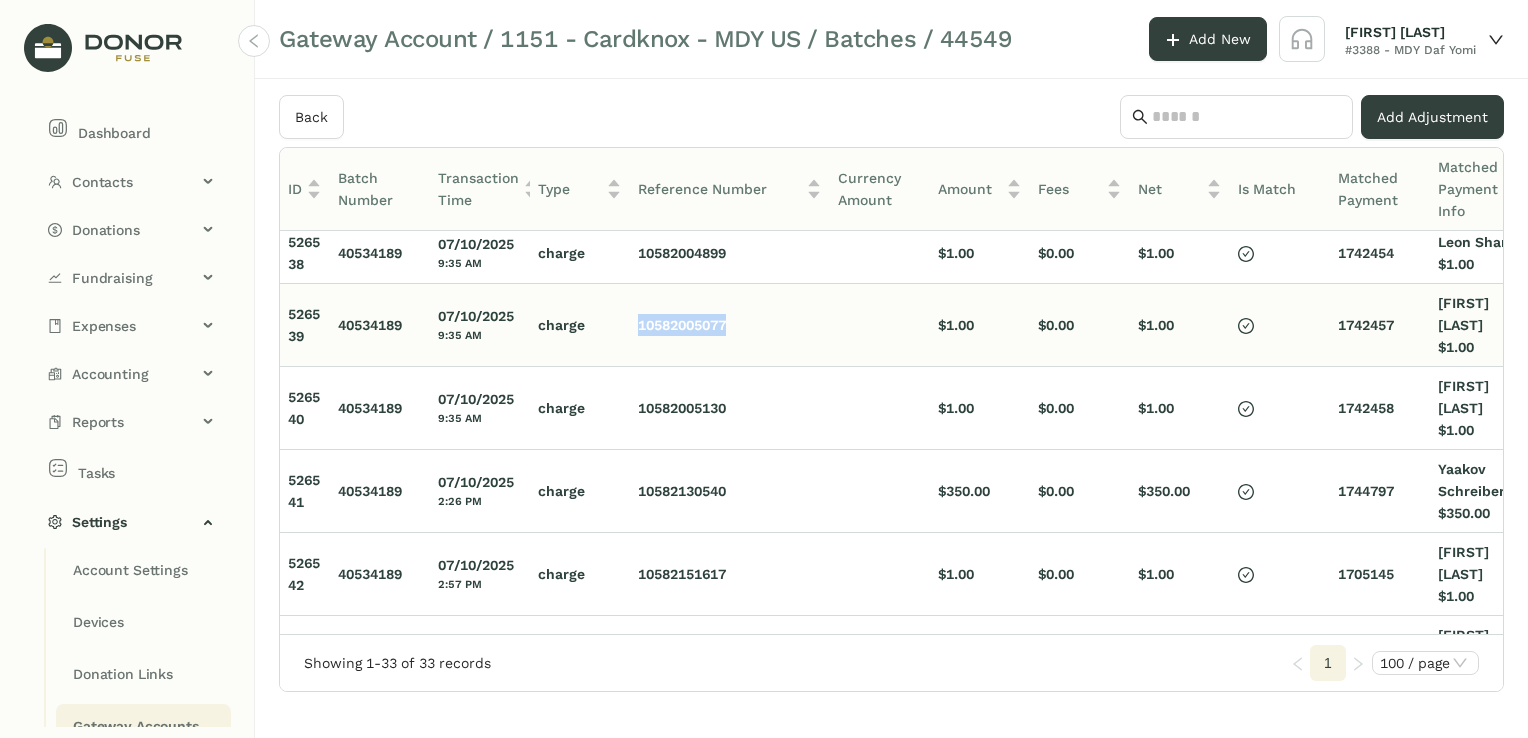 drag, startPoint x: 740, startPoint y: 332, endPoint x: 637, endPoint y: 333, distance: 103.00485 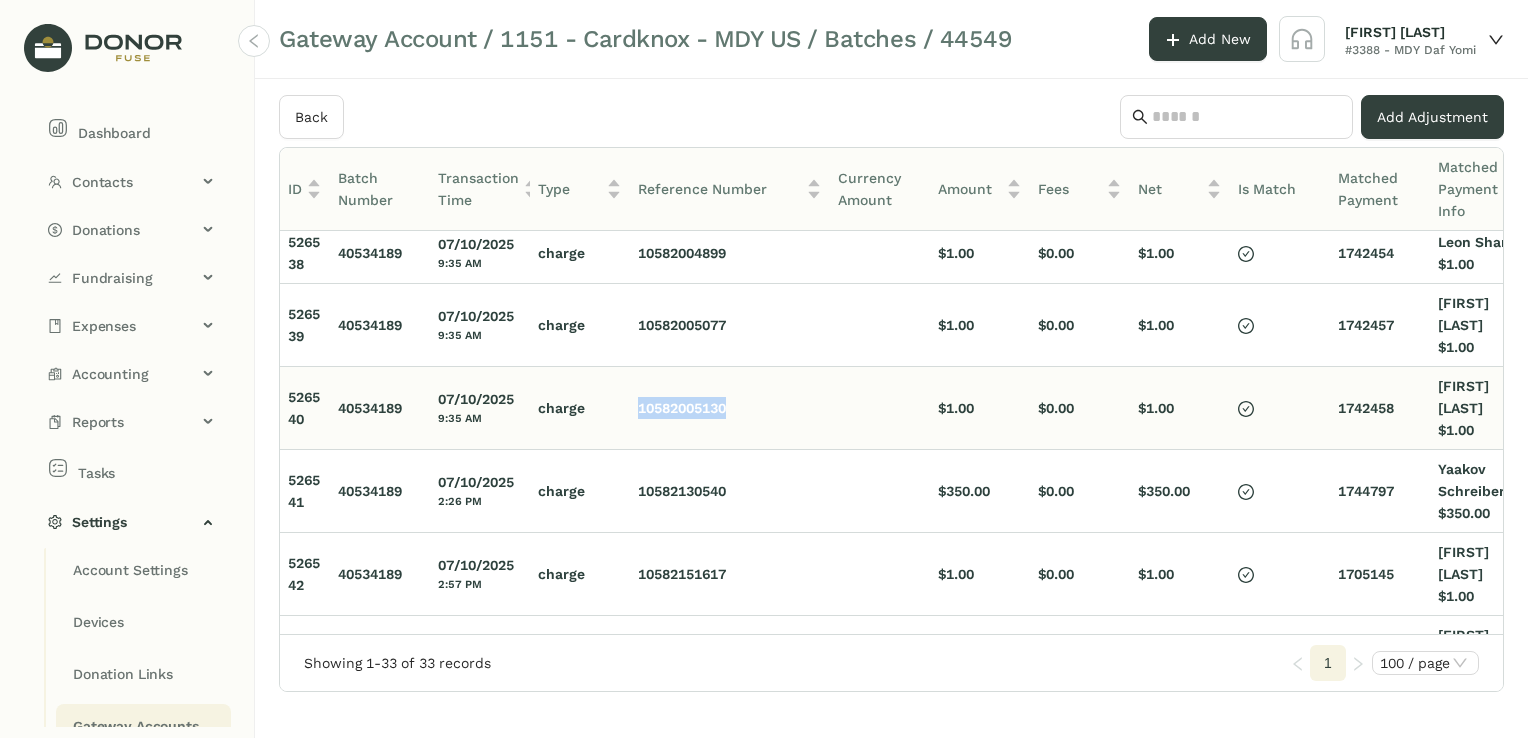drag, startPoint x: 736, startPoint y: 399, endPoint x: 634, endPoint y: 402, distance: 102.044106 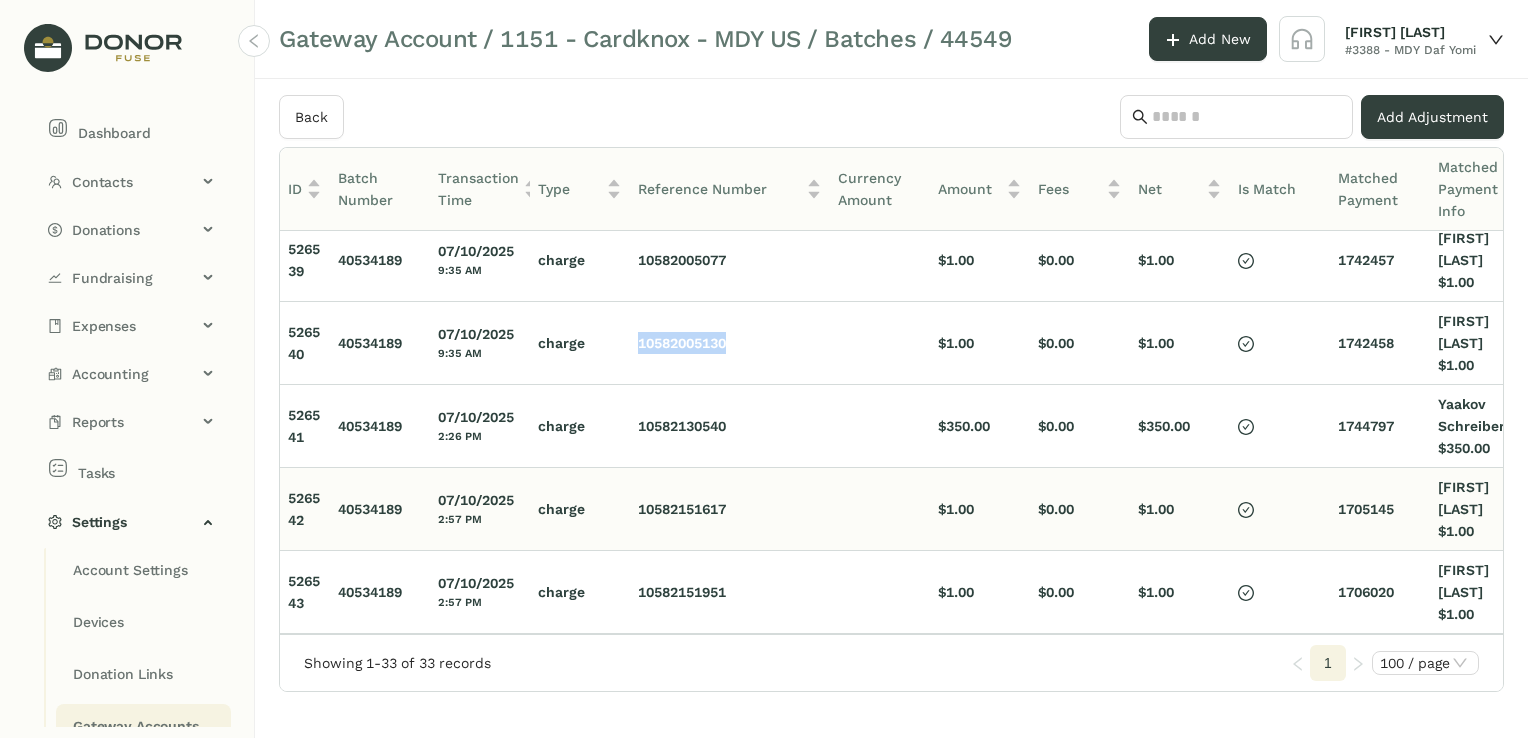 scroll, scrollTop: 2100, scrollLeft: 0, axis: vertical 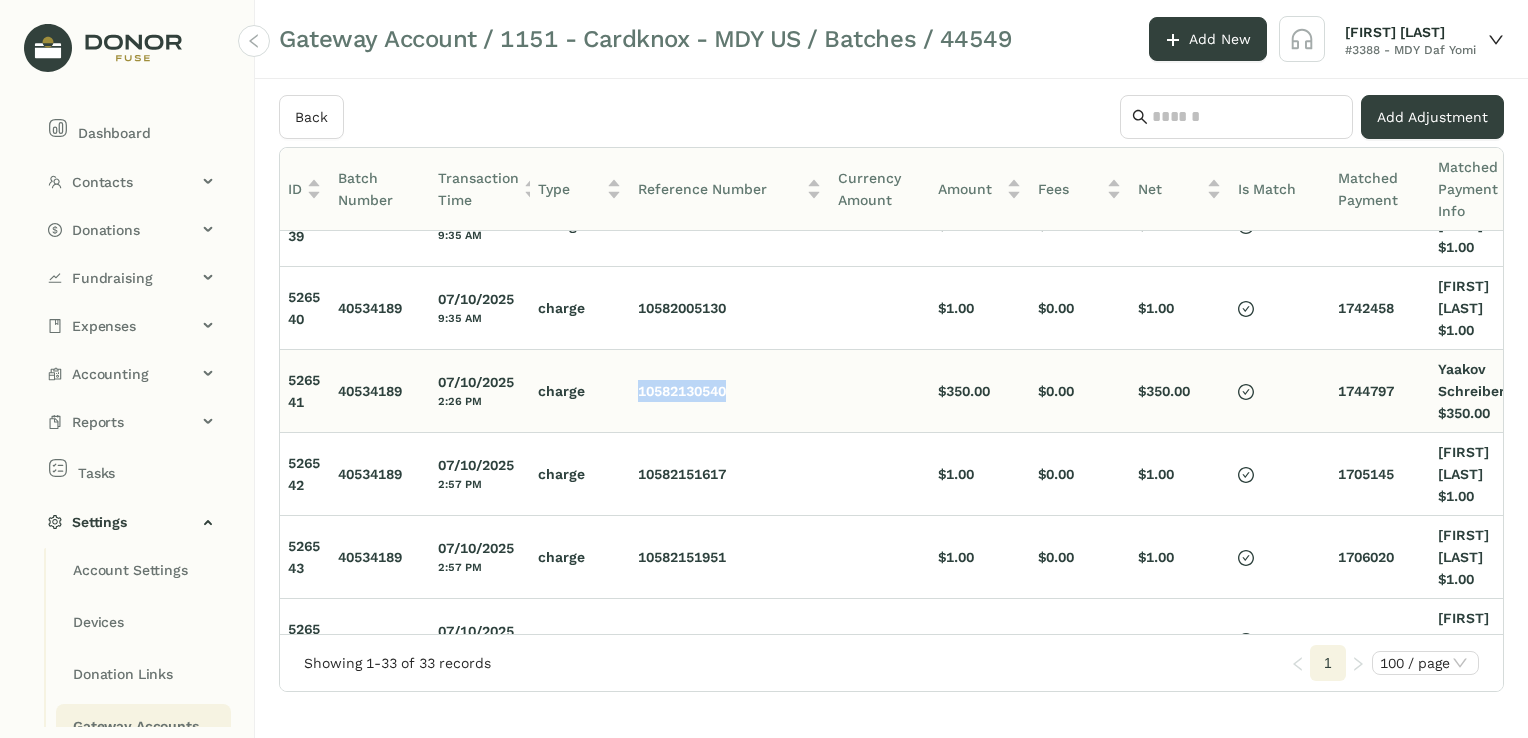 drag, startPoint x: 747, startPoint y: 378, endPoint x: 629, endPoint y: 385, distance: 118.20744 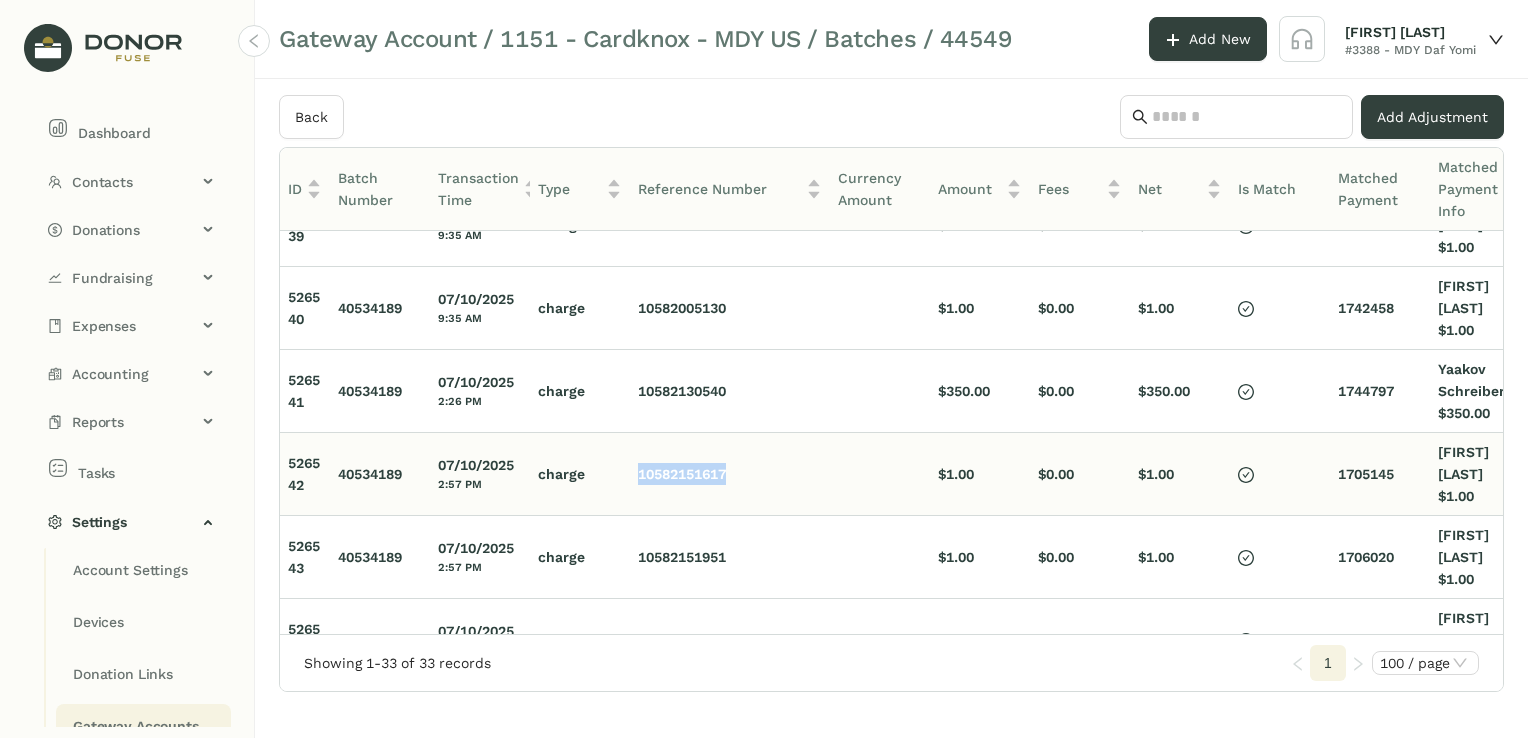 drag, startPoint x: 737, startPoint y: 464, endPoint x: 641, endPoint y: 481, distance: 97.49359 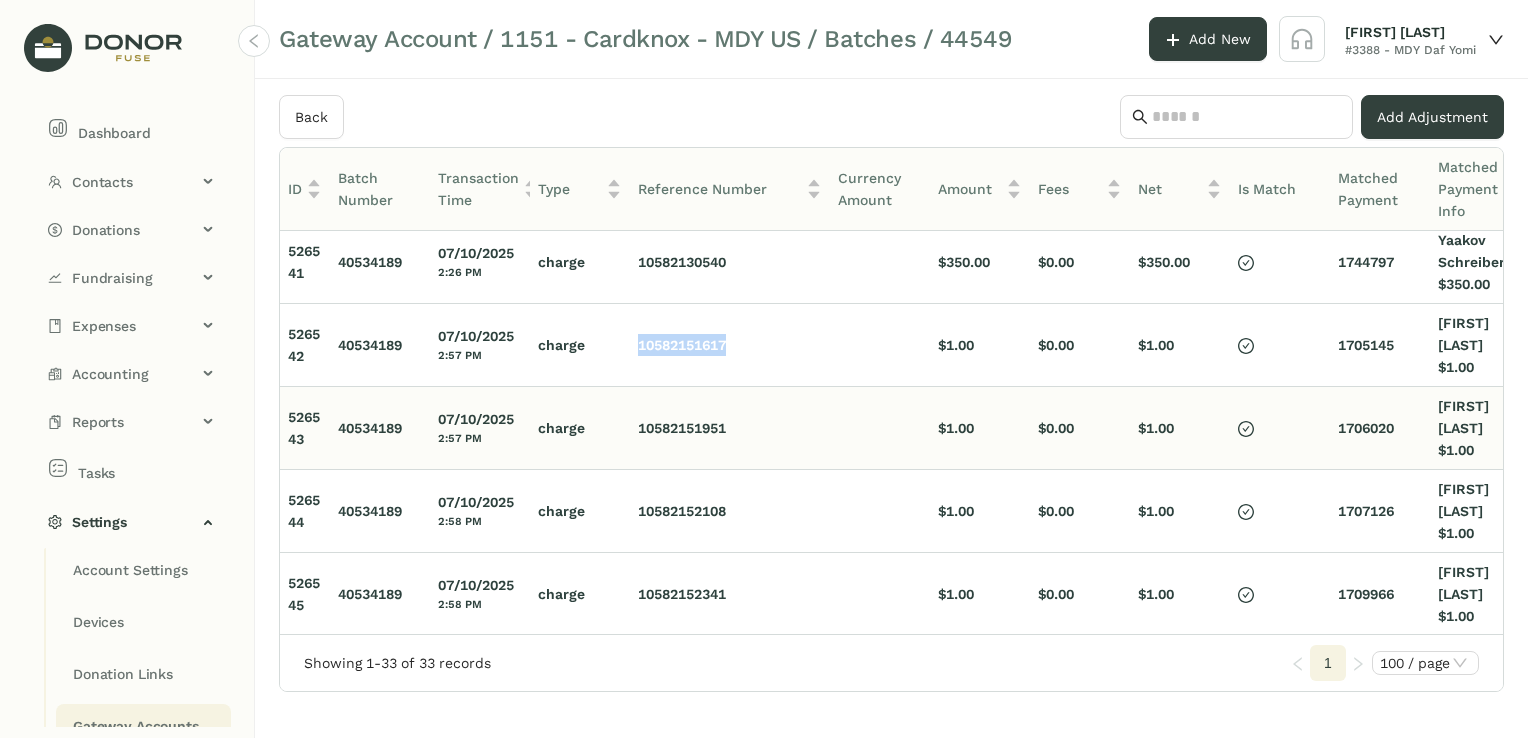 scroll, scrollTop: 2300, scrollLeft: 0, axis: vertical 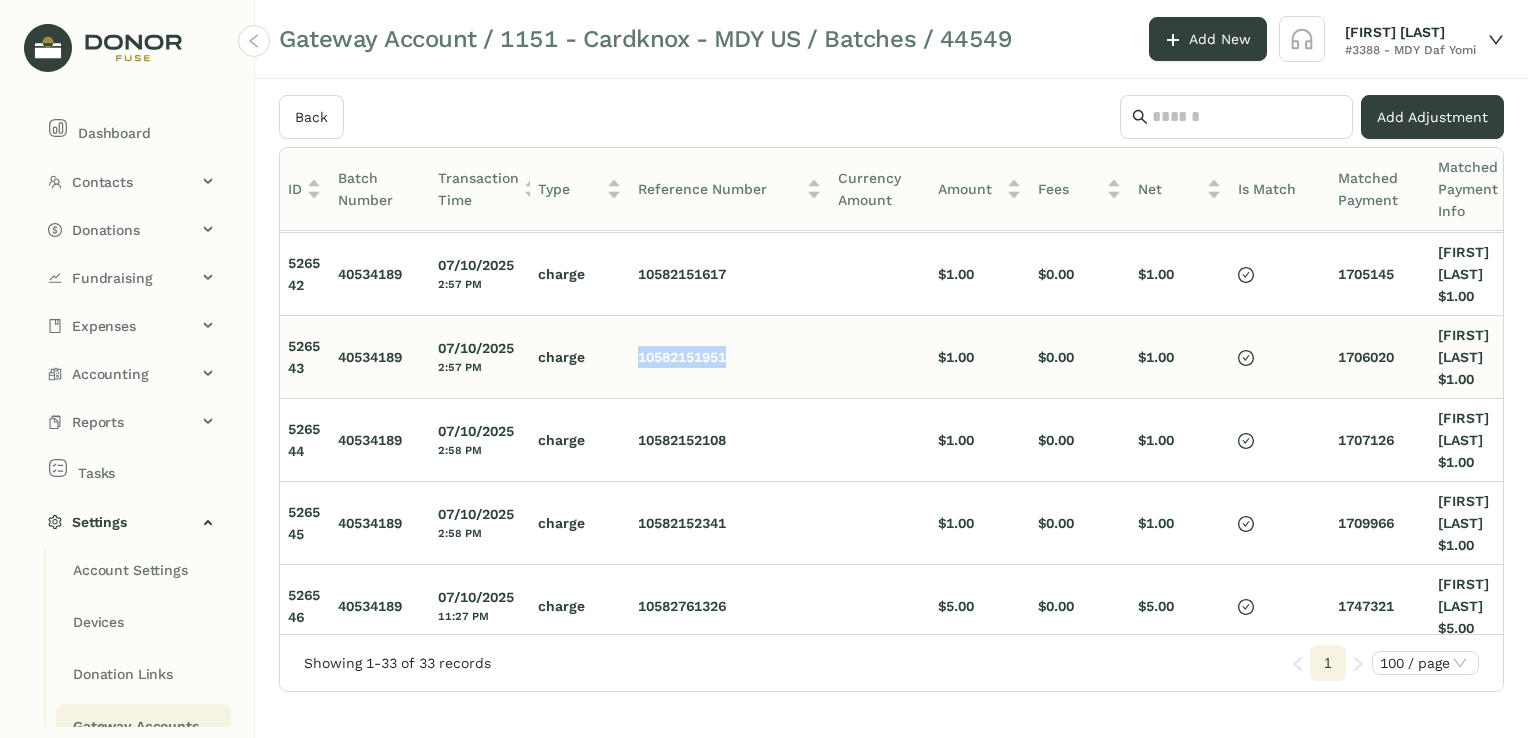 drag, startPoint x: 746, startPoint y: 357, endPoint x: 638, endPoint y: 360, distance: 108.04166 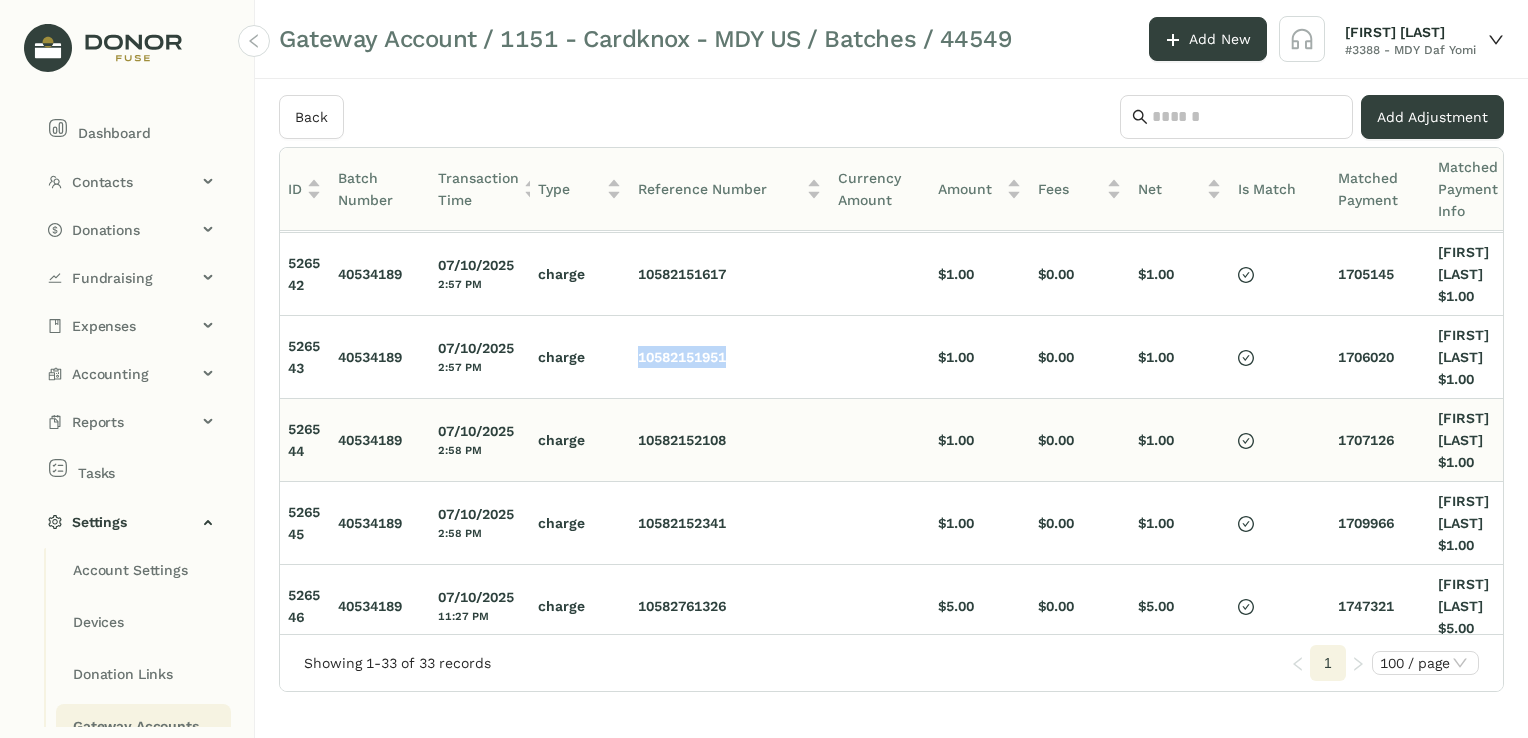 scroll, scrollTop: 2316, scrollLeft: 0, axis: vertical 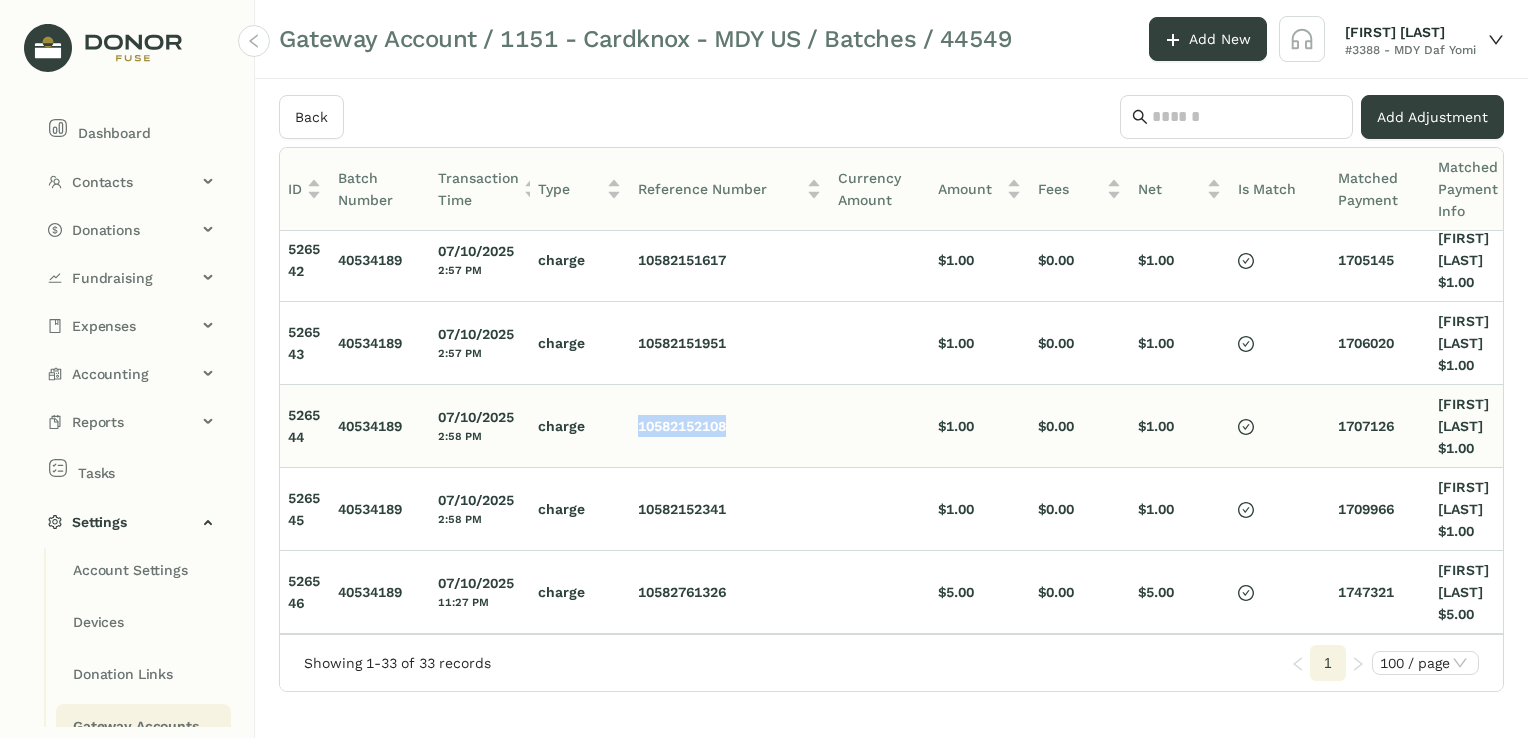 drag, startPoint x: 736, startPoint y: 416, endPoint x: 637, endPoint y: 423, distance: 99.24717 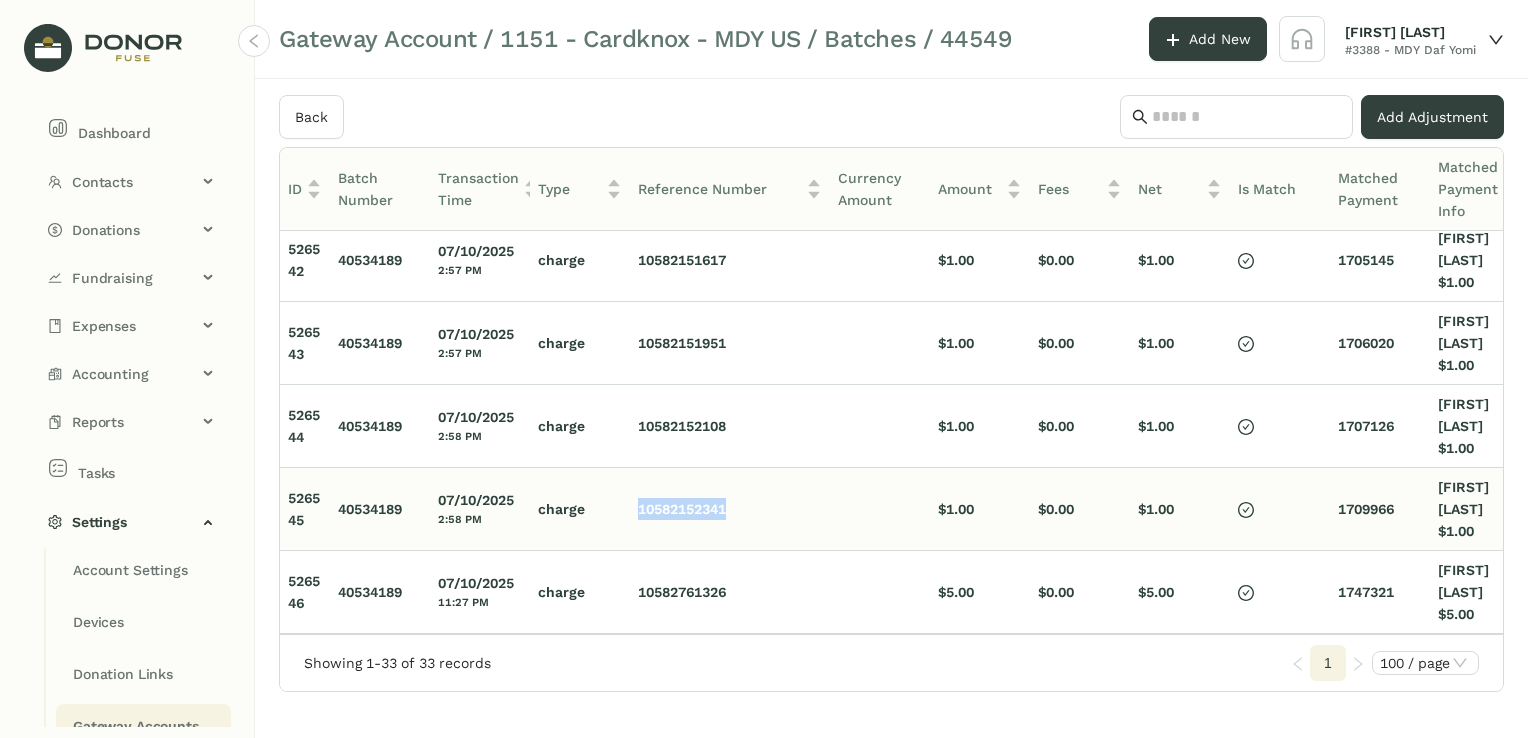 drag, startPoint x: 743, startPoint y: 510, endPoint x: 634, endPoint y: 503, distance: 109.22454 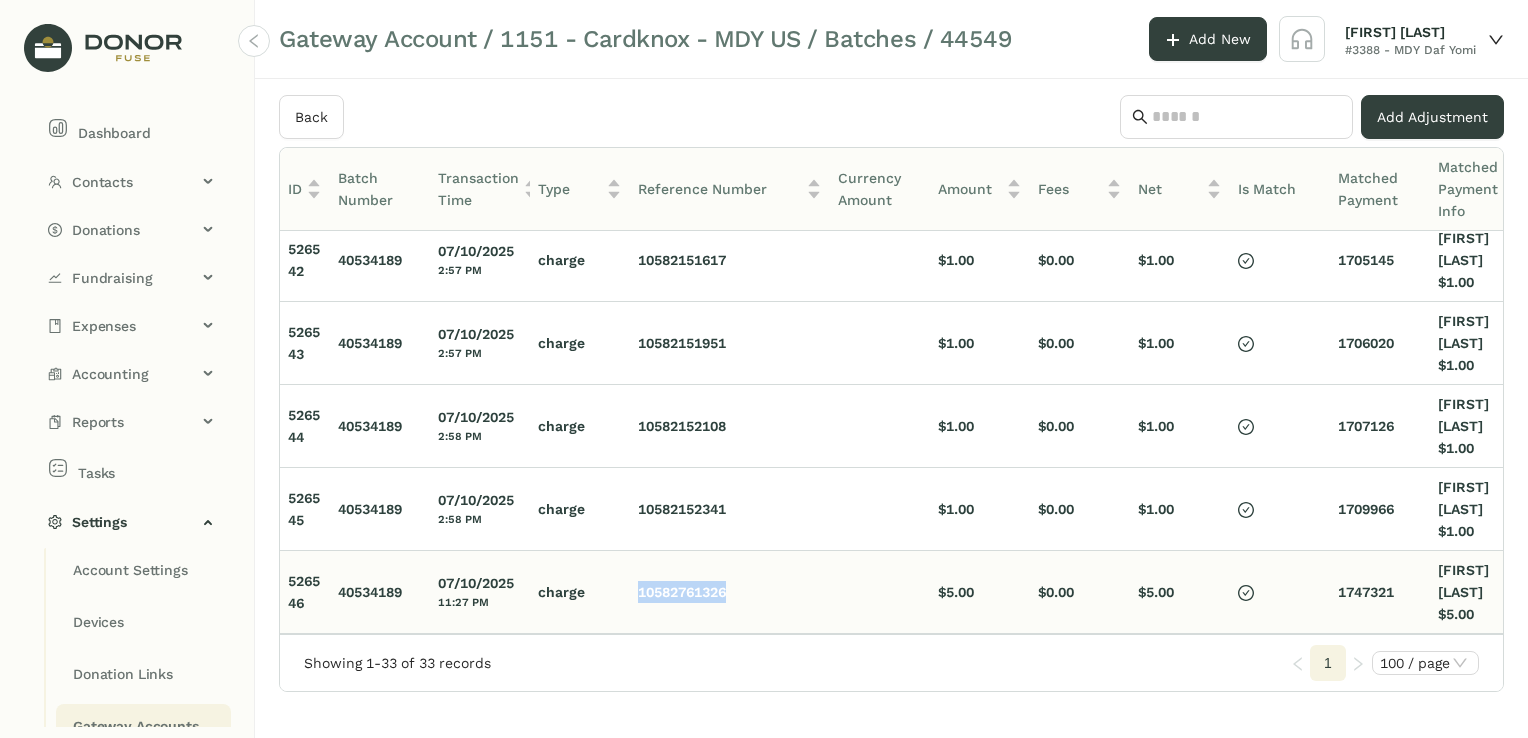 drag, startPoint x: 734, startPoint y: 581, endPoint x: 638, endPoint y: 582, distance: 96.00521 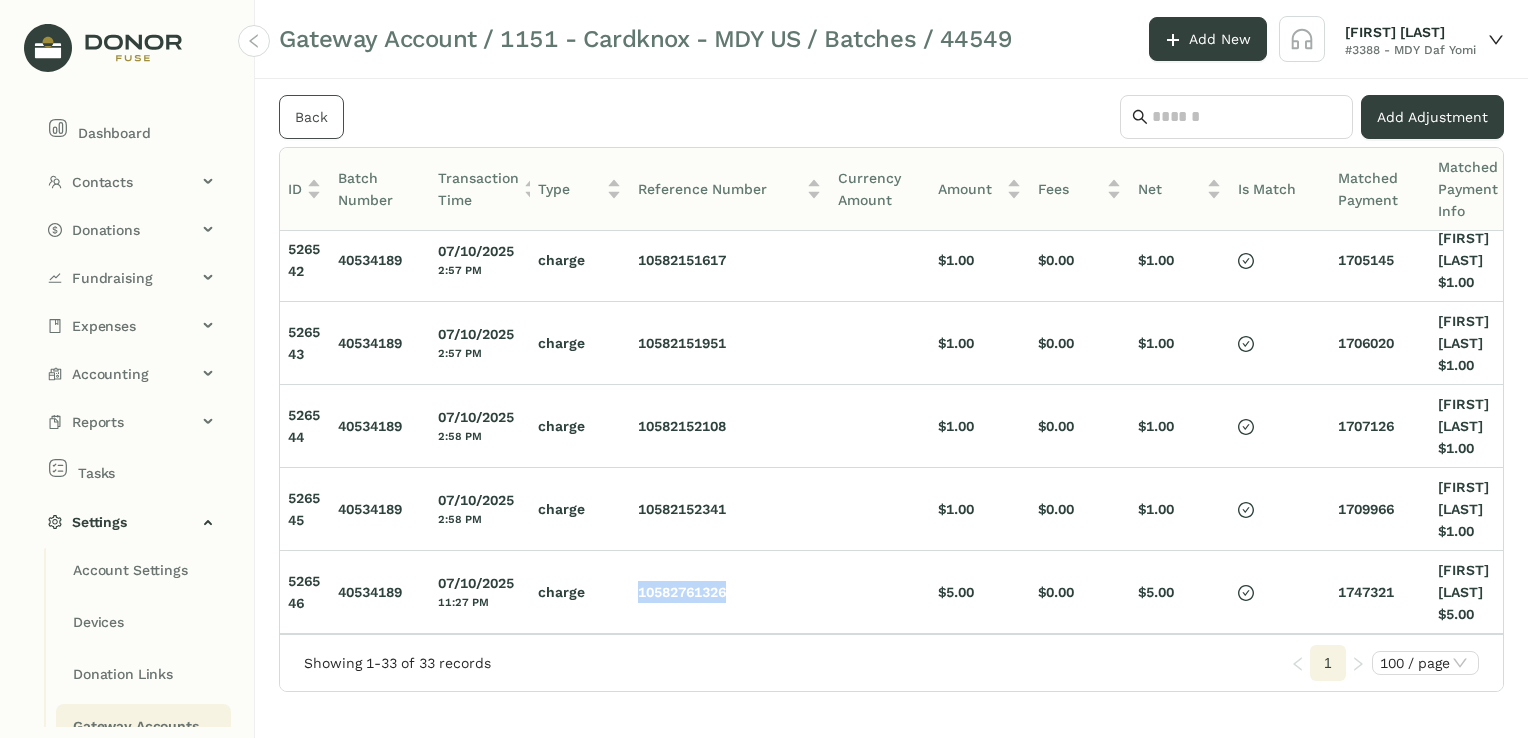 click on "Back" 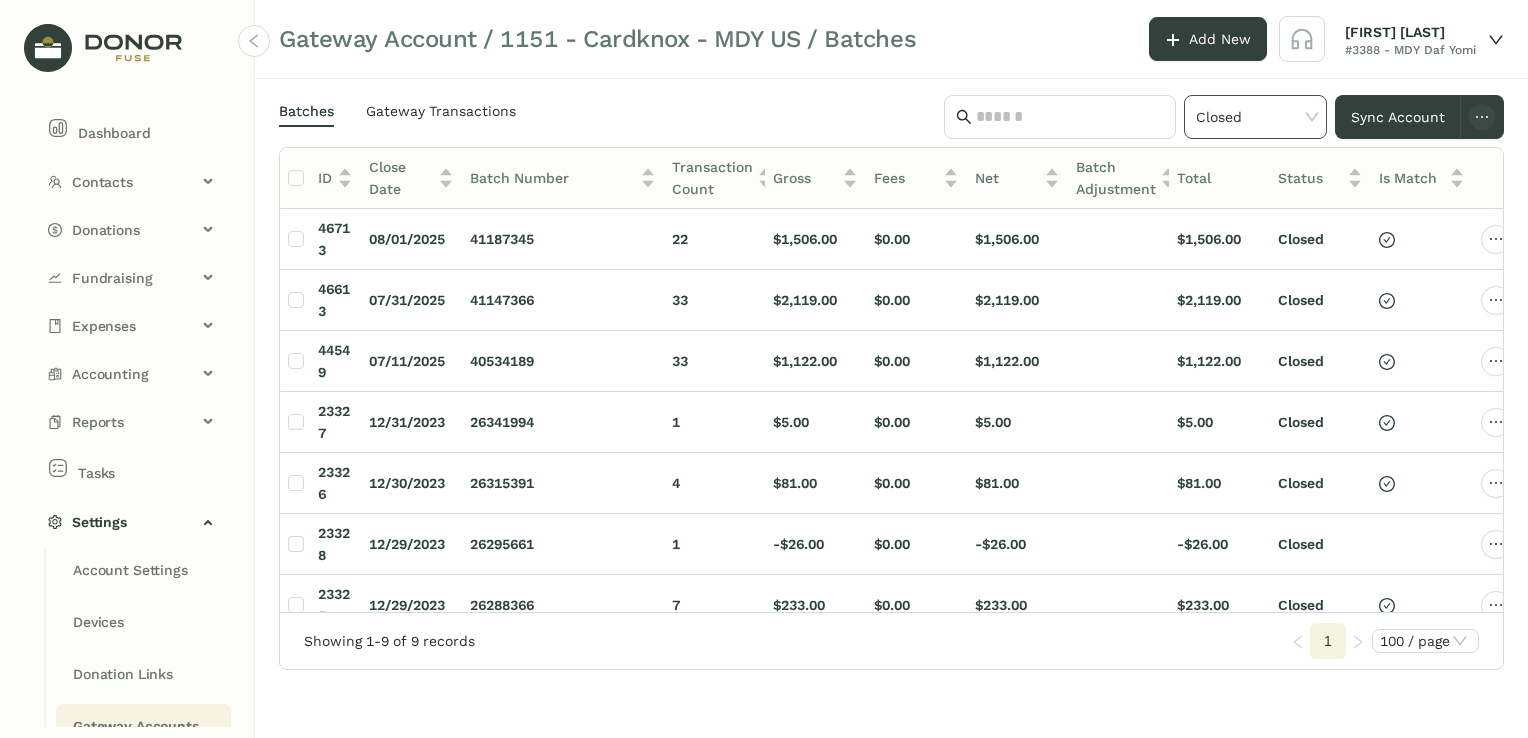 click on "Closed" 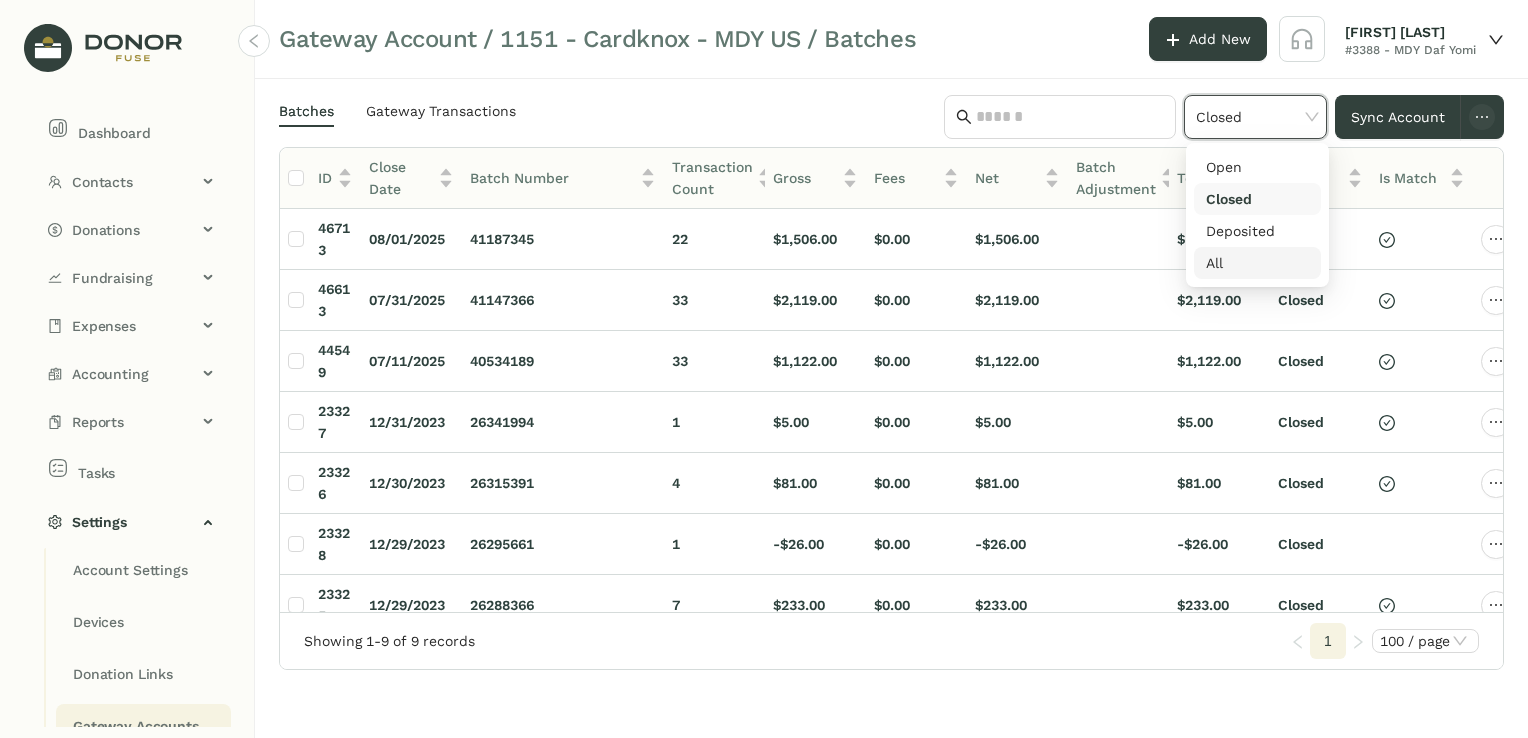 click on "All" at bounding box center [1257, 263] 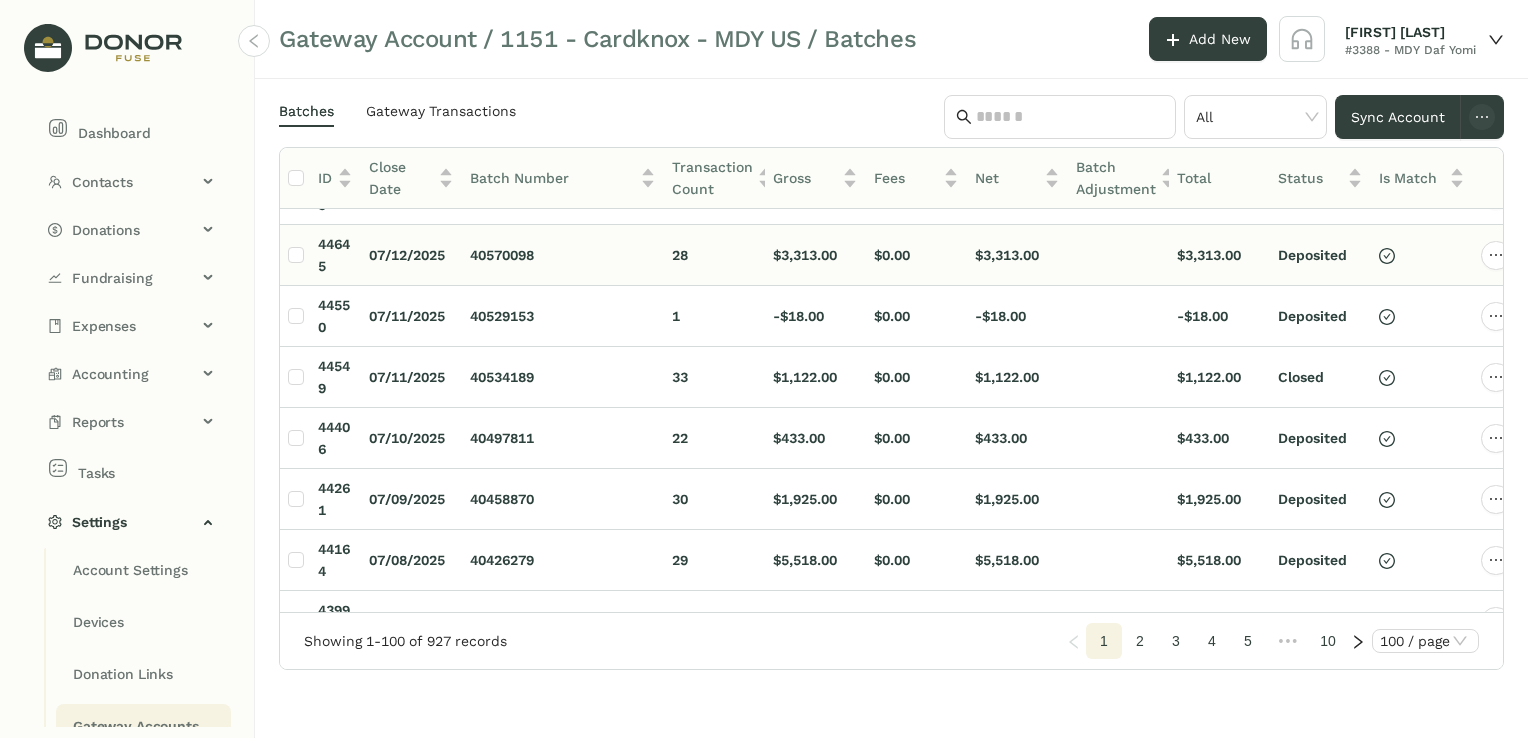 scroll, scrollTop: 1000, scrollLeft: 0, axis: vertical 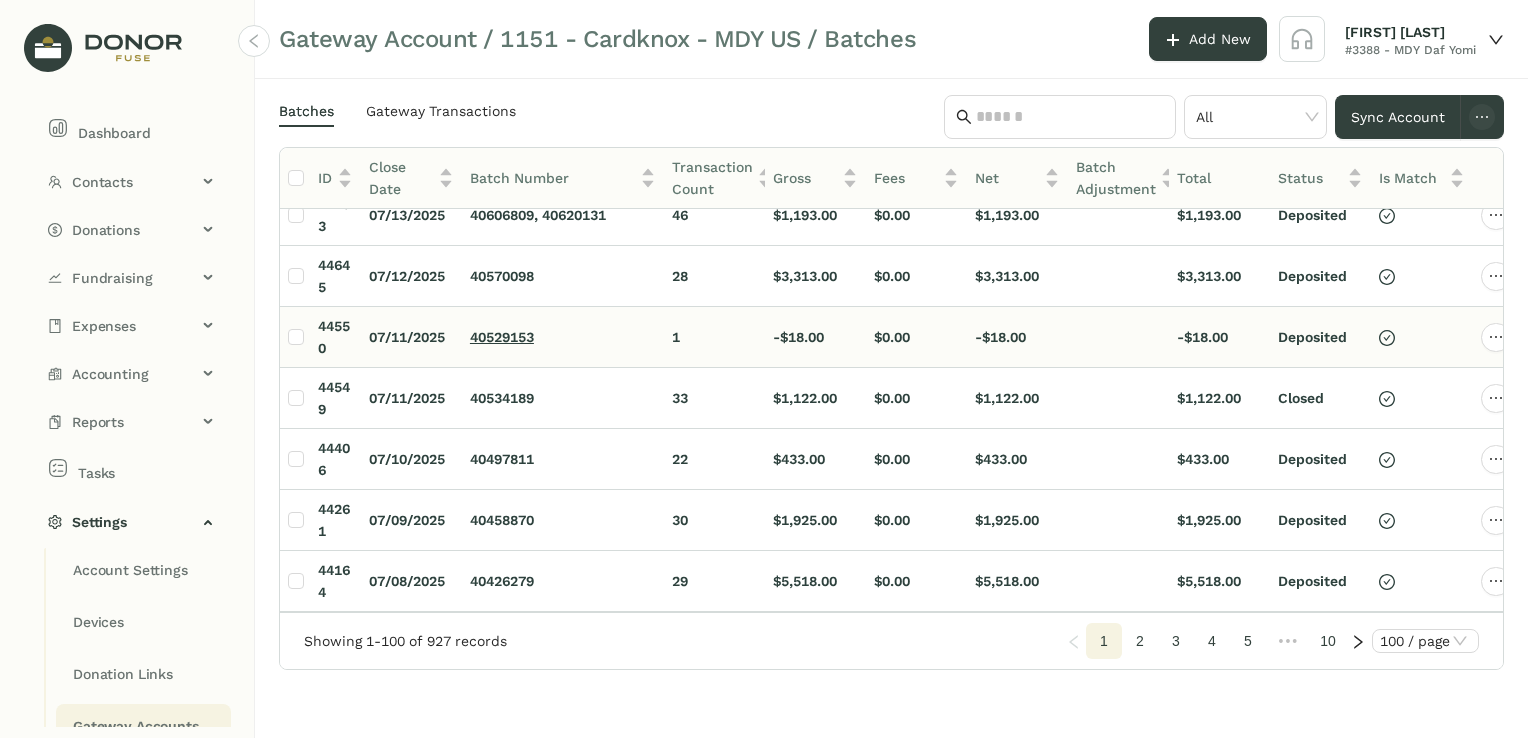 click on "40529153" 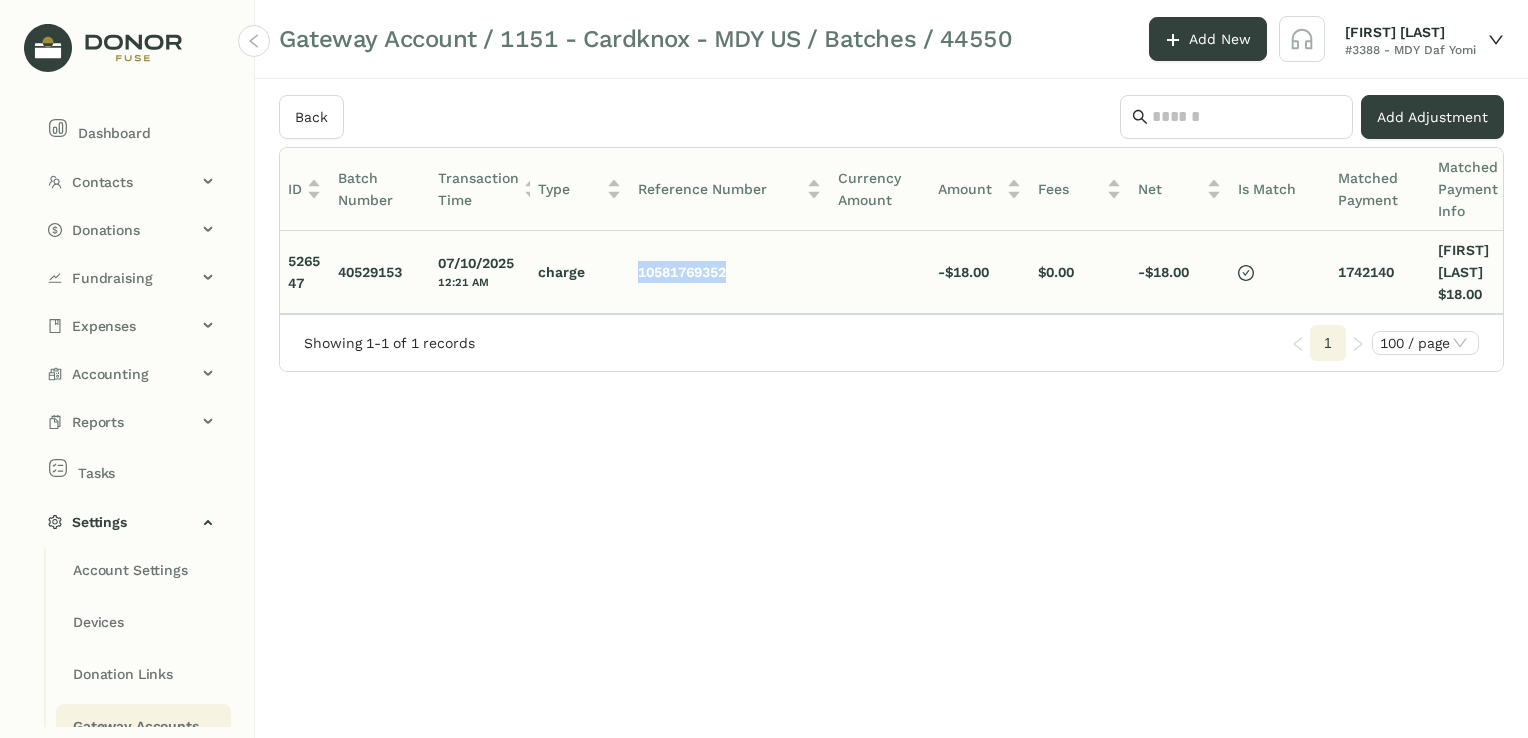 drag, startPoint x: 741, startPoint y: 269, endPoint x: 638, endPoint y: 266, distance: 103.04368 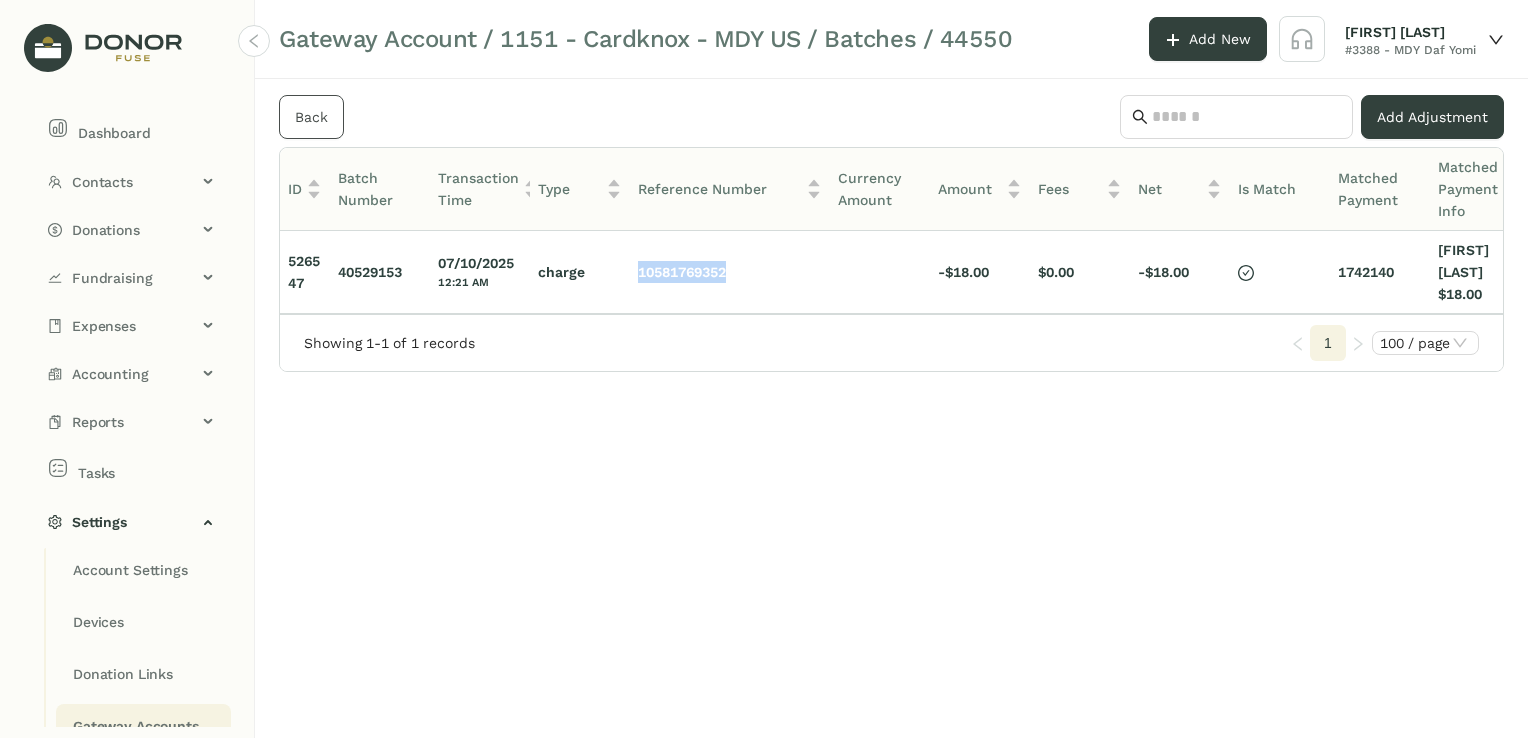 click on "Back" 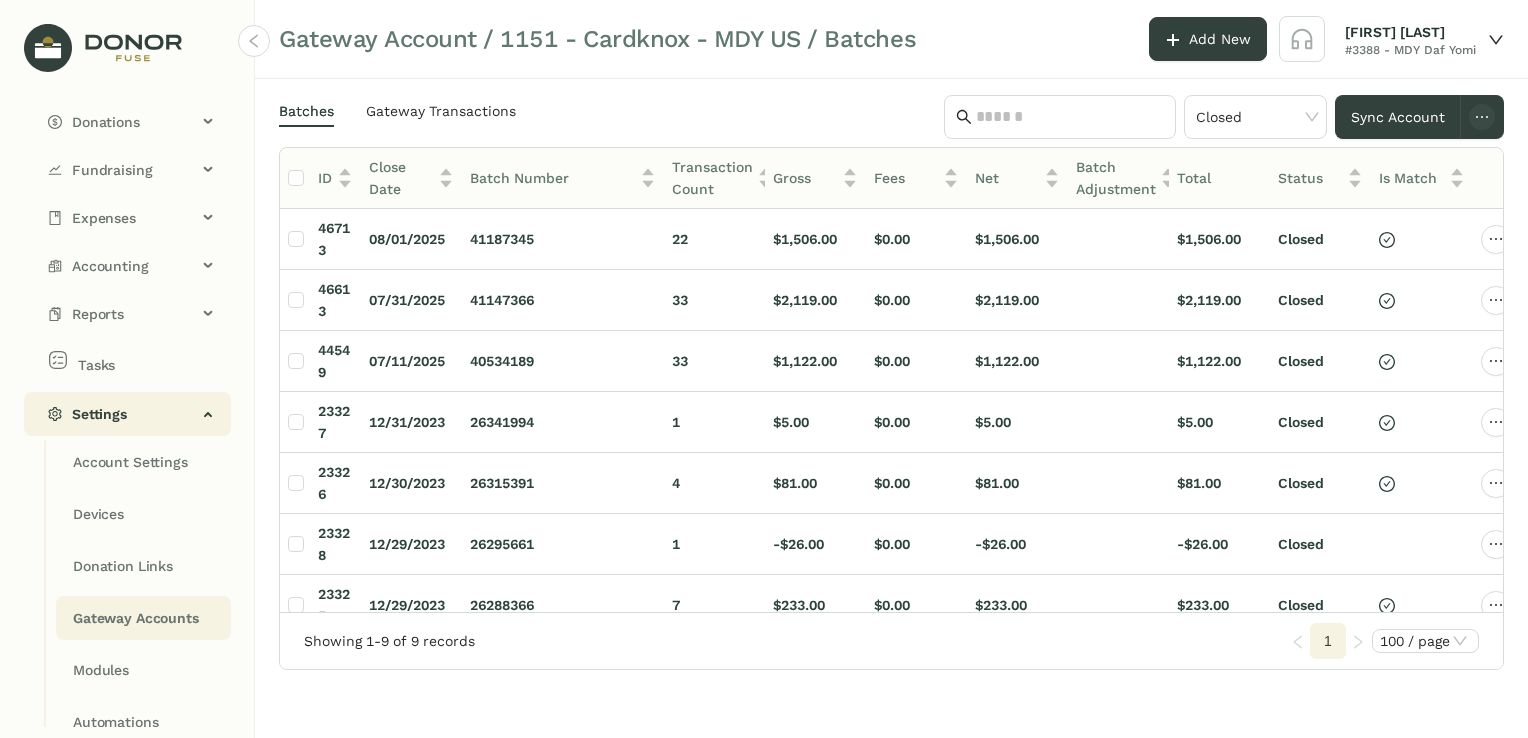 scroll, scrollTop: 176, scrollLeft: 0, axis: vertical 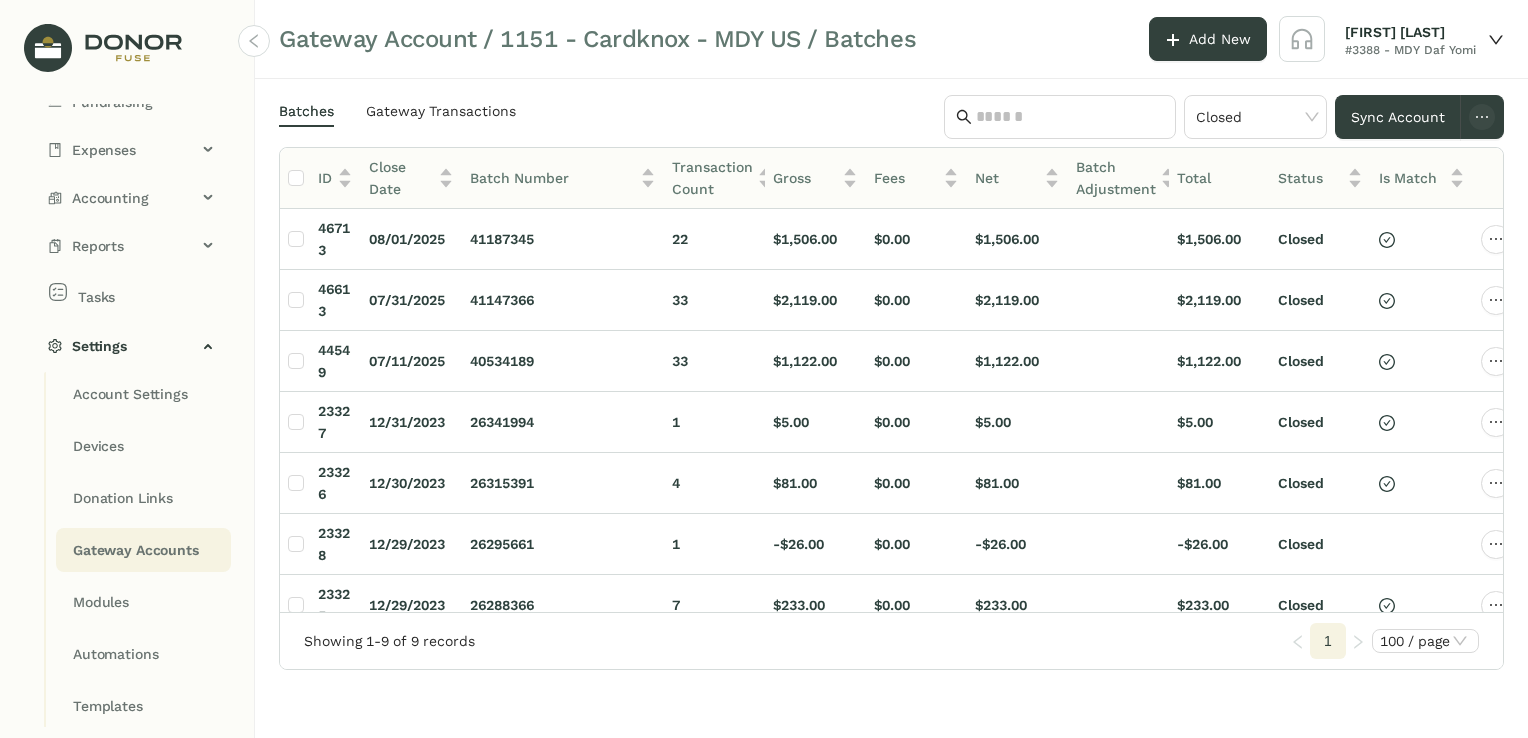 click on "Gateway Accounts" 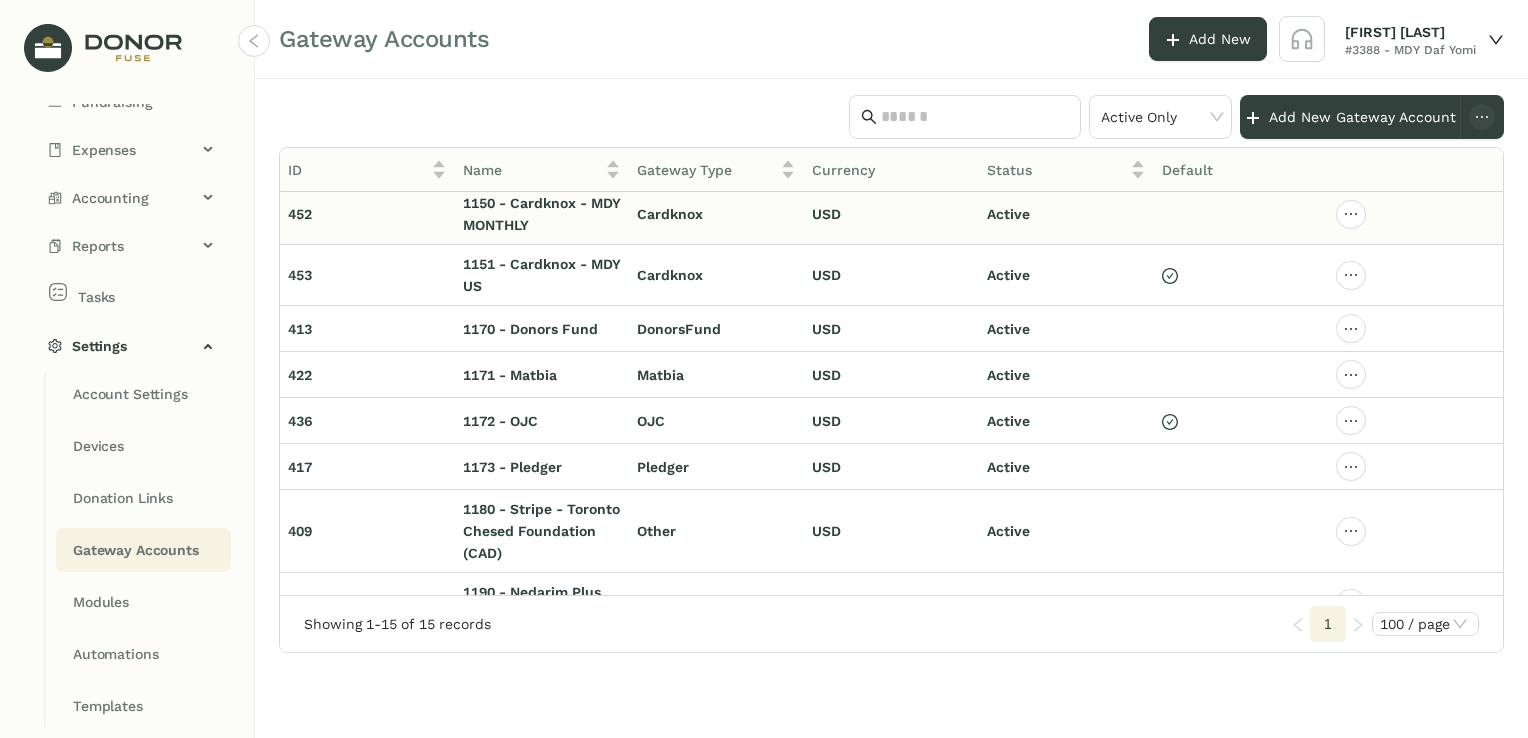scroll, scrollTop: 0, scrollLeft: 0, axis: both 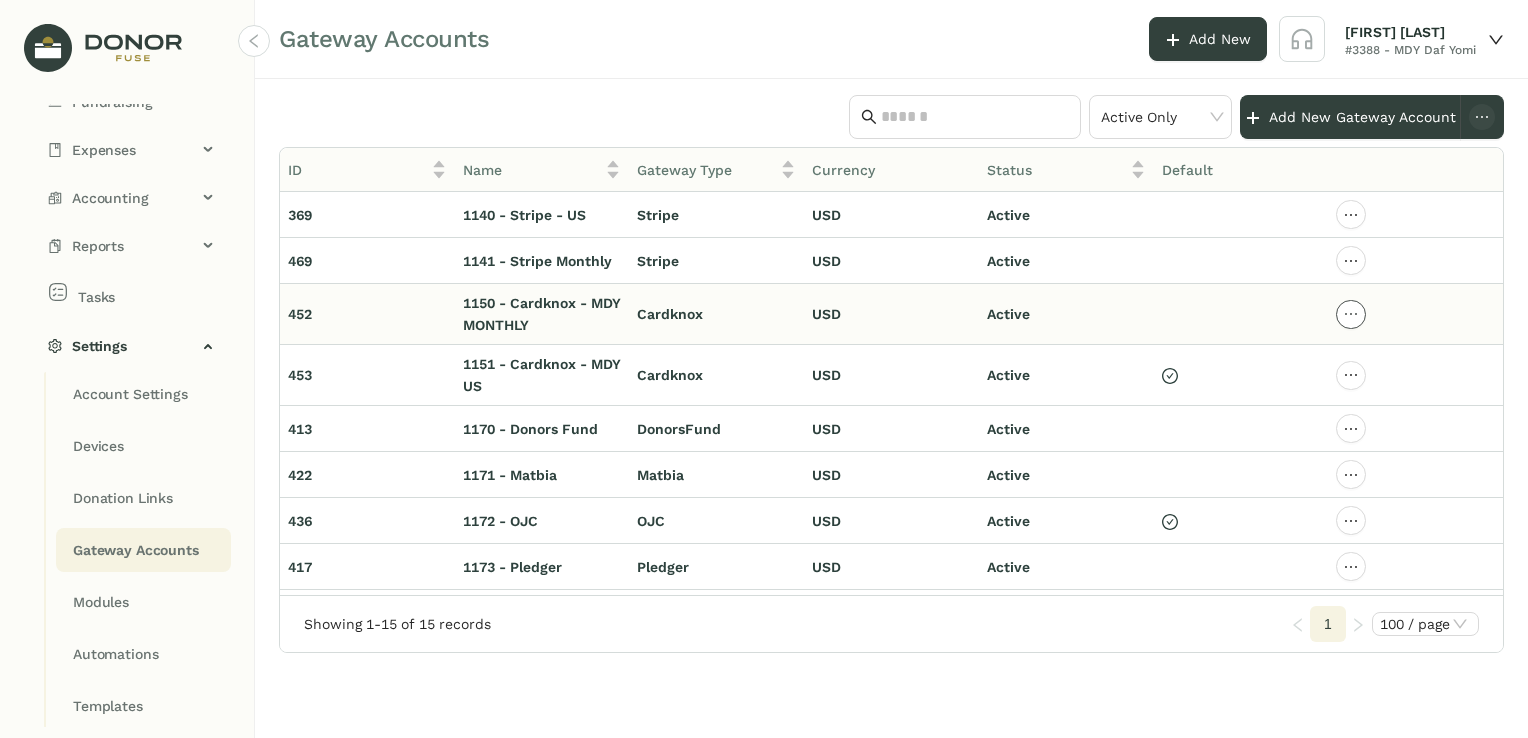 click 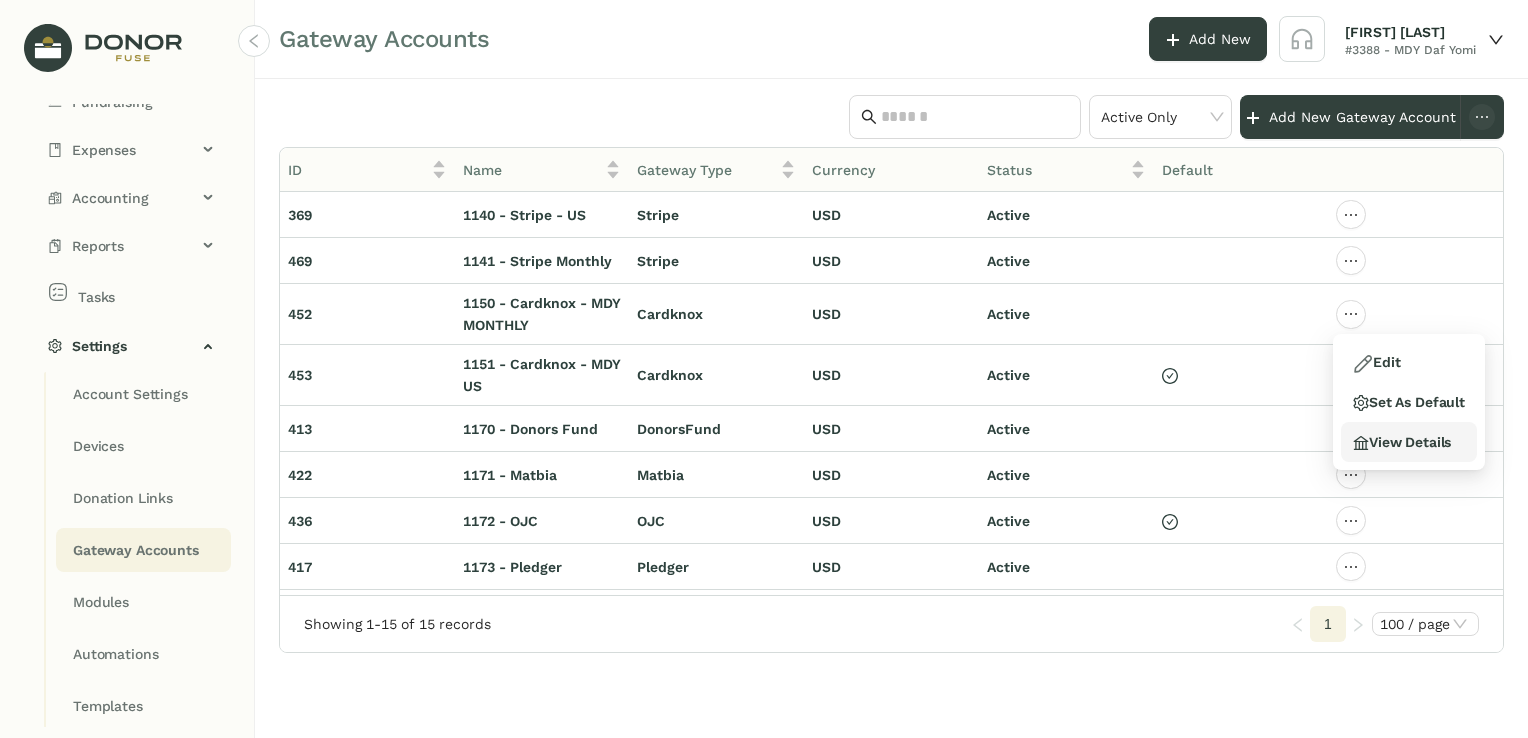 click on "View Details" at bounding box center [1402, 442] 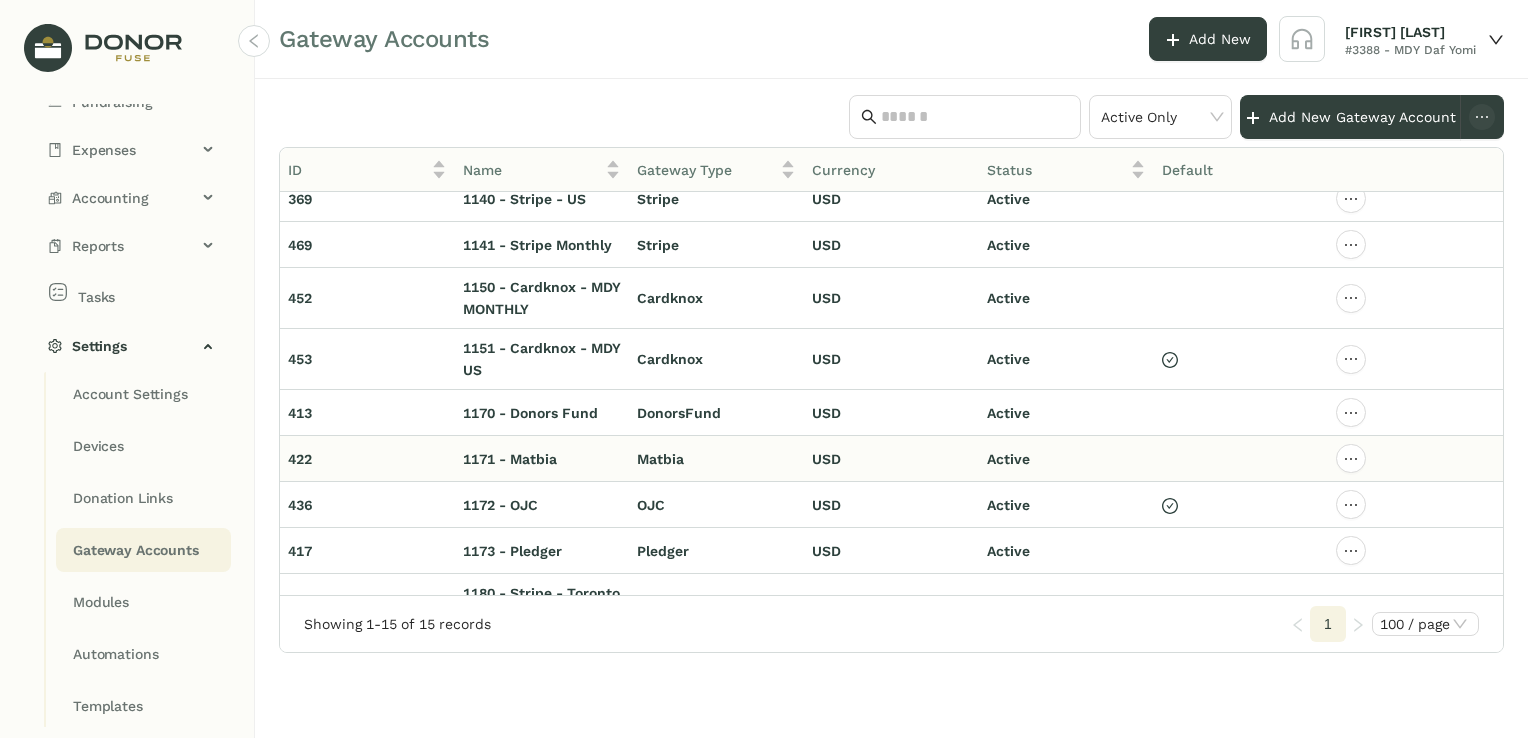 scroll, scrollTop: 0, scrollLeft: 0, axis: both 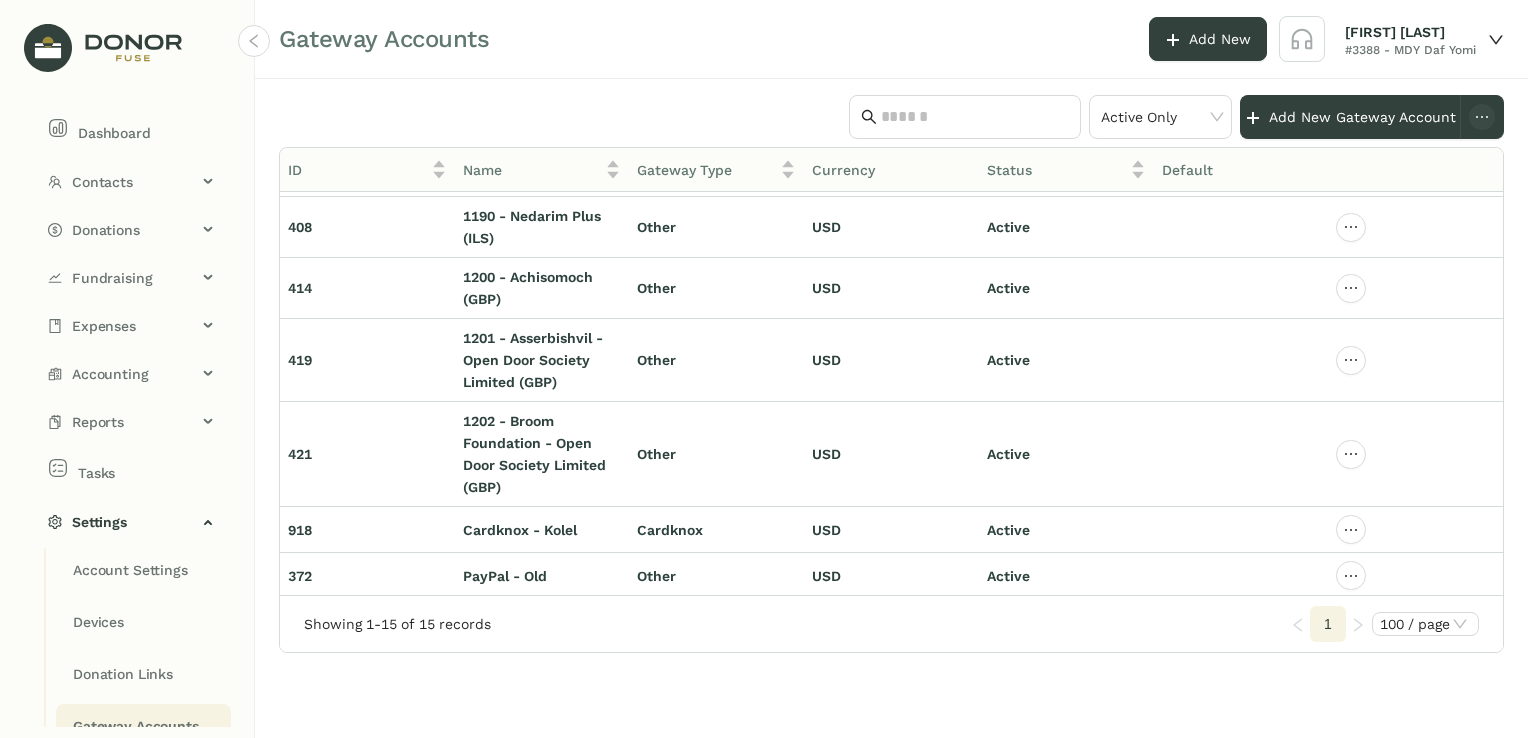 click on "Gateway Accounts Add New Pooja Verma #3388 - MDY Daf Yomi" 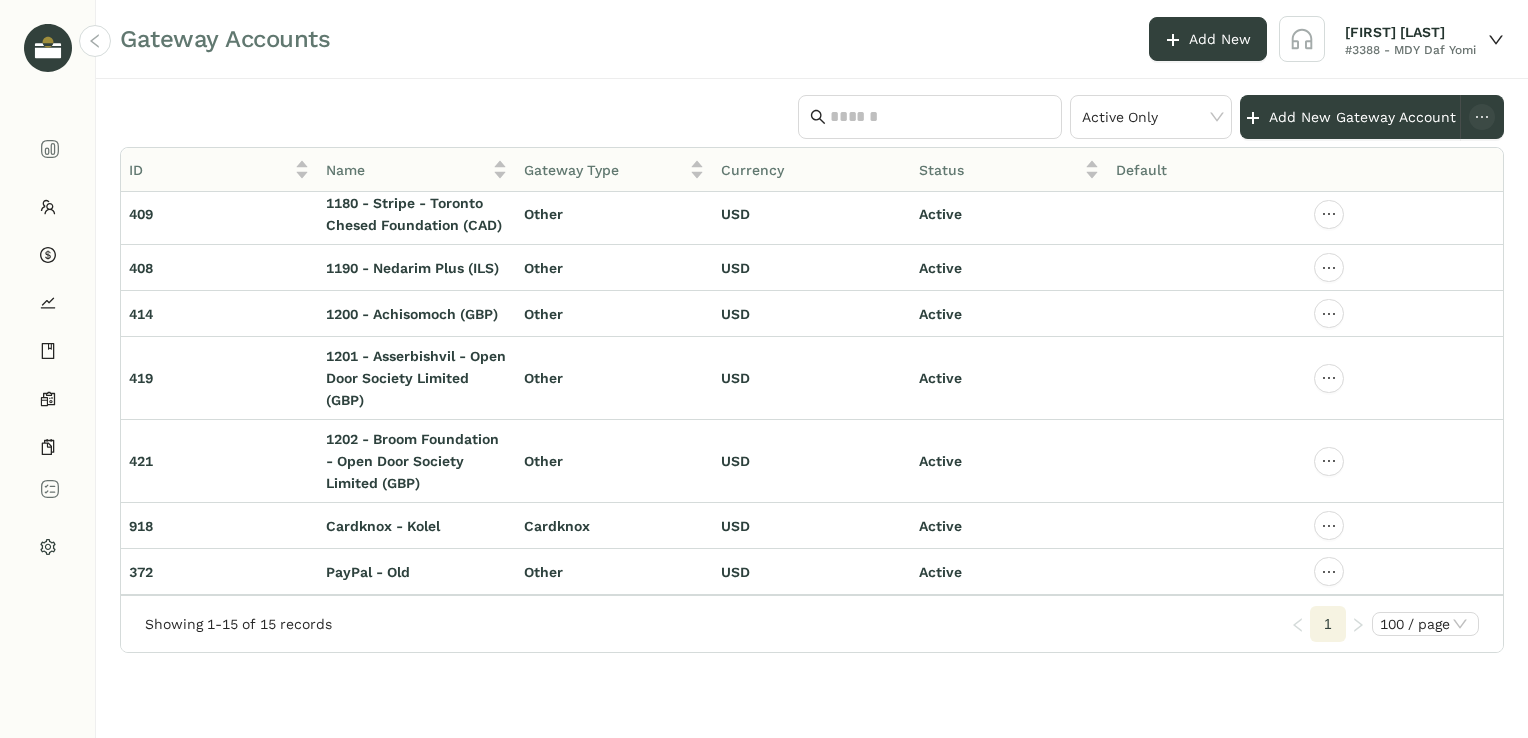 scroll, scrollTop: 403, scrollLeft: 0, axis: vertical 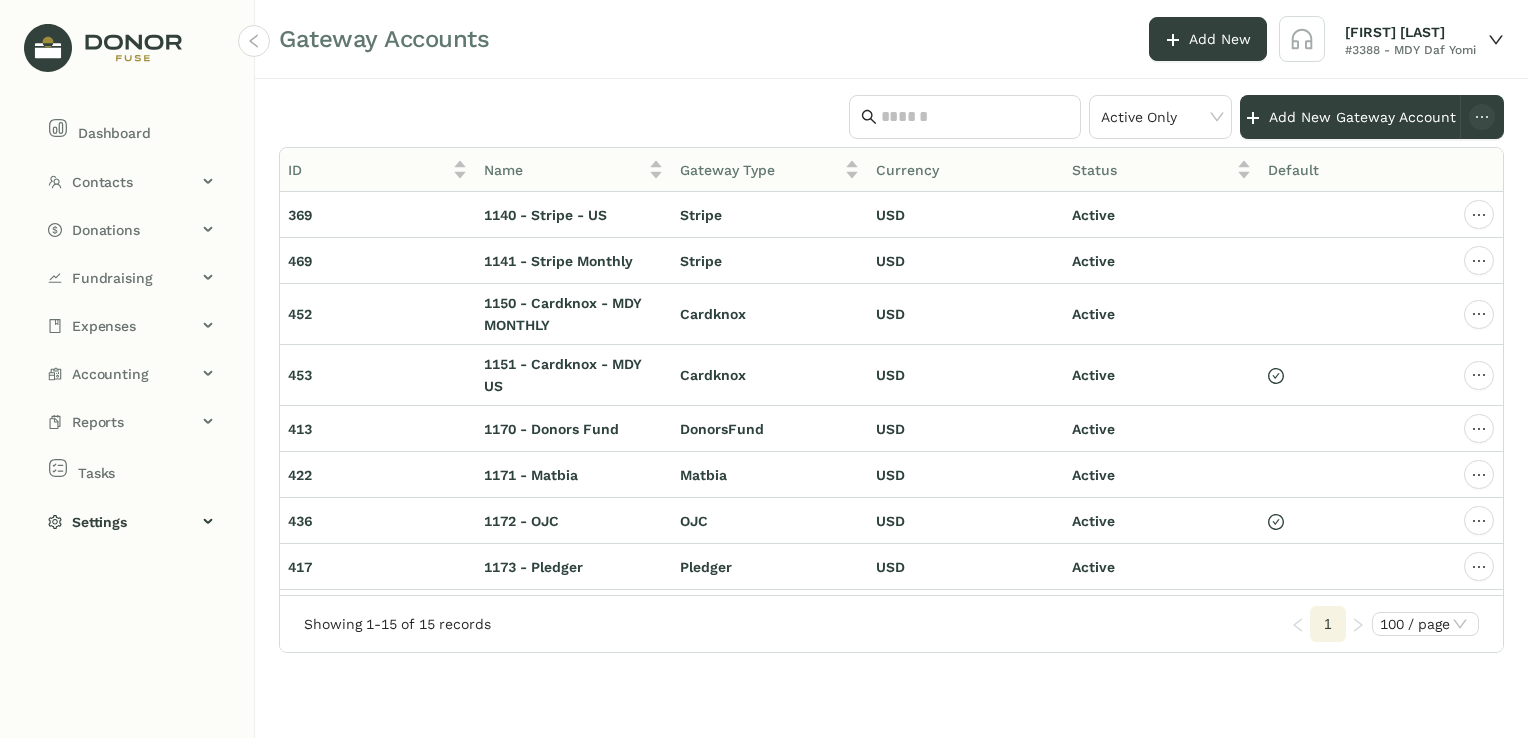 click on "Active Only  Add New Gateway Account  ID Name Gateway Type Currency Status Default 369 1140 - Stripe - US Stripe USD Active 469 1141 - Stripe Monthly Stripe USD Active 452 1150 - Cardknox - MDY MONTHLY Cardknox USD Active 453 1151 - Cardknox - MDY US Cardknox USD Active 413 1170 - Donors Fund DonorsFund USD Active 422 1171 - Matbia Matbia USD Active 436 1172 - OJC OJC USD Active 417 1173 - Pledger Pledger USD Active 409 1180 - Stripe - Toronto Chesed Foundation (CAD) Other USD Active 408 1190 - Nedarim Plus (ILS) Other USD Active 414 1200 - Achisomoch (GBP) Other USD Active 419 1201 - Asserbishvil - Open Door Society Limited (GBP) Other USD Active 421 1202 - Broom Foundation - Open Door Society Limited (GBP) Other USD Active 918 Cardknox - Kolel Cardknox USD Active 372 PayPal - Old Other USD Active  Showing 1-15 of 15 records  1 100 / page" 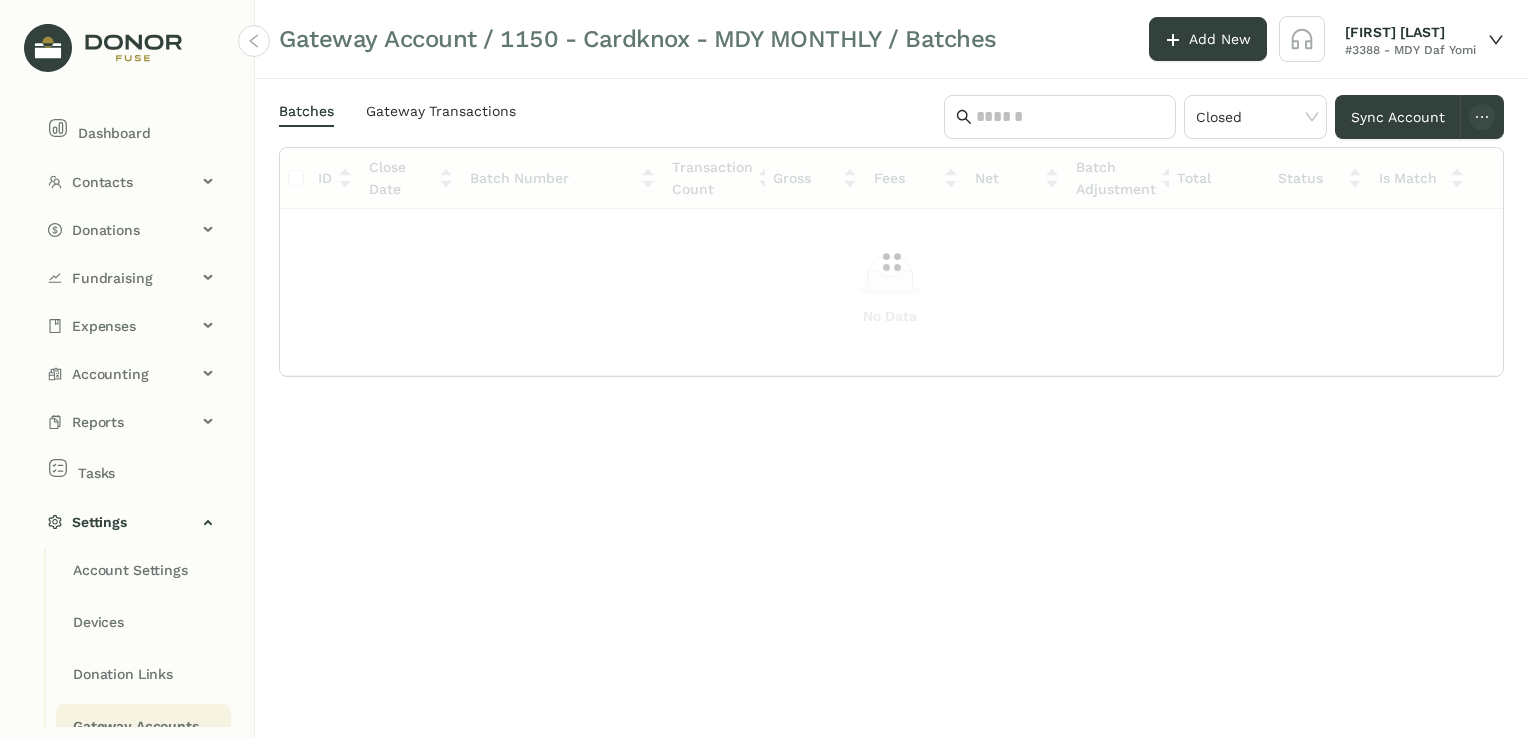scroll, scrollTop: 0, scrollLeft: 0, axis: both 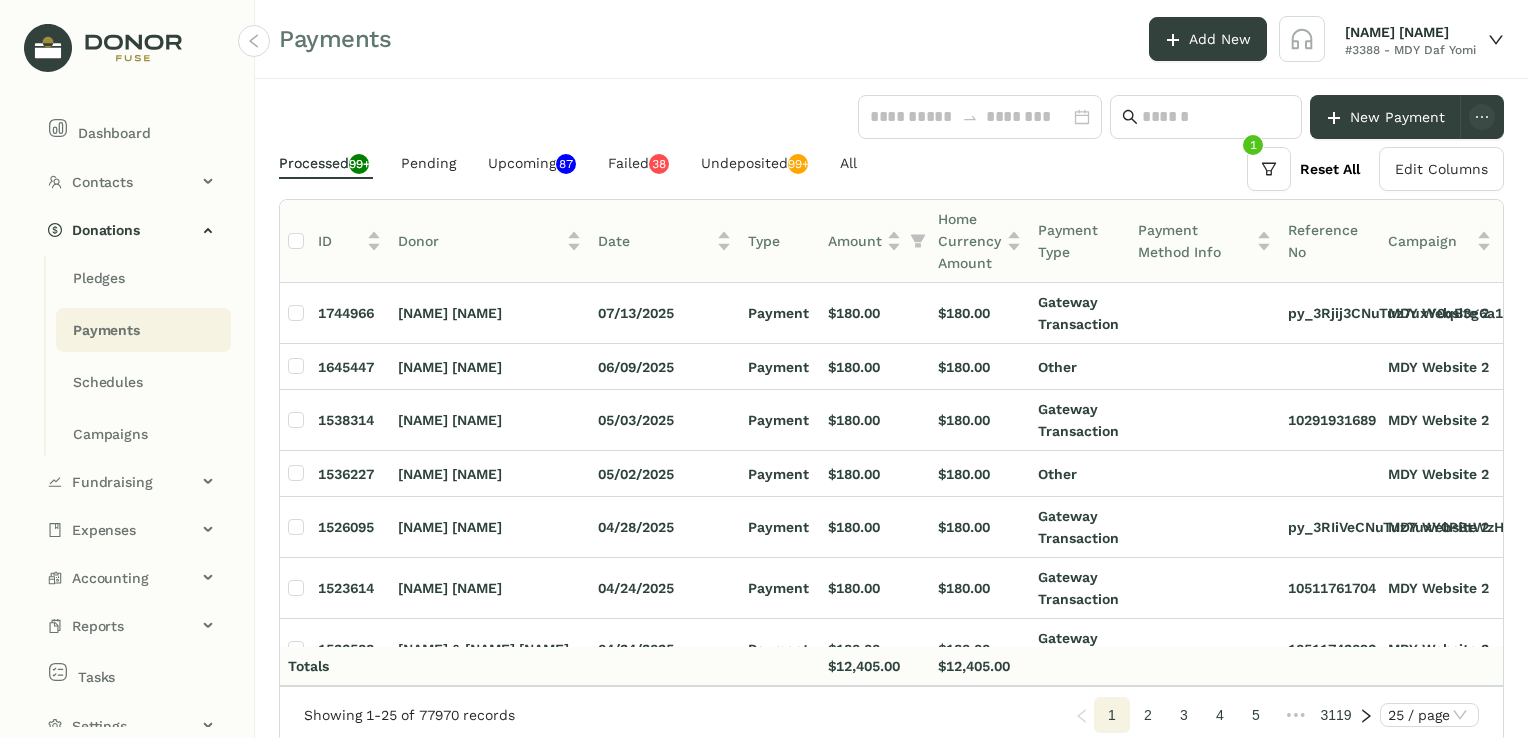click on "Payments Add New [FIRST] [LAST] #3388 - [STATE][CITY]" 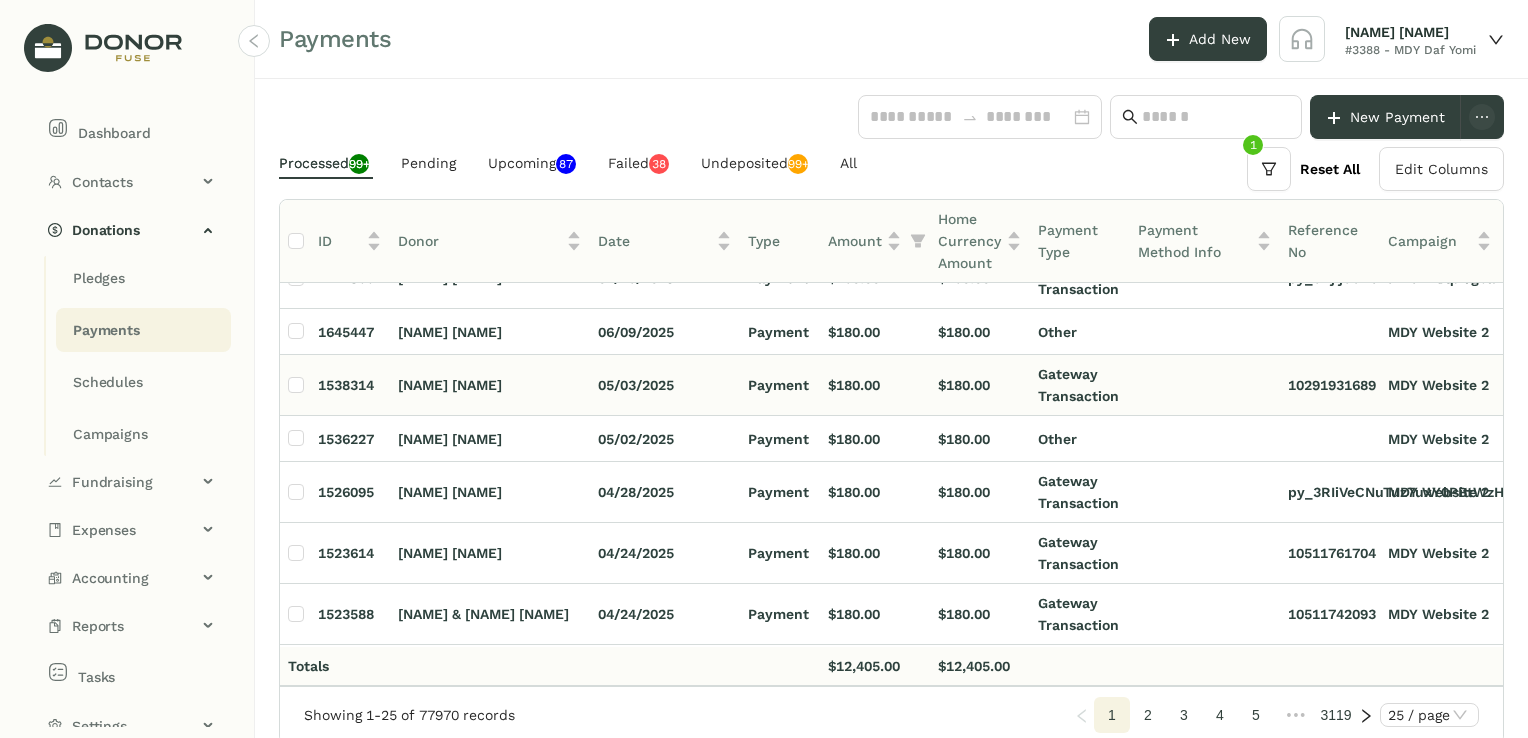 scroll, scrollTop: 0, scrollLeft: 0, axis: both 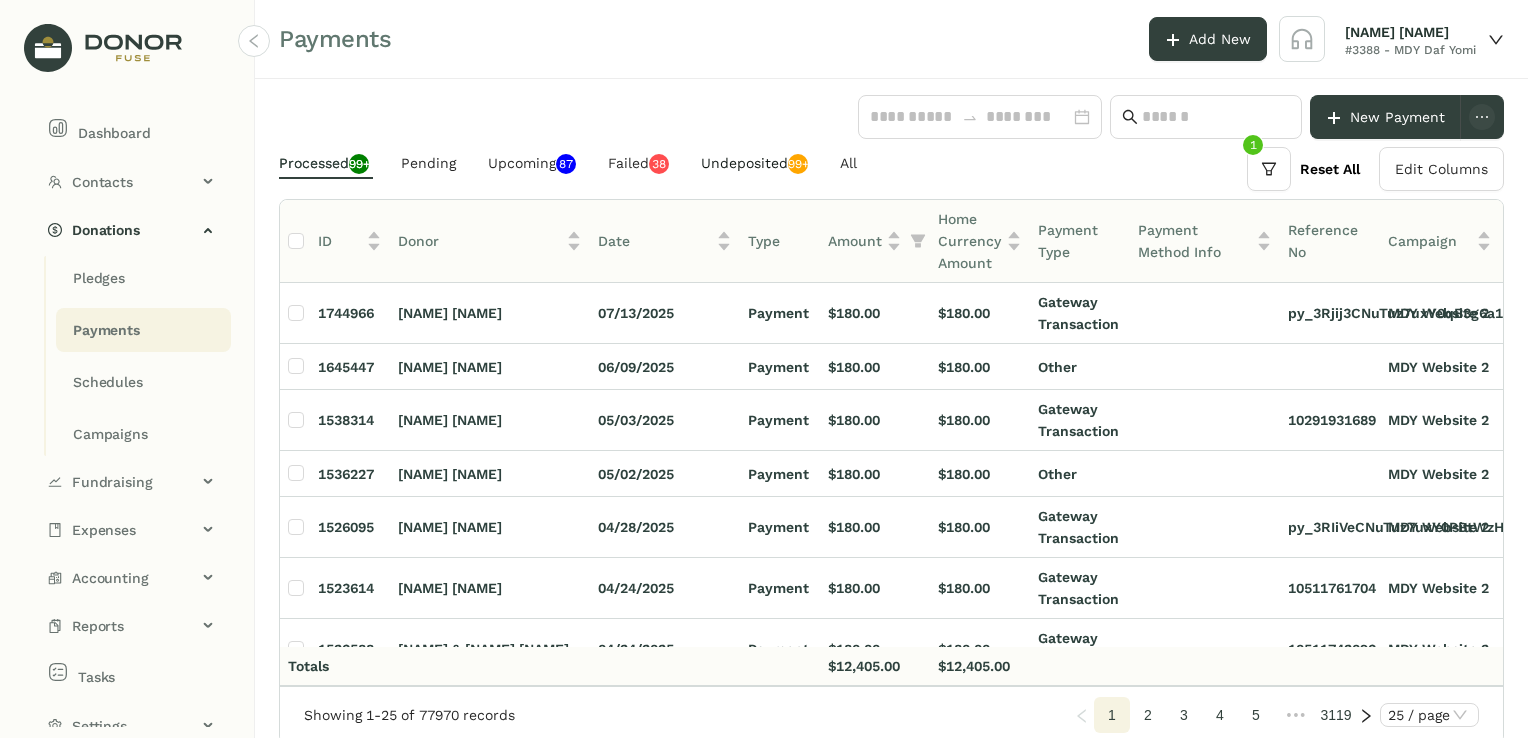 click on "Undeposited  99+" 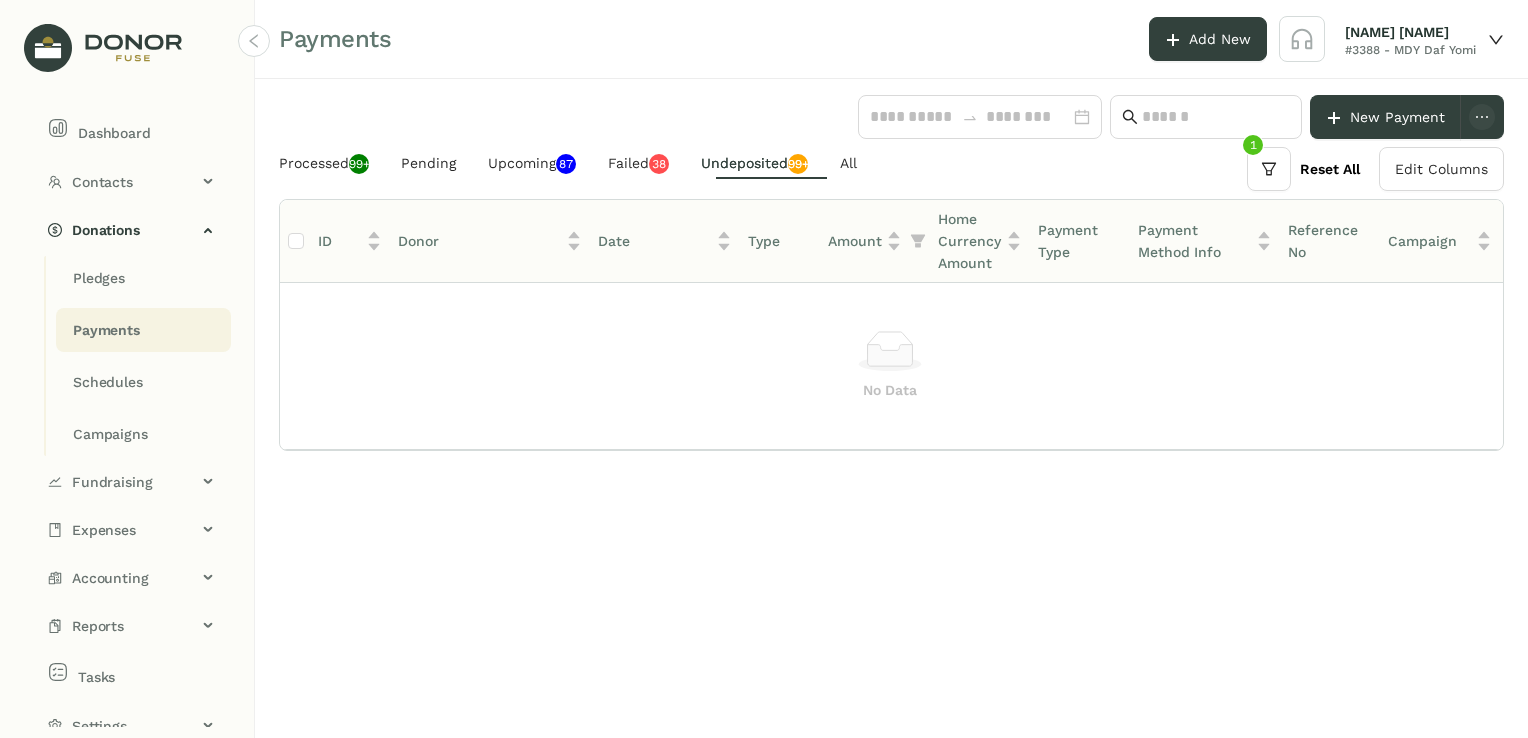 click on "New Payment   Processed  99+  Pending   Upcoming   0   1   2   3   4   5   6   7   8   9   0   1   2   3   4   5   6   7   8   9   Failed   0   1   2   3   4   5   6   7   8   9   0   1   2   3   4   5   6   7   8   9   Undeposited  99+ All  0   1   2   3   4   5   6   7   8   9  Reset All  Edit Columns
ID  Donor   Date   Type   Amount   Home Currency Amount   Payment Type   Payment Method Info   Reference No   Campaign   Fundraiser   Deposit Status   No Data" 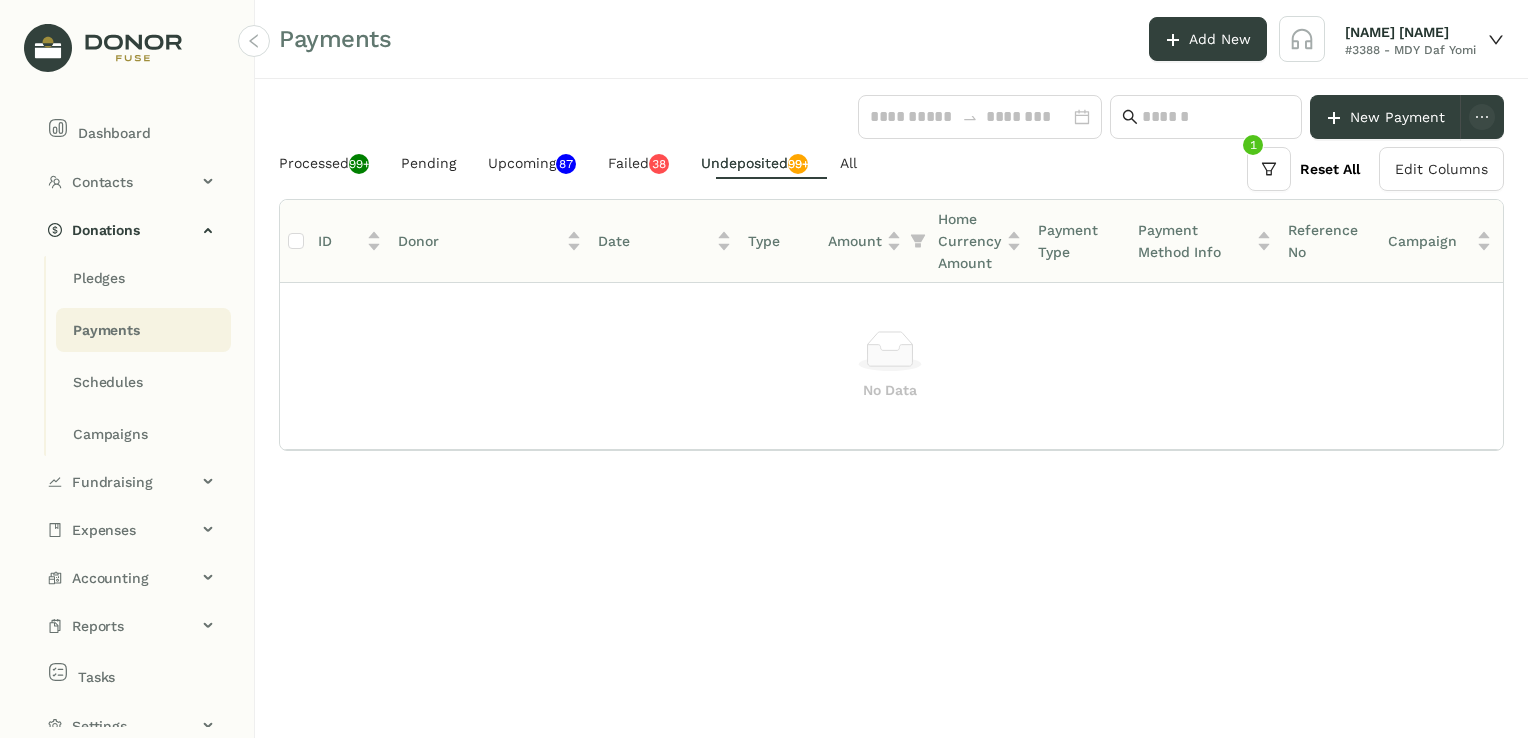 click on "New Payment   Processed  99+  Pending   Upcoming   0   1   2   3   4   5   6   7   8   9   0   1   2   3   4   5   6   7   8   9   Failed   0   1   2   3   4   5   6   7   8   9   0   1   2   3   4   5   6   7   8   9   Undeposited  99+ All  0   1   2   3   4   5   6   7   8   9  Reset All  Edit Columns
ID  Donor   Date   Type   Amount   Home Currency Amount   Payment Type   Payment Method Info   Reference No   Campaign   Fundraiser   Deposit Status   No Data" 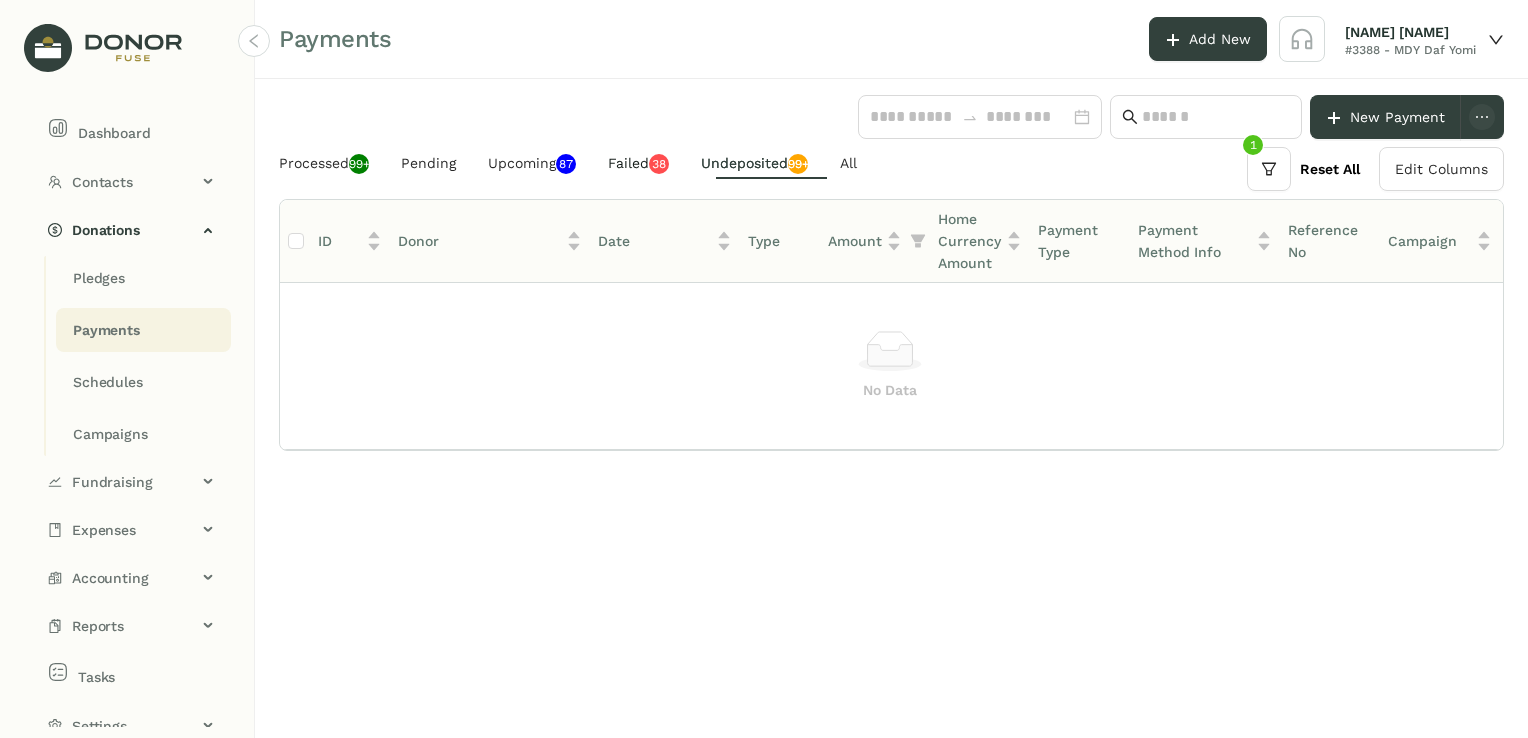 click on "Failed   0   1   2   3   4   5   6   7   8   9   0   1   2   3   4   5   6   7   8   9" 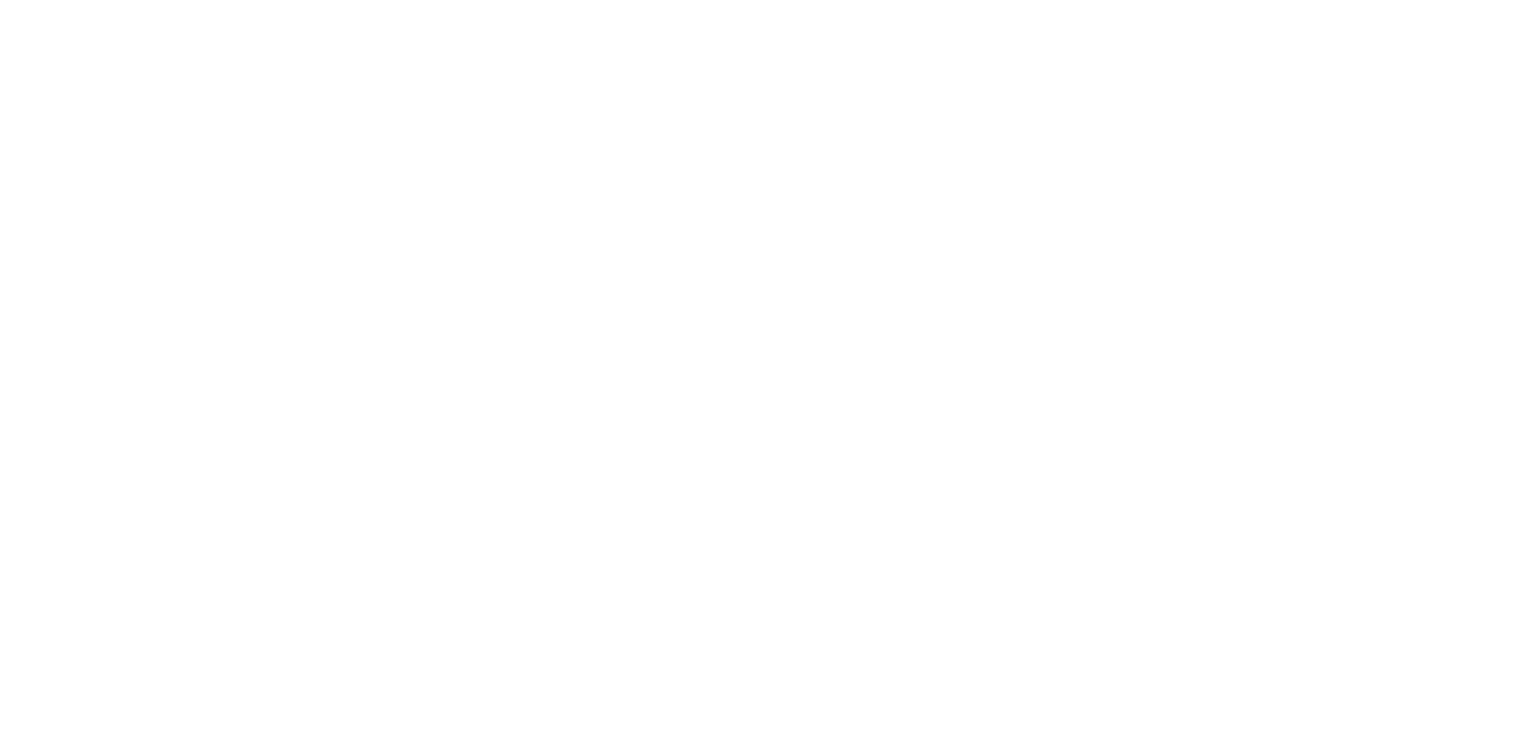 scroll, scrollTop: 0, scrollLeft: 0, axis: both 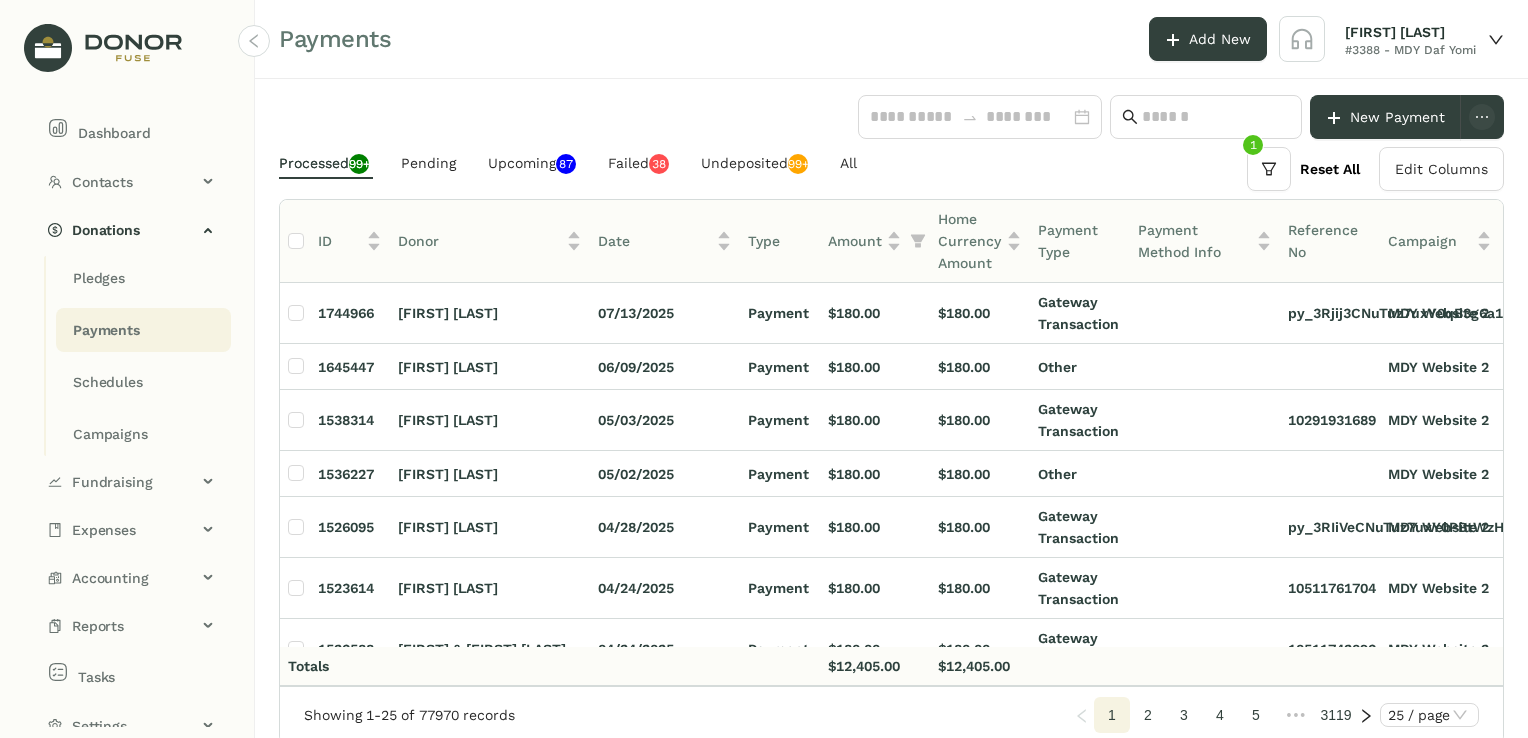 click on "Payments" 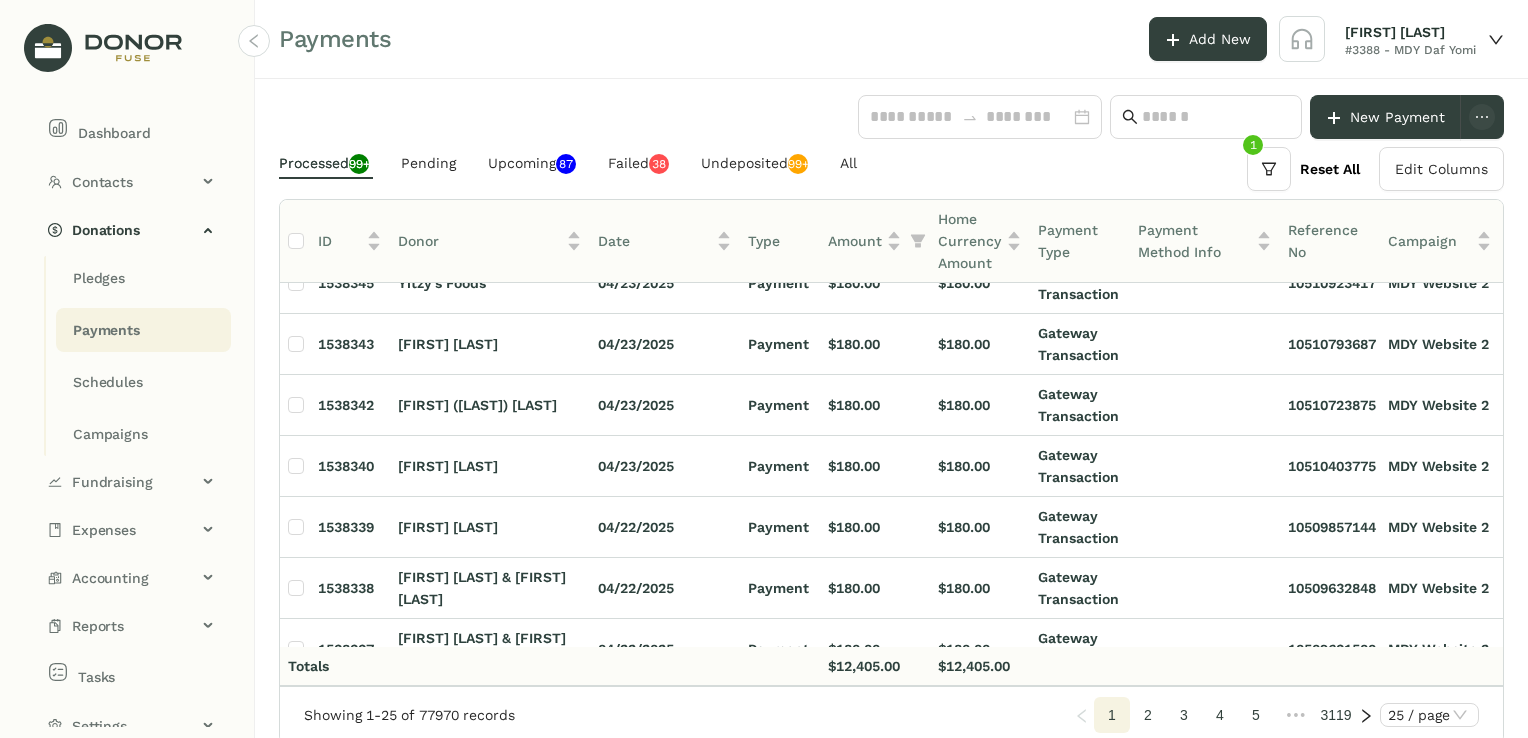 scroll, scrollTop: 600, scrollLeft: 0, axis: vertical 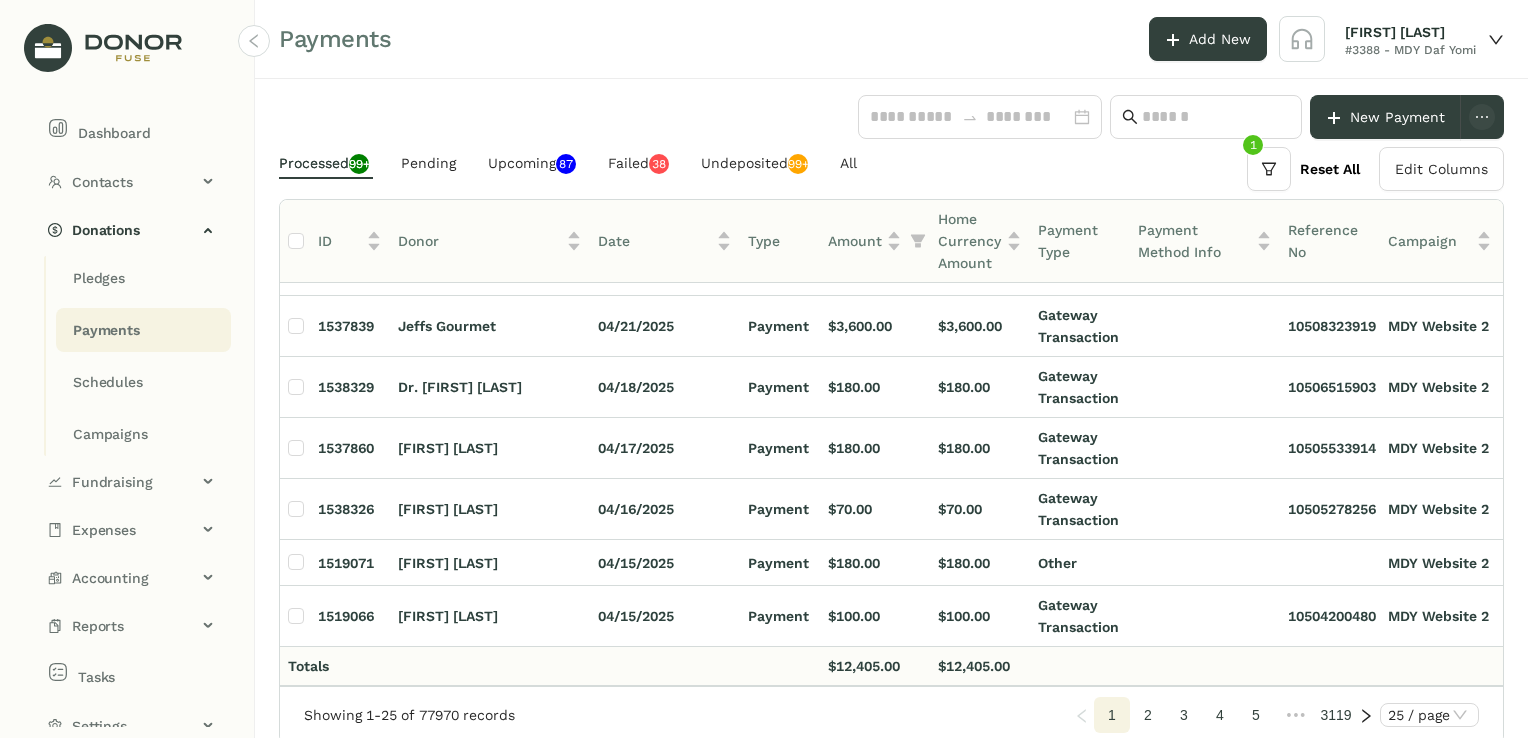 click on "Processed  99+" 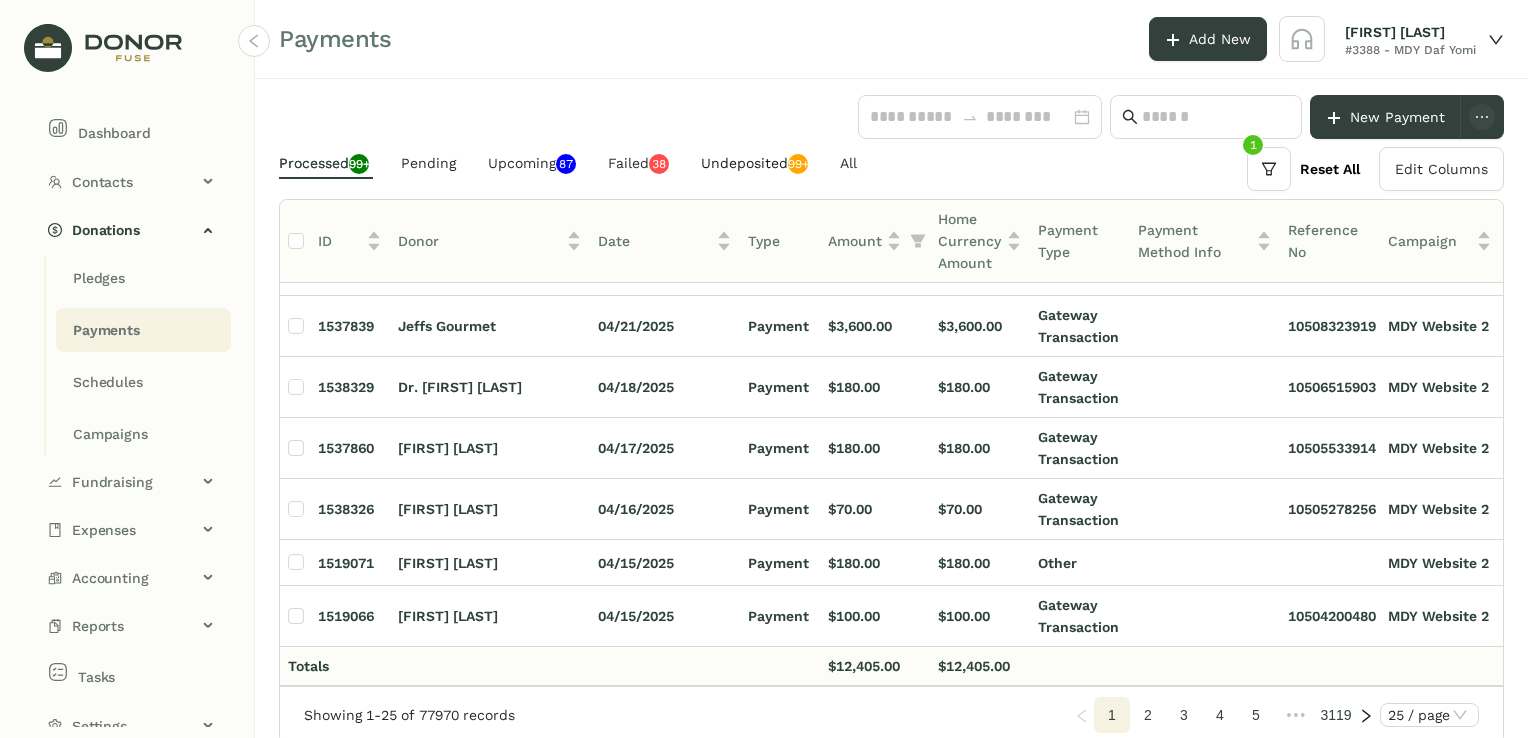 click on "Undeposited  99+" 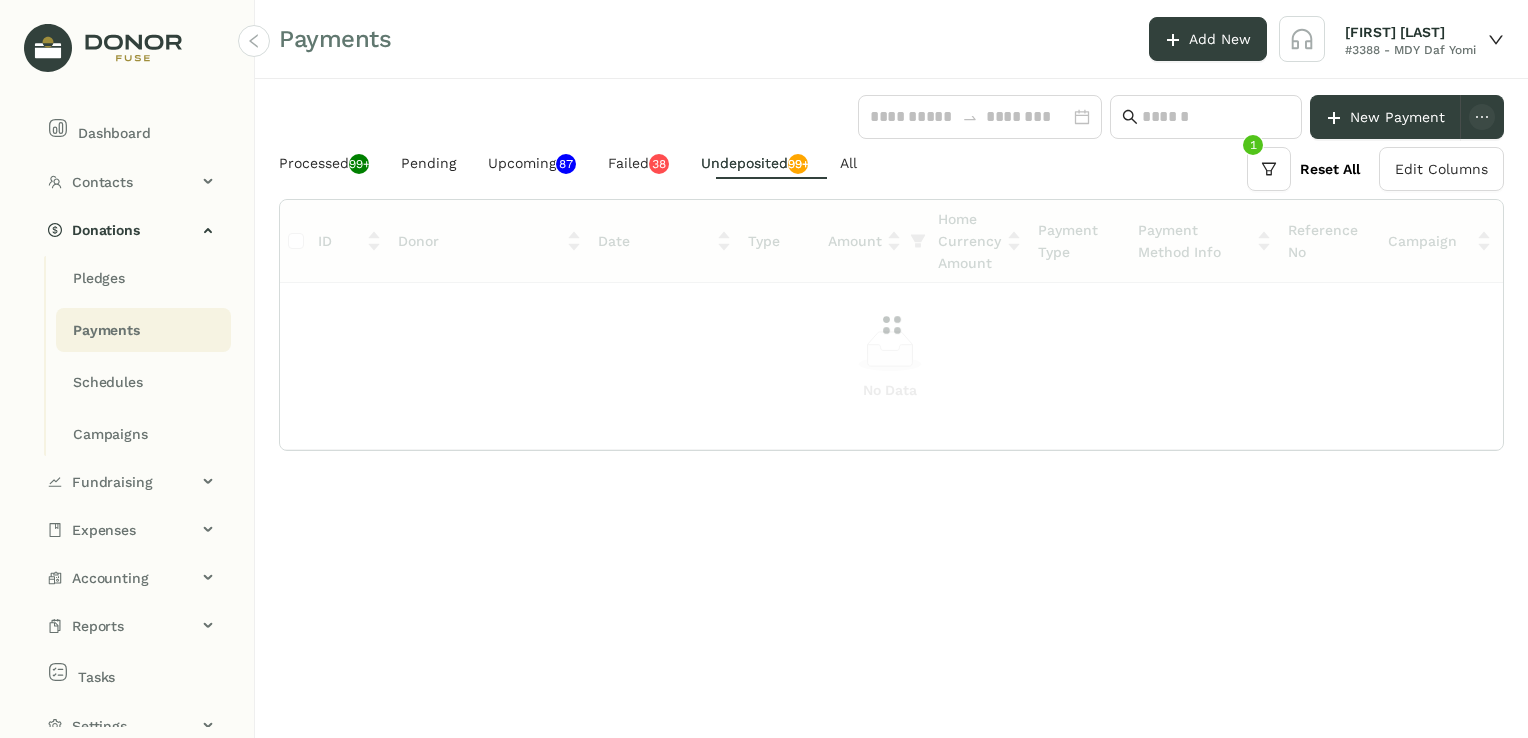 scroll, scrollTop: 0, scrollLeft: 0, axis: both 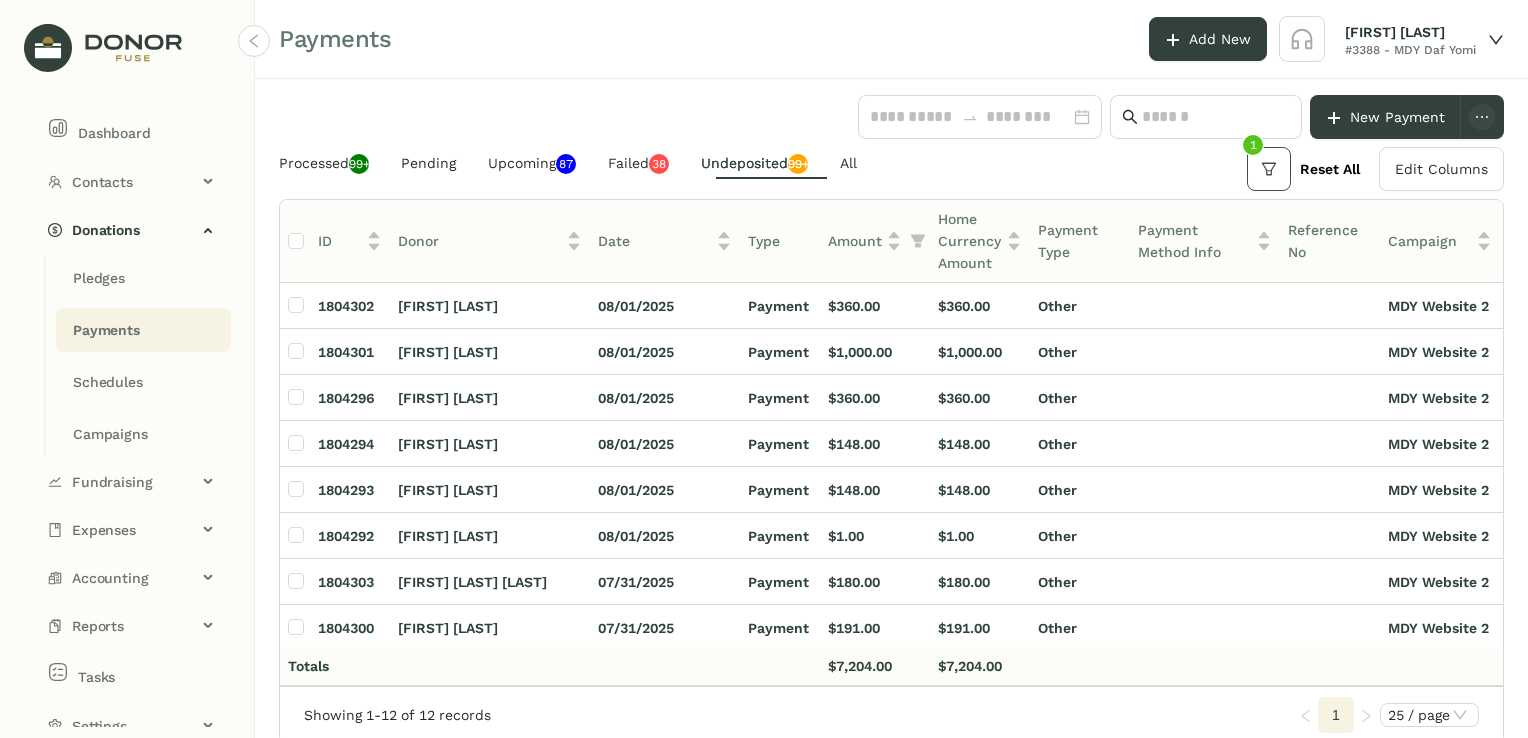 click 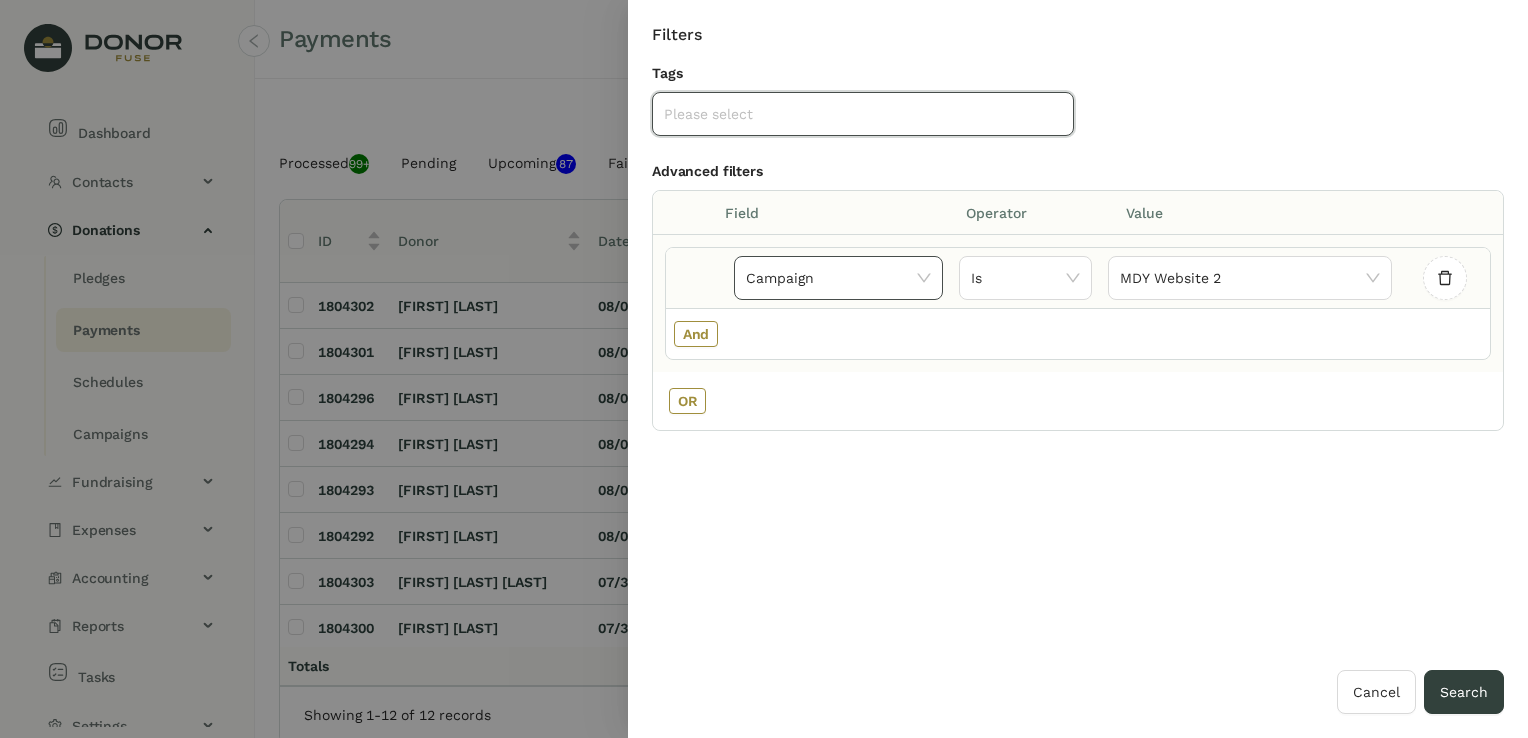 click 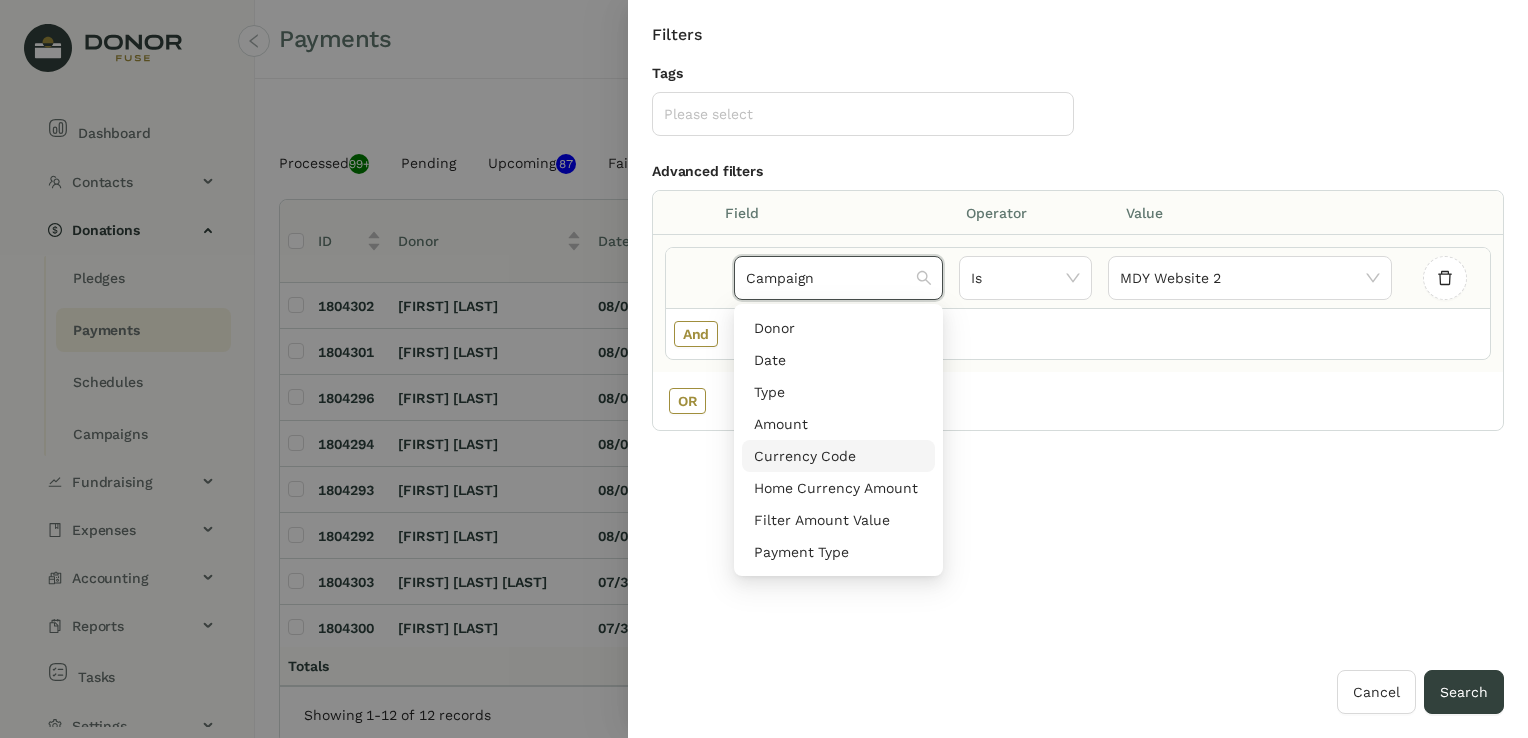 scroll, scrollTop: 100, scrollLeft: 0, axis: vertical 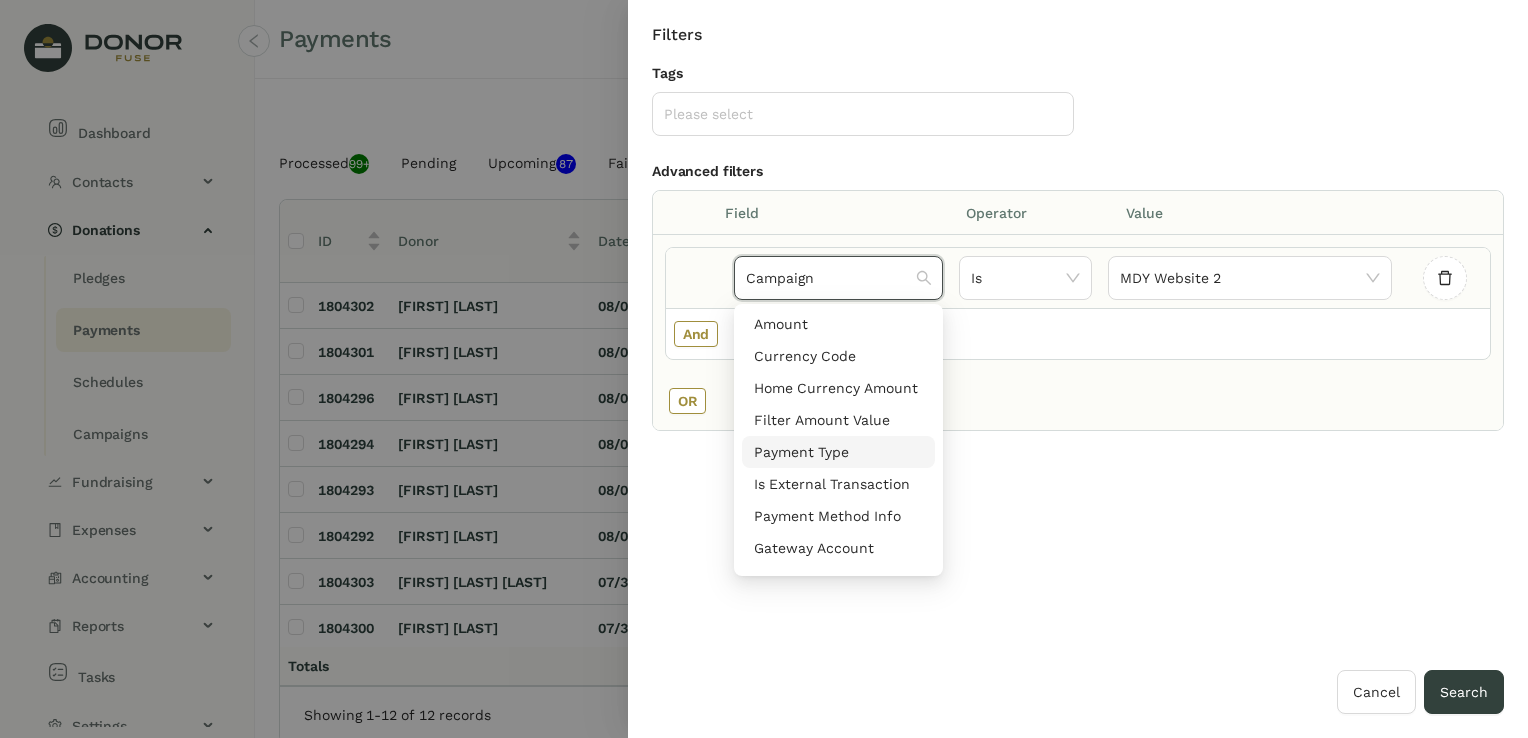 drag, startPoint x: 858, startPoint y: 455, endPoint x: 899, endPoint y: 423, distance: 52.009613 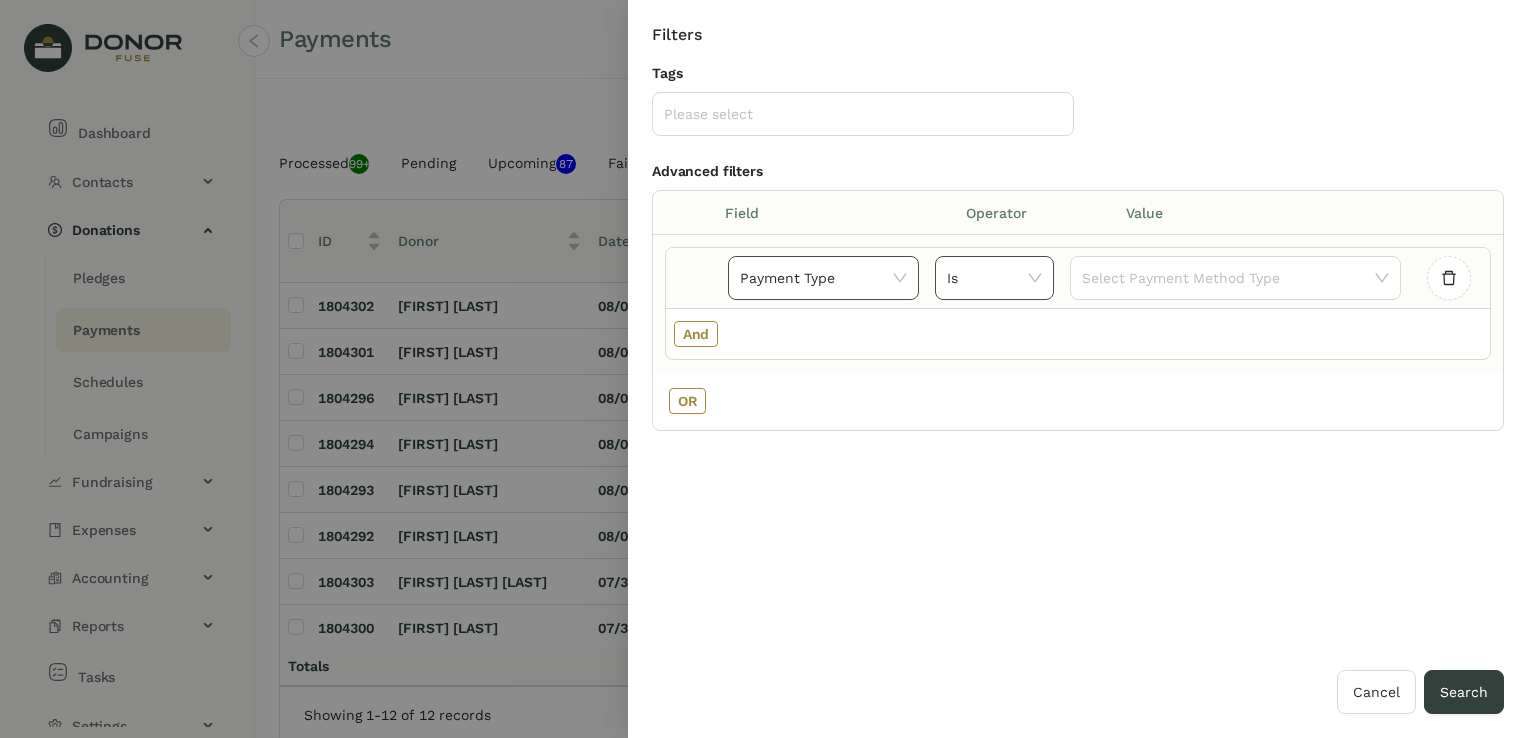 click on "Is" 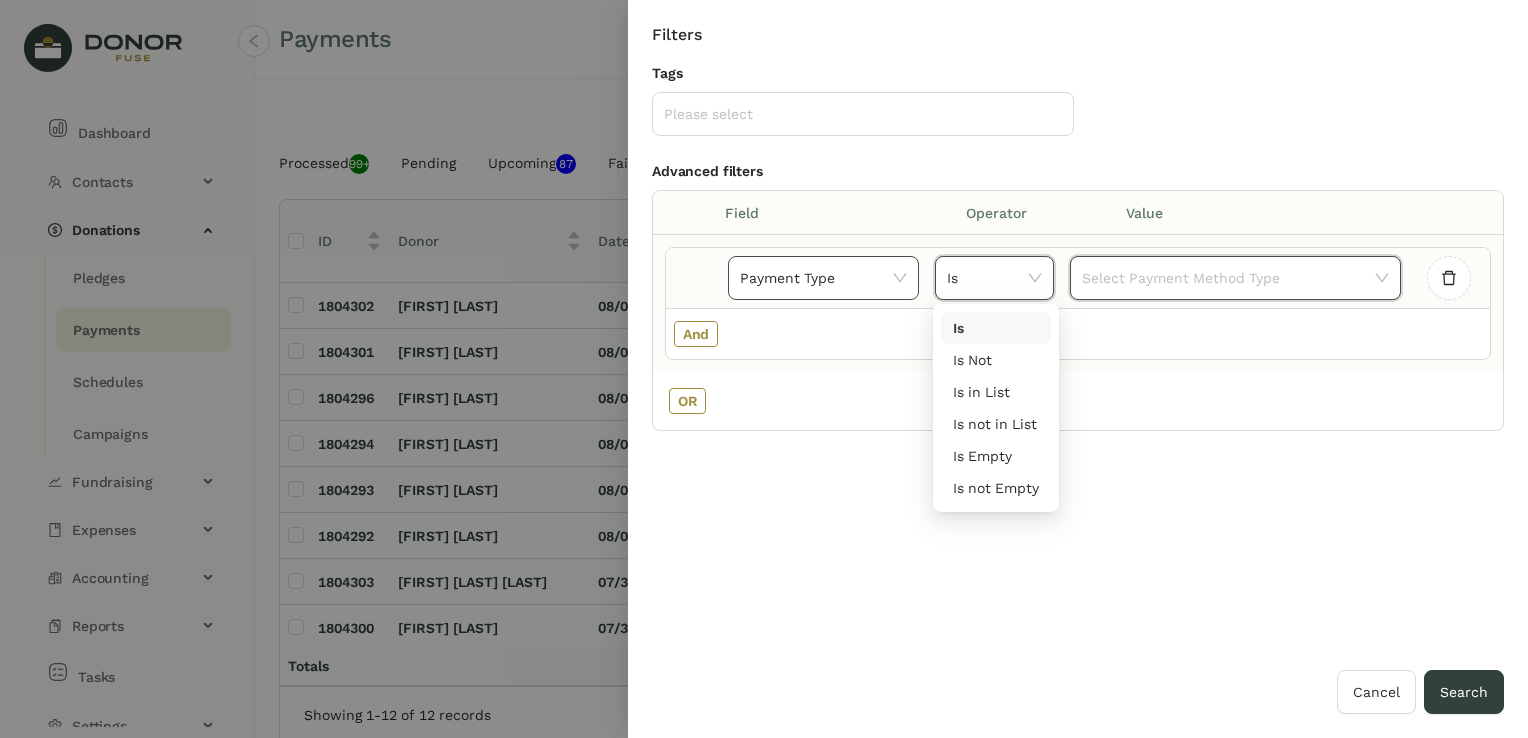 click 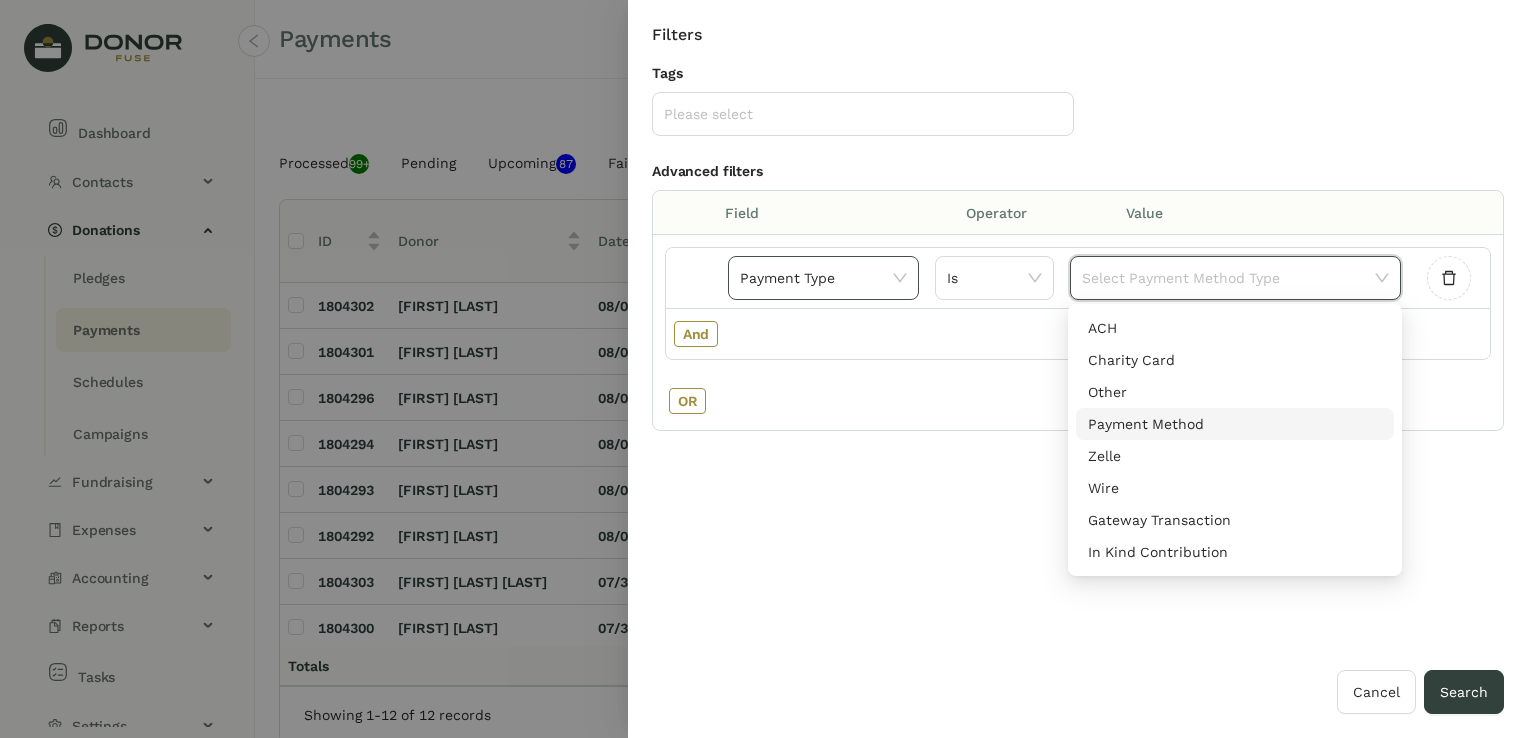 scroll, scrollTop: 100, scrollLeft: 0, axis: vertical 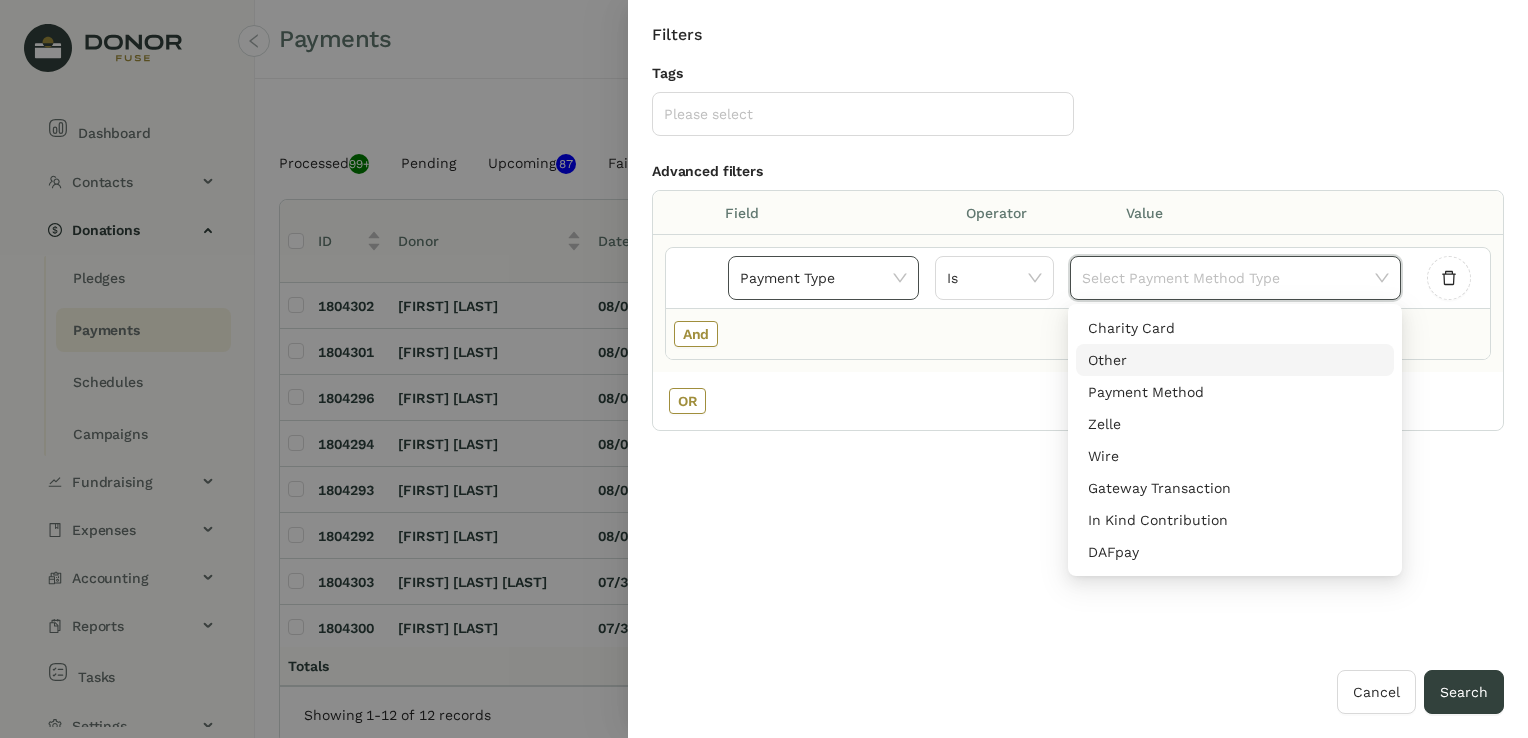 click on "Other" at bounding box center (1235, 360) 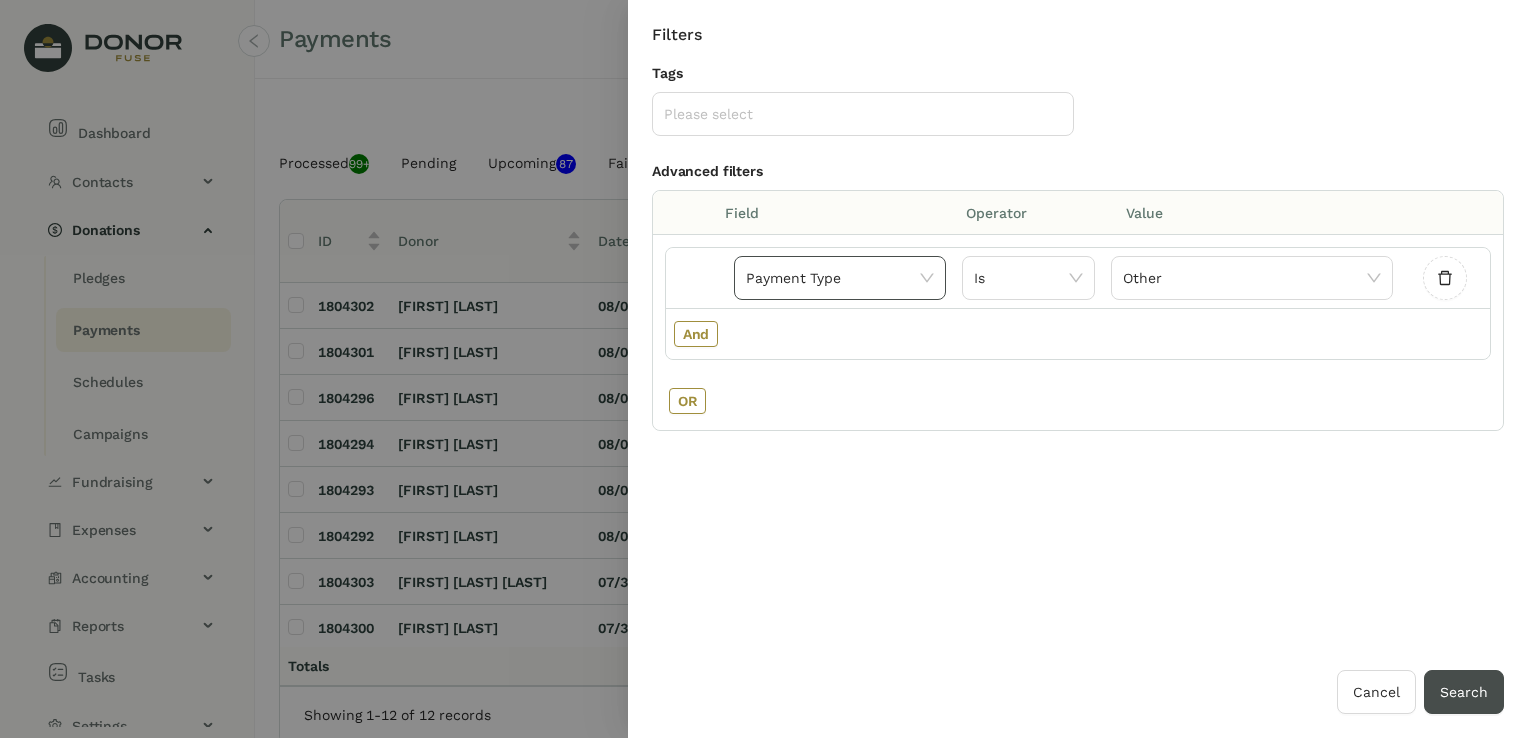 click on "Search" at bounding box center [1464, 692] 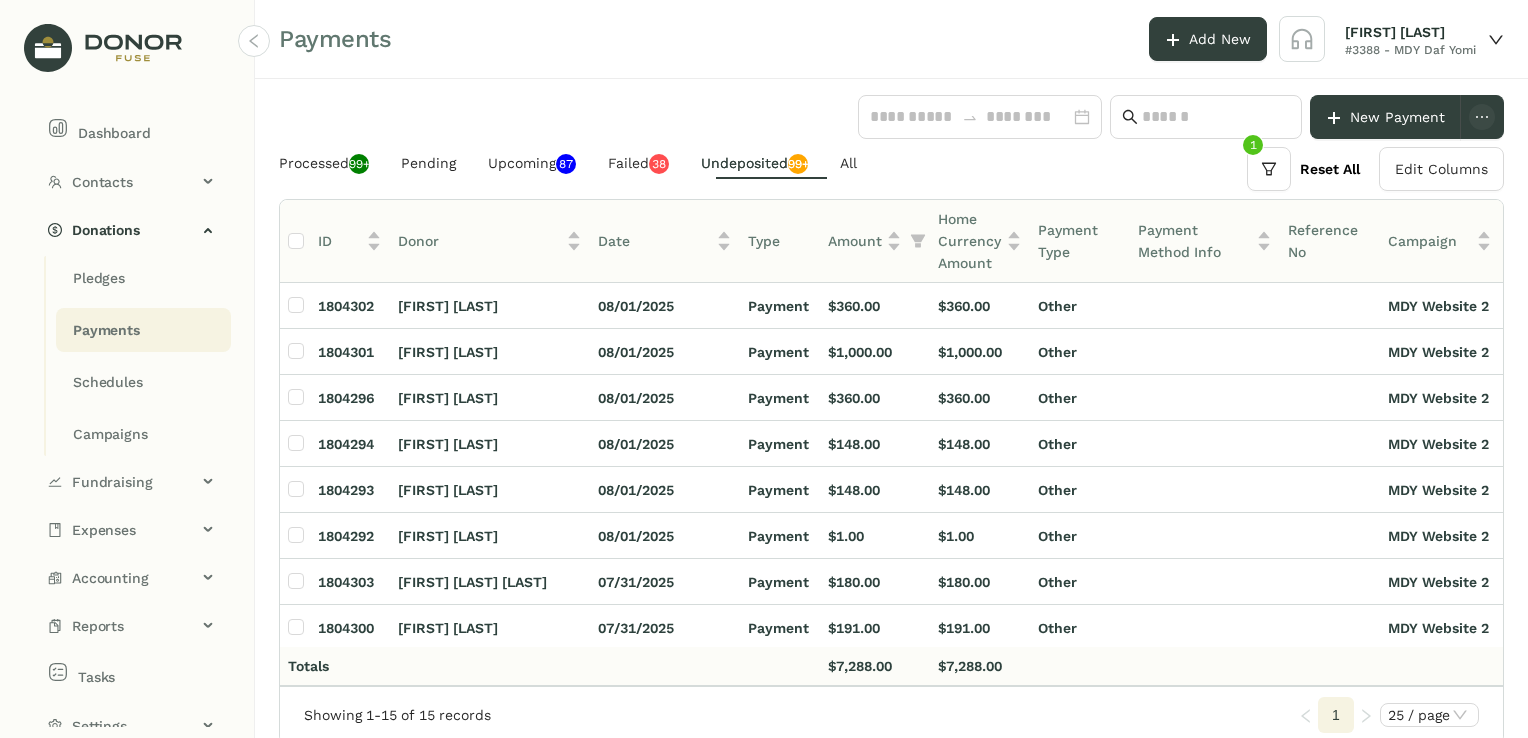 click on "Payments Add New Pooja Verma #3388 - MDY Daf Yomi" 